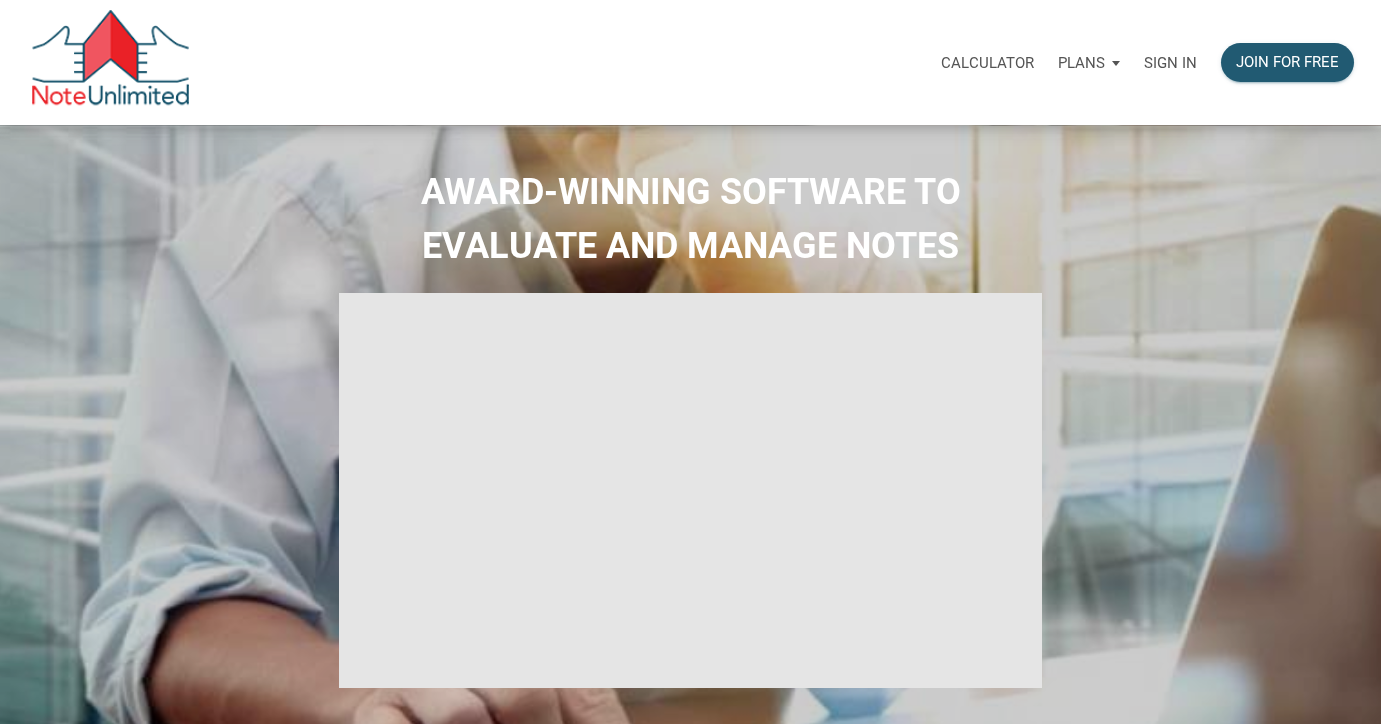 scroll, scrollTop: 0, scrollLeft: 0, axis: both 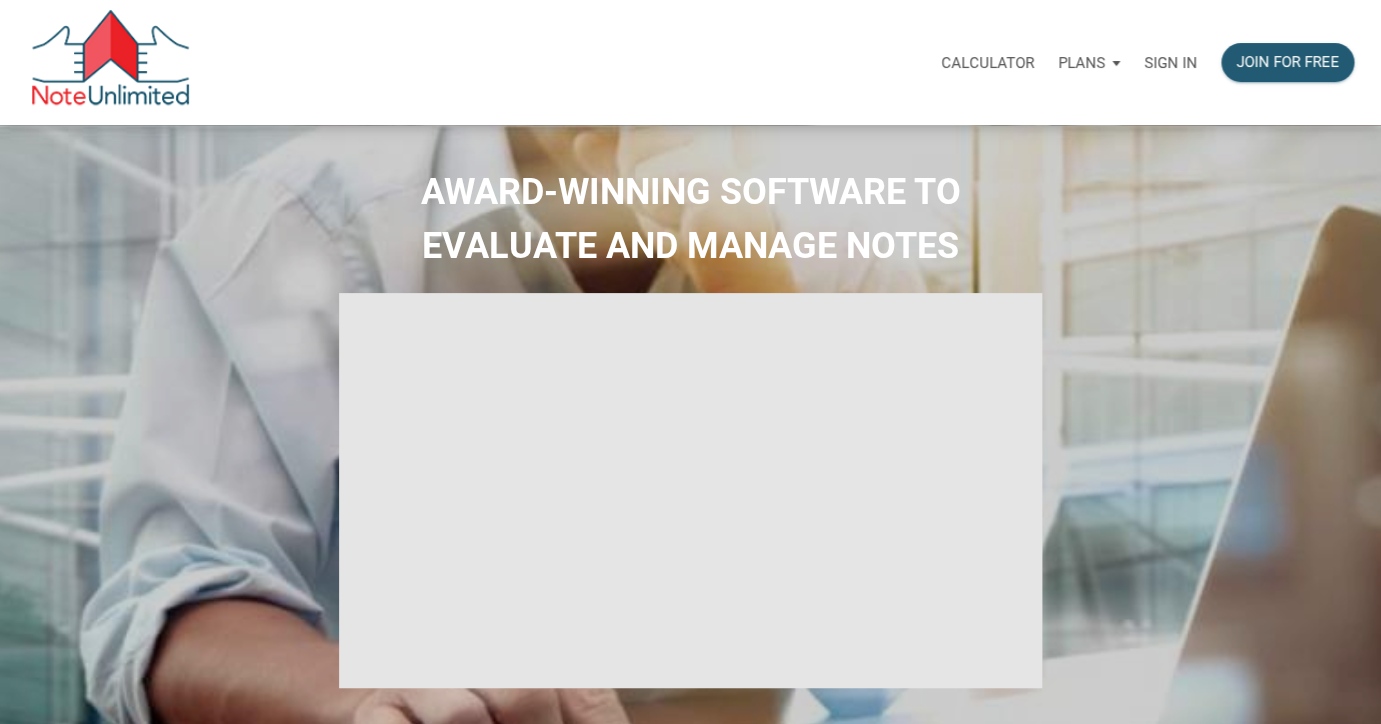 click on "Sign in" at bounding box center (1170, 63) 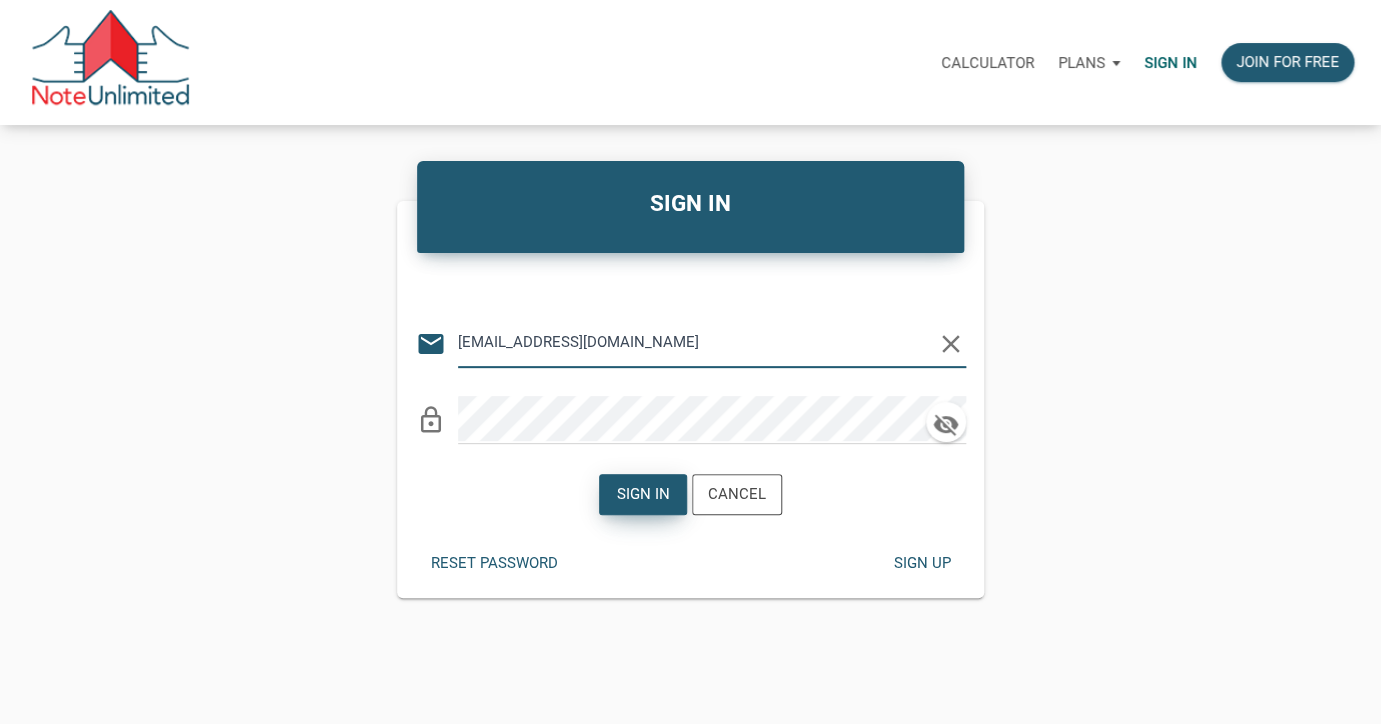 type on "lethasiddons@gmail.com" 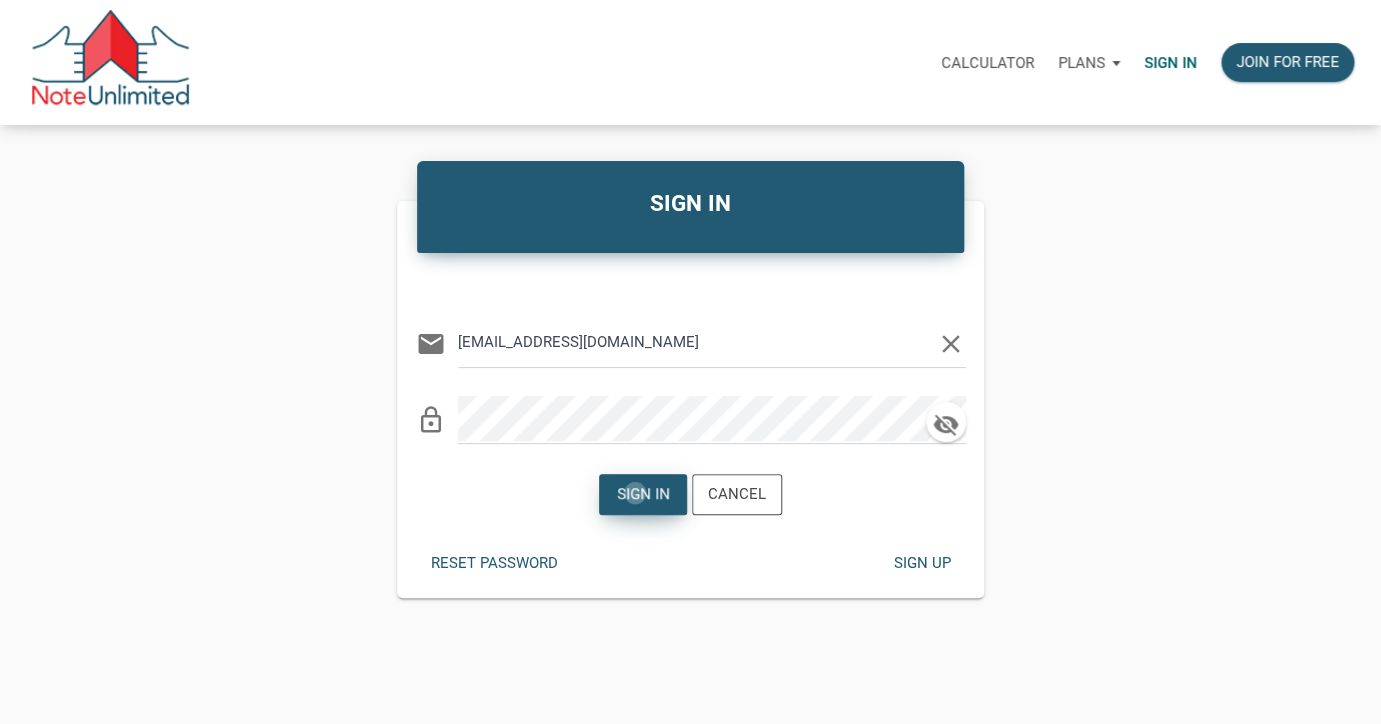 click on "Sign in" at bounding box center [643, 494] 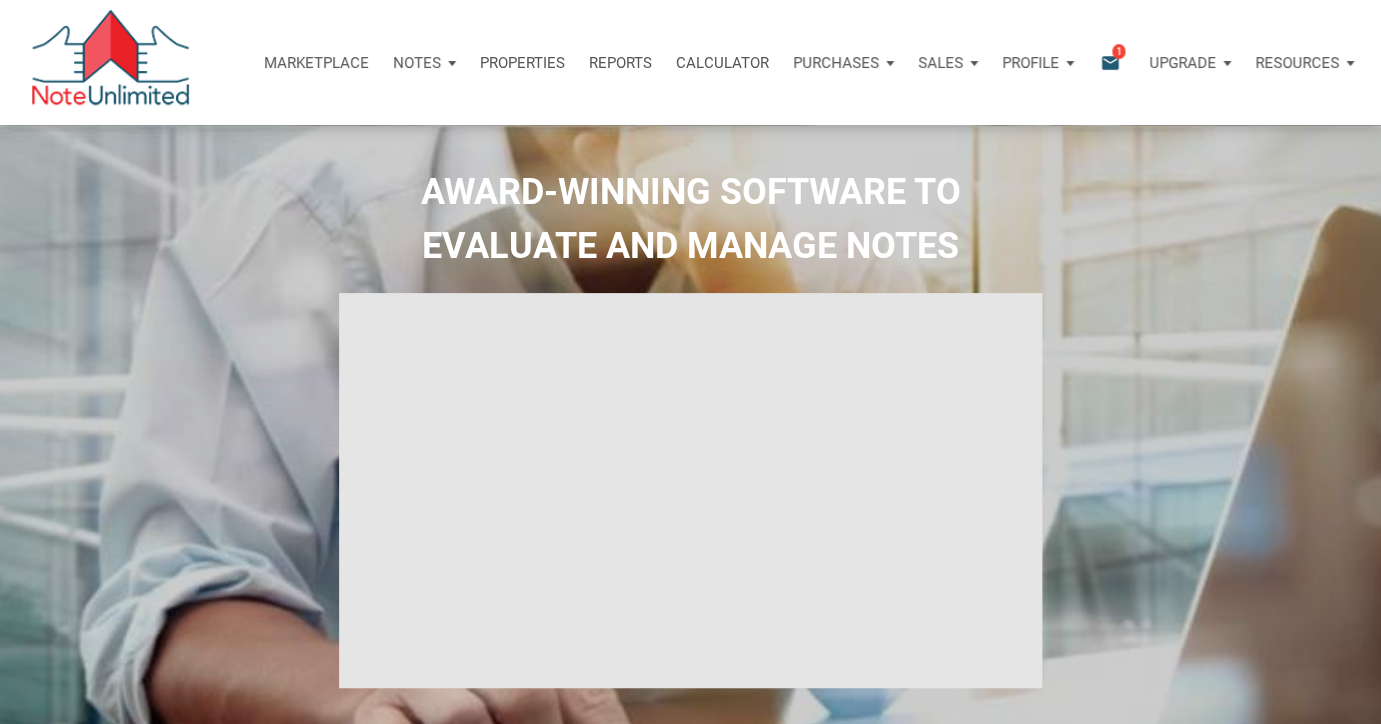 type on "Introduction to new features" 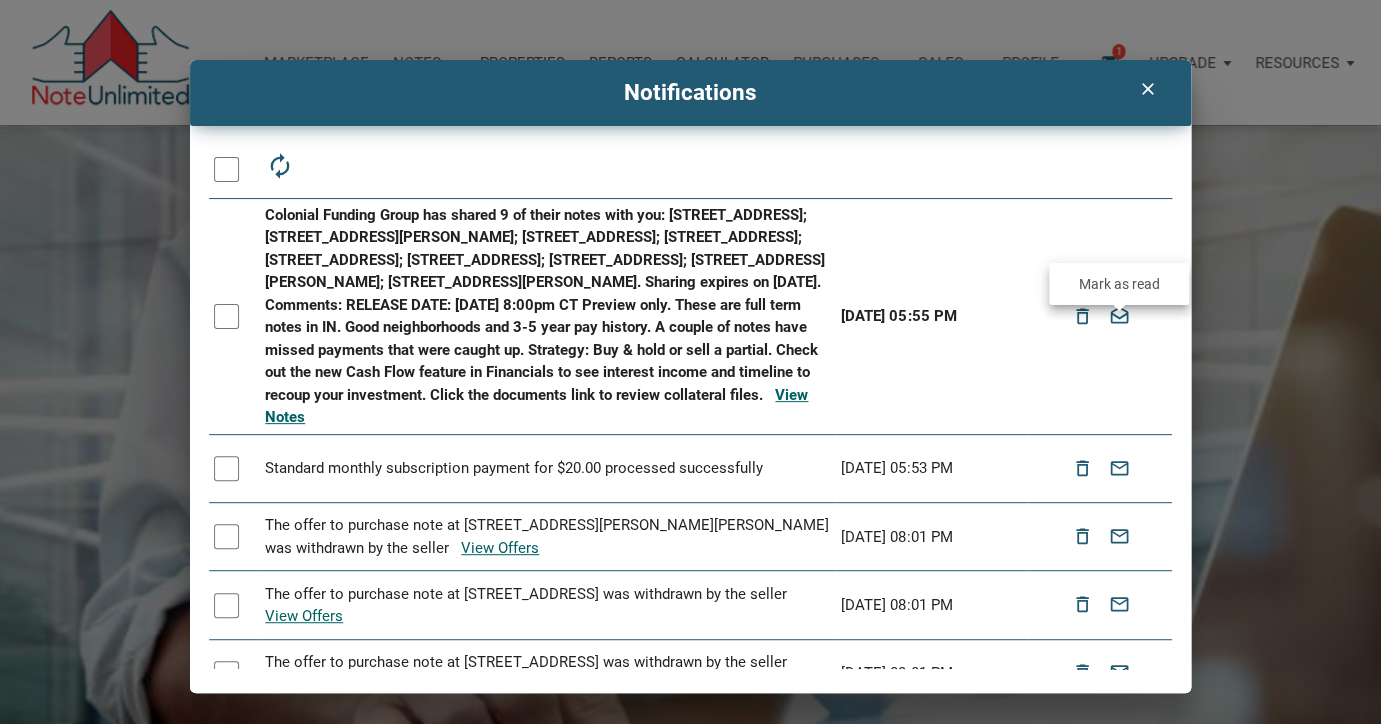 click on "drafts" at bounding box center (1119, 316) 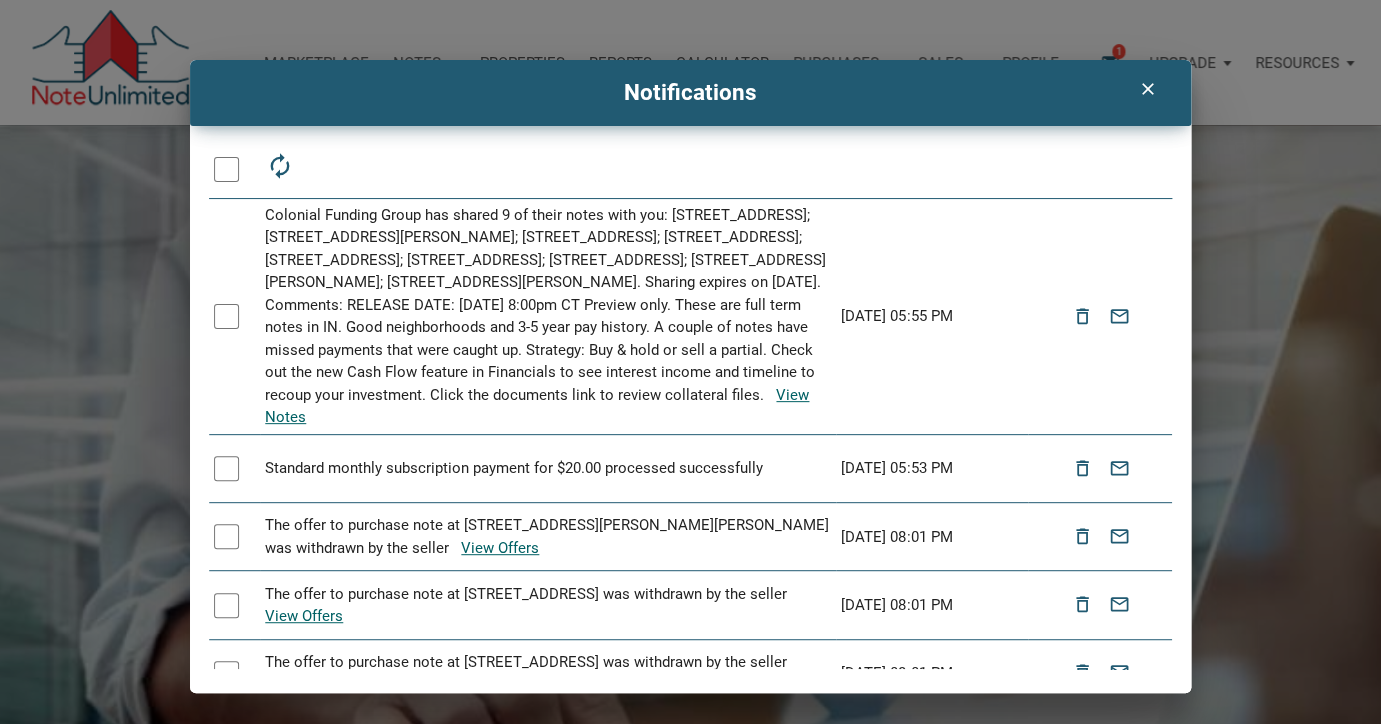 click on "clear" at bounding box center (1147, 89) 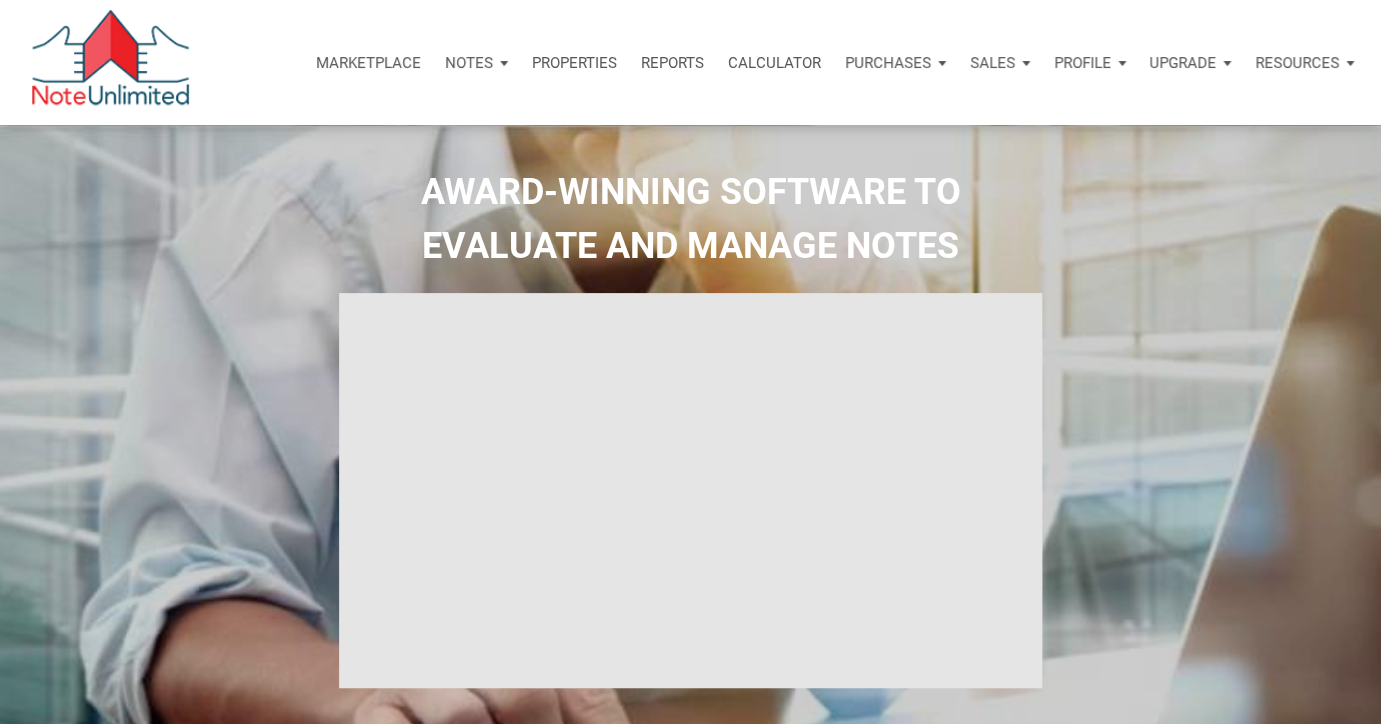 click on "Notes" at bounding box center [469, 63] 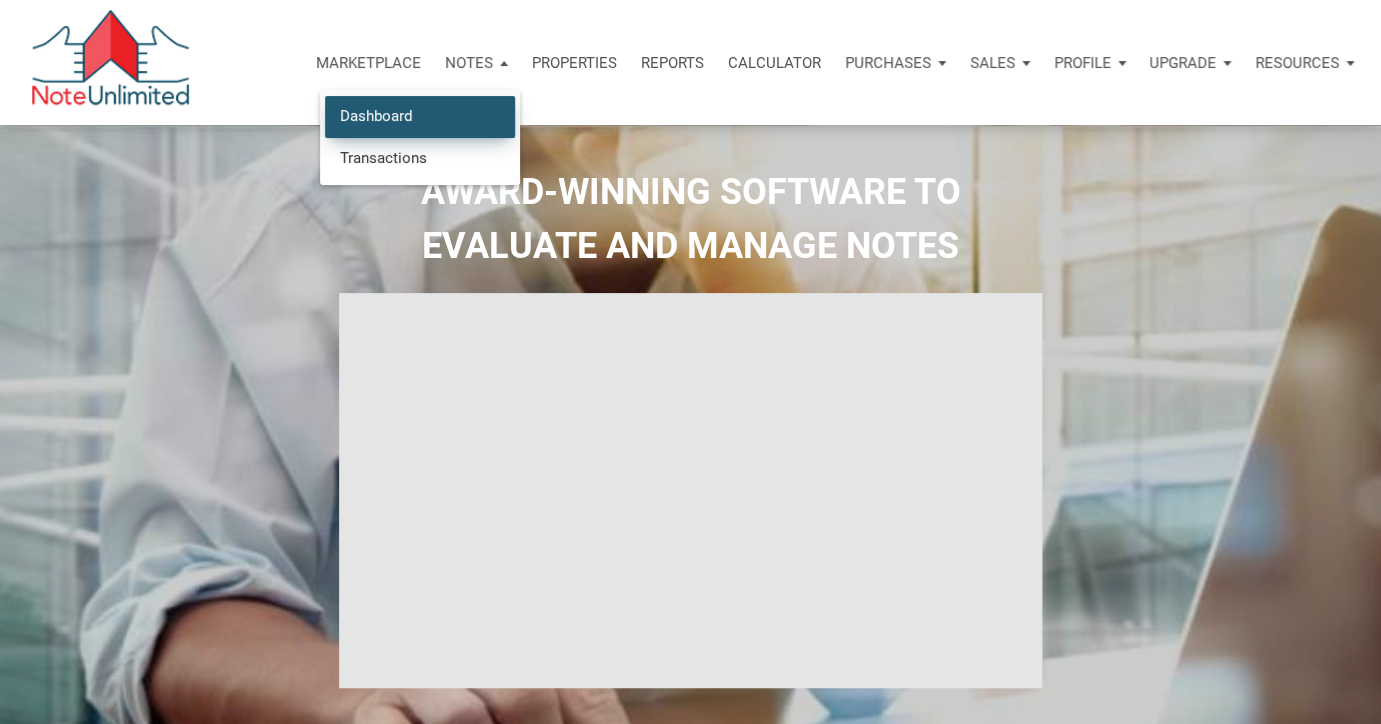 click on "Dashboard" at bounding box center (420, 116) 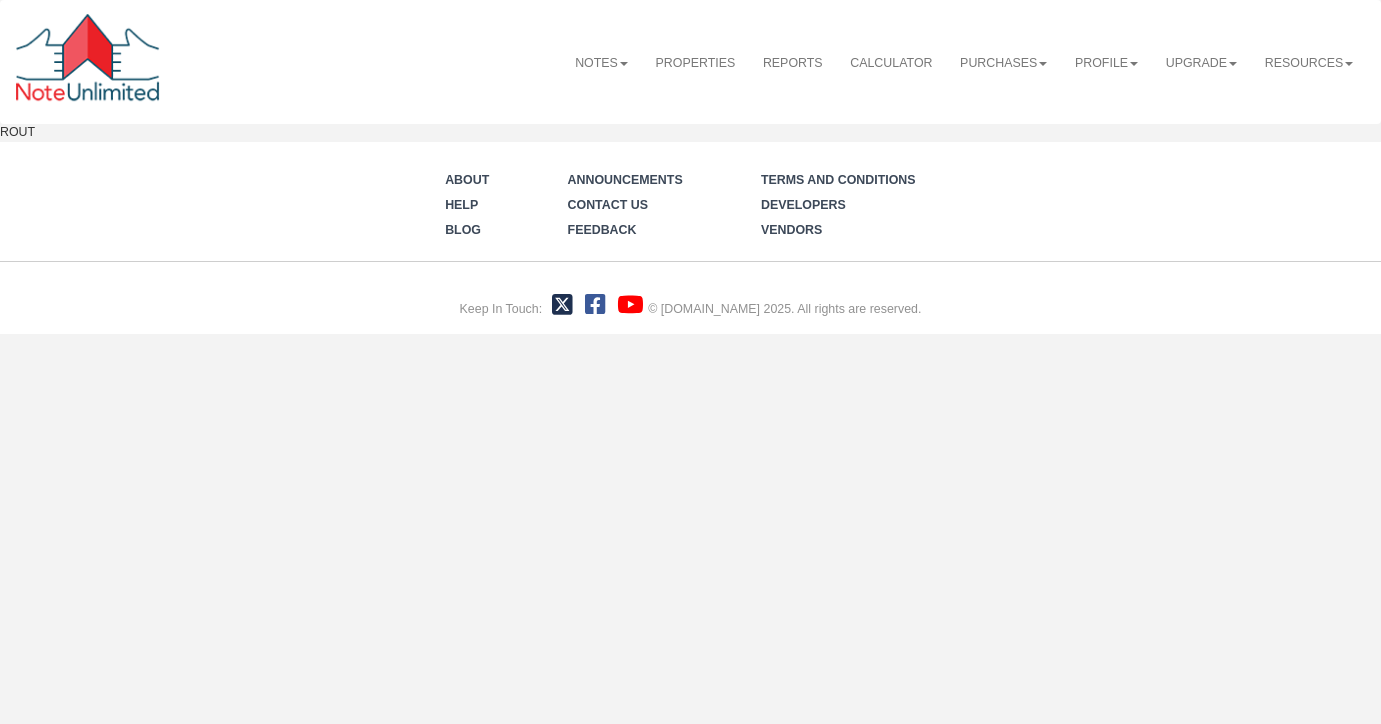 scroll, scrollTop: 0, scrollLeft: 0, axis: both 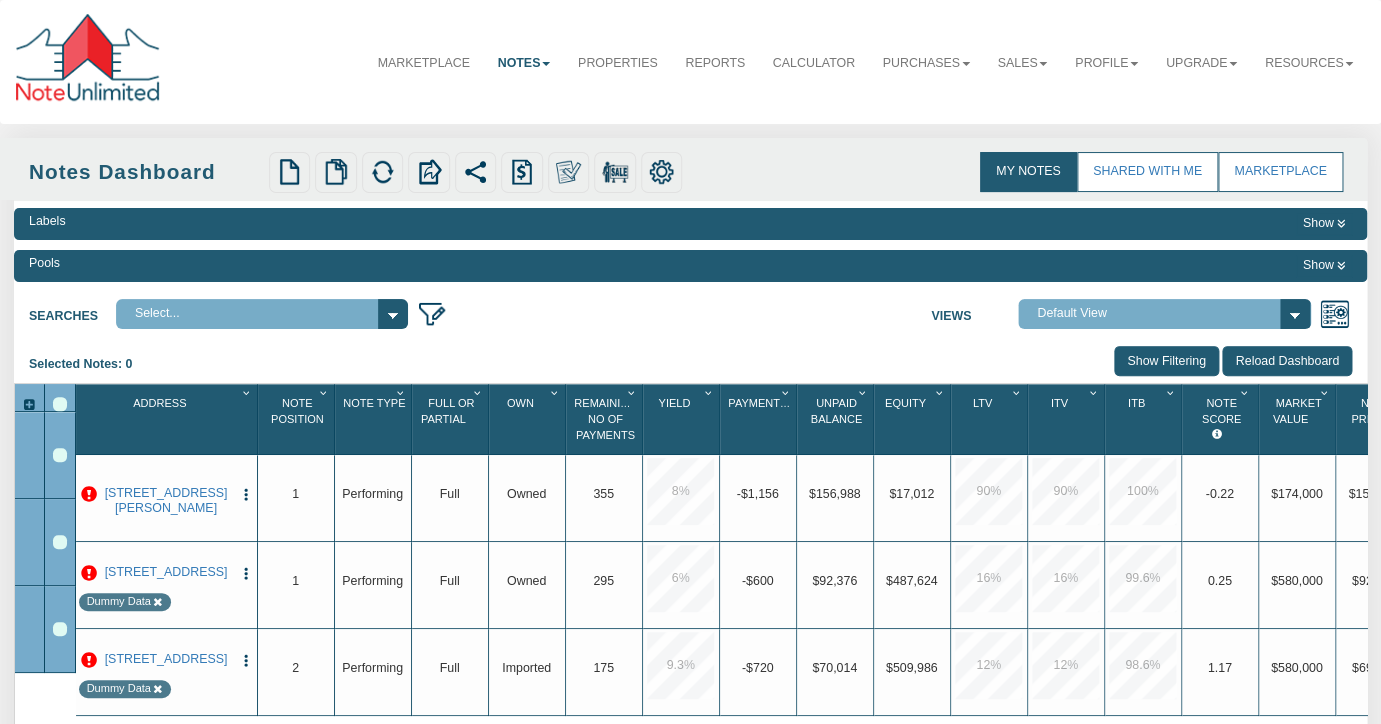 select on "3" 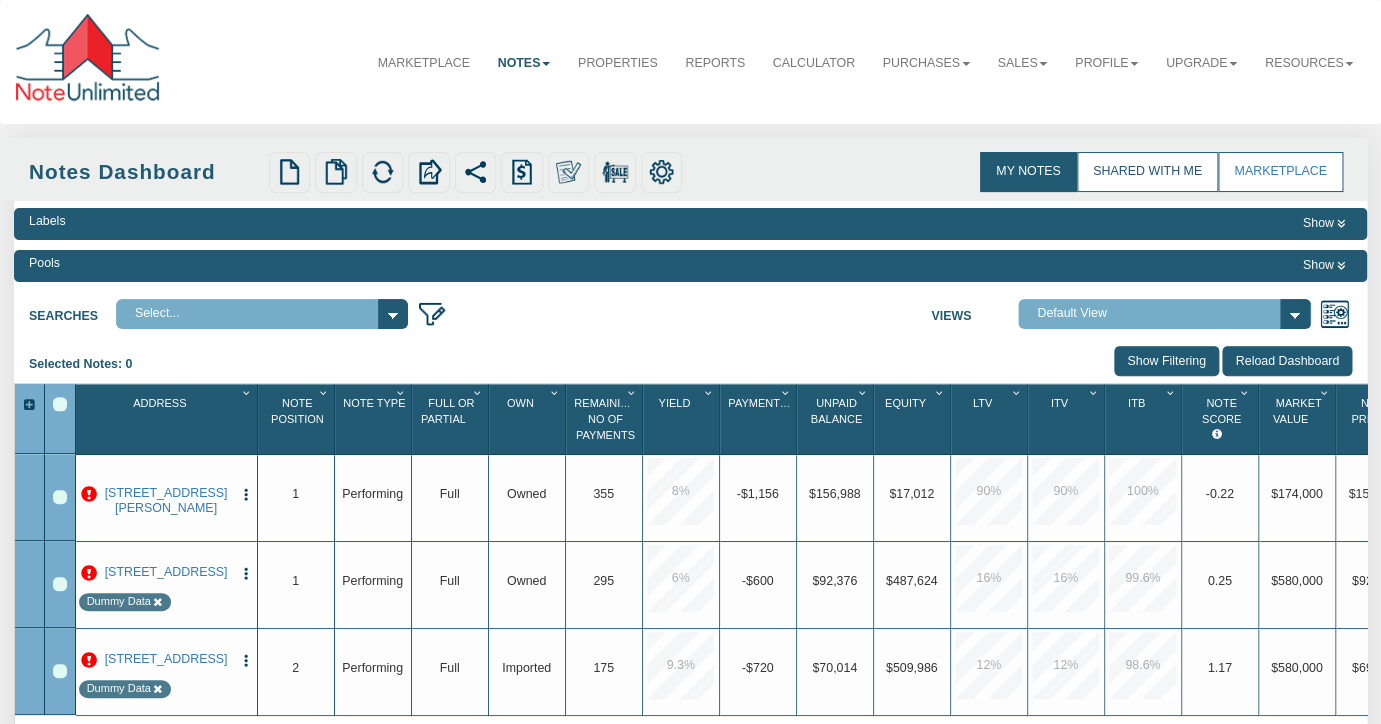 click on "Shared with Me" at bounding box center [1147, 172] 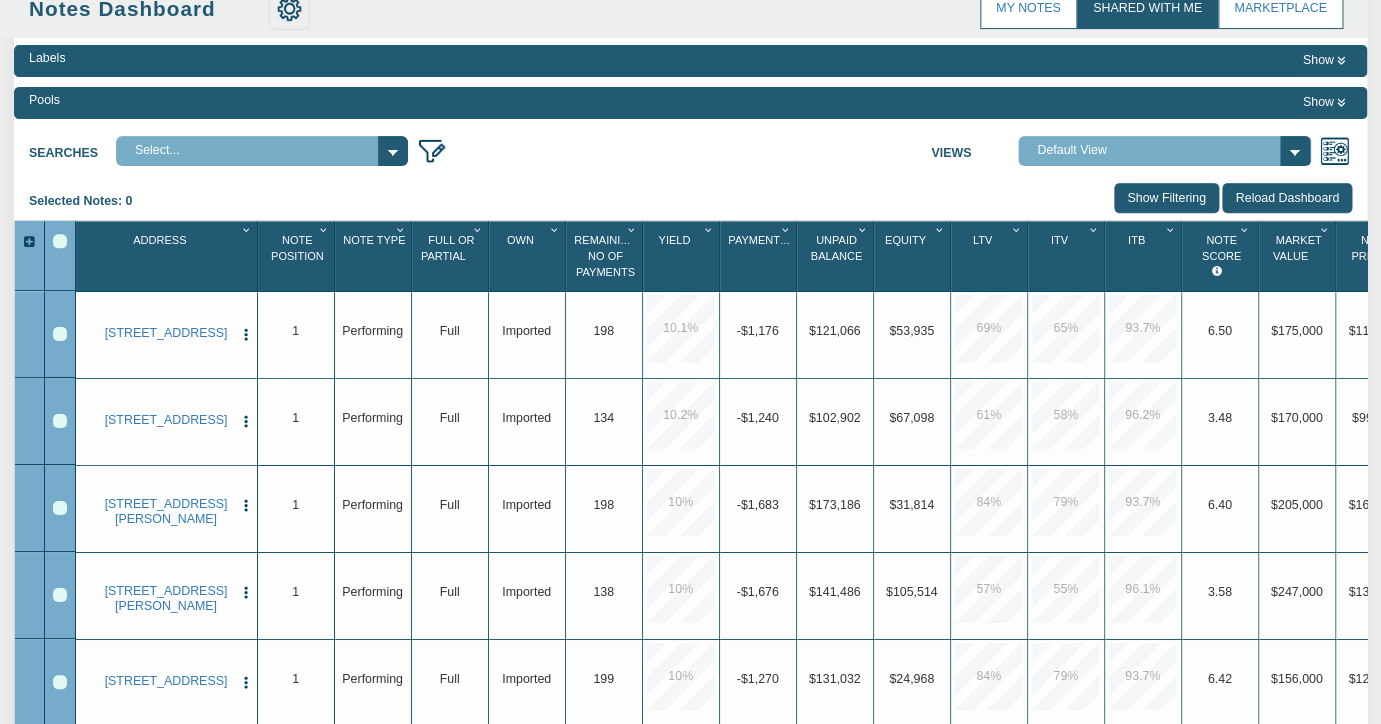 scroll, scrollTop: 203, scrollLeft: 0, axis: vertical 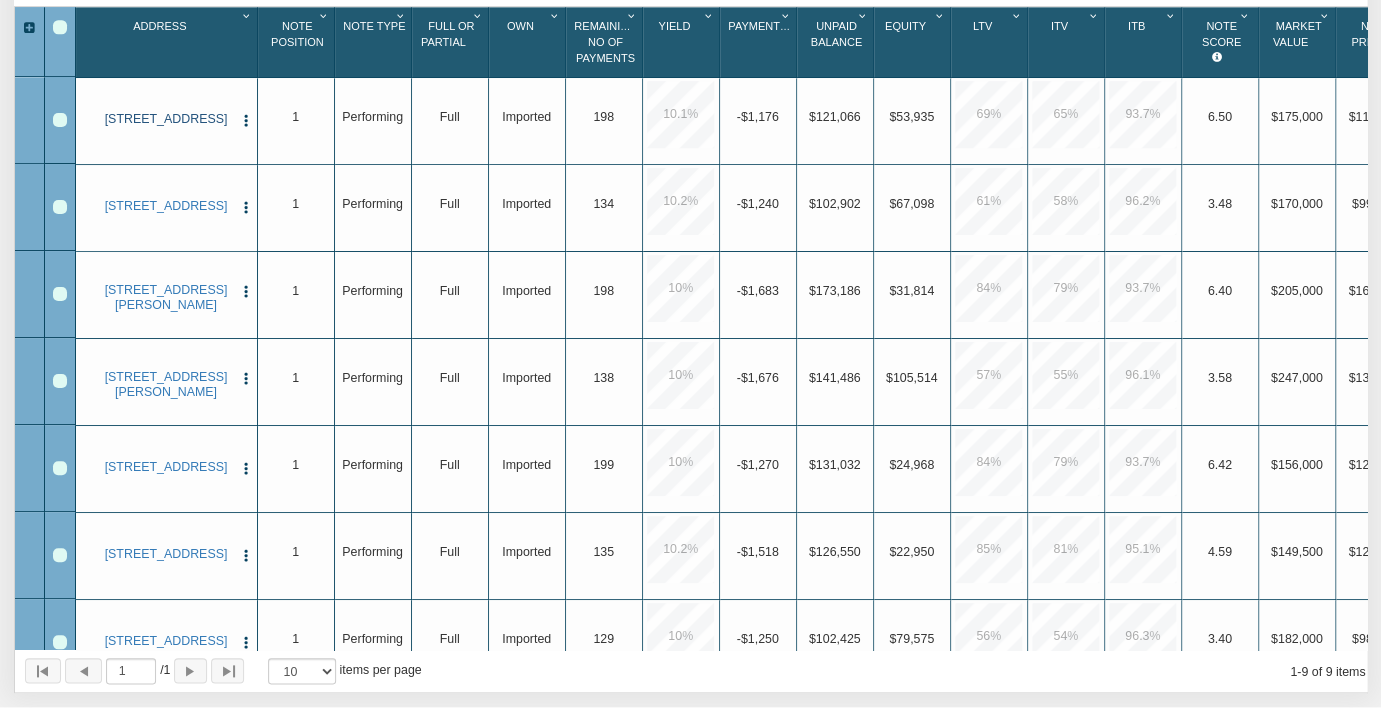 click on "[STREET_ADDRESS]" at bounding box center (166, 119) 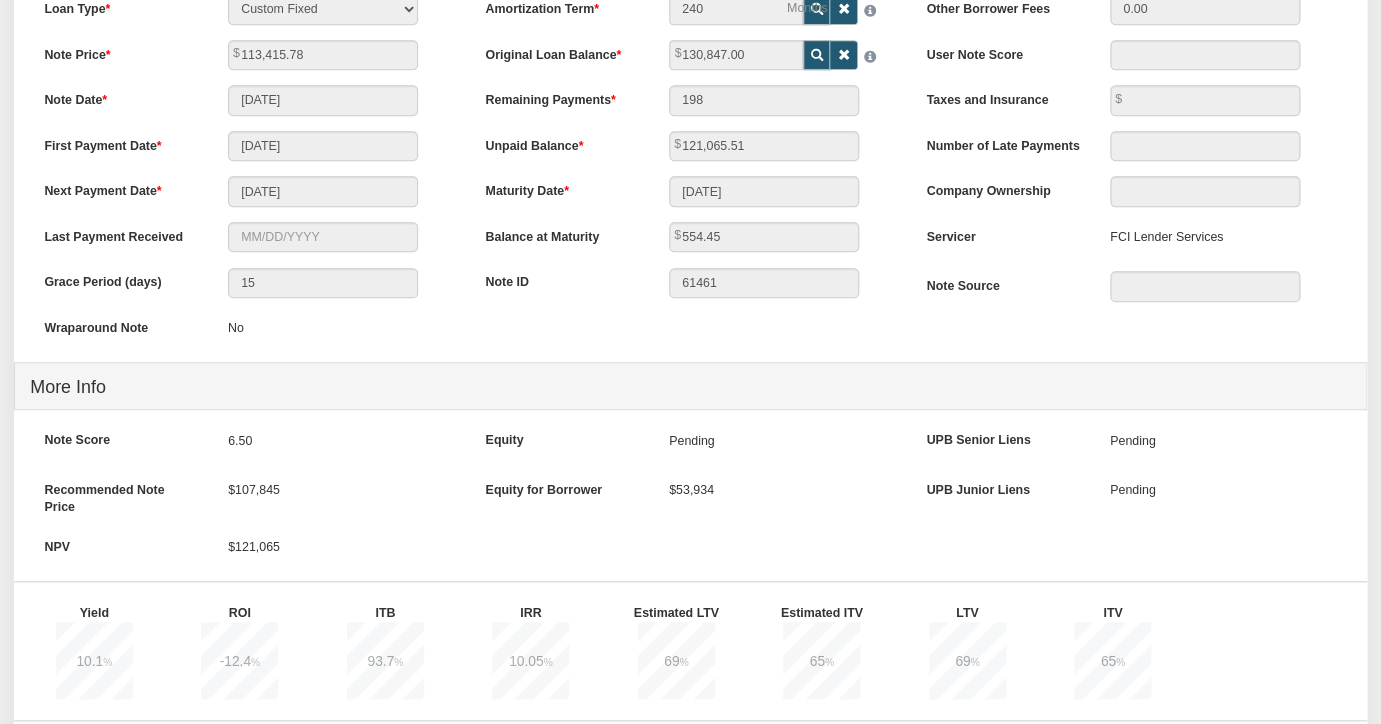 scroll, scrollTop: 0, scrollLeft: 0, axis: both 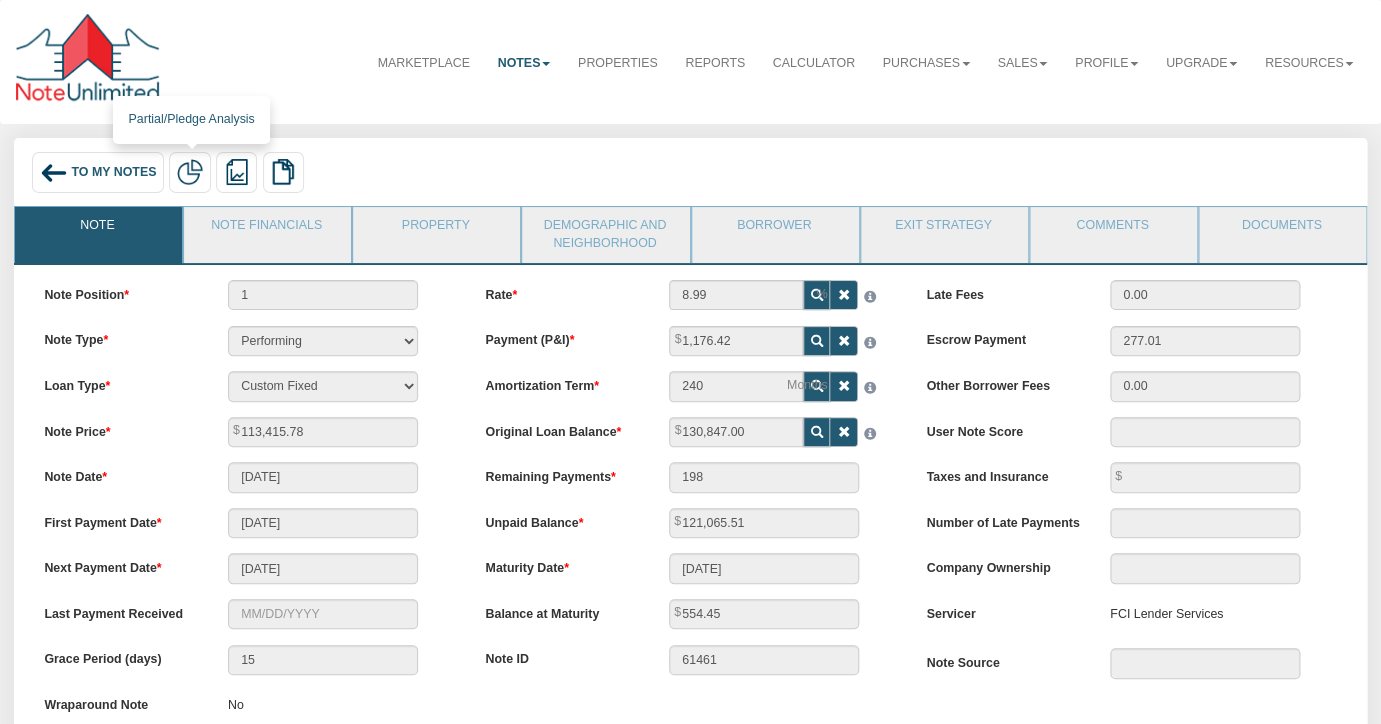 click at bounding box center [190, 172] 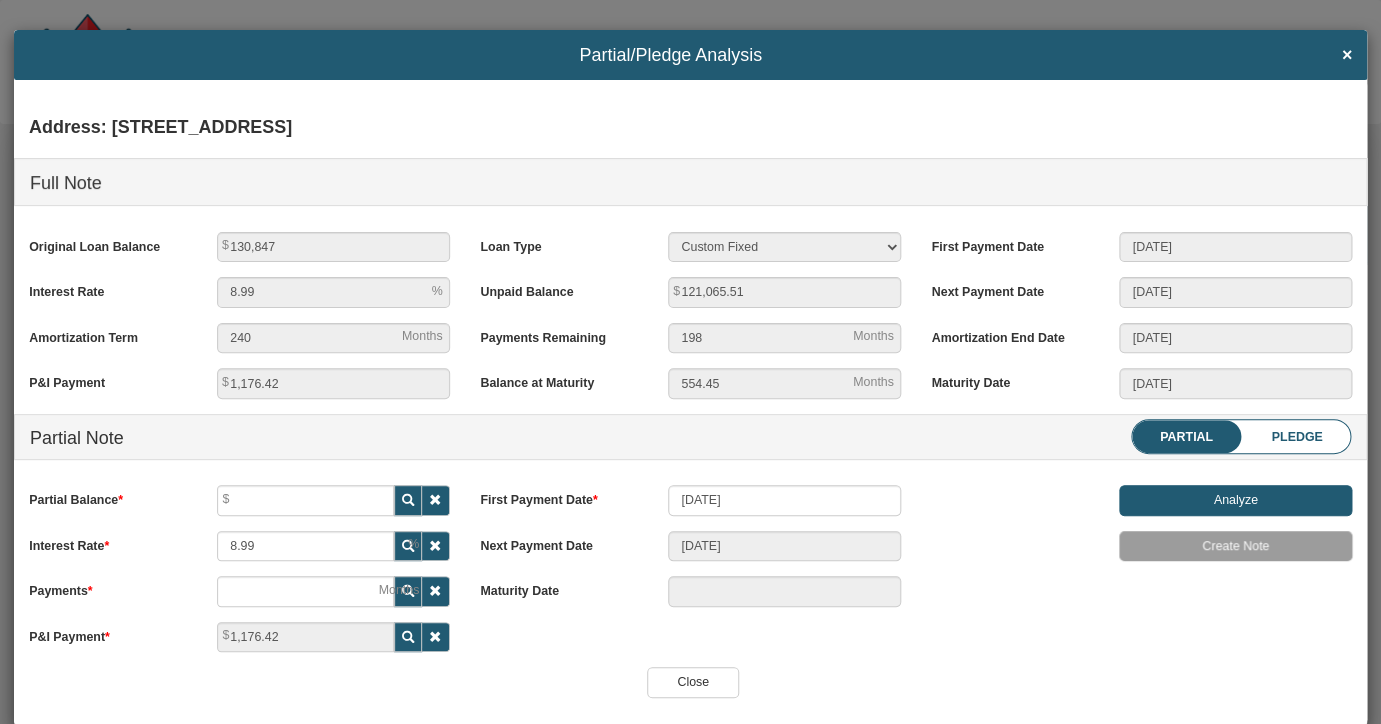 click on "×" at bounding box center (1347, 56) 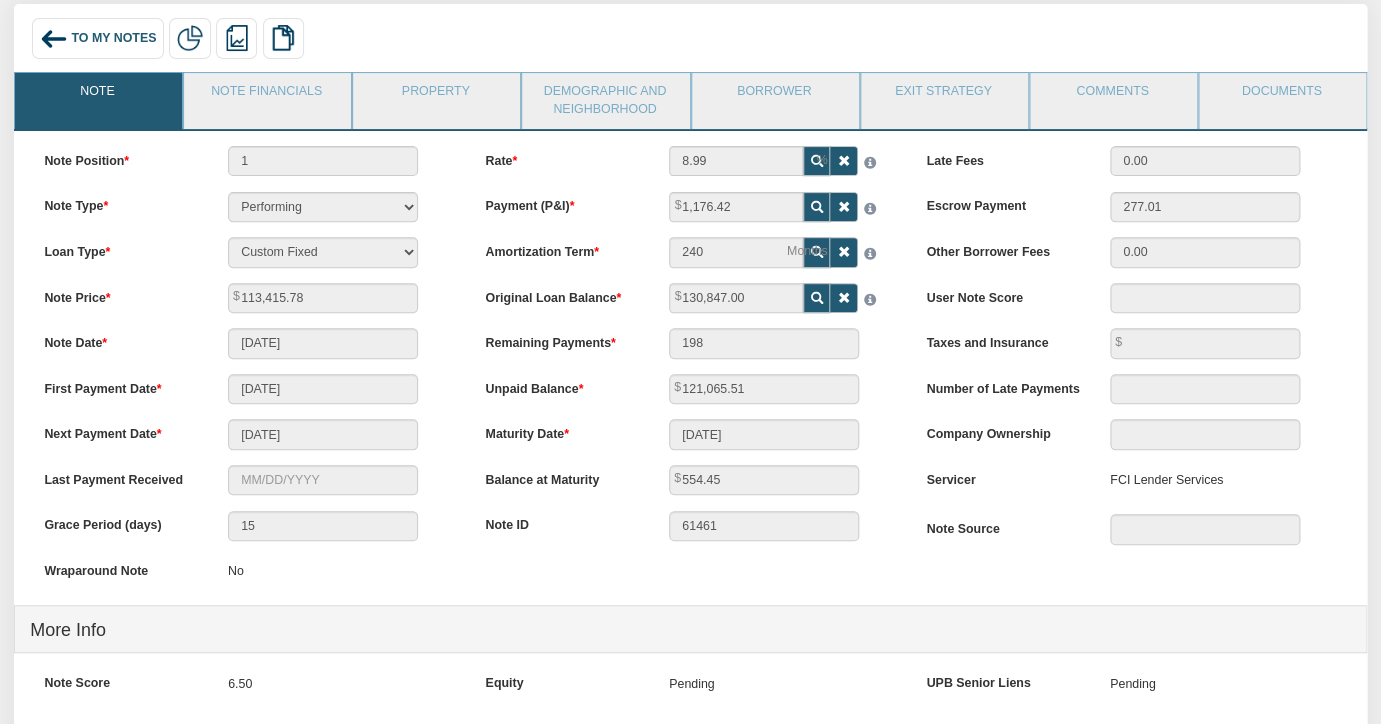 scroll, scrollTop: 111, scrollLeft: 0, axis: vertical 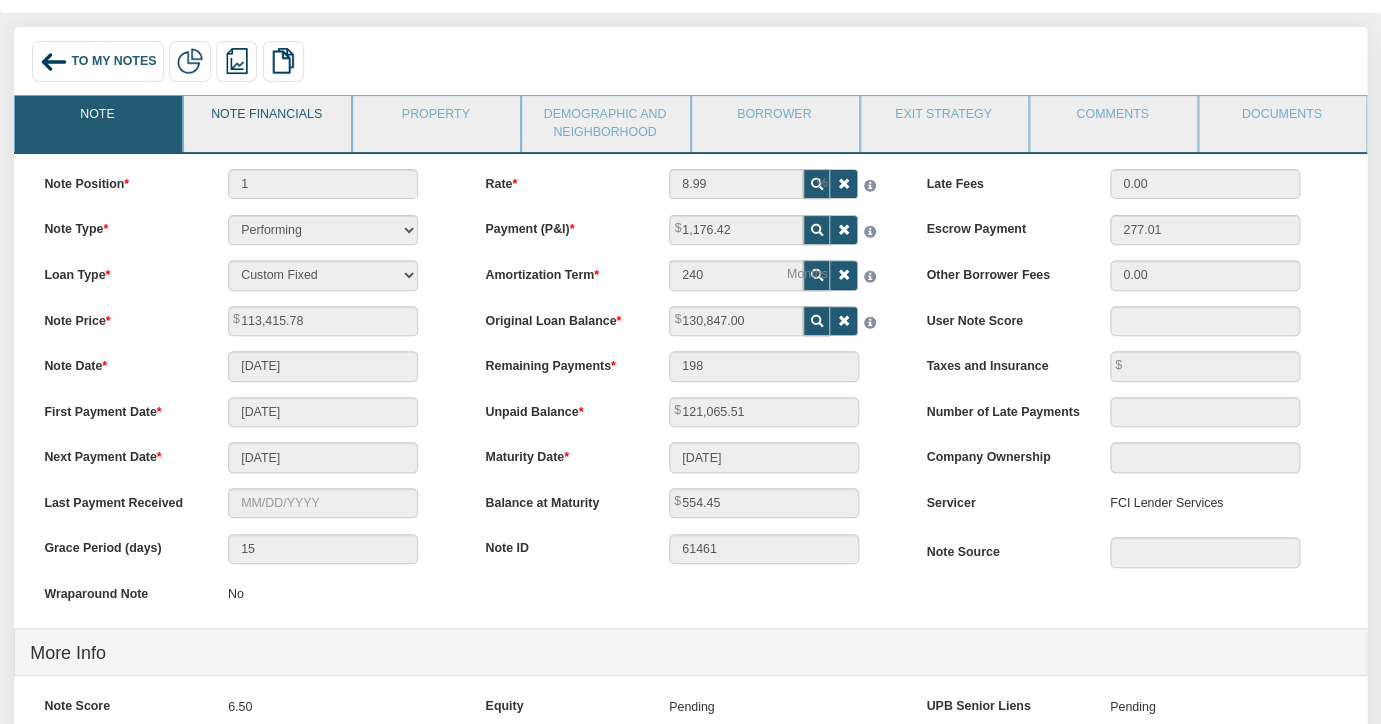 click on "Note Financials" at bounding box center [266, 121] 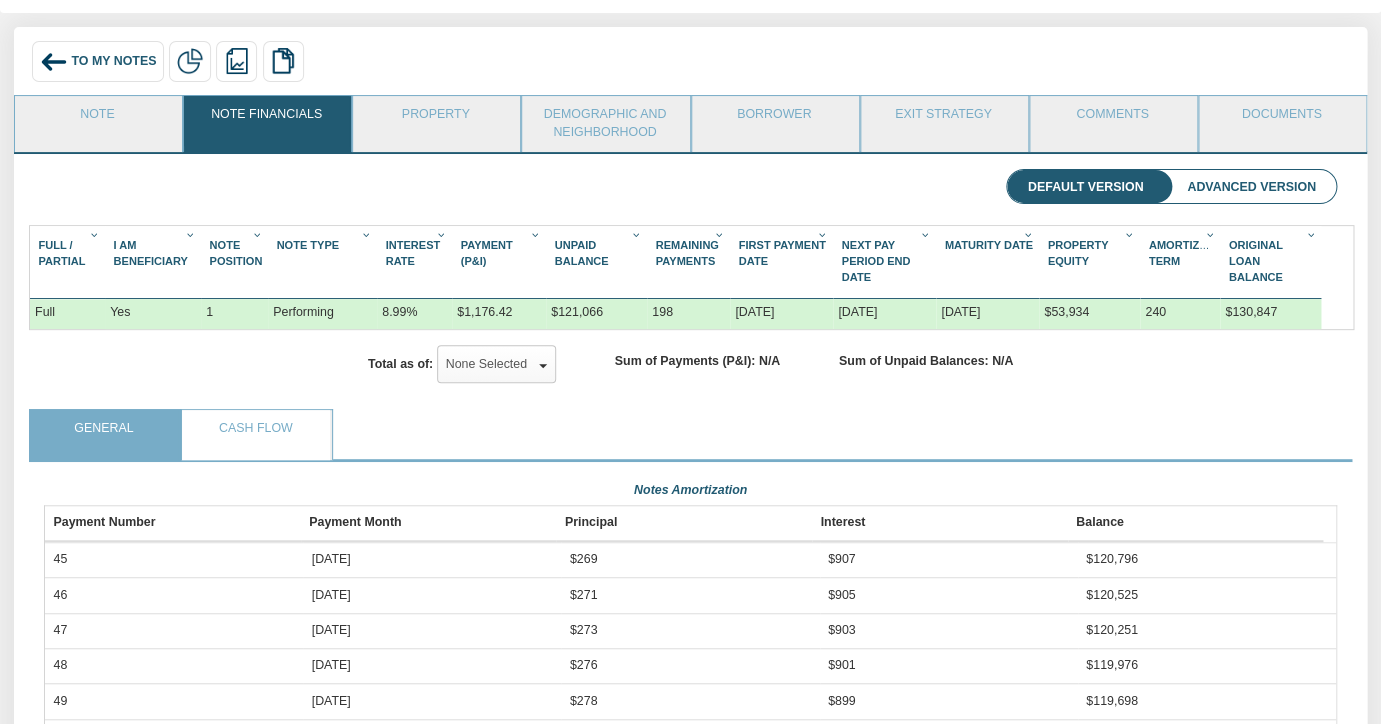 scroll, scrollTop: 999679, scrollLeft: 998707, axis: both 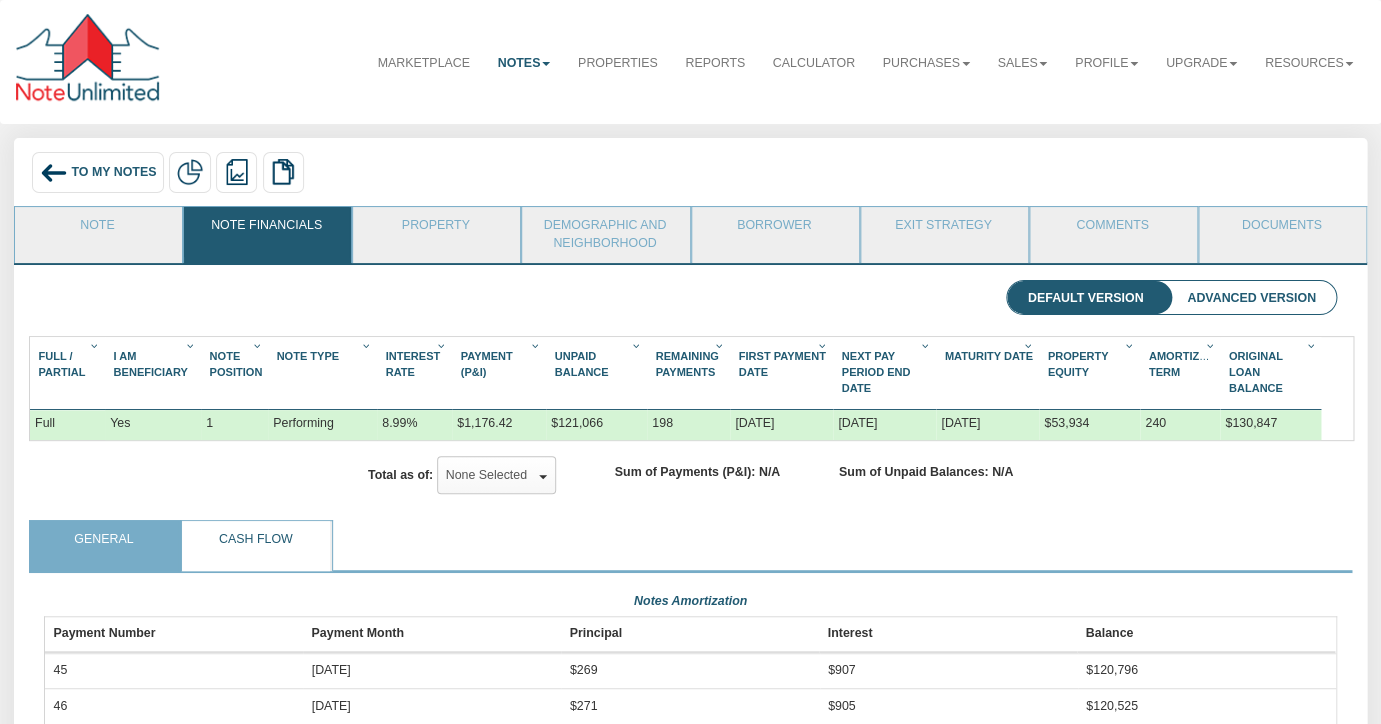 click on "Cash Flow" at bounding box center [256, 546] 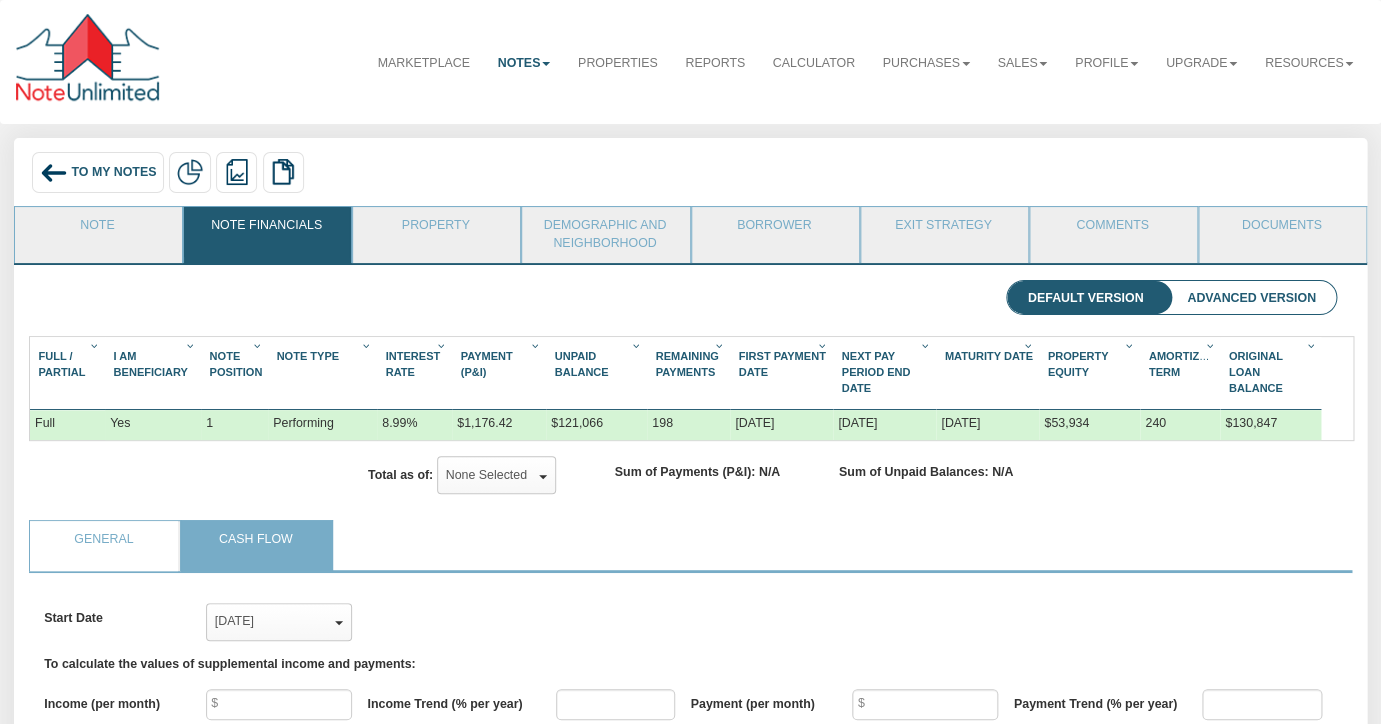 scroll, scrollTop: 999724, scrollLeft: 998707, axis: both 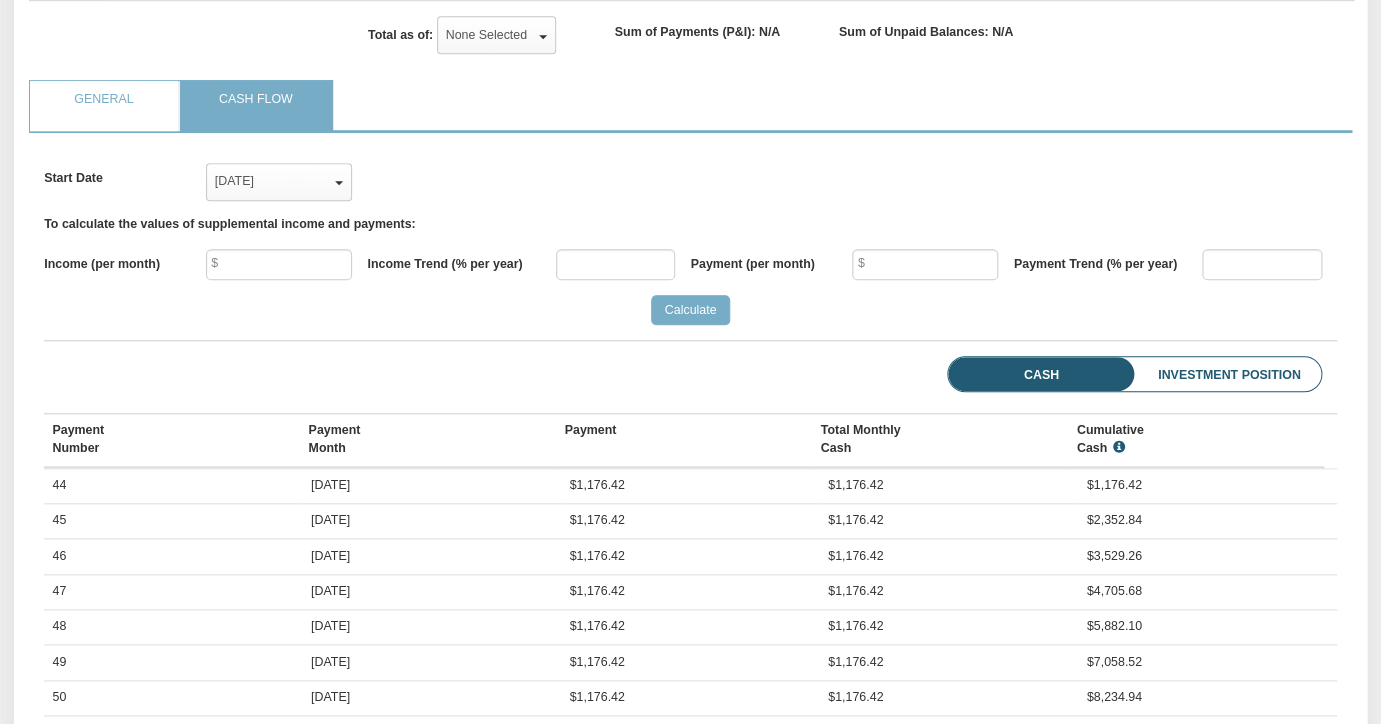 click on "Investment Position" at bounding box center [1201, 374] 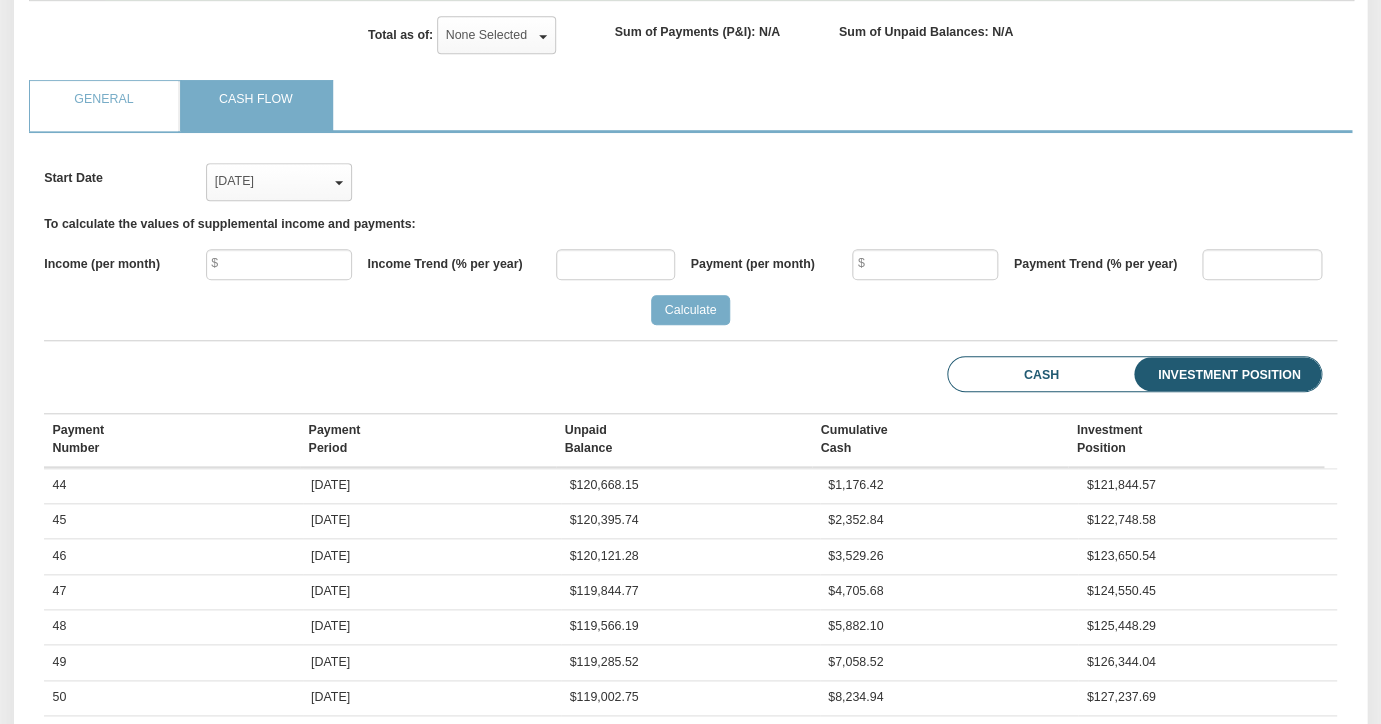 scroll, scrollTop: 999724, scrollLeft: 998707, axis: both 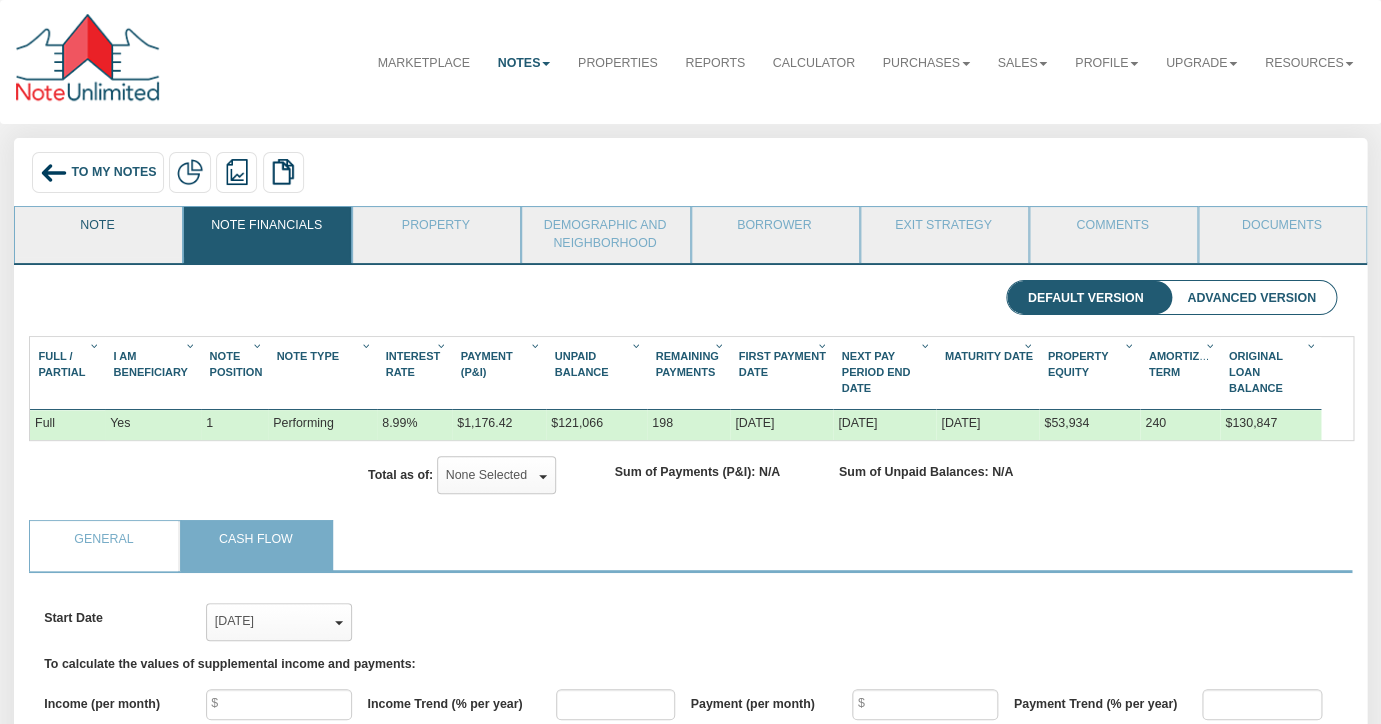 click on "Note" at bounding box center [97, 232] 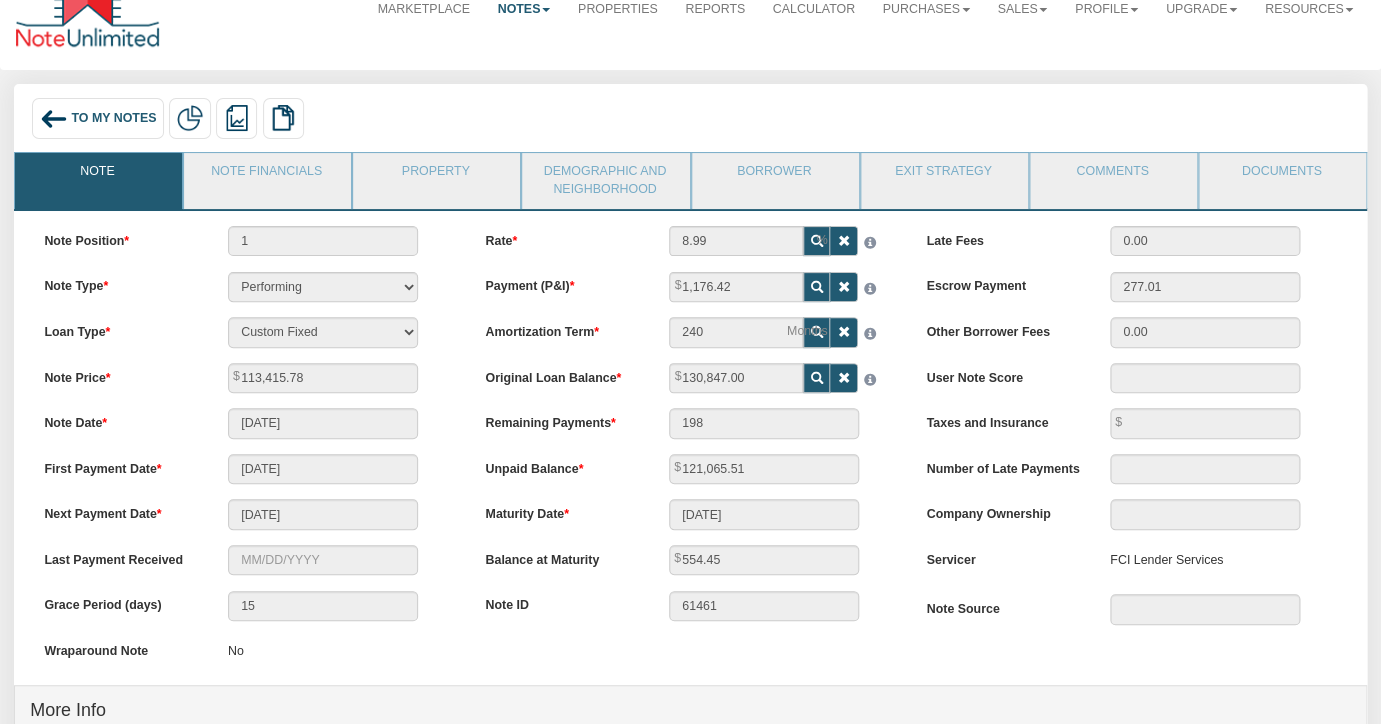 scroll, scrollTop: 58, scrollLeft: 0, axis: vertical 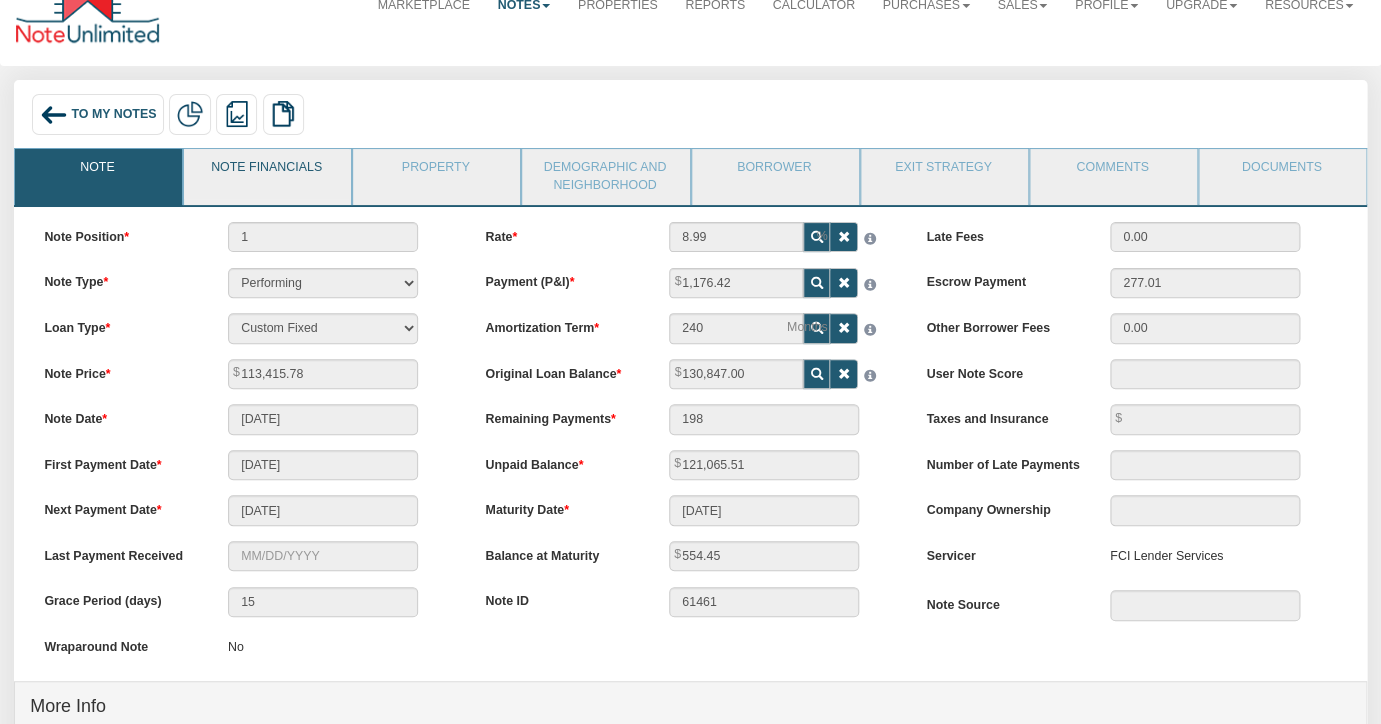 click on "Note Financials" at bounding box center [266, 174] 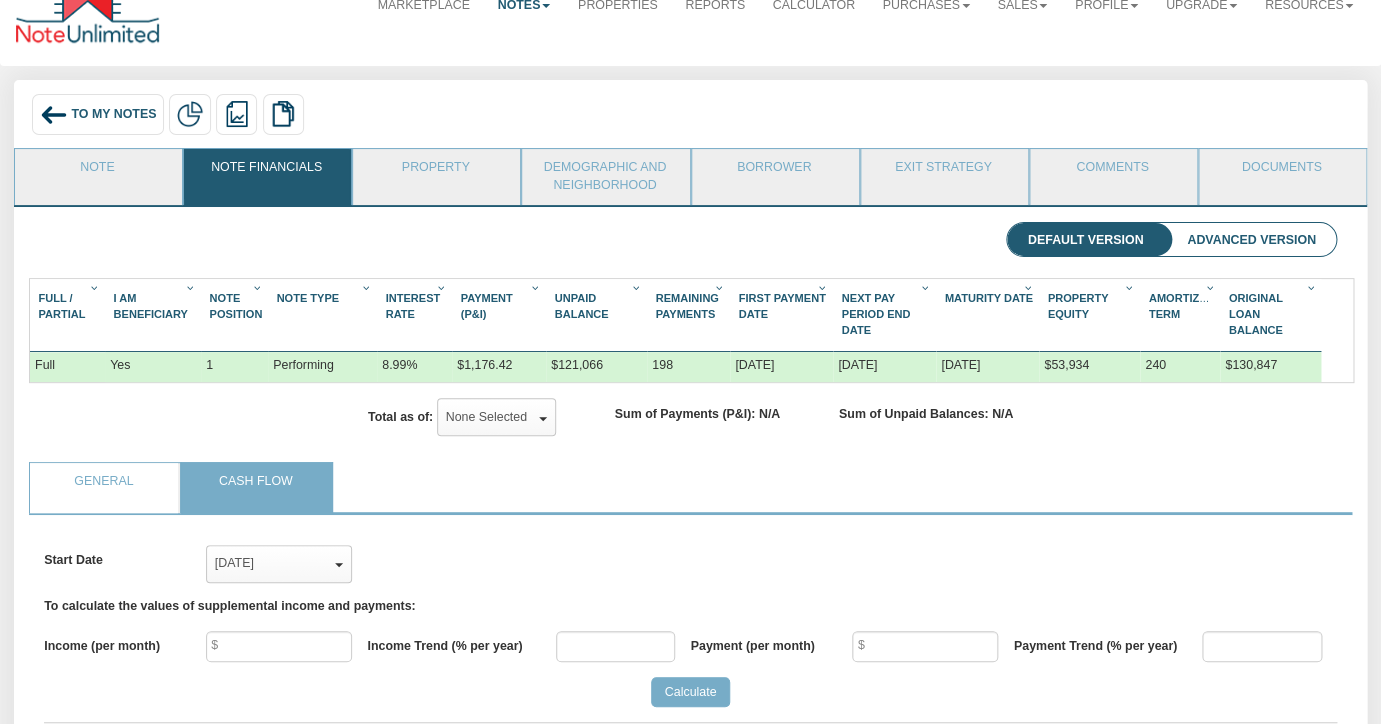 scroll, scrollTop: 999724, scrollLeft: 998707, axis: both 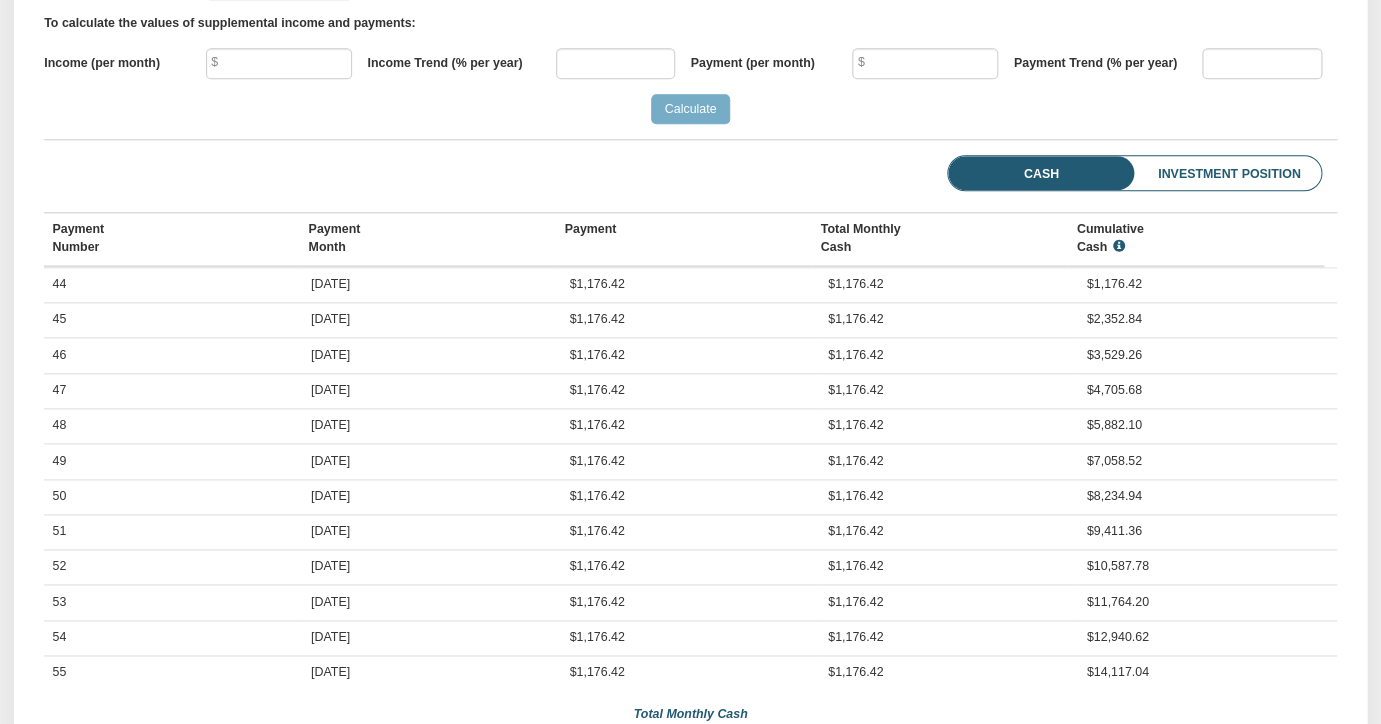 click on "Investment Position" at bounding box center [1201, 173] 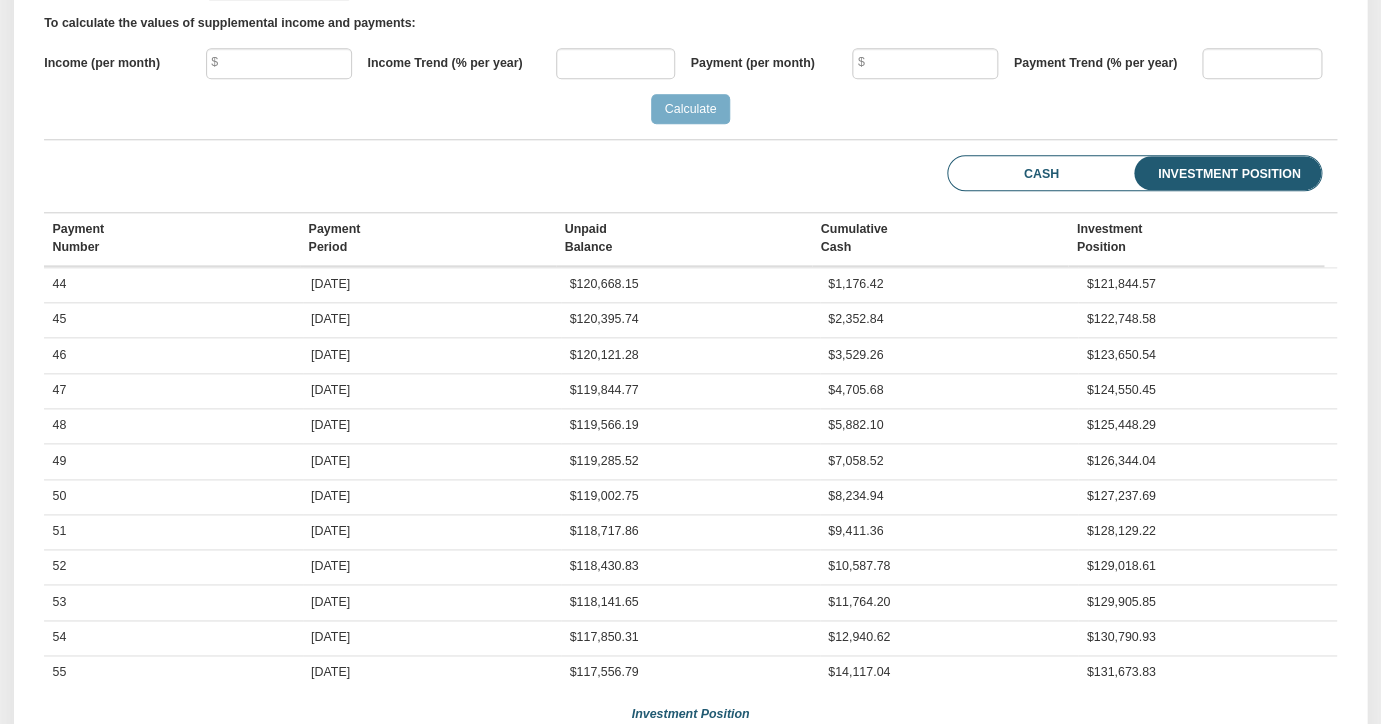 scroll, scrollTop: 999724, scrollLeft: 998707, axis: both 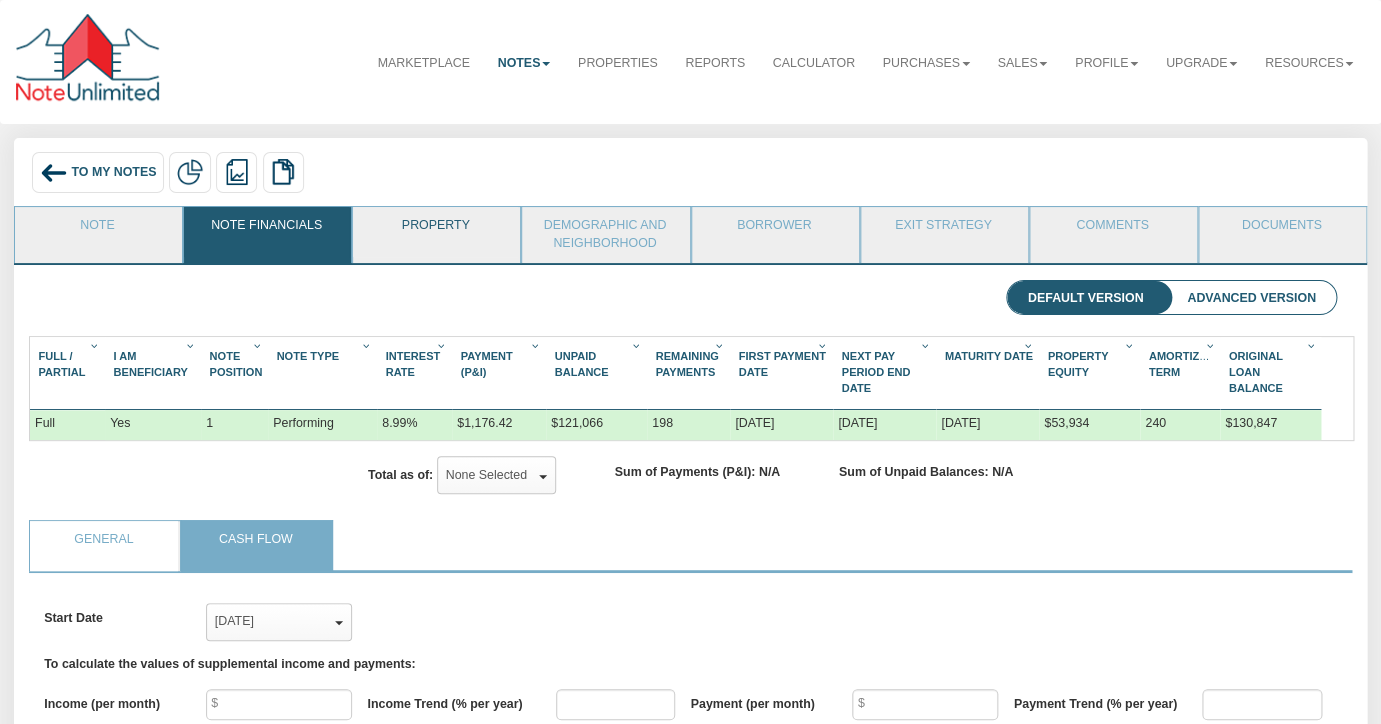 click on "Property" at bounding box center (435, 232) 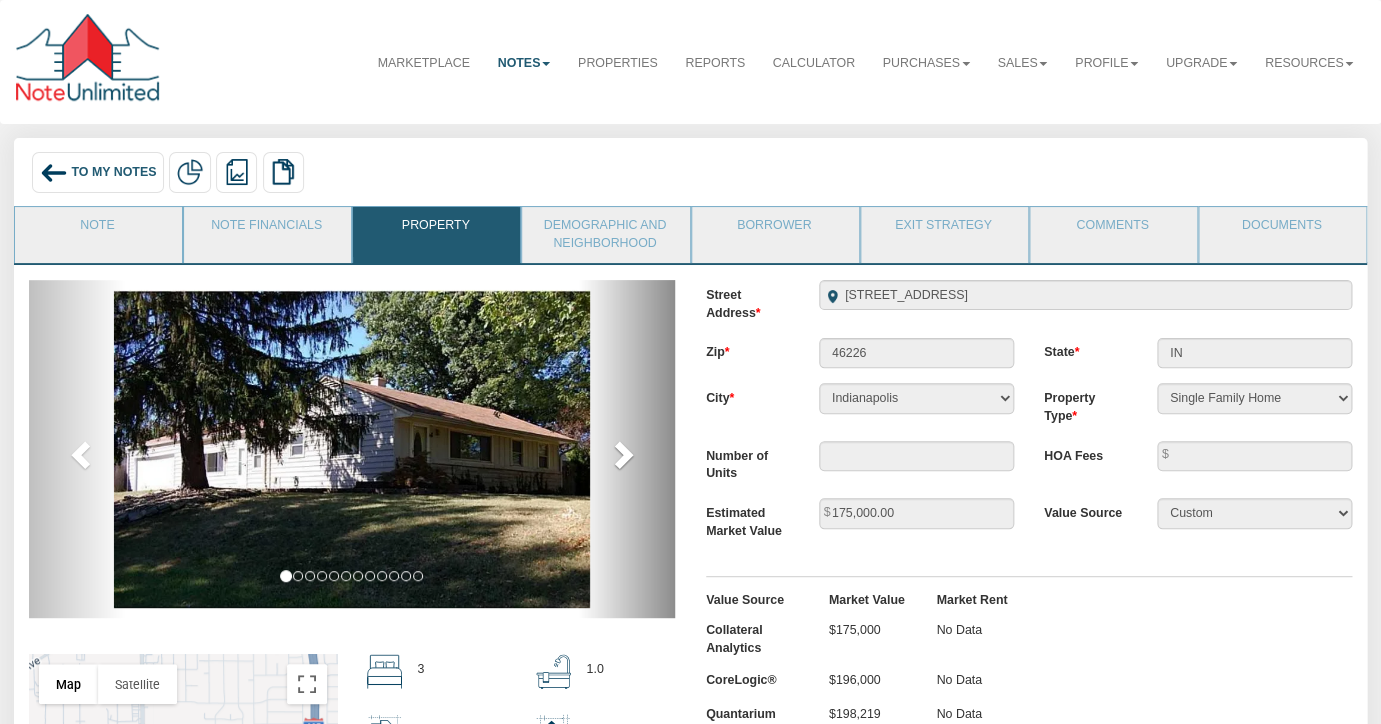 click at bounding box center [622, 454] 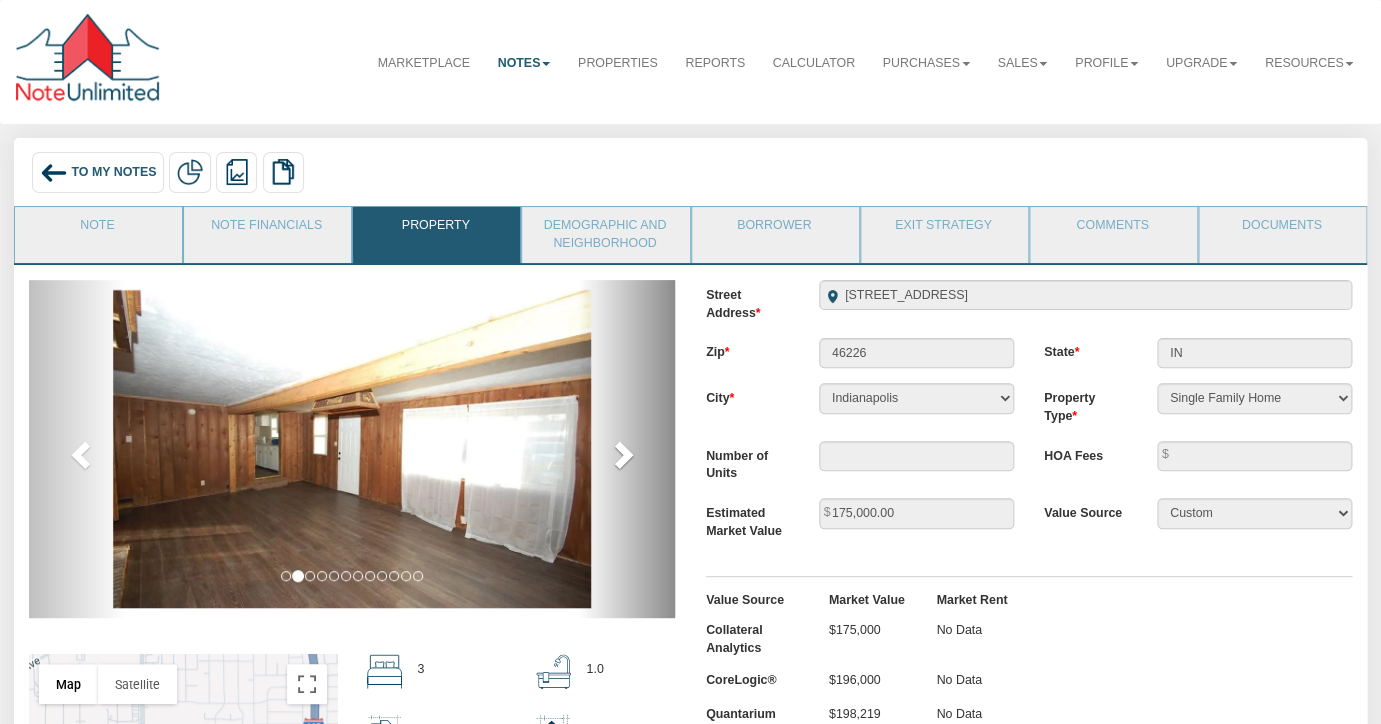 click at bounding box center (622, 454) 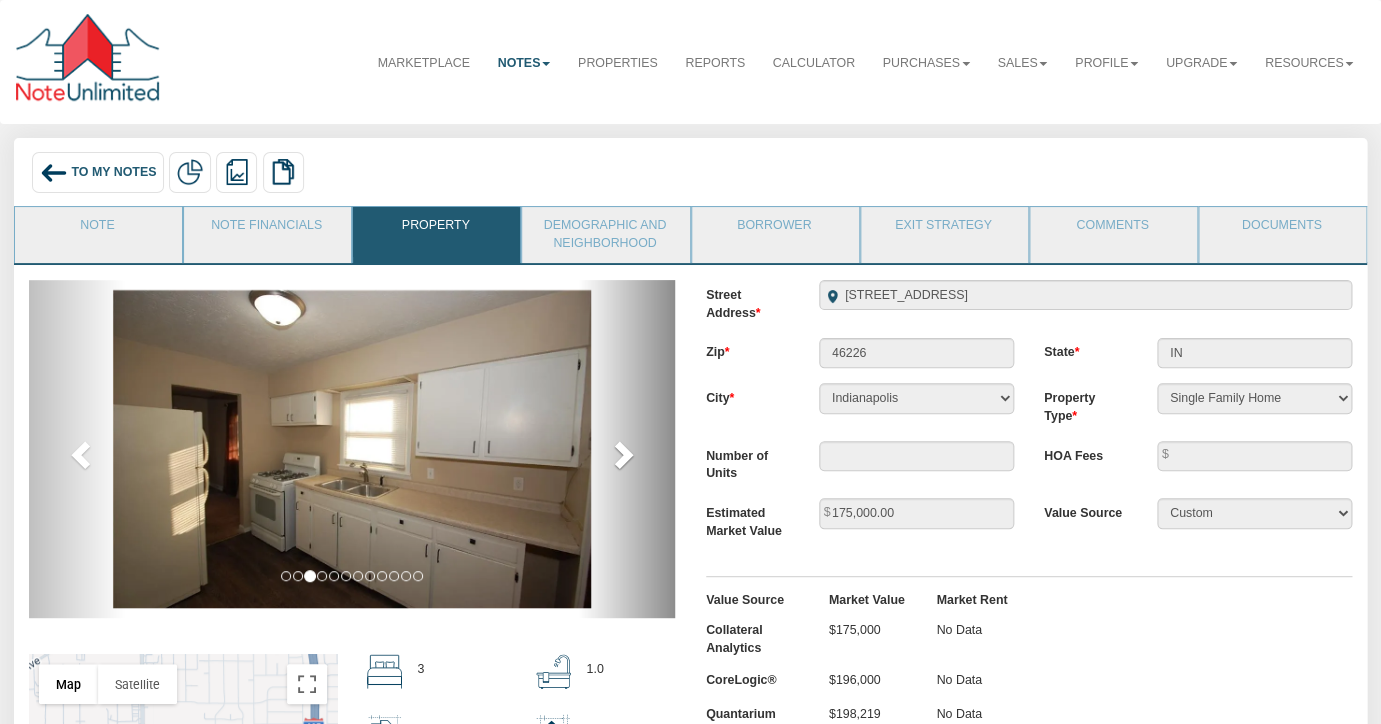 click at bounding box center [622, 454] 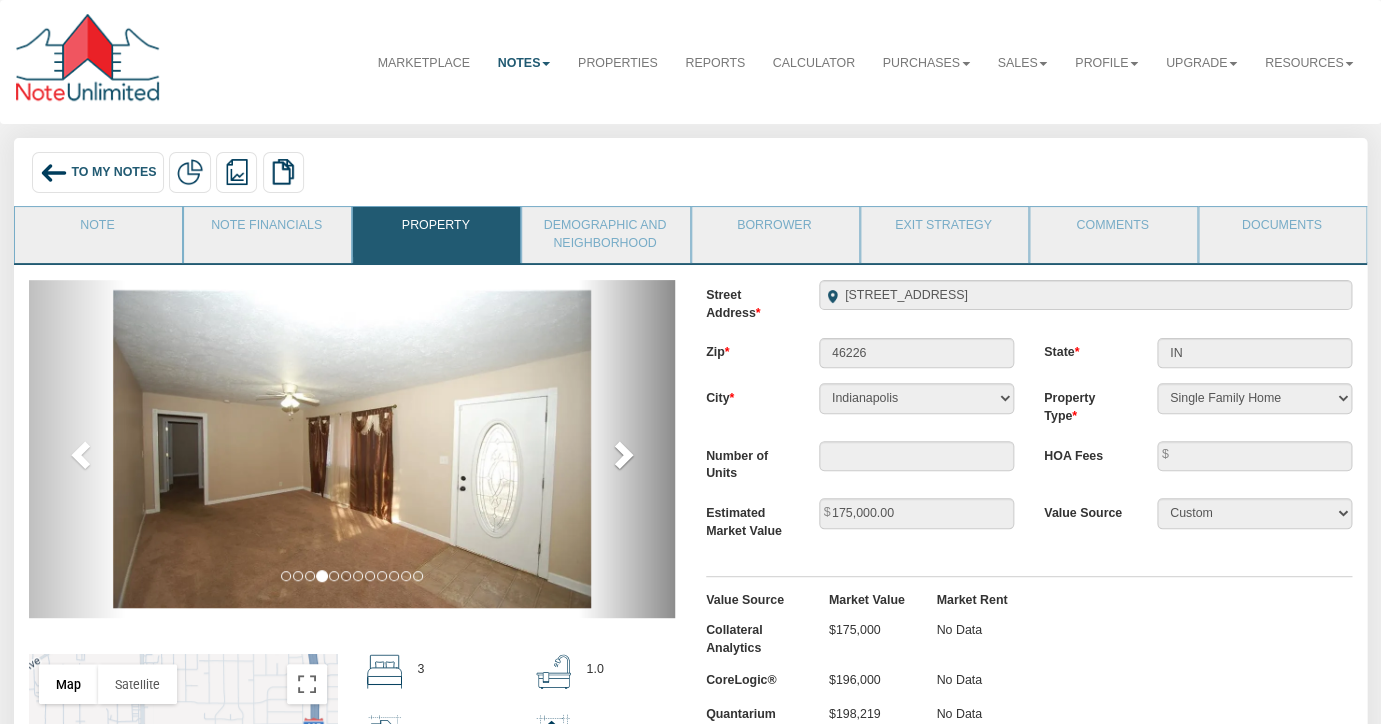 click at bounding box center (622, 454) 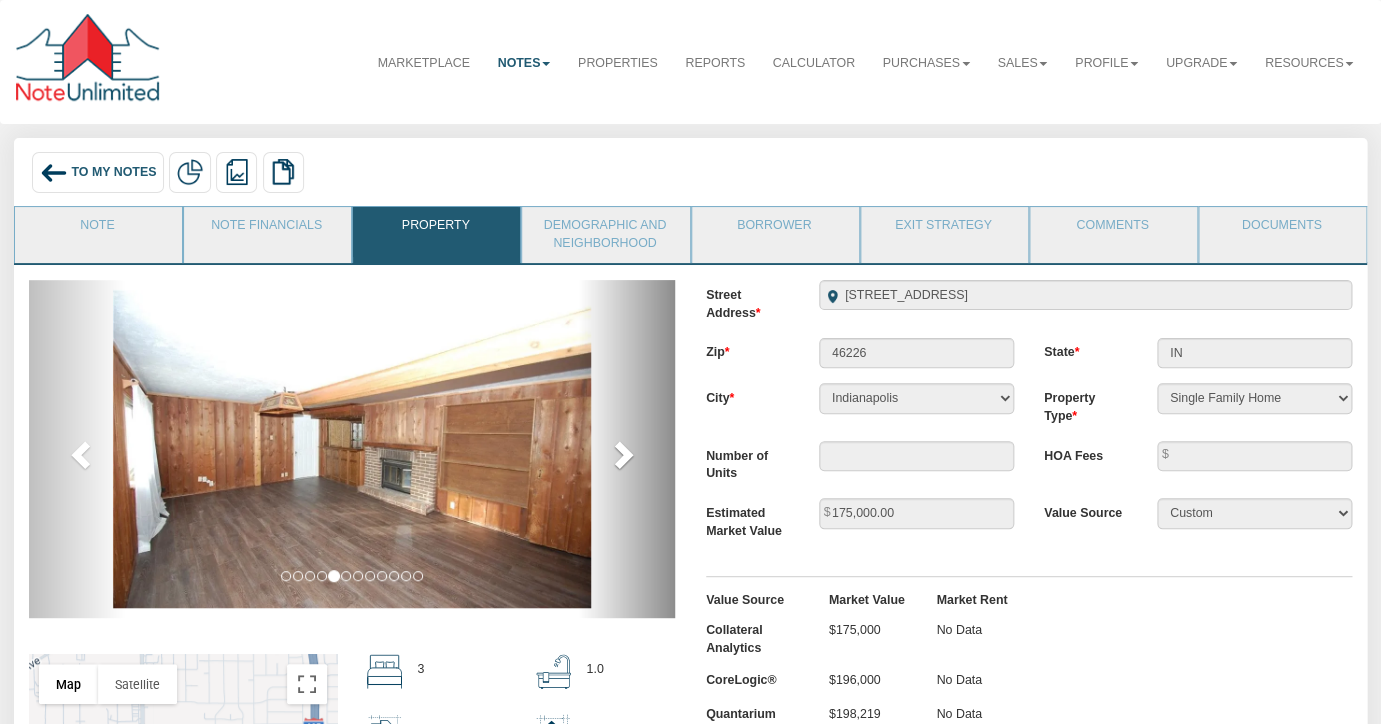 click at bounding box center [622, 454] 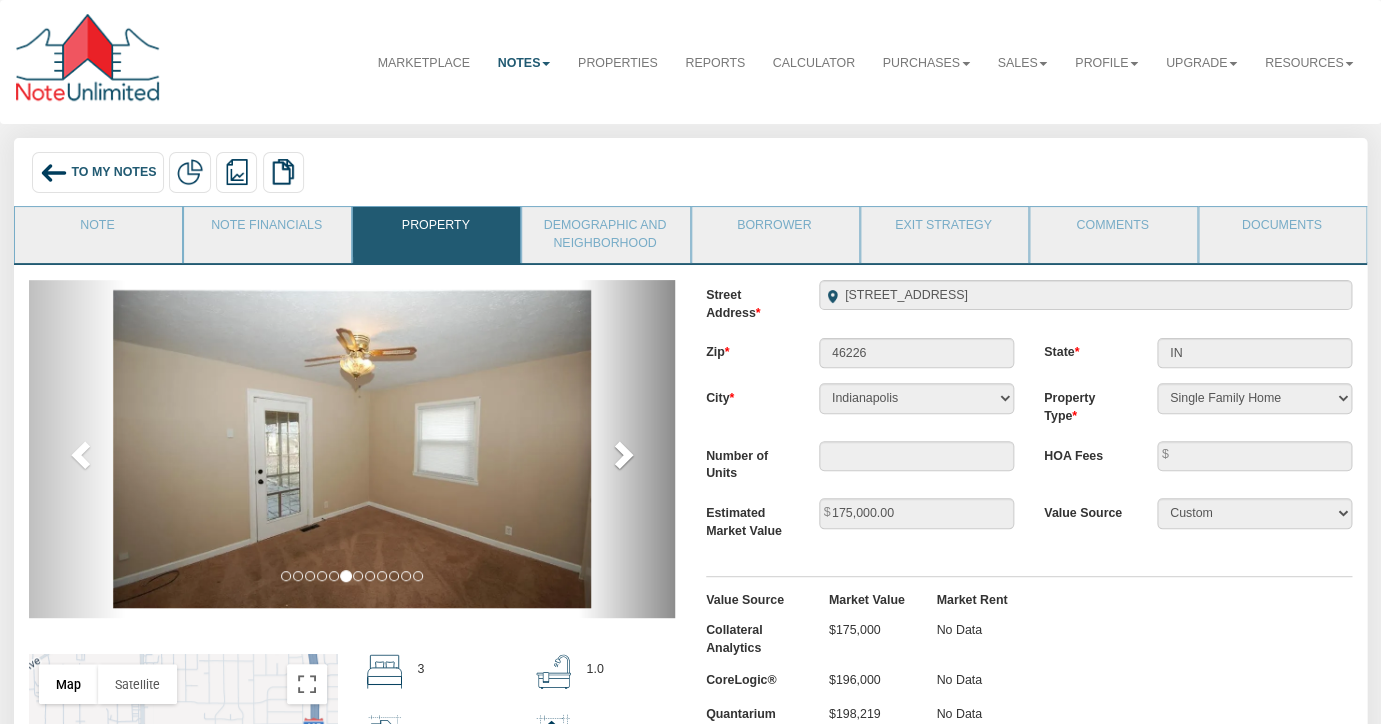 click at bounding box center (622, 454) 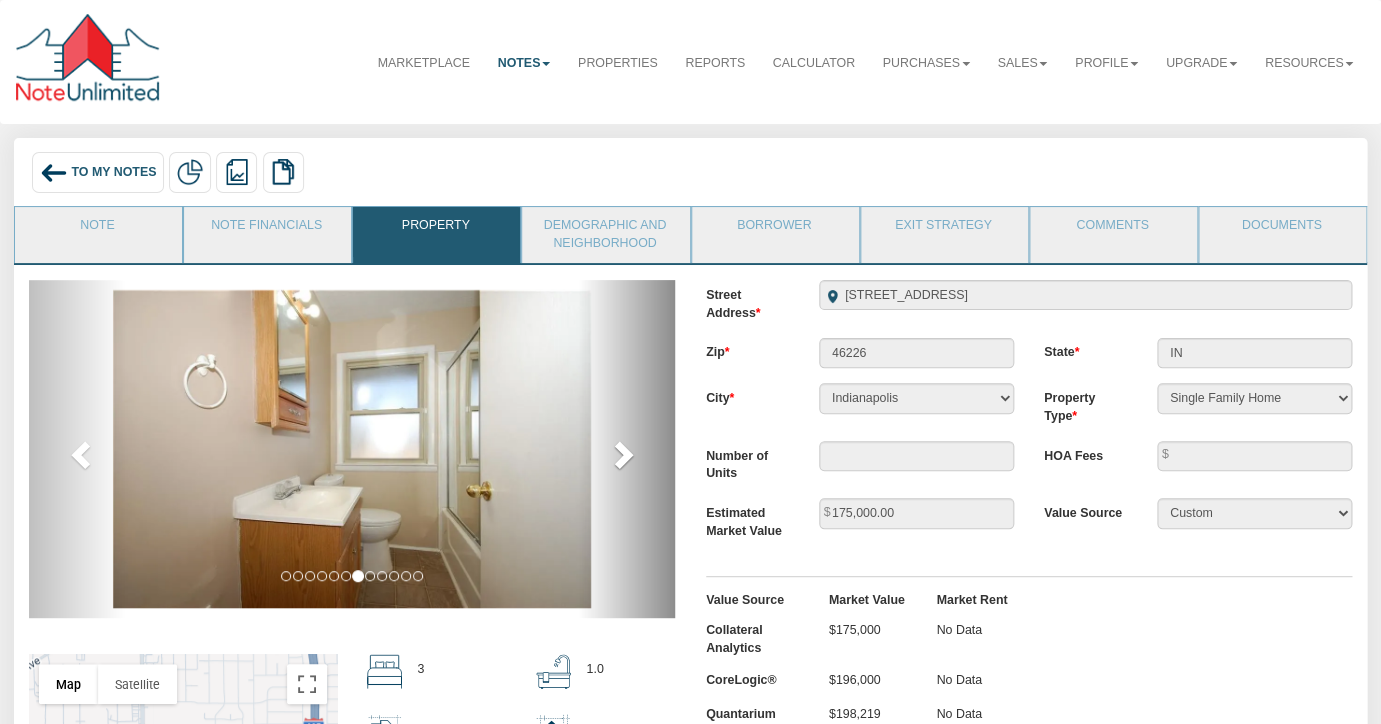 click at bounding box center [622, 454] 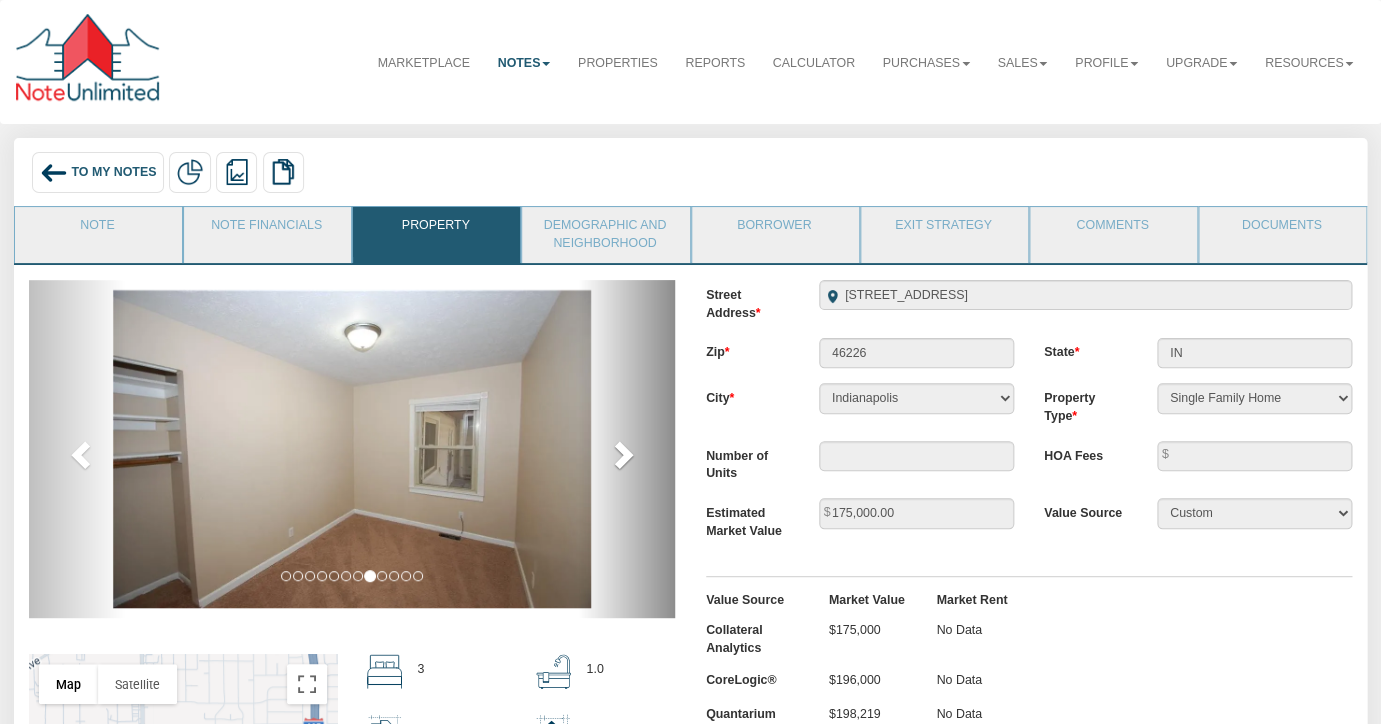 click at bounding box center [622, 454] 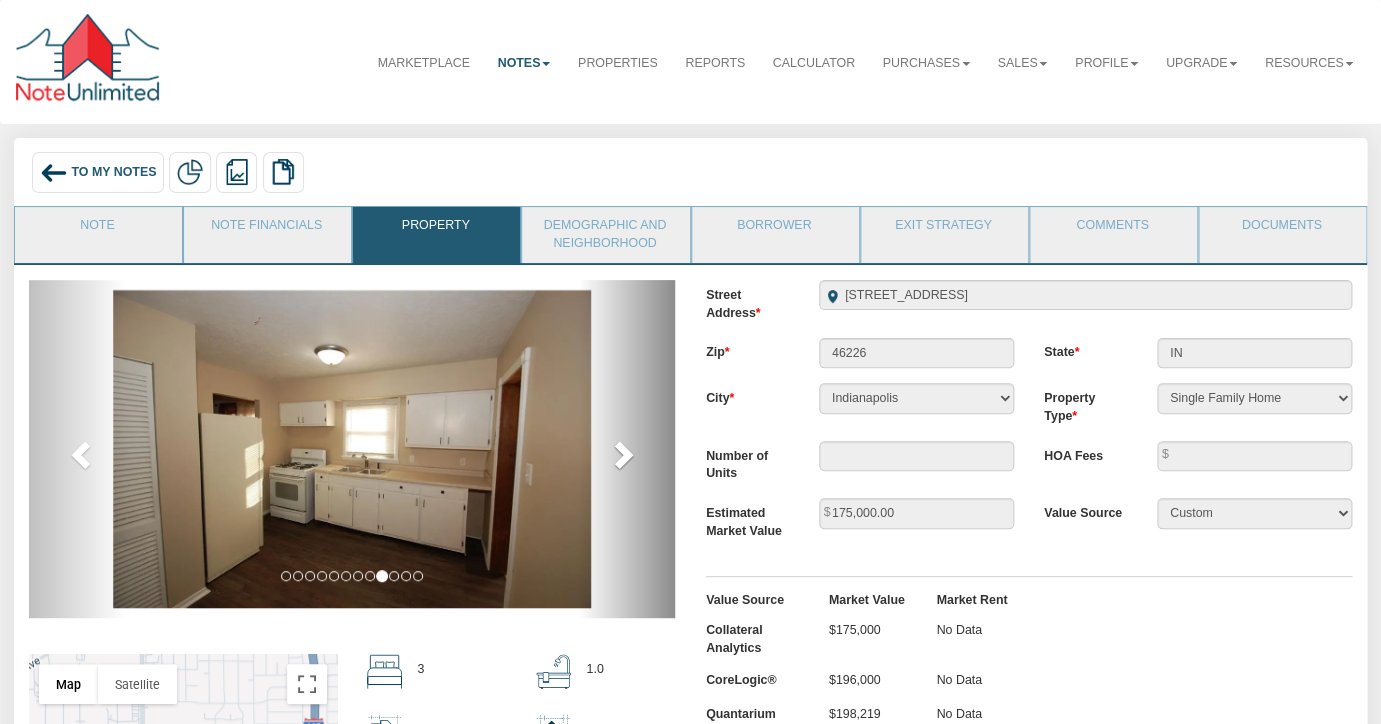 click at bounding box center (622, 454) 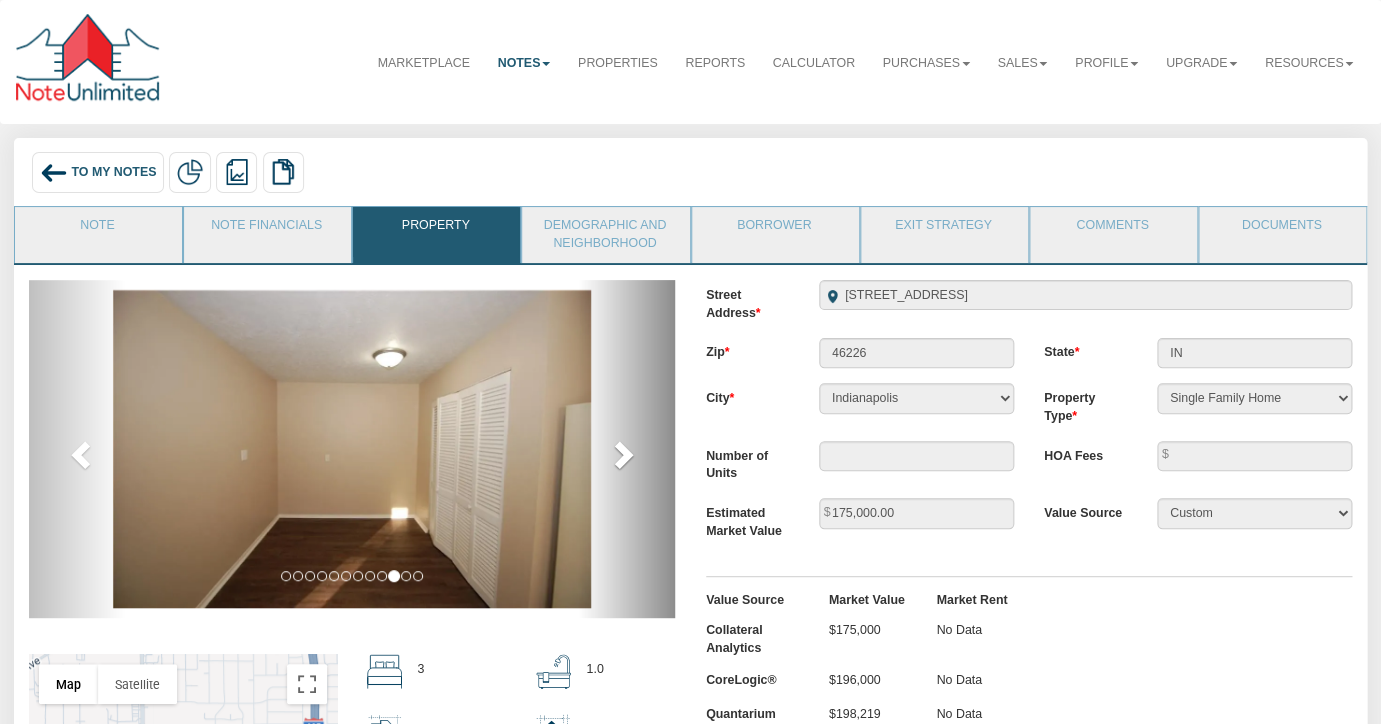 click at bounding box center (622, 454) 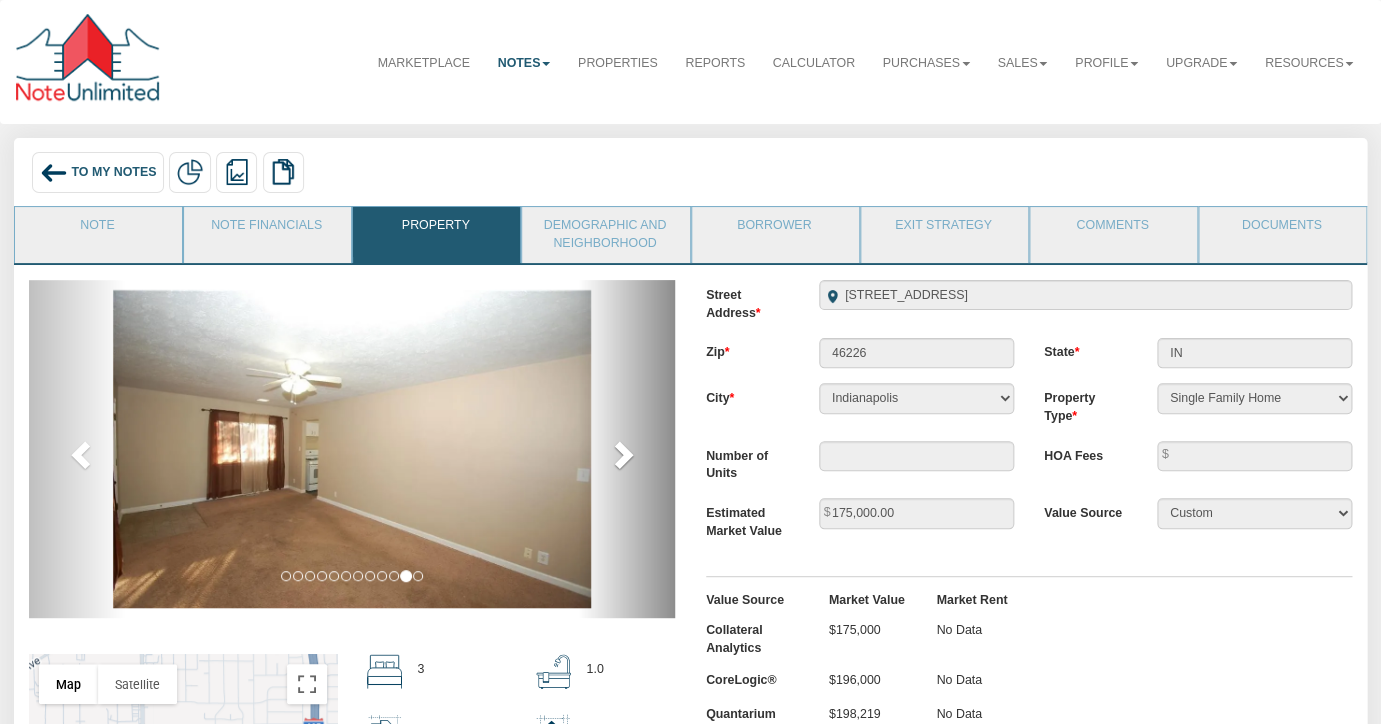 click at bounding box center (622, 454) 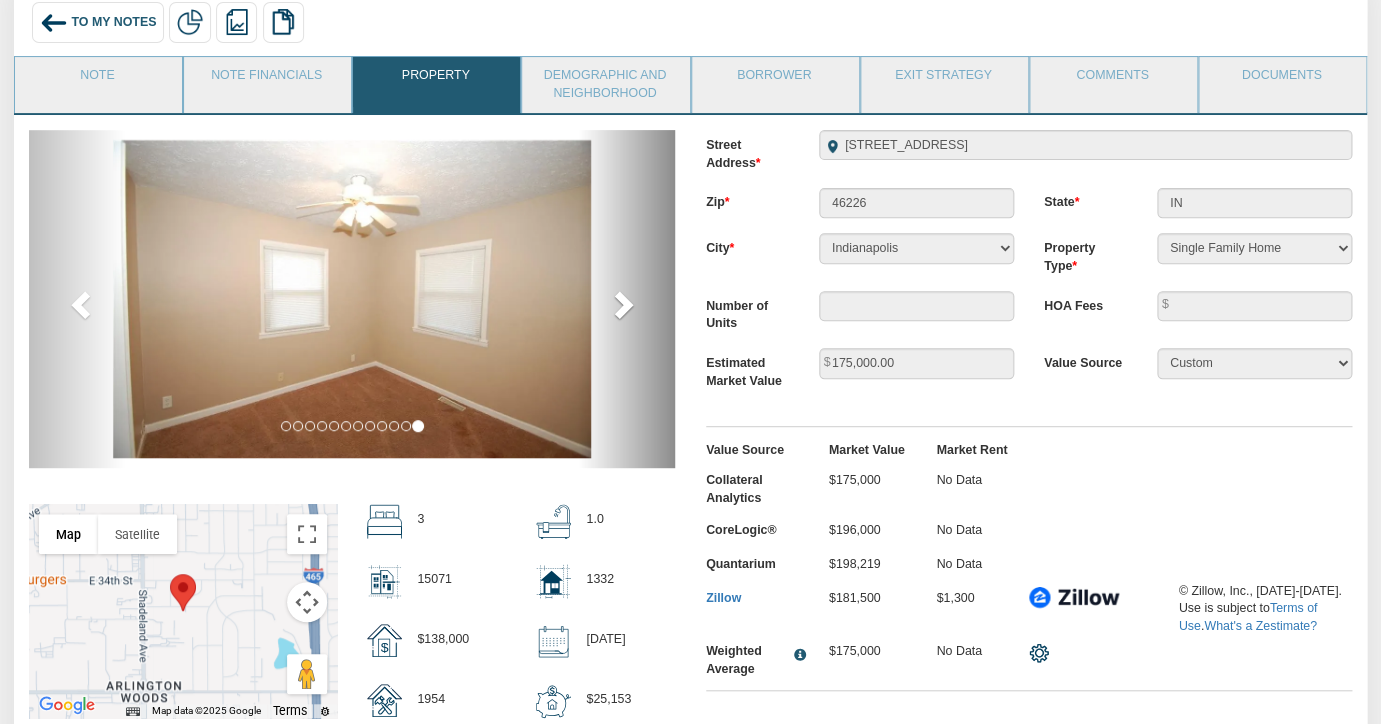 scroll, scrollTop: 0, scrollLeft: 0, axis: both 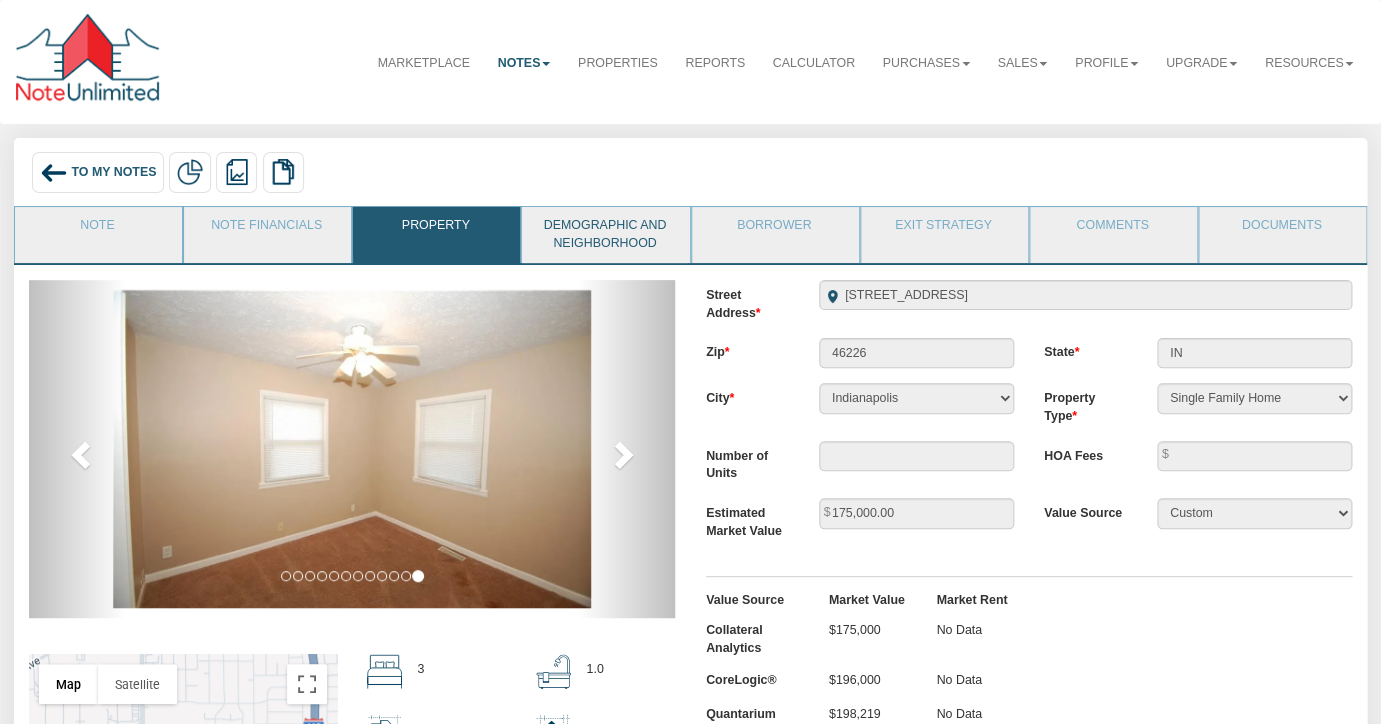 click on "Demographic and Neighborhood" at bounding box center (604, 235) 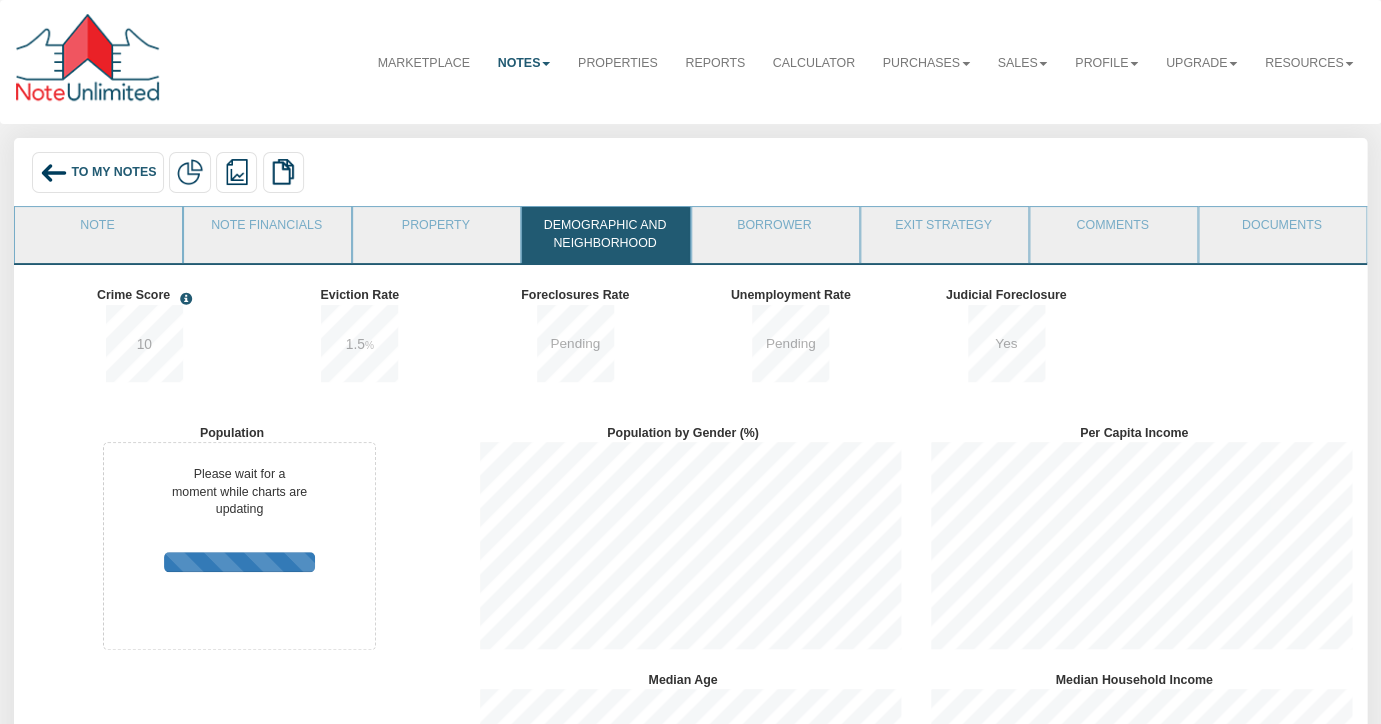 scroll, scrollTop: 999753, scrollLeft: 999549, axis: both 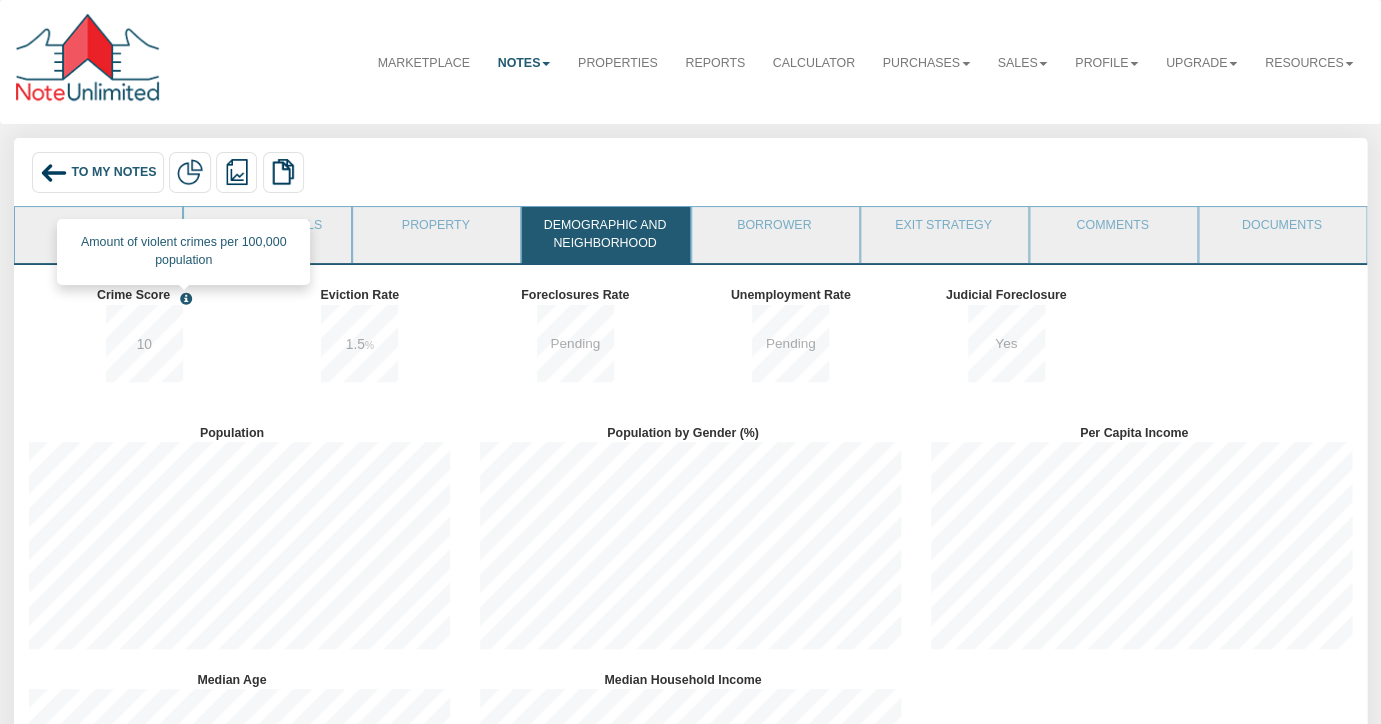 click at bounding box center [183, 299] 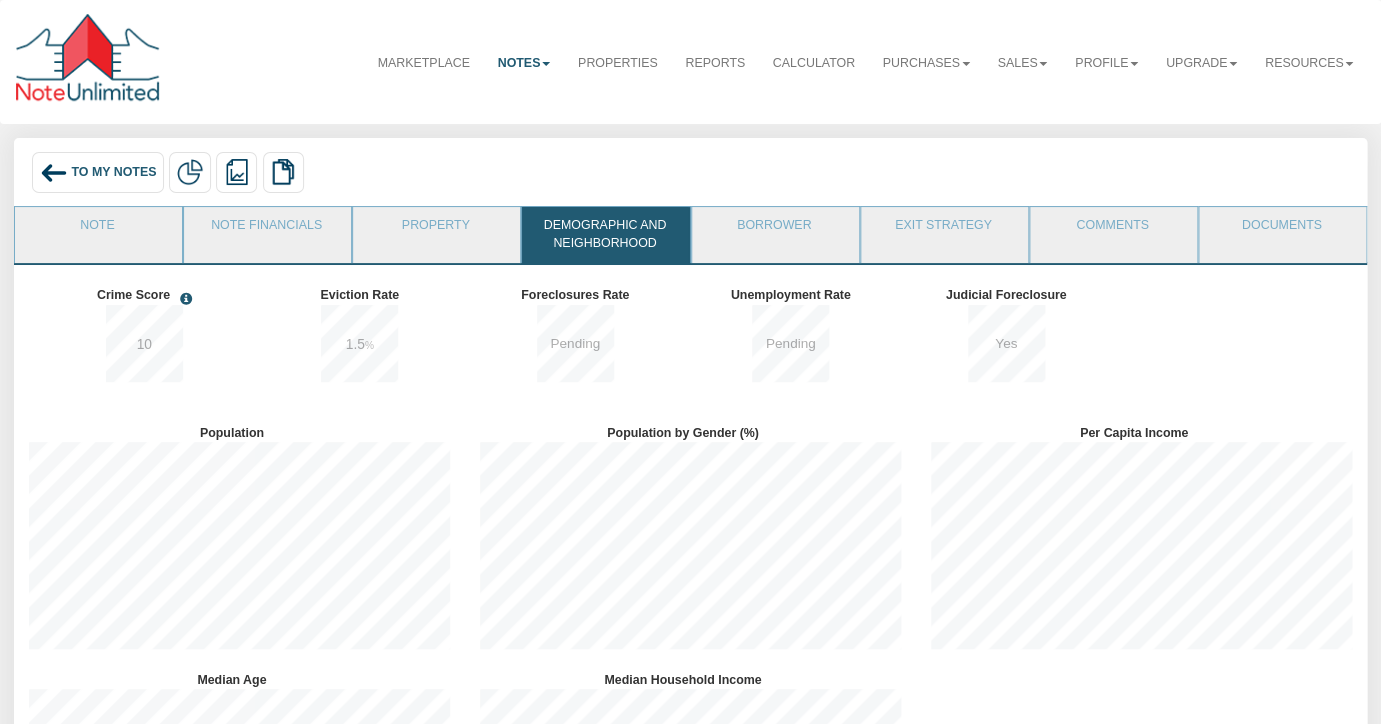 click on "To My Notes" at bounding box center [113, 173] 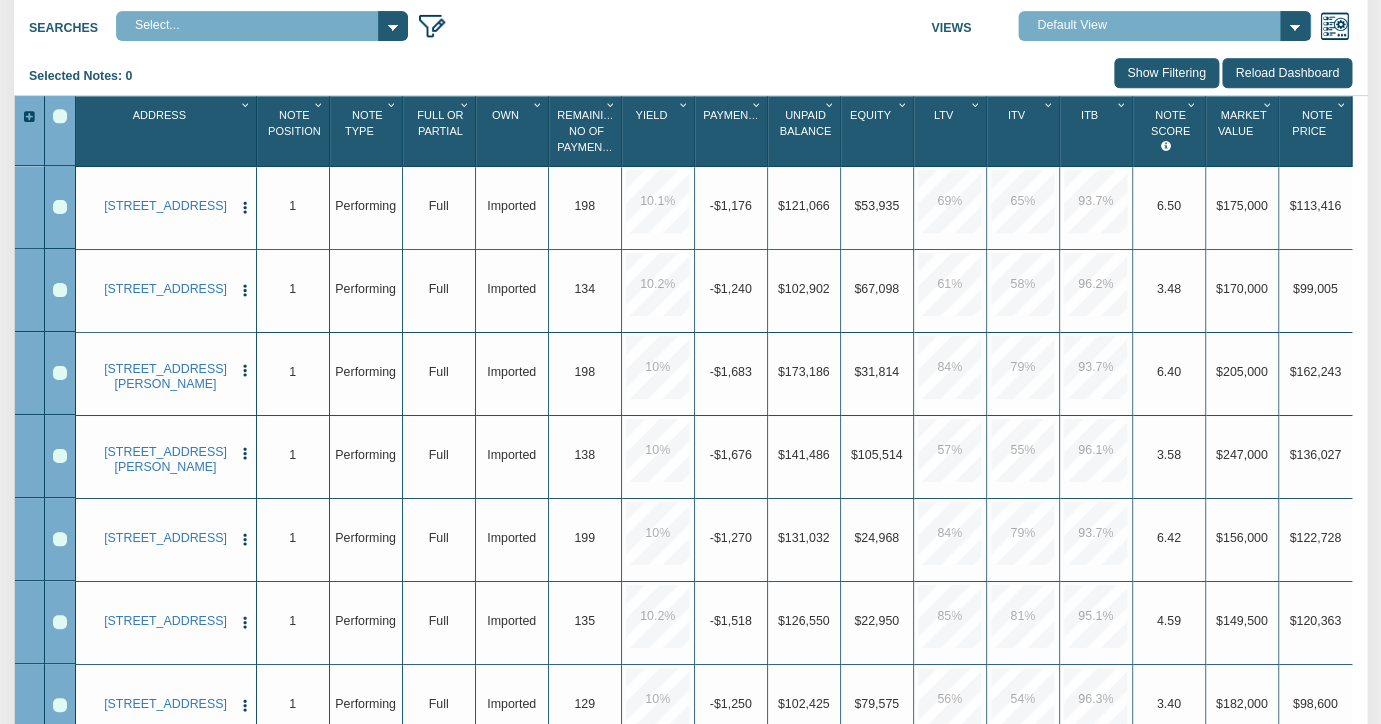 scroll, scrollTop: 332, scrollLeft: 0, axis: vertical 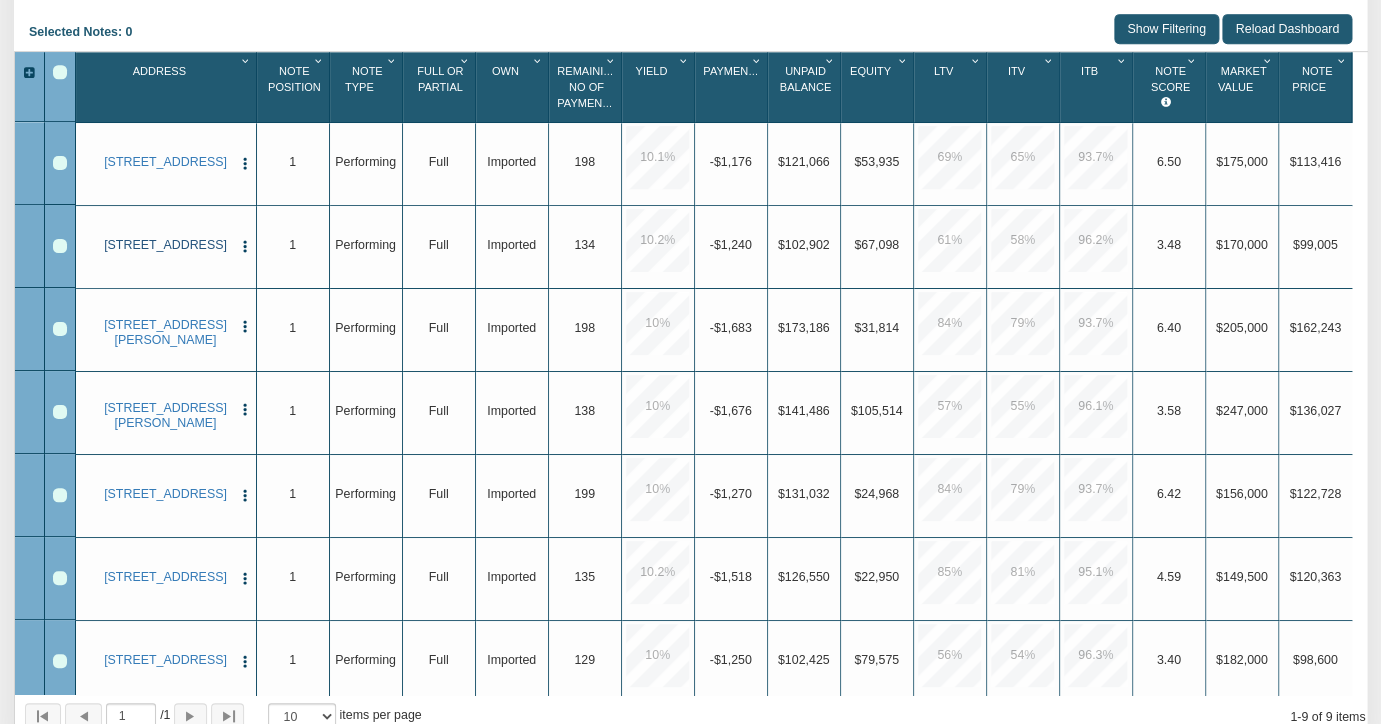 click on "[STREET_ADDRESS]" at bounding box center (165, 245) 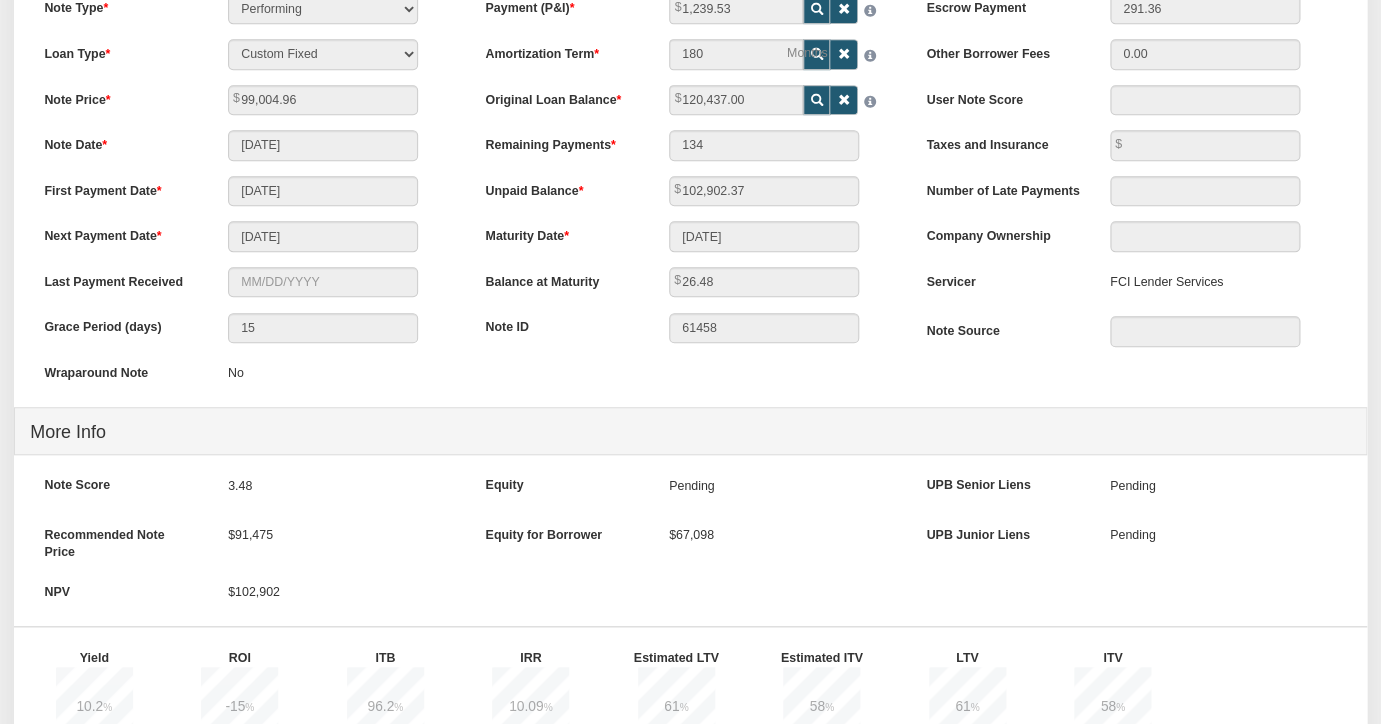 scroll, scrollTop: 0, scrollLeft: 0, axis: both 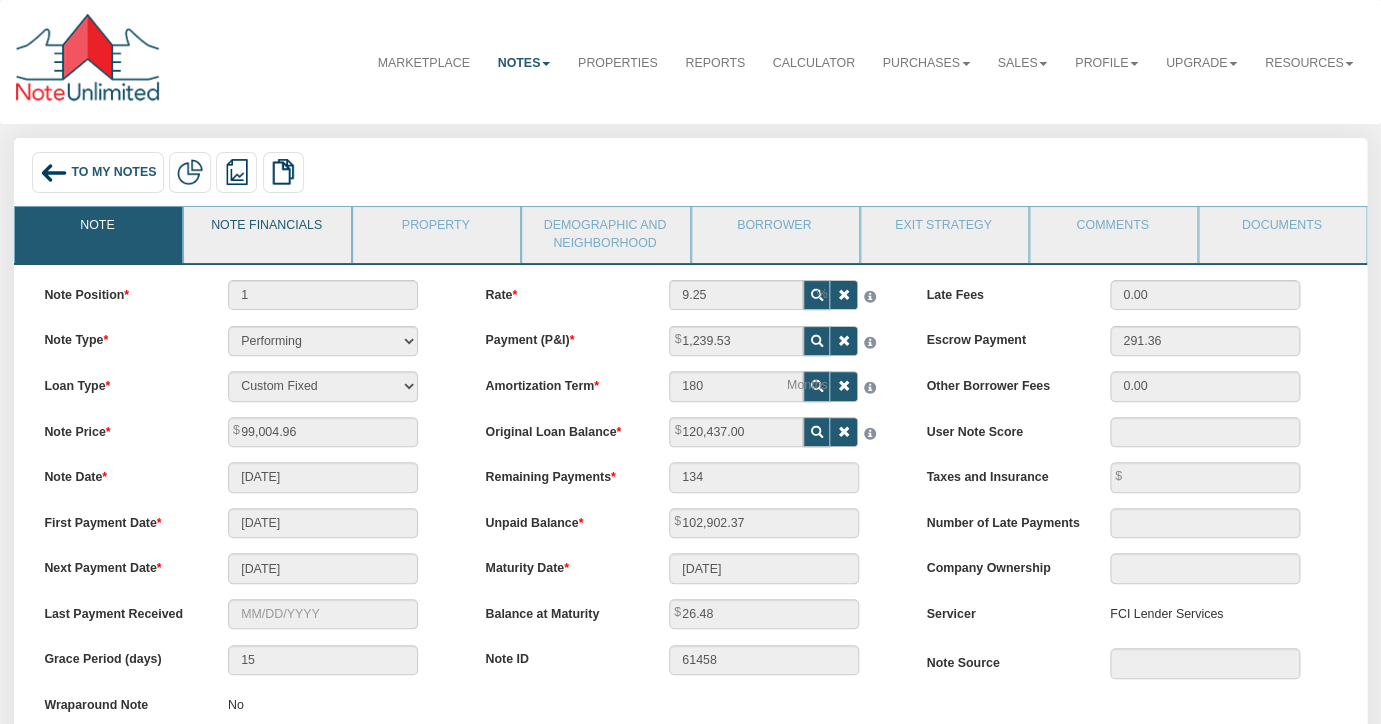 click on "Note Financials" at bounding box center [266, 232] 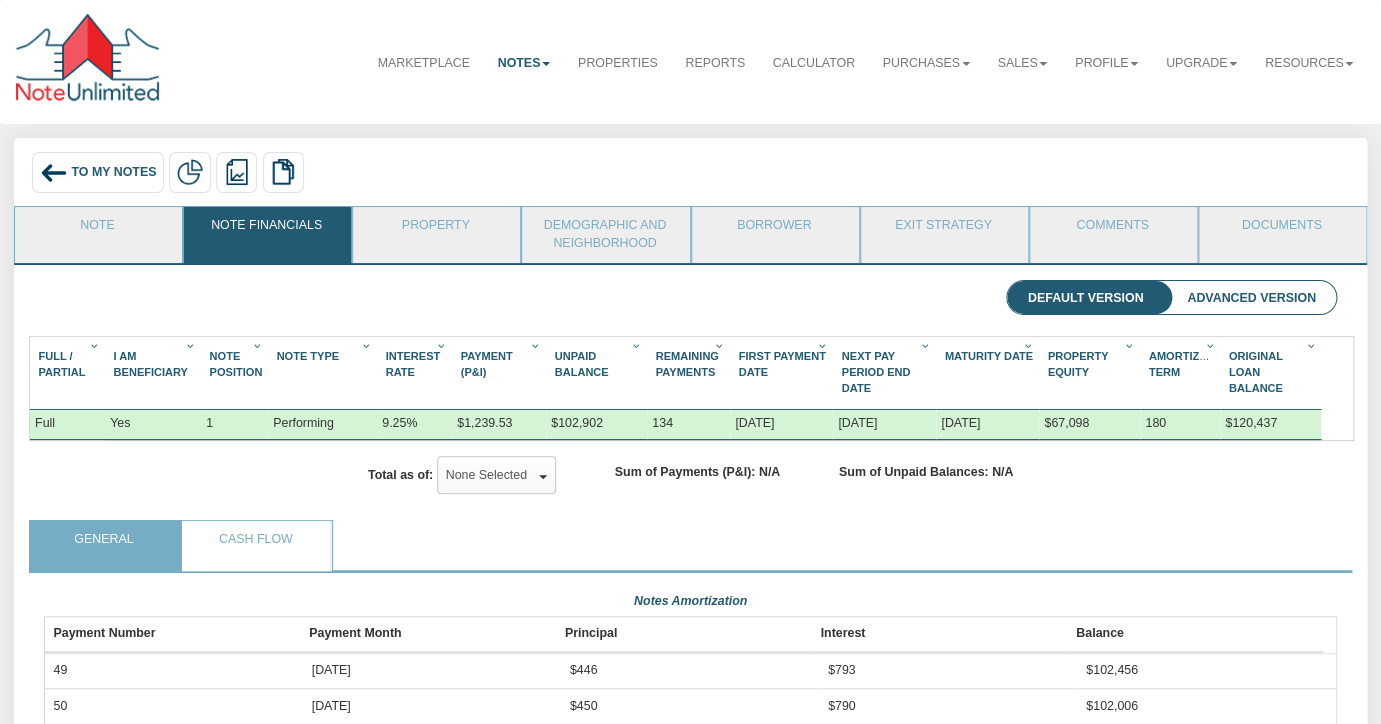 scroll, scrollTop: 999679, scrollLeft: 998707, axis: both 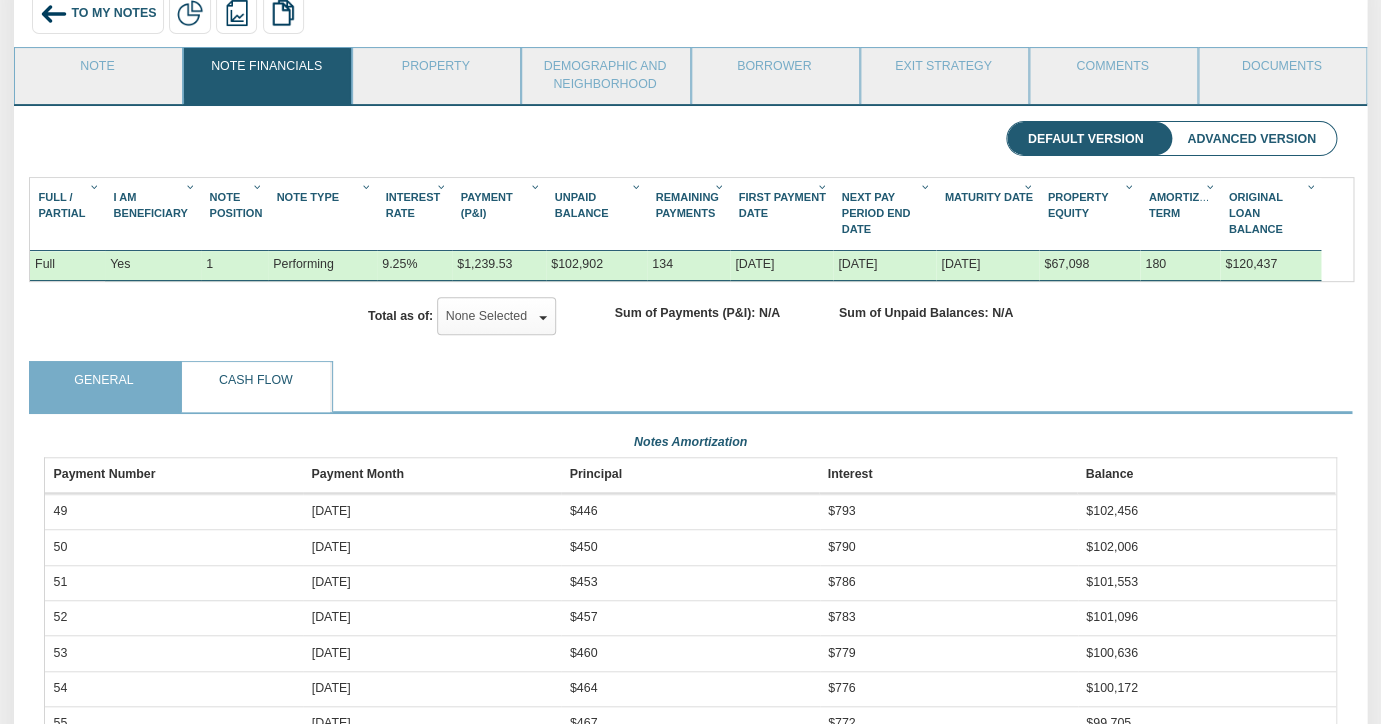 click on "Cash Flow" at bounding box center (256, 387) 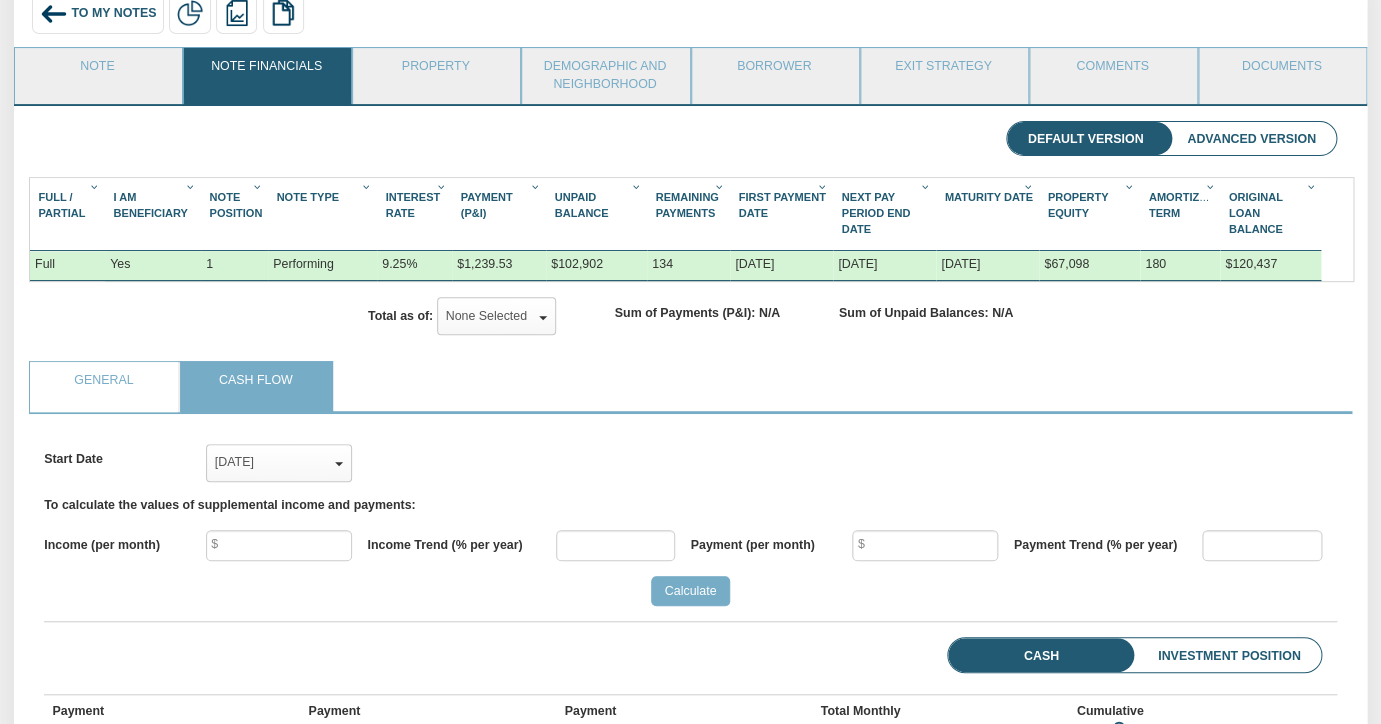 scroll, scrollTop: 999724, scrollLeft: 998707, axis: both 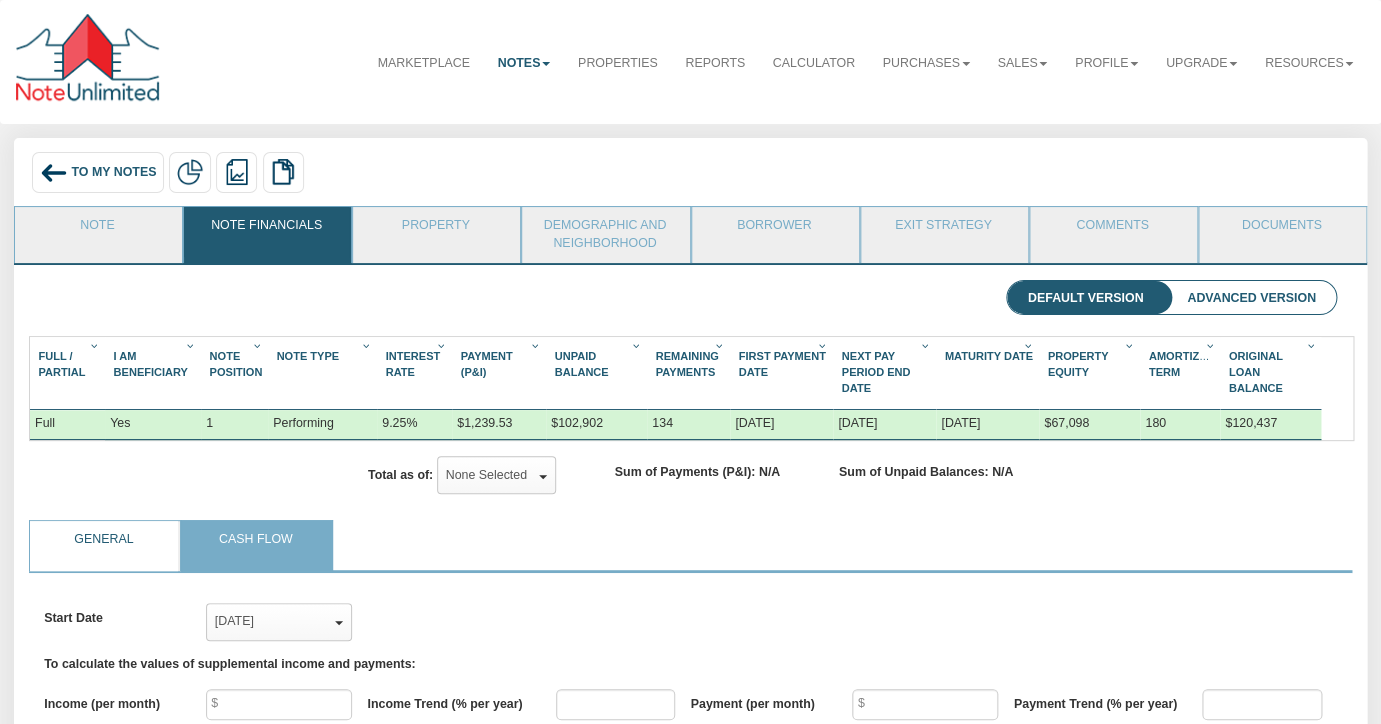 click on "General" at bounding box center [104, 546] 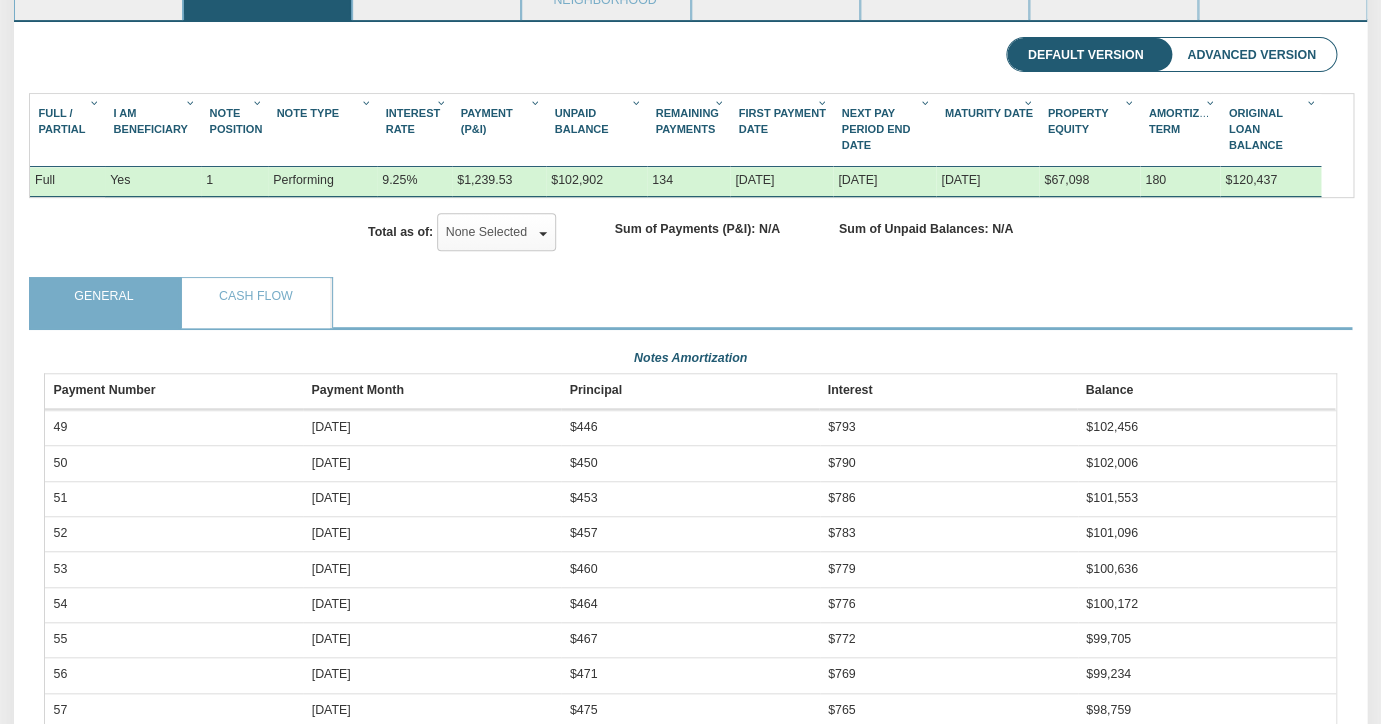 scroll, scrollTop: 0, scrollLeft: 0, axis: both 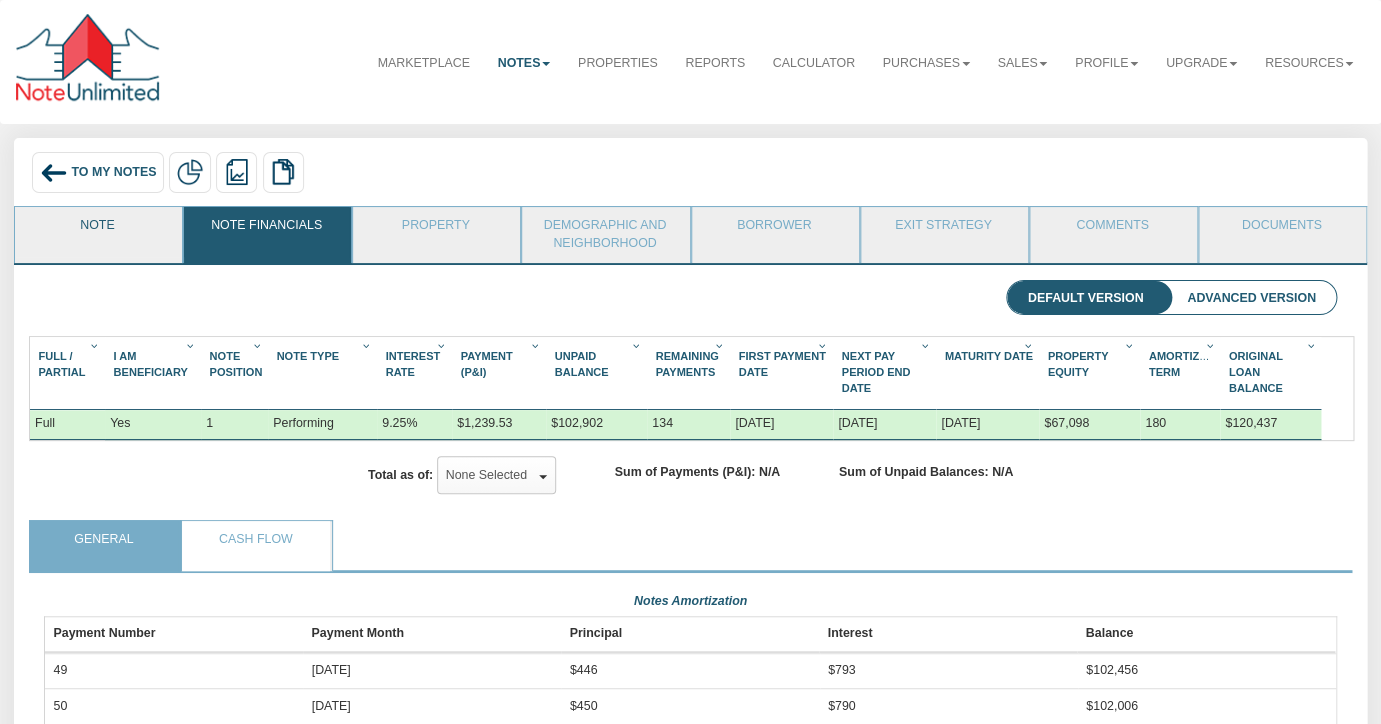 click on "Note" at bounding box center [97, 232] 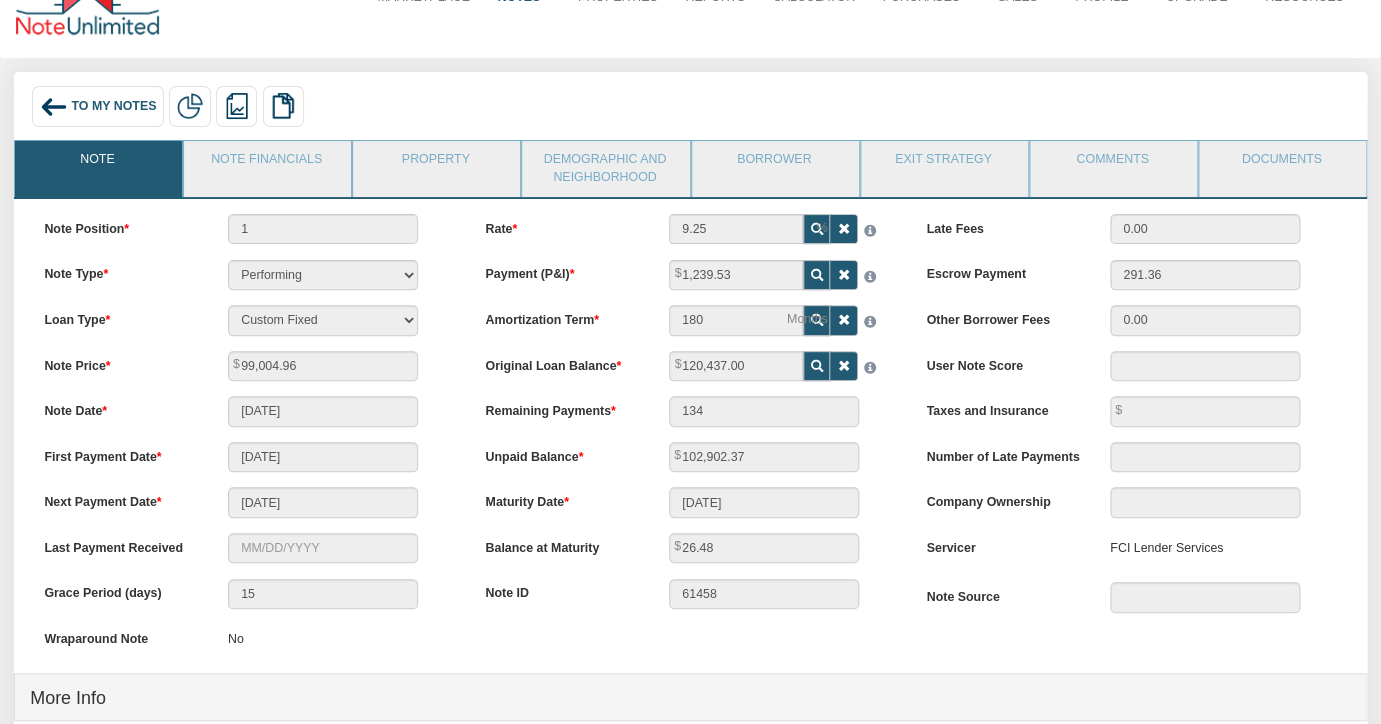 scroll, scrollTop: 119, scrollLeft: 0, axis: vertical 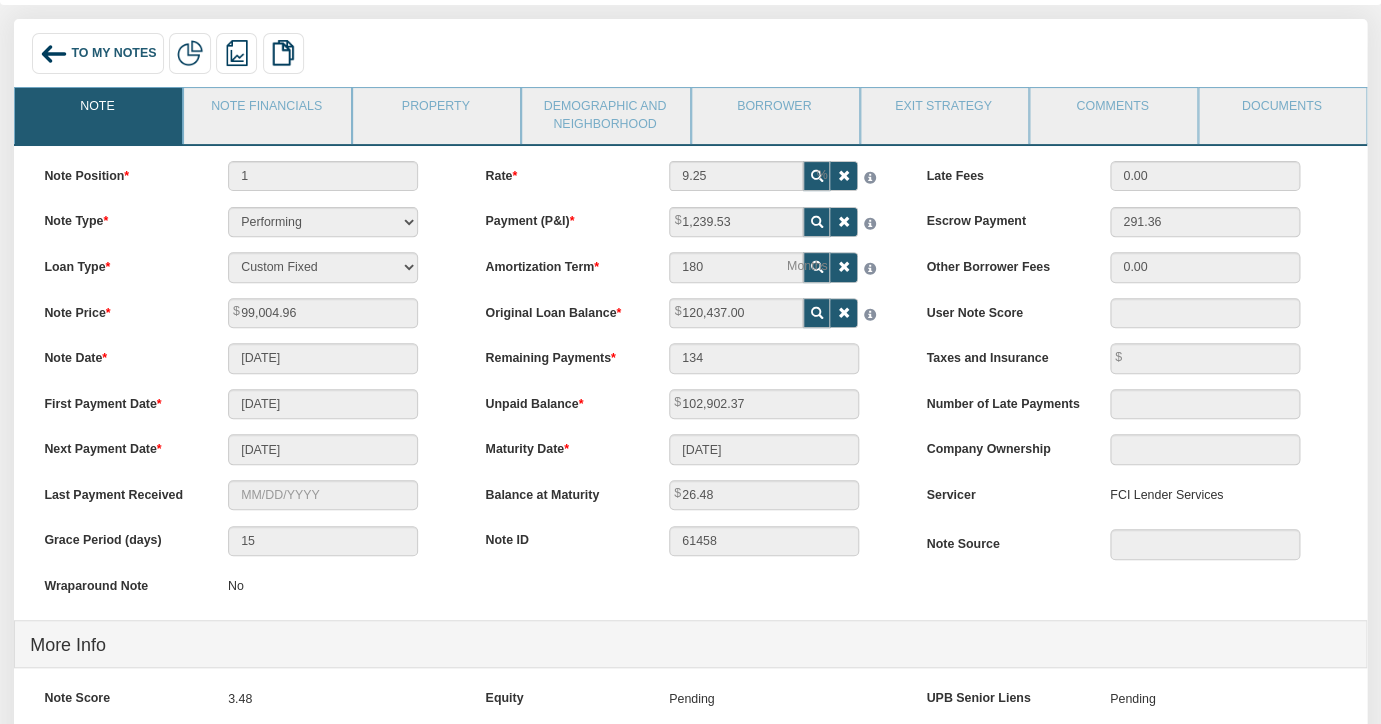 click on "To My Notes" at bounding box center (98, 53) 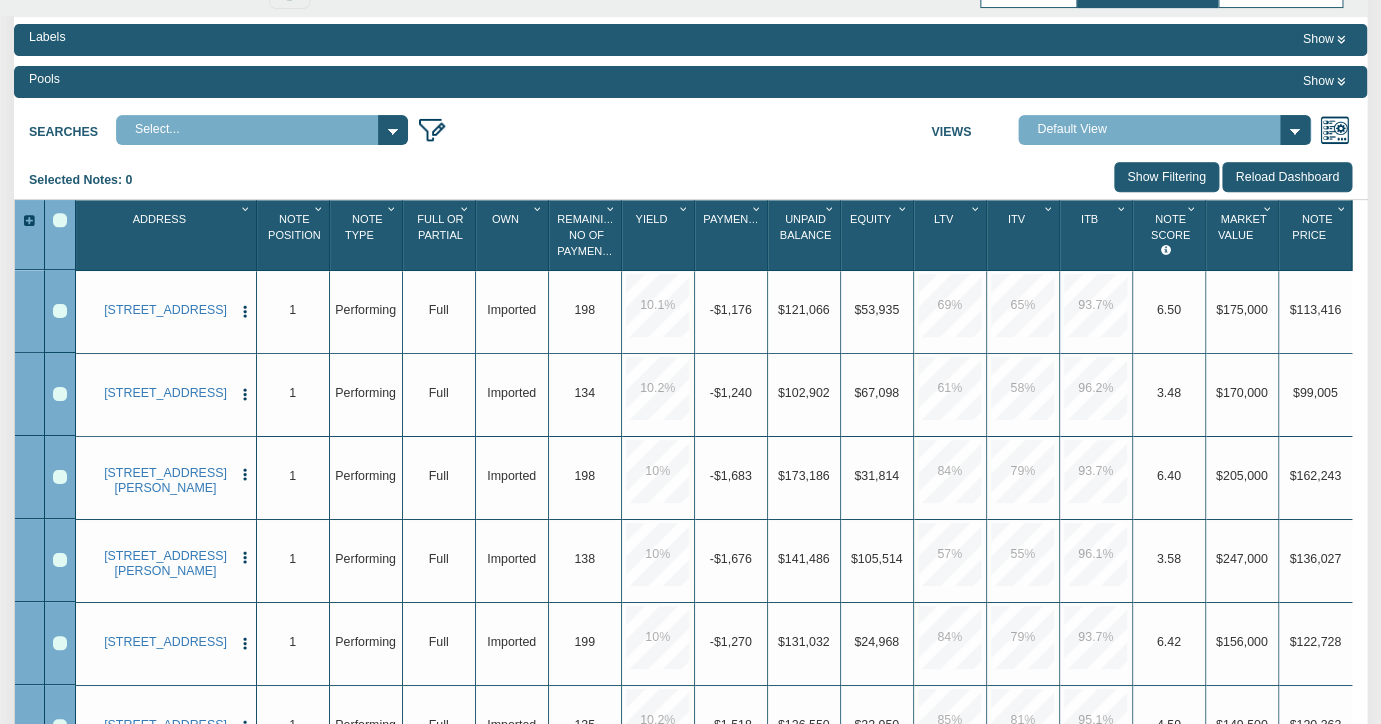 scroll, scrollTop: 196, scrollLeft: 0, axis: vertical 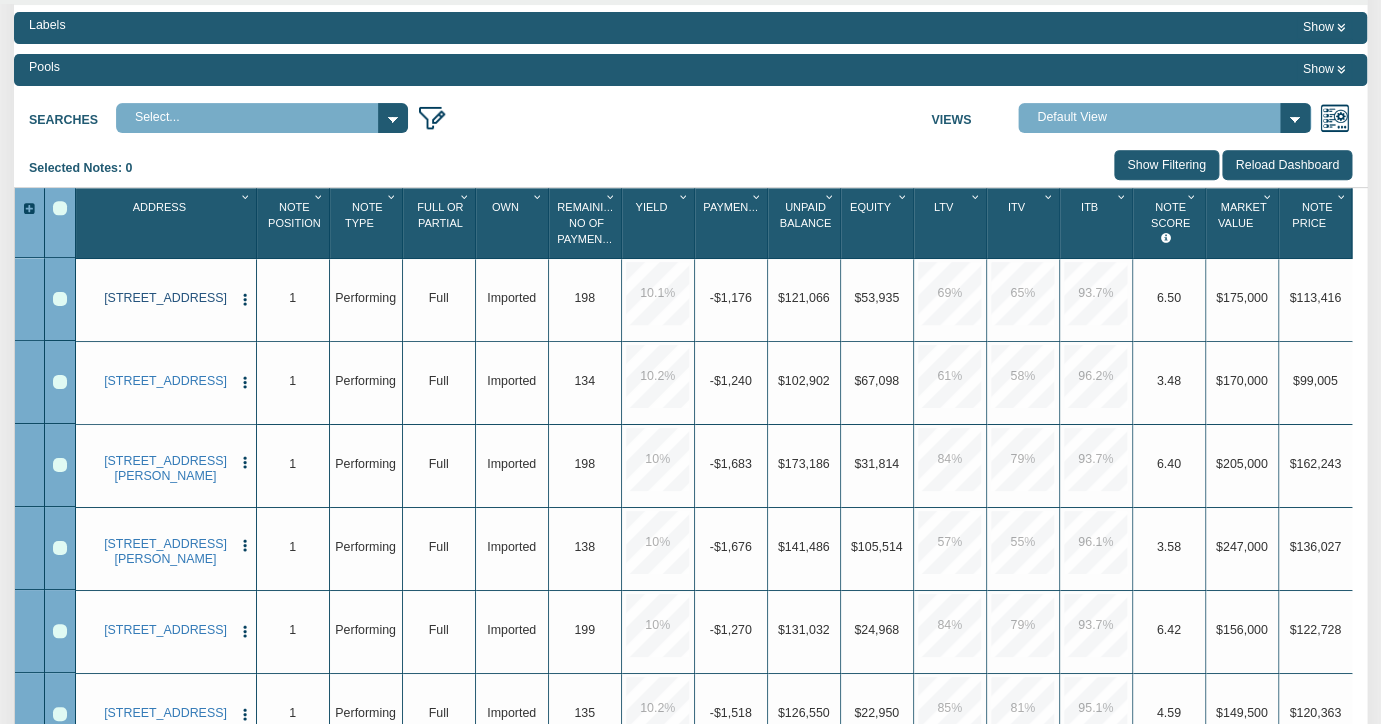 click on "[STREET_ADDRESS]" at bounding box center [165, 298] 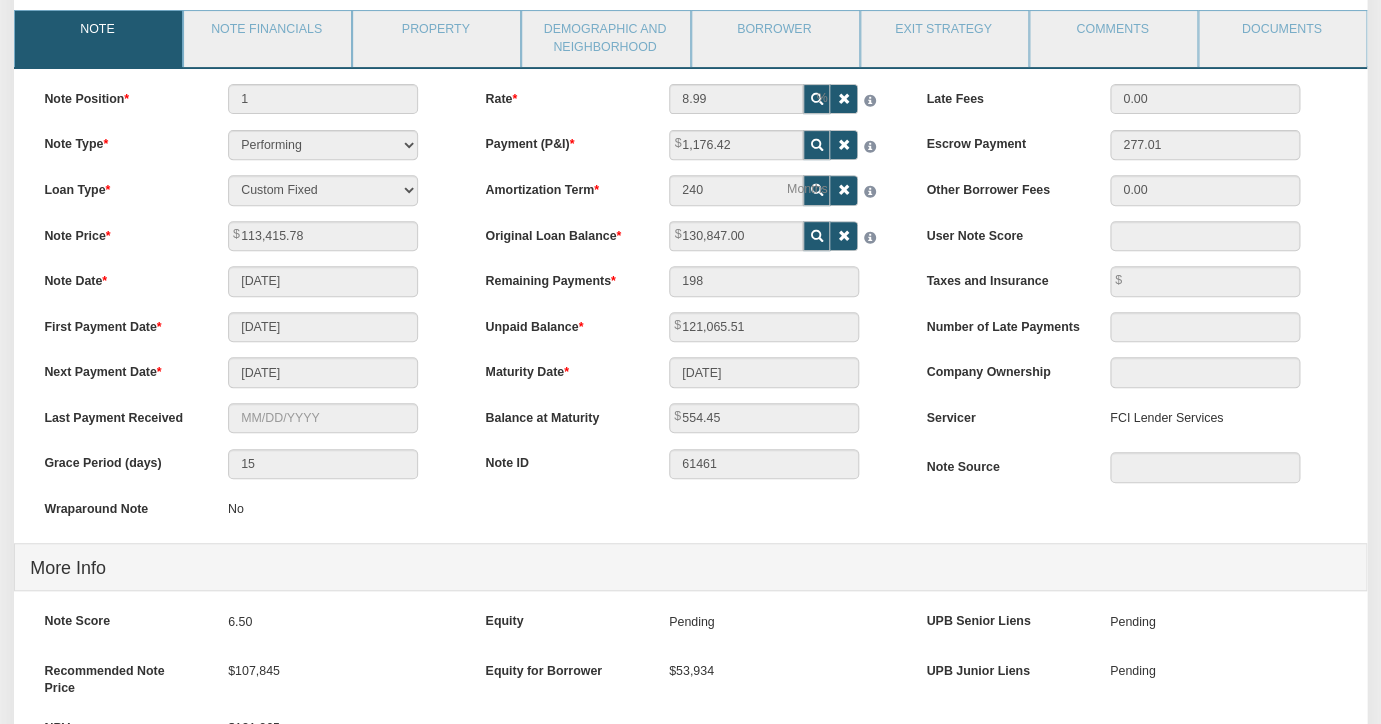 scroll, scrollTop: 0, scrollLeft: 0, axis: both 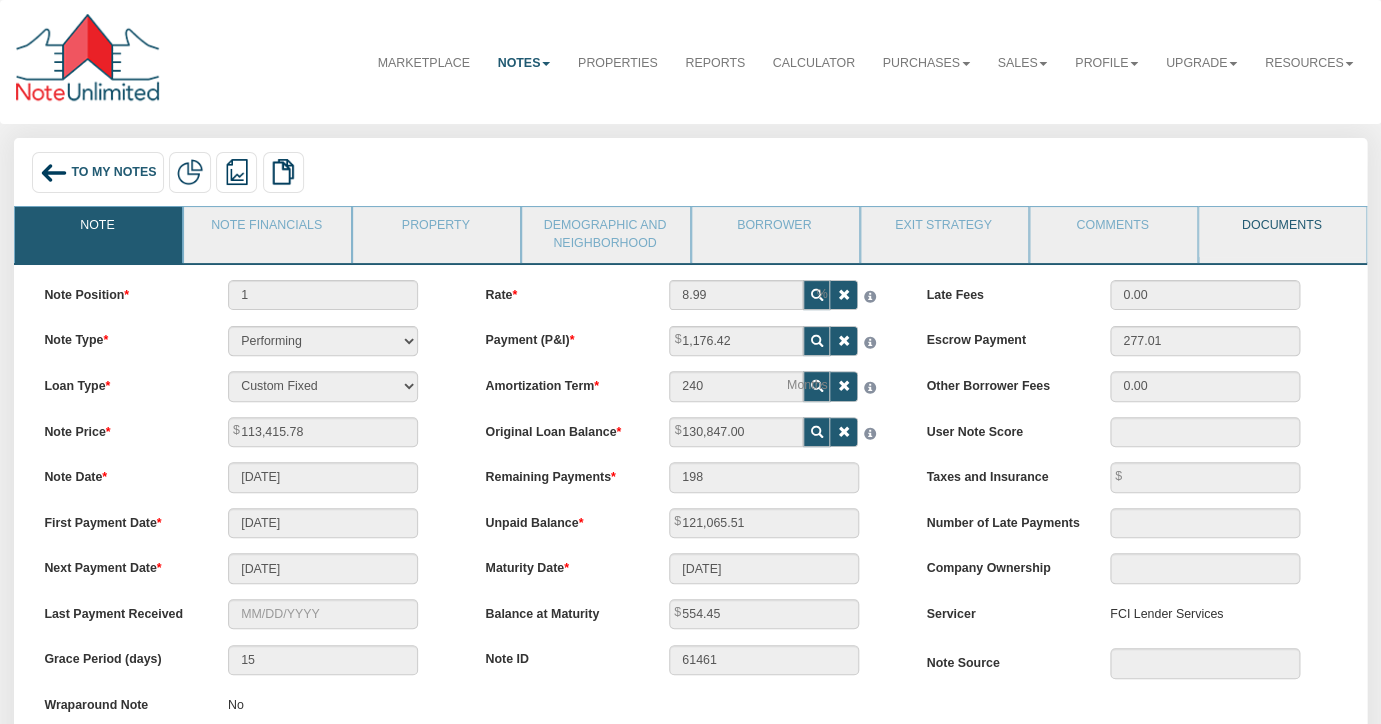 click on "Documents" at bounding box center [1281, 232] 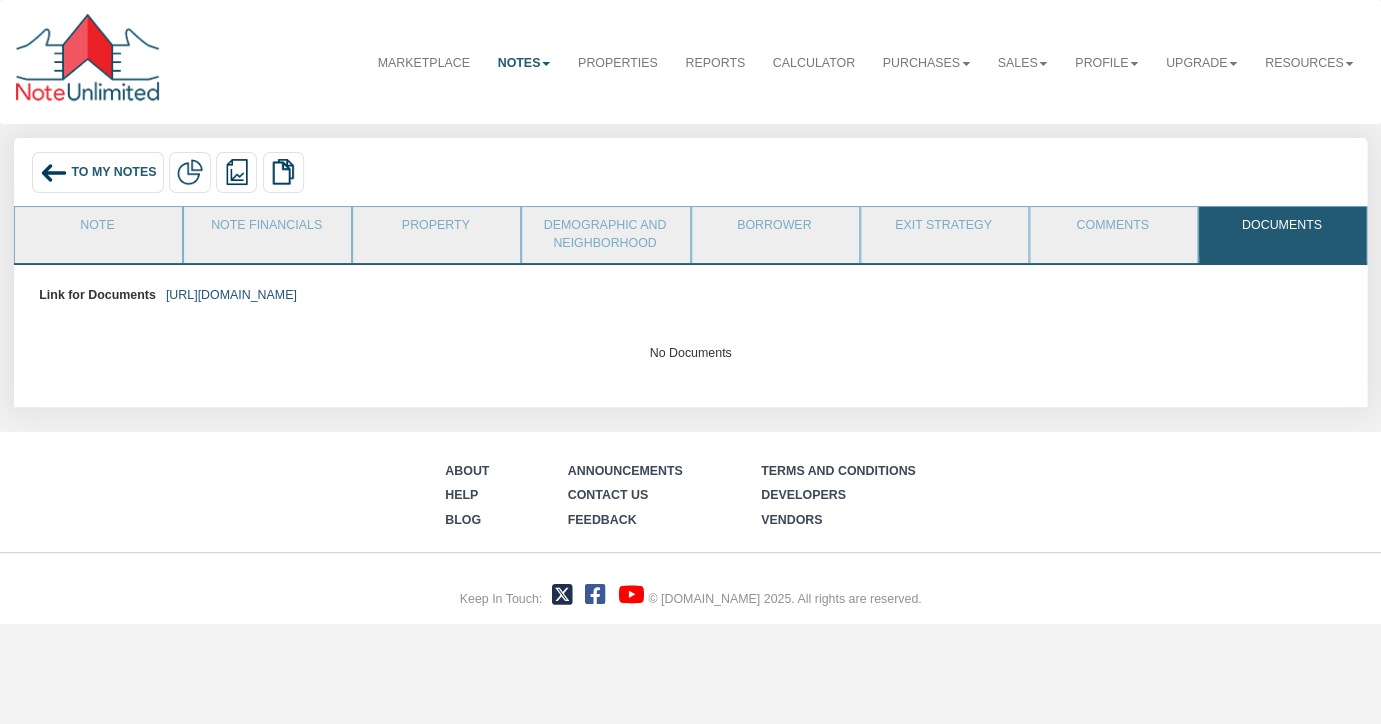 click on "[URL][DOMAIN_NAME]" at bounding box center [231, 295] 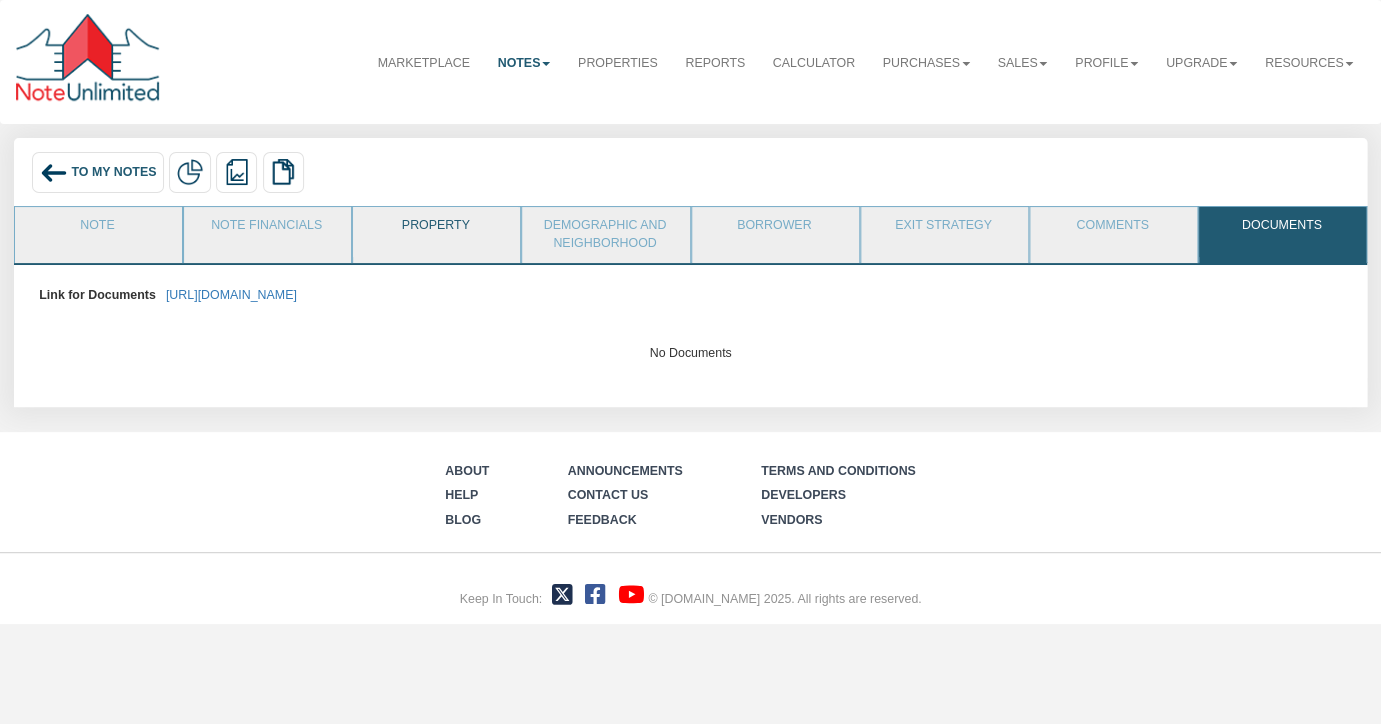 click on "Property" at bounding box center (435, 232) 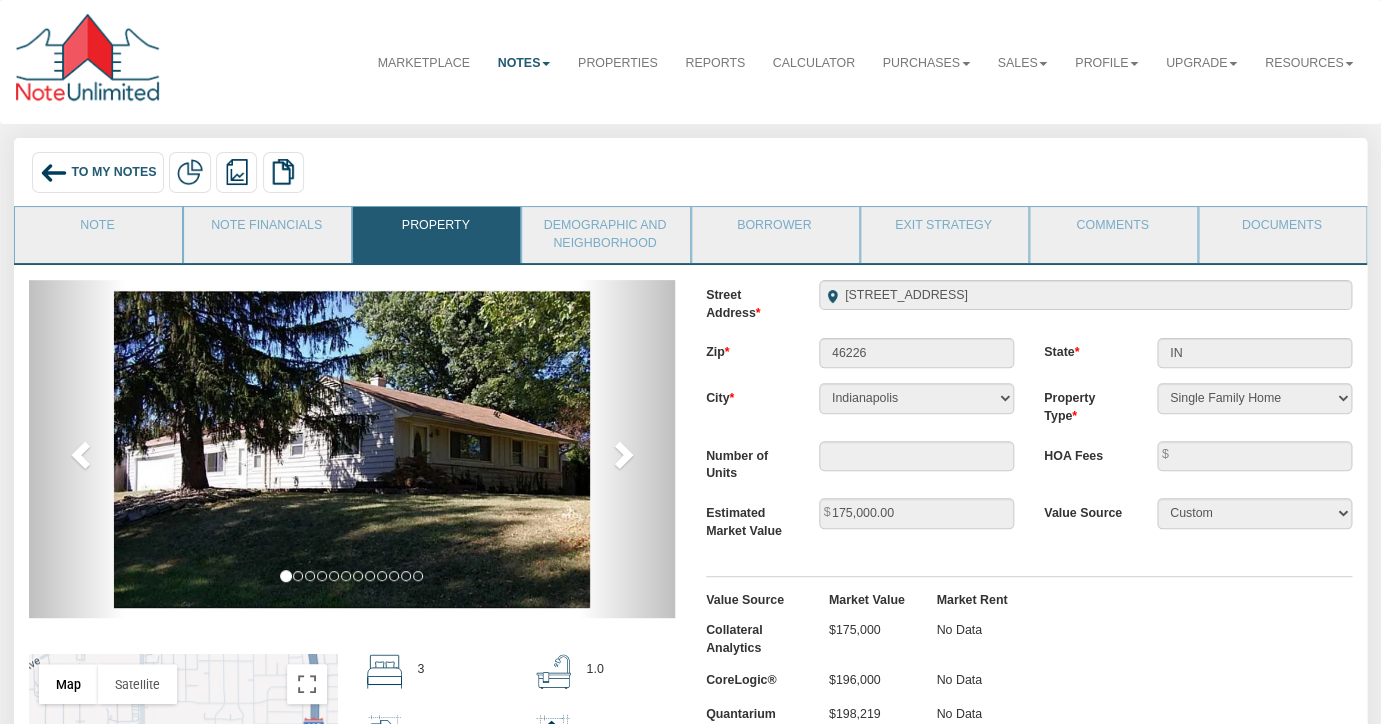 click on "To My Notes" at bounding box center (113, 173) 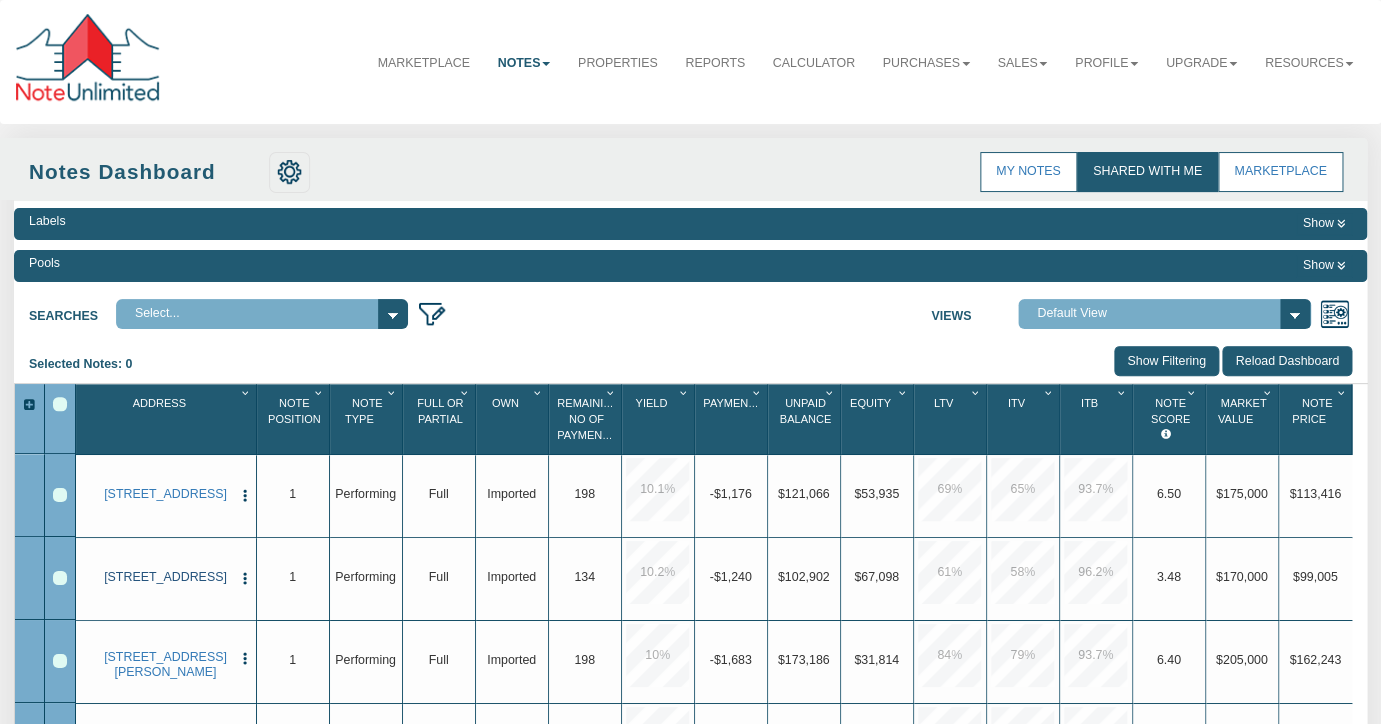 click on "[STREET_ADDRESS]" at bounding box center [165, 577] 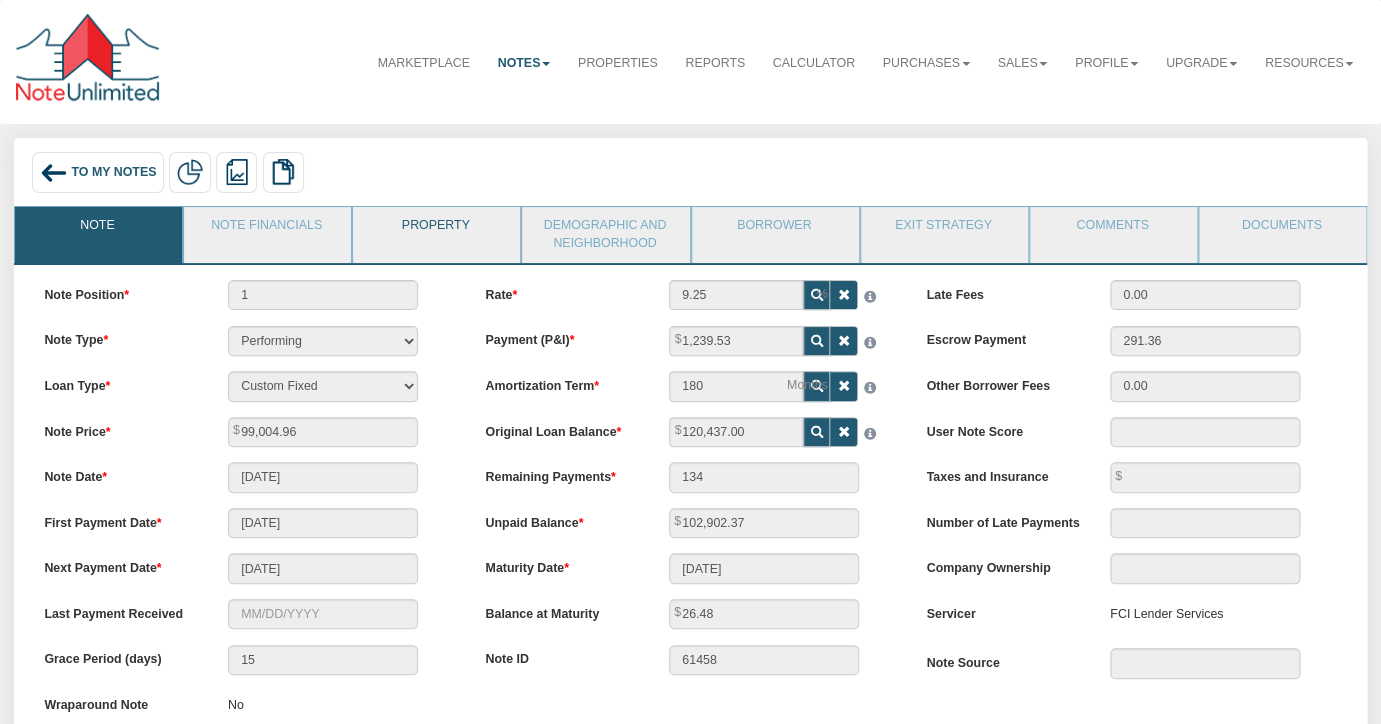 click on "Property" at bounding box center (435, 232) 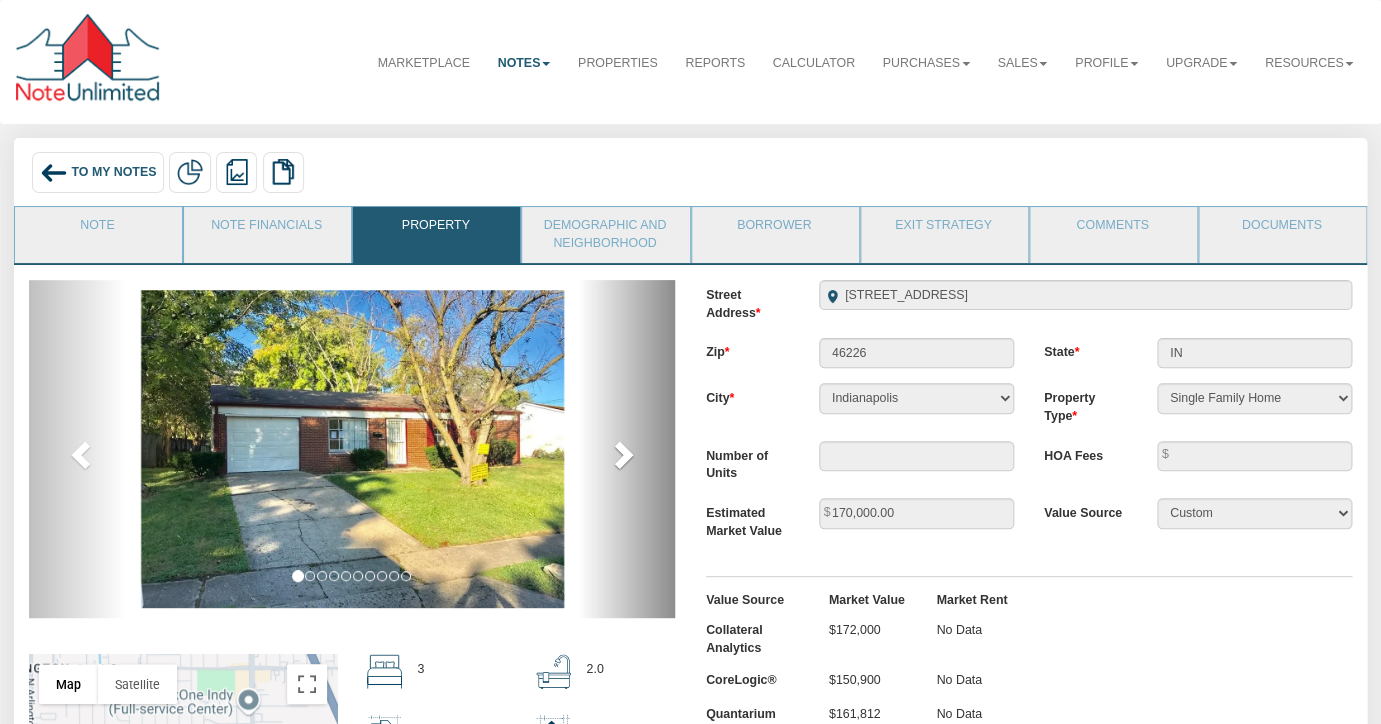 click at bounding box center (622, 454) 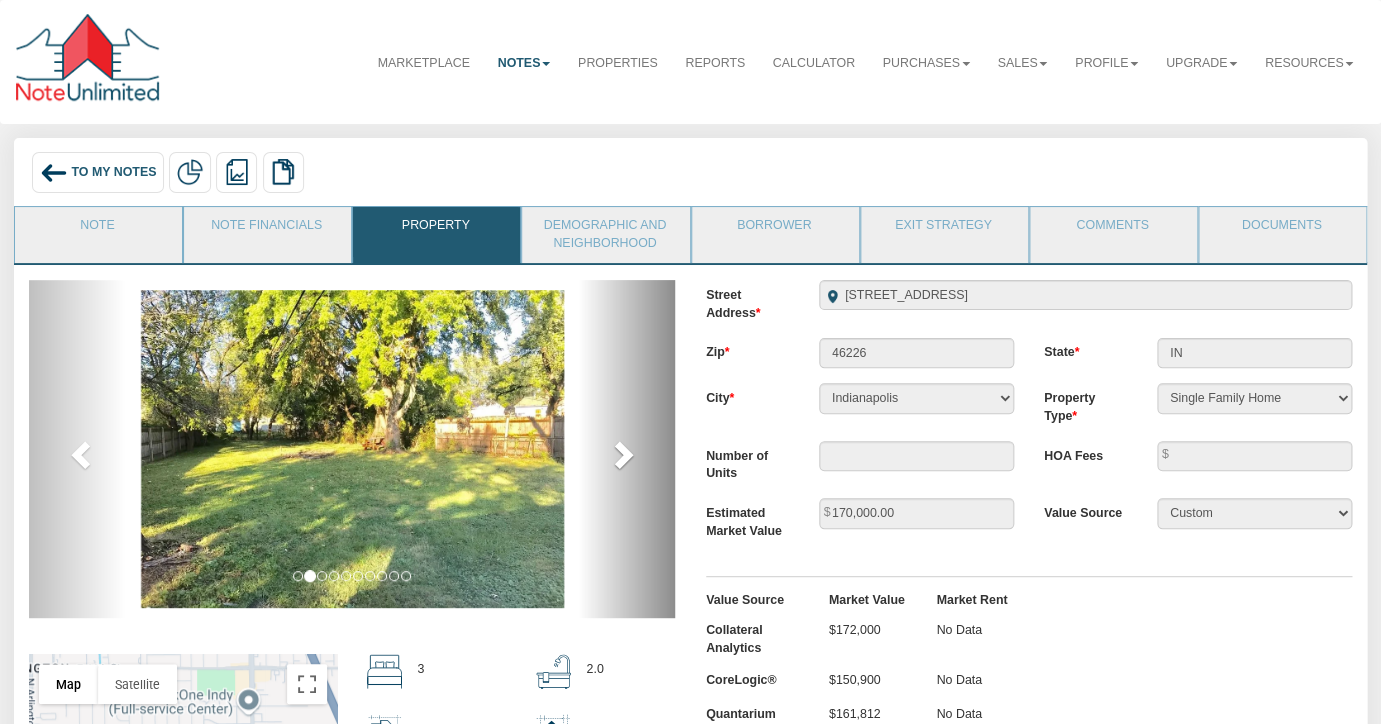 click at bounding box center (622, 454) 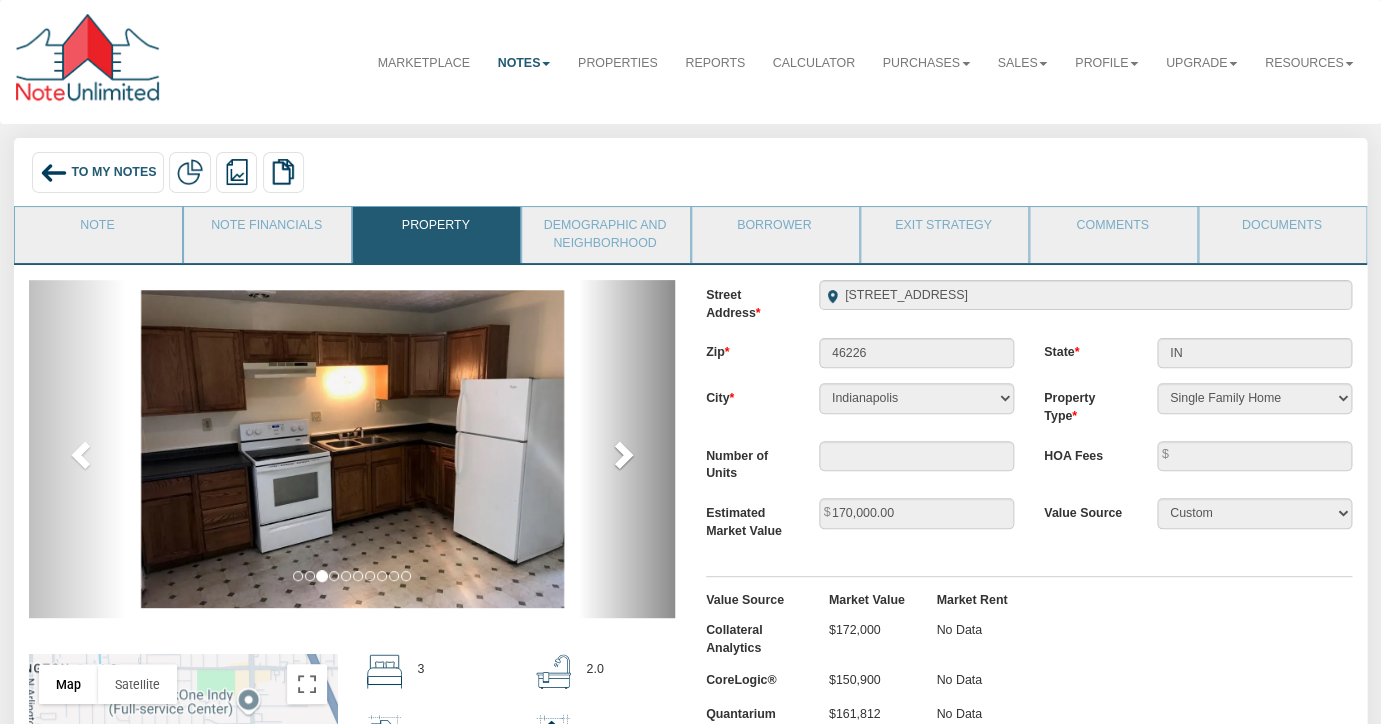 click at bounding box center (622, 454) 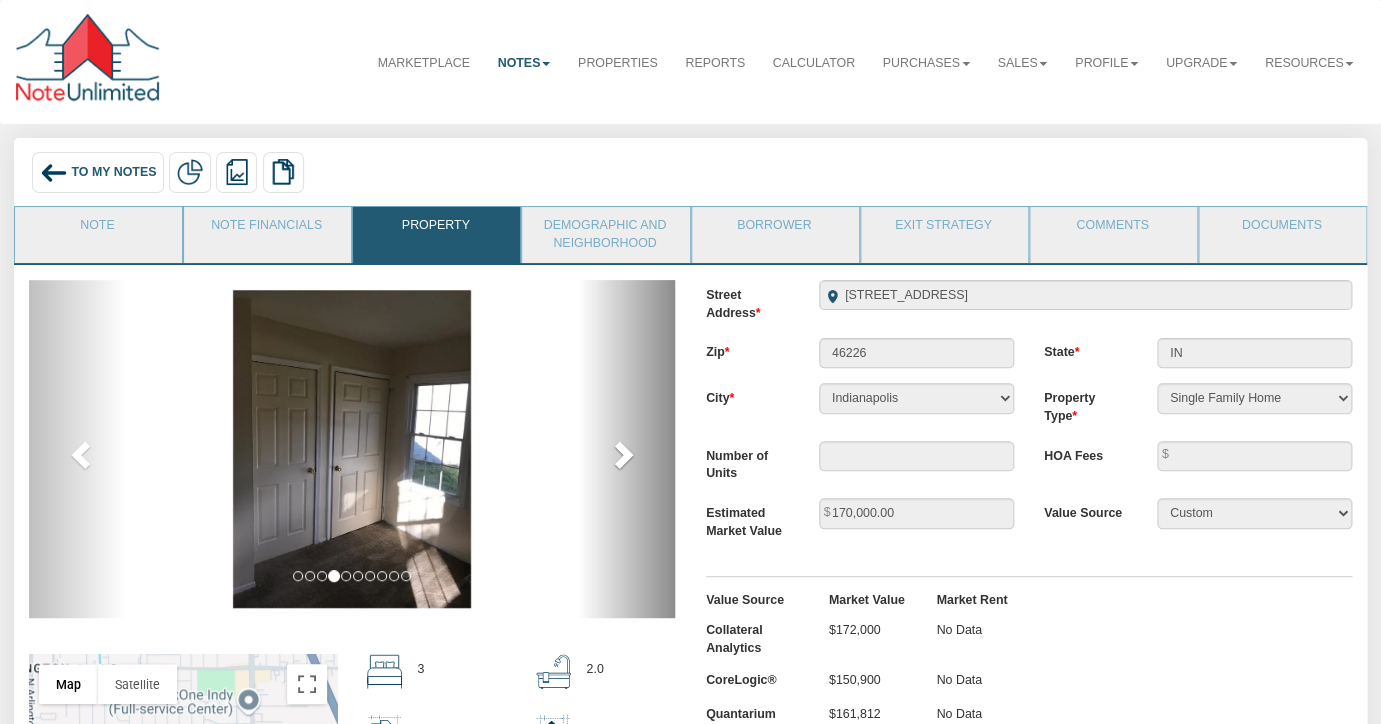click at bounding box center [622, 454] 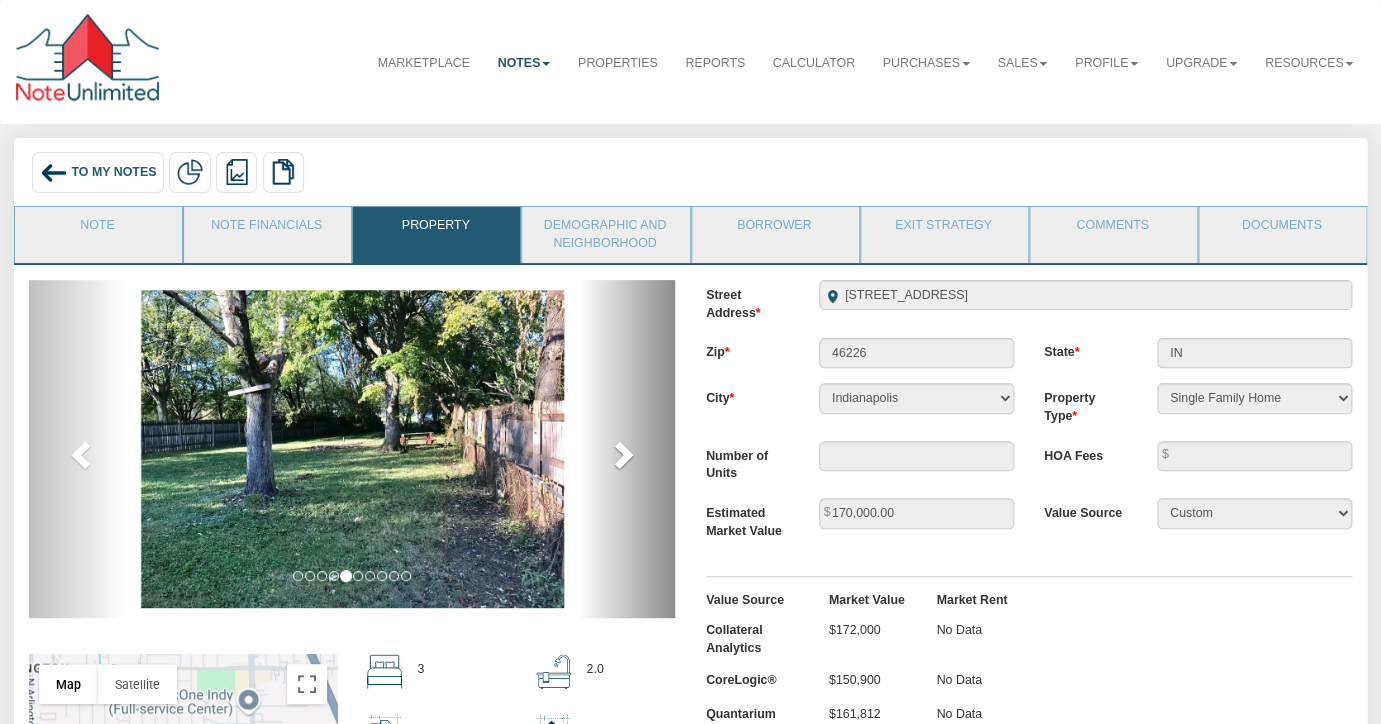 click at bounding box center [622, 454] 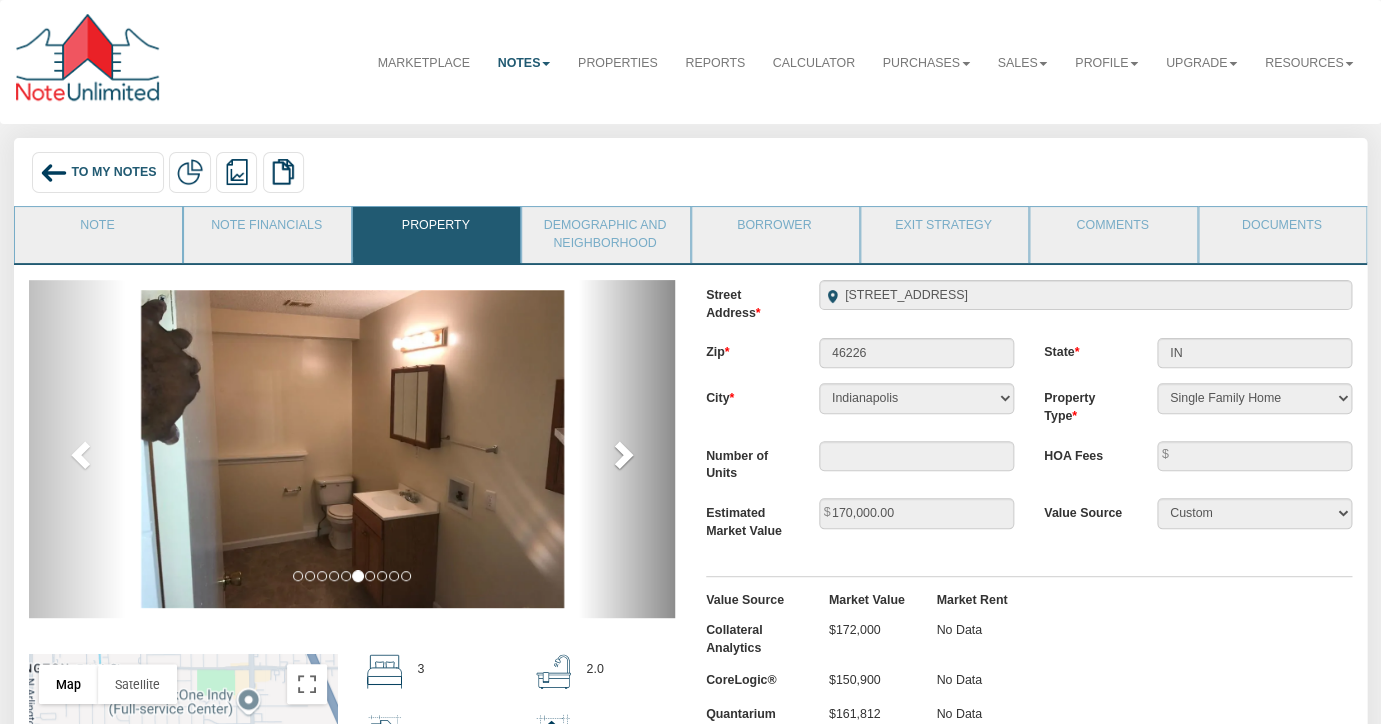 click at bounding box center [622, 454] 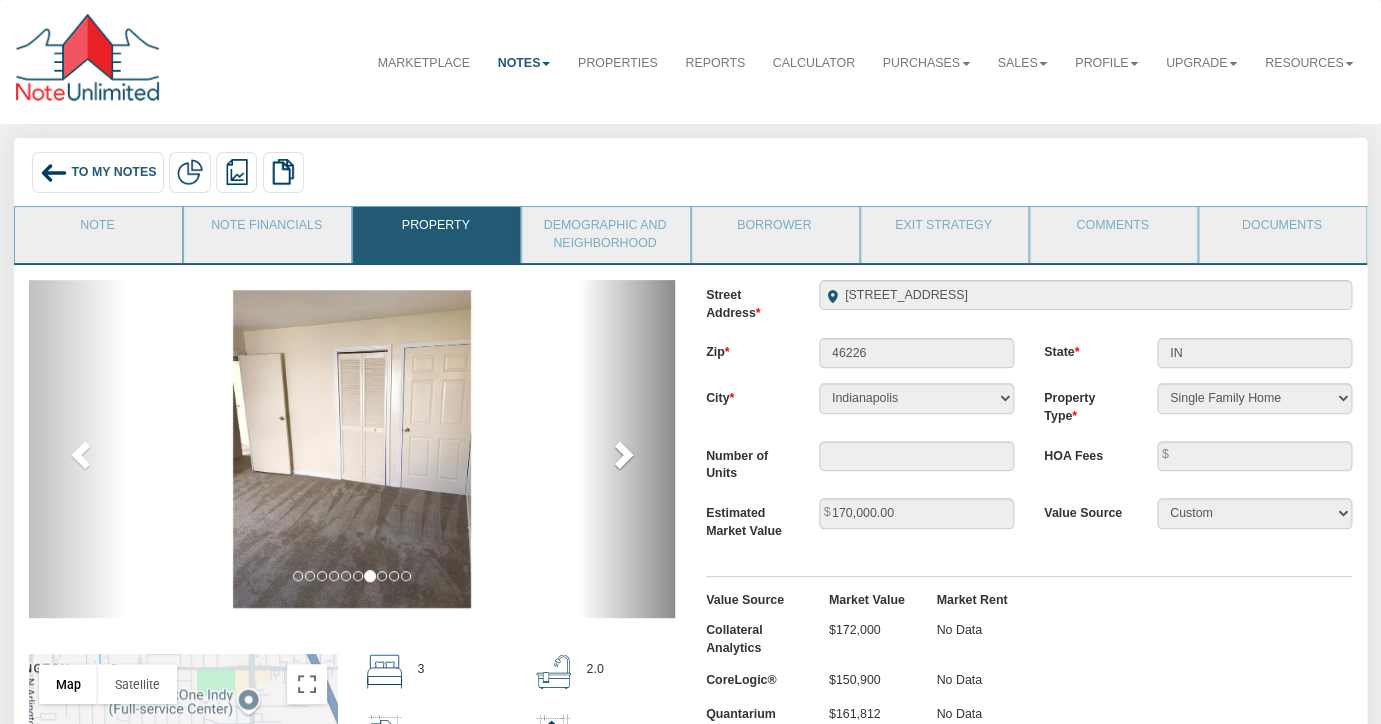 click at bounding box center (622, 454) 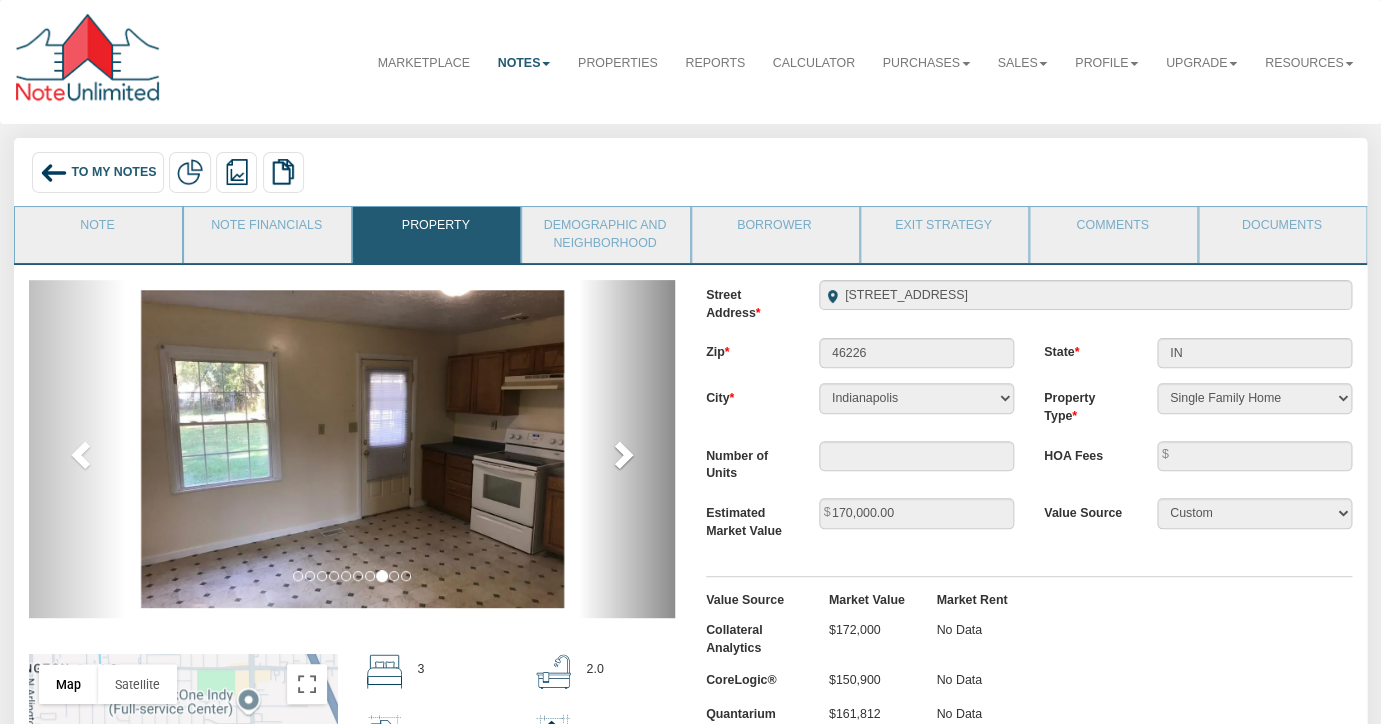 click at bounding box center (622, 454) 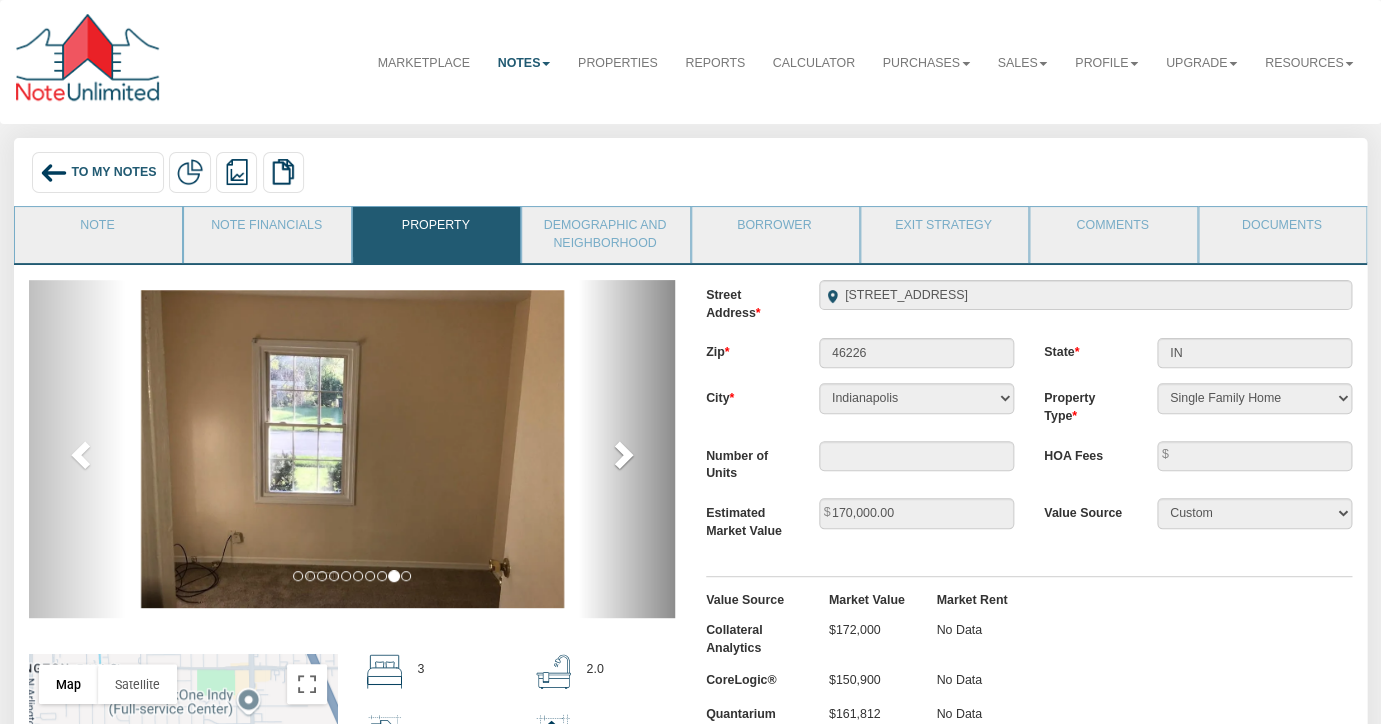 click at bounding box center (622, 454) 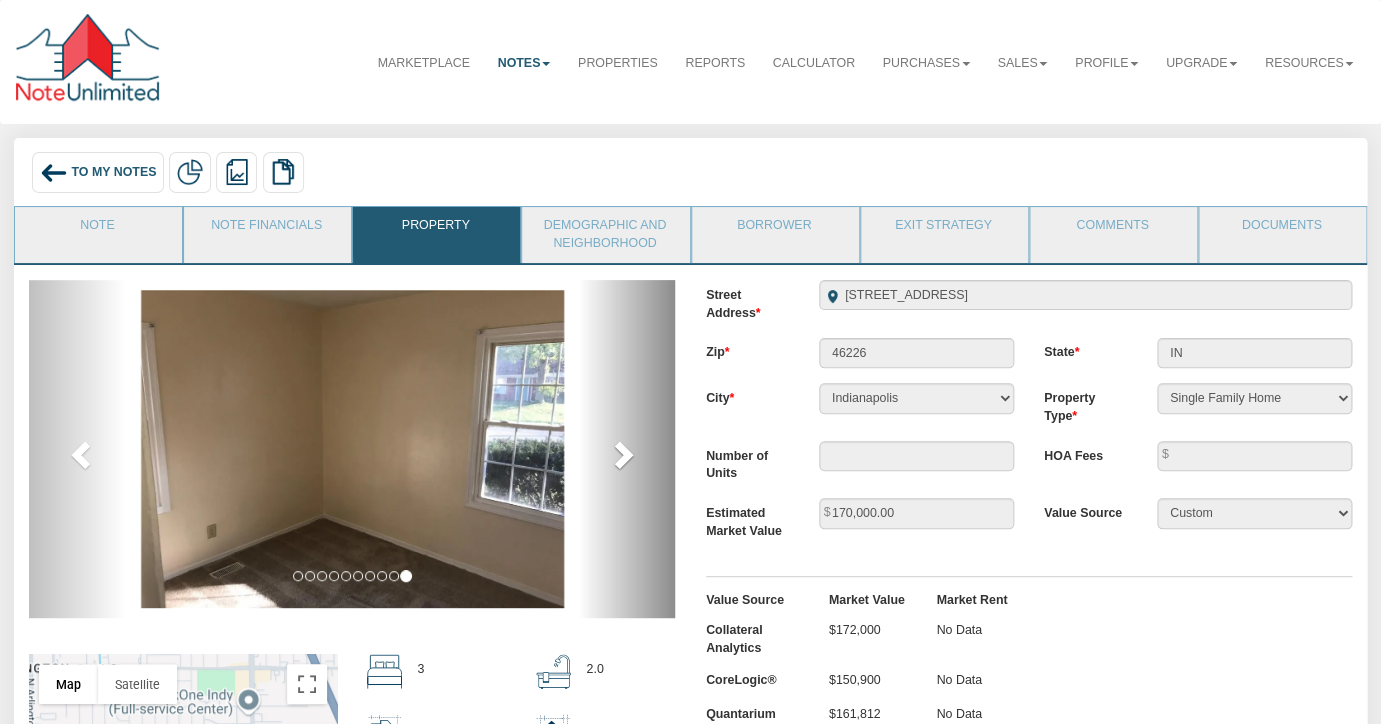 click at bounding box center [622, 454] 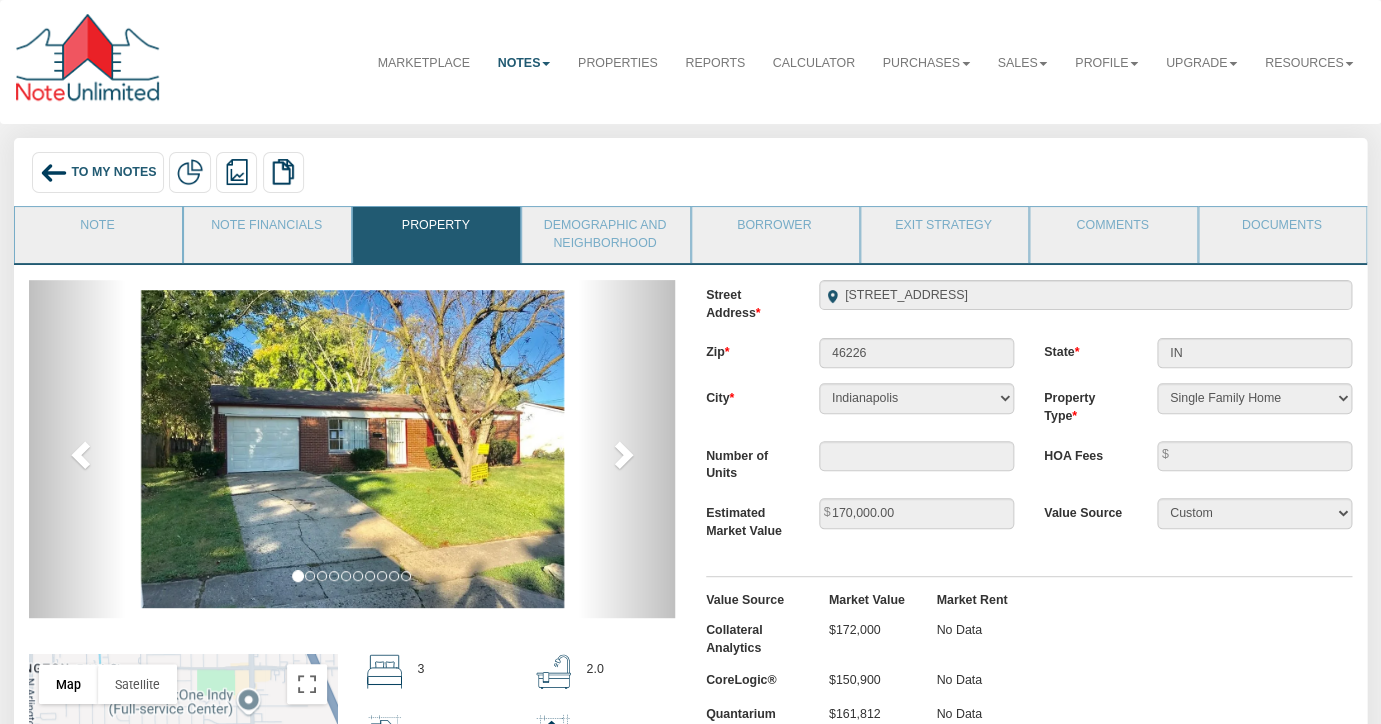 click on "To My Notes" at bounding box center (113, 173) 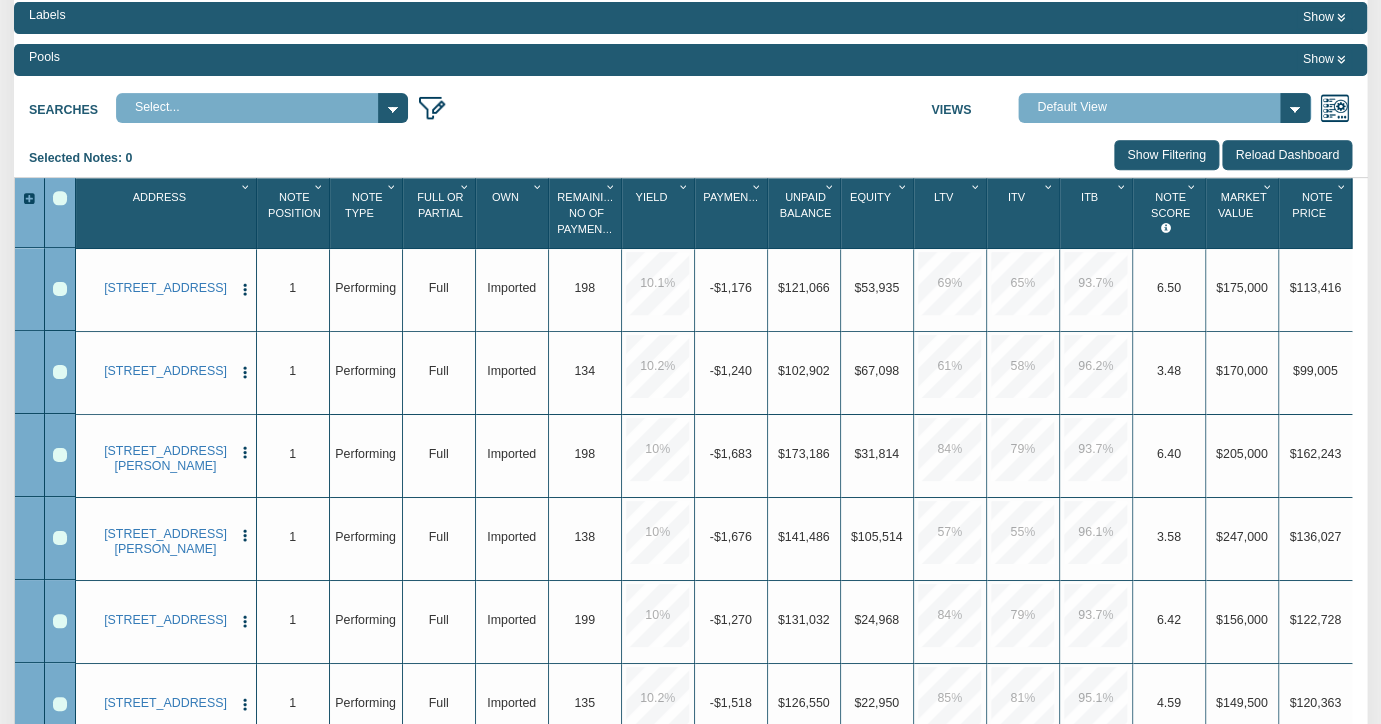 scroll, scrollTop: 208, scrollLeft: 0, axis: vertical 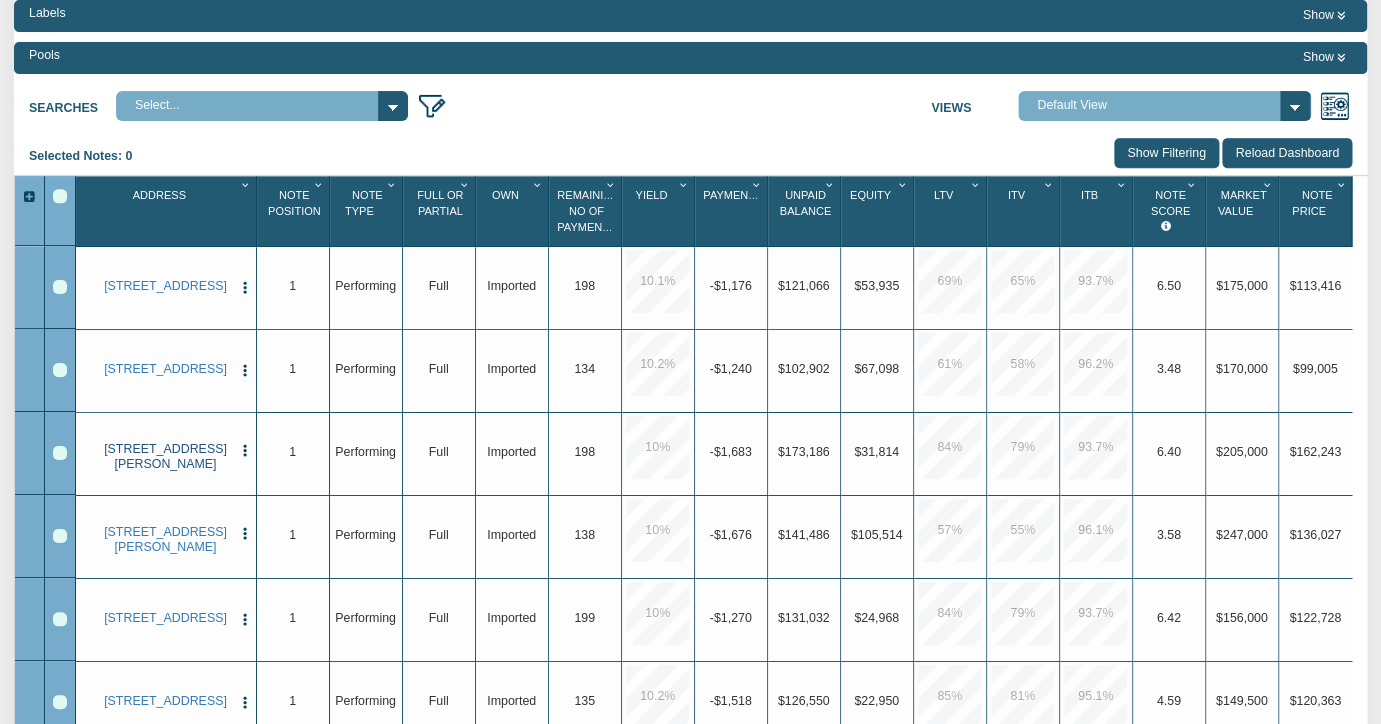 click on "[STREET_ADDRESS][PERSON_NAME]" at bounding box center [165, 457] 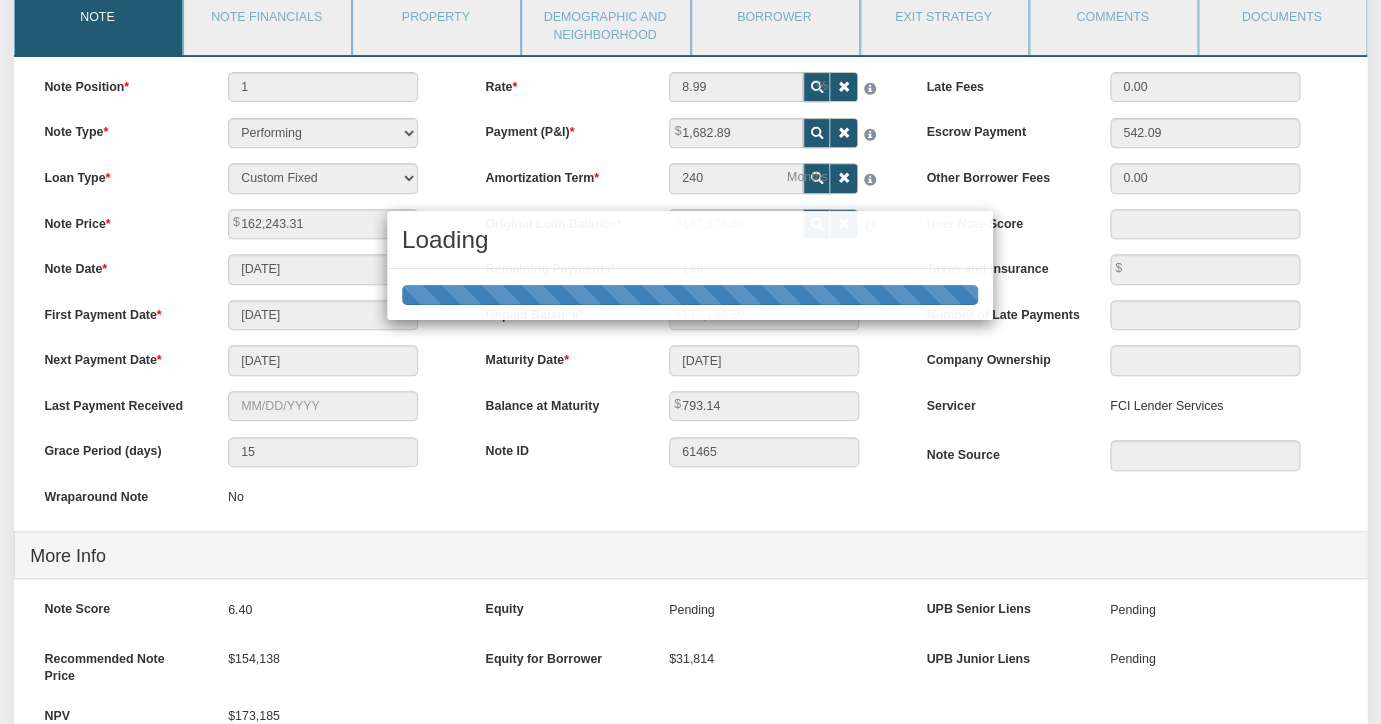 scroll, scrollTop: 0, scrollLeft: 0, axis: both 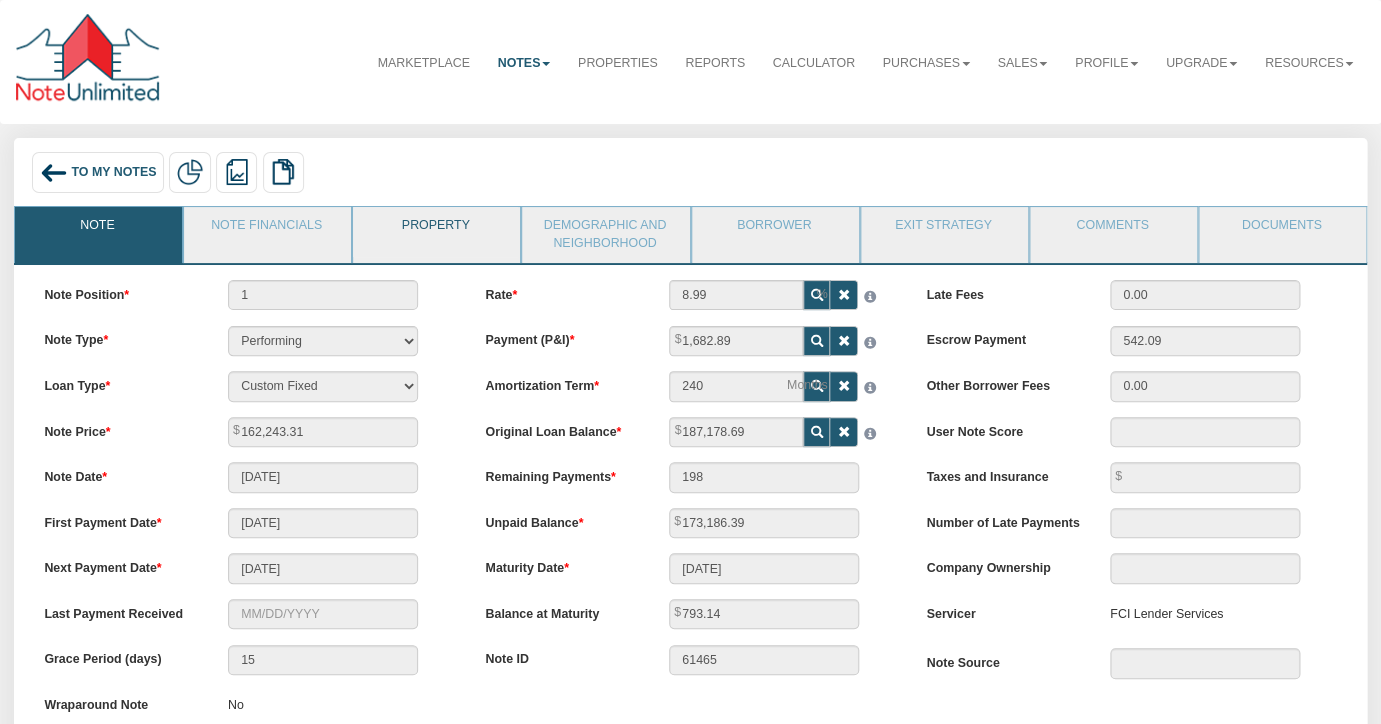 click on "Property" at bounding box center [435, 232] 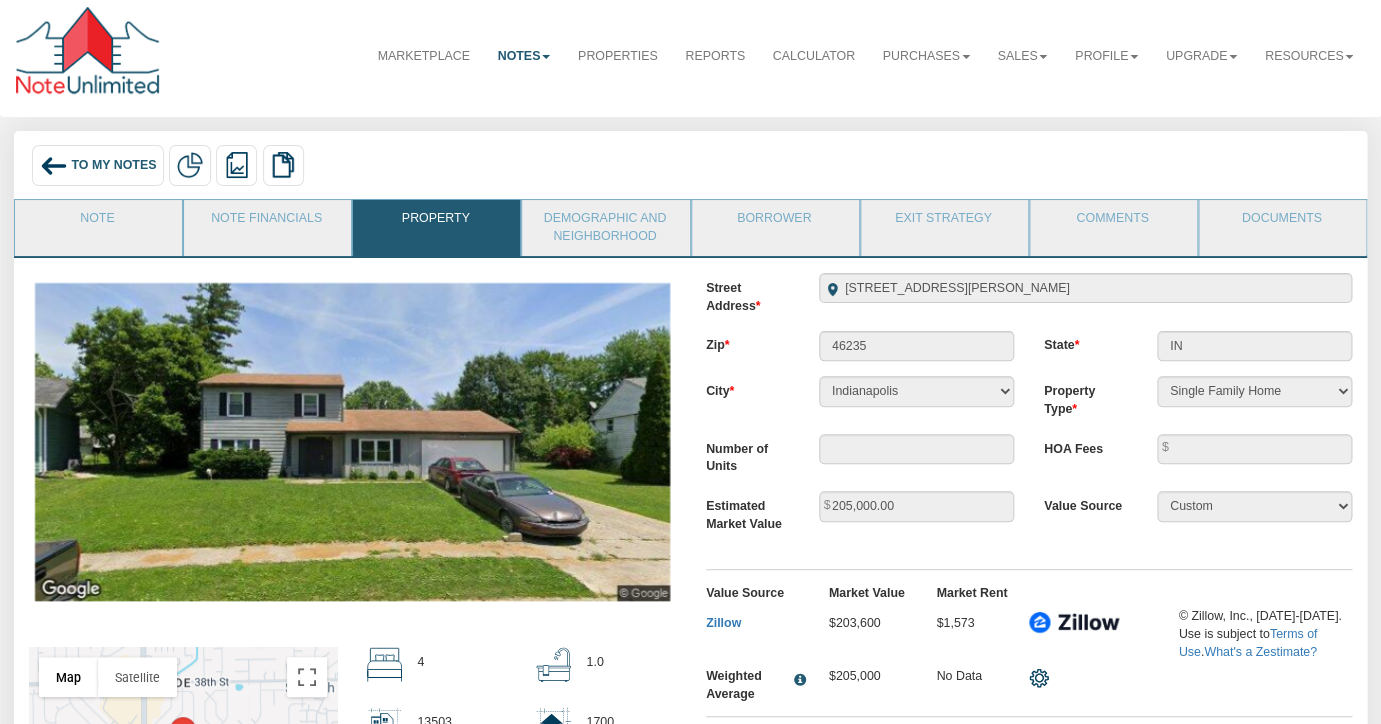 scroll, scrollTop: 8, scrollLeft: 0, axis: vertical 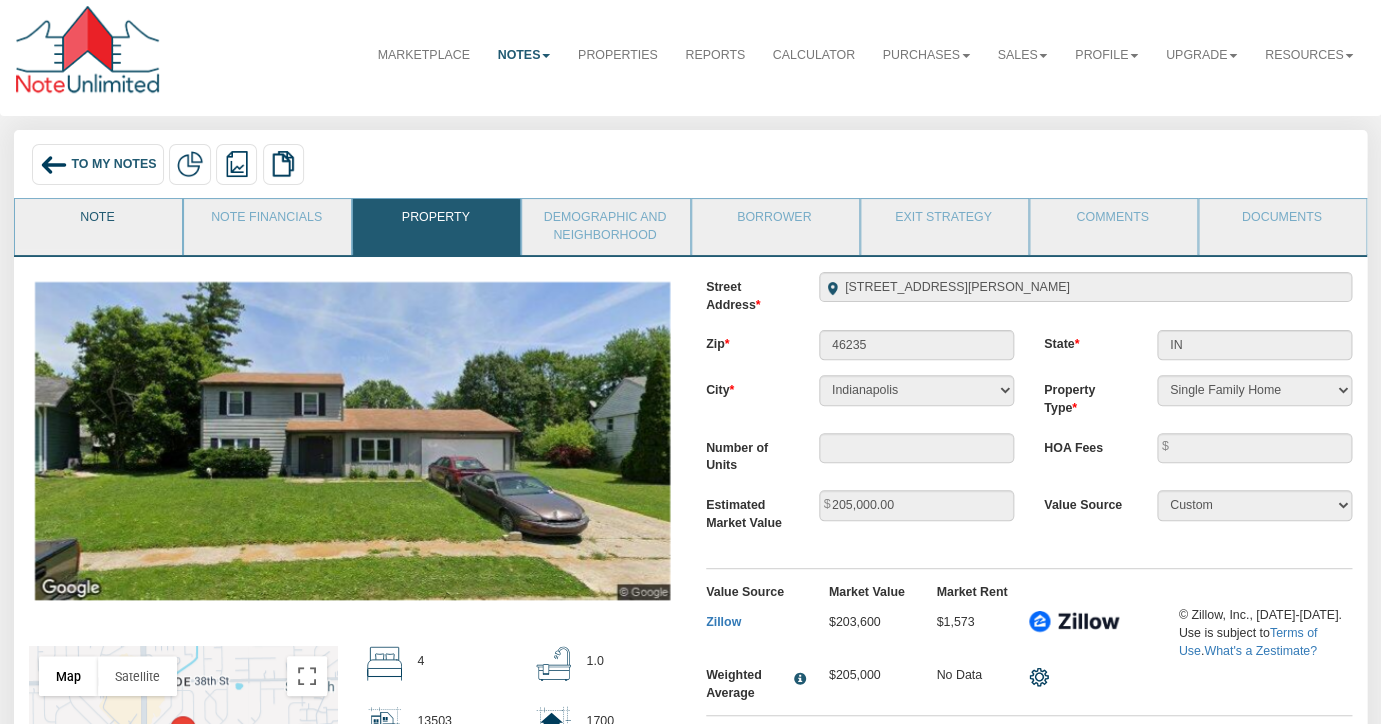 click on "Note" at bounding box center (97, 224) 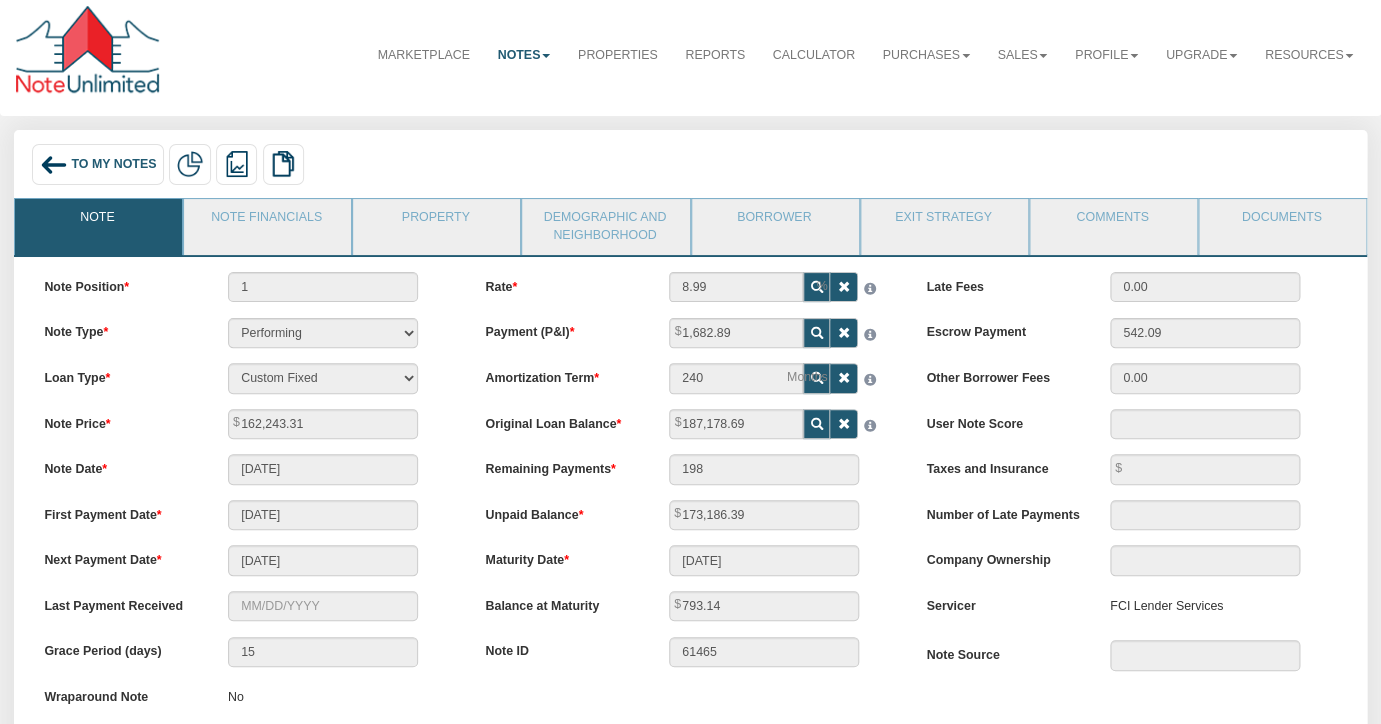click on "To My Notes" at bounding box center [113, 165] 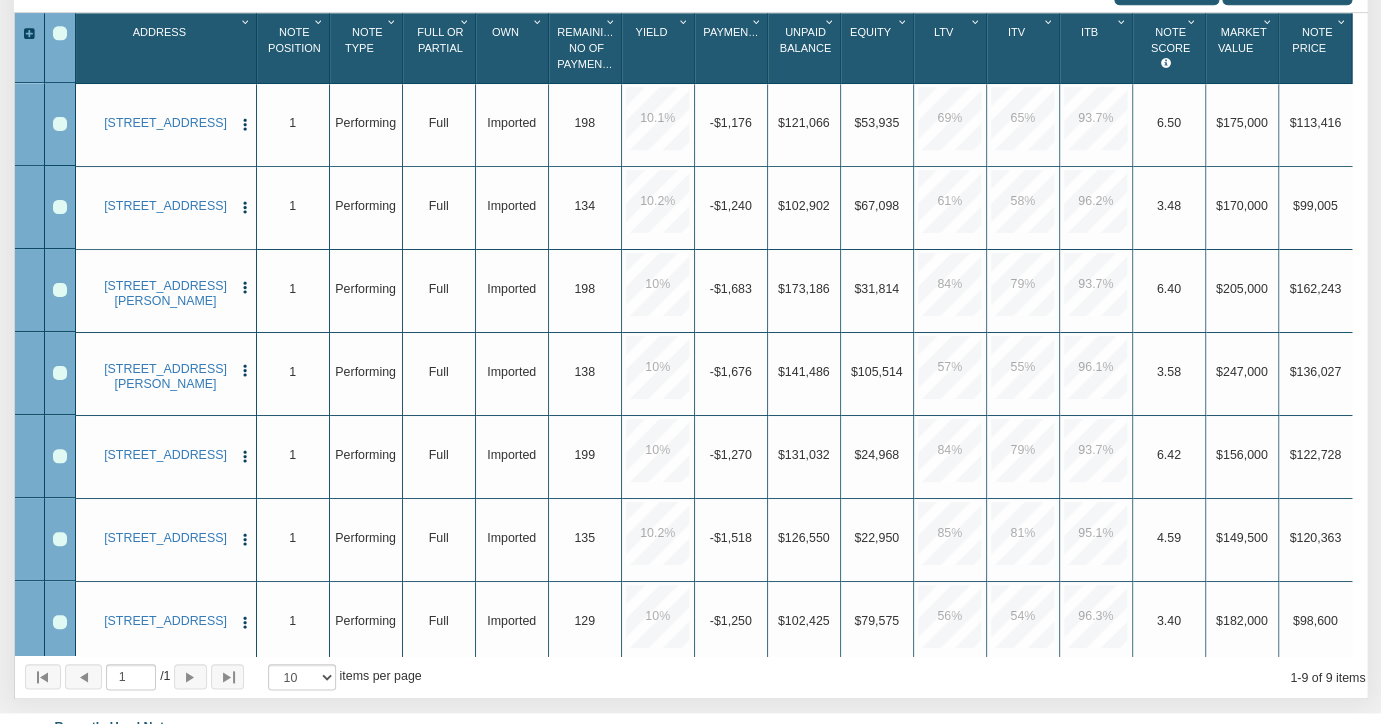 scroll, scrollTop: 375, scrollLeft: 0, axis: vertical 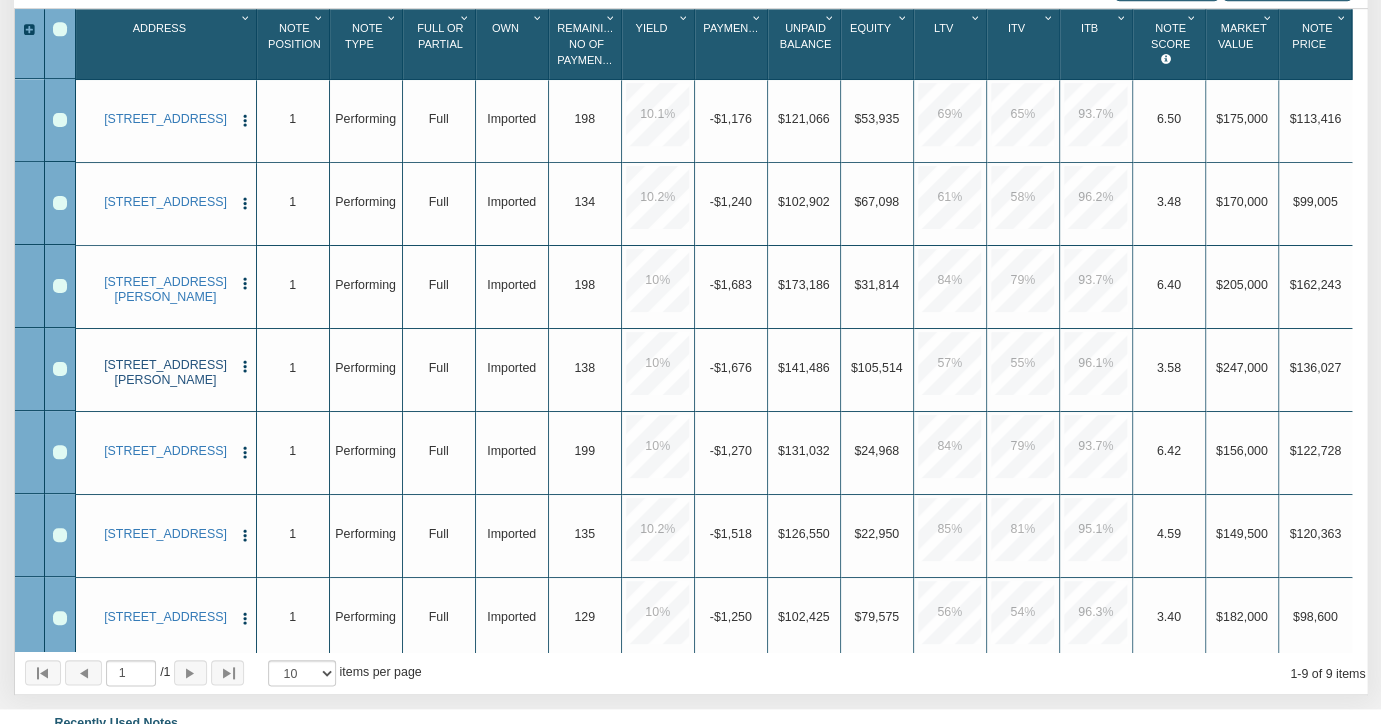 click on "[STREET_ADDRESS][PERSON_NAME]" at bounding box center [165, 373] 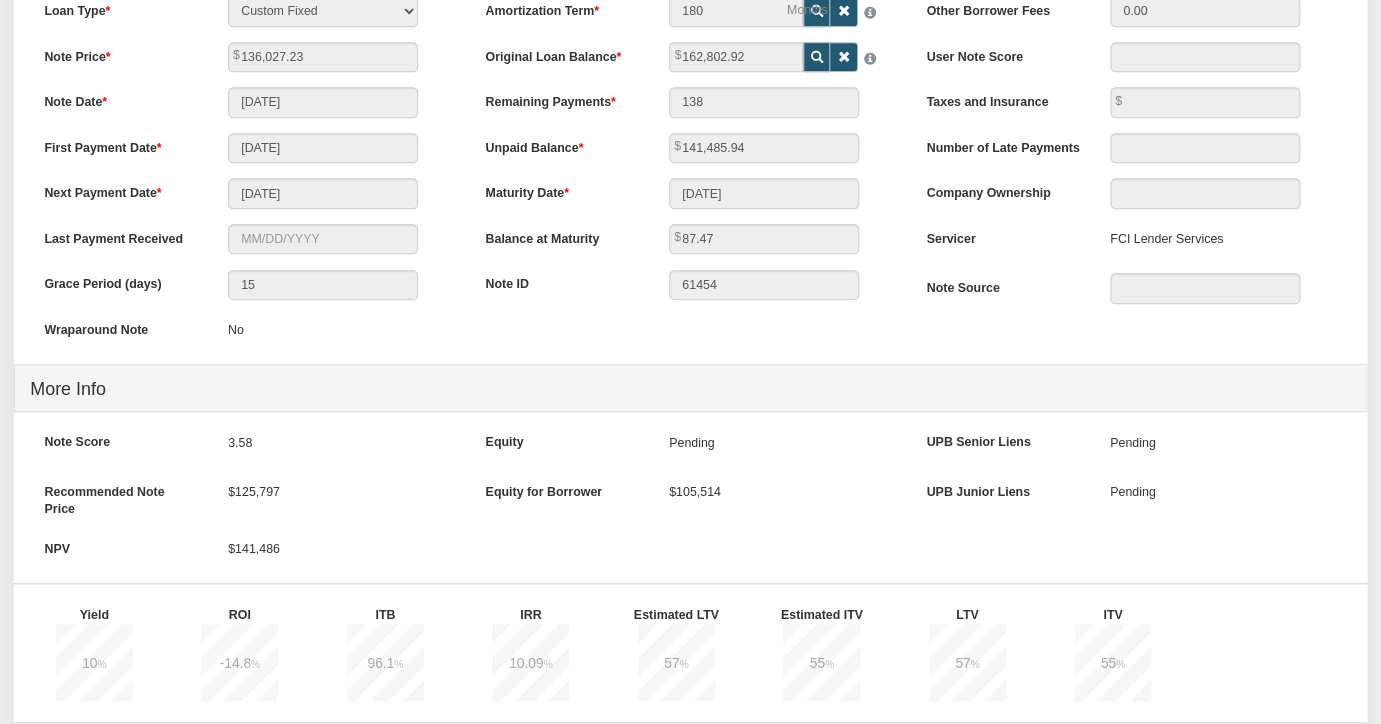 scroll, scrollTop: 0, scrollLeft: 0, axis: both 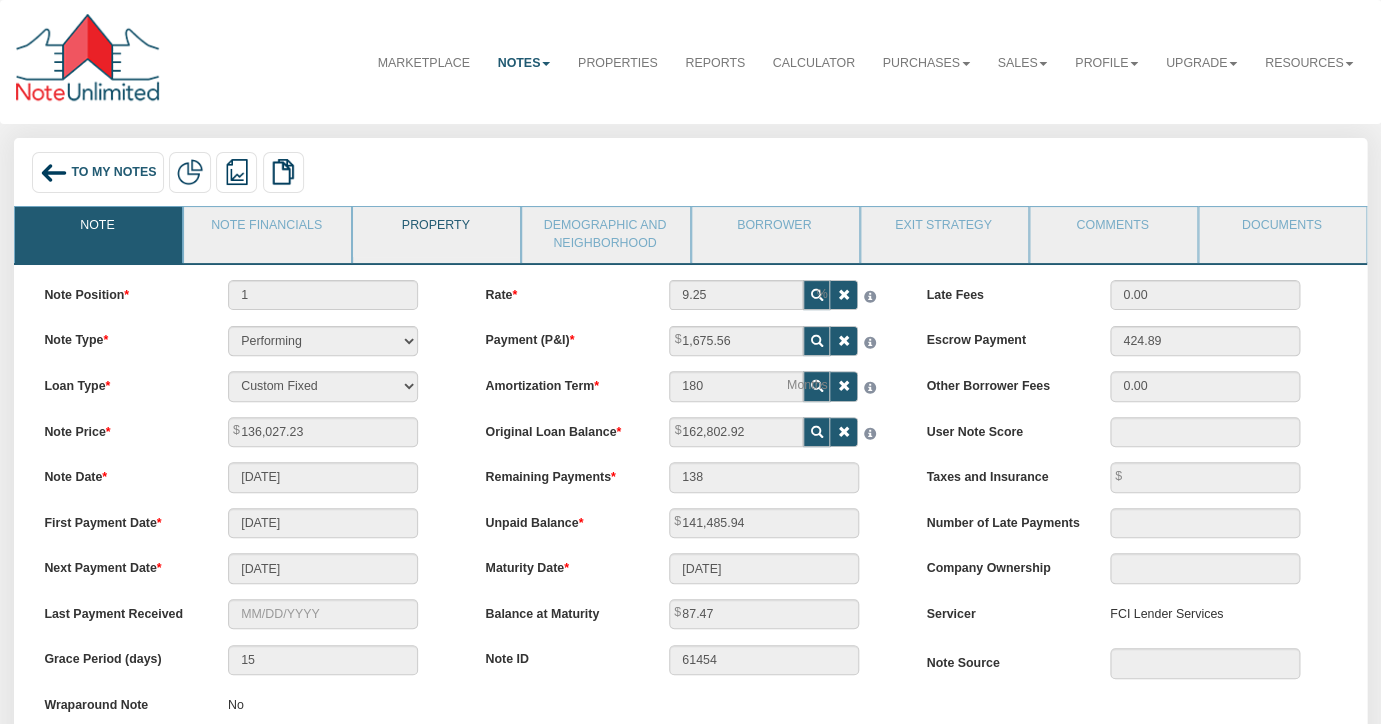 click on "Property" at bounding box center (435, 232) 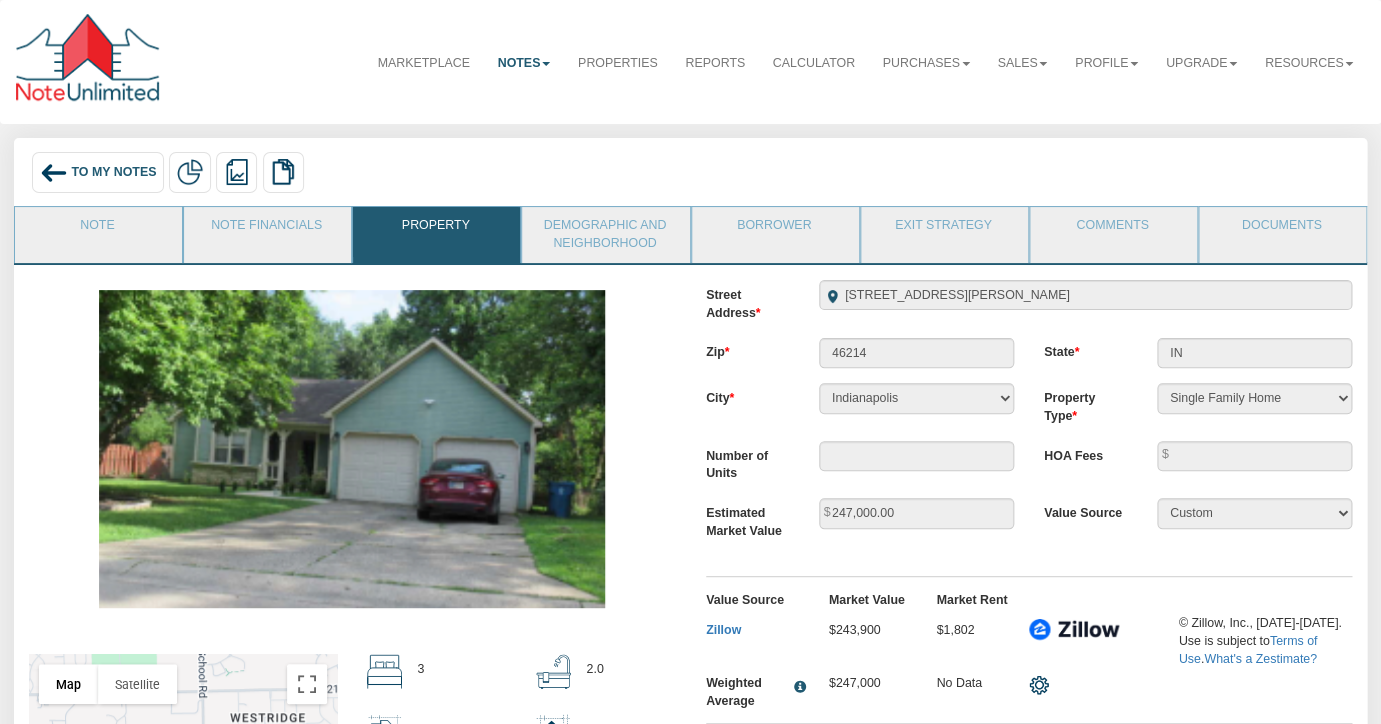 click on "To My Notes" at bounding box center [113, 173] 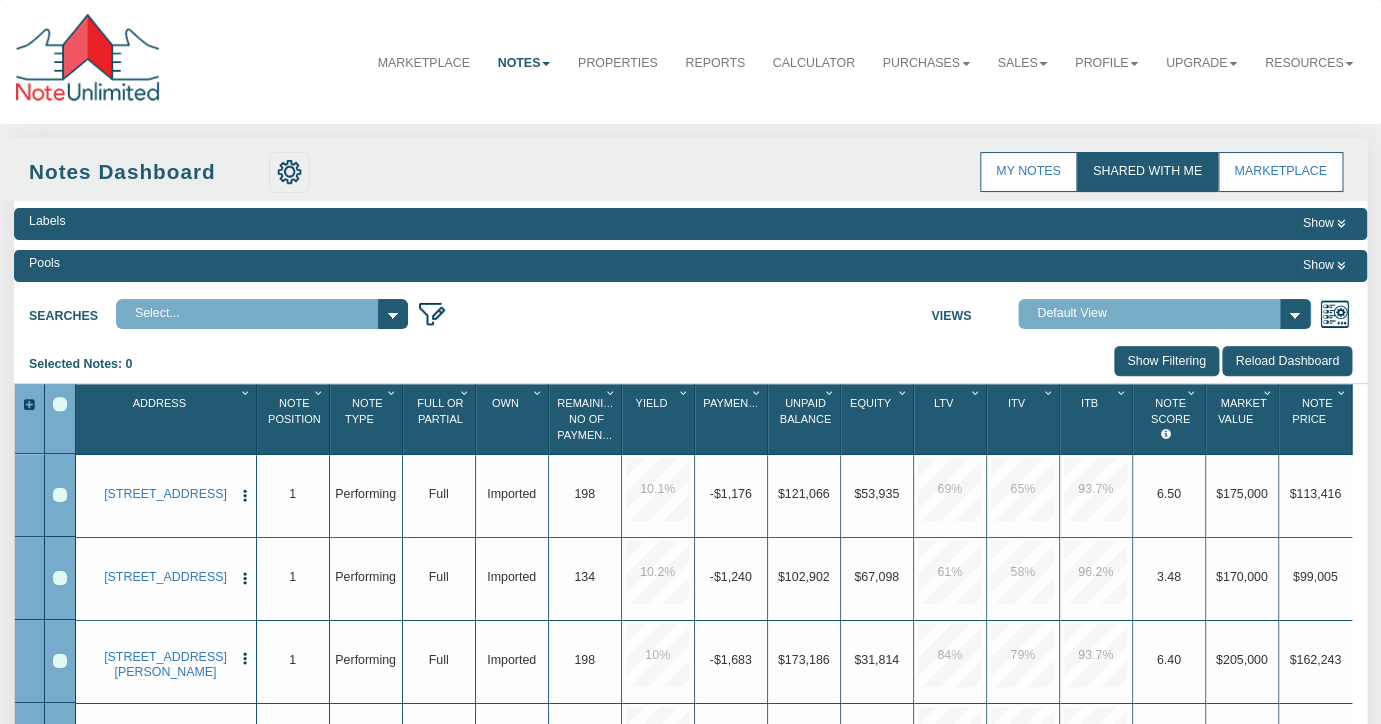 scroll, scrollTop: 175, scrollLeft: 0, axis: vertical 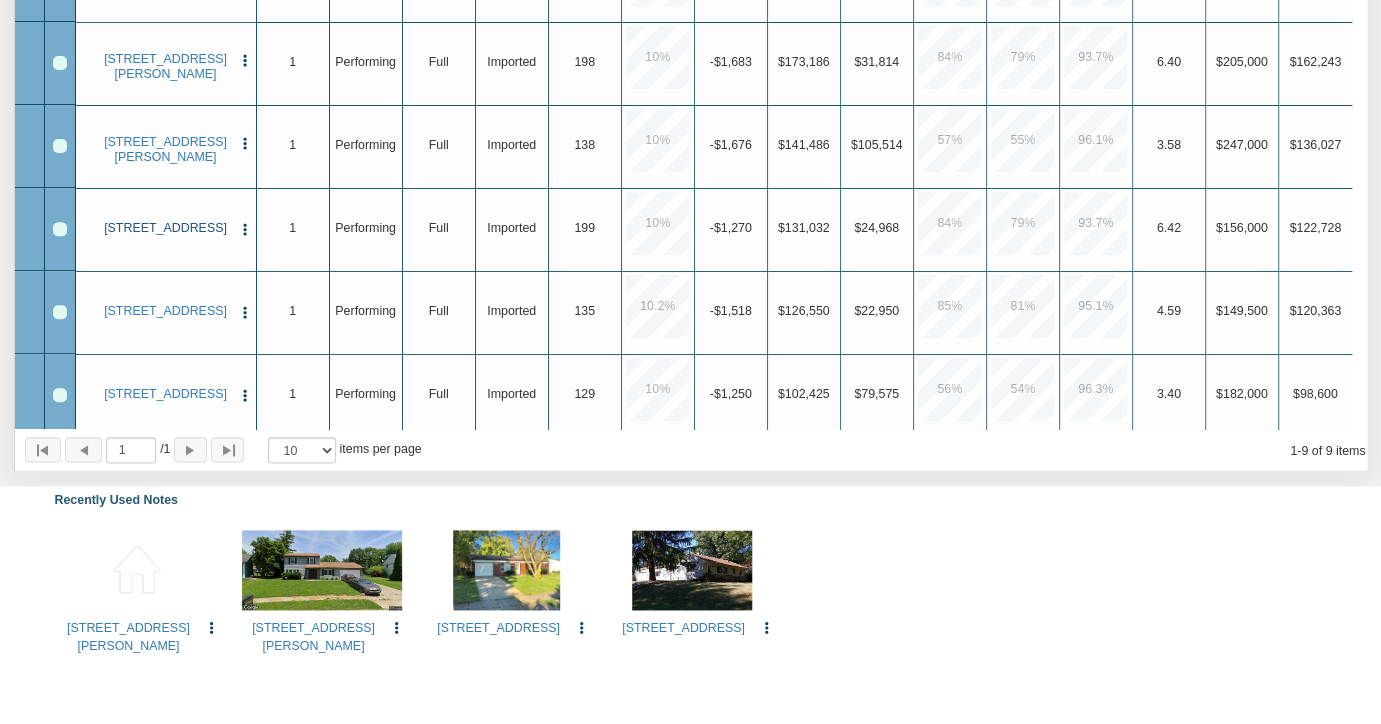 click on "[STREET_ADDRESS]" at bounding box center [165, 228] 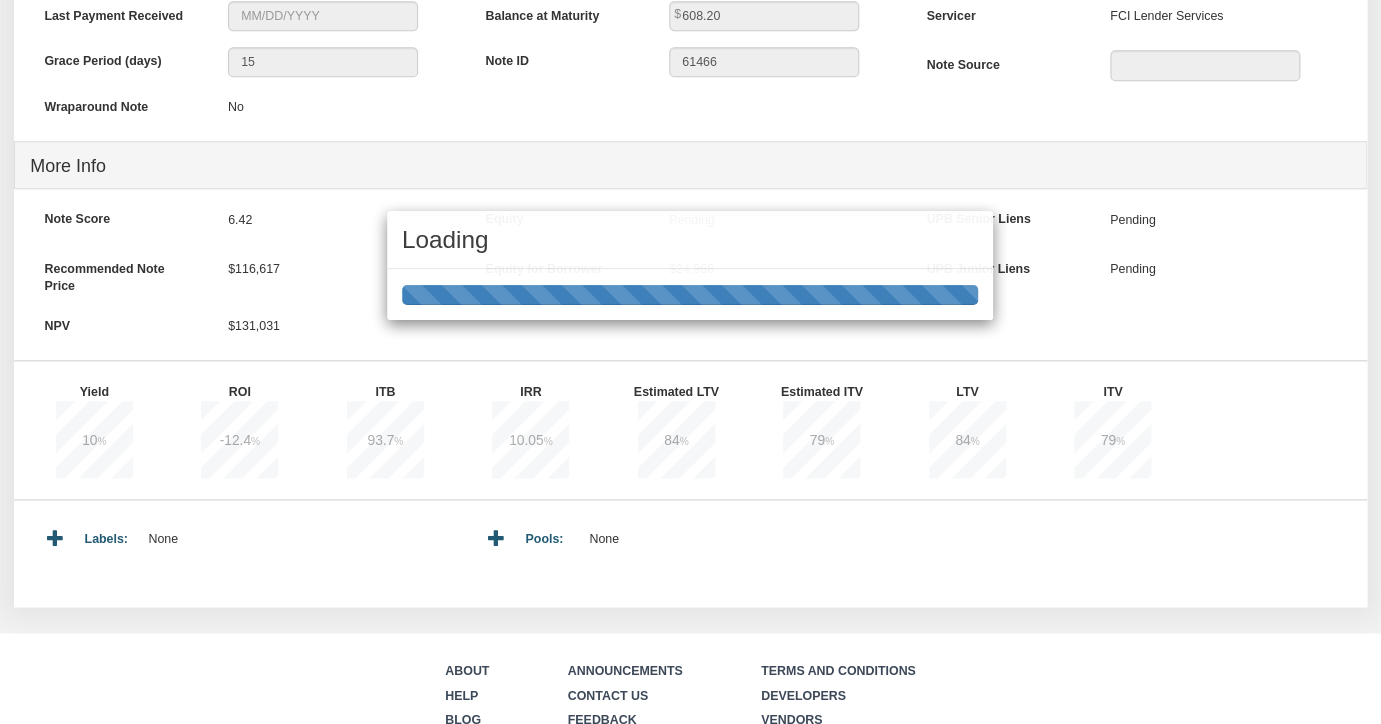 scroll, scrollTop: 0, scrollLeft: 0, axis: both 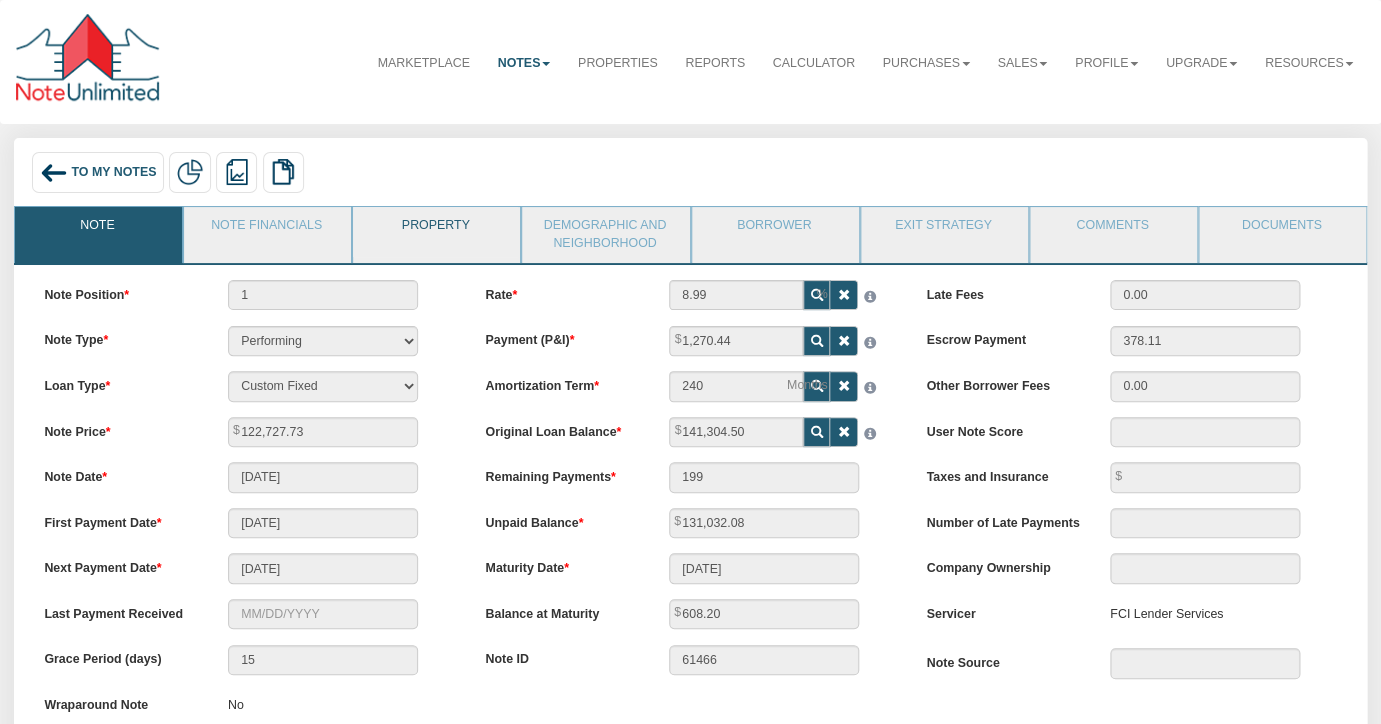 click on "Property" at bounding box center (435, 232) 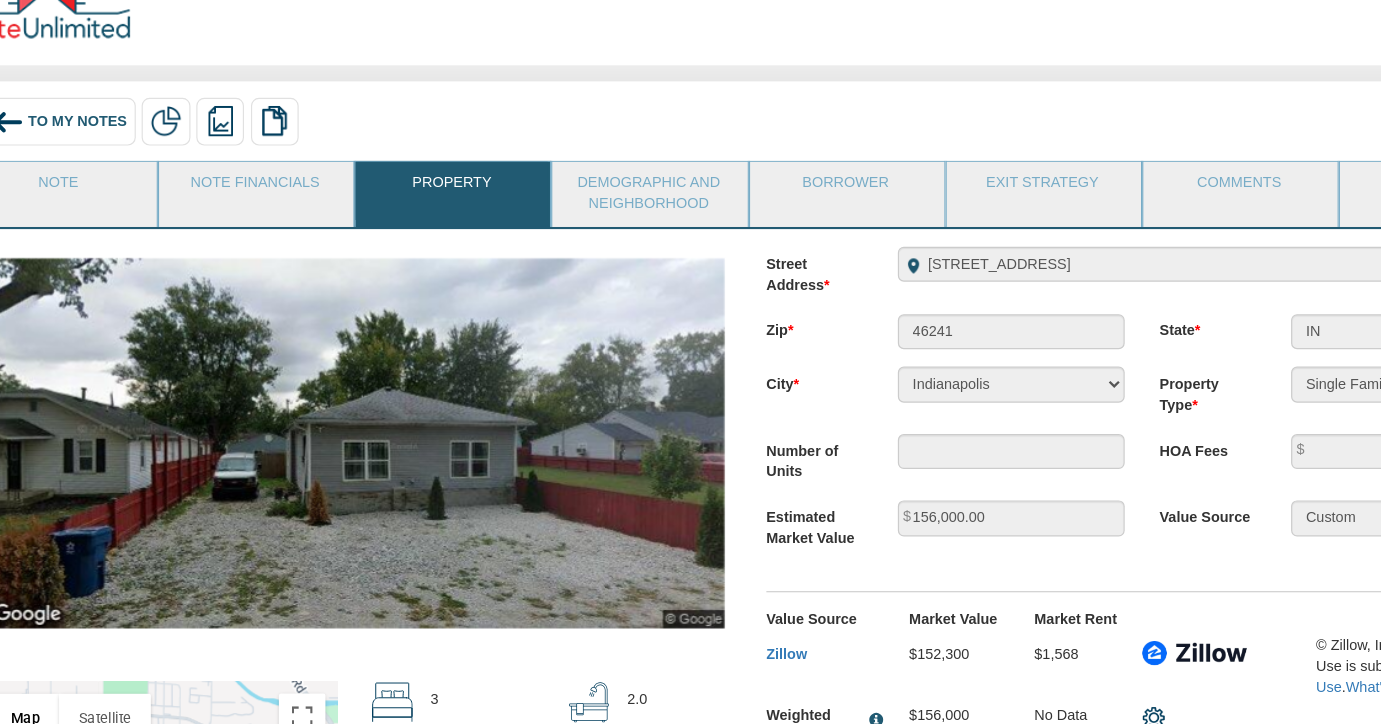 click on "To My Notes" at bounding box center (113, 173) 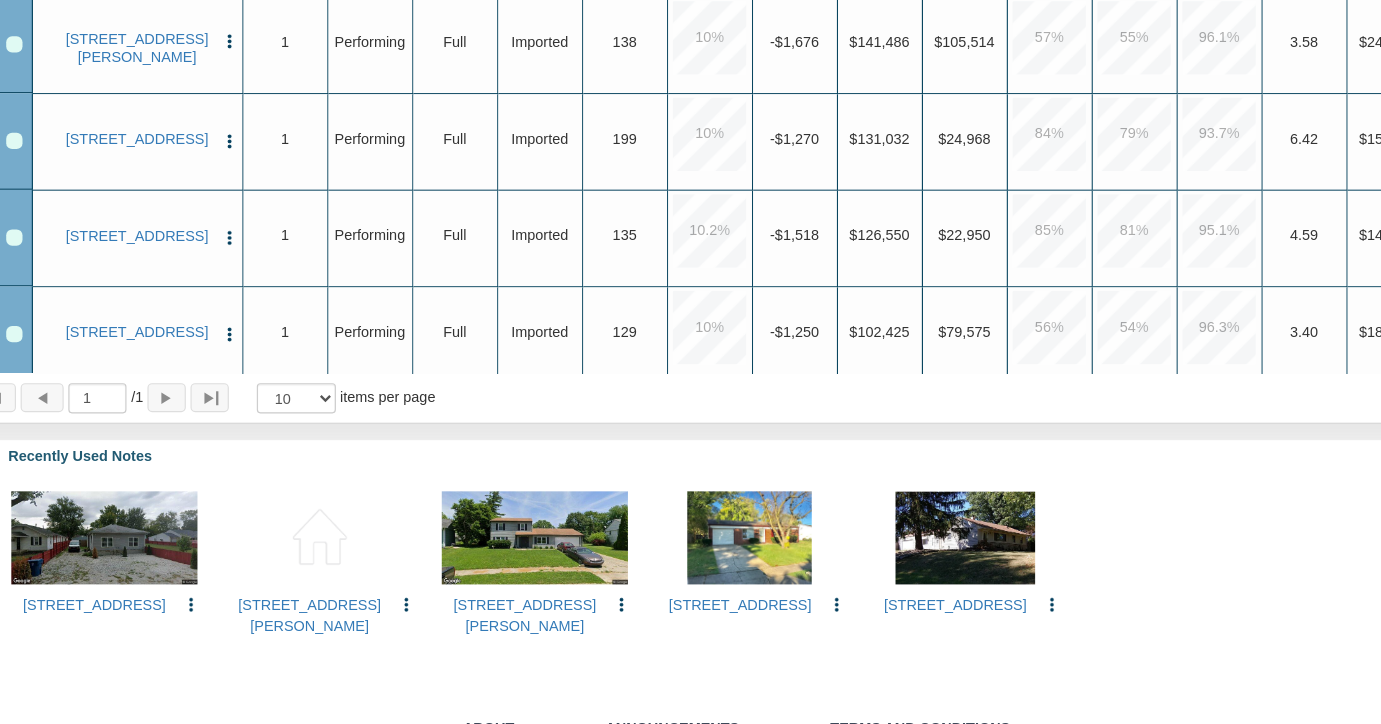 scroll, scrollTop: 605, scrollLeft: 0, axis: vertical 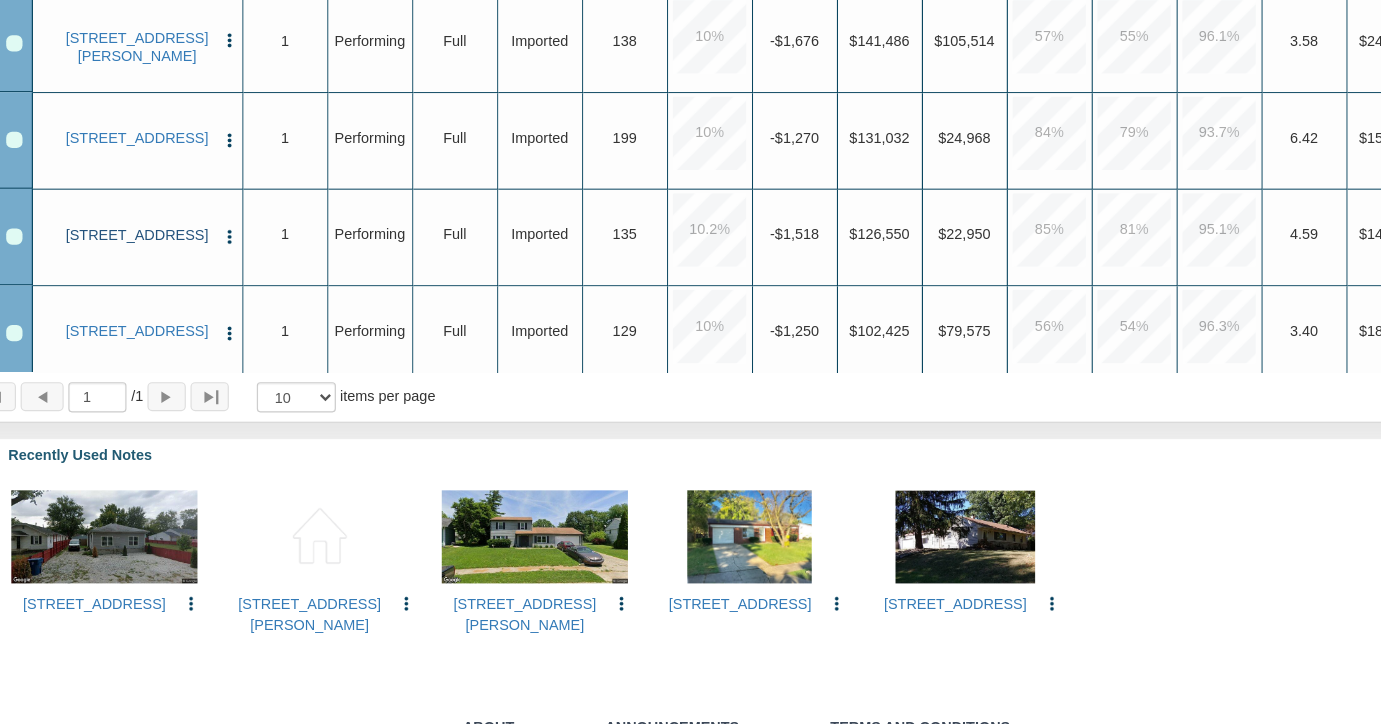 click on "[STREET_ADDRESS]" at bounding box center [165, 304] 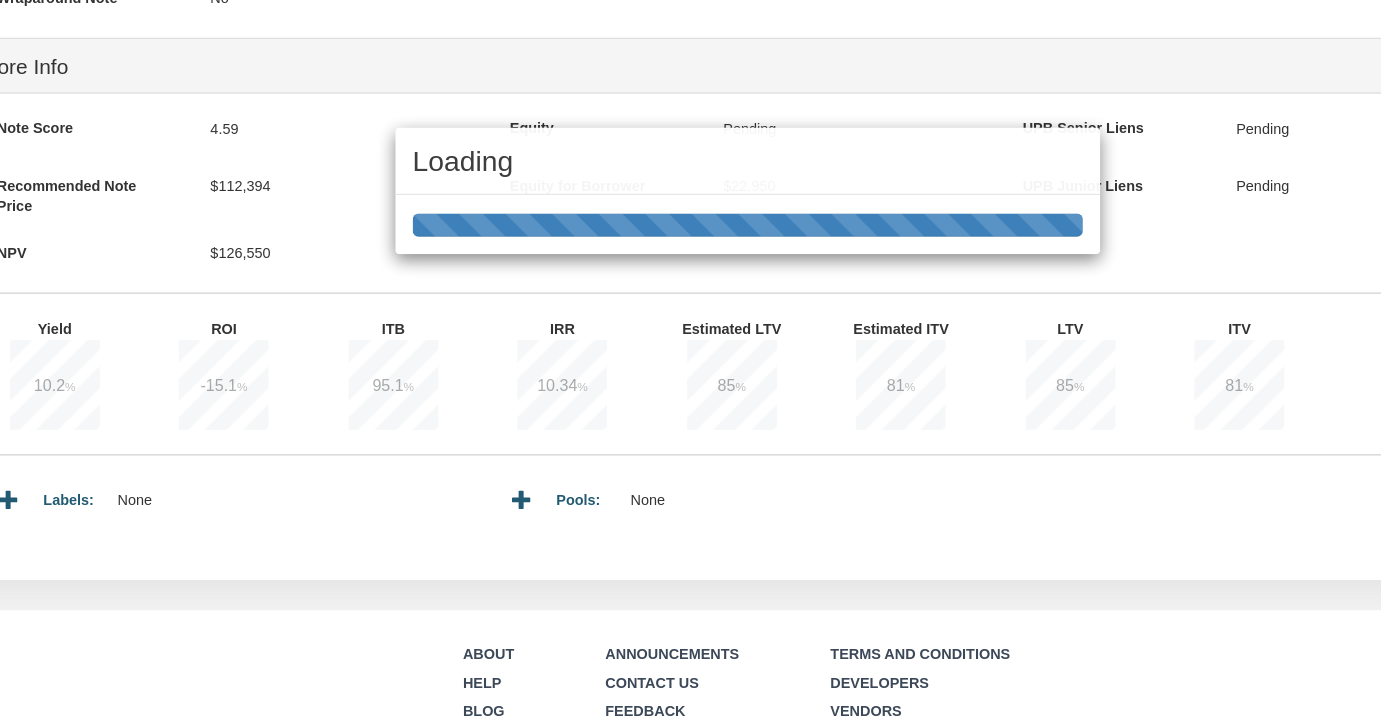 scroll, scrollTop: 0, scrollLeft: 0, axis: both 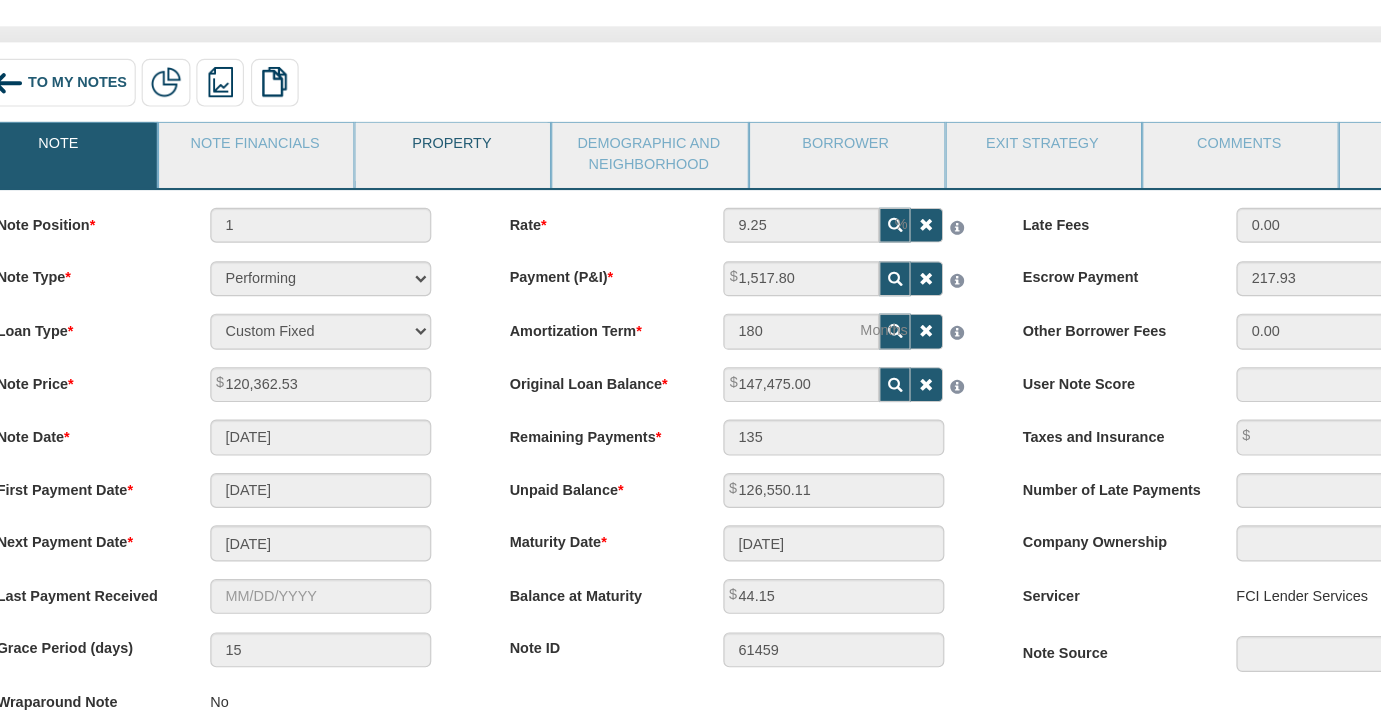 click on "Property" at bounding box center (435, 232) 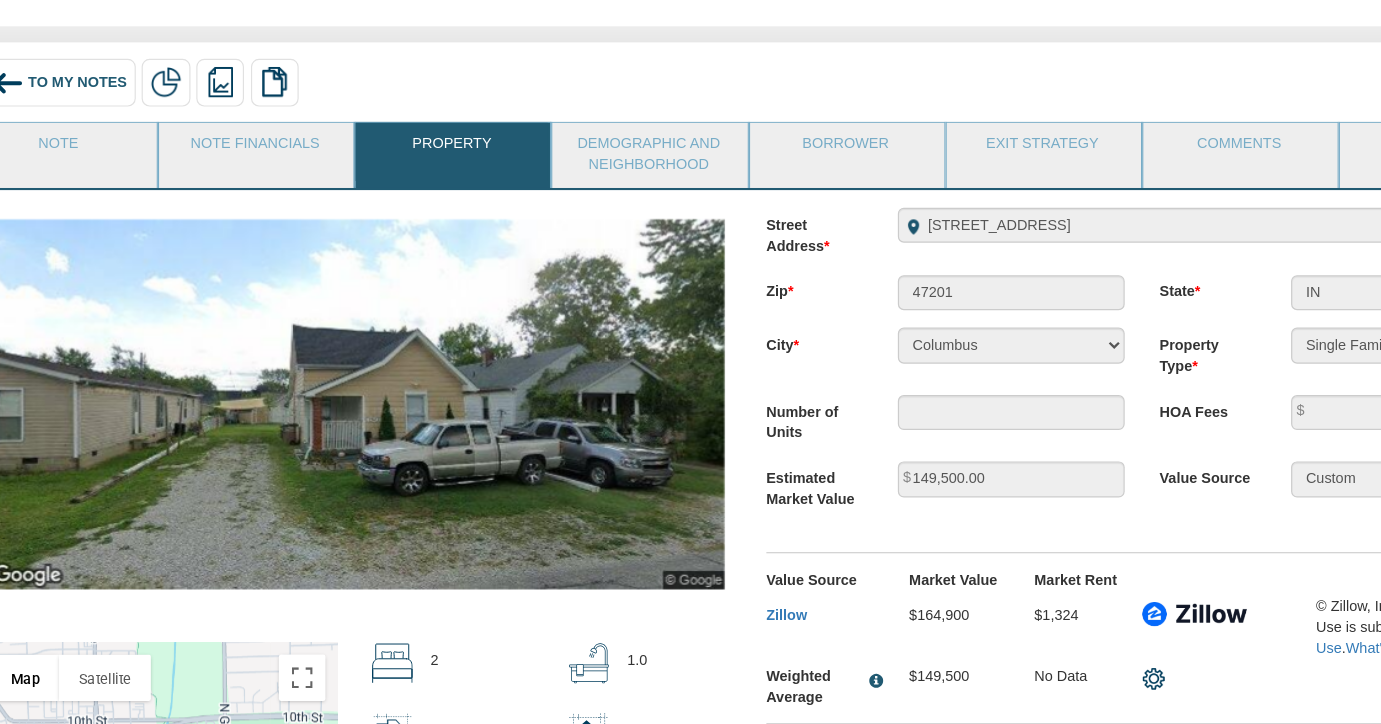 click on "To My Notes" at bounding box center [113, 173] 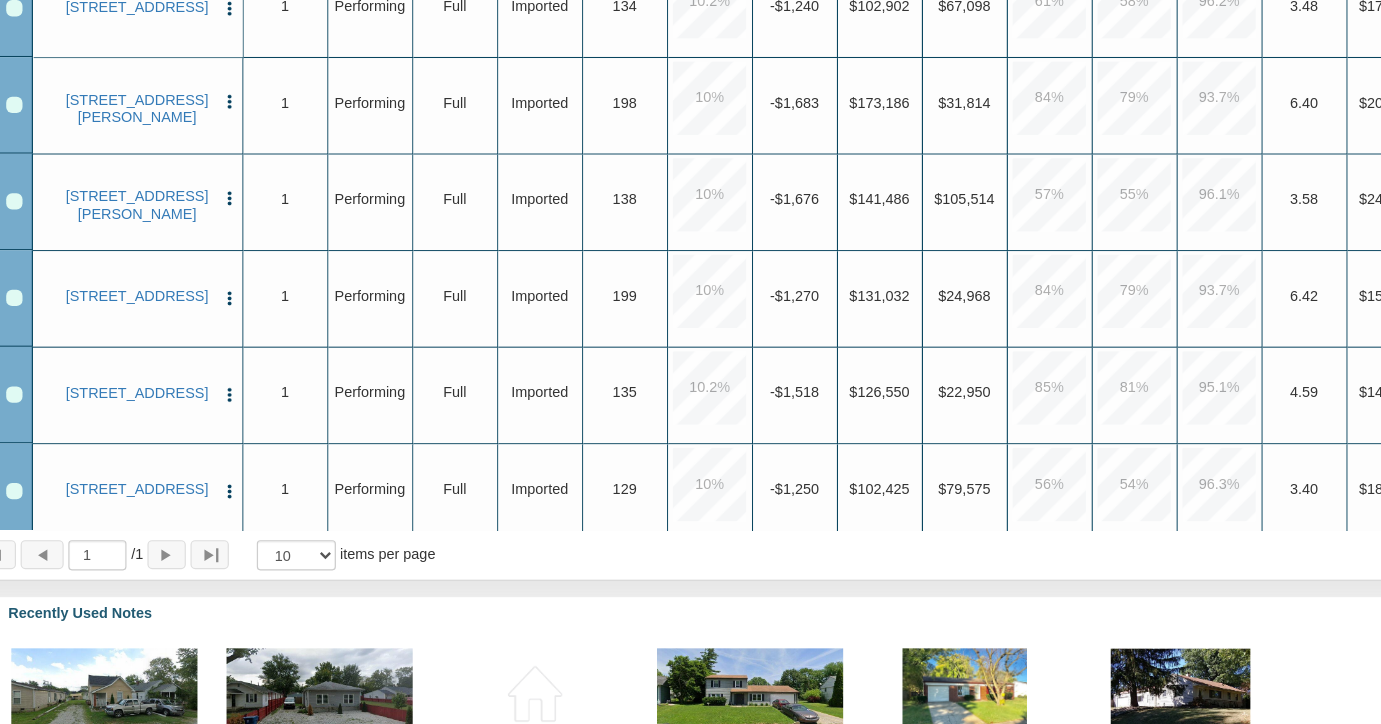 scroll, scrollTop: 761, scrollLeft: 0, axis: vertical 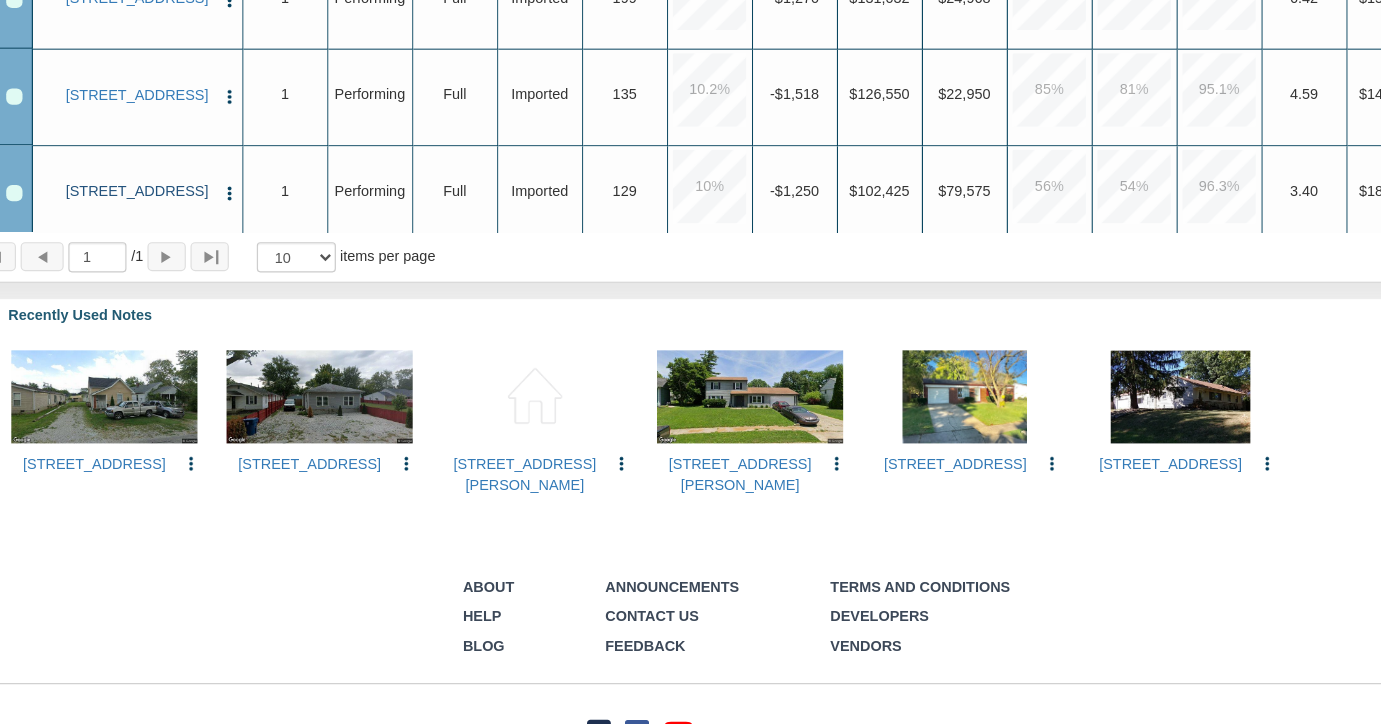 click on "[STREET_ADDRESS]" at bounding box center (165, 231) 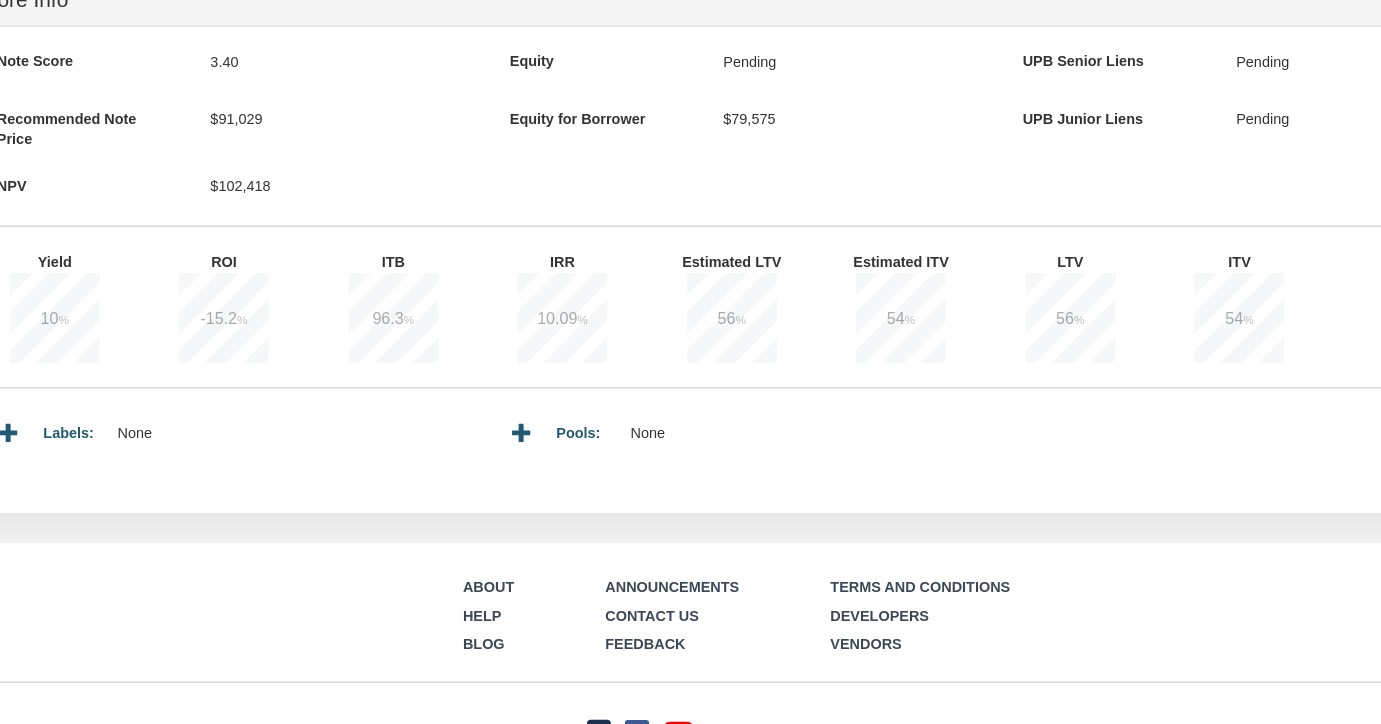 scroll, scrollTop: 0, scrollLeft: 0, axis: both 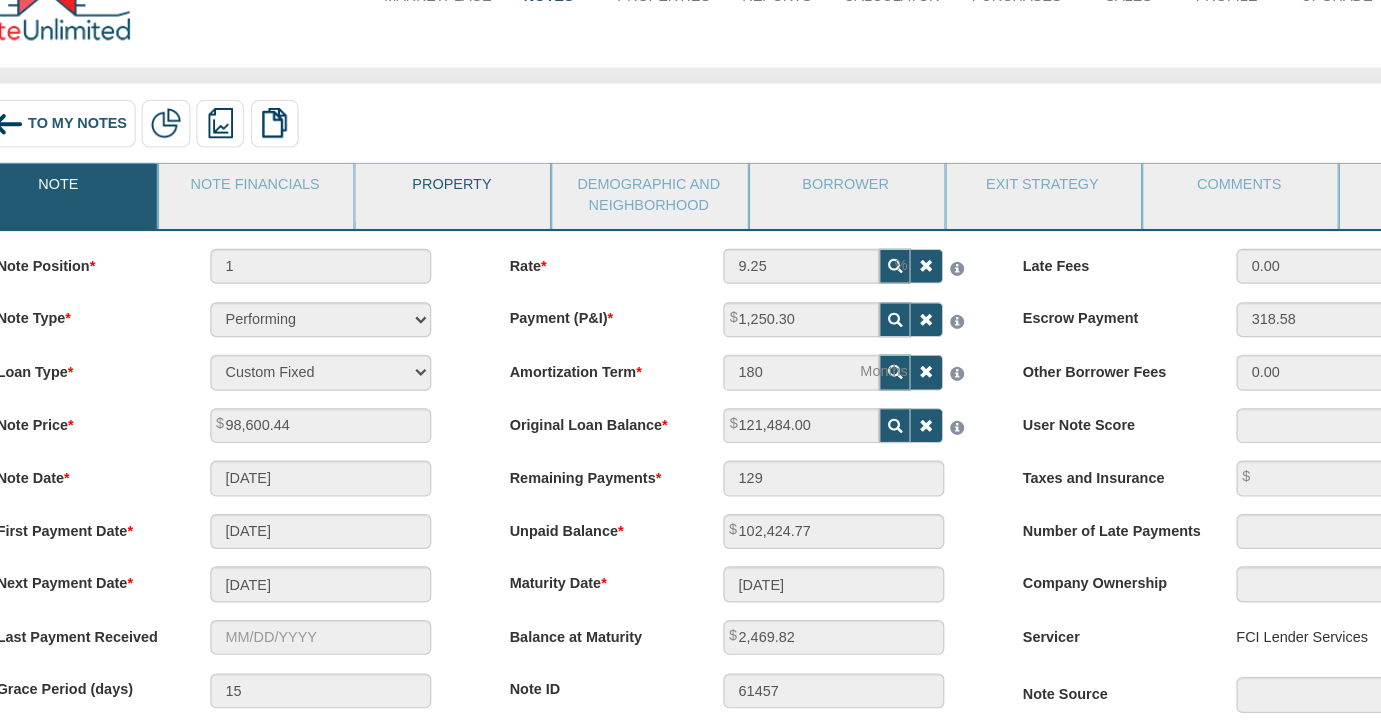 click on "Property" at bounding box center (435, 232) 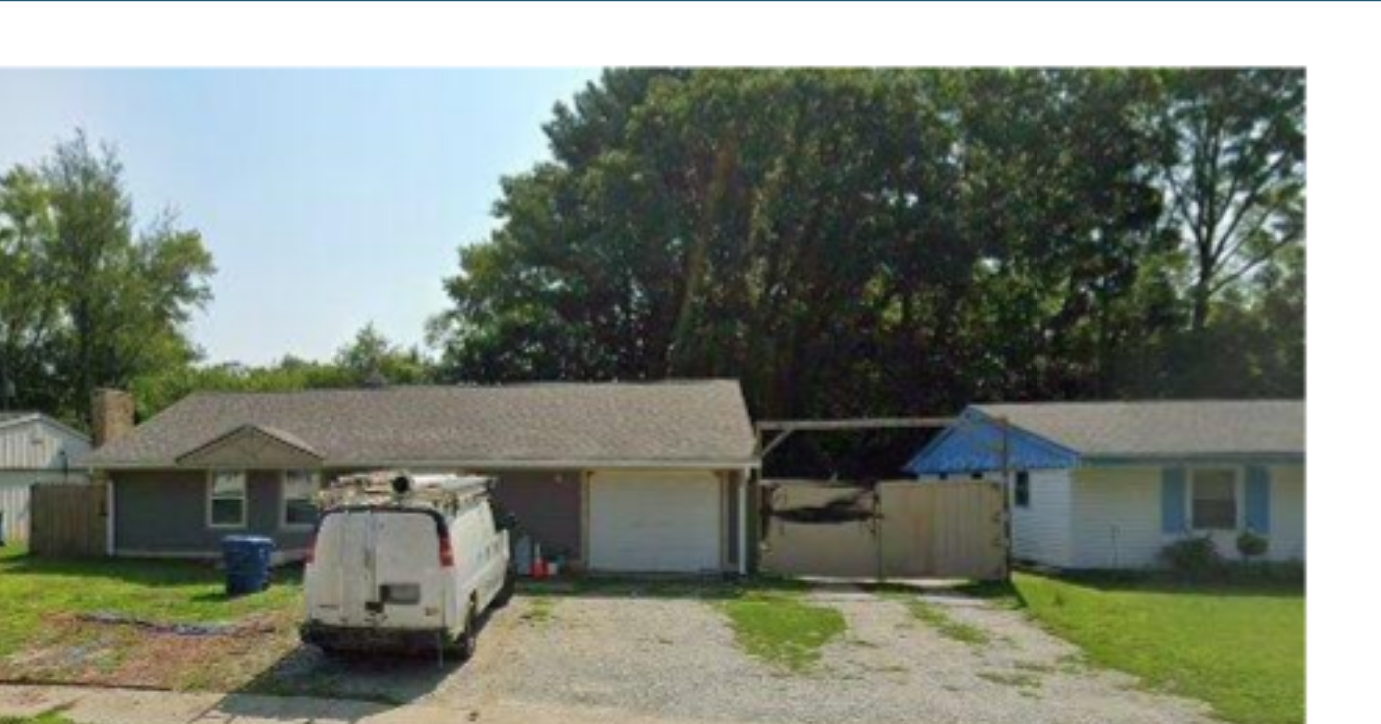 scroll, scrollTop: 177, scrollLeft: 0, axis: vertical 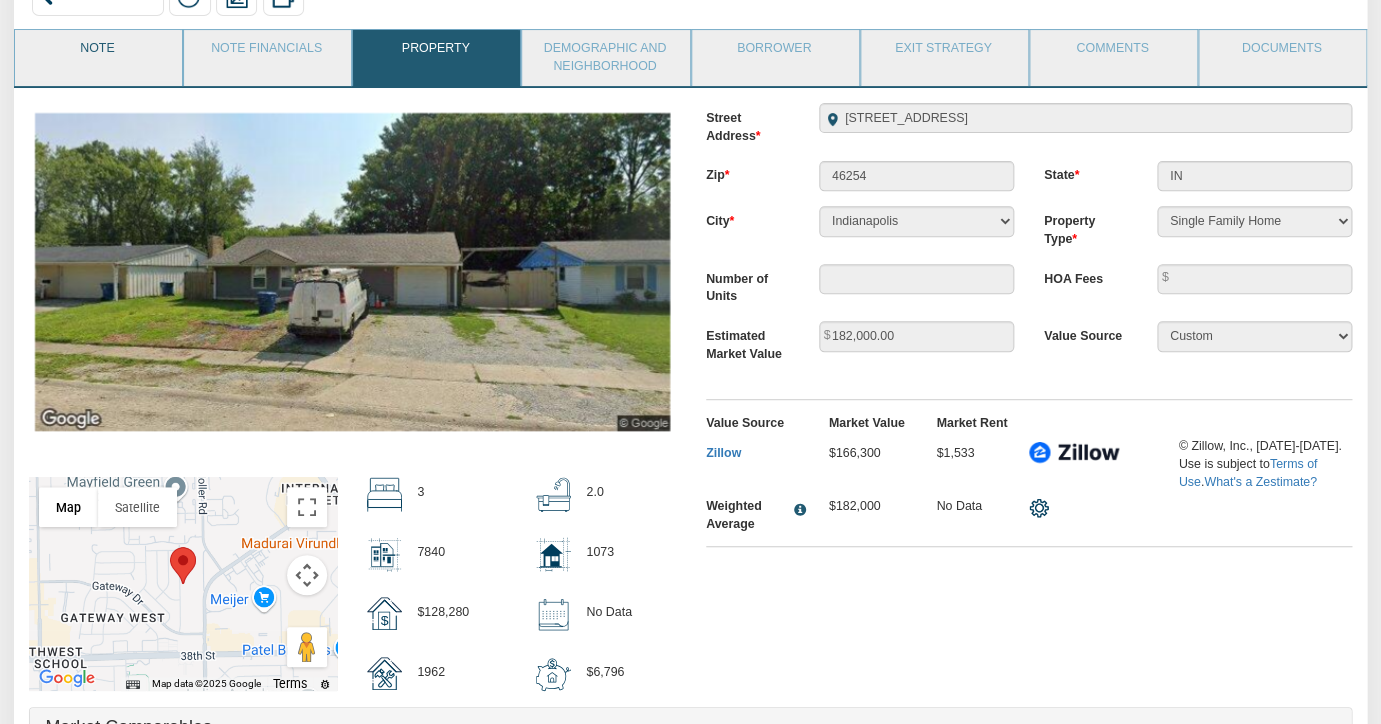 click on "Note" at bounding box center [97, 55] 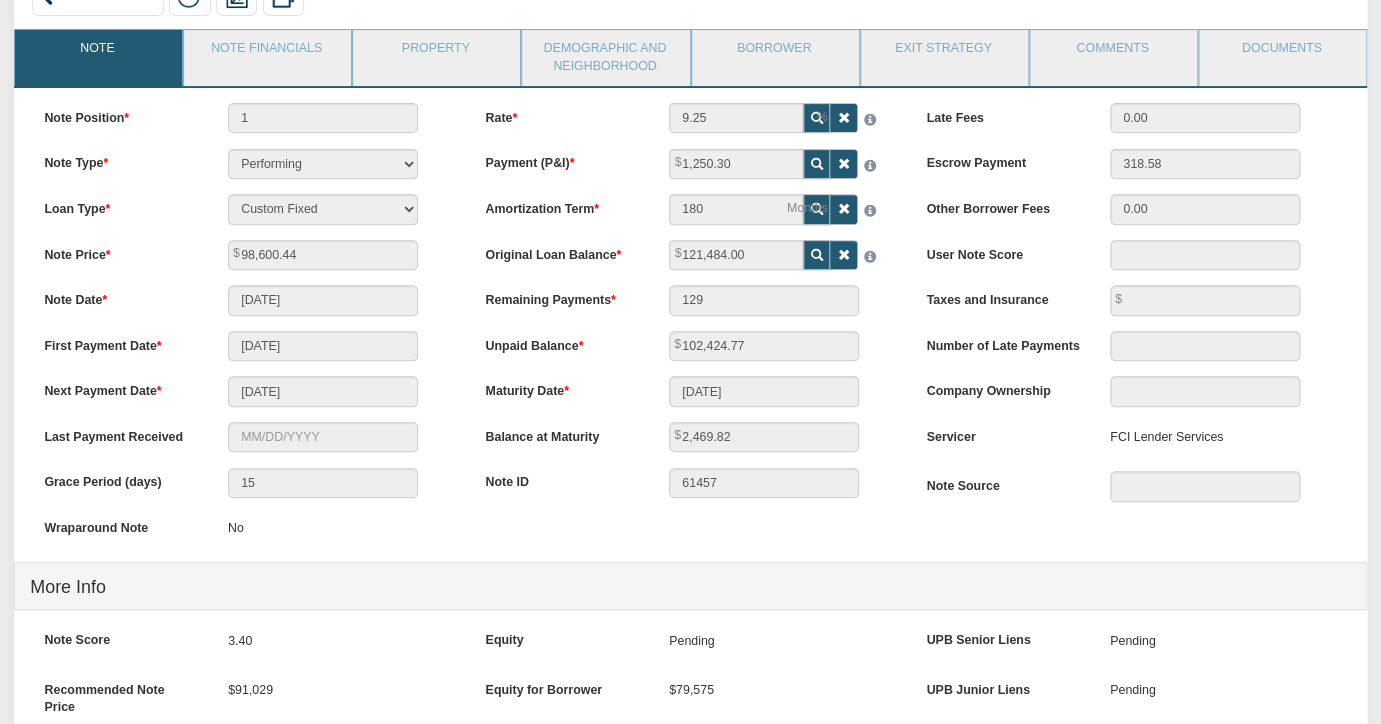 scroll, scrollTop: 0, scrollLeft: 0, axis: both 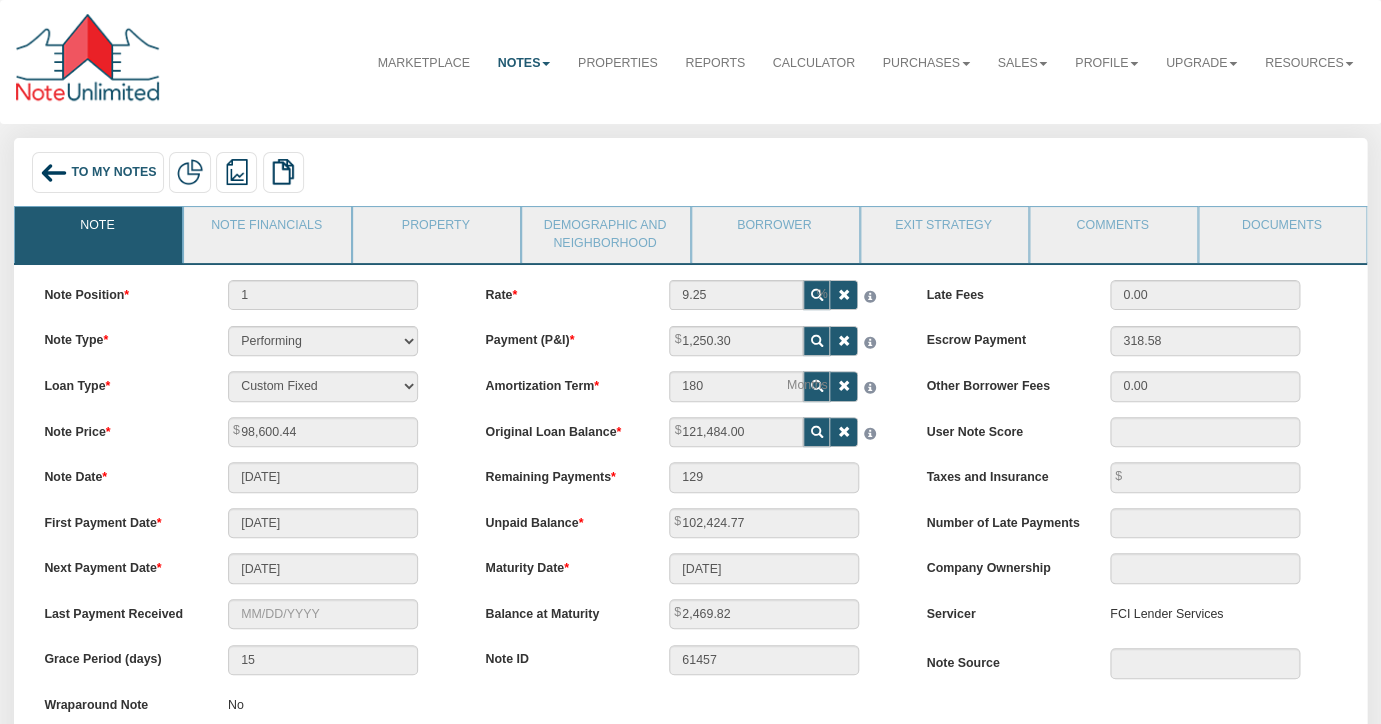 click on "To My Notes" at bounding box center (113, 173) 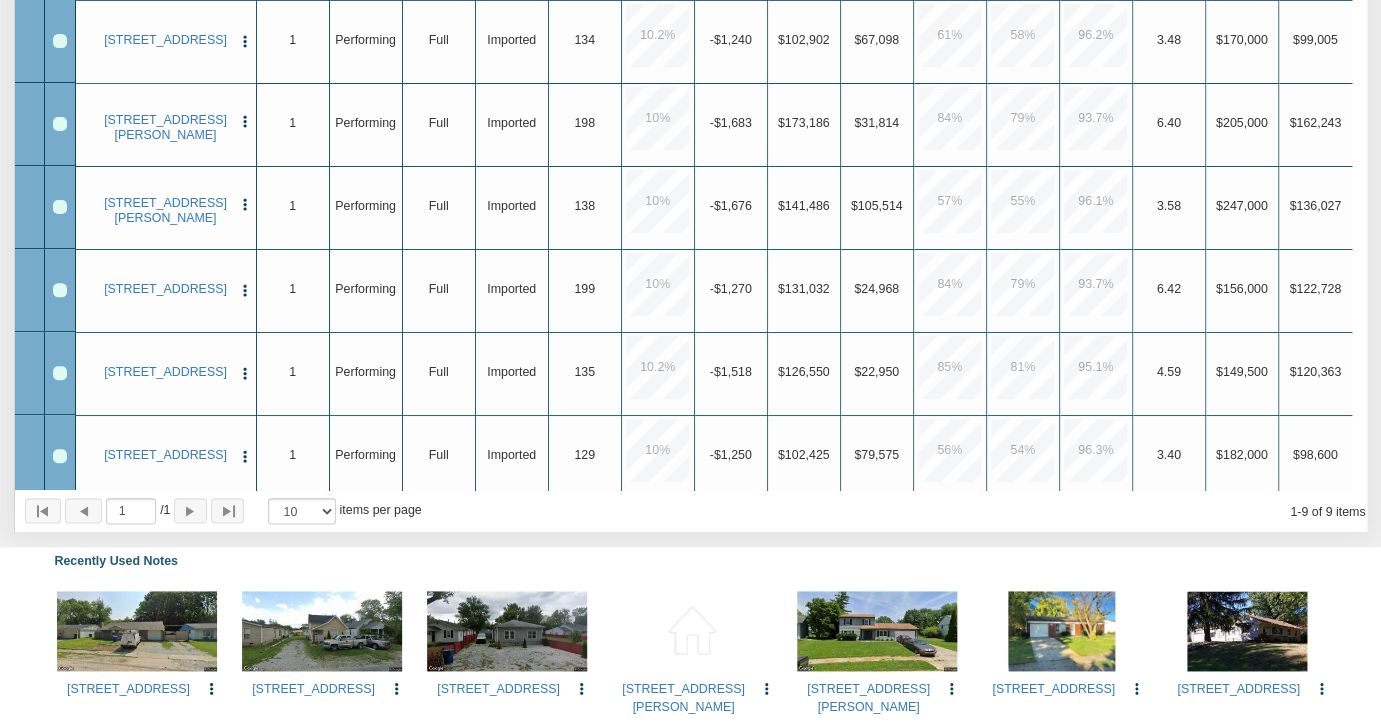 scroll, scrollTop: 532, scrollLeft: 0, axis: vertical 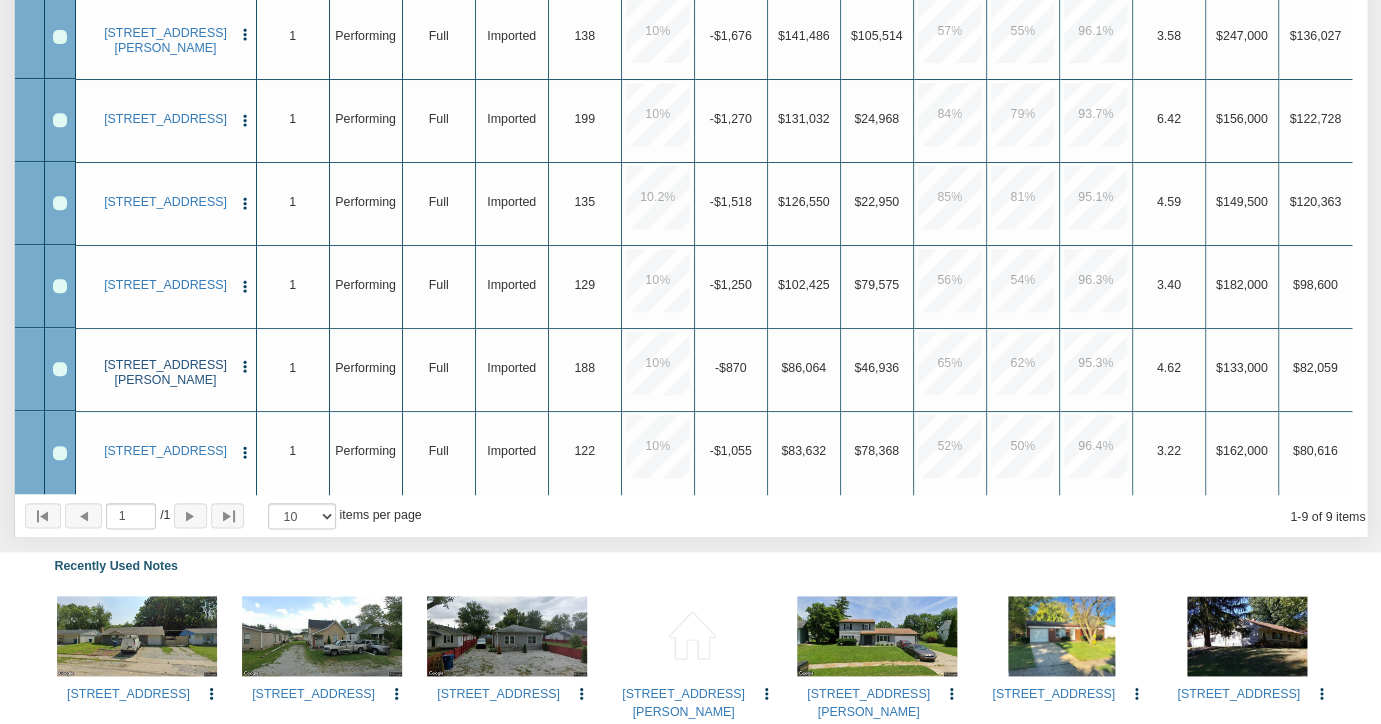 click on "[STREET_ADDRESS][PERSON_NAME]" at bounding box center [165, 373] 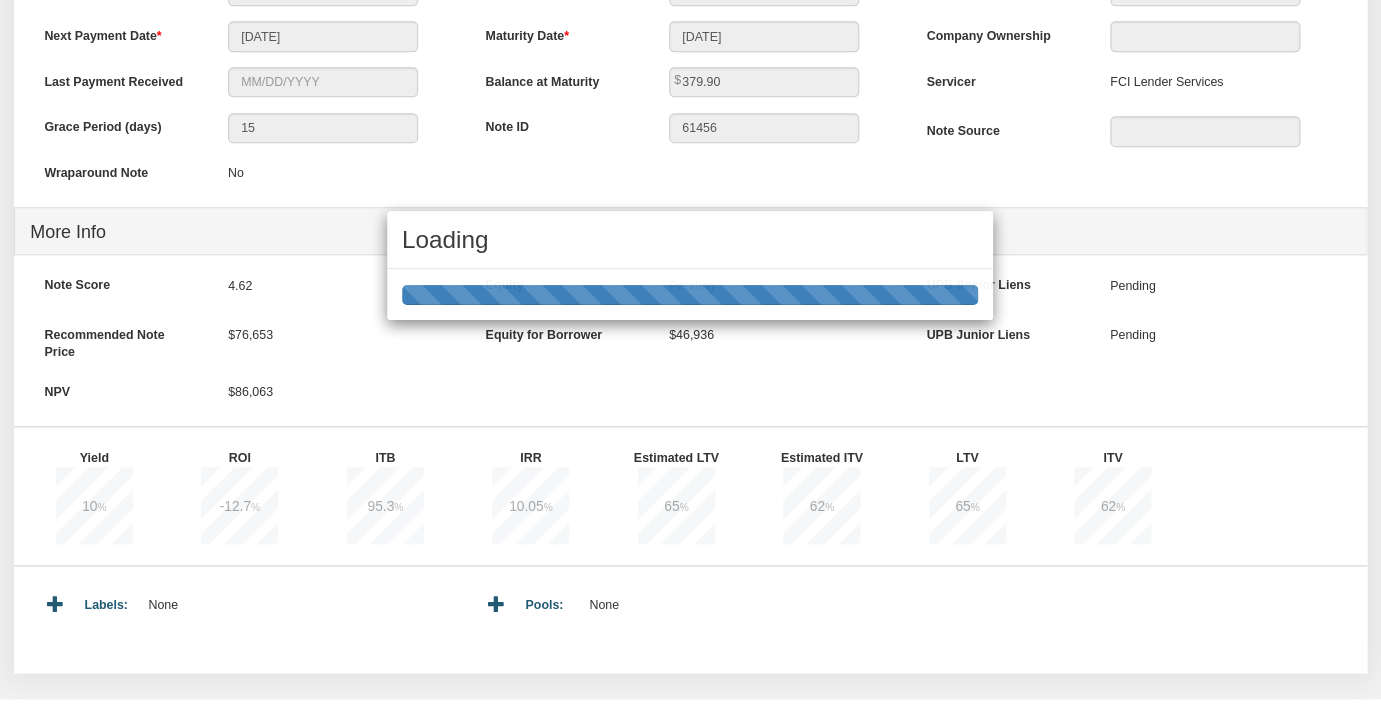 scroll, scrollTop: 0, scrollLeft: 0, axis: both 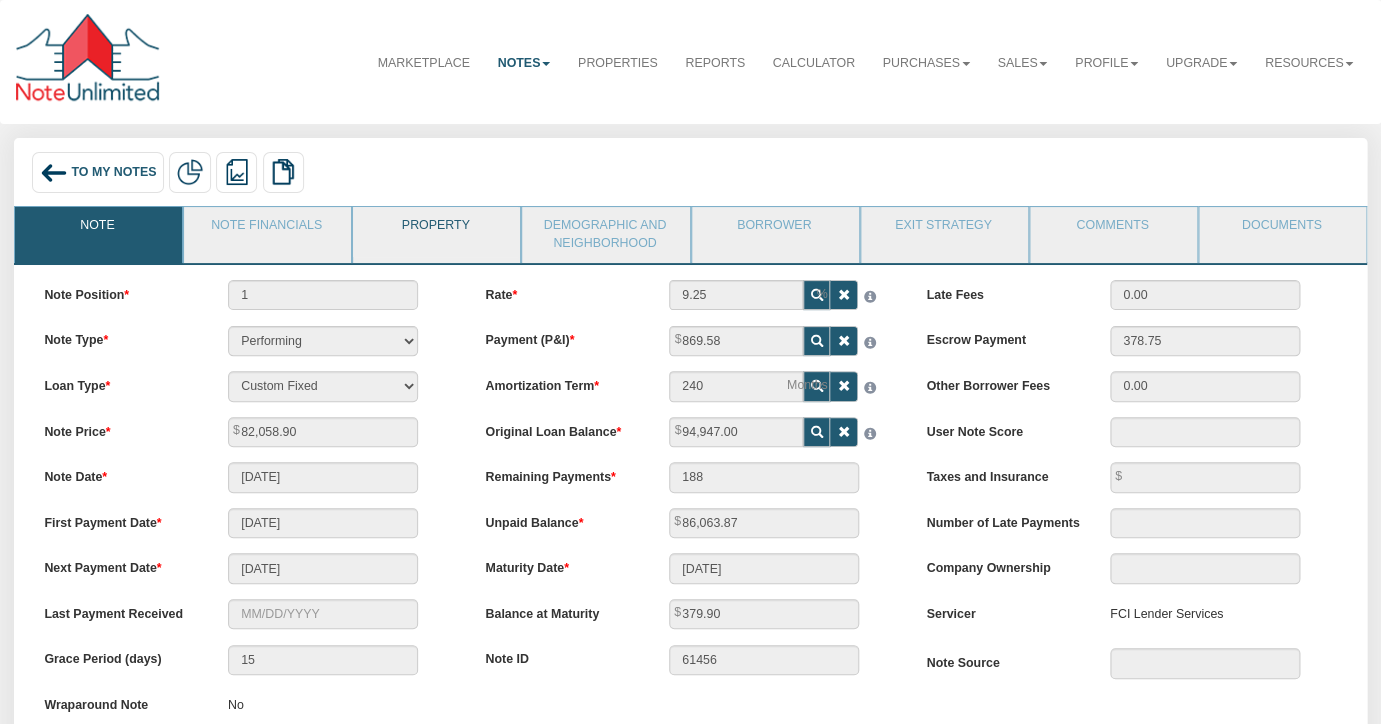 click on "Property" at bounding box center (435, 232) 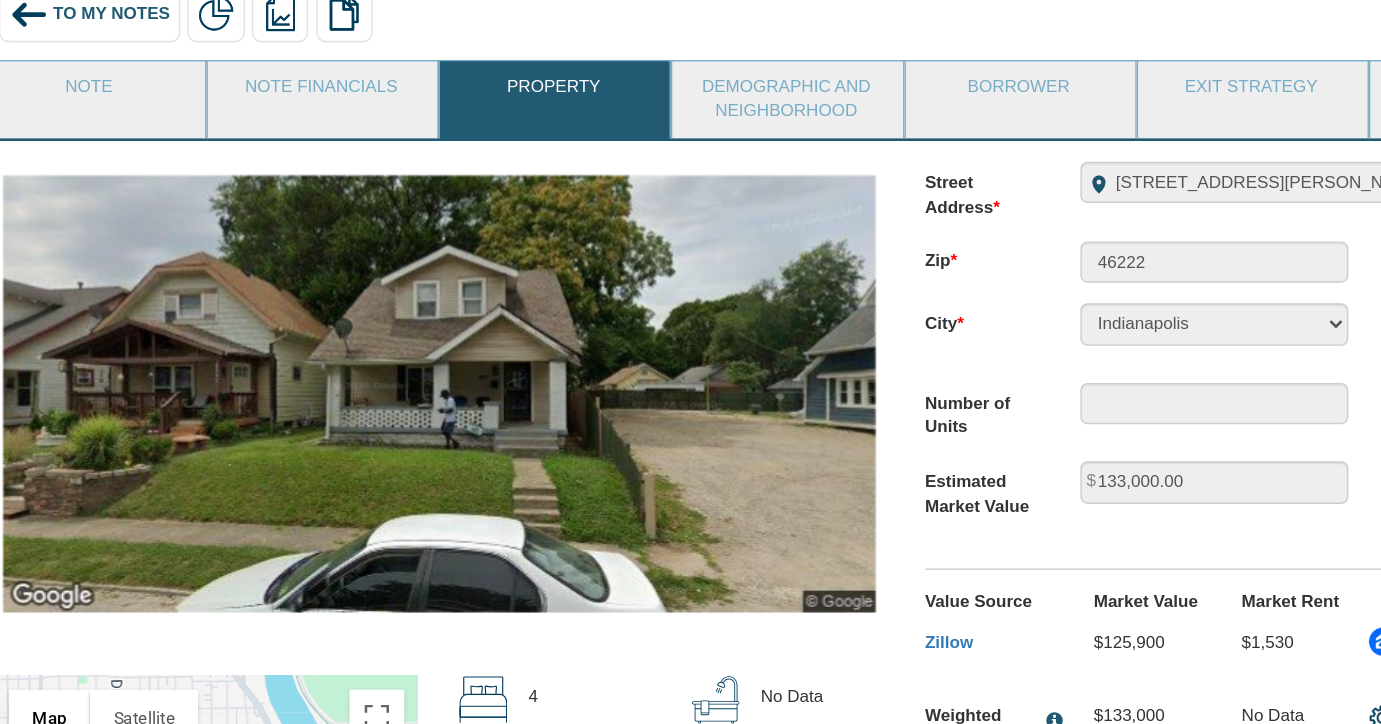 scroll, scrollTop: 67, scrollLeft: 0, axis: vertical 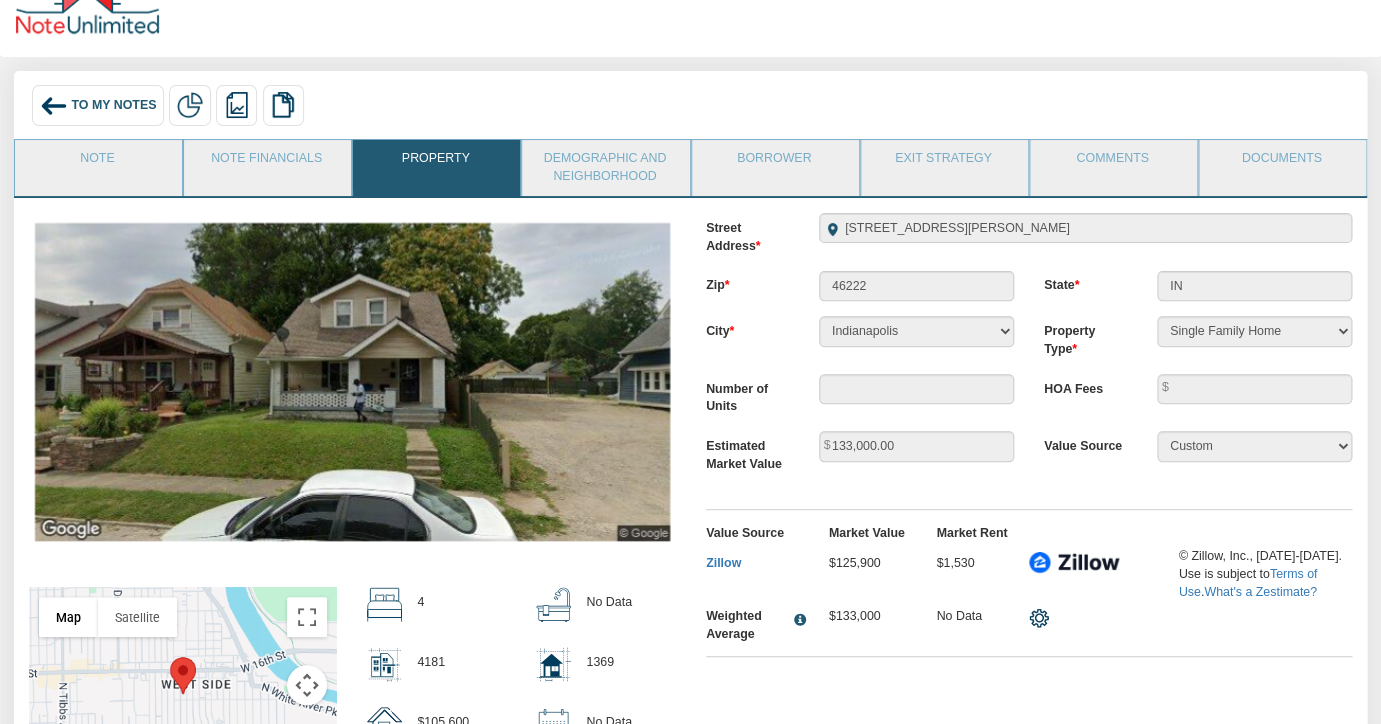 click on "To My Notes" at bounding box center (113, 106) 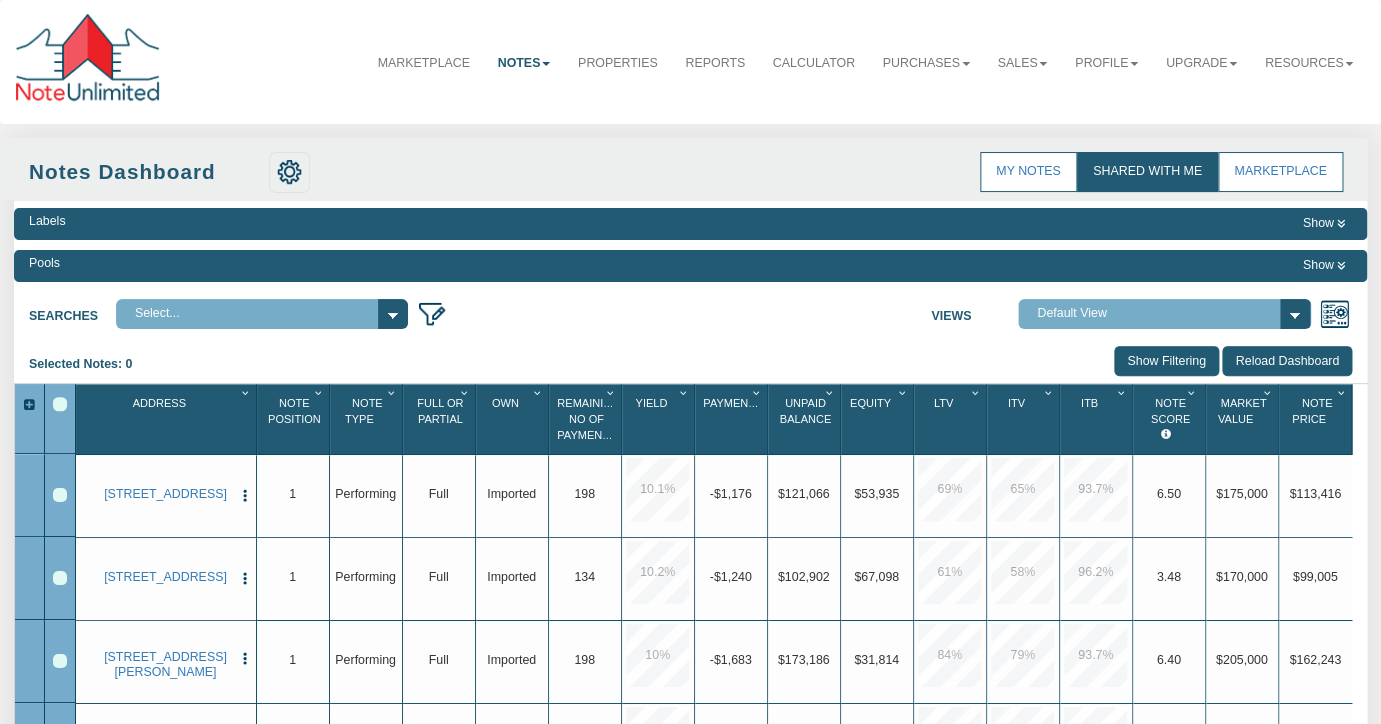scroll, scrollTop: 175, scrollLeft: 0, axis: vertical 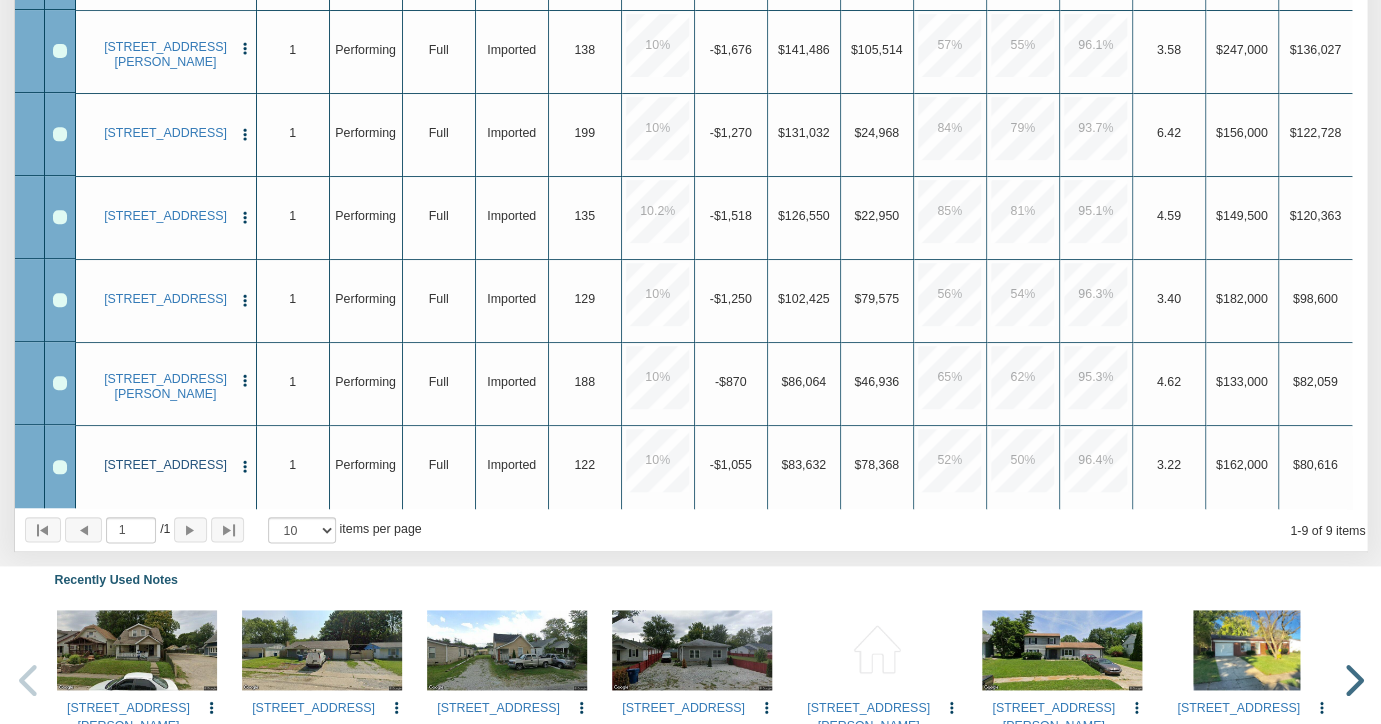 click on "[STREET_ADDRESS]" at bounding box center (165, 465) 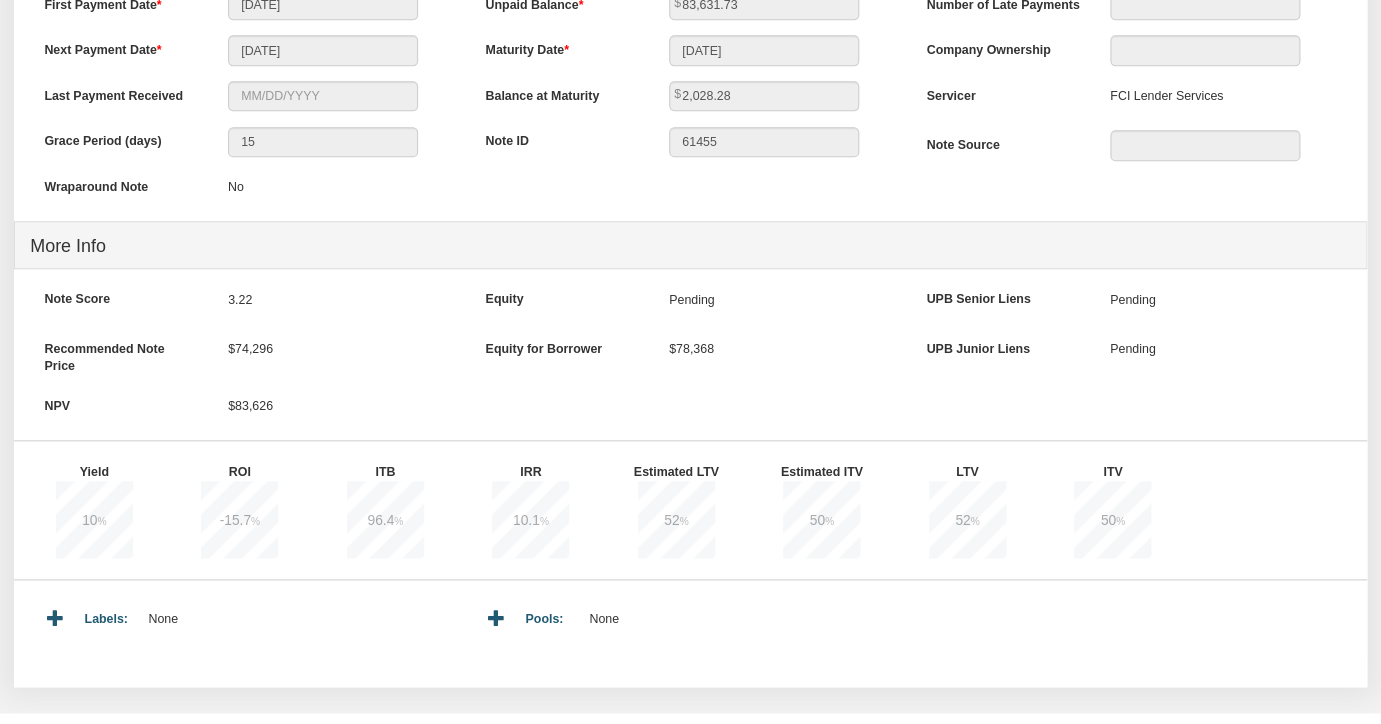 scroll, scrollTop: 0, scrollLeft: 0, axis: both 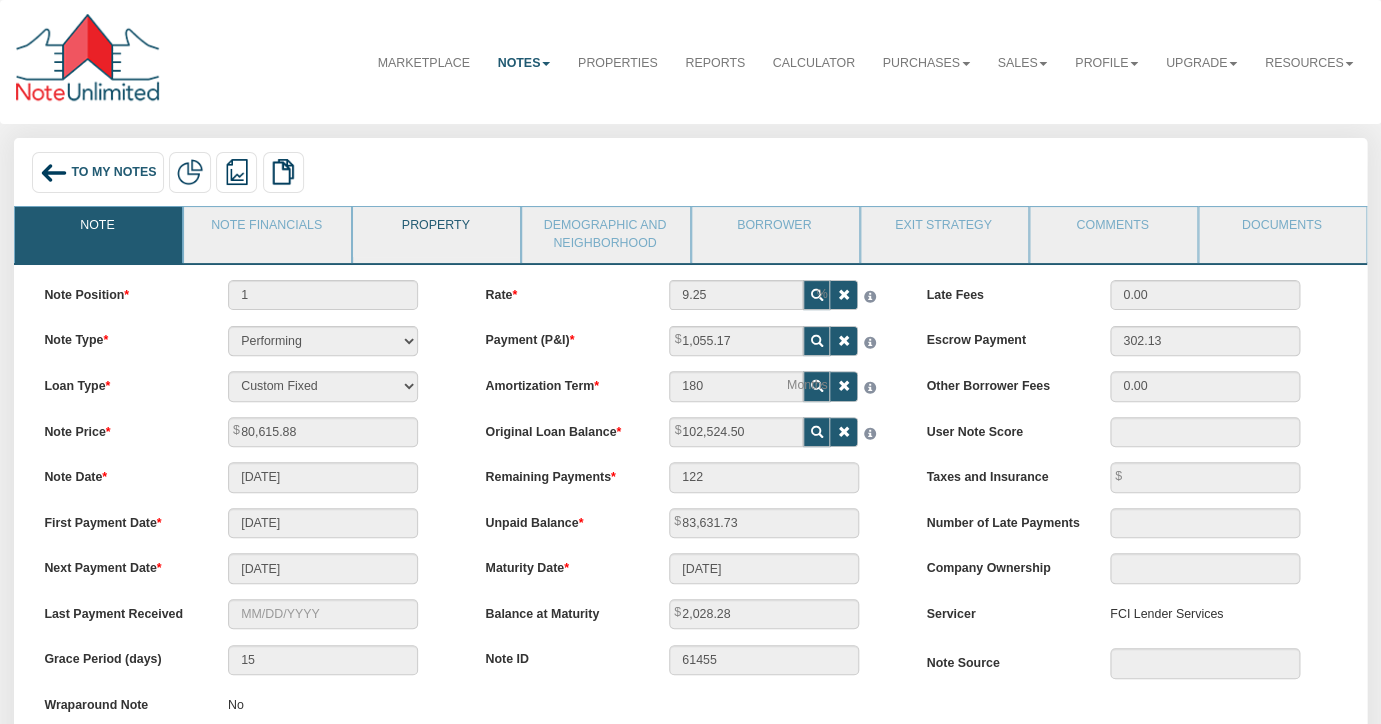 click on "Property" at bounding box center [435, 232] 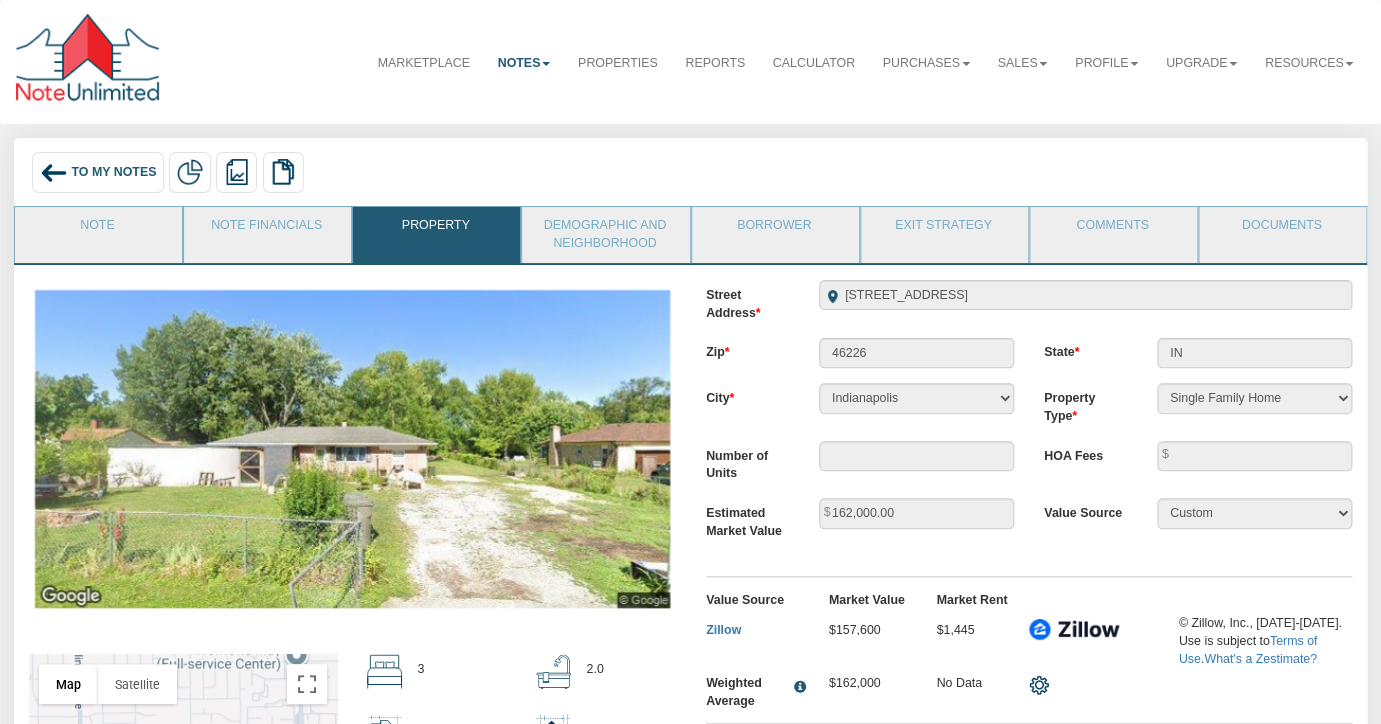 scroll, scrollTop: 0, scrollLeft: 0, axis: both 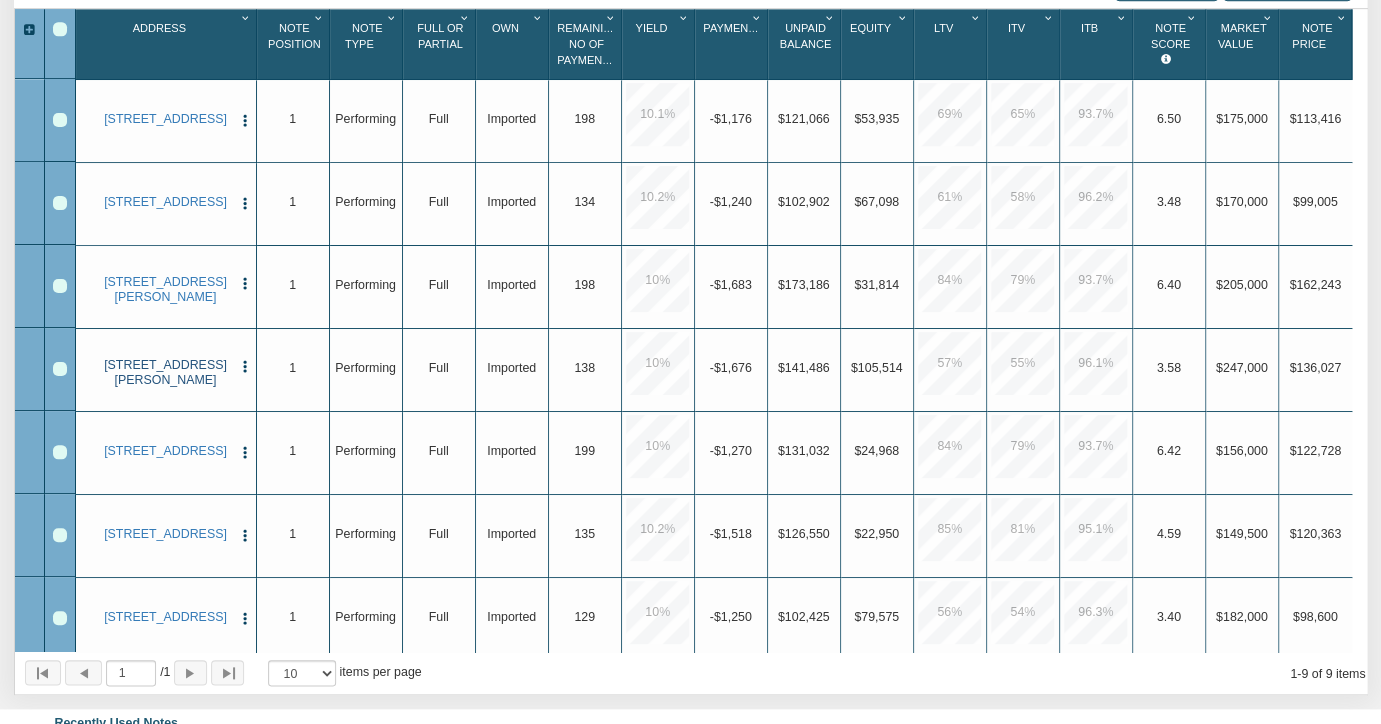 click on "[STREET_ADDRESS][PERSON_NAME]" at bounding box center [165, 373] 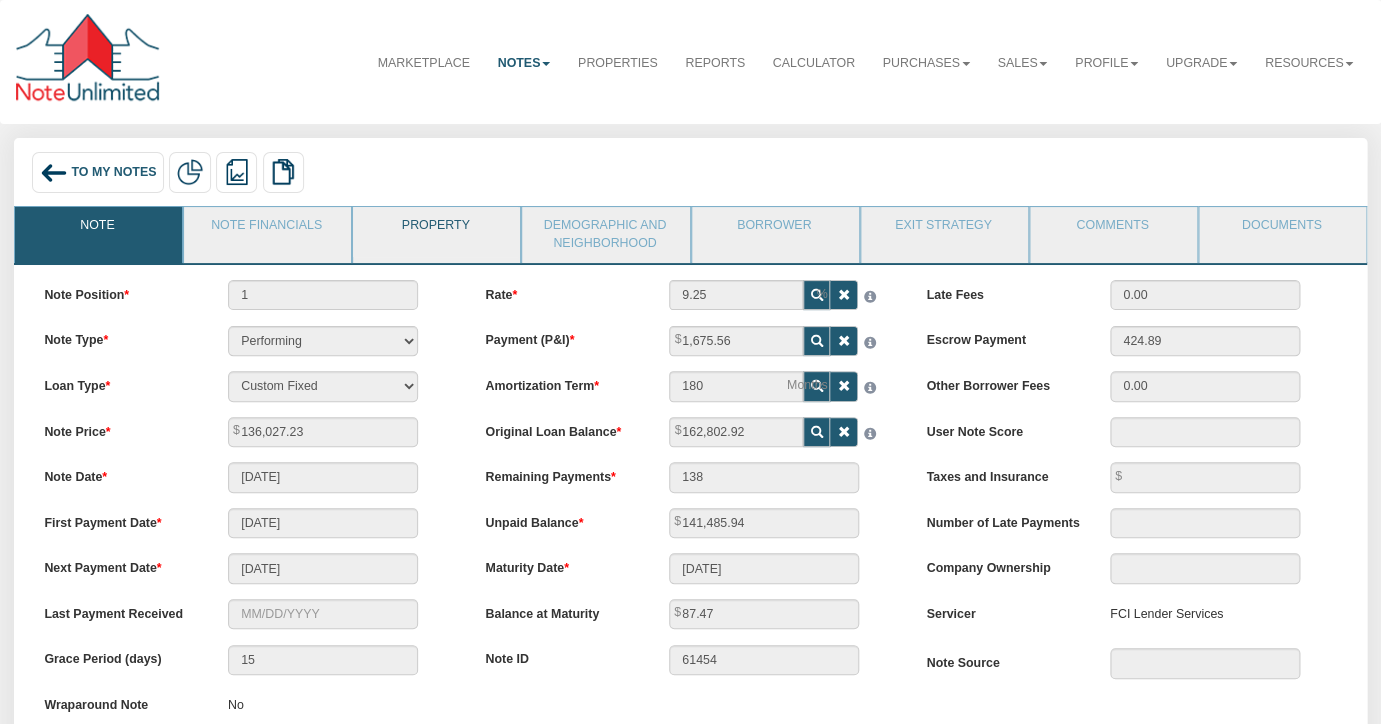click on "Property" at bounding box center (435, 232) 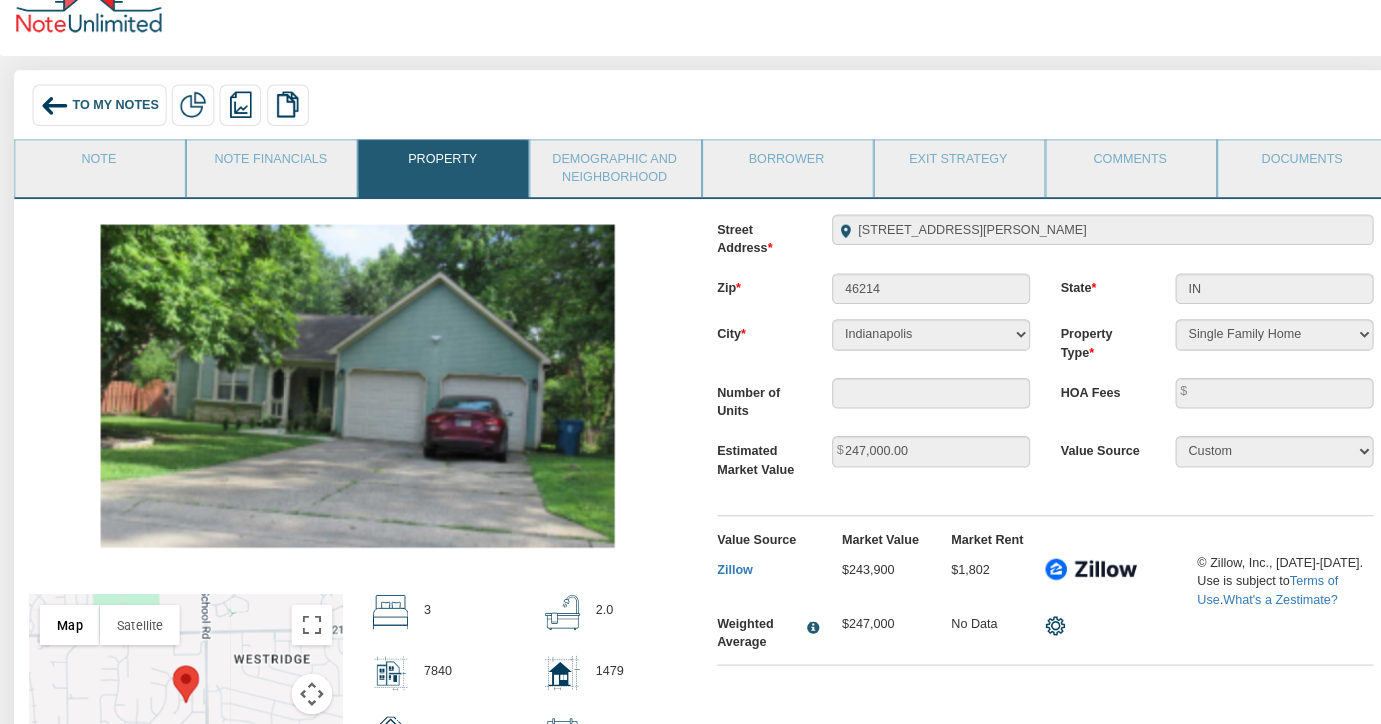 scroll, scrollTop: 98, scrollLeft: 0, axis: vertical 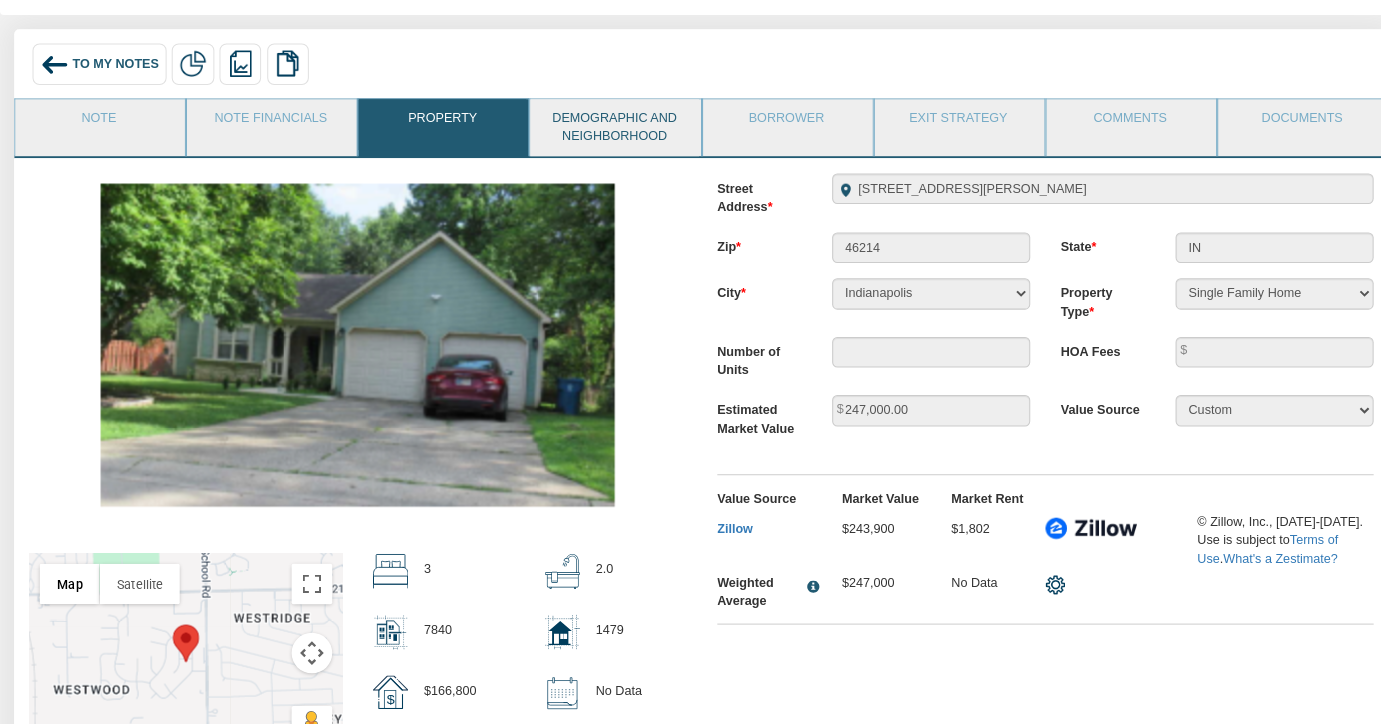 click on "Demographic and Neighborhood" at bounding box center (604, 137) 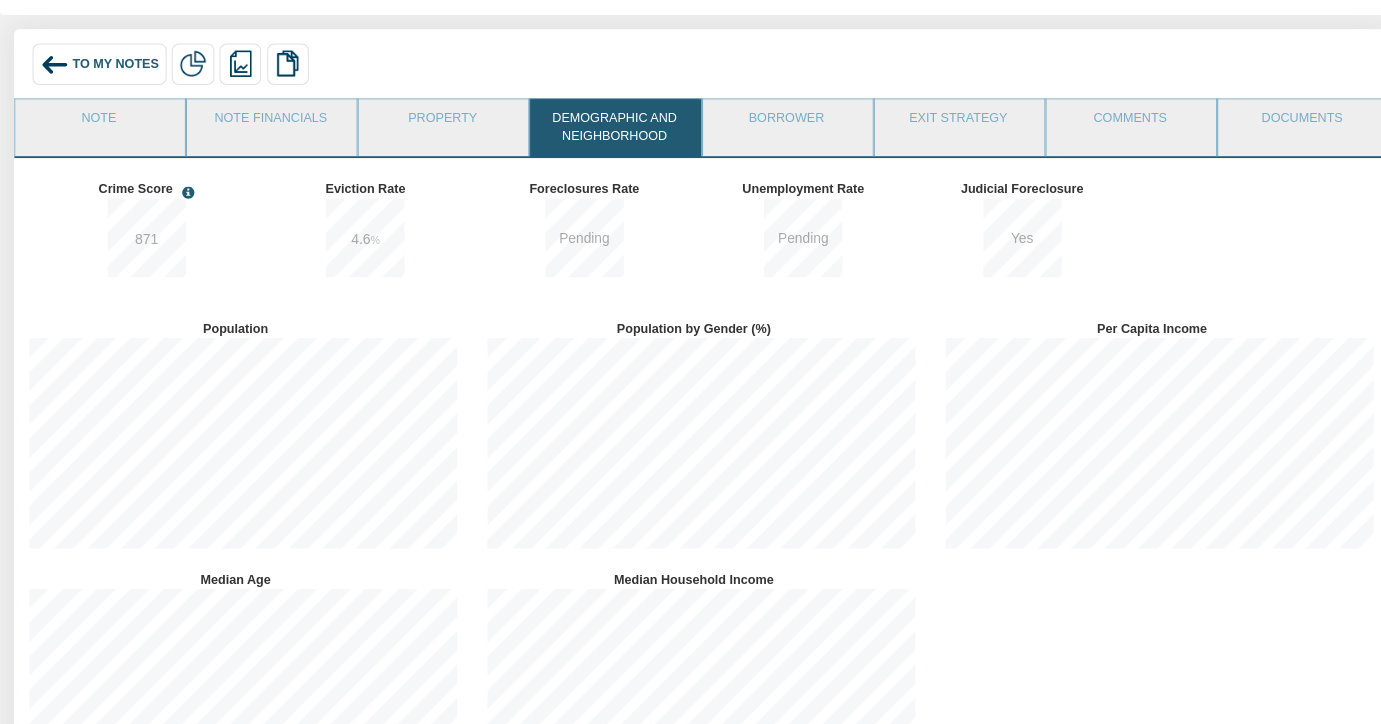 scroll, scrollTop: 999753, scrollLeft: 999549, axis: both 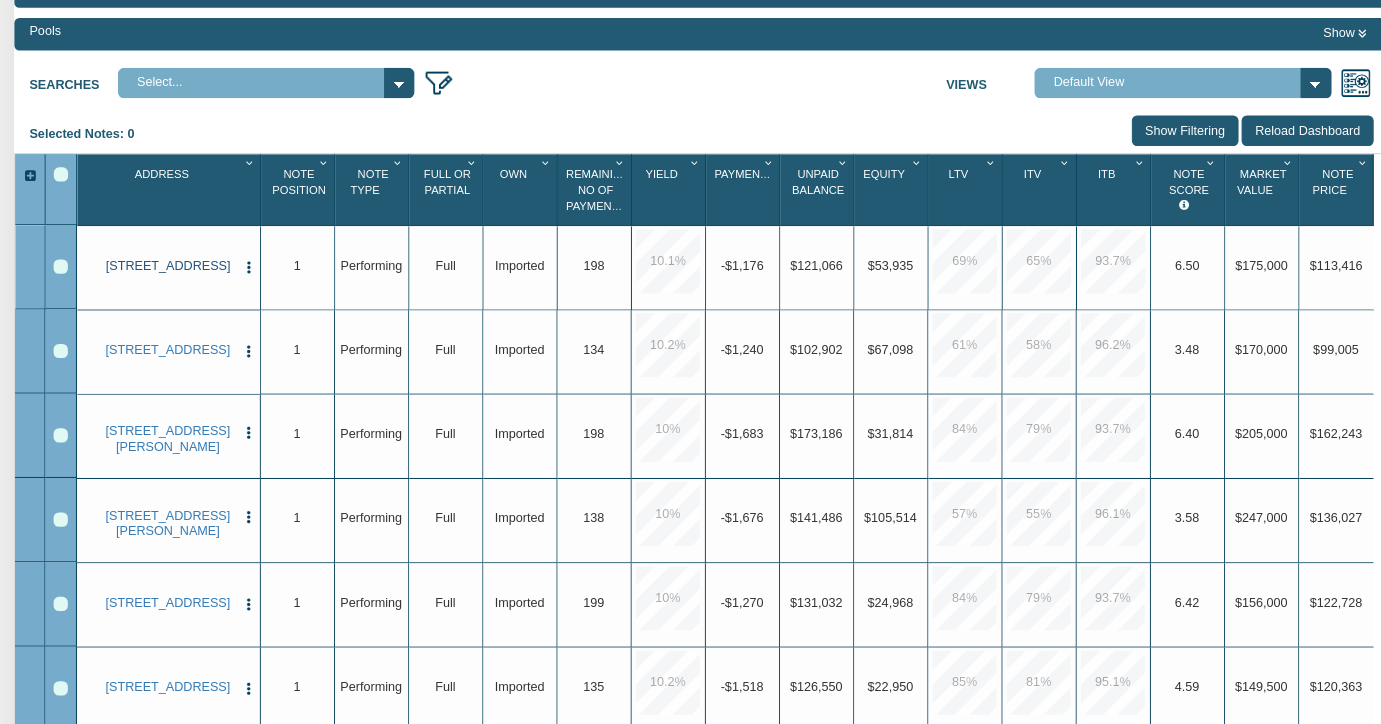 click on "[STREET_ADDRESS]" at bounding box center [165, 273] 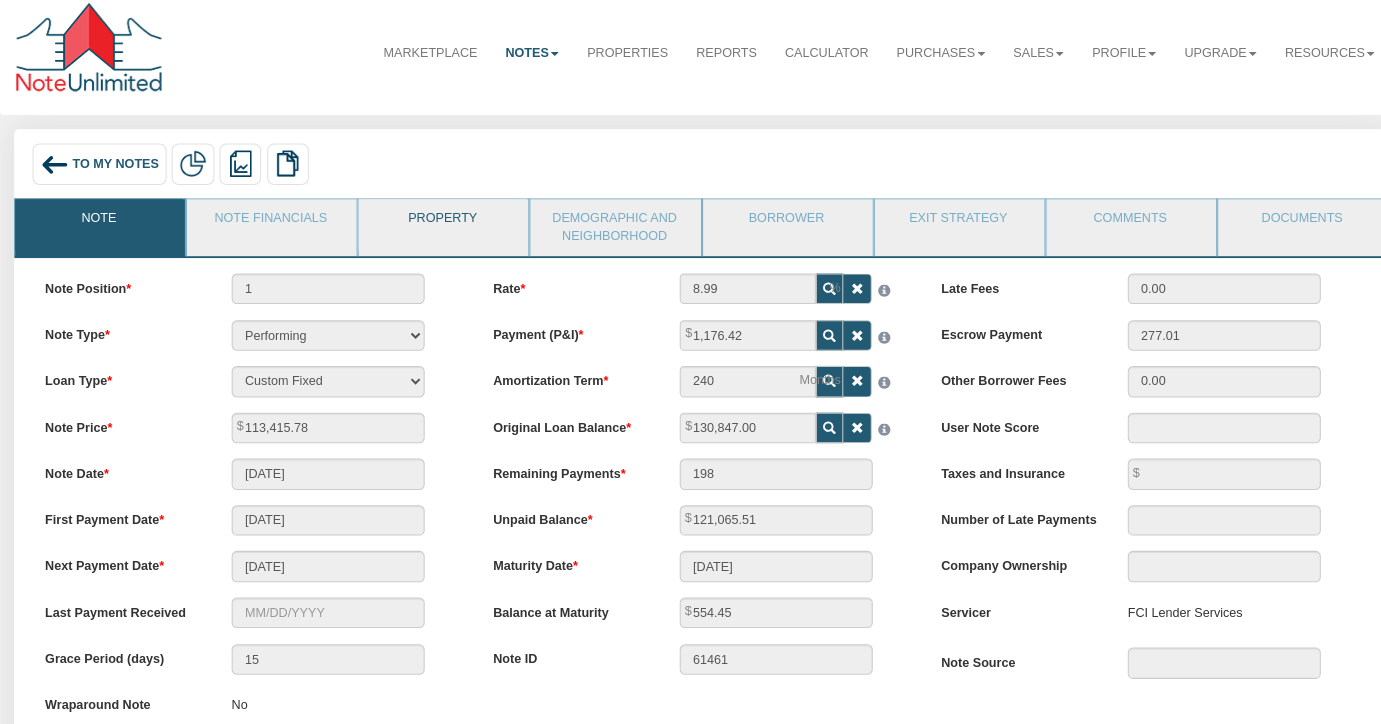 click on "Property" at bounding box center (435, 232) 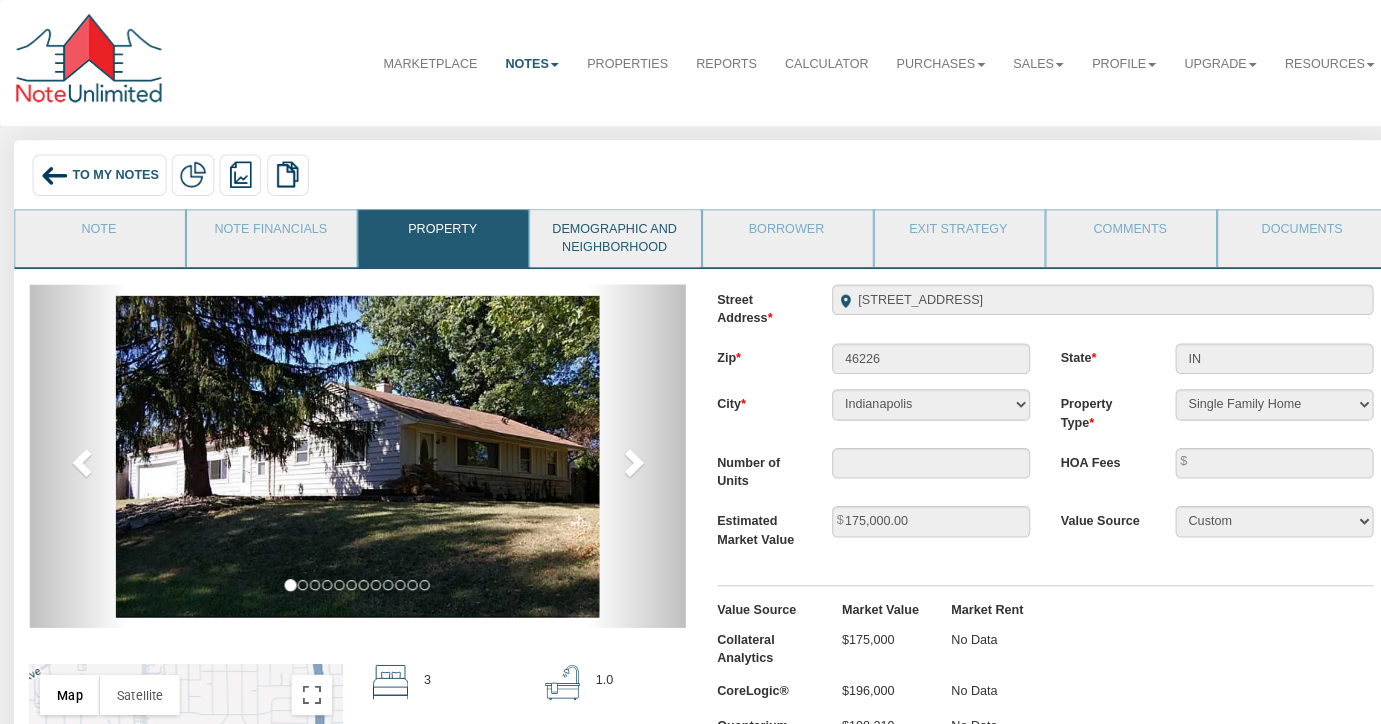 click on "Demographic and Neighborhood" at bounding box center [604, 235] 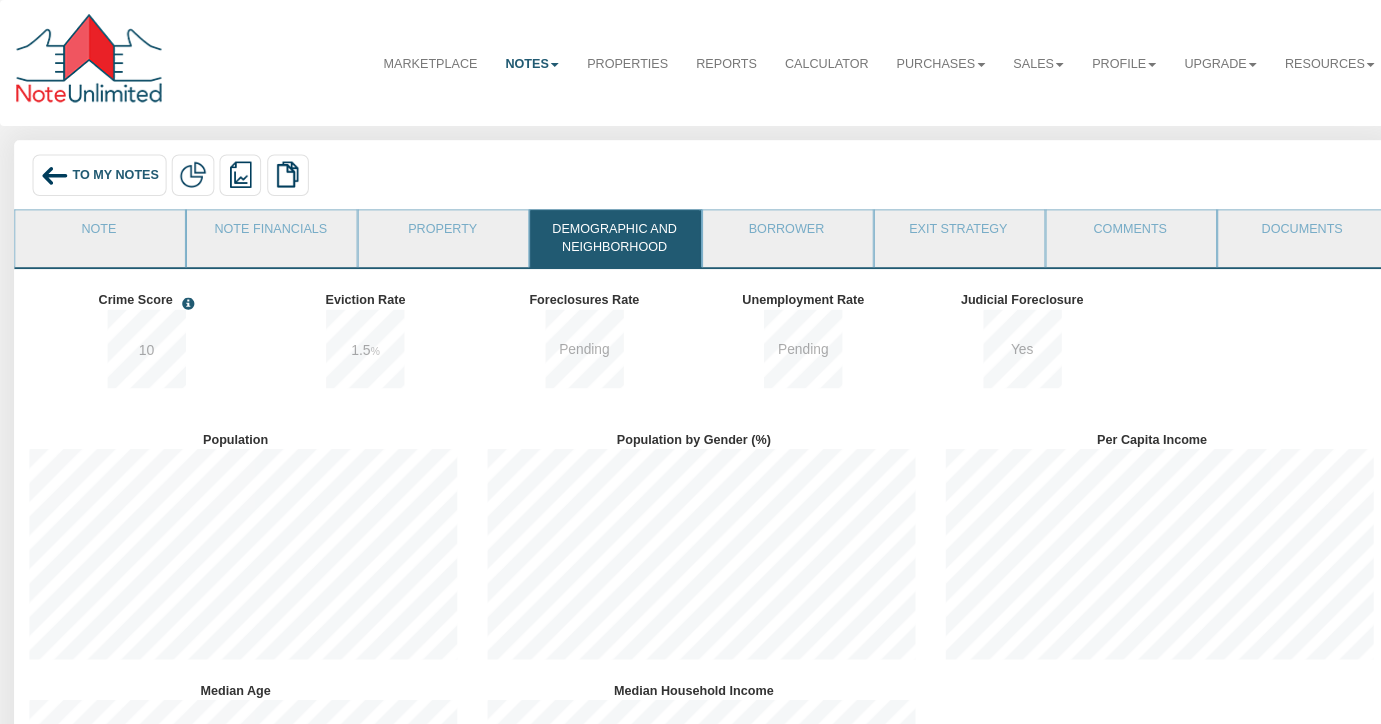 click on "To My Notes" at bounding box center [113, 173] 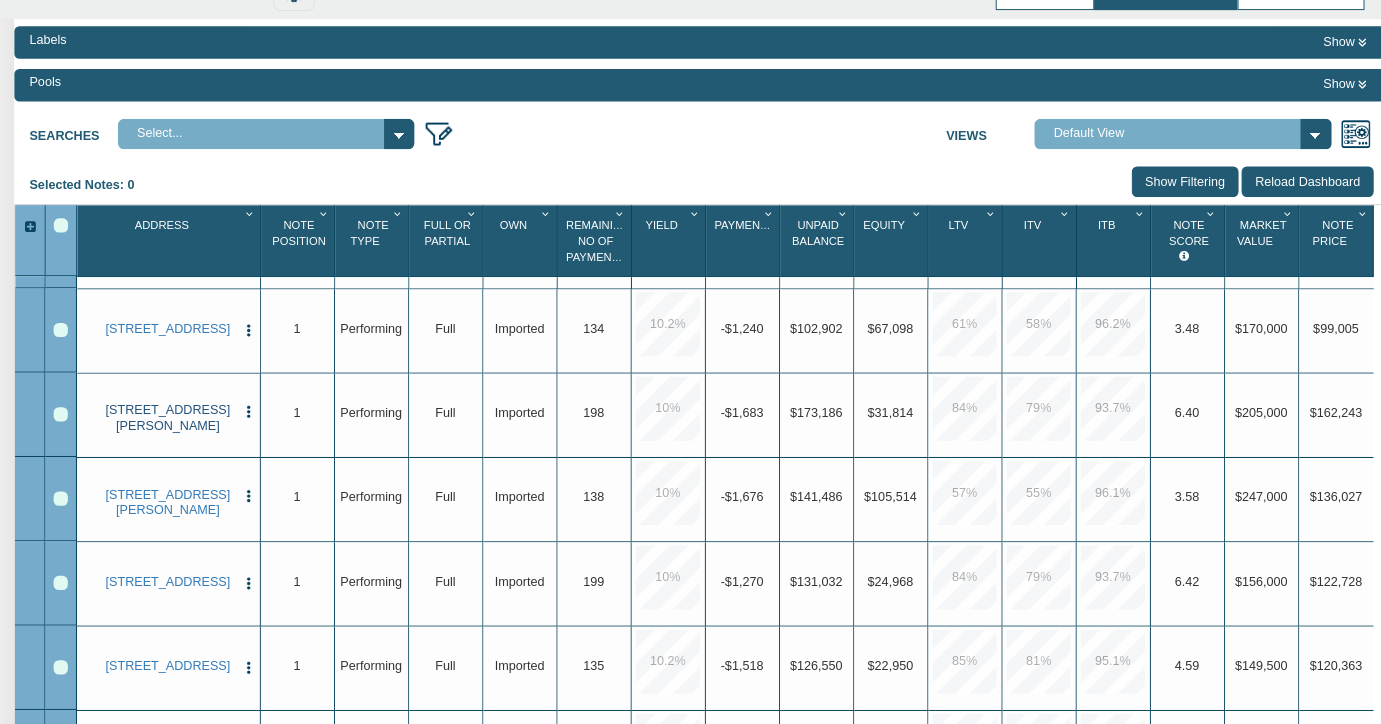 click on "[STREET_ADDRESS][PERSON_NAME]" at bounding box center (165, 423) 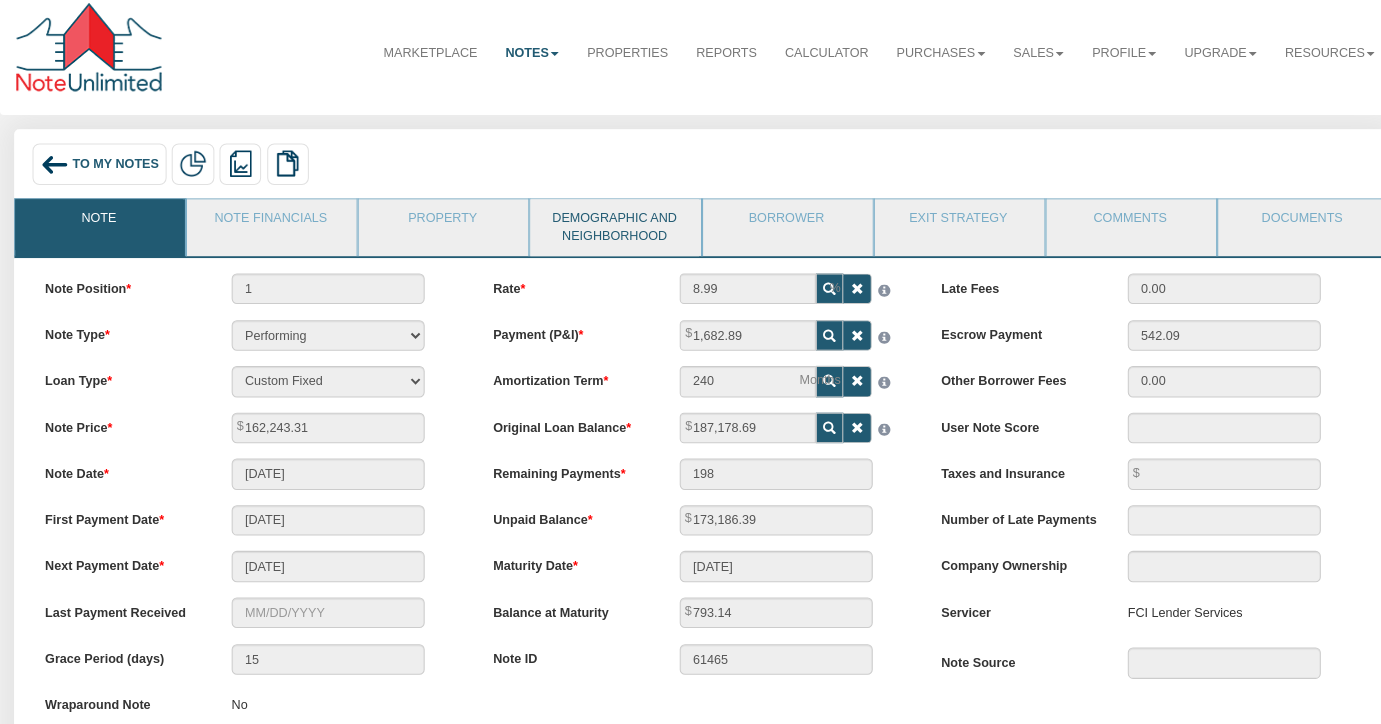 click on "Demographic and Neighborhood" at bounding box center [604, 235] 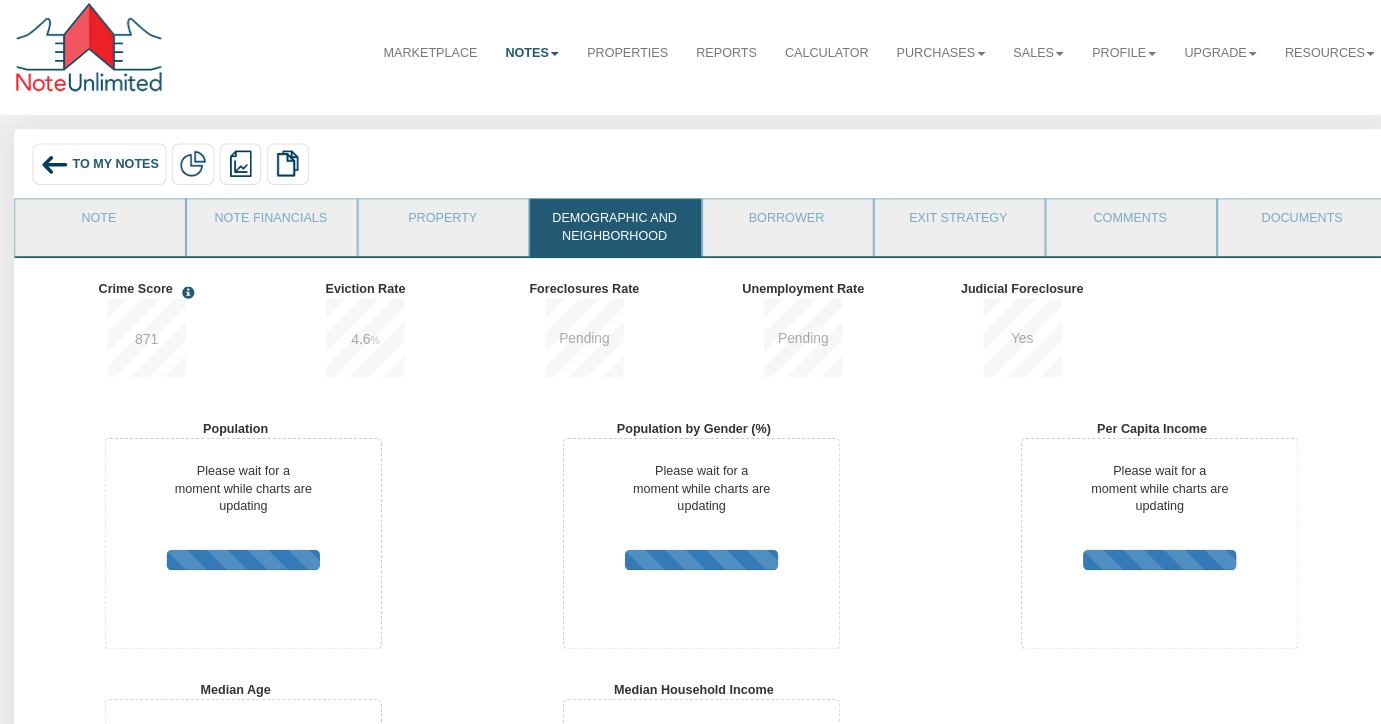 click on "To My Notes" at bounding box center (113, 173) 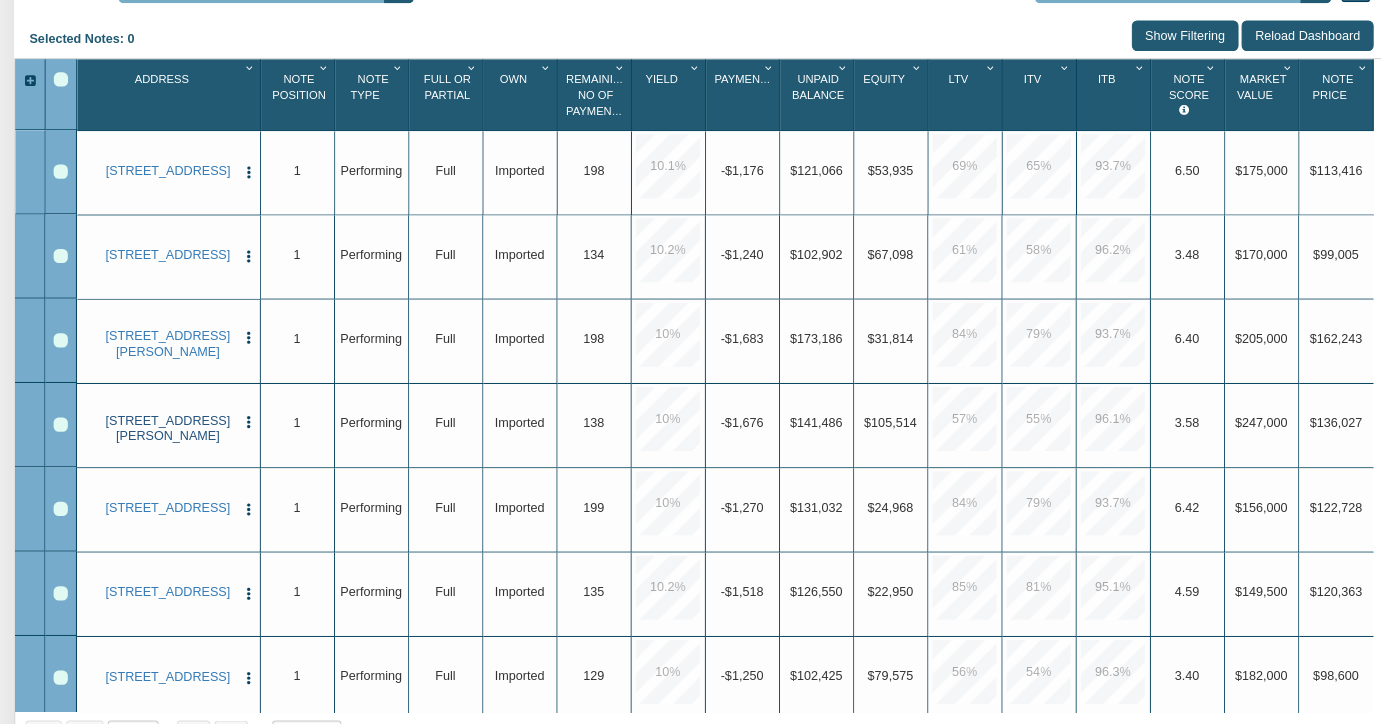 click on "[STREET_ADDRESS][PERSON_NAME]" at bounding box center [165, 433] 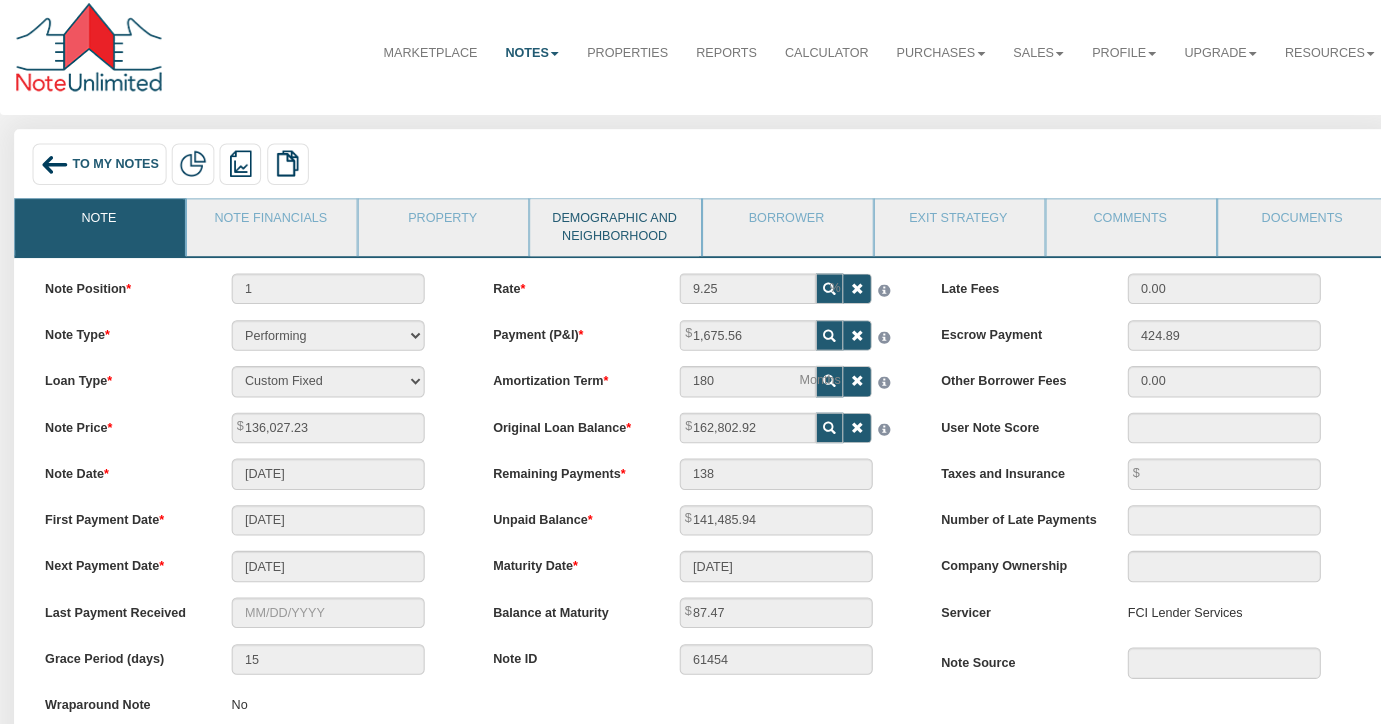 click on "Demographic and Neighborhood" at bounding box center [604, 235] 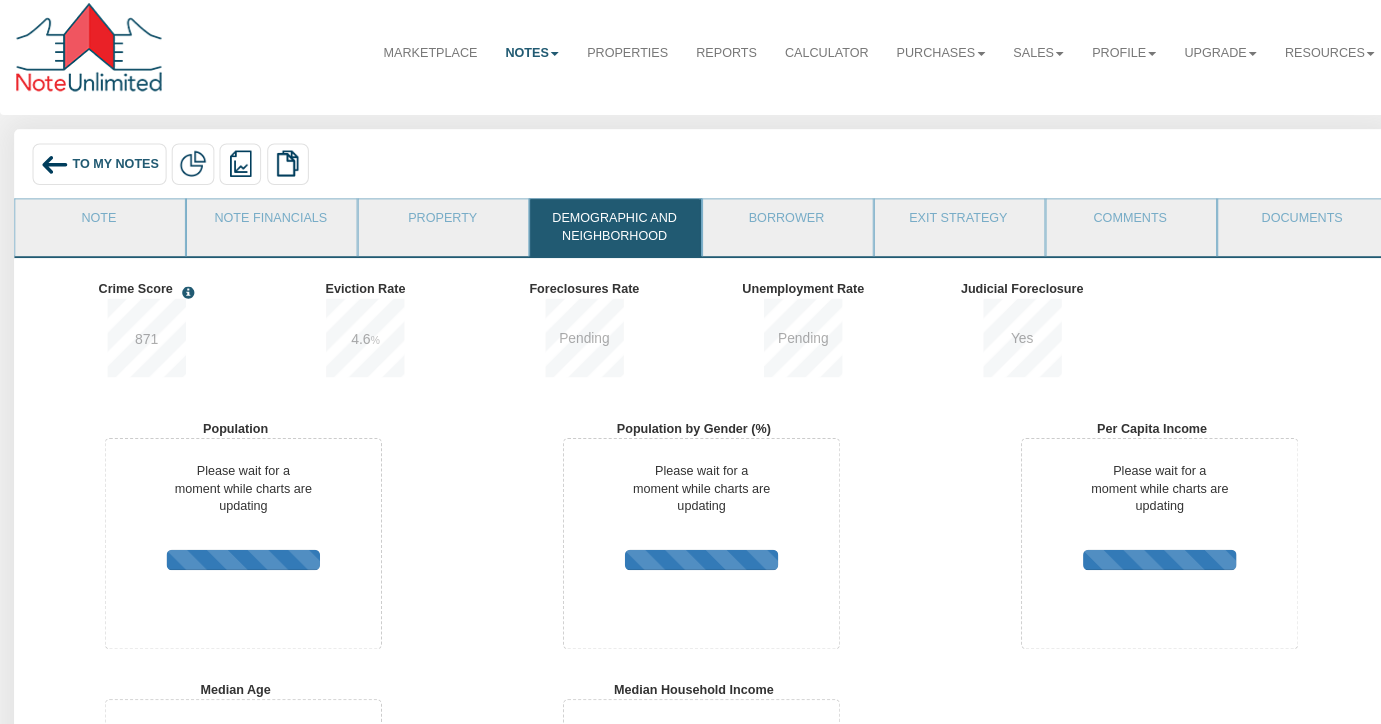 click on "To My Notes" at bounding box center (113, 173) 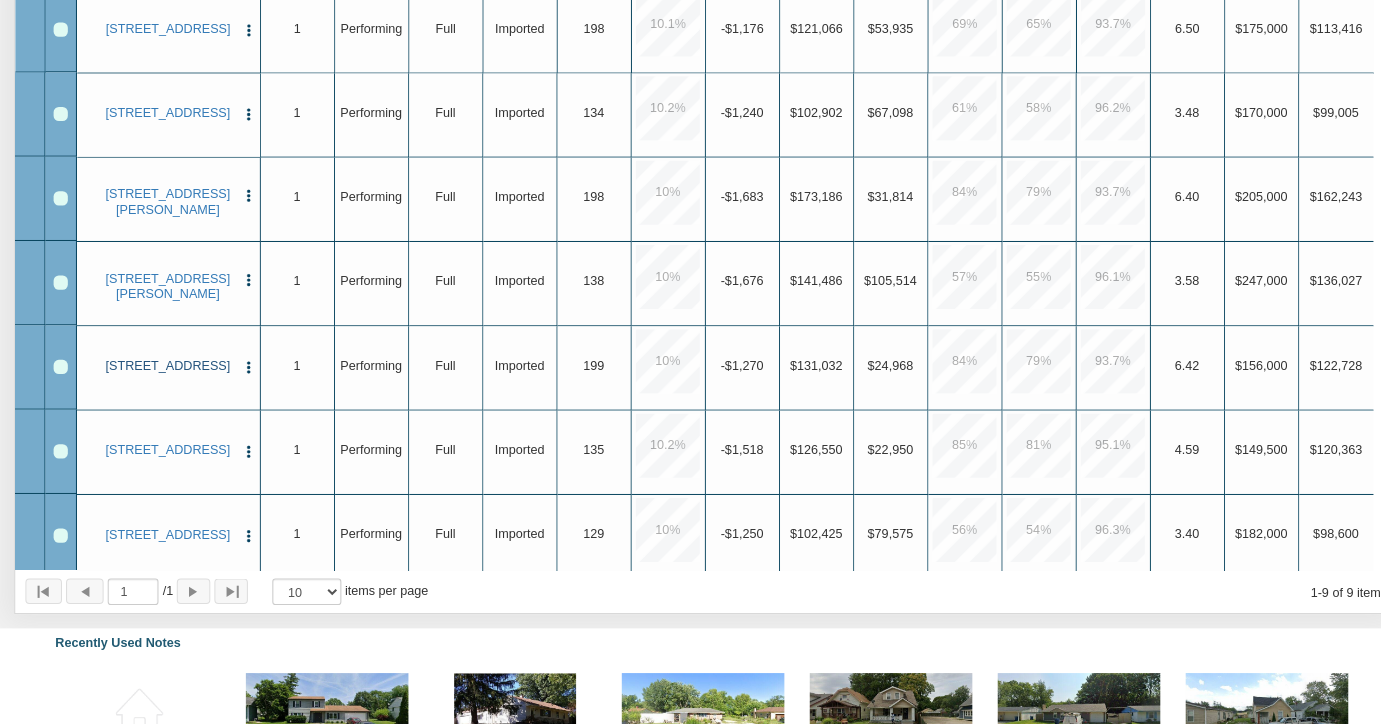 click on "[STREET_ADDRESS]" at bounding box center [165, 372] 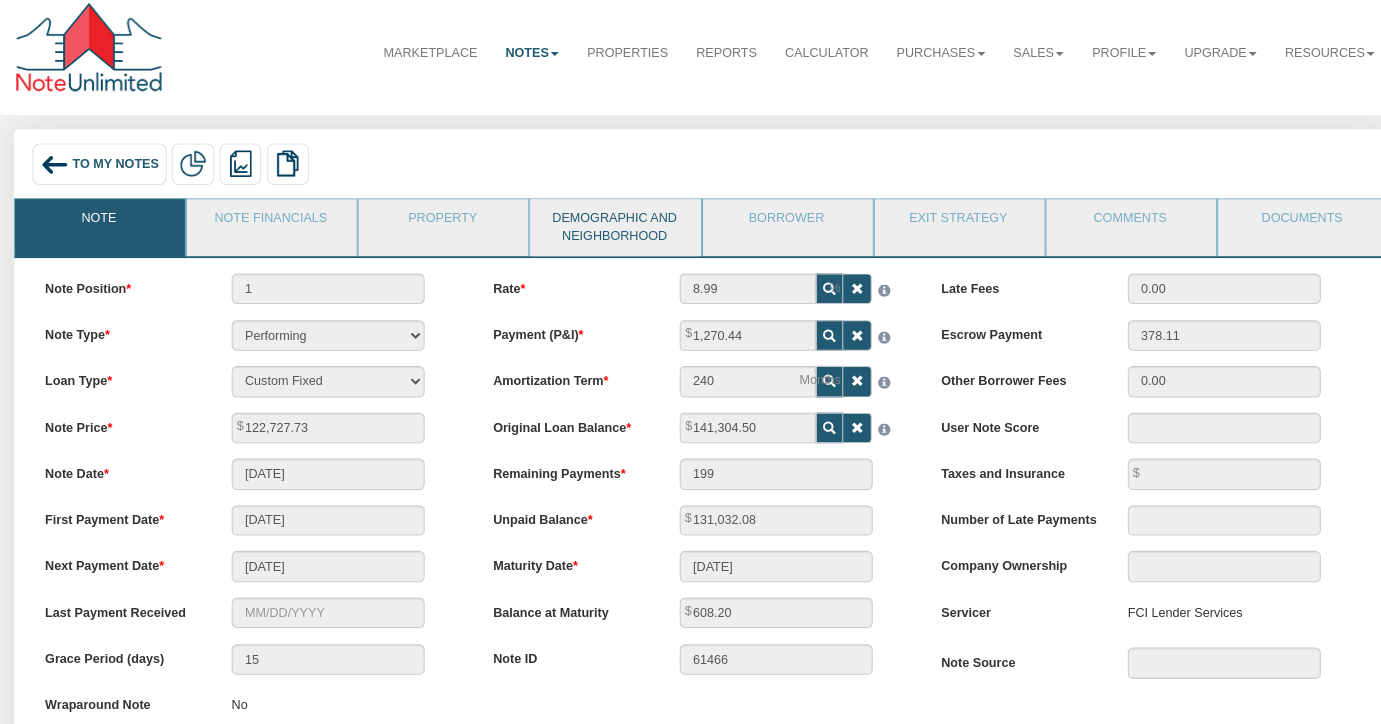 click on "Demographic and Neighborhood" at bounding box center (604, 235) 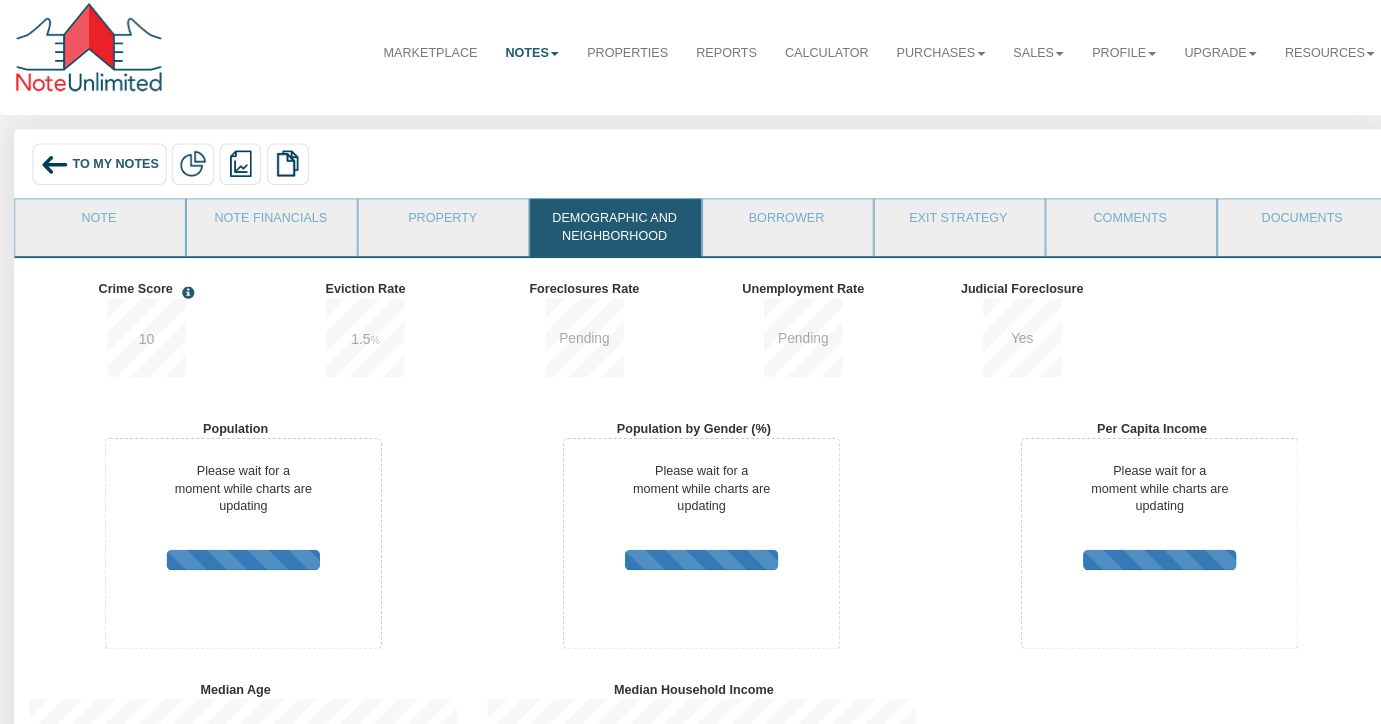 click on "To My Notes" at bounding box center (113, 173) 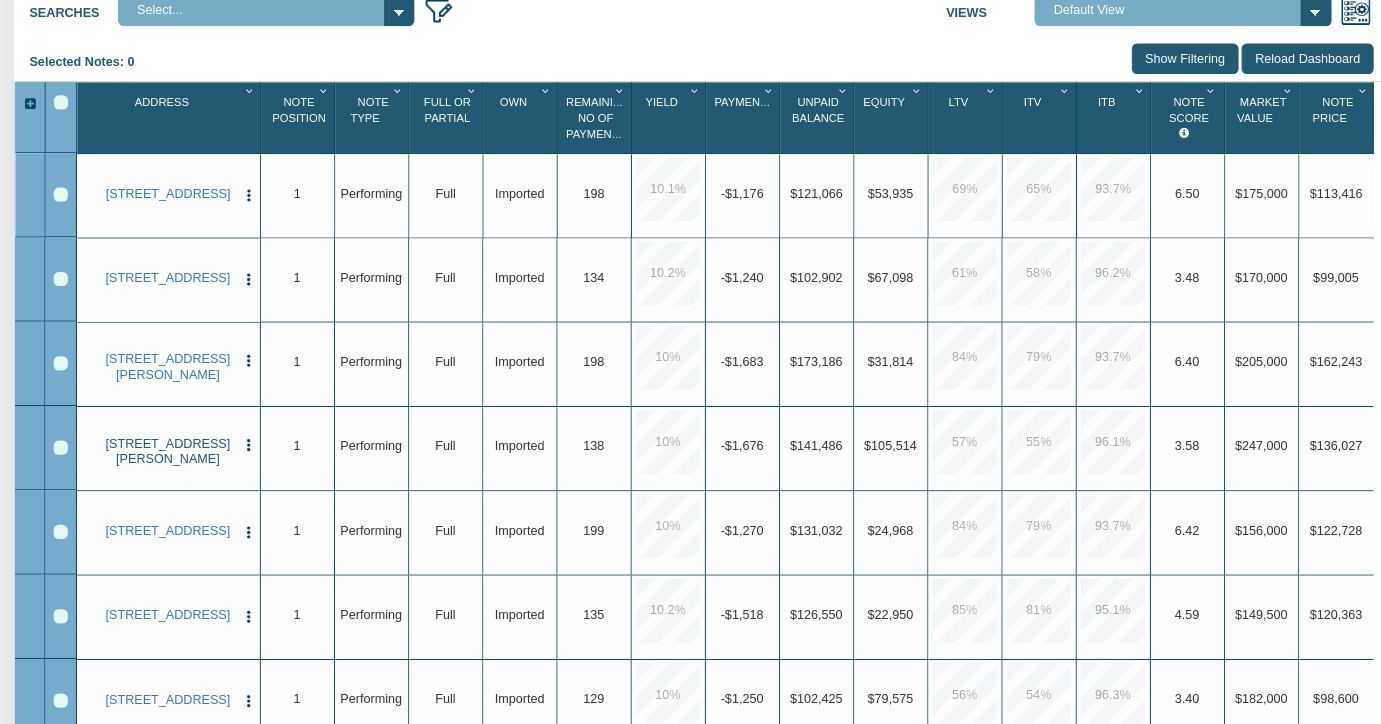 scroll, scrollTop: 302, scrollLeft: 0, axis: vertical 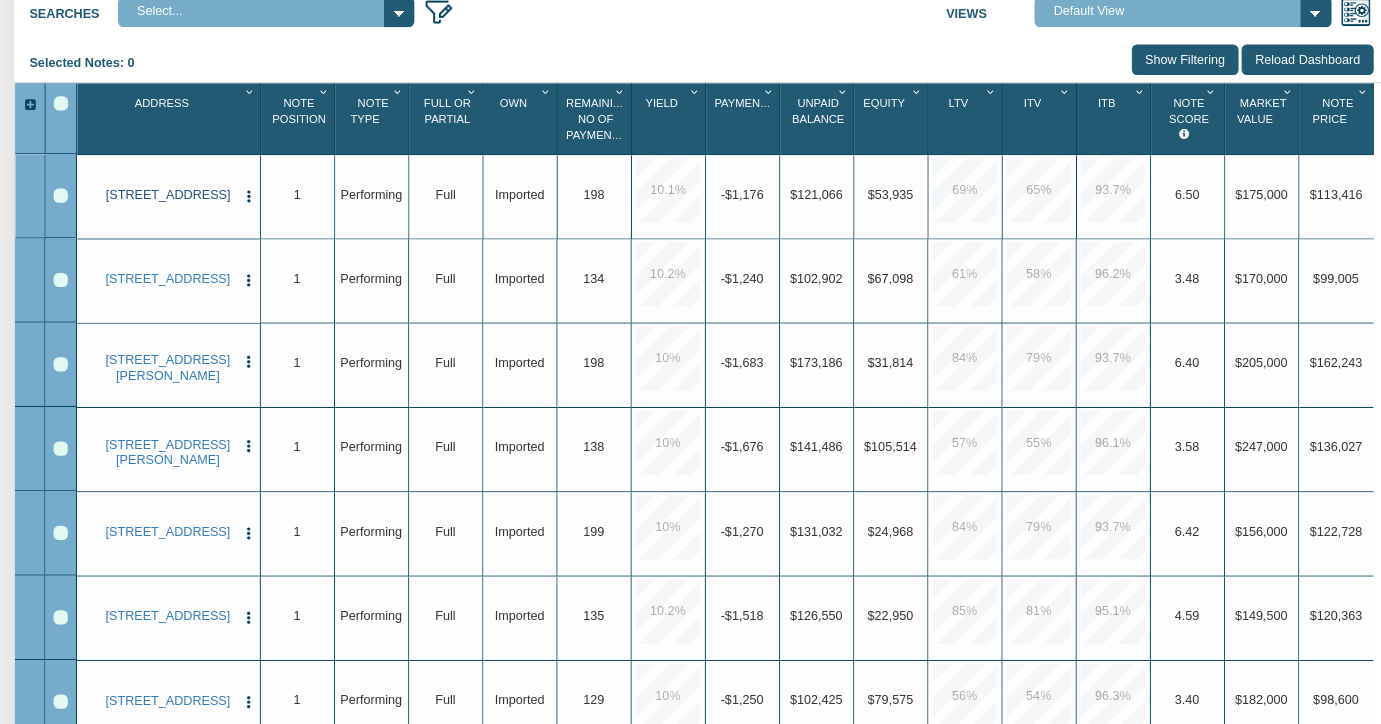 click on "[STREET_ADDRESS]" at bounding box center (165, 192) 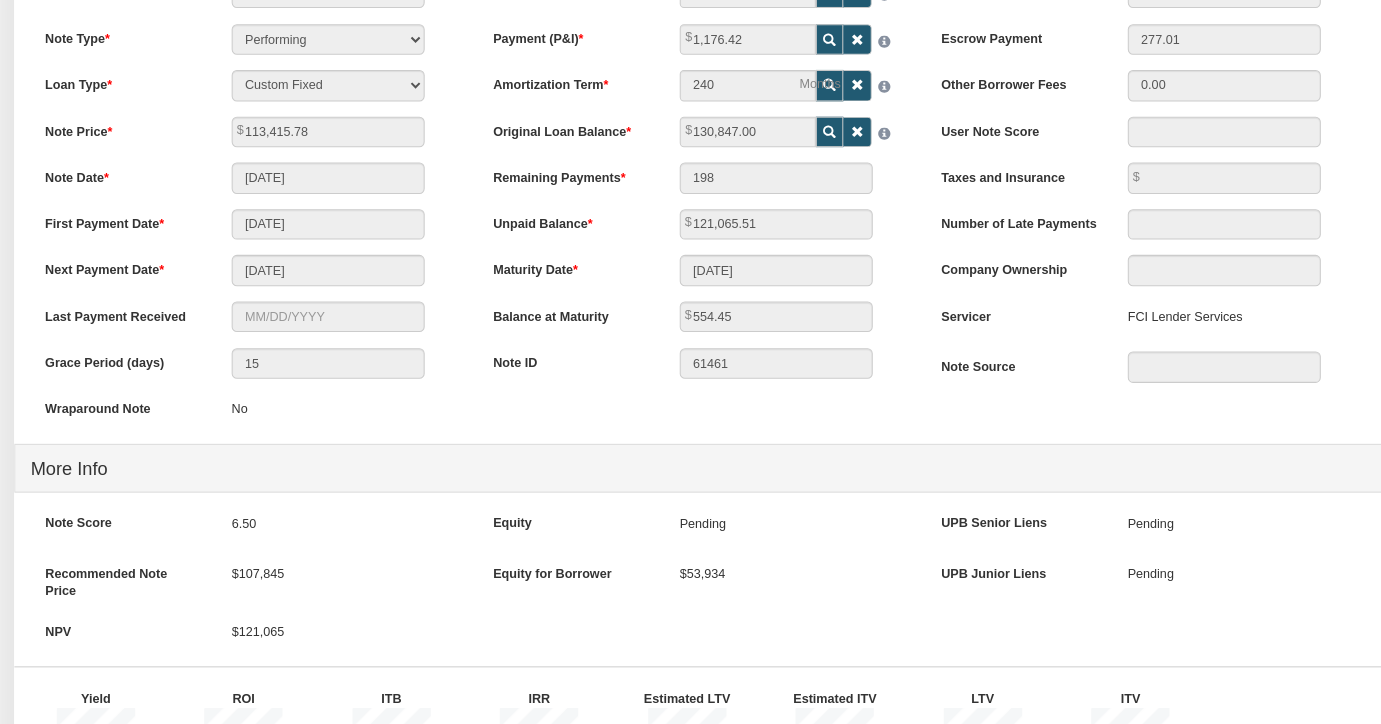 scroll, scrollTop: 0, scrollLeft: 0, axis: both 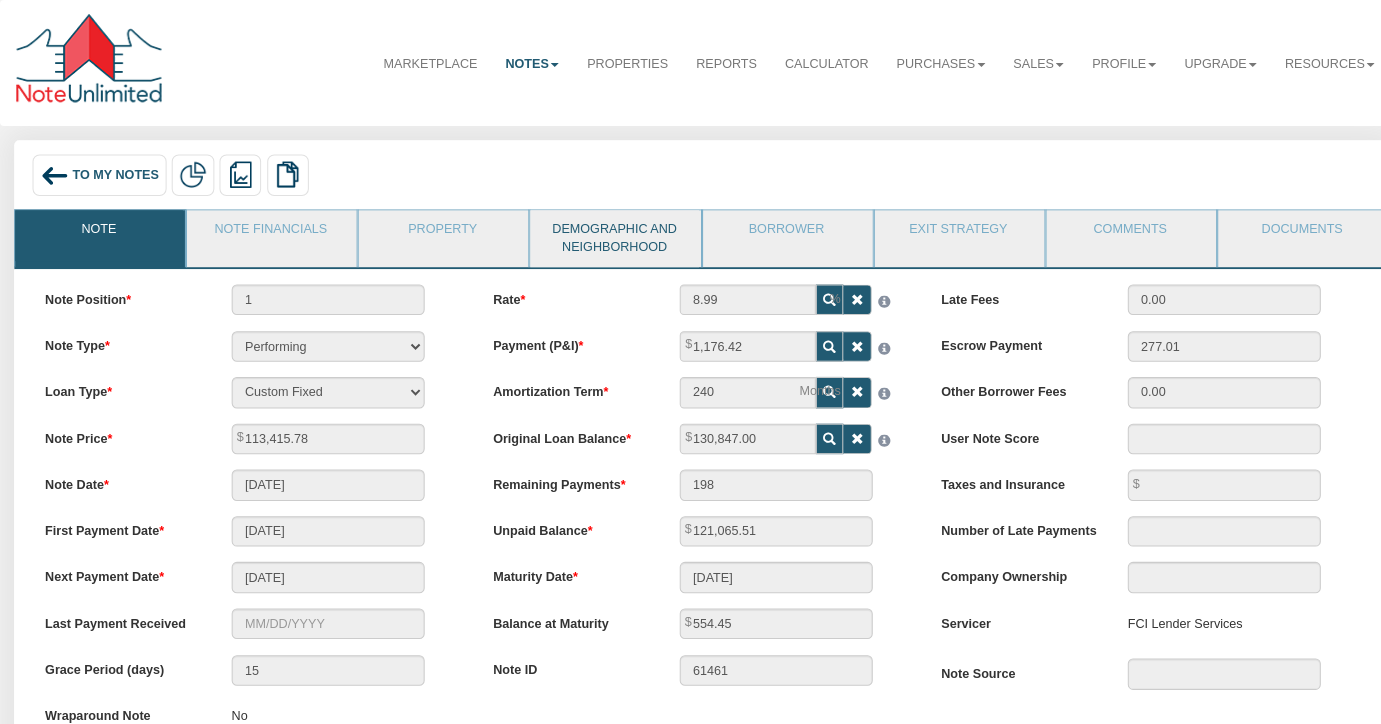 click on "Demographic and Neighborhood" at bounding box center [604, 235] 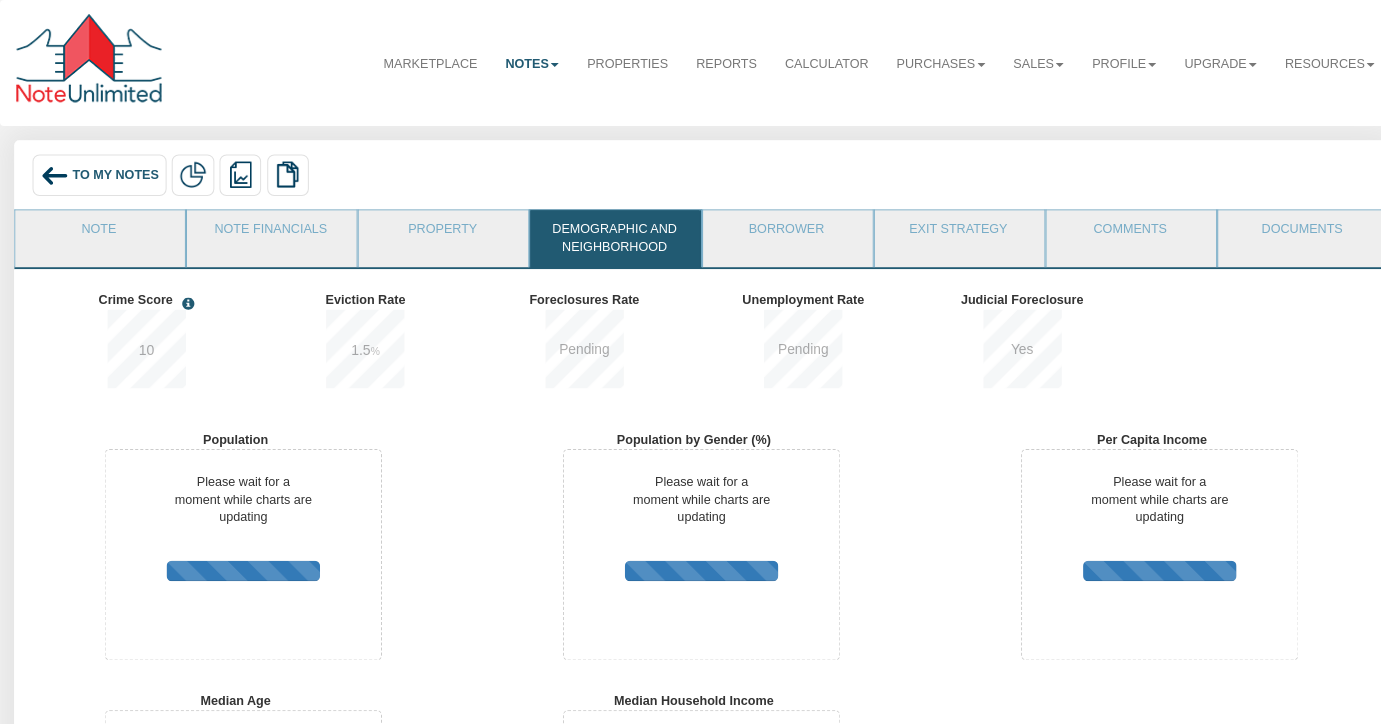 click on "To My Notes" at bounding box center [113, 173] 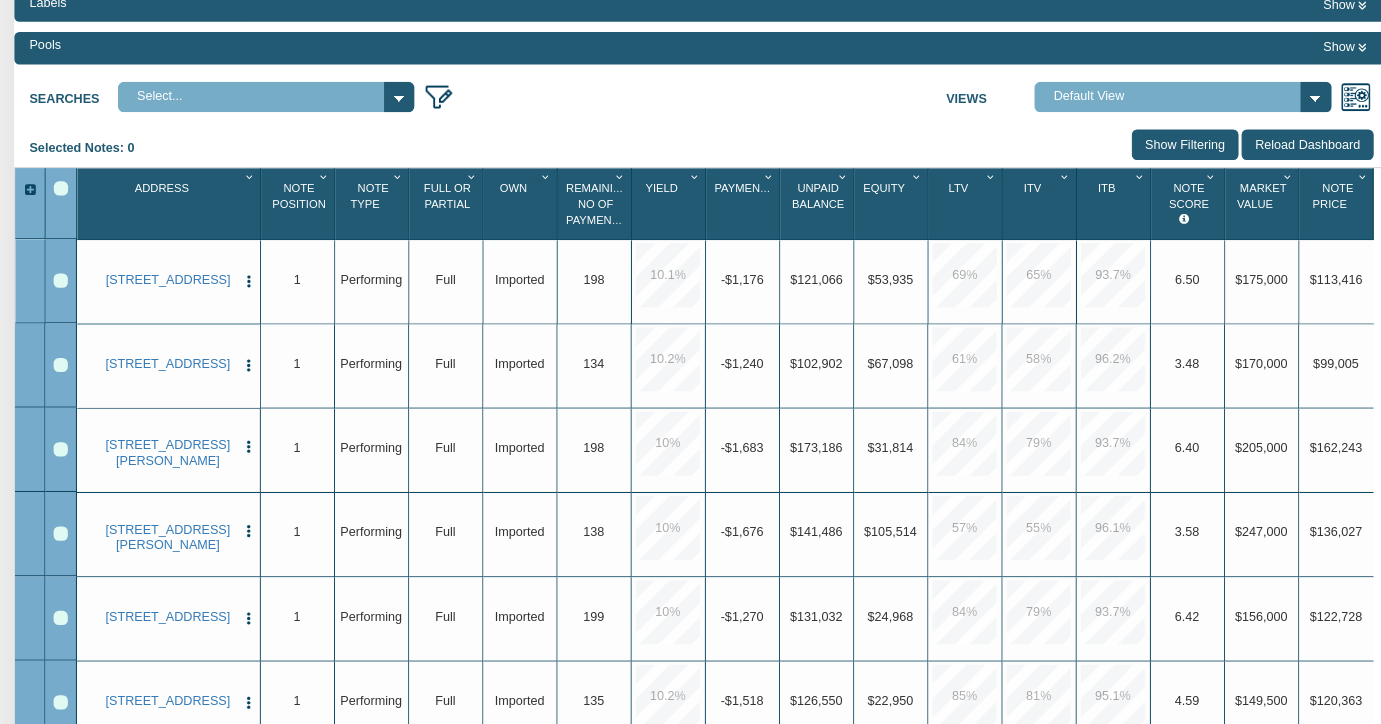 scroll, scrollTop: 214, scrollLeft: 0, axis: vertical 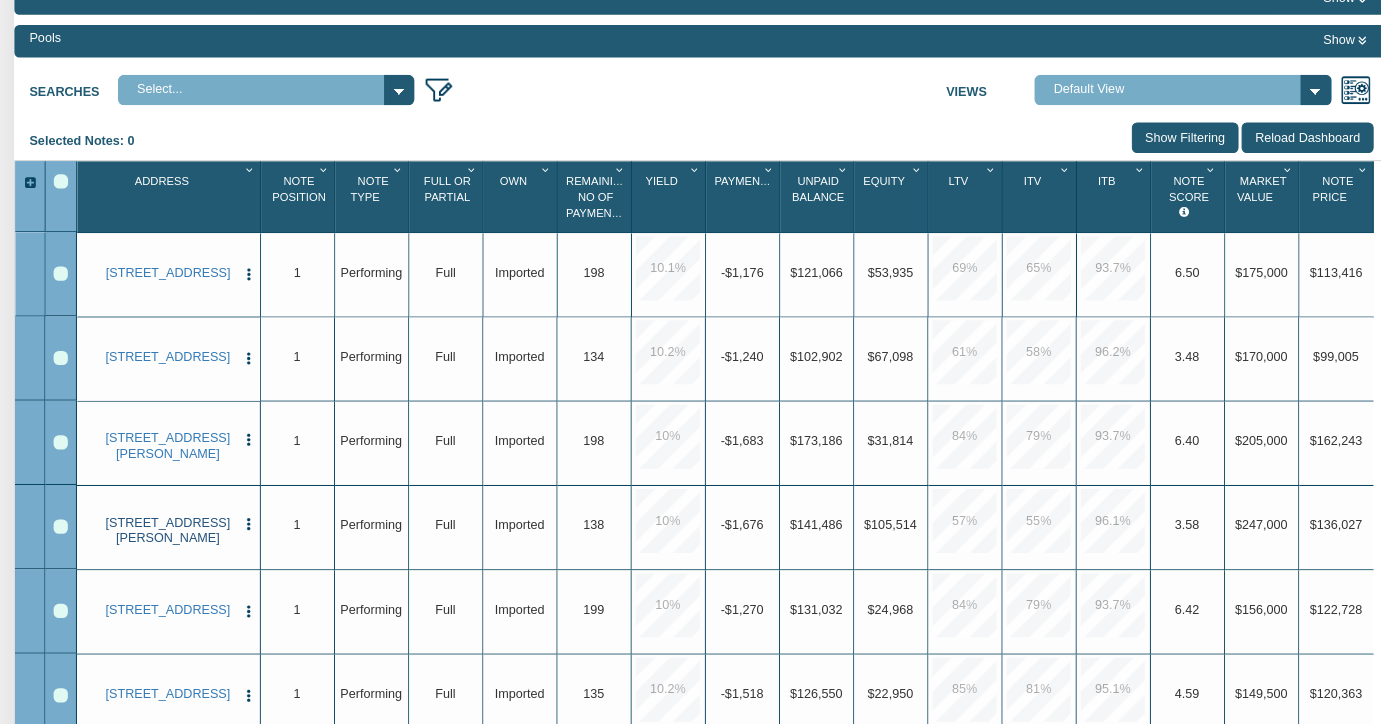 click on "[STREET_ADDRESS][PERSON_NAME]" at bounding box center [165, 534] 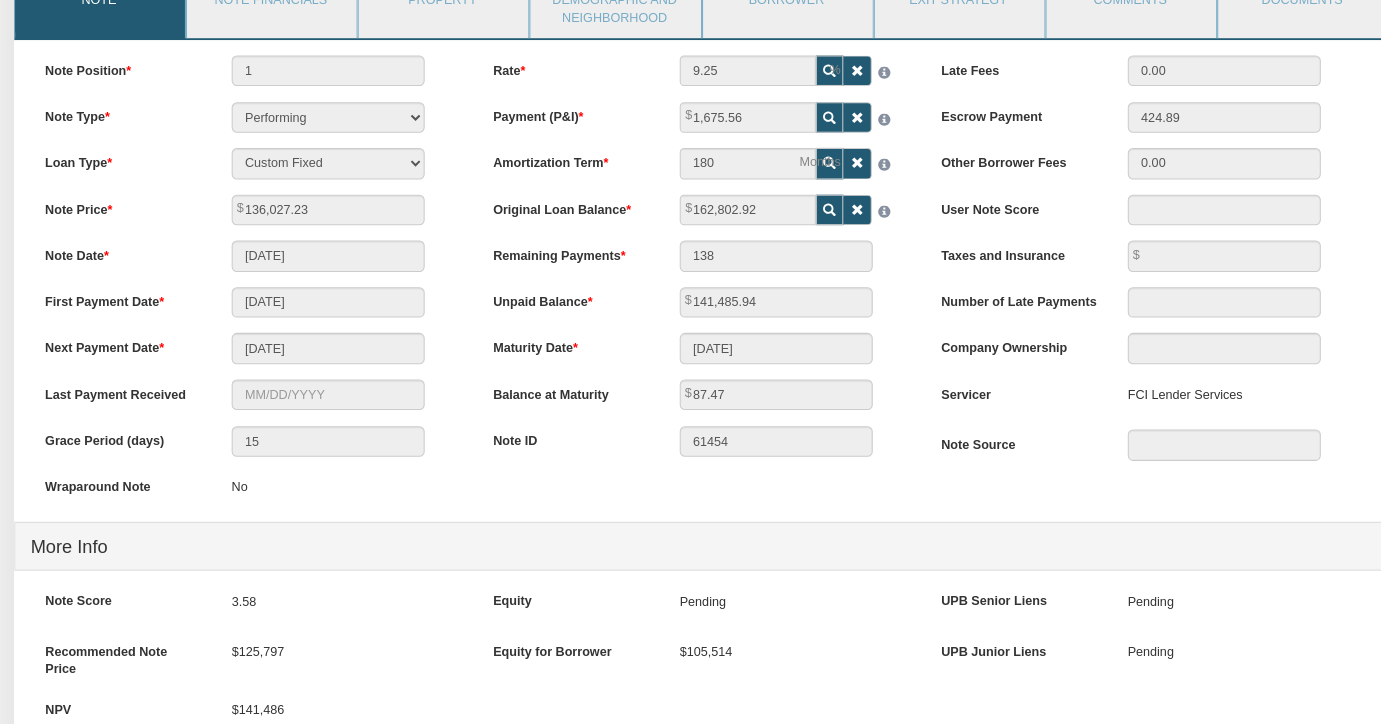 scroll, scrollTop: 0, scrollLeft: 0, axis: both 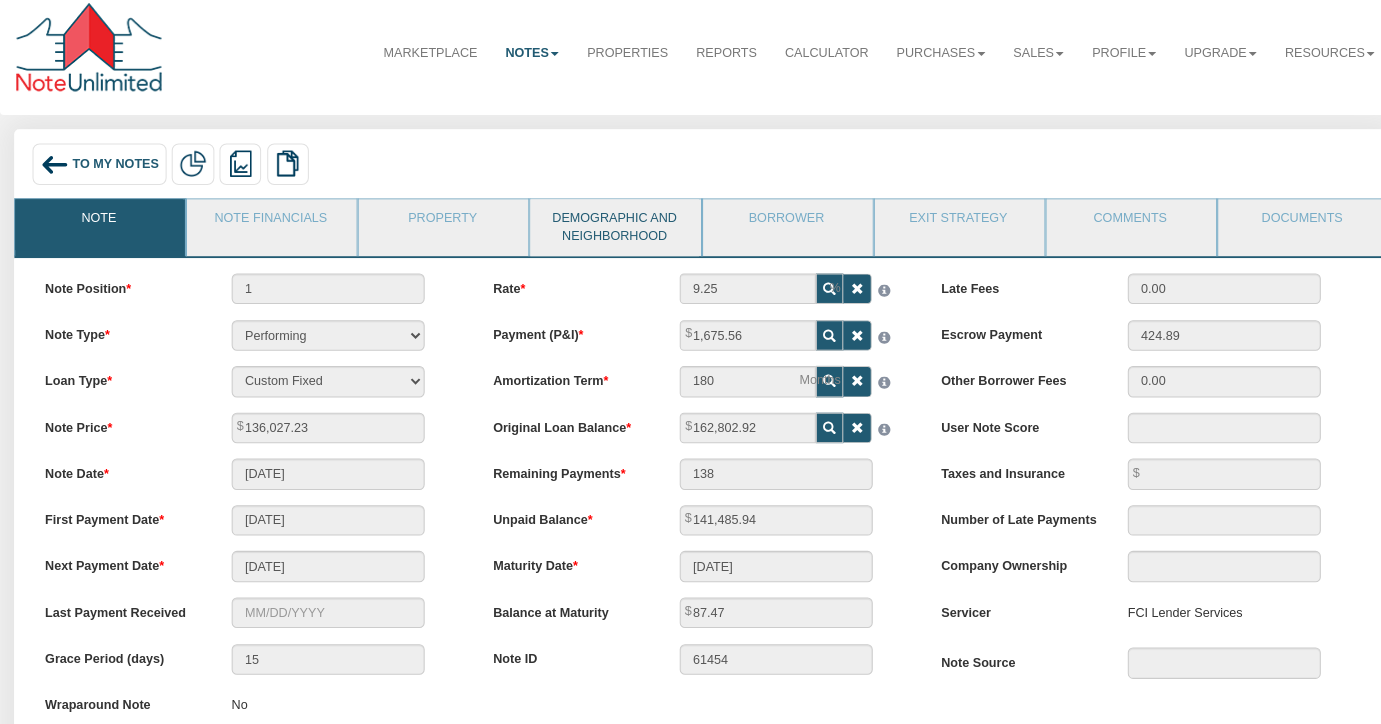 click on "Demographic and Neighborhood" at bounding box center [604, 235] 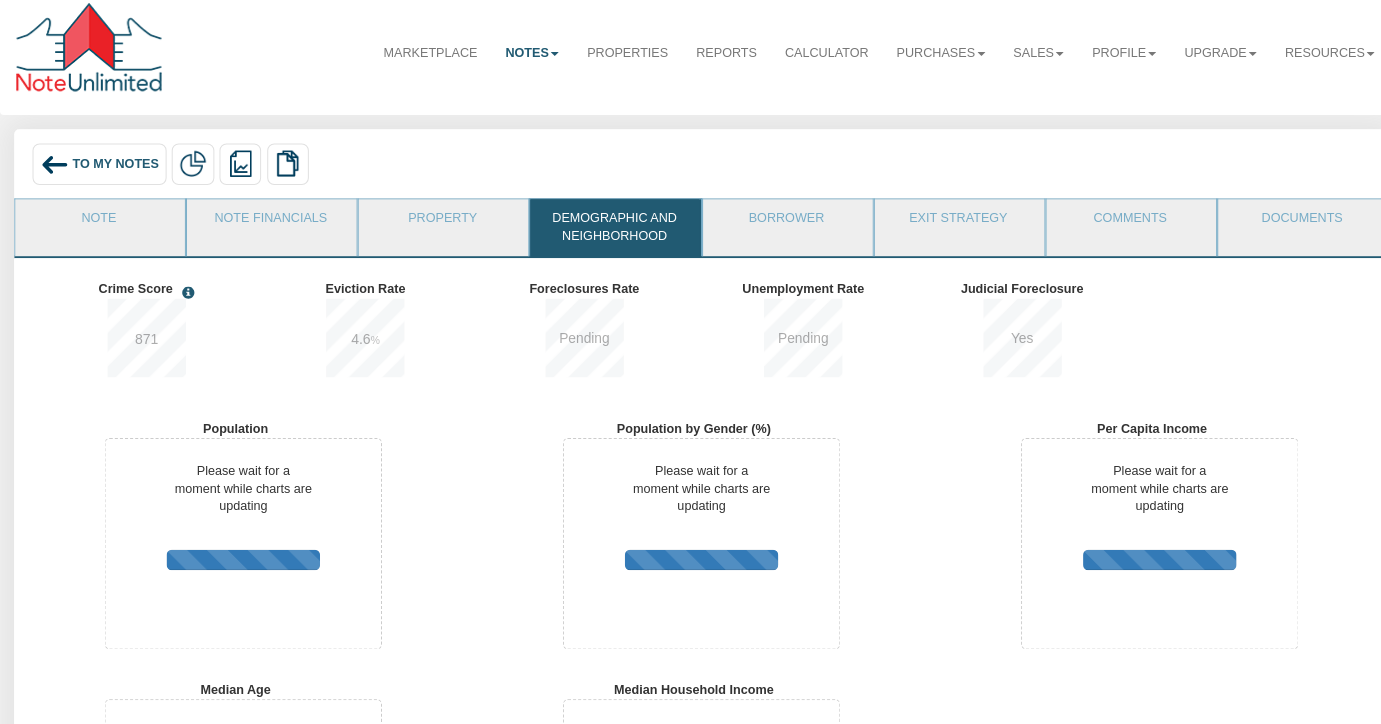 click on "To My Notes" at bounding box center (113, 173) 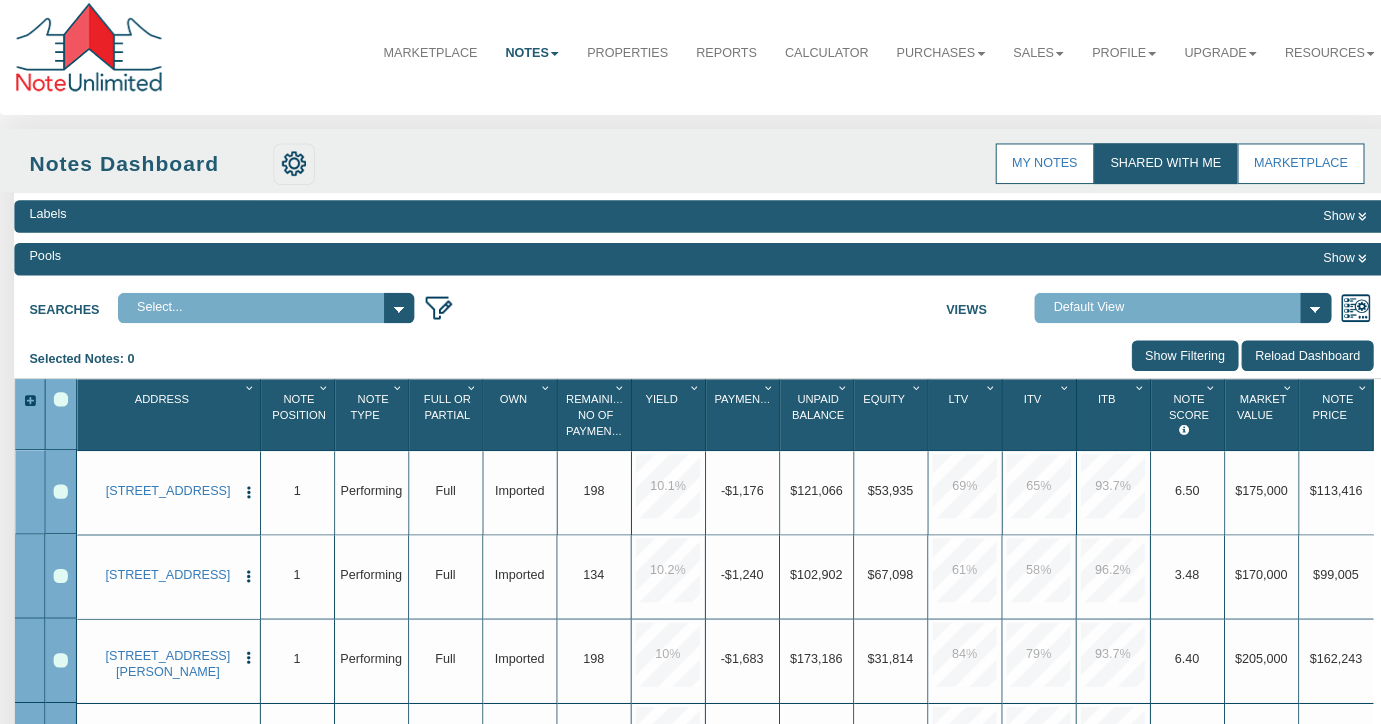 scroll, scrollTop: 175, scrollLeft: 0, axis: vertical 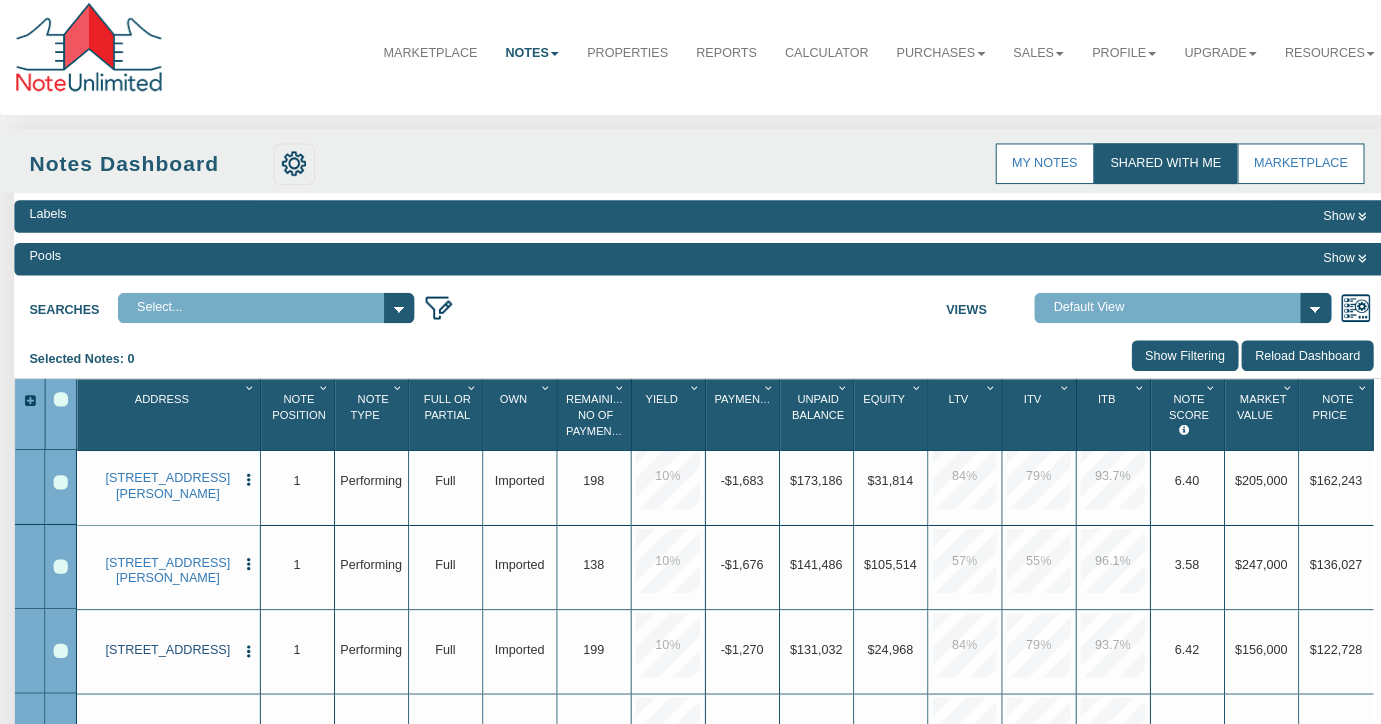 click on "[STREET_ADDRESS]" at bounding box center [165, 651] 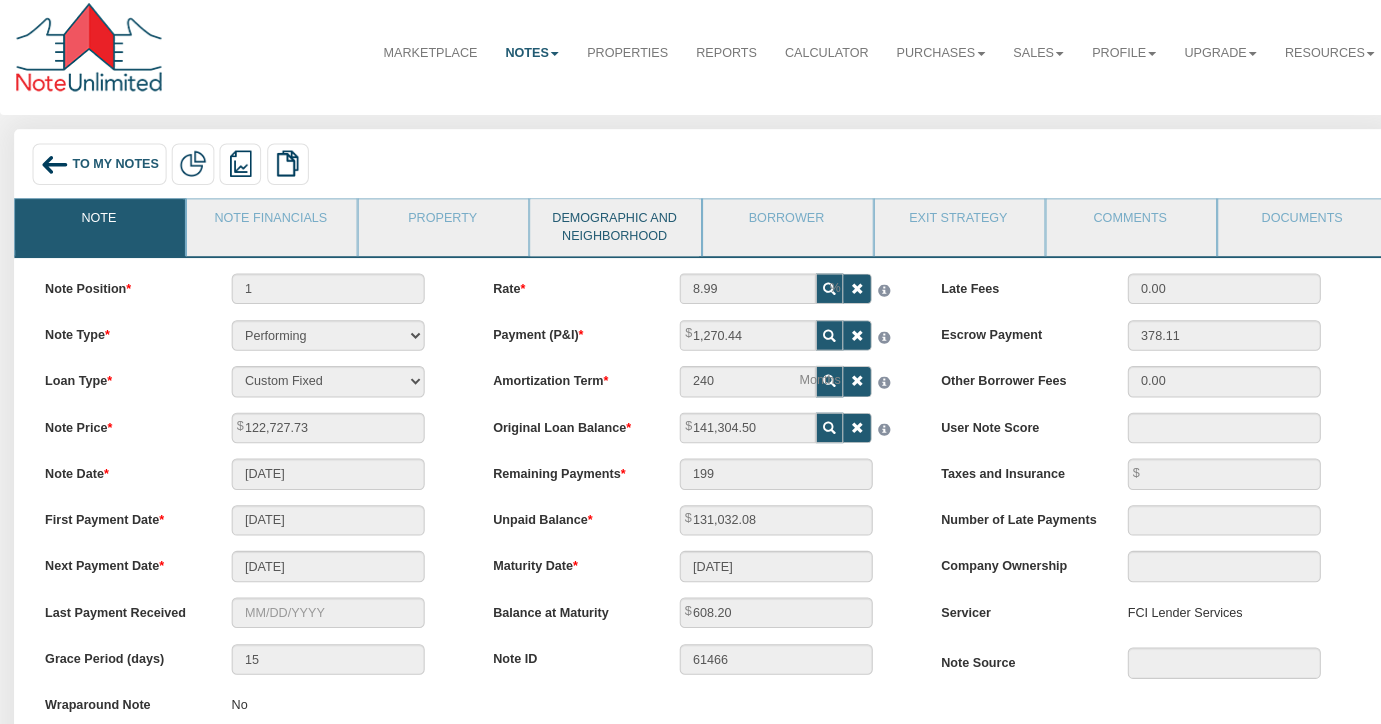 click on "Demographic and Neighborhood" at bounding box center [604, 235] 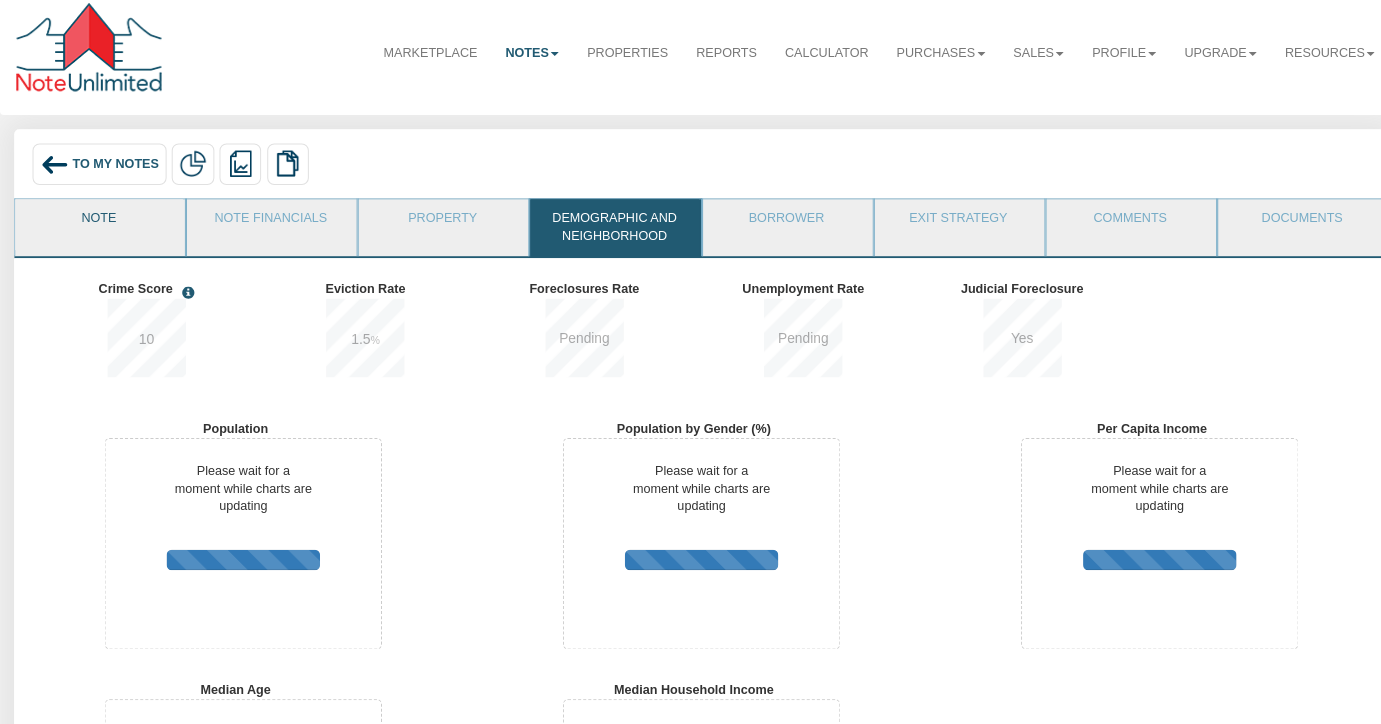 click on "Note" at bounding box center (97, 232) 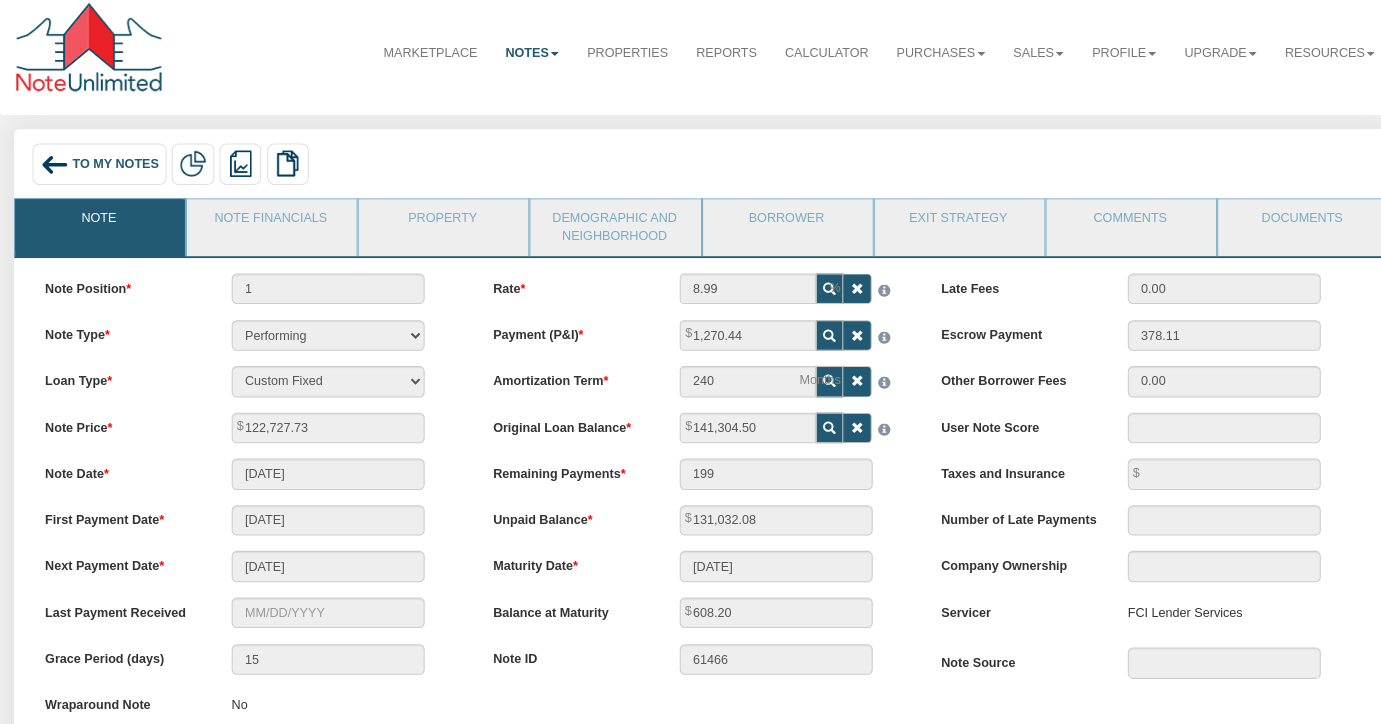 click on "To My Notes" at bounding box center [113, 173] 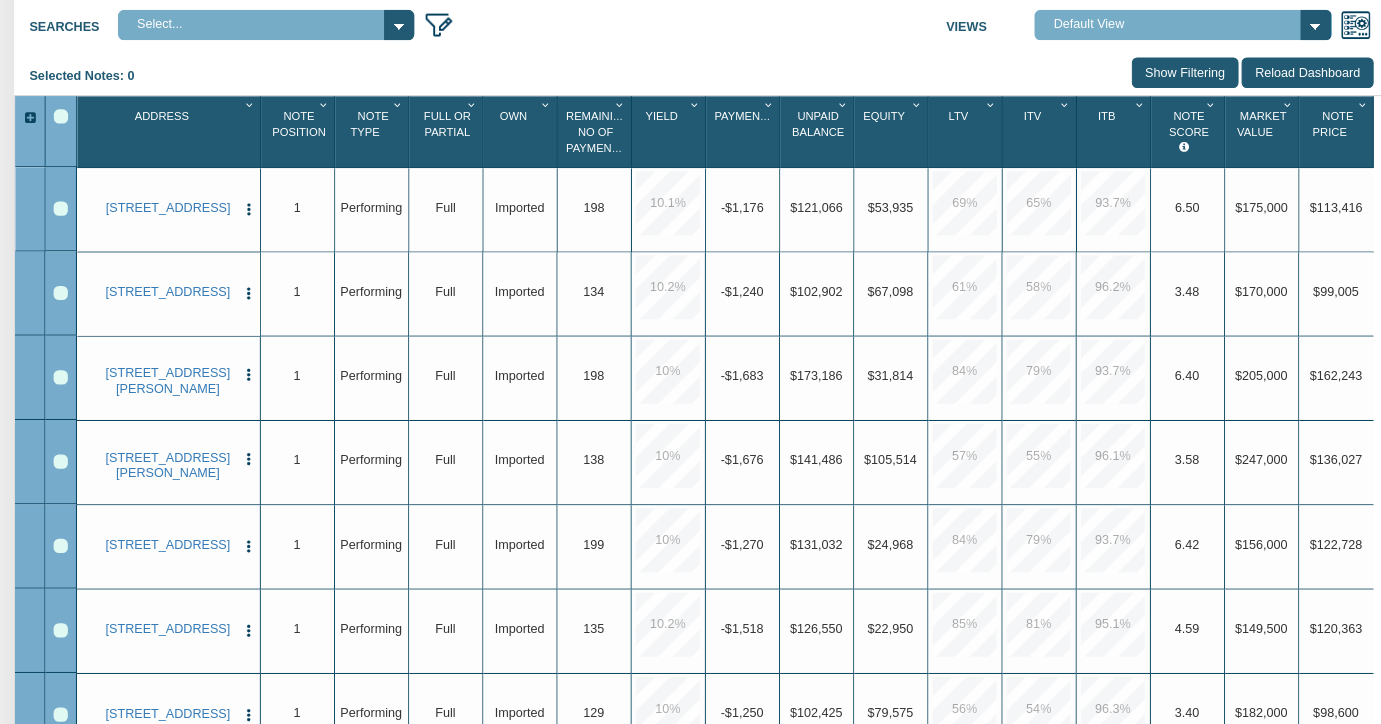 scroll, scrollTop: 294, scrollLeft: 0, axis: vertical 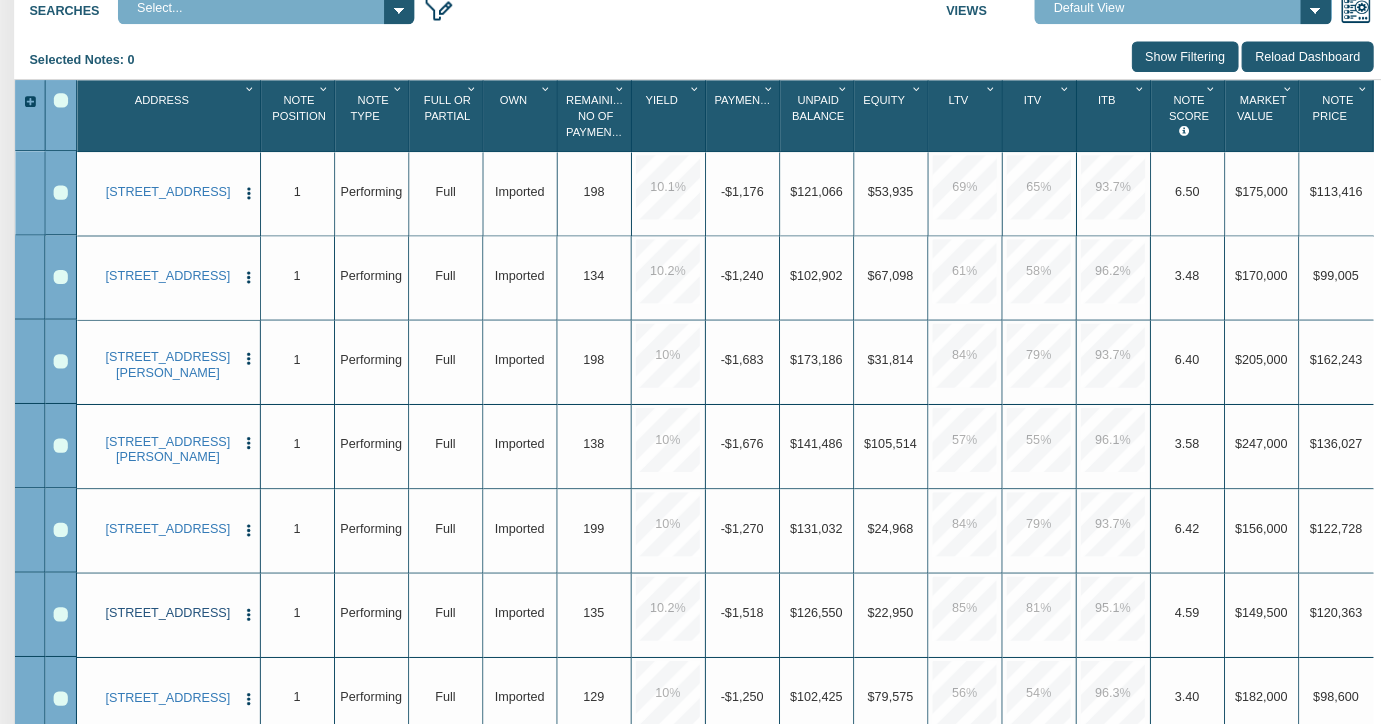 click on "[STREET_ADDRESS]" at bounding box center (165, 615) 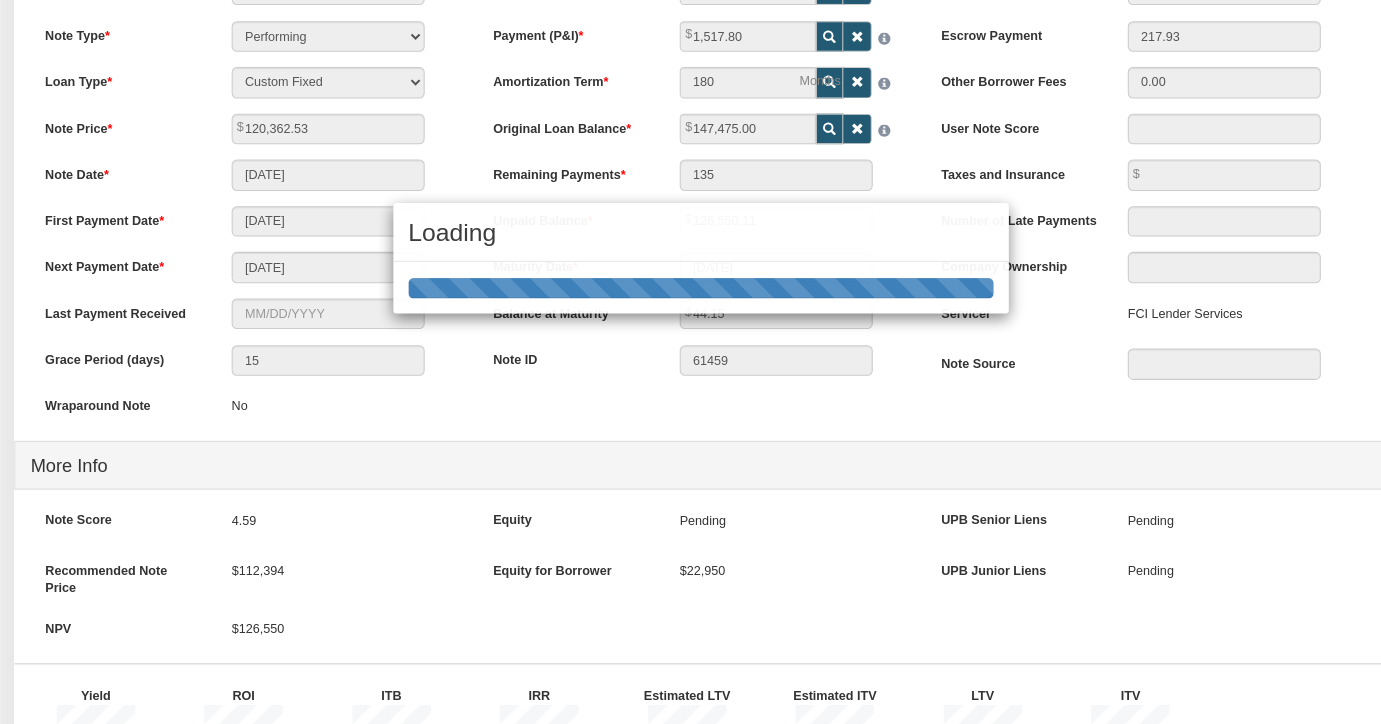 scroll, scrollTop: 0, scrollLeft: 0, axis: both 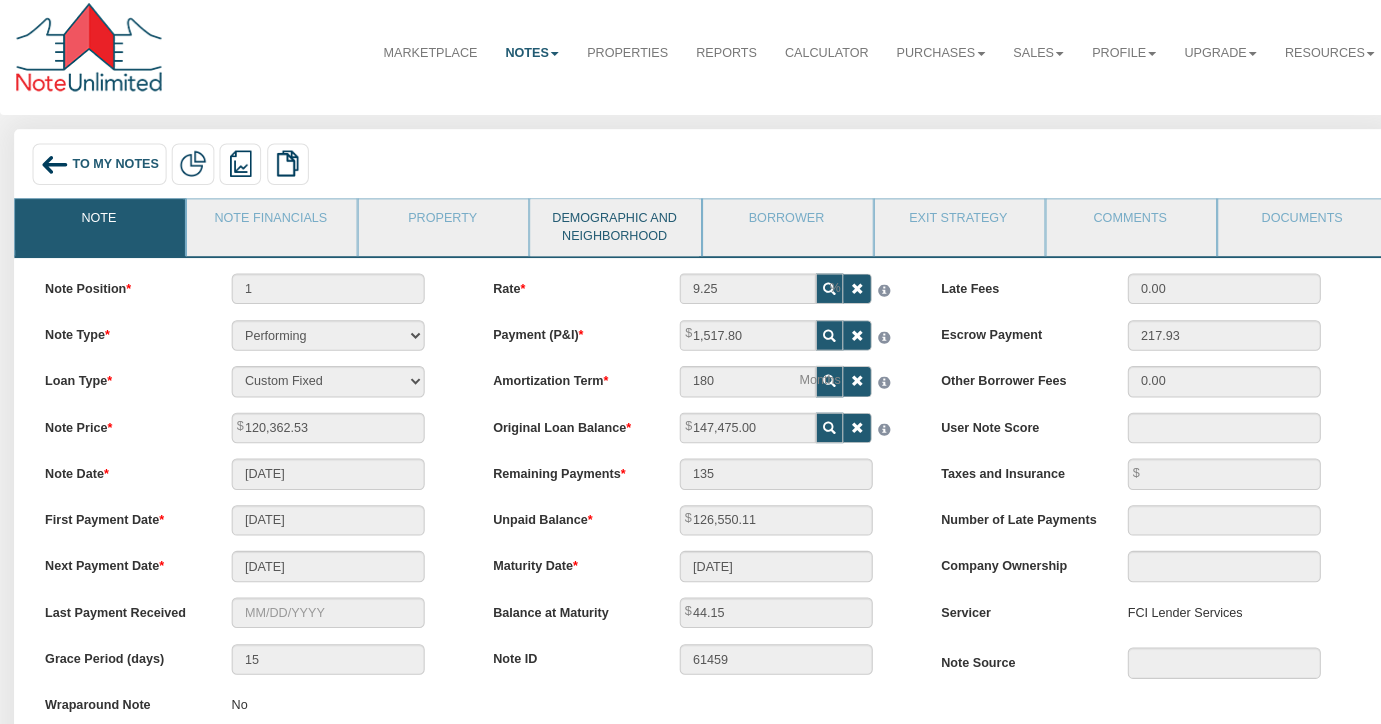 click on "Demographic and Neighborhood" at bounding box center (604, 235) 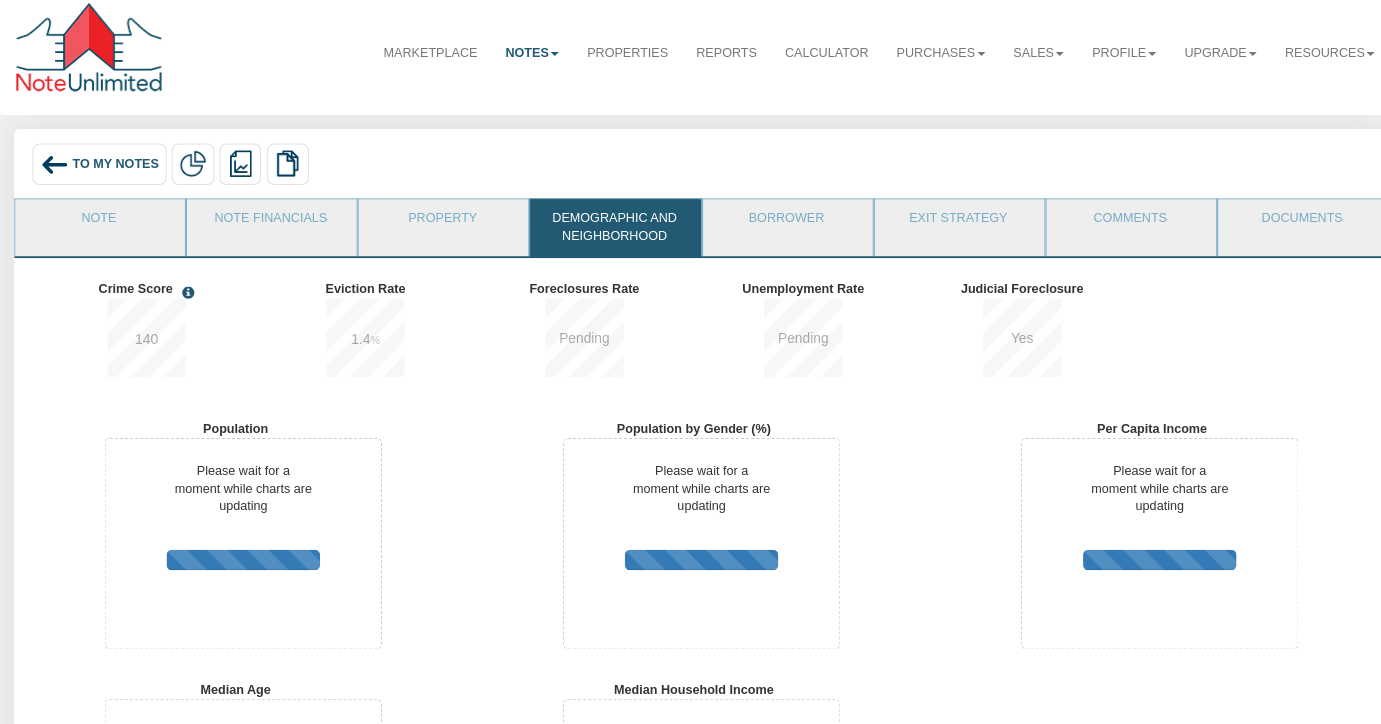 click on "To My Notes" at bounding box center (113, 173) 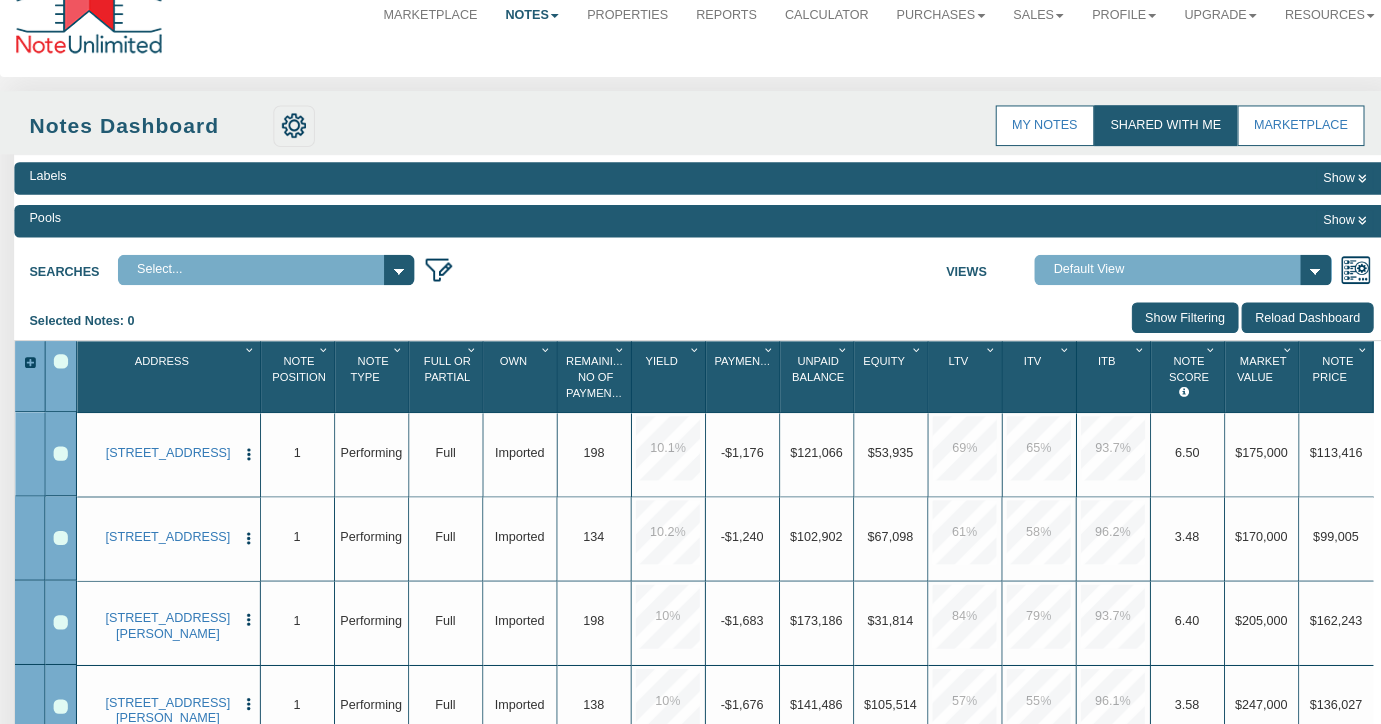 scroll, scrollTop: 0, scrollLeft: 0, axis: both 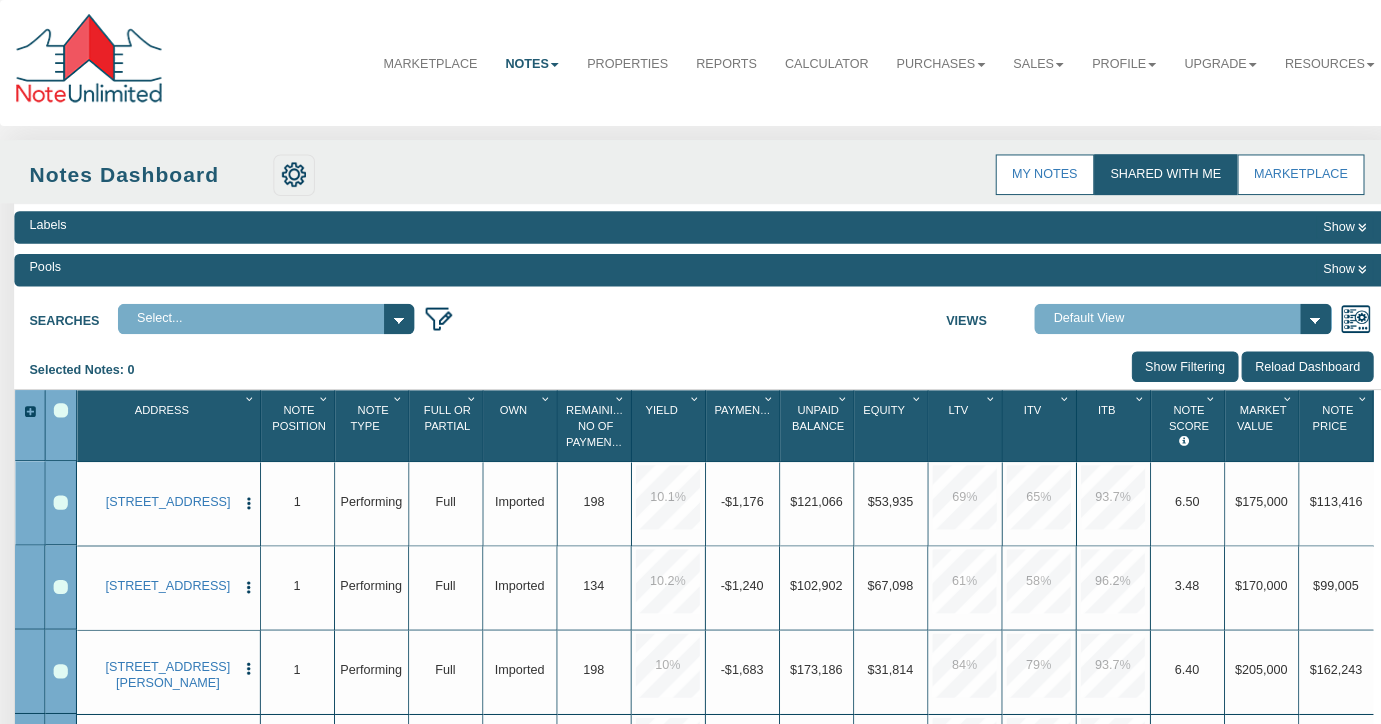click on "Show Filtering" at bounding box center (1166, 361) 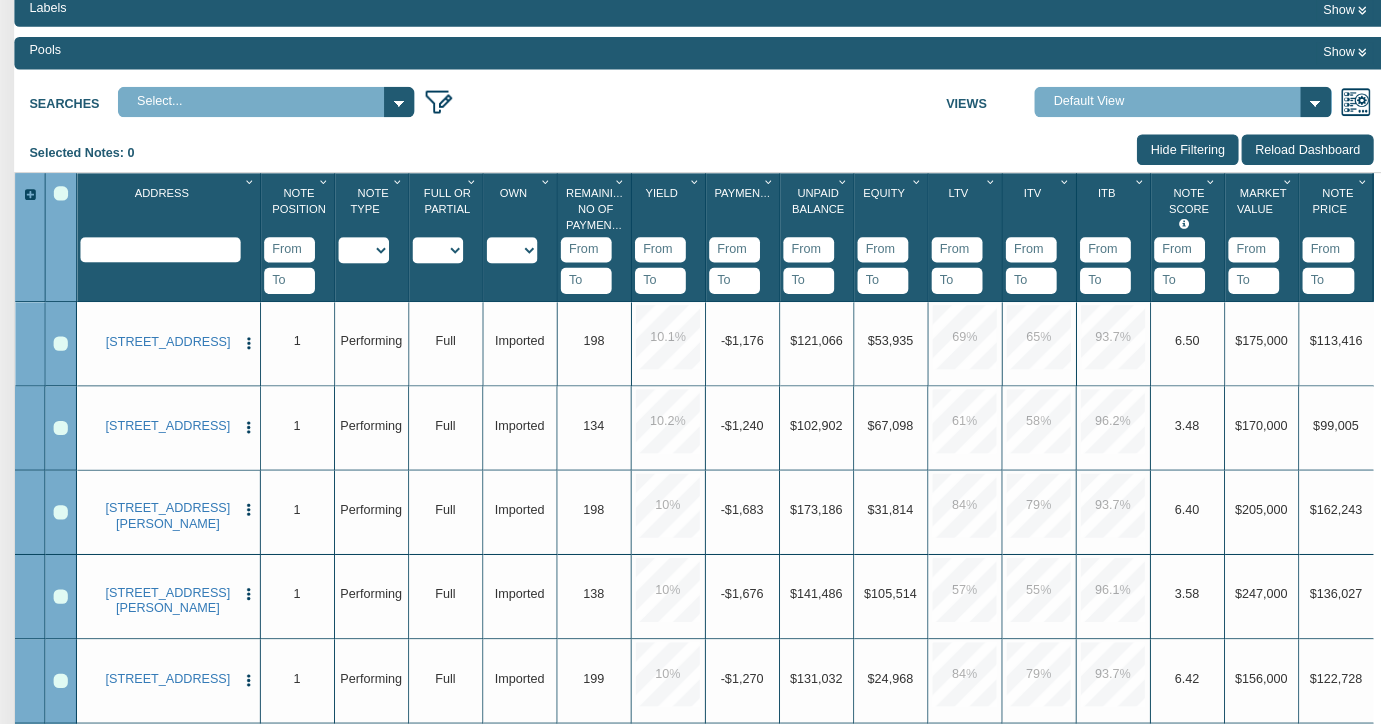 scroll, scrollTop: 204, scrollLeft: 0, axis: vertical 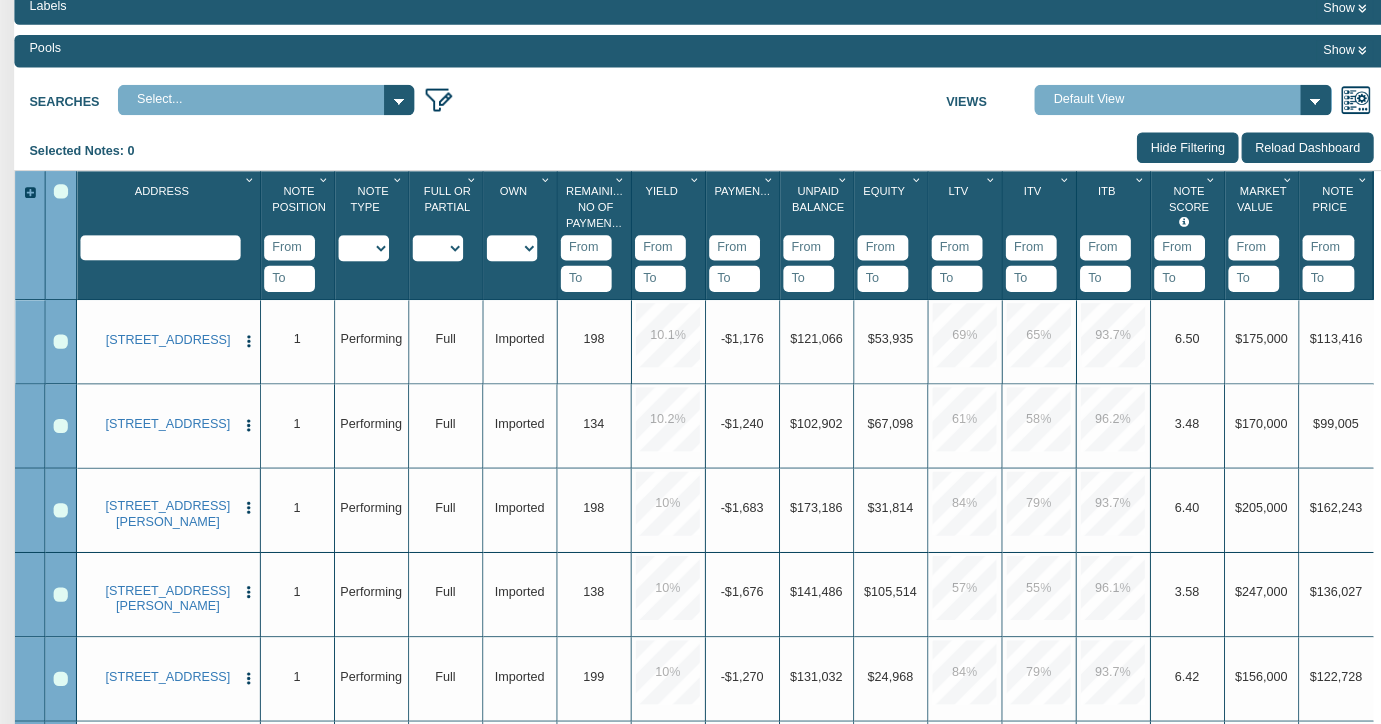 click on "Show Filtering" at bounding box center [1168, 157] 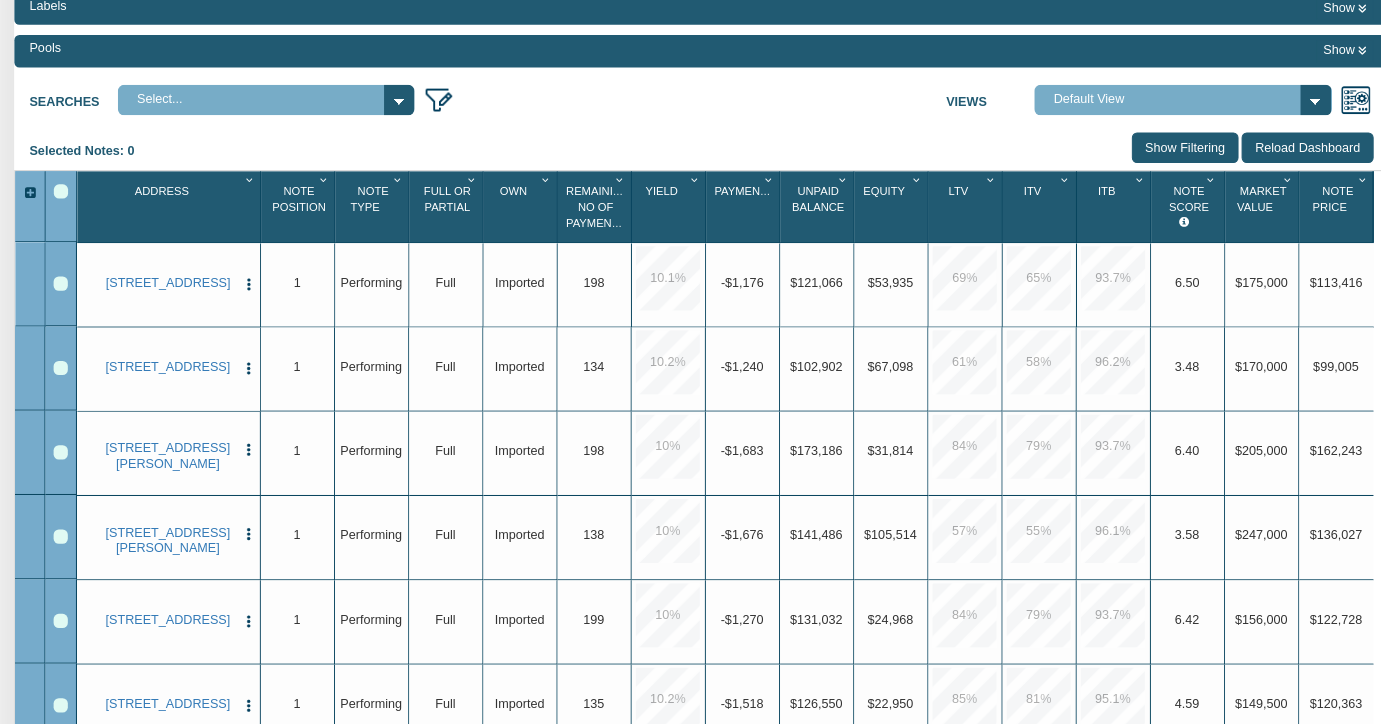 scroll, scrollTop: 175, scrollLeft: 0, axis: vertical 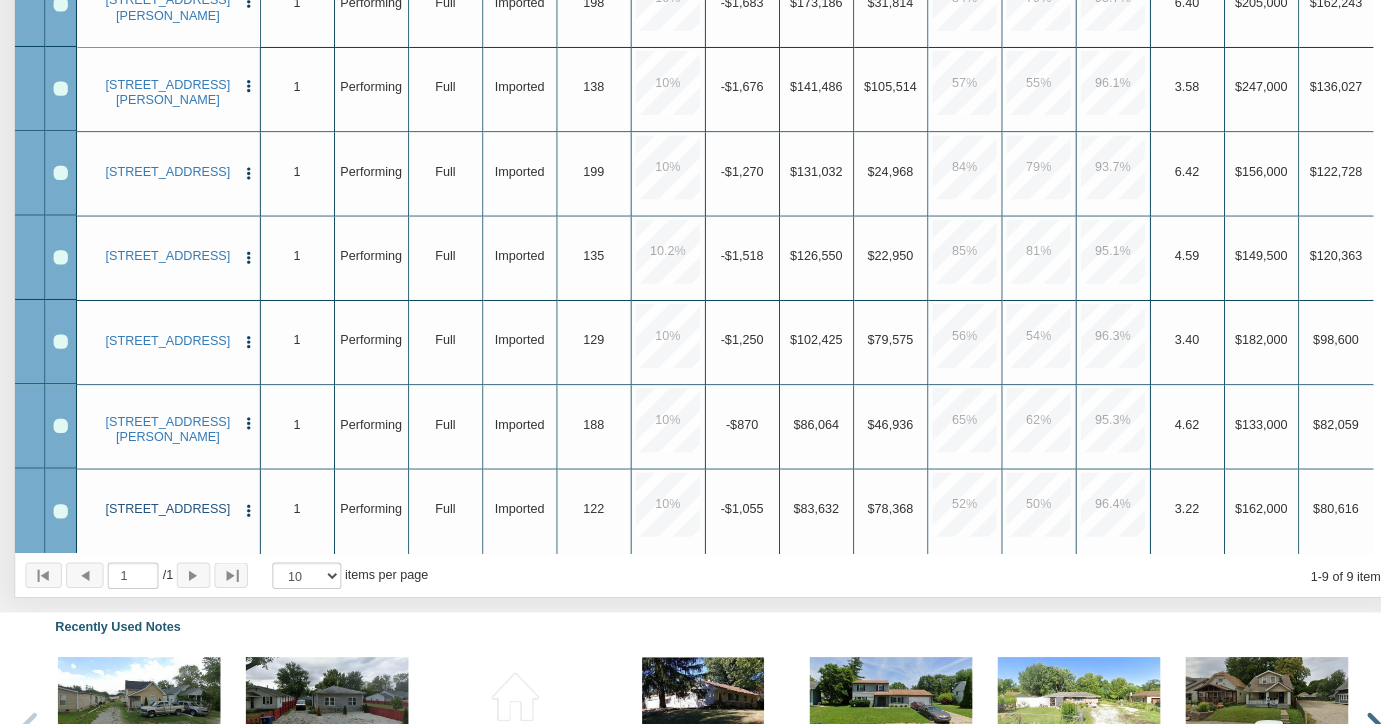 click on "4102 N Kitley Ave, Indianapolis, IN, 46226 View Delete Exit Strategy Payments Payment History Payments Overview Reports Redeeming And Non-Redeeming Summary Note Mark as Owned Loan Modification Record Purchase List for Sale" at bounding box center (166, 518) 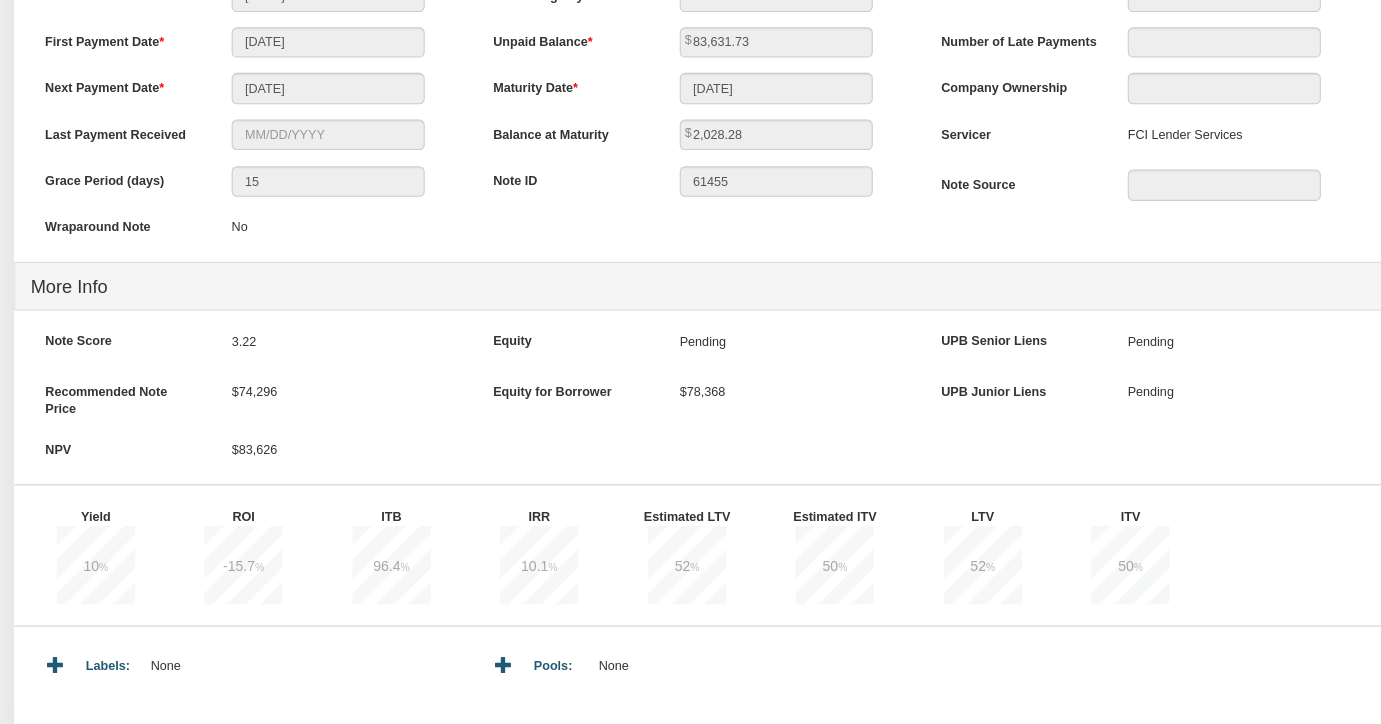scroll, scrollTop: 0, scrollLeft: 0, axis: both 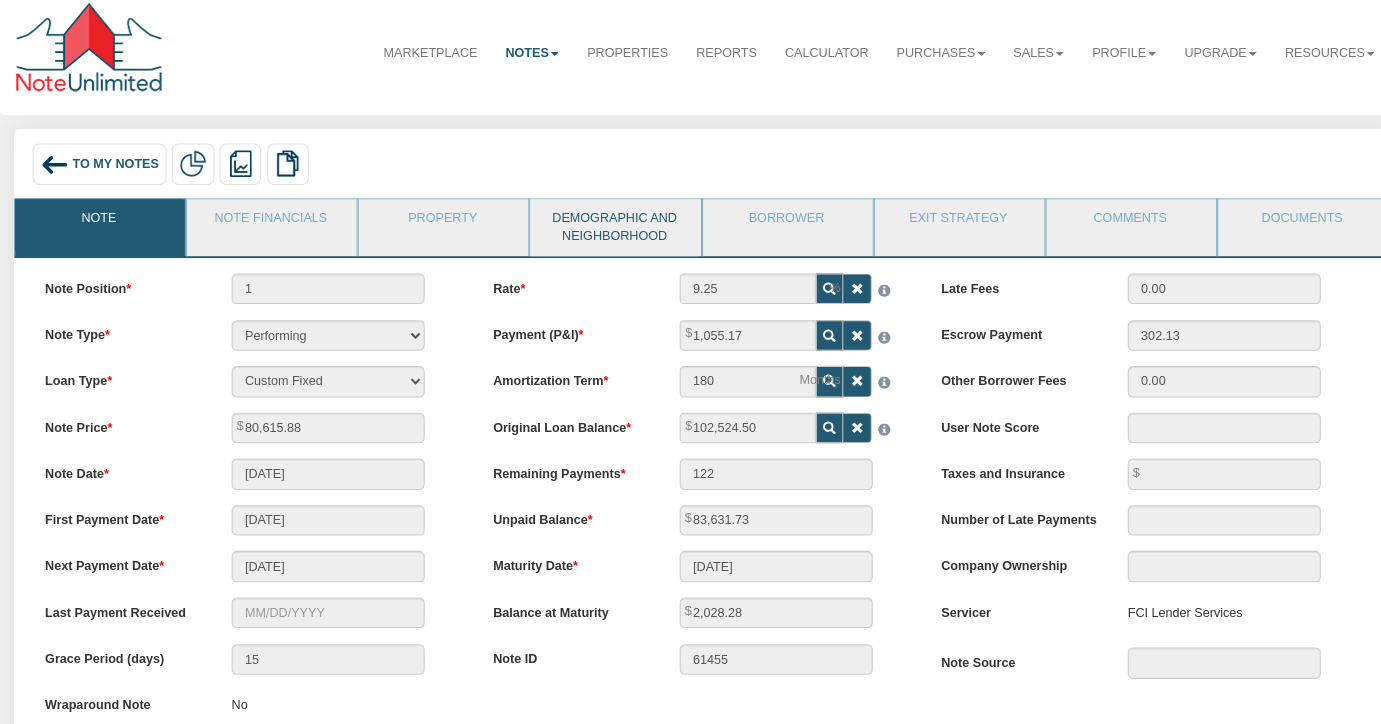 click on "Demographic and Neighborhood" at bounding box center [604, 235] 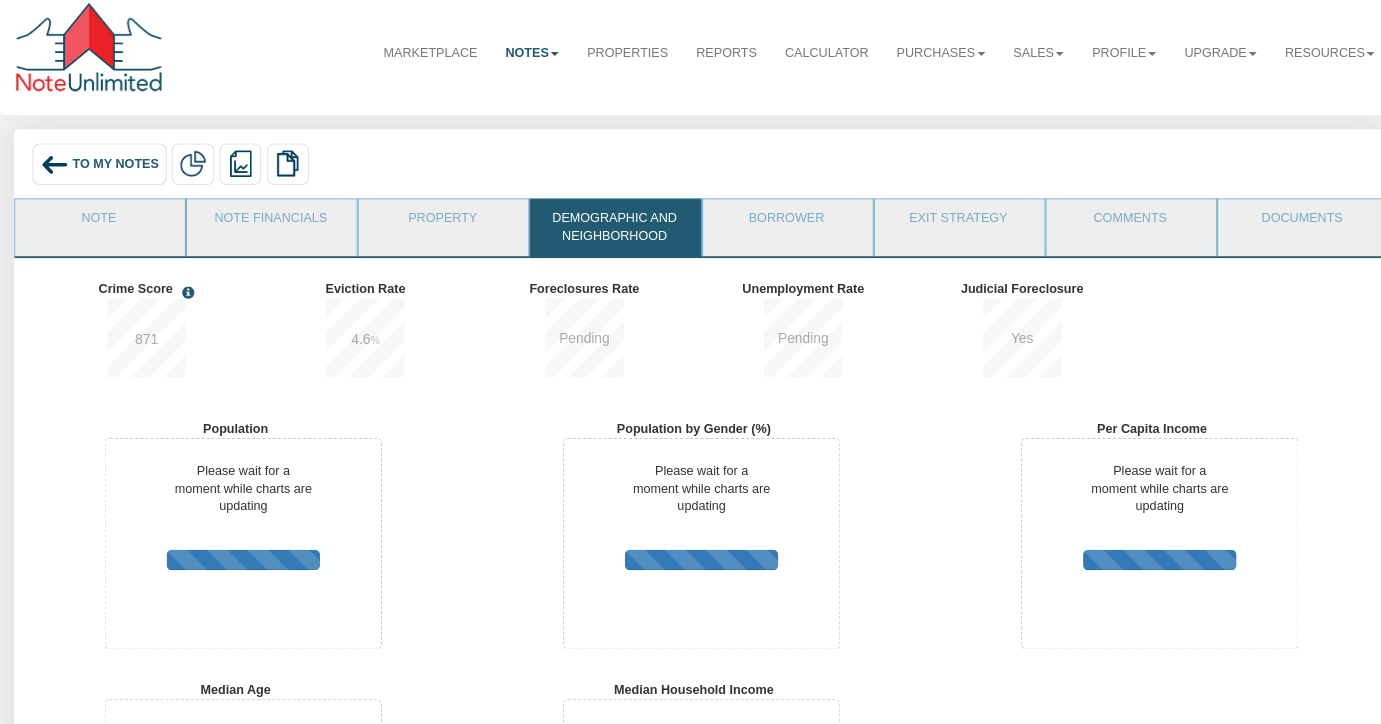 click on "To My Notes" at bounding box center (113, 173) 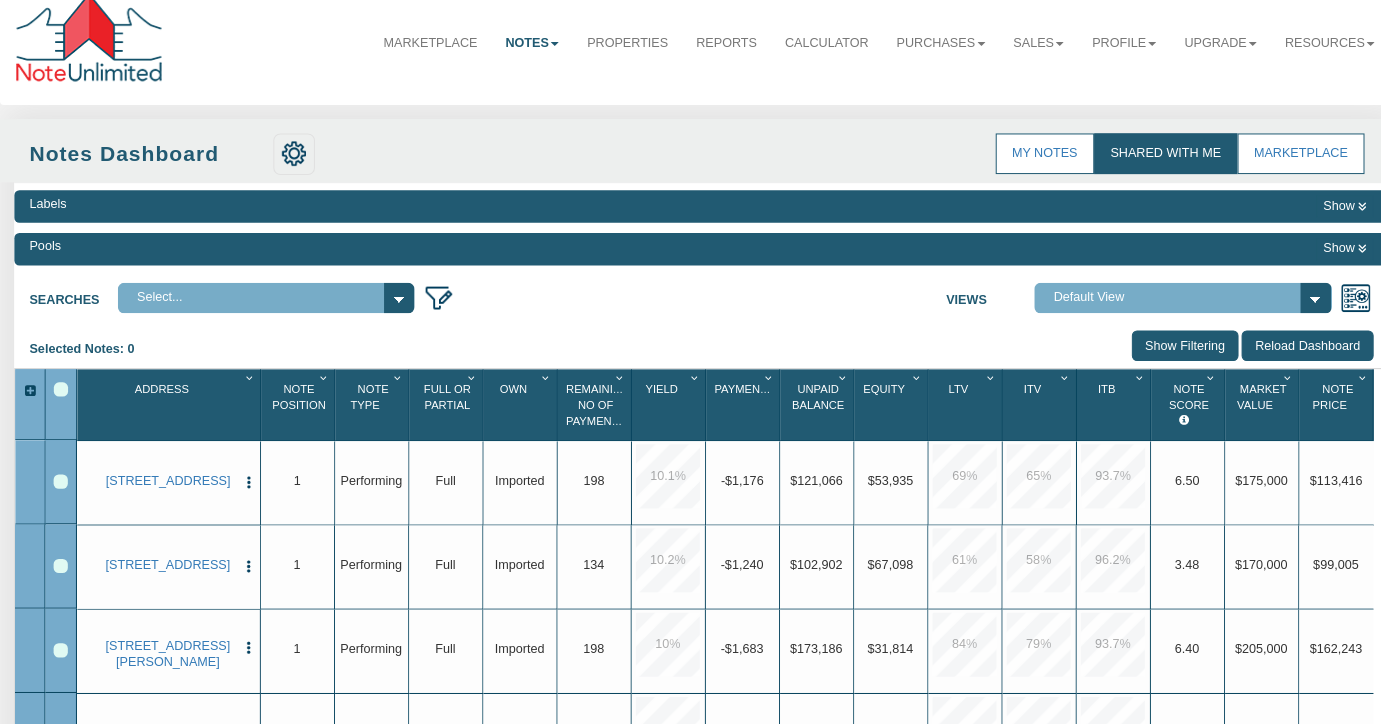 scroll, scrollTop: 761, scrollLeft: 0, axis: vertical 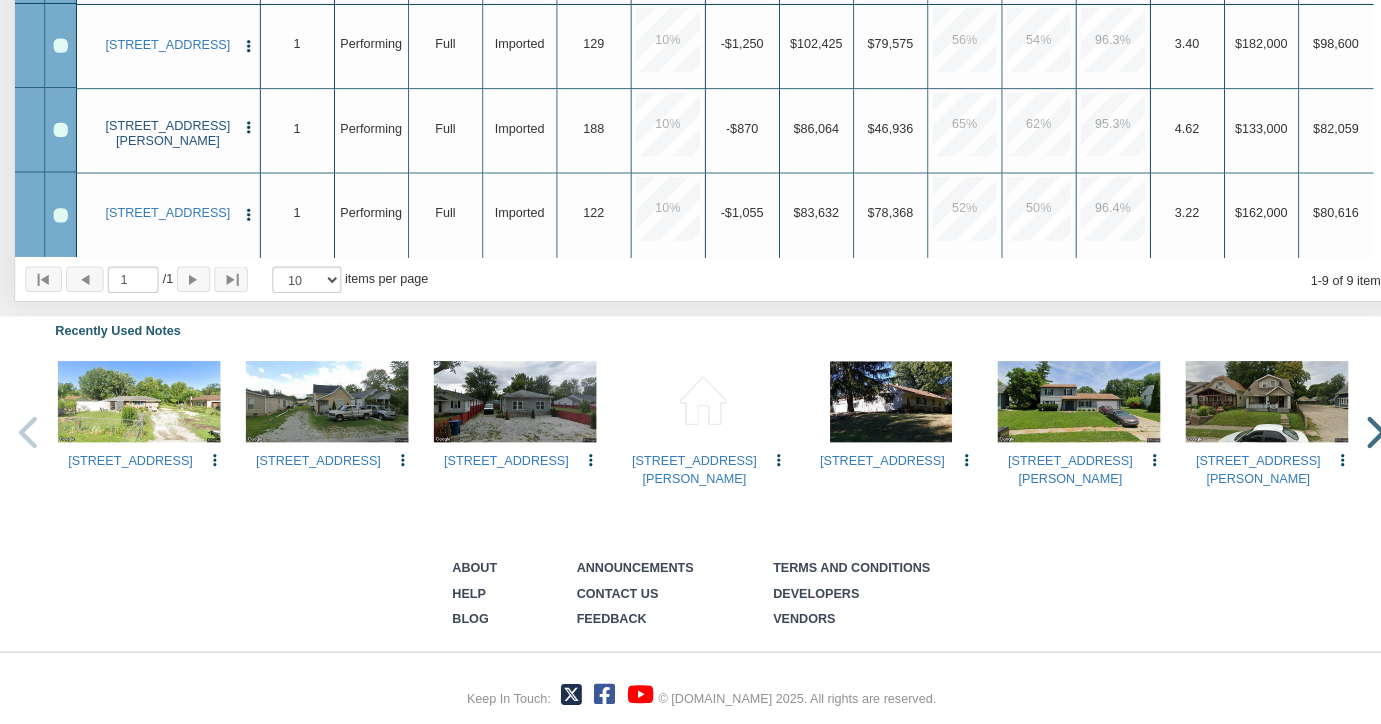 click on "[STREET_ADDRESS][PERSON_NAME]" at bounding box center [165, 144] 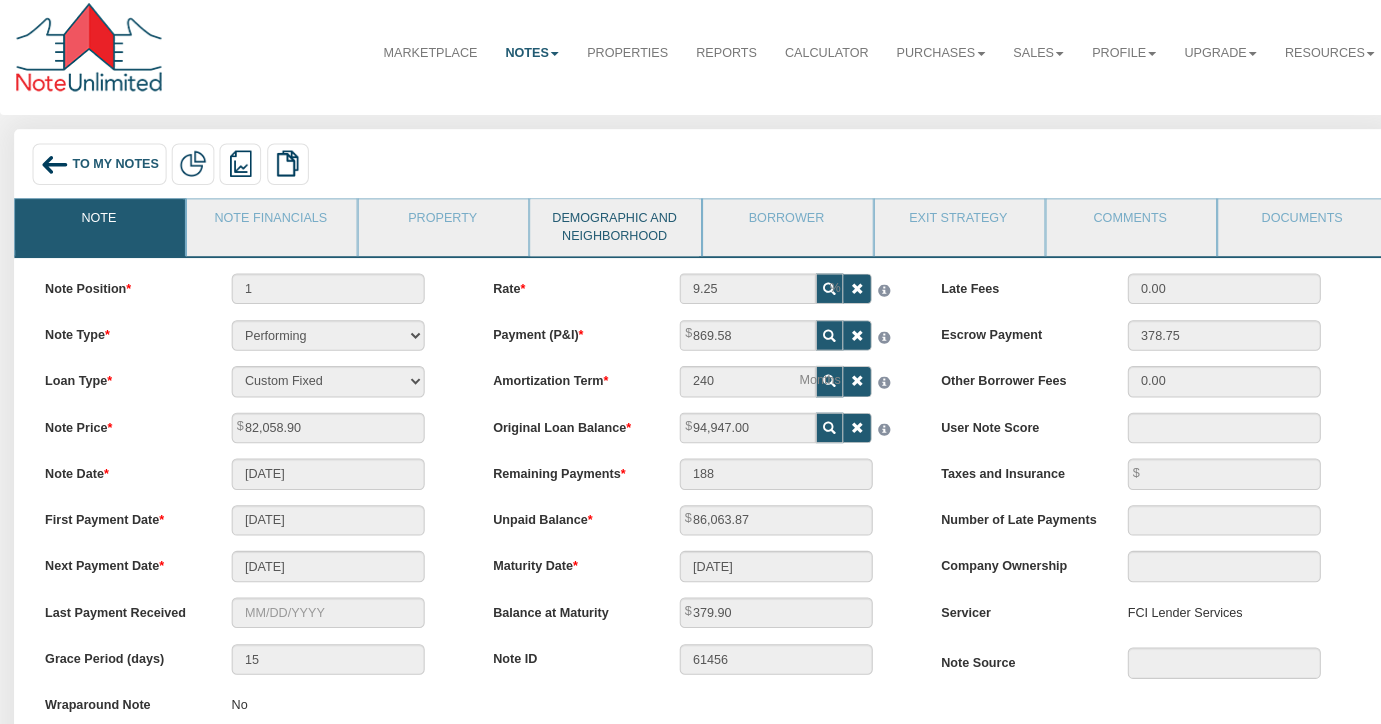 click on "Demographic and Neighborhood" at bounding box center (604, 235) 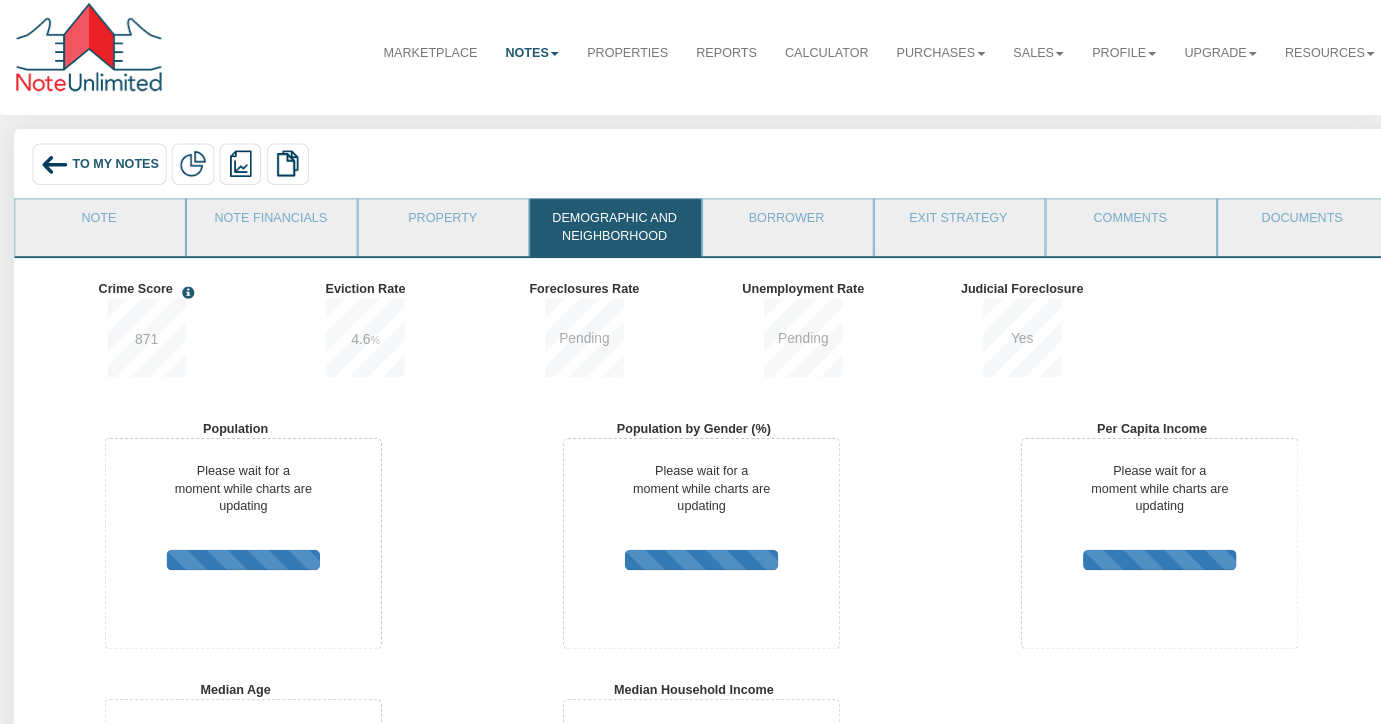 click on "To My Notes" at bounding box center [113, 173] 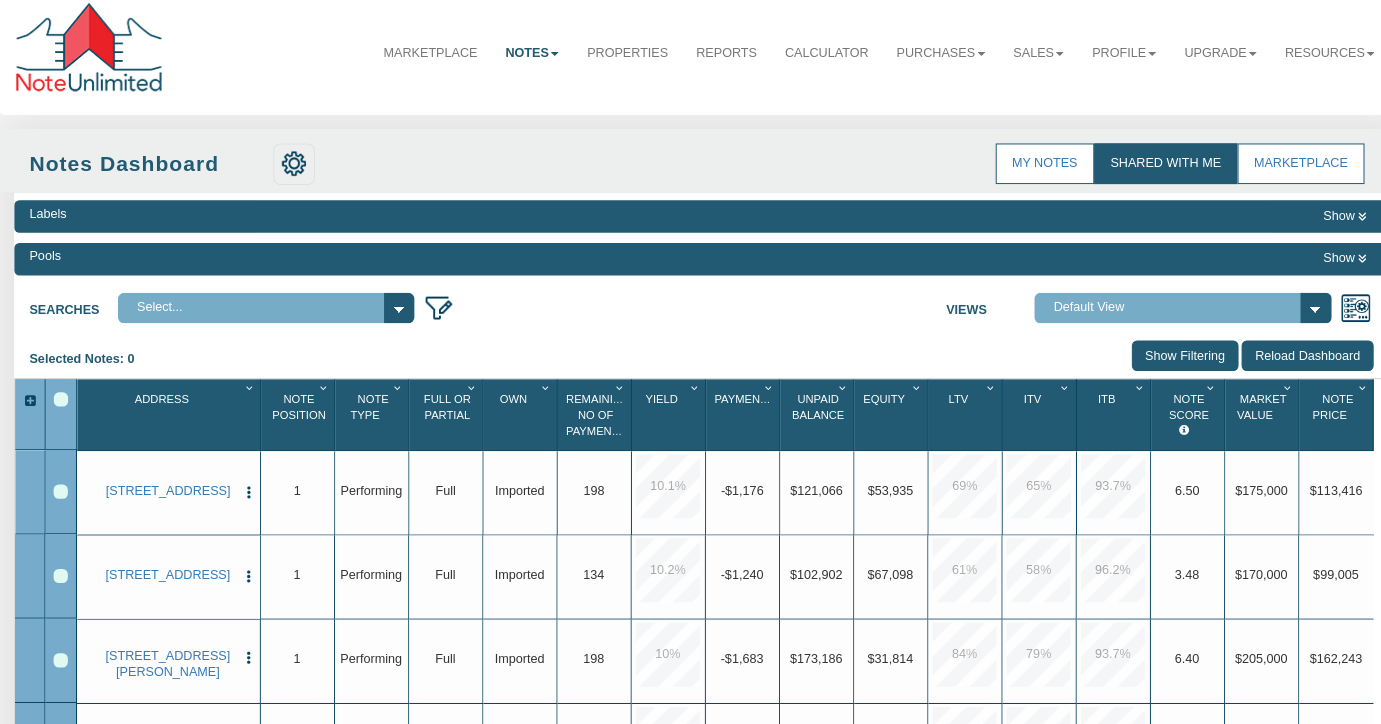 scroll, scrollTop: 175, scrollLeft: 0, axis: vertical 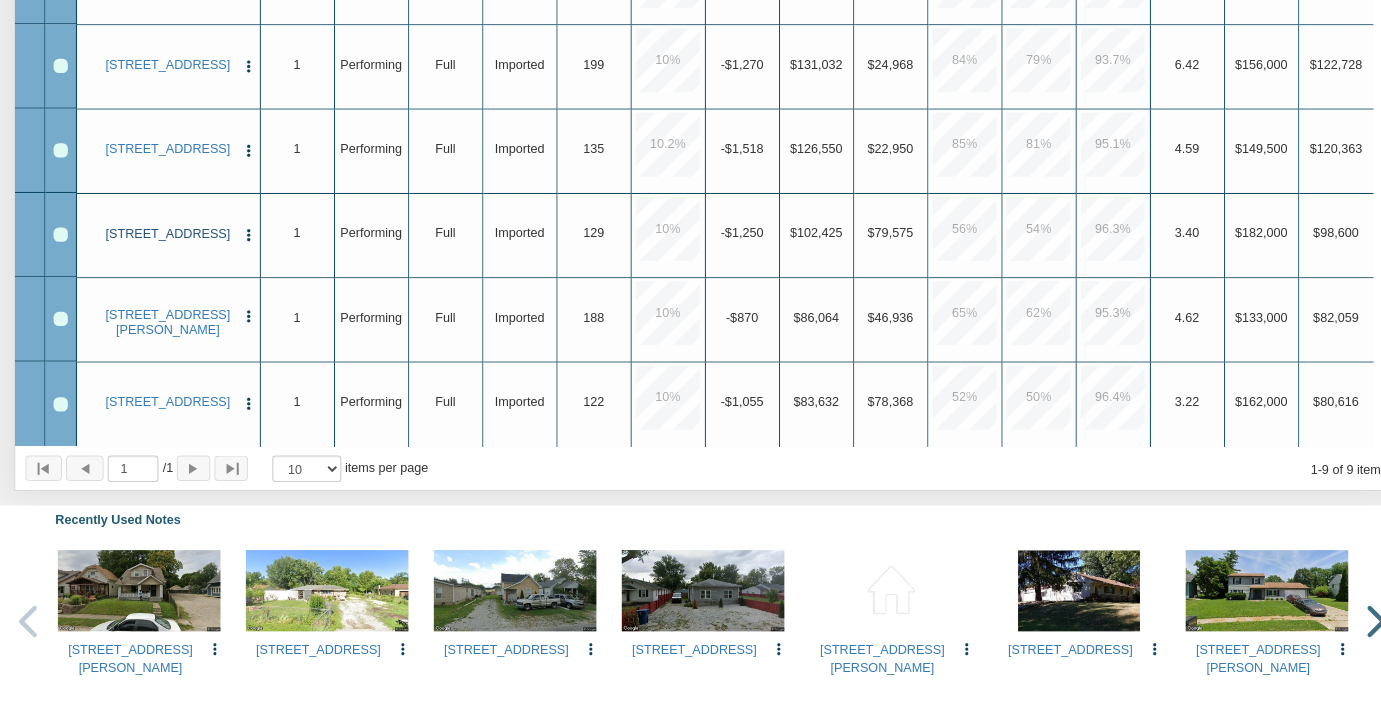 click on "[STREET_ADDRESS]" at bounding box center [165, 242] 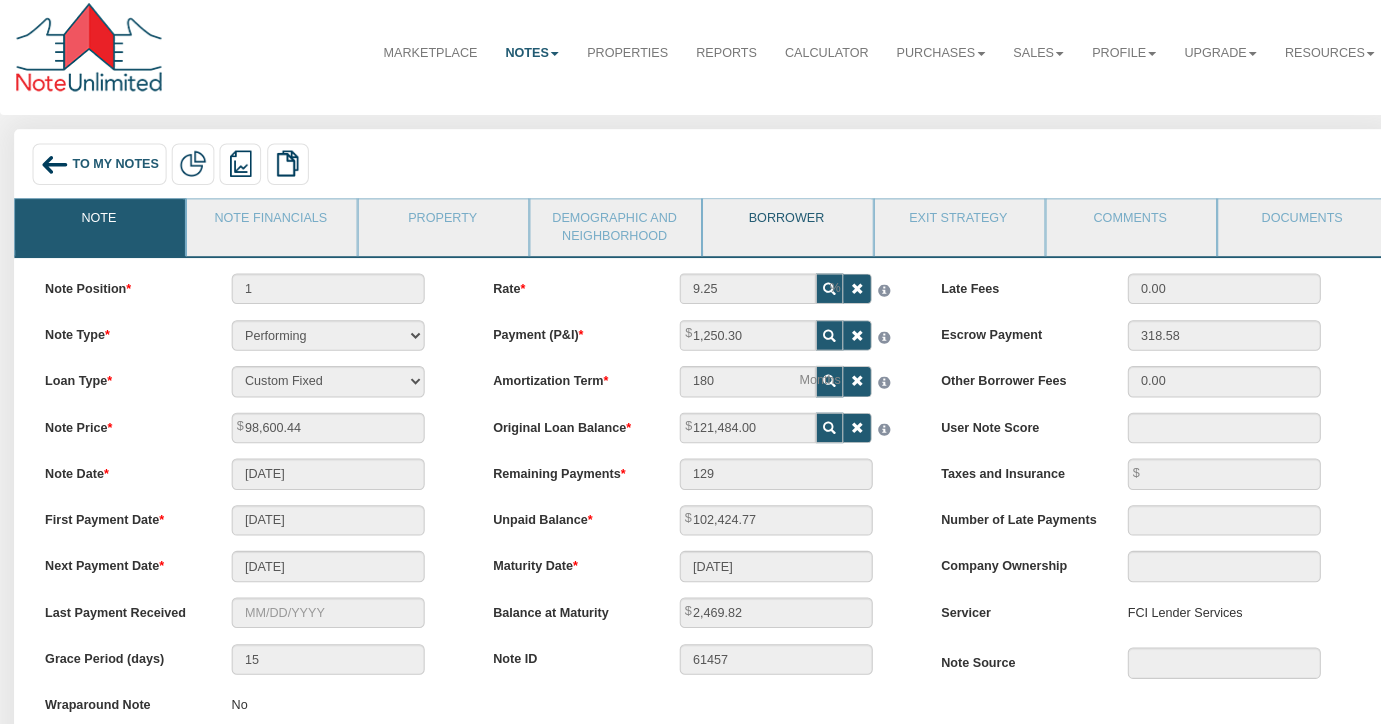 click on "Borrower" at bounding box center [774, 232] 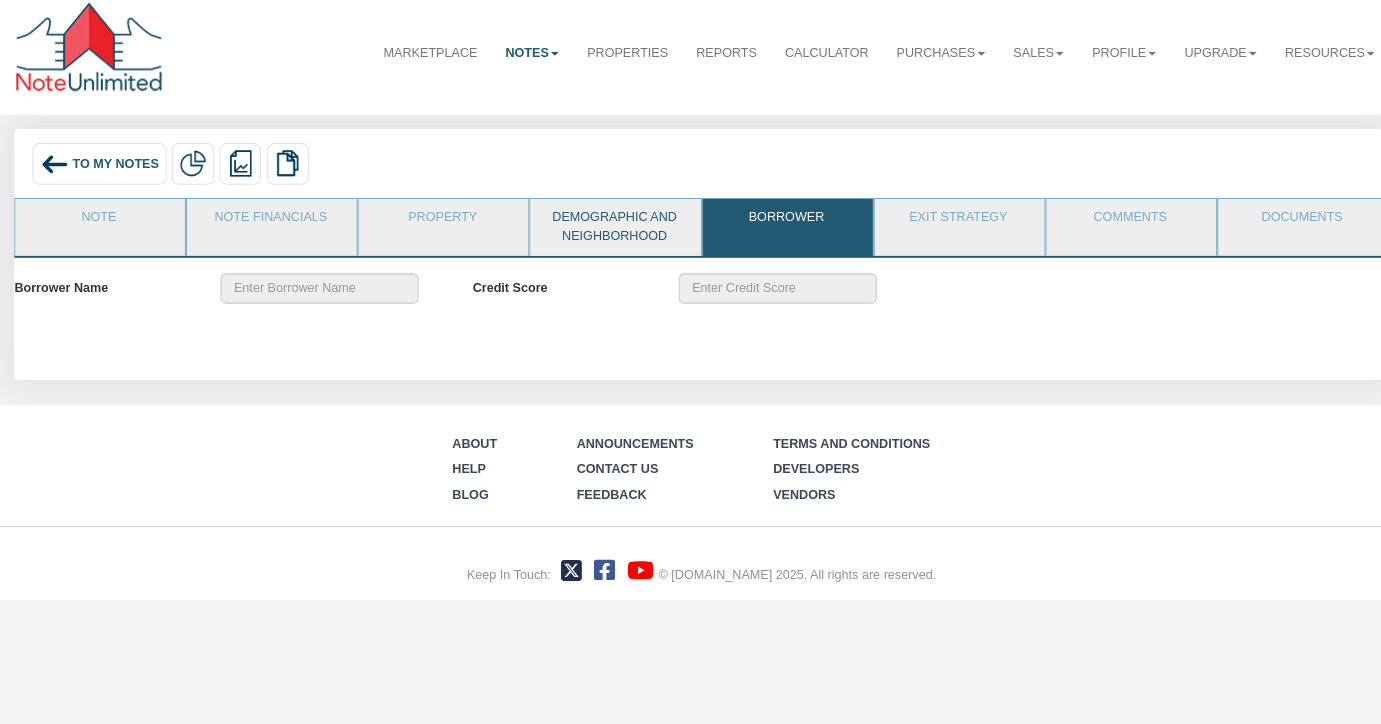 click on "Demographic and Neighborhood" at bounding box center [604, 235] 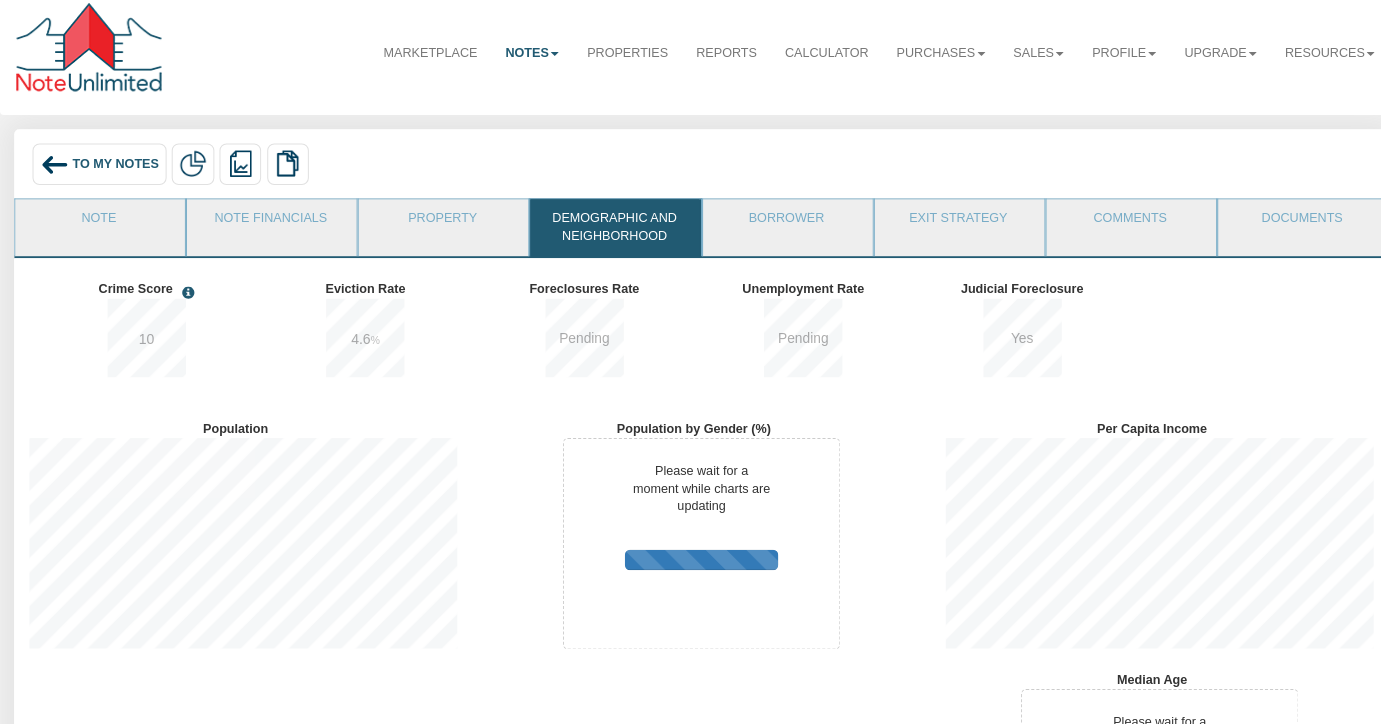 scroll, scrollTop: 999753, scrollLeft: 999549, axis: both 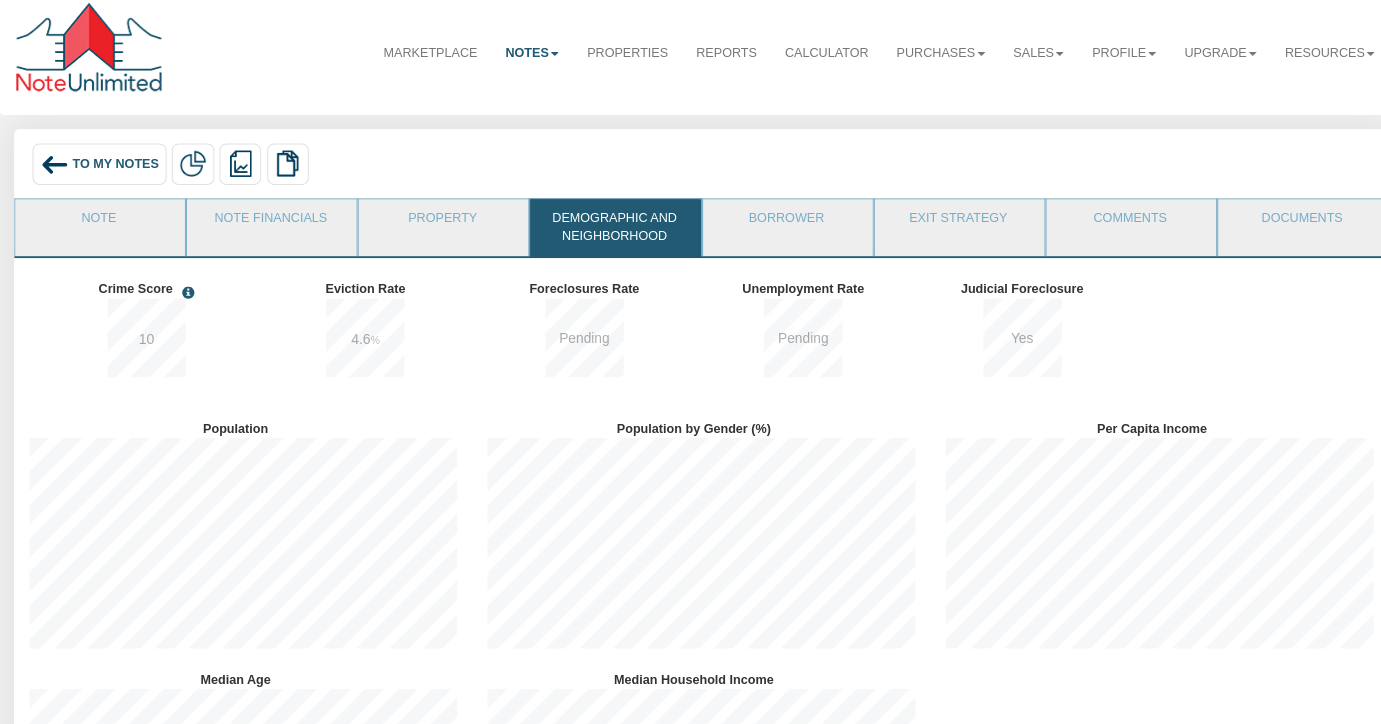 click on "To My Notes" at bounding box center [113, 173] 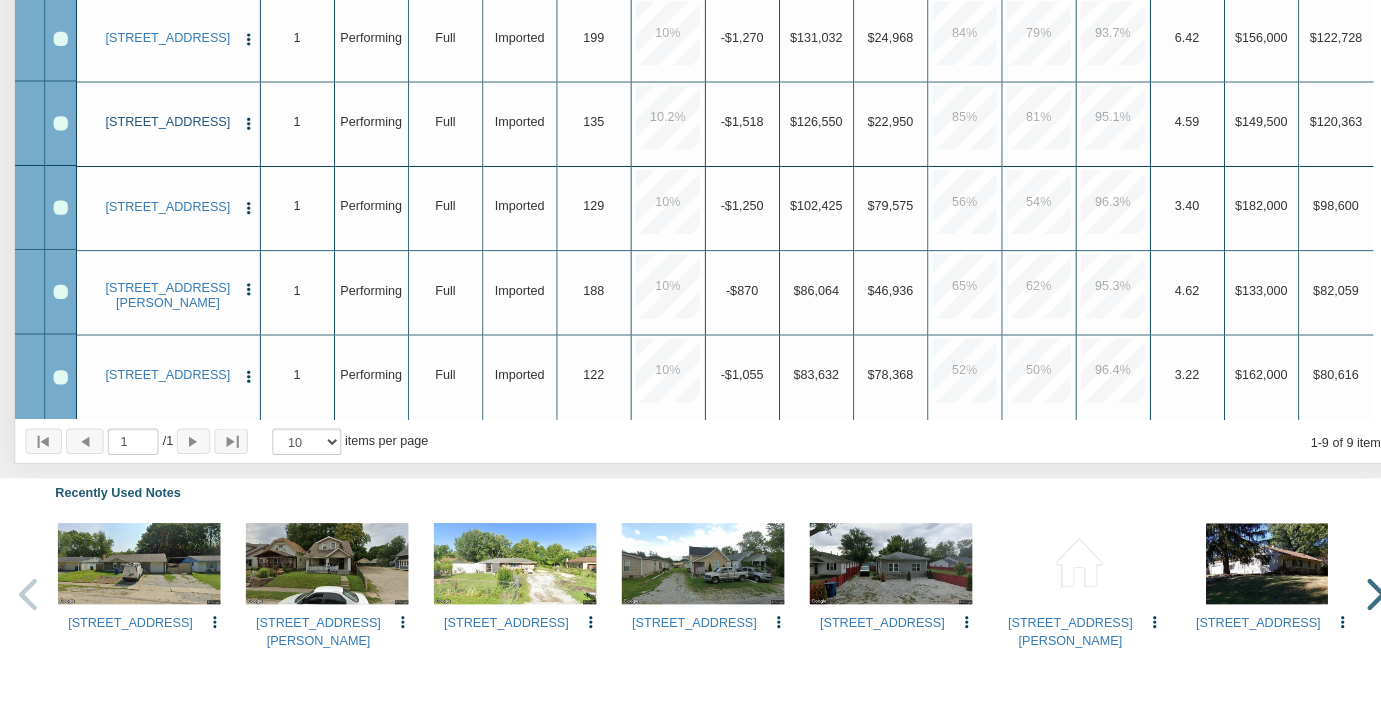 click on "[STREET_ADDRESS]" at bounding box center (165, 121) 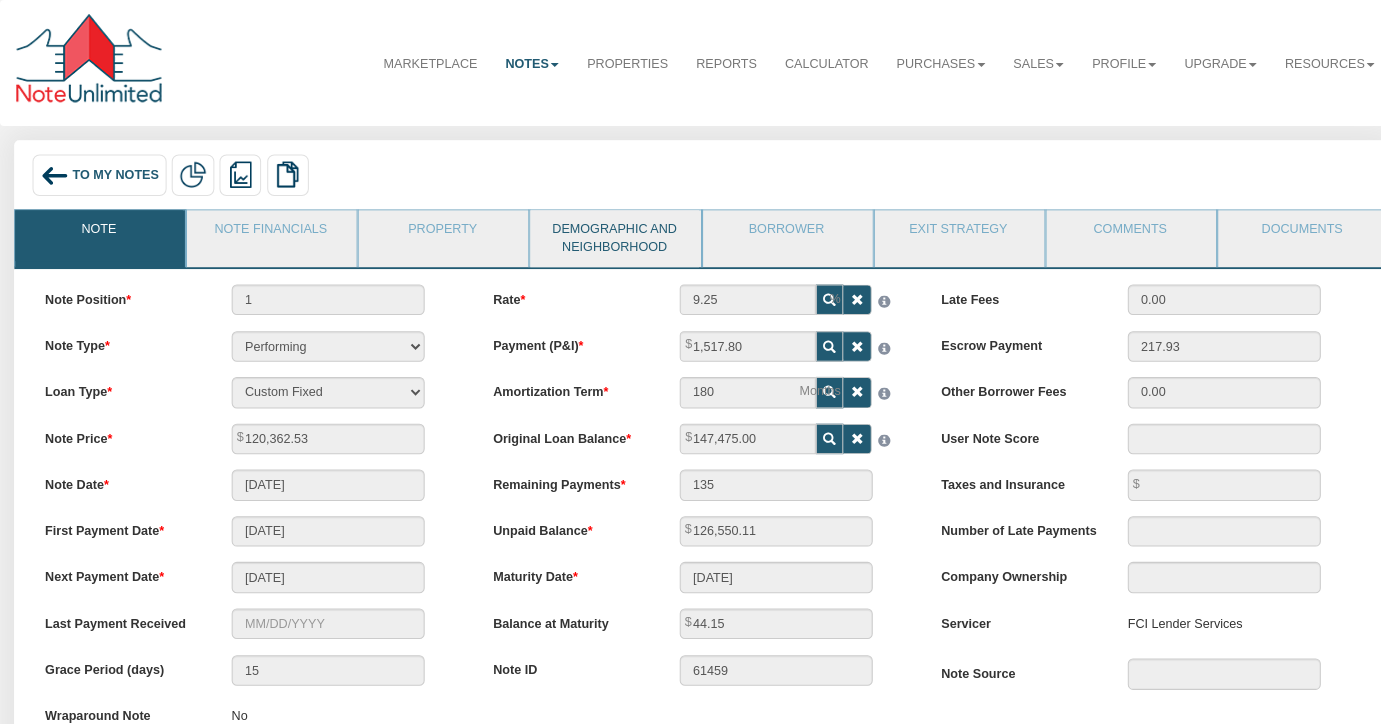 click on "Demographic and Neighborhood" at bounding box center (604, 235) 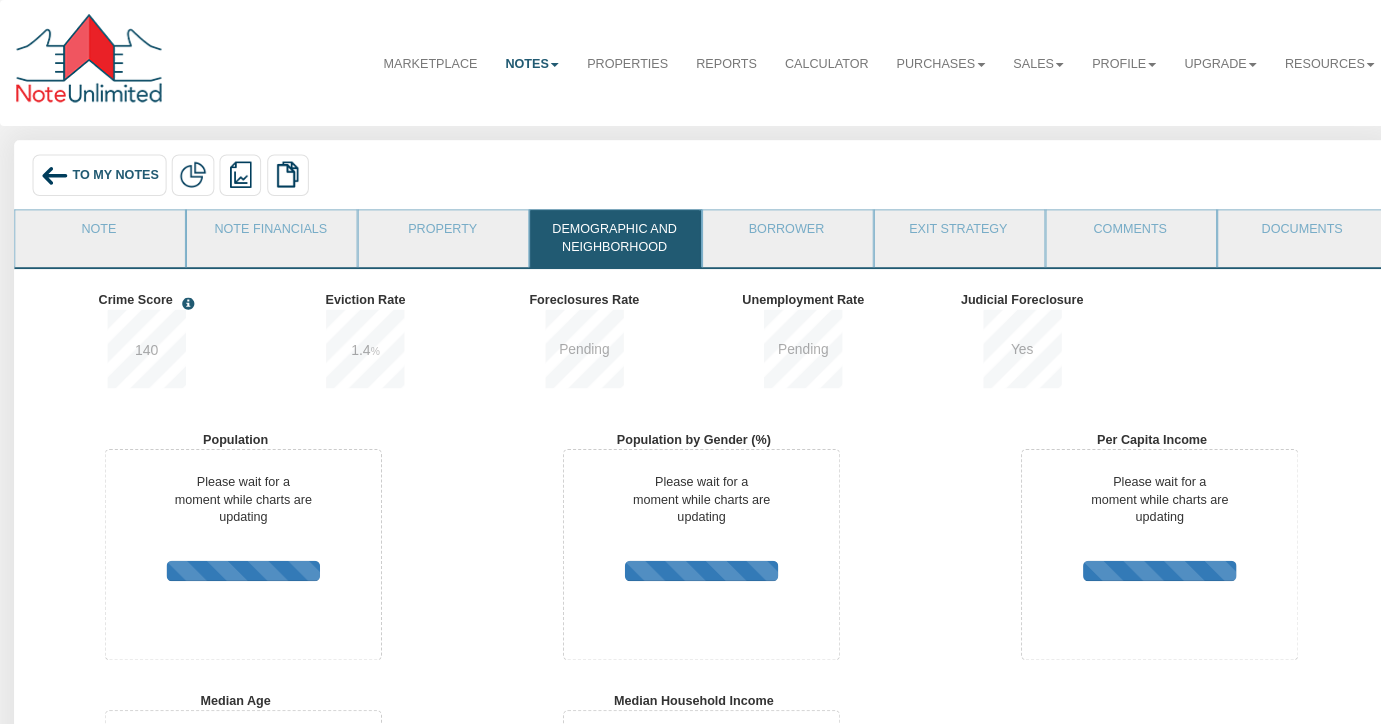 click on "To My Notes" at bounding box center [98, 172] 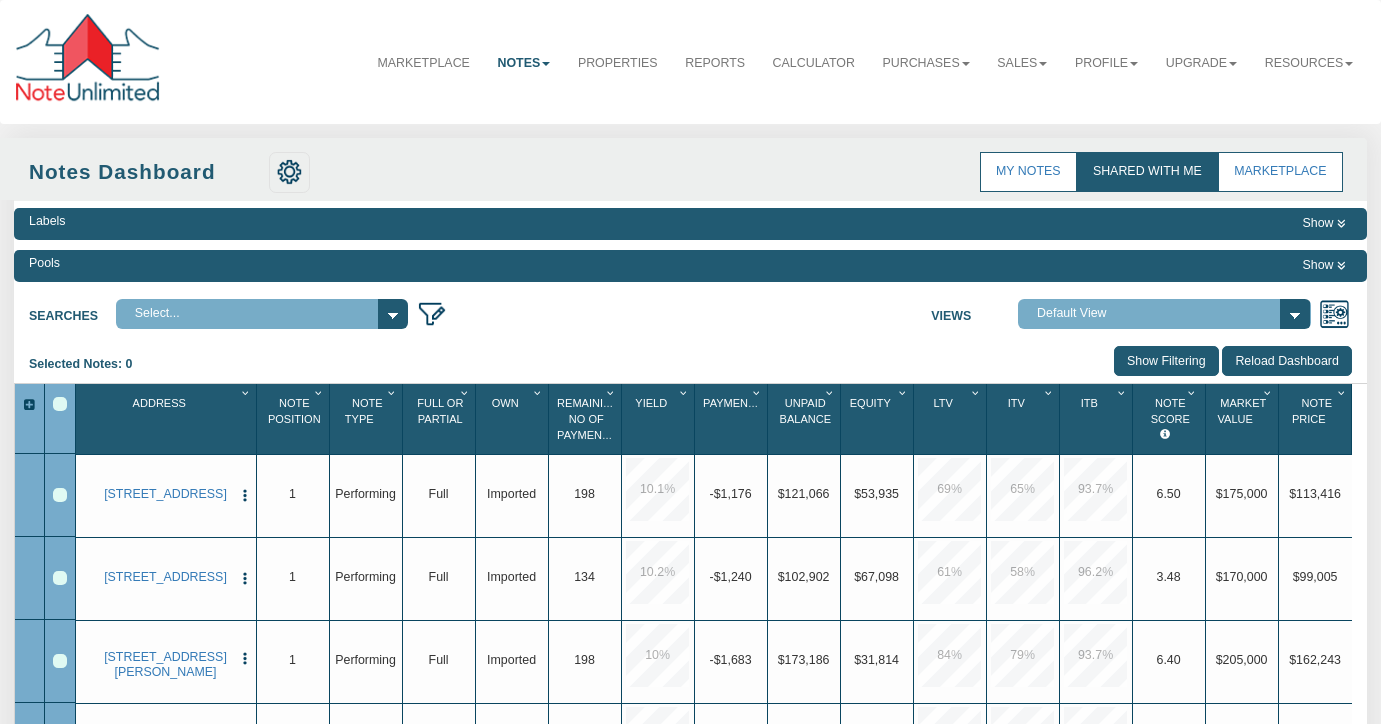 scroll, scrollTop: 0, scrollLeft: 0, axis: both 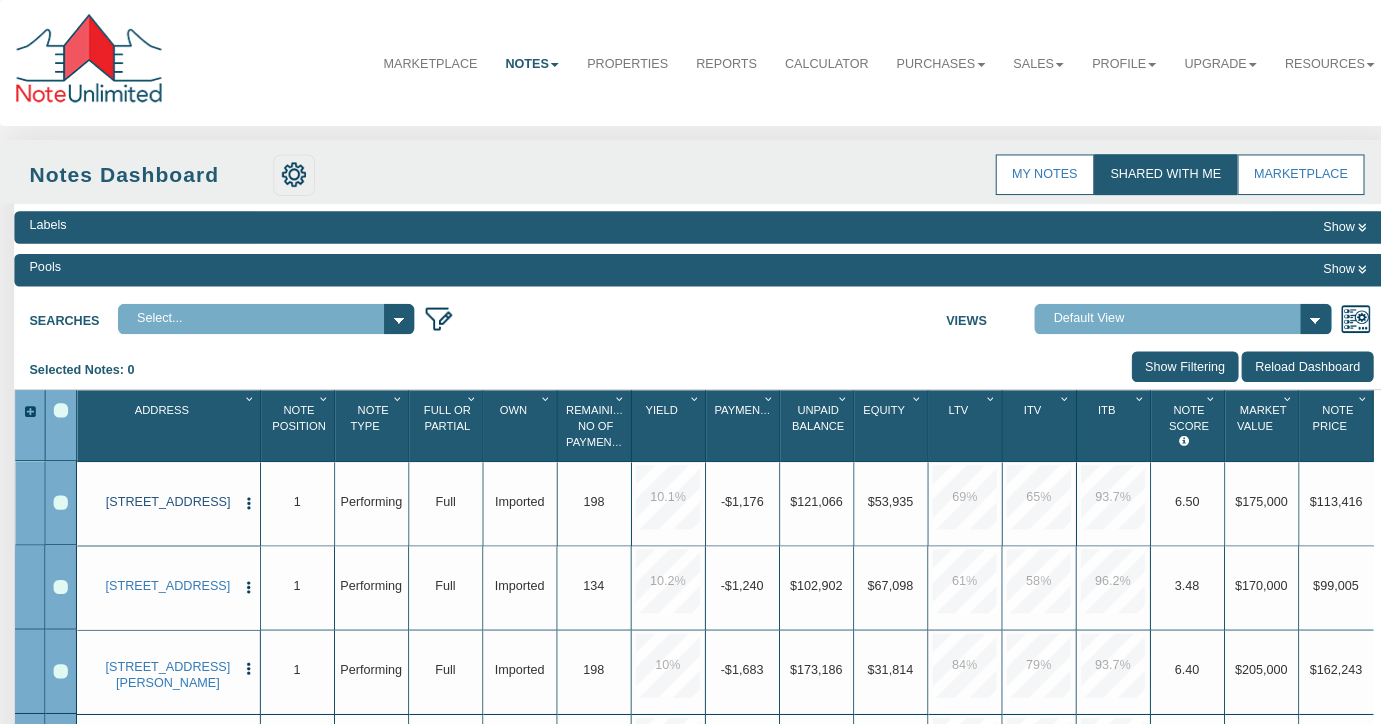 click on "[STREET_ADDRESS]" at bounding box center [165, 494] 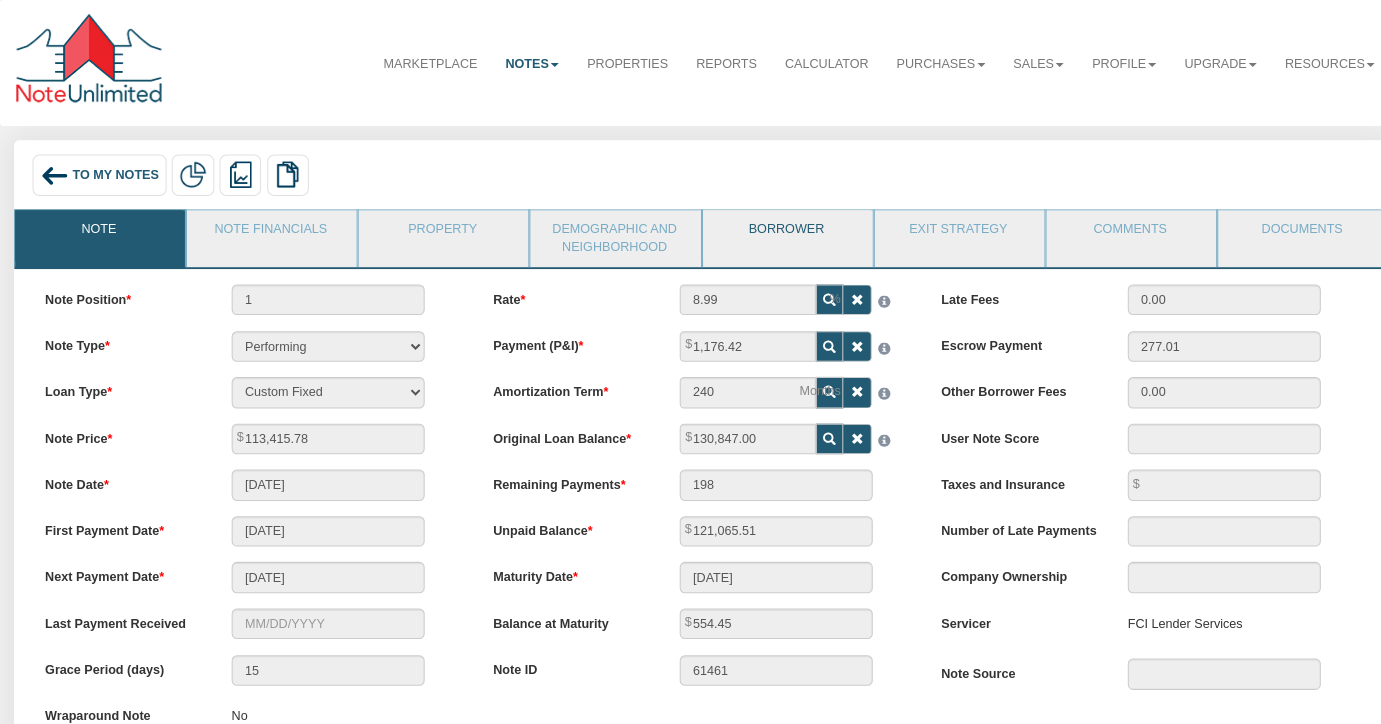 click on "Borrower" at bounding box center (774, 232) 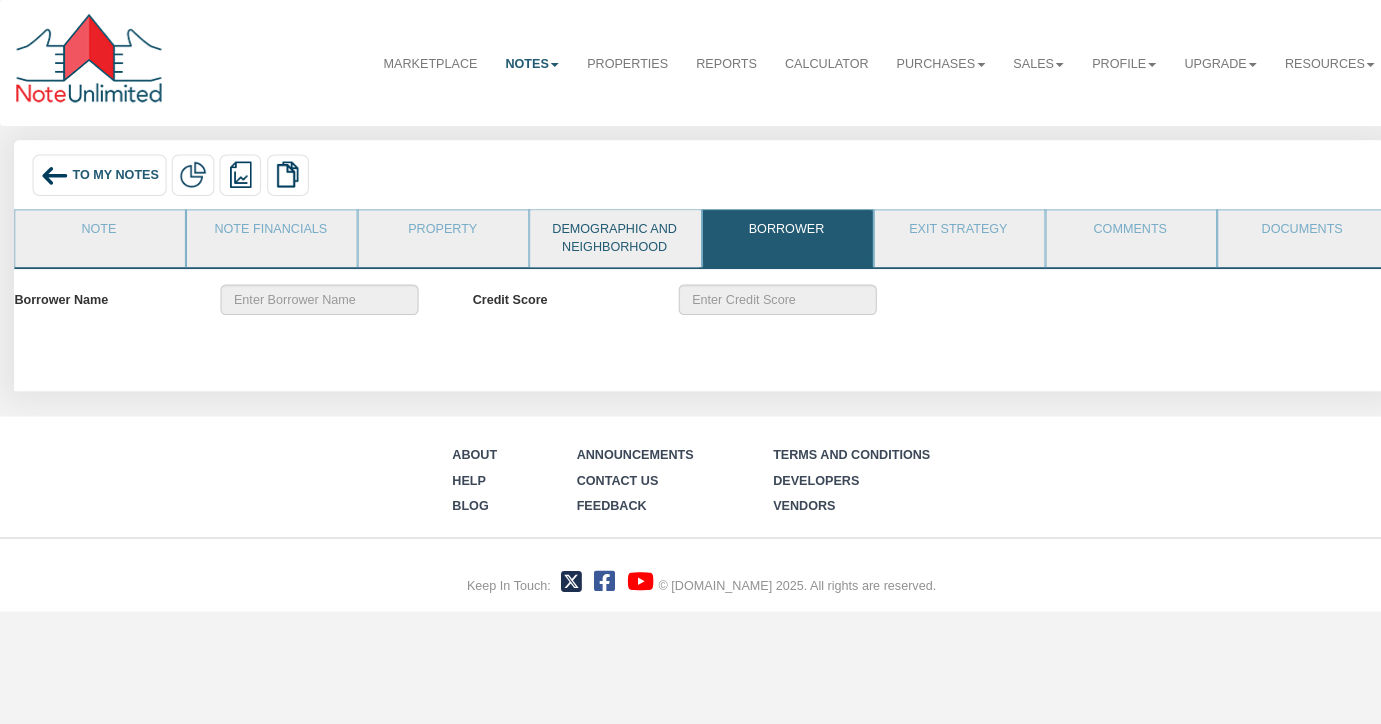 click on "Demographic and Neighborhood" at bounding box center (604, 235) 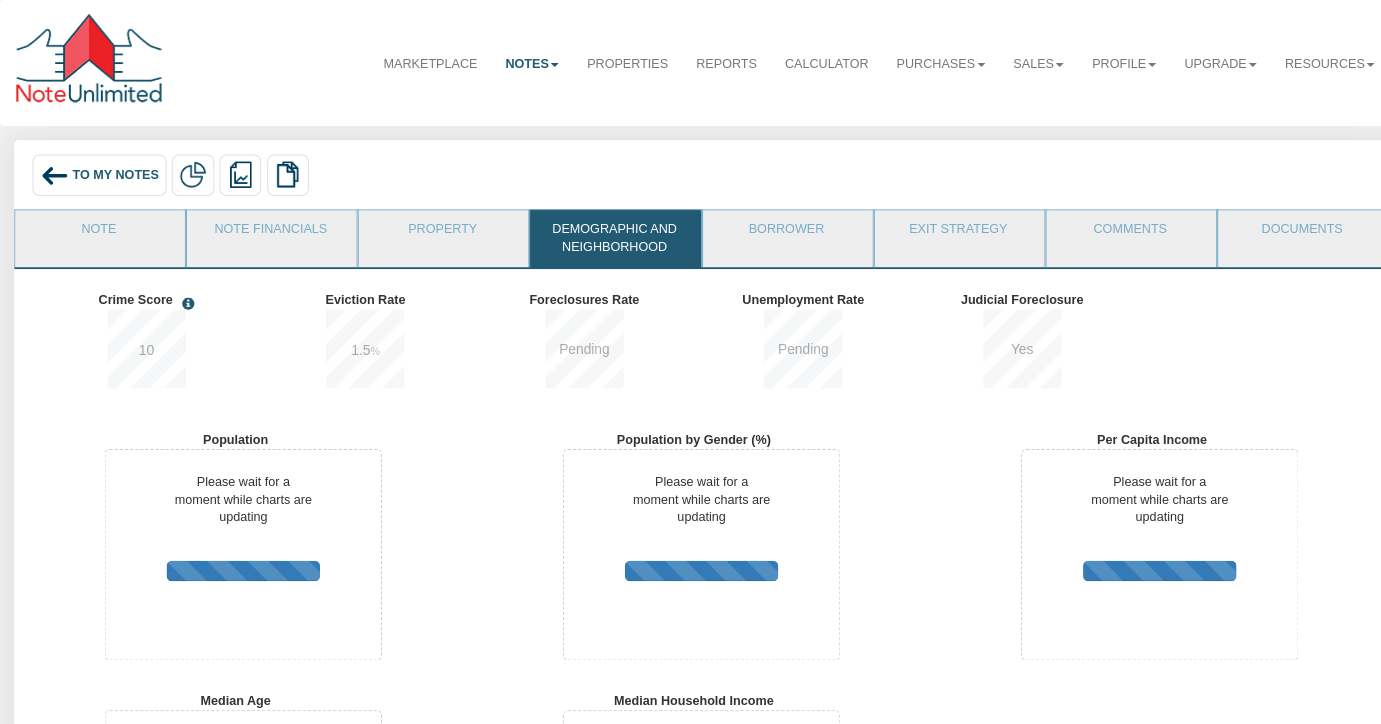 click on "To My Notes" at bounding box center (113, 173) 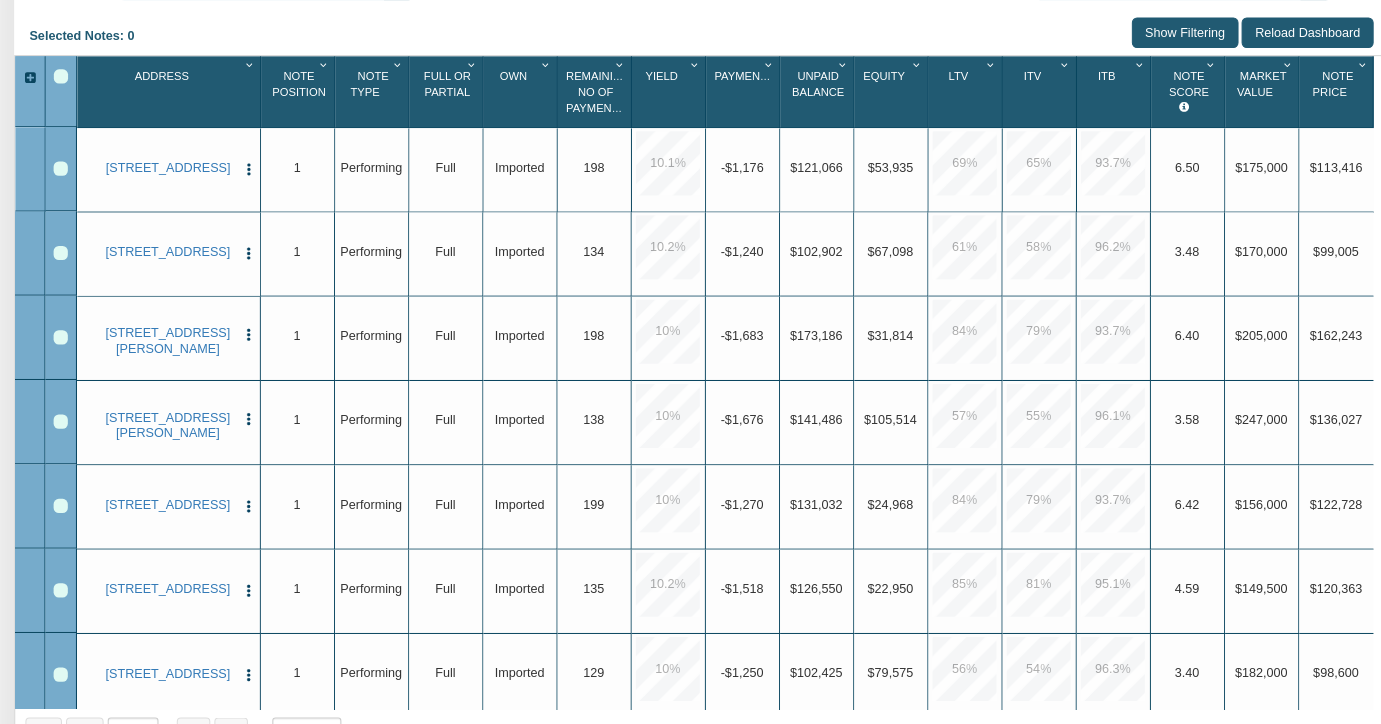 scroll, scrollTop: 320, scrollLeft: 0, axis: vertical 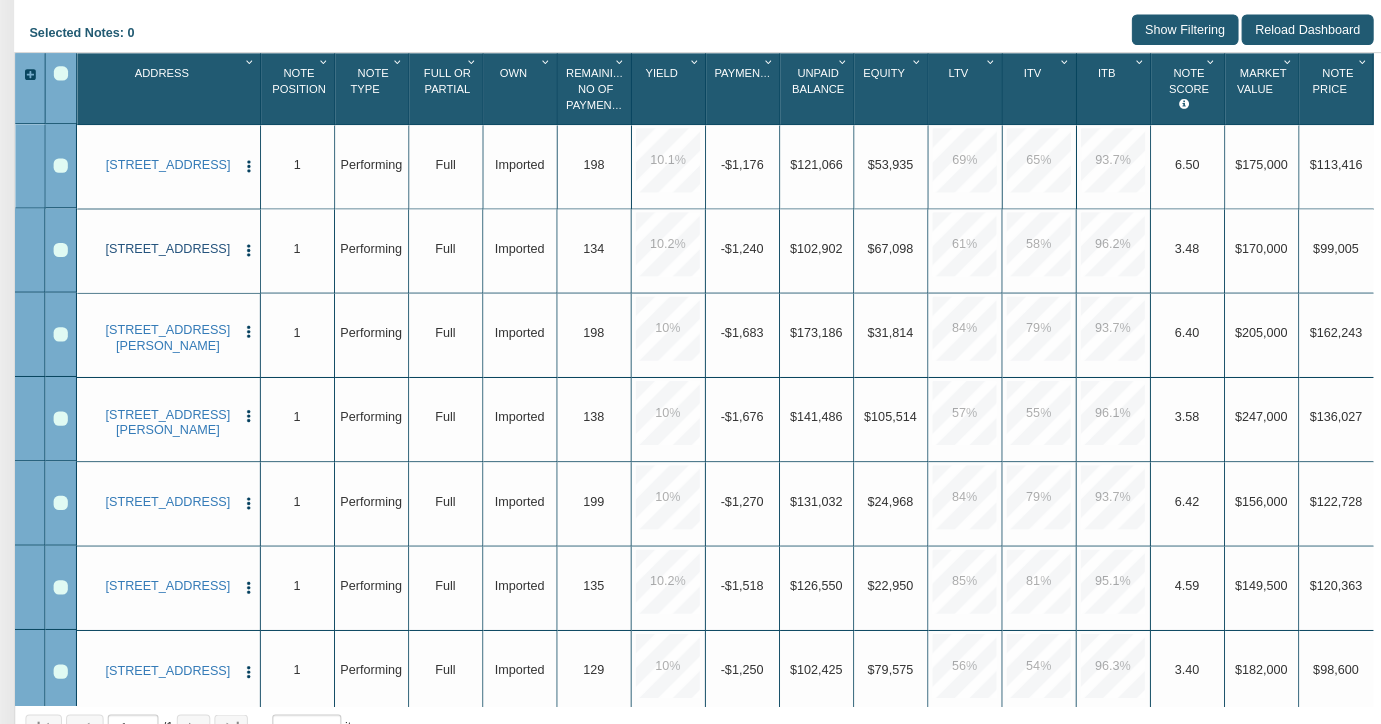 click on "[STREET_ADDRESS]" at bounding box center (165, 257) 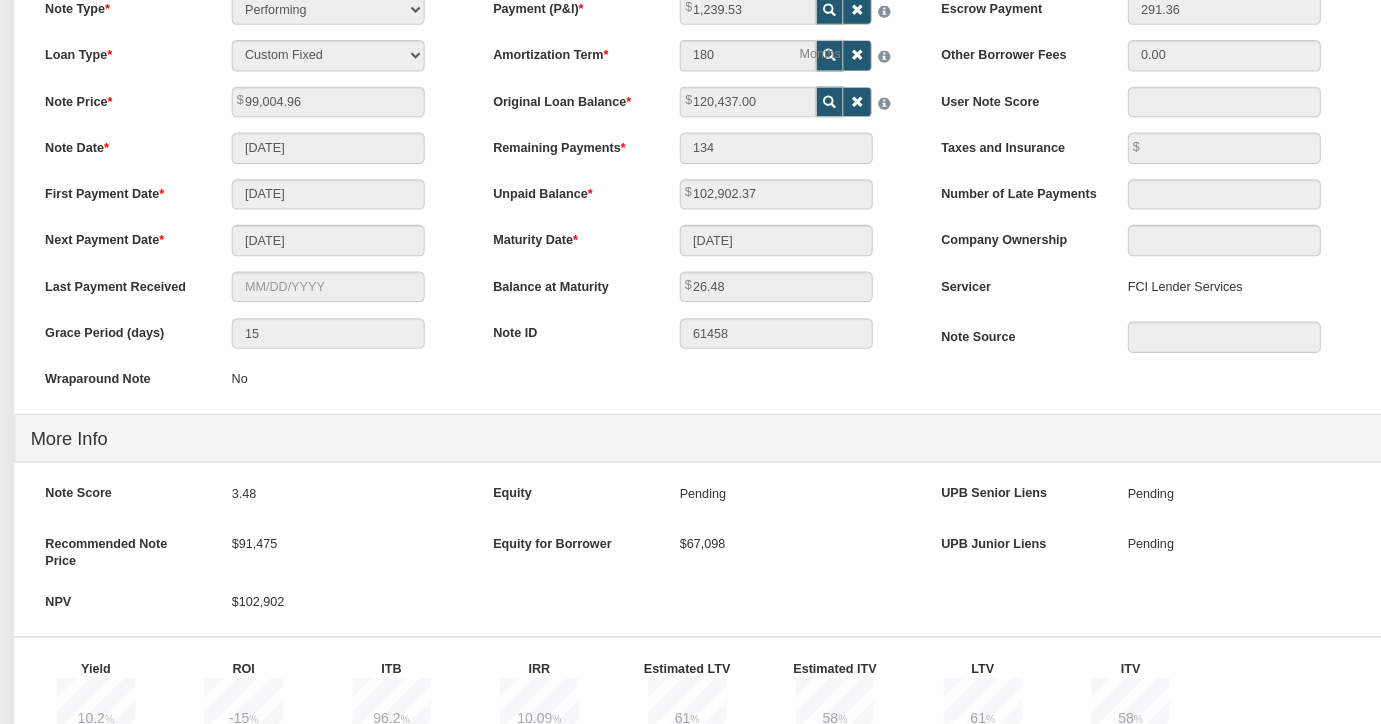 scroll, scrollTop: 0, scrollLeft: 0, axis: both 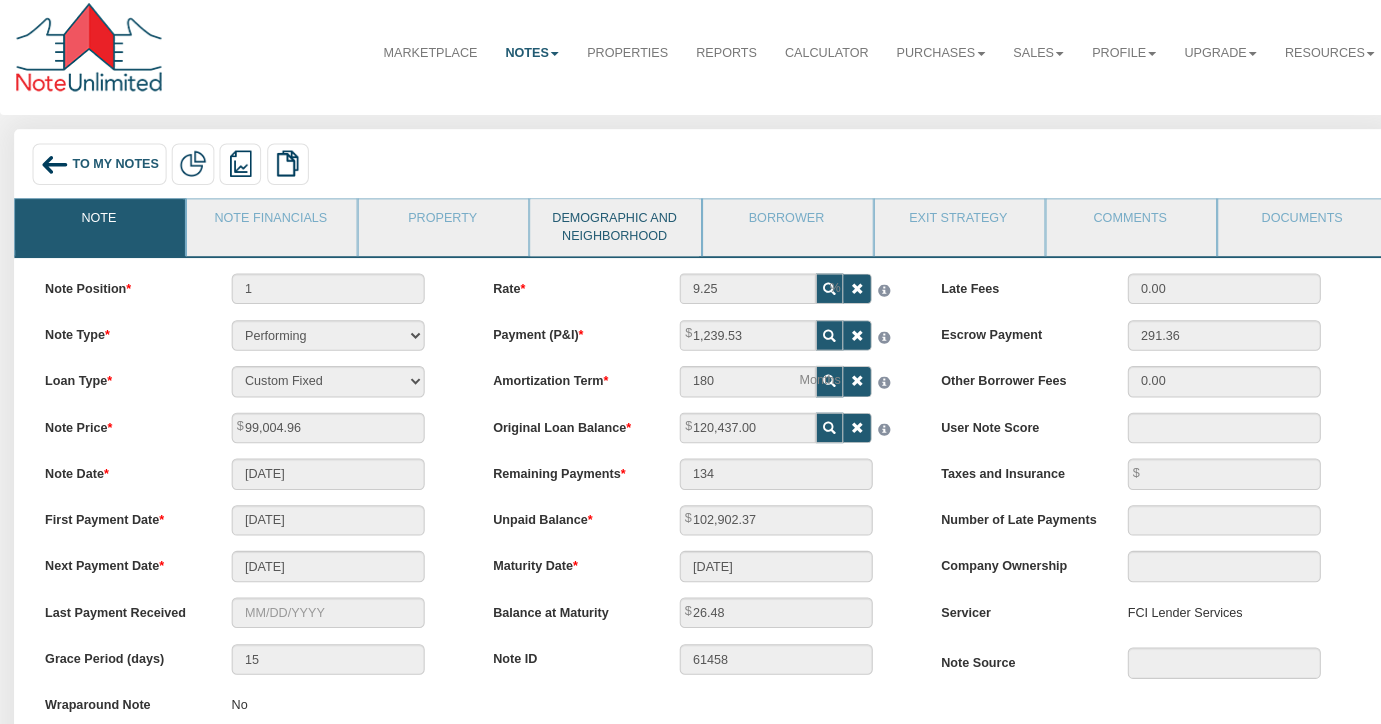 click on "Demographic and Neighborhood" at bounding box center [604, 235] 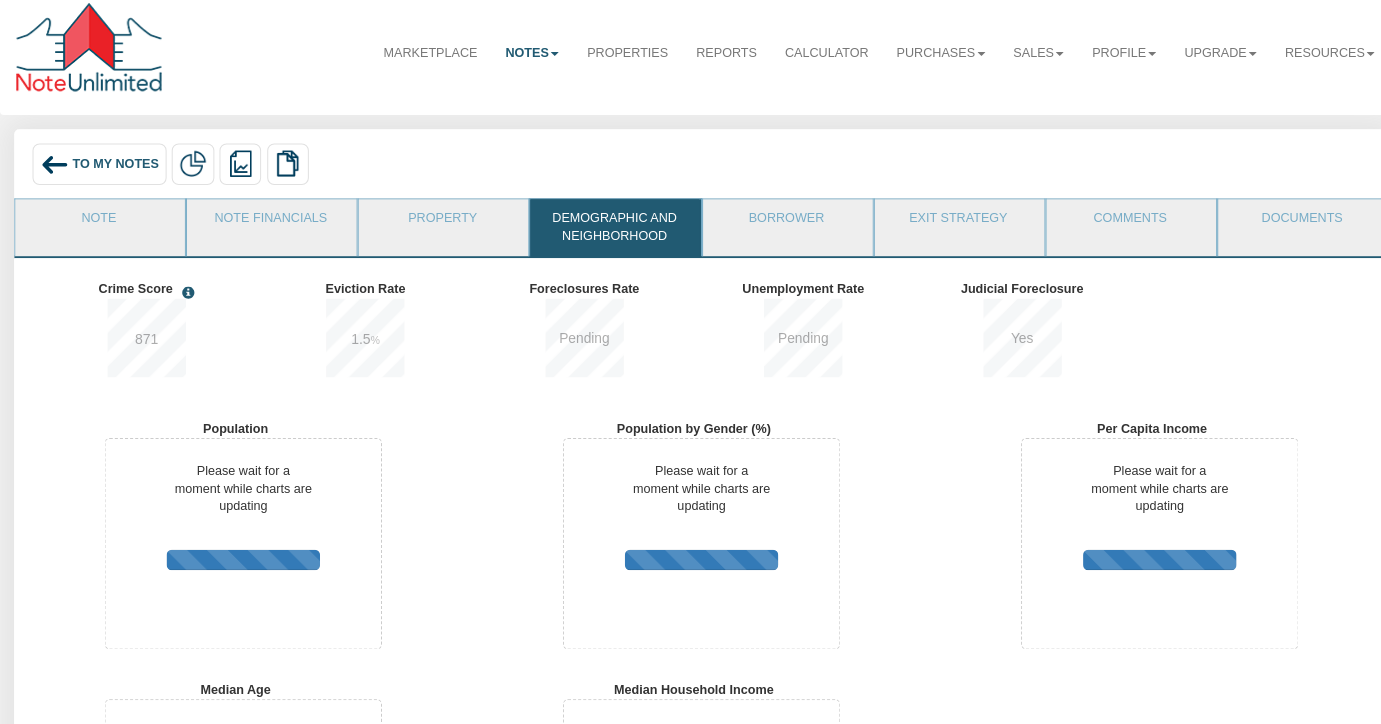click on "To My Notes" at bounding box center [113, 173] 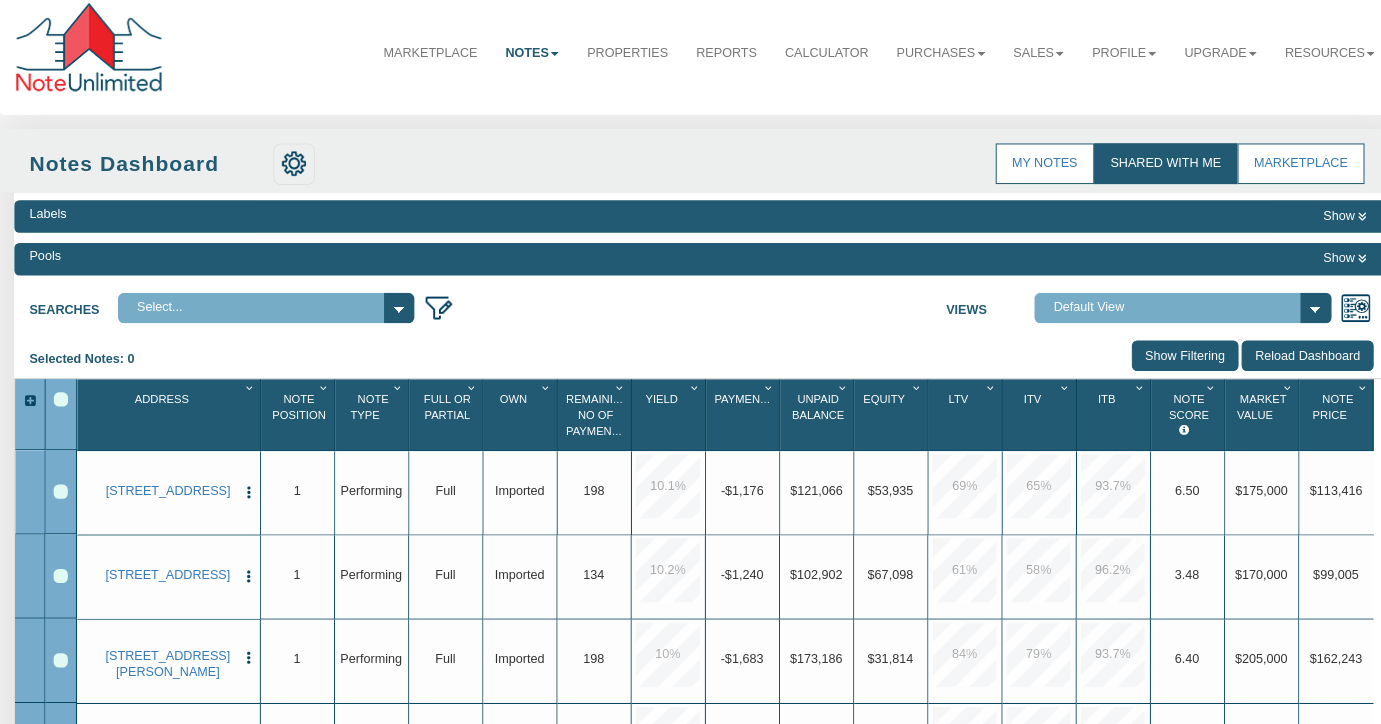 scroll, scrollTop: 175, scrollLeft: 0, axis: vertical 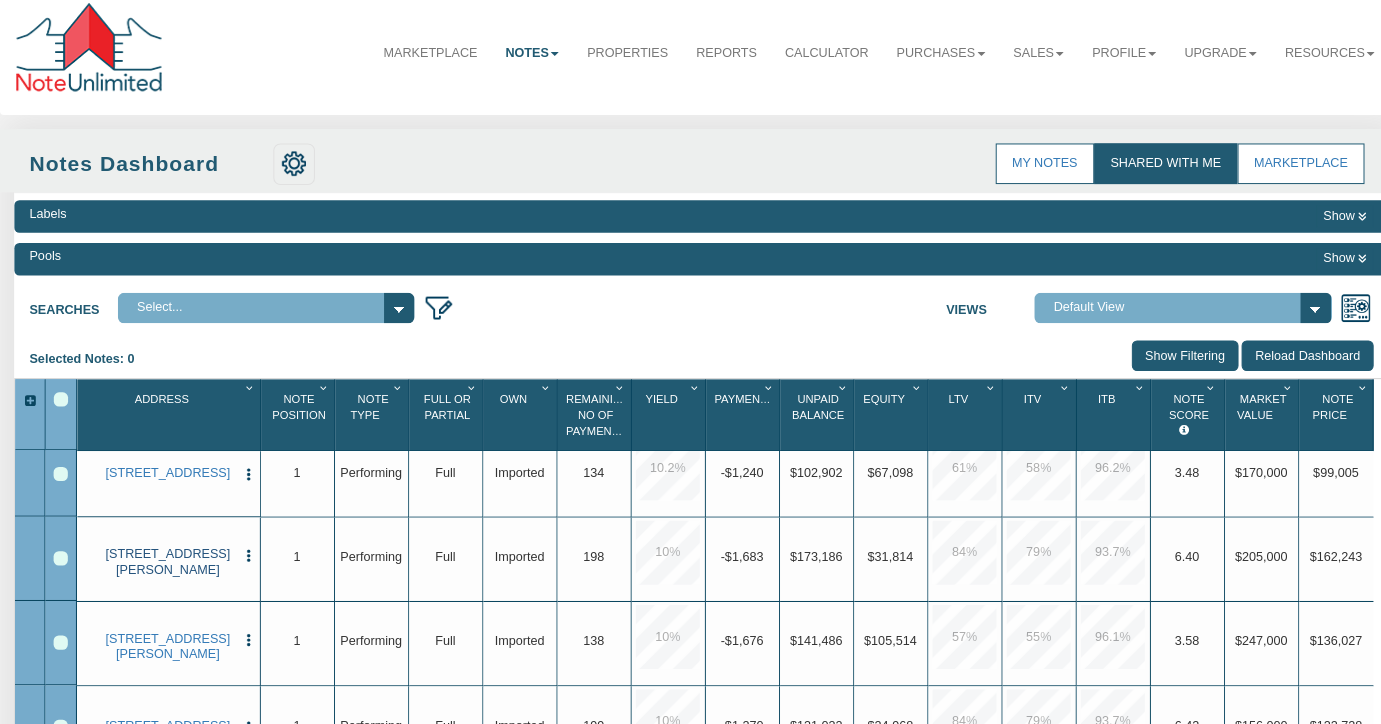 click on "[STREET_ADDRESS][PERSON_NAME]" at bounding box center [165, 564] 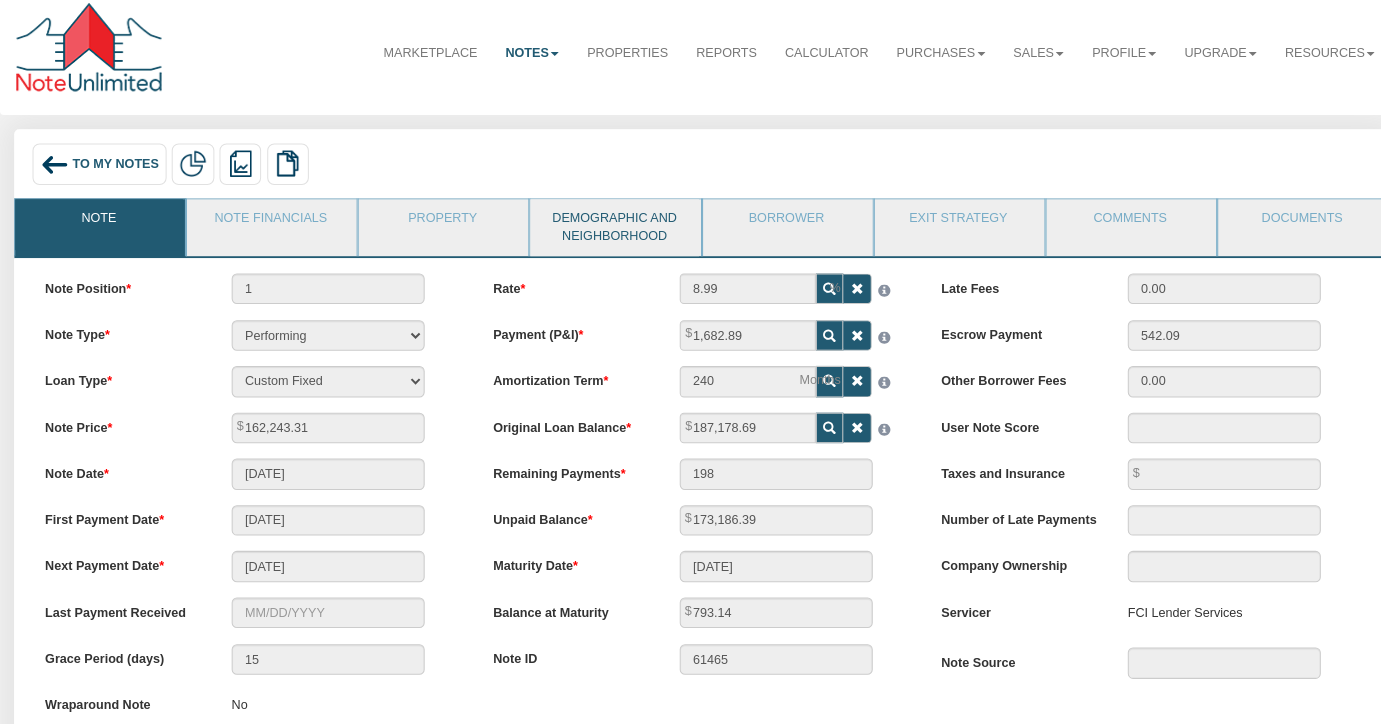 click on "Demographic and Neighborhood" at bounding box center [604, 235] 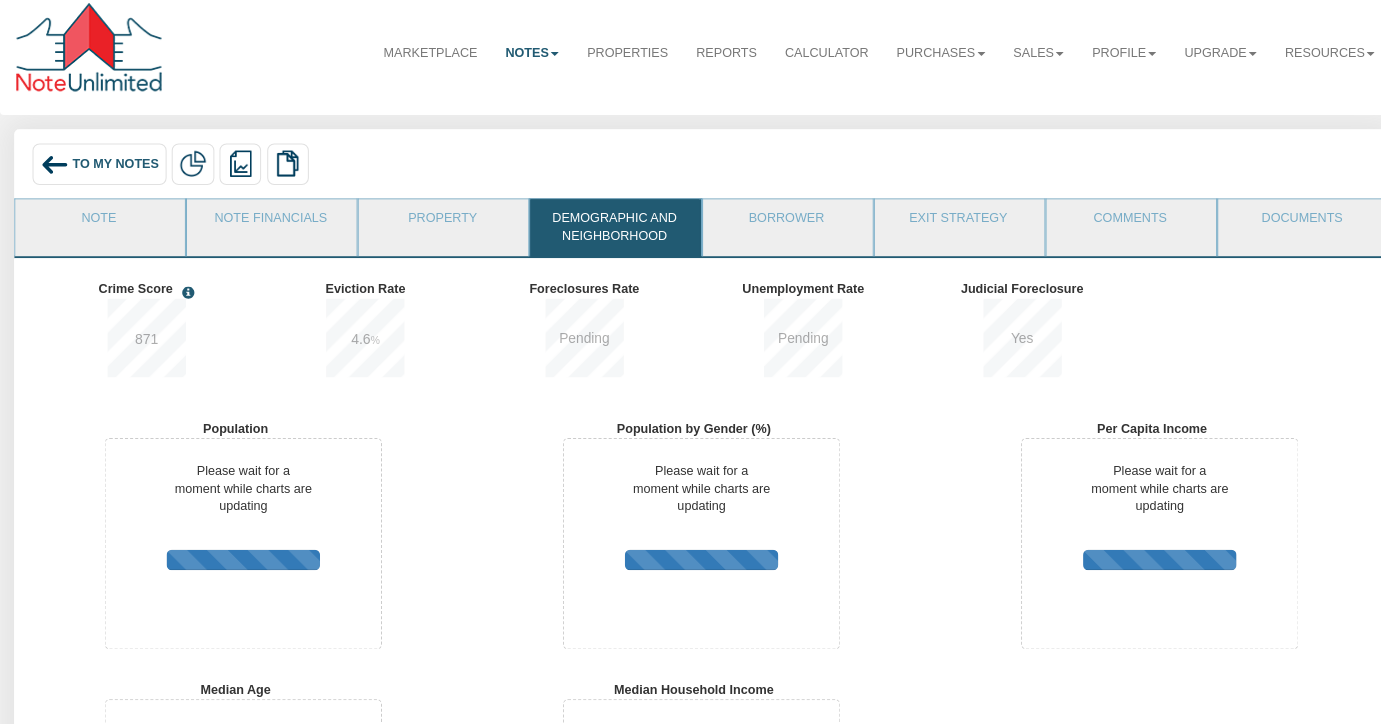 click on "To My Notes" at bounding box center [113, 173] 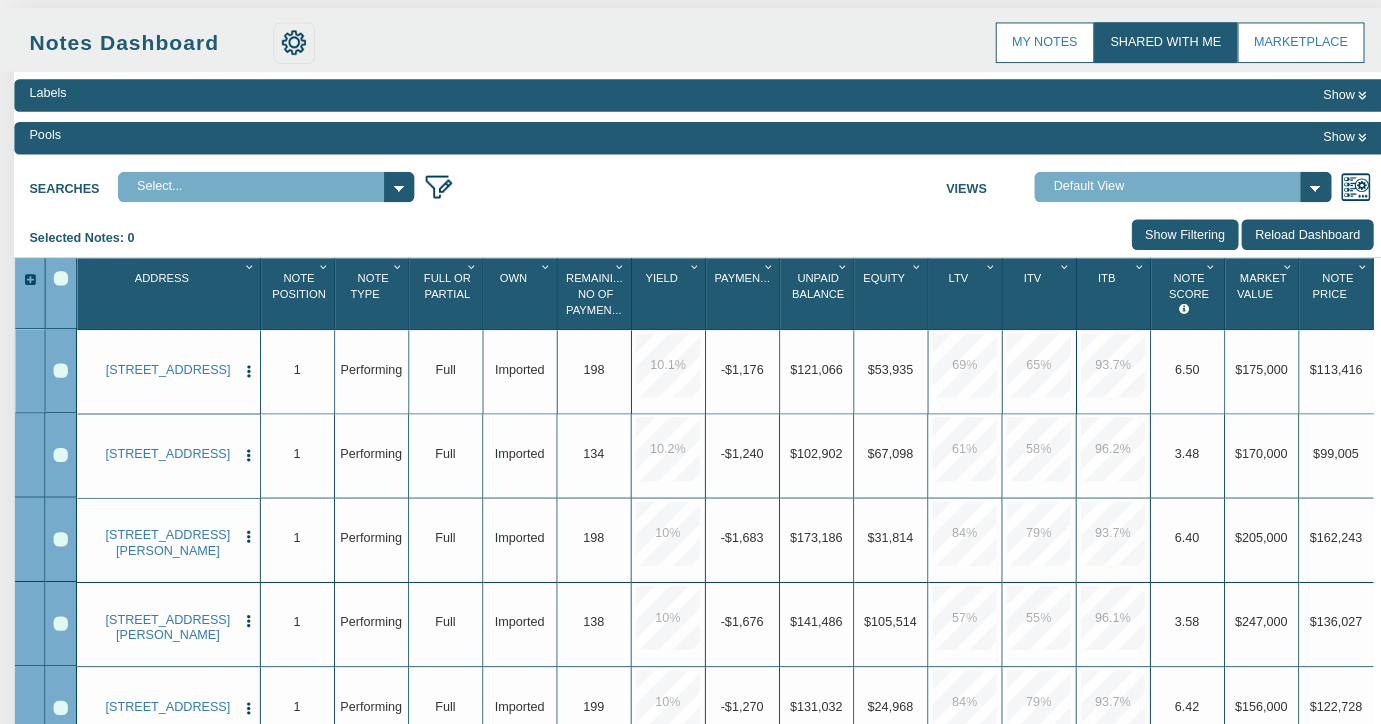 scroll, scrollTop: 136, scrollLeft: 0, axis: vertical 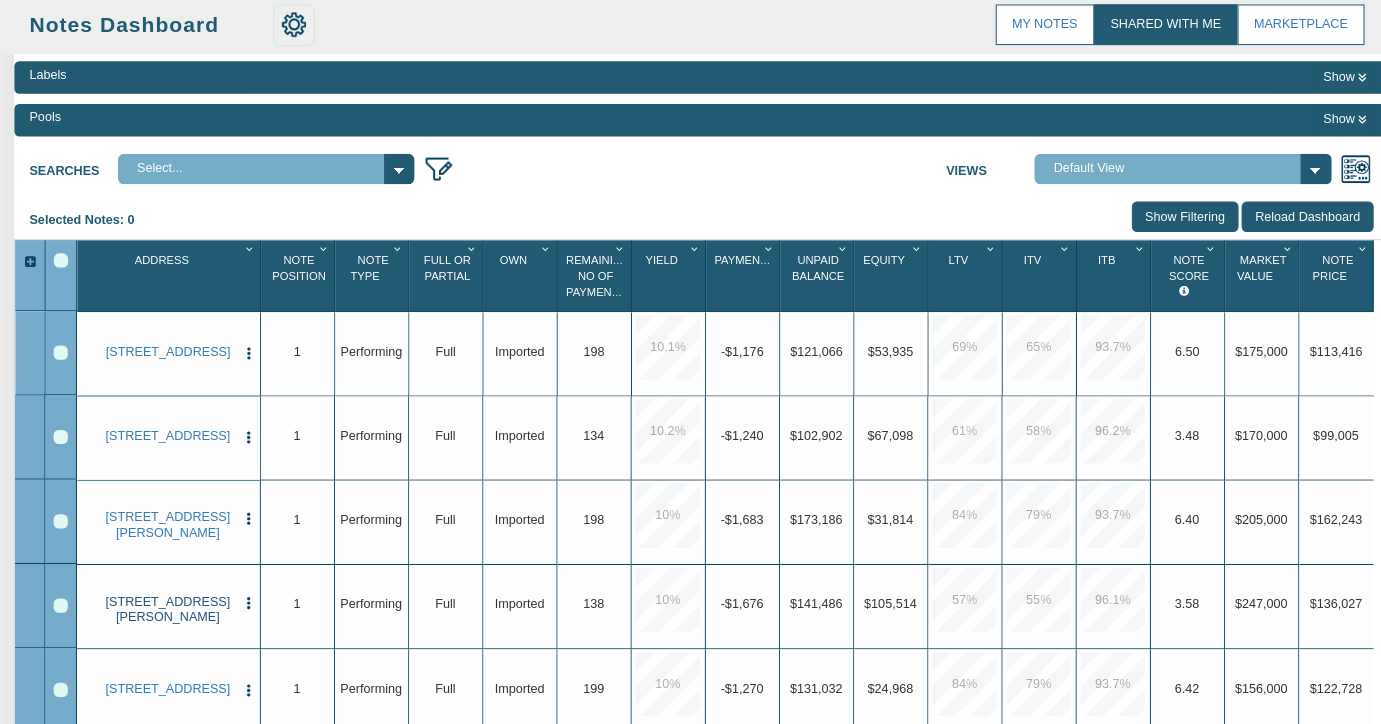 click on "[STREET_ADDRESS][PERSON_NAME]" at bounding box center (165, 612) 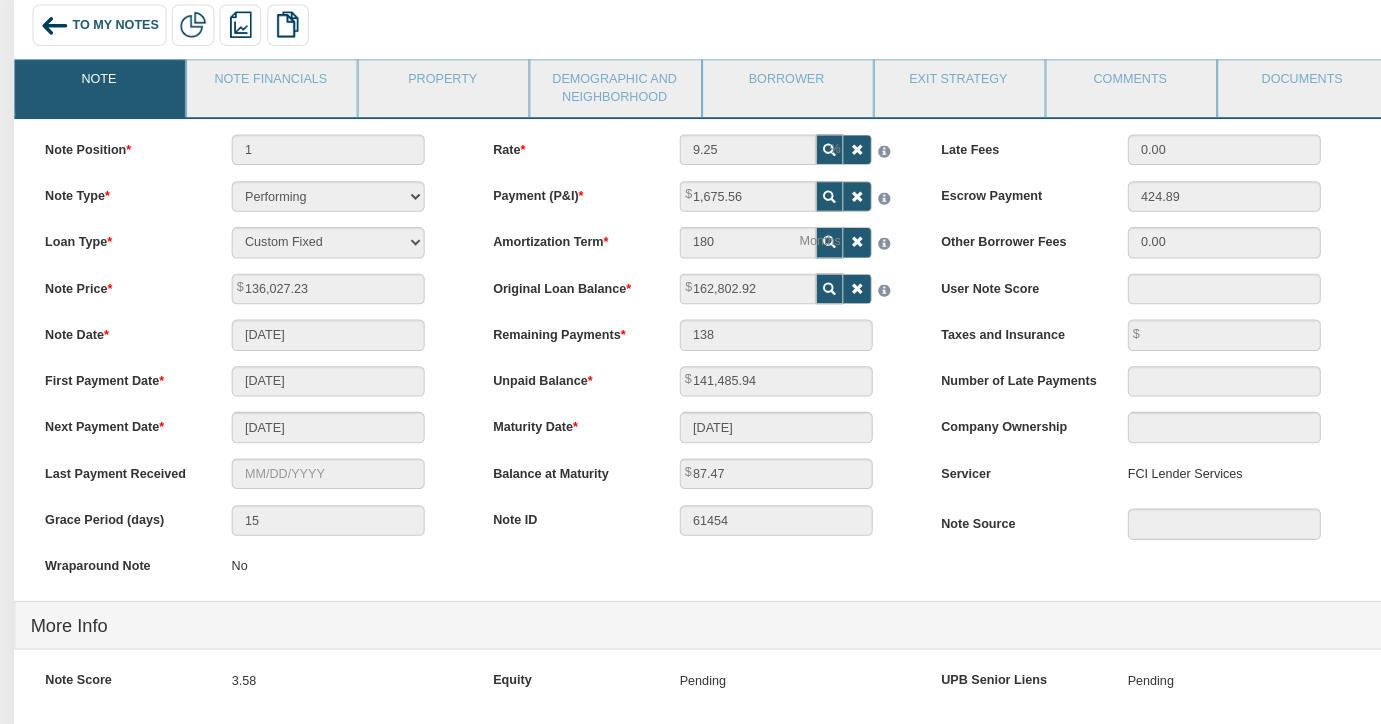 scroll, scrollTop: 0, scrollLeft: 0, axis: both 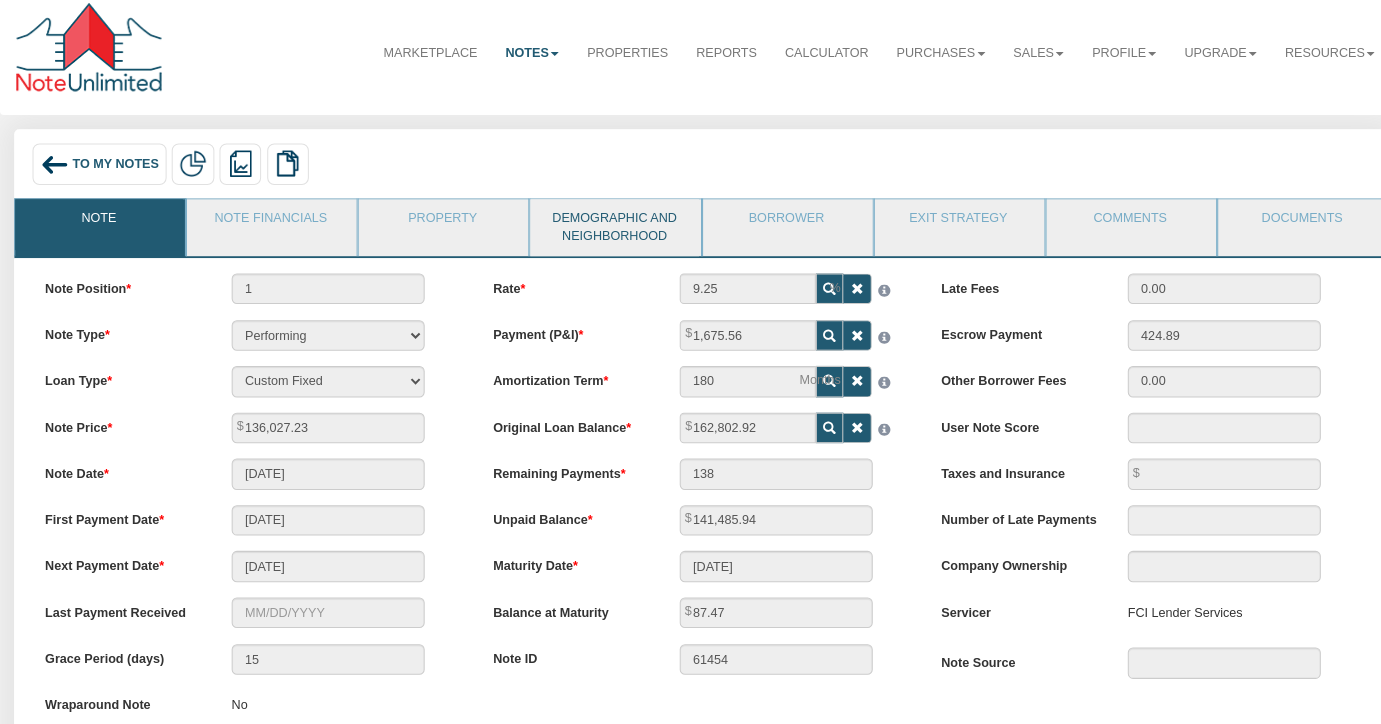 click on "Demographic and Neighborhood" at bounding box center (604, 235) 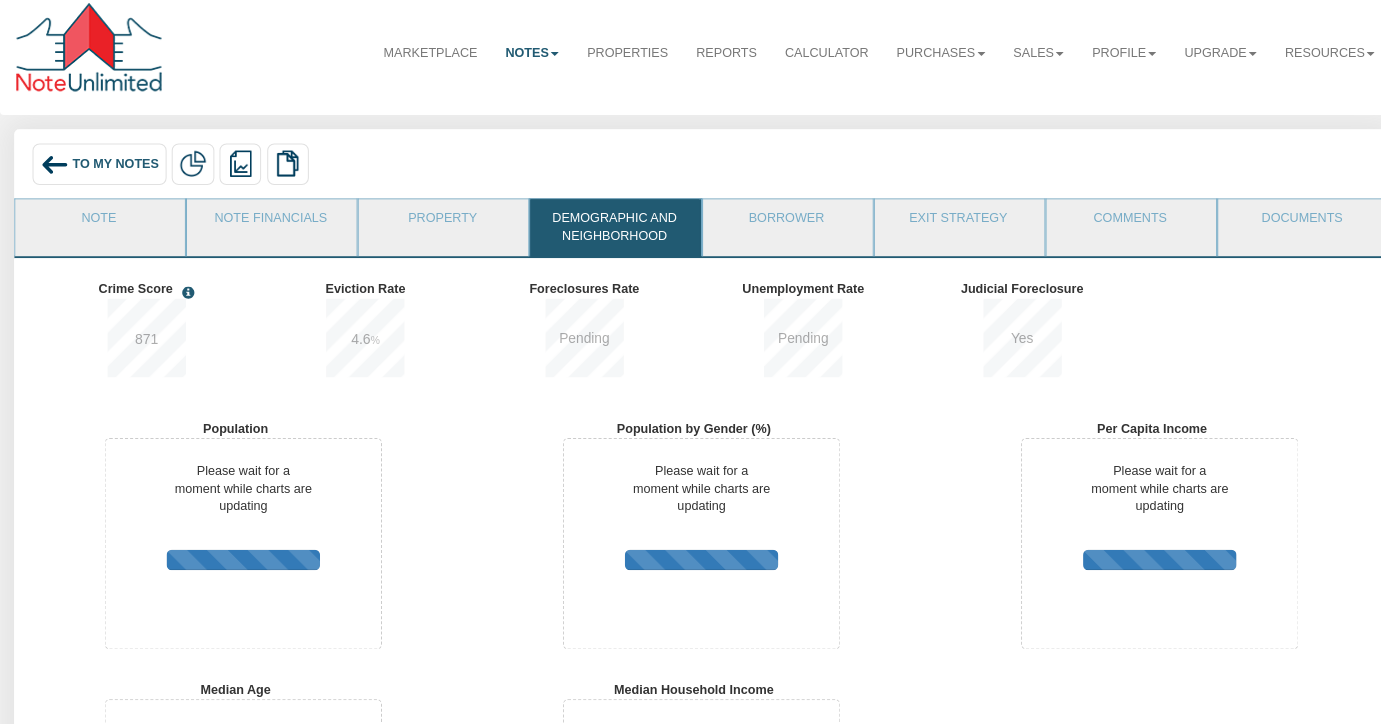 click on "To My Notes" at bounding box center (113, 173) 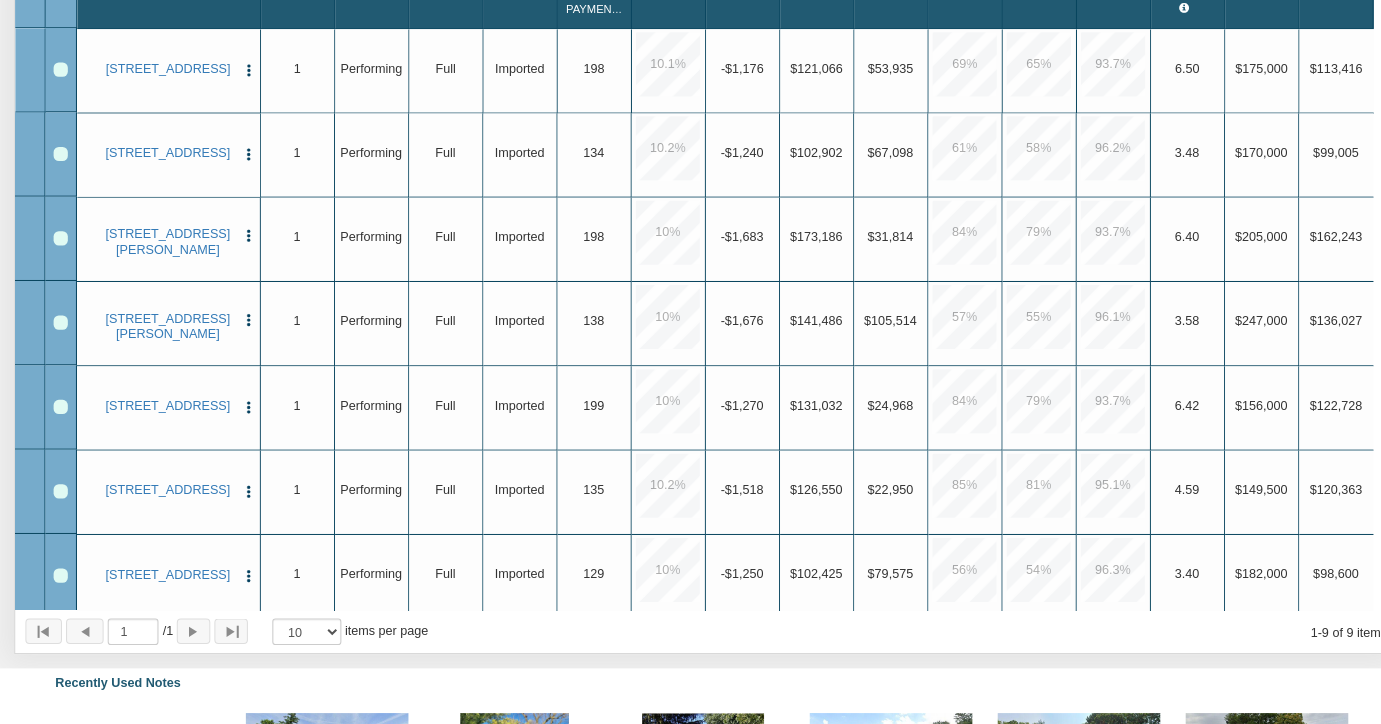 scroll, scrollTop: 450, scrollLeft: 0, axis: vertical 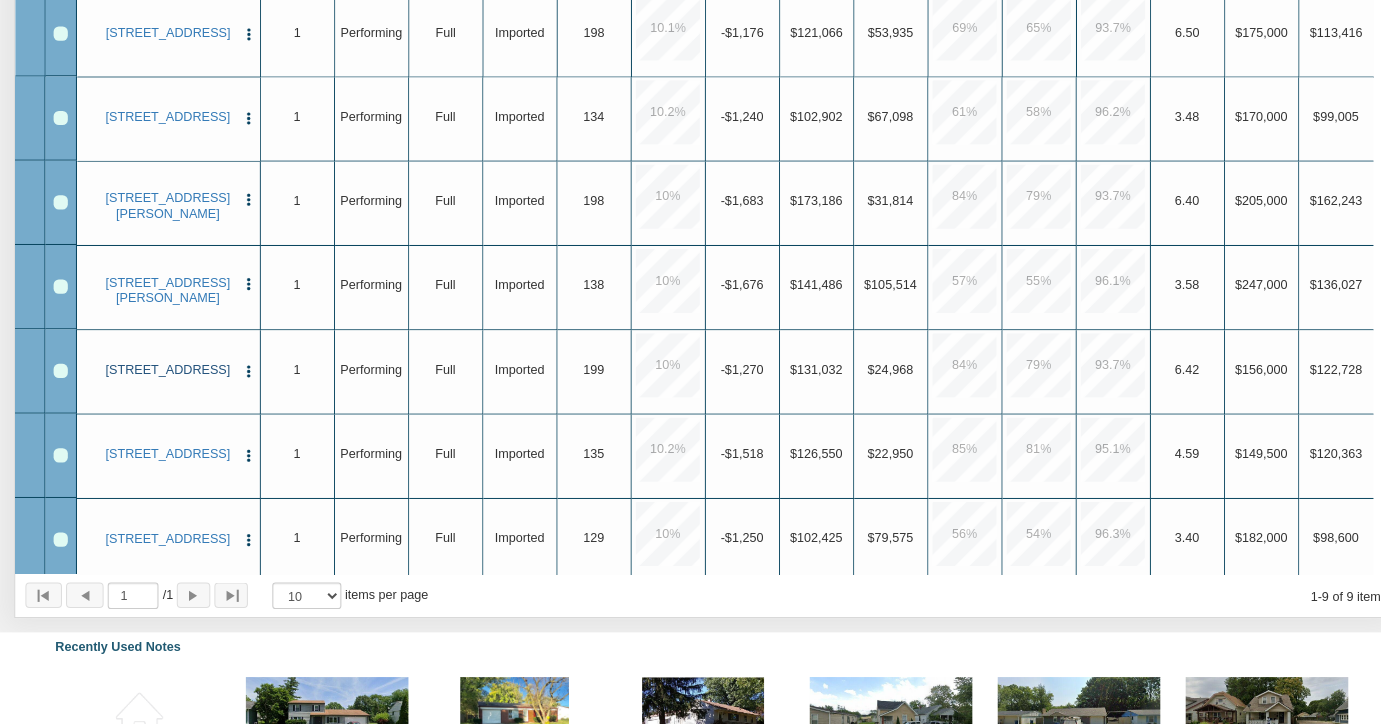 click on "[STREET_ADDRESS]" at bounding box center (165, 376) 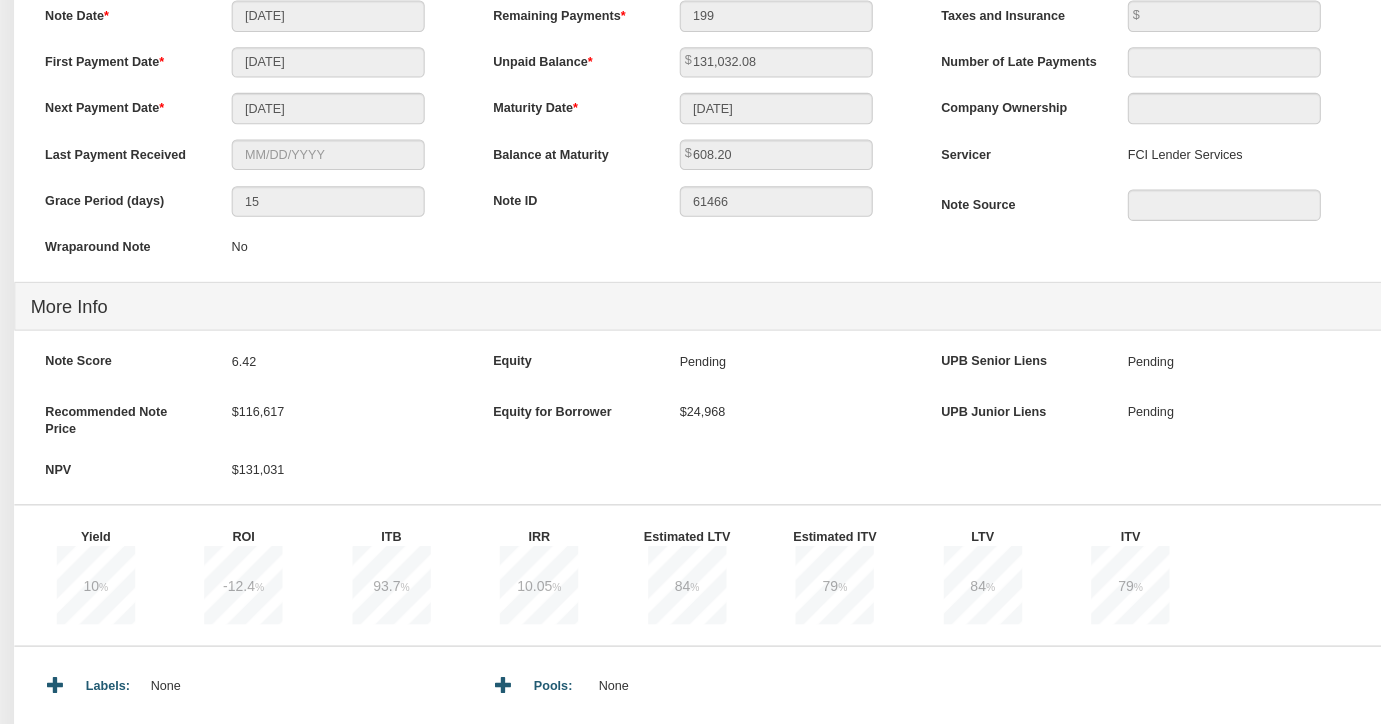 scroll, scrollTop: 0, scrollLeft: 0, axis: both 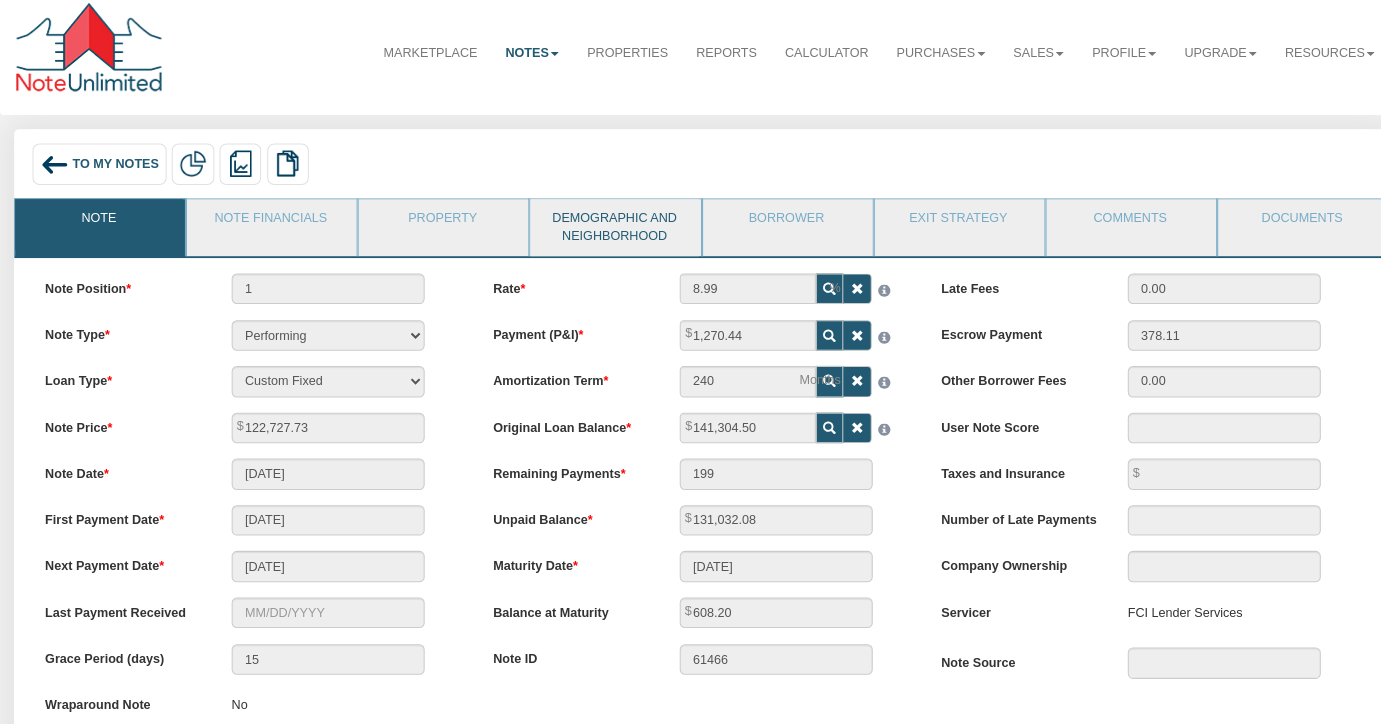 click on "Demographic and Neighborhood" at bounding box center (604, 235) 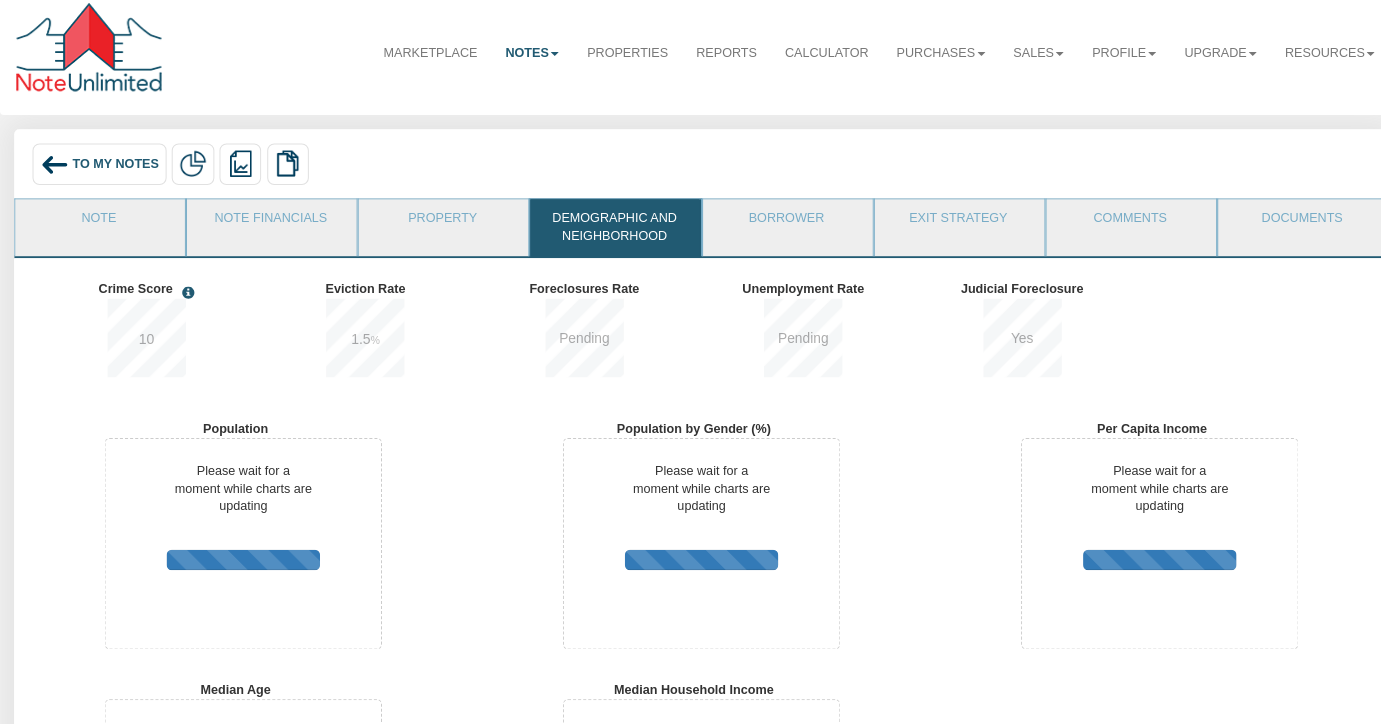 click on "To My Notes" at bounding box center (113, 173) 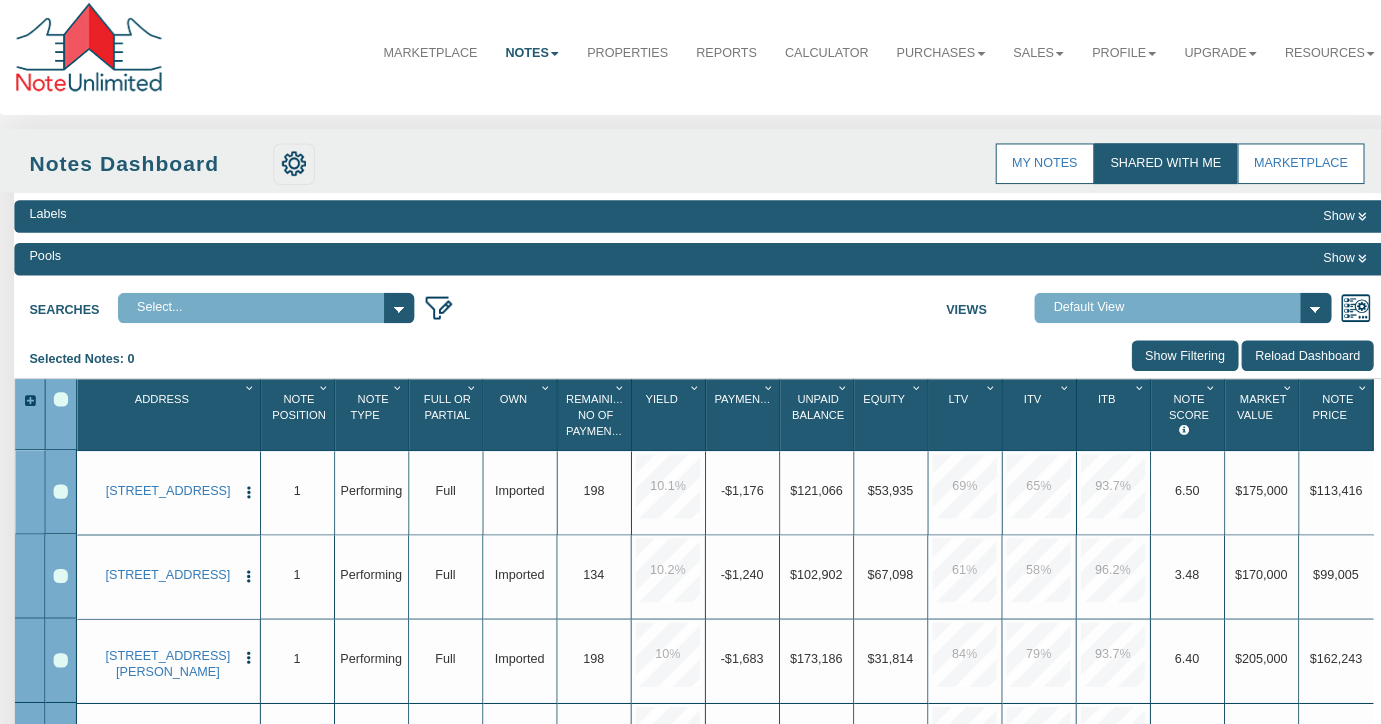 scroll, scrollTop: 175, scrollLeft: 0, axis: vertical 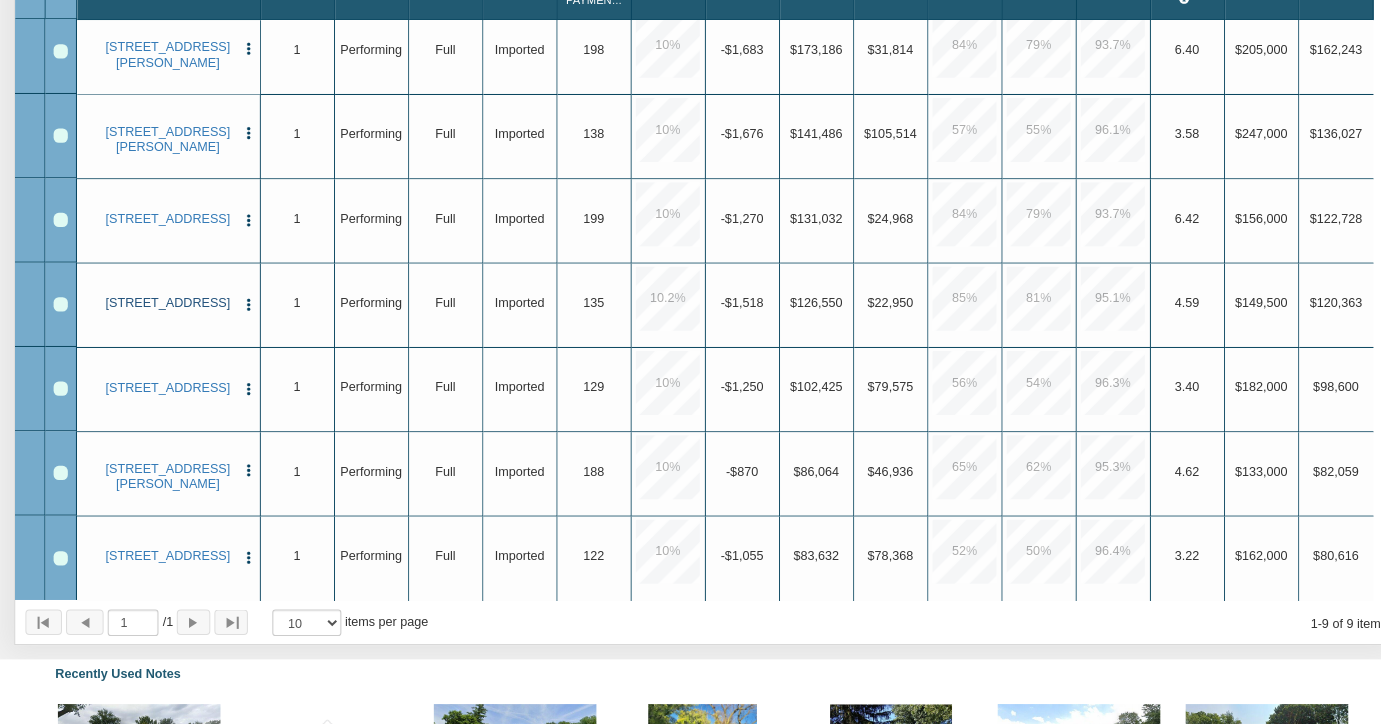 click on "[STREET_ADDRESS]" at bounding box center (165, 310) 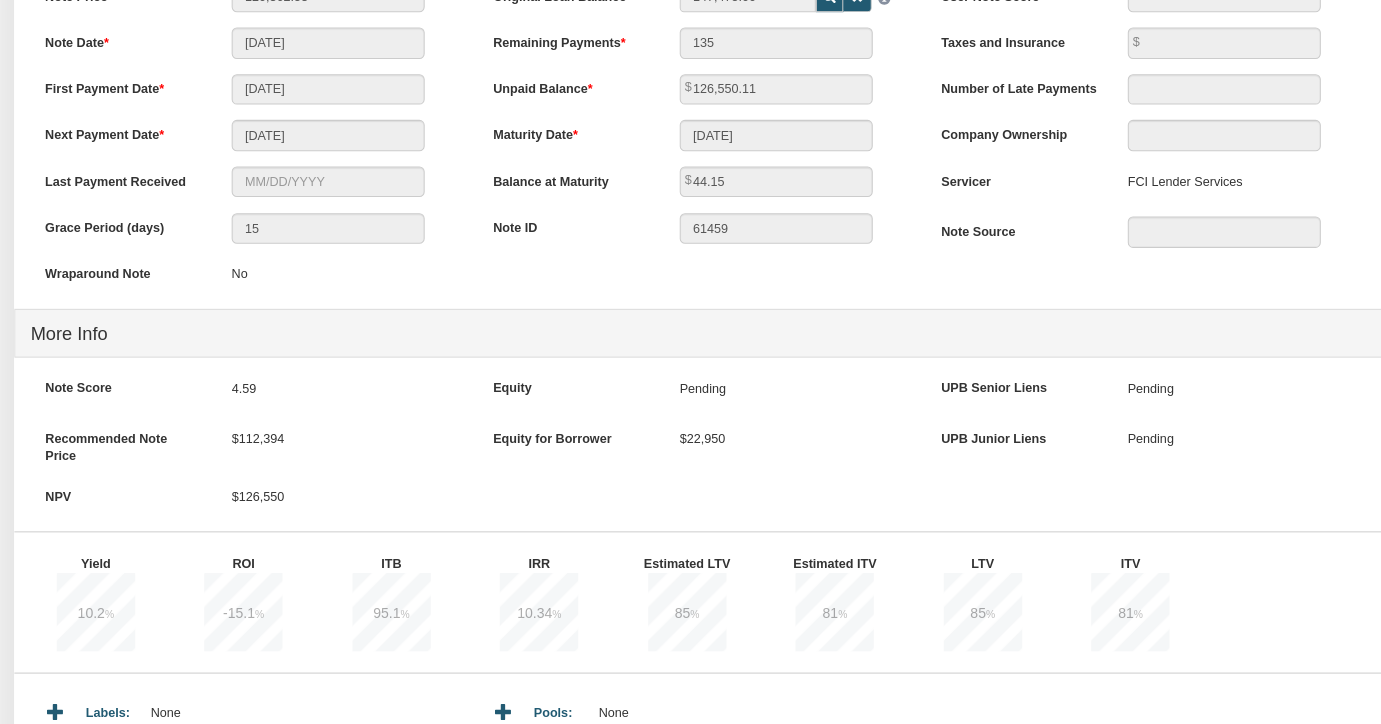 scroll, scrollTop: 0, scrollLeft: 0, axis: both 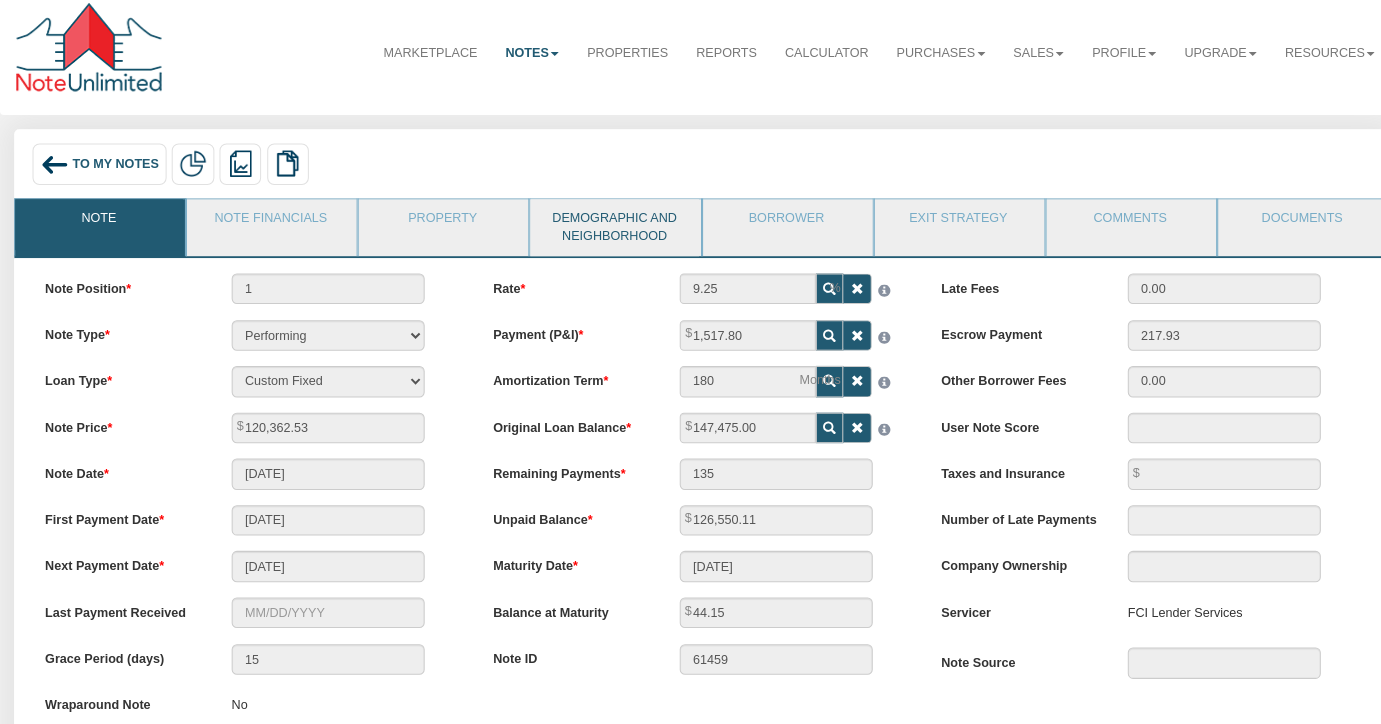 click on "Demographic and Neighborhood" at bounding box center (604, 235) 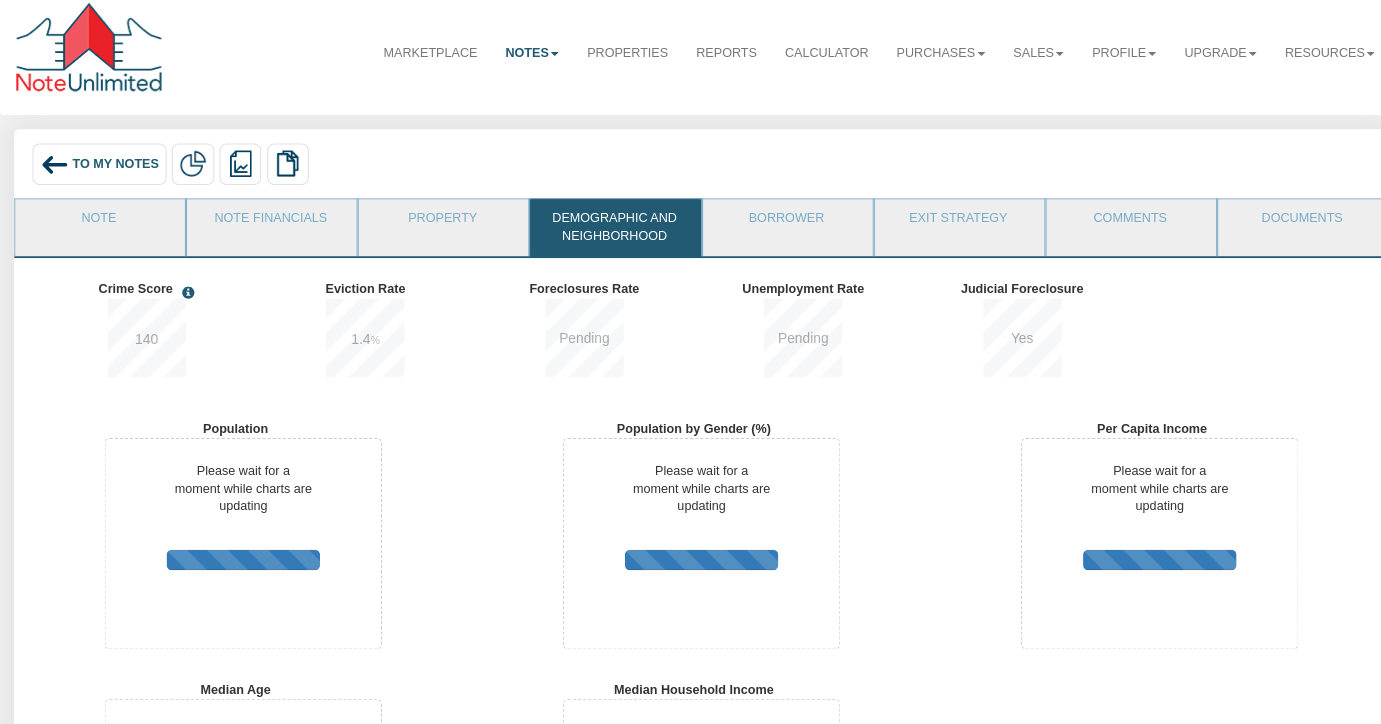 click on "To My Notes" at bounding box center [113, 173] 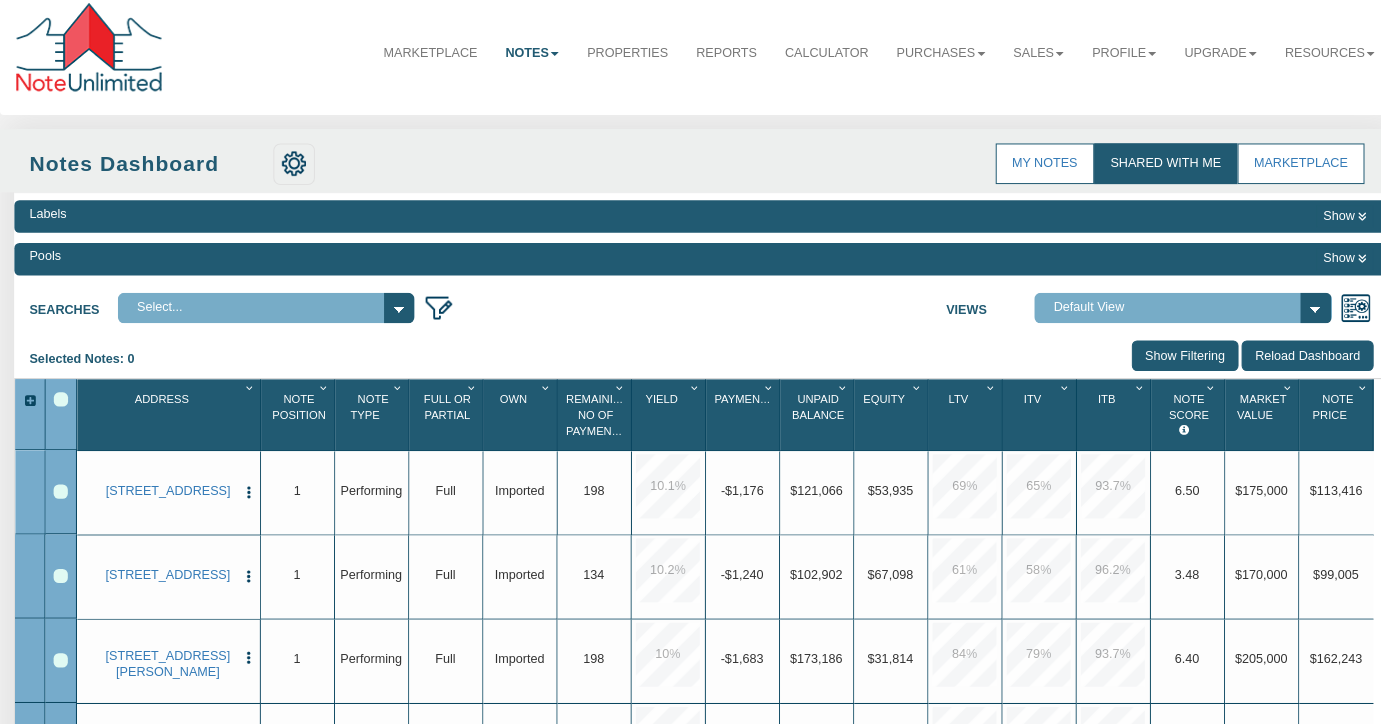 scroll, scrollTop: 175, scrollLeft: 0, axis: vertical 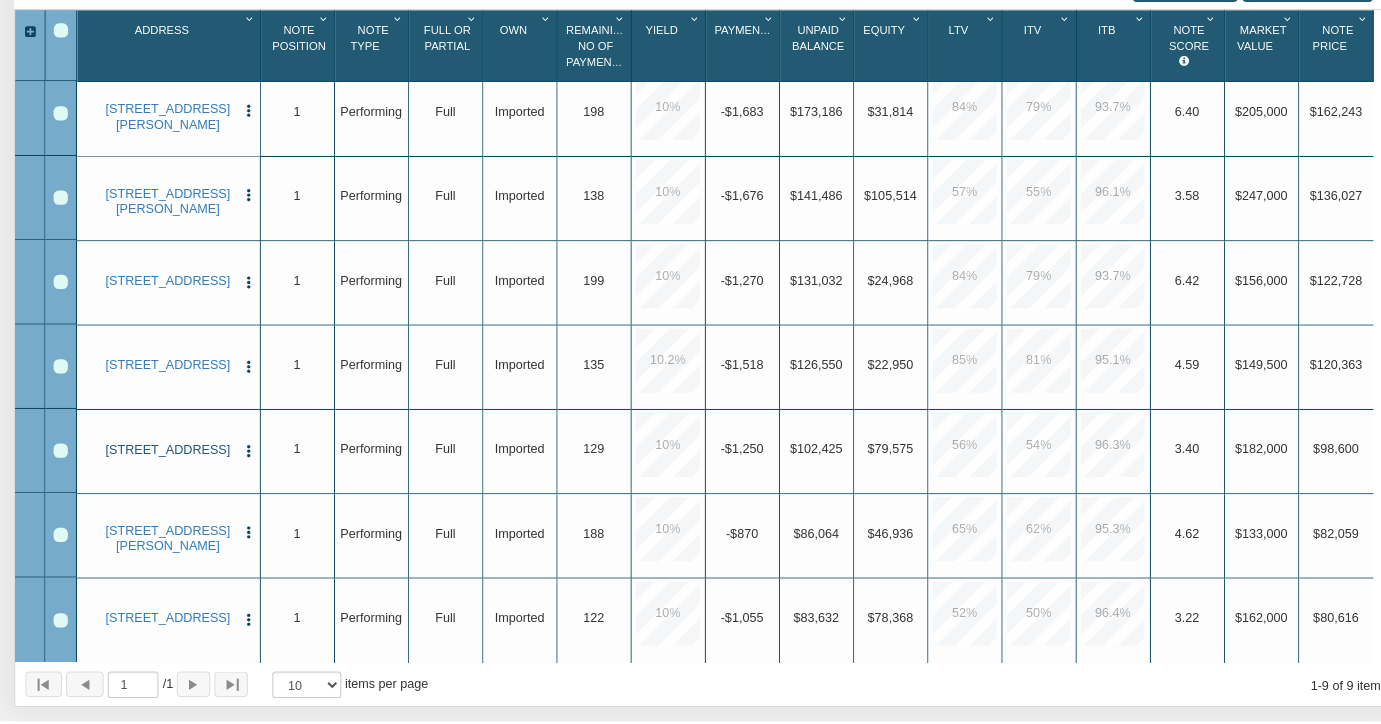 click on "[STREET_ADDRESS]" at bounding box center (165, 454) 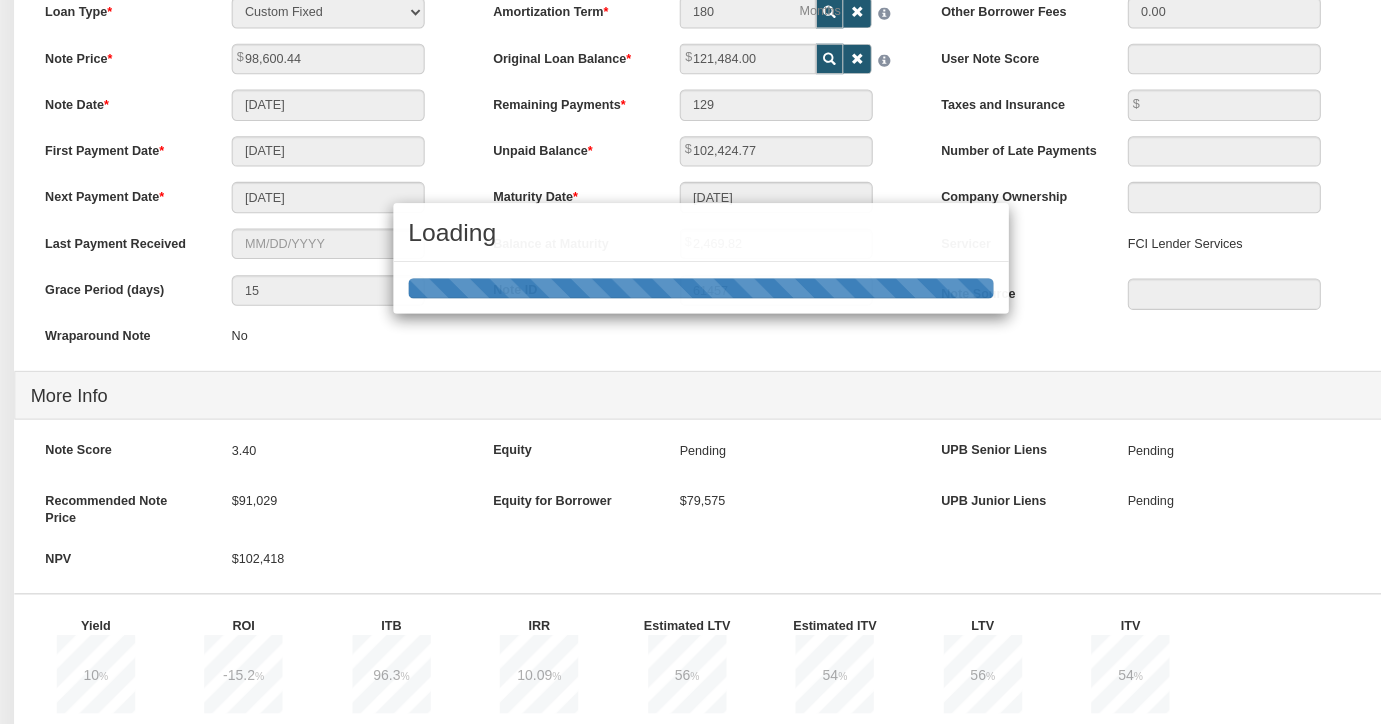 scroll, scrollTop: 0, scrollLeft: 0, axis: both 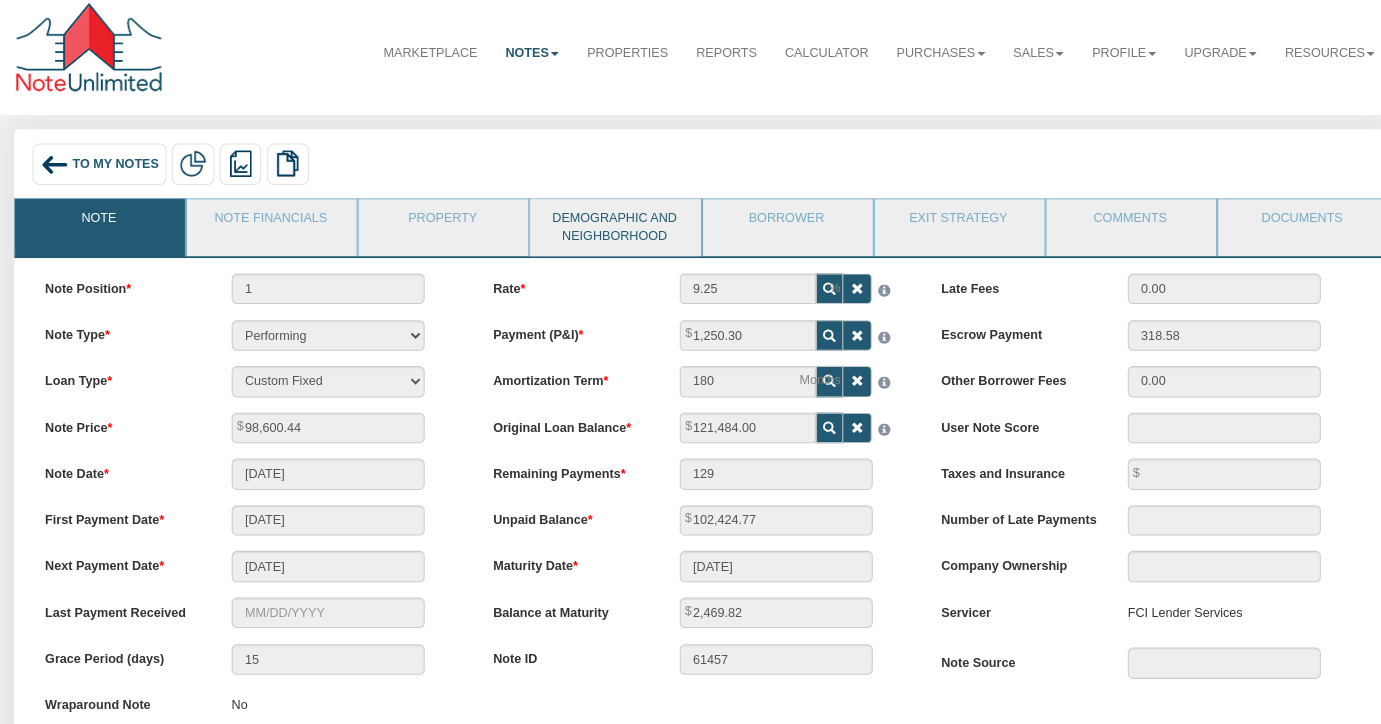 click on "Demographic and Neighborhood" at bounding box center (604, 235) 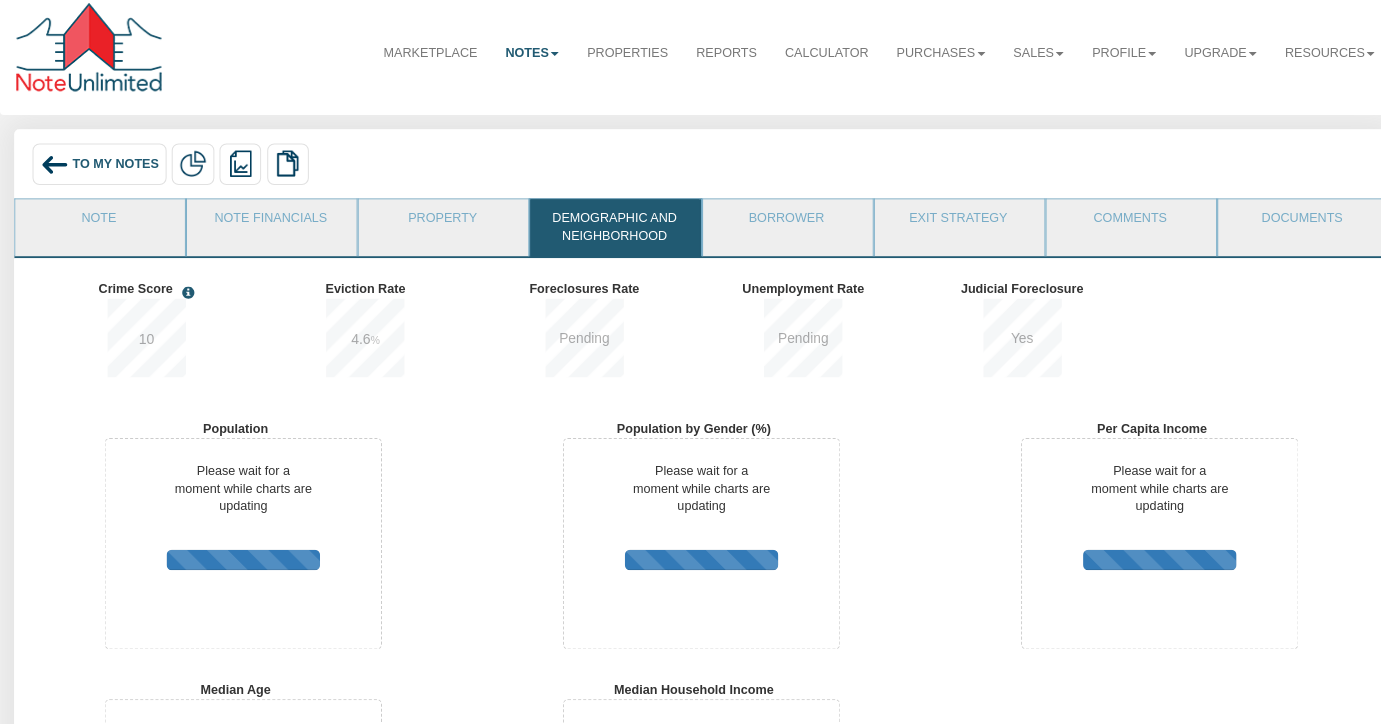 click on "To My Notes" at bounding box center (113, 173) 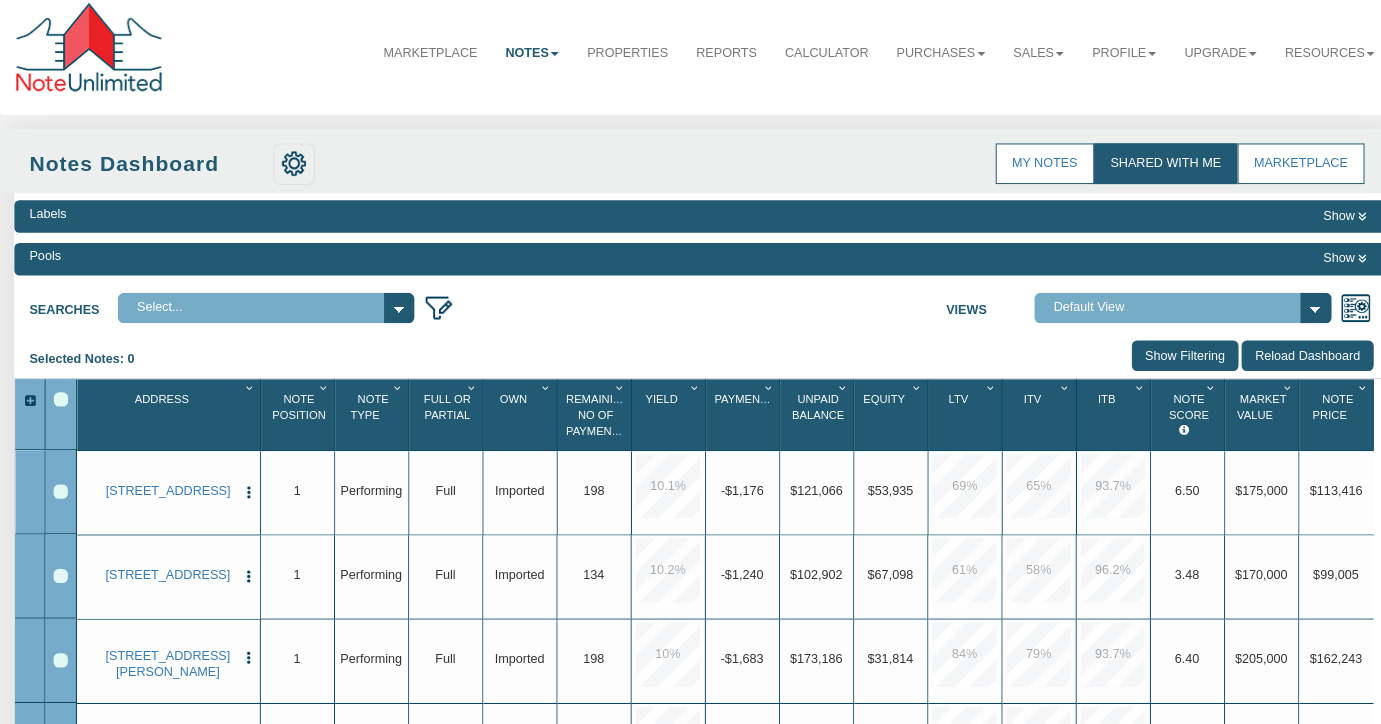 scroll, scrollTop: 175, scrollLeft: 0, axis: vertical 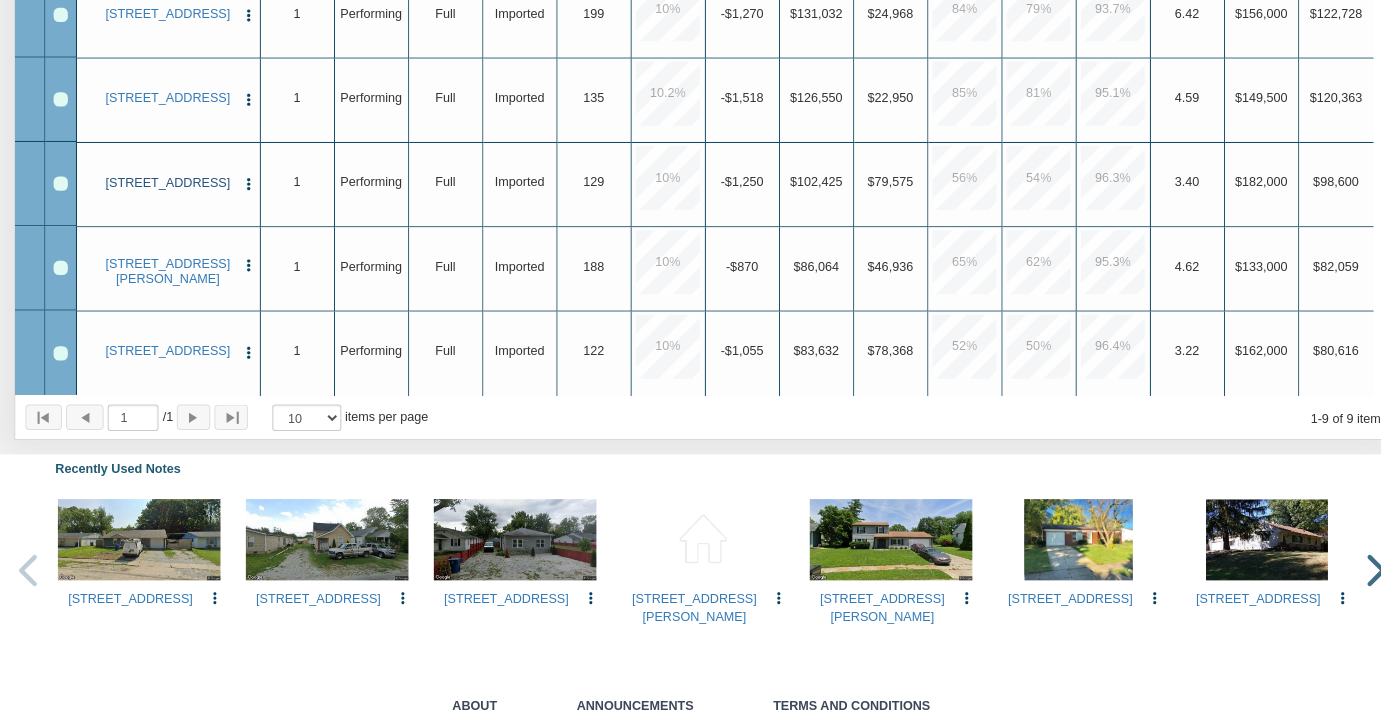 click on "[STREET_ADDRESS]" at bounding box center [165, 191] 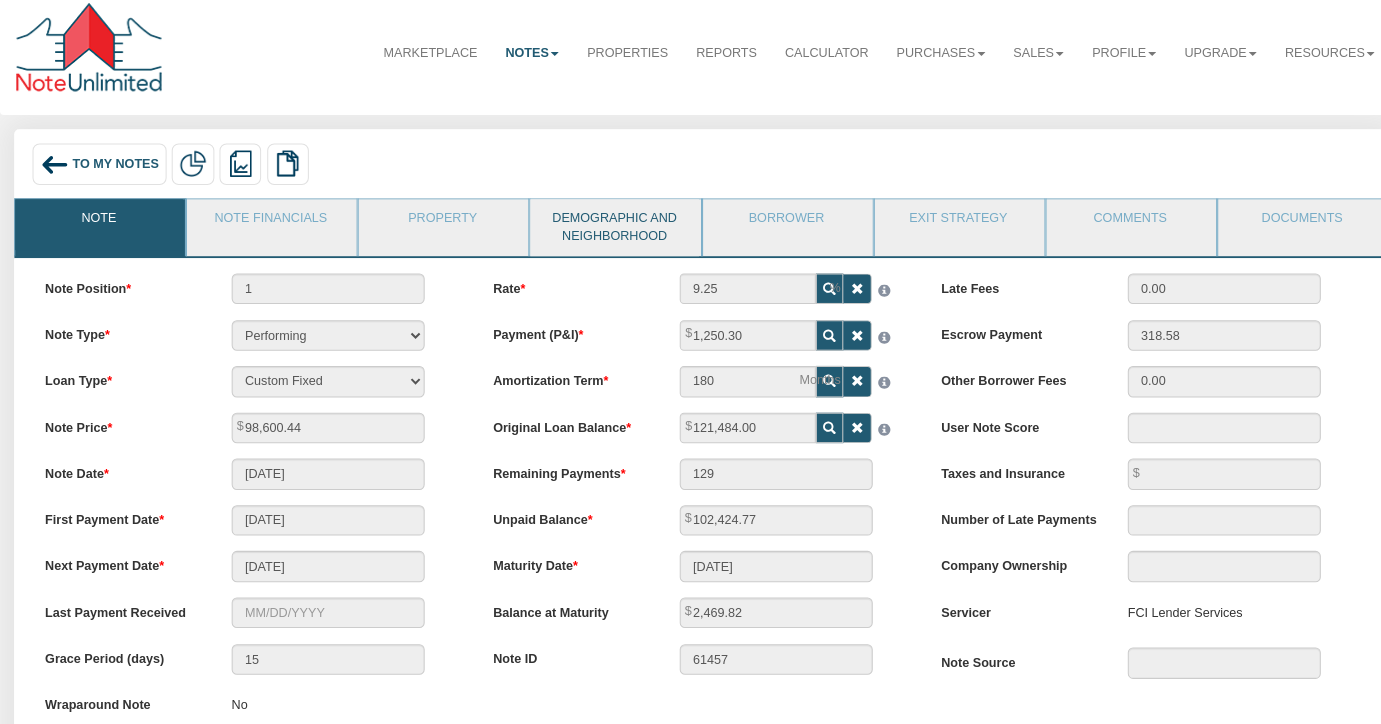 click on "Demographic and Neighborhood" at bounding box center [604, 235] 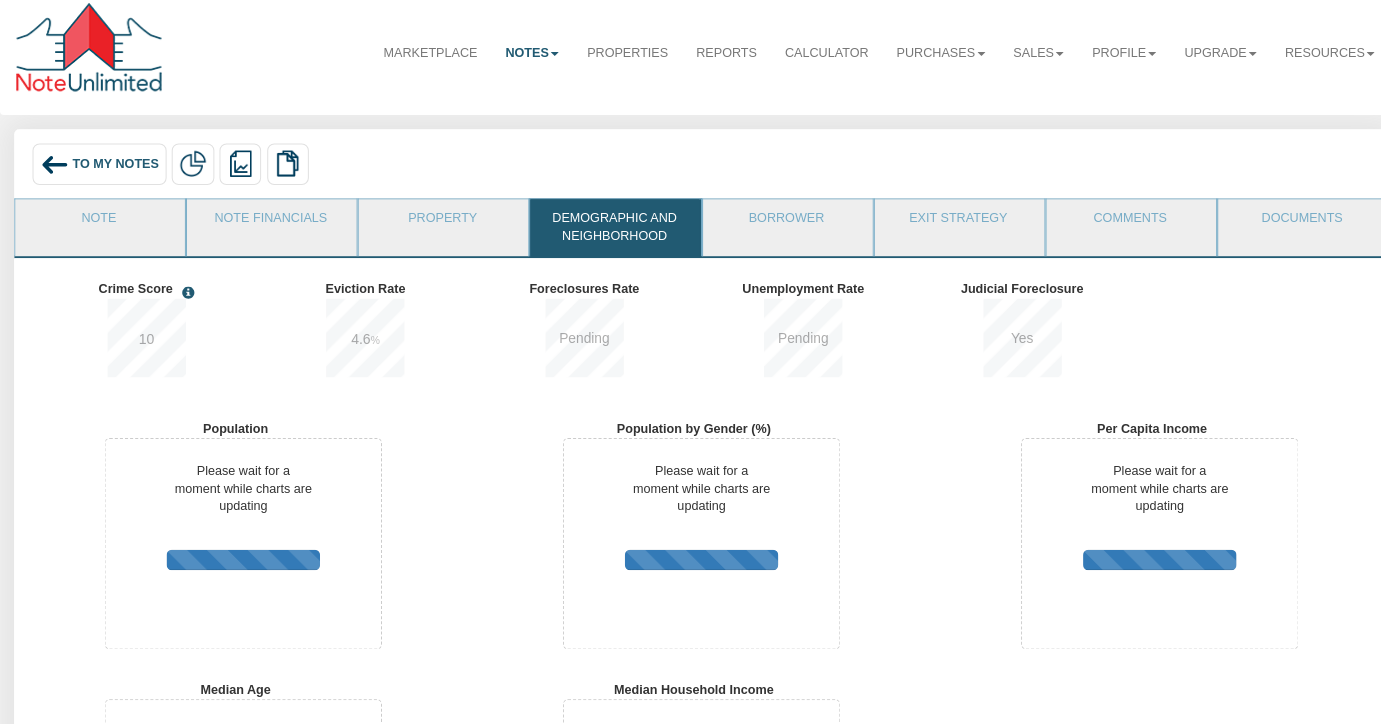 click on "To My Notes" at bounding box center (113, 173) 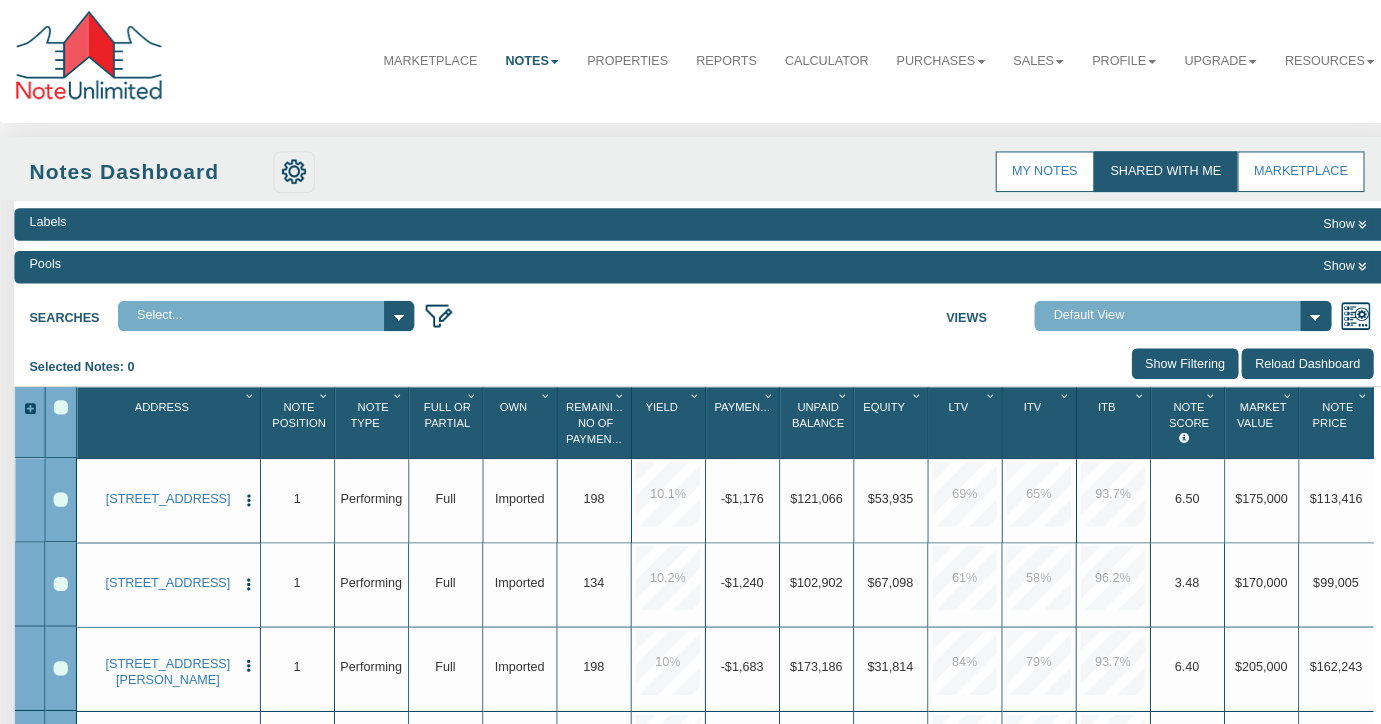 scroll, scrollTop: 175, scrollLeft: 0, axis: vertical 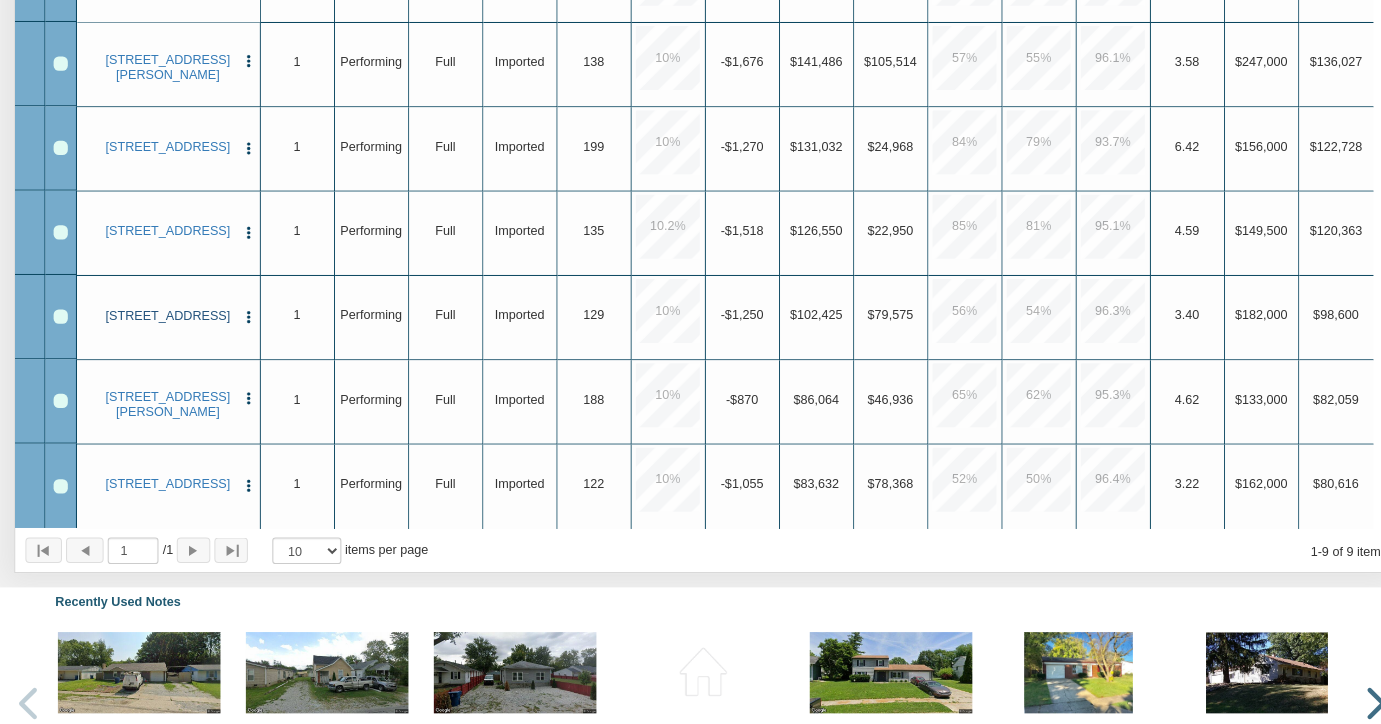 click on "[STREET_ADDRESS]" at bounding box center [165, 322] 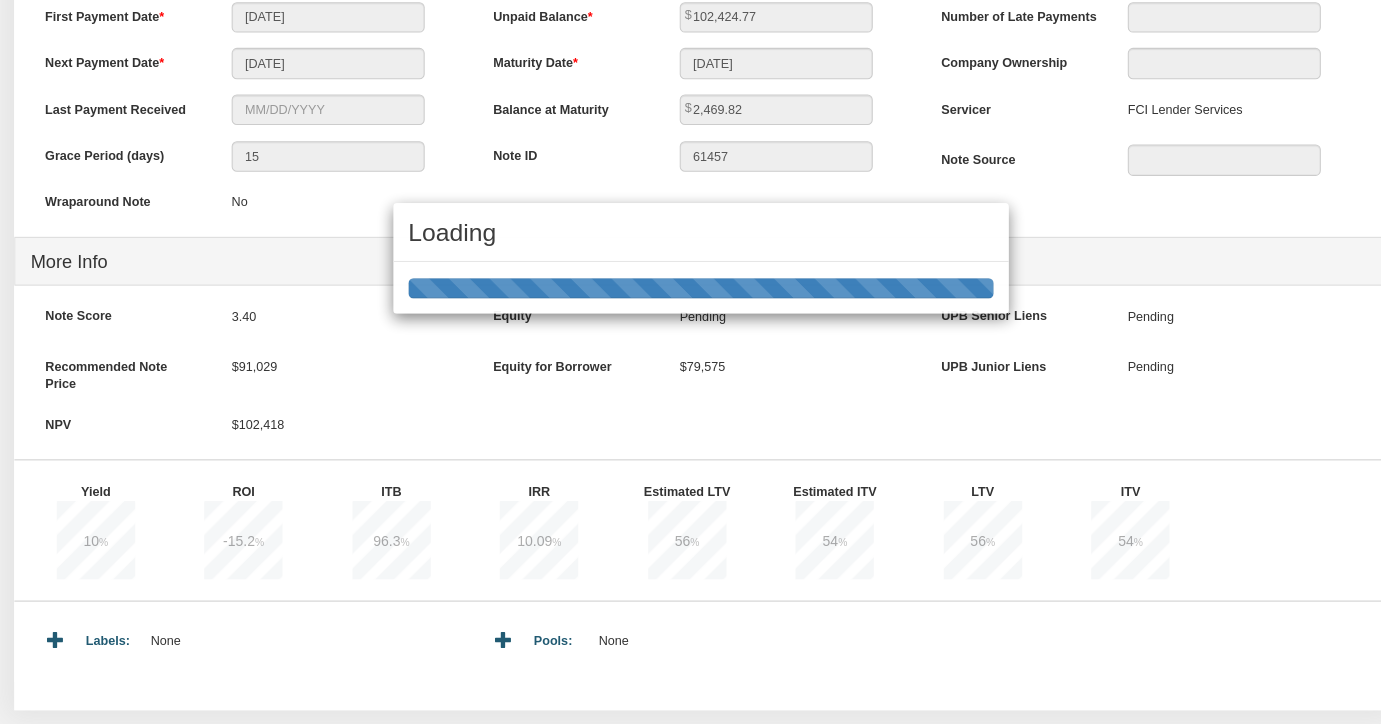 scroll, scrollTop: 0, scrollLeft: 0, axis: both 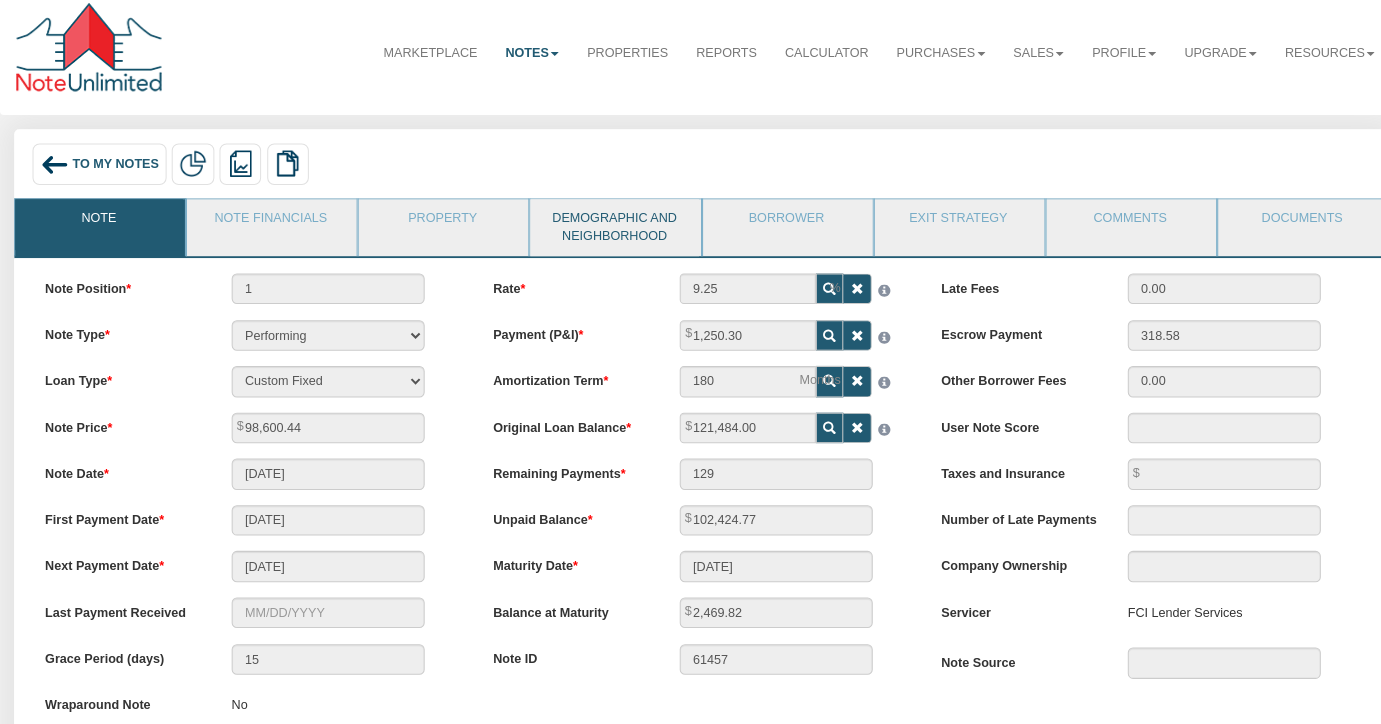 click on "Demographic and Neighborhood" at bounding box center [604, 235] 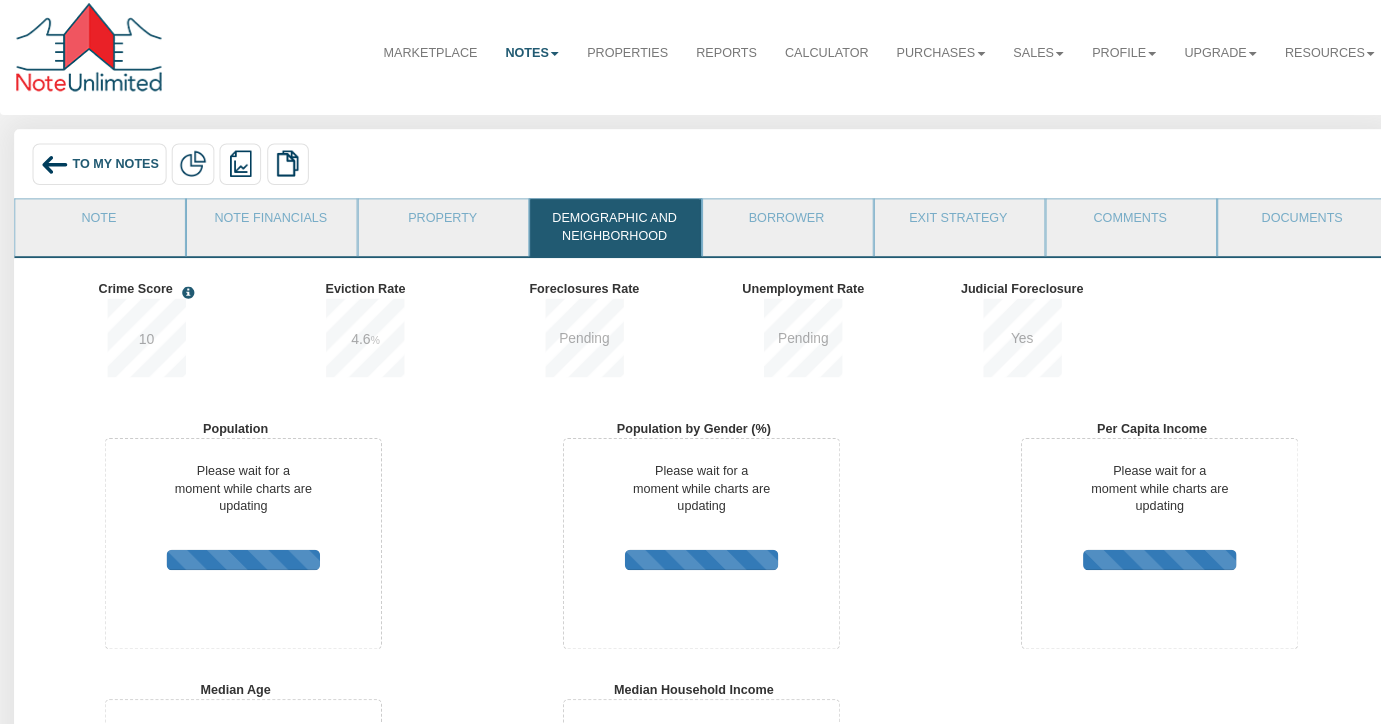 click on "To My Notes" at bounding box center [113, 173] 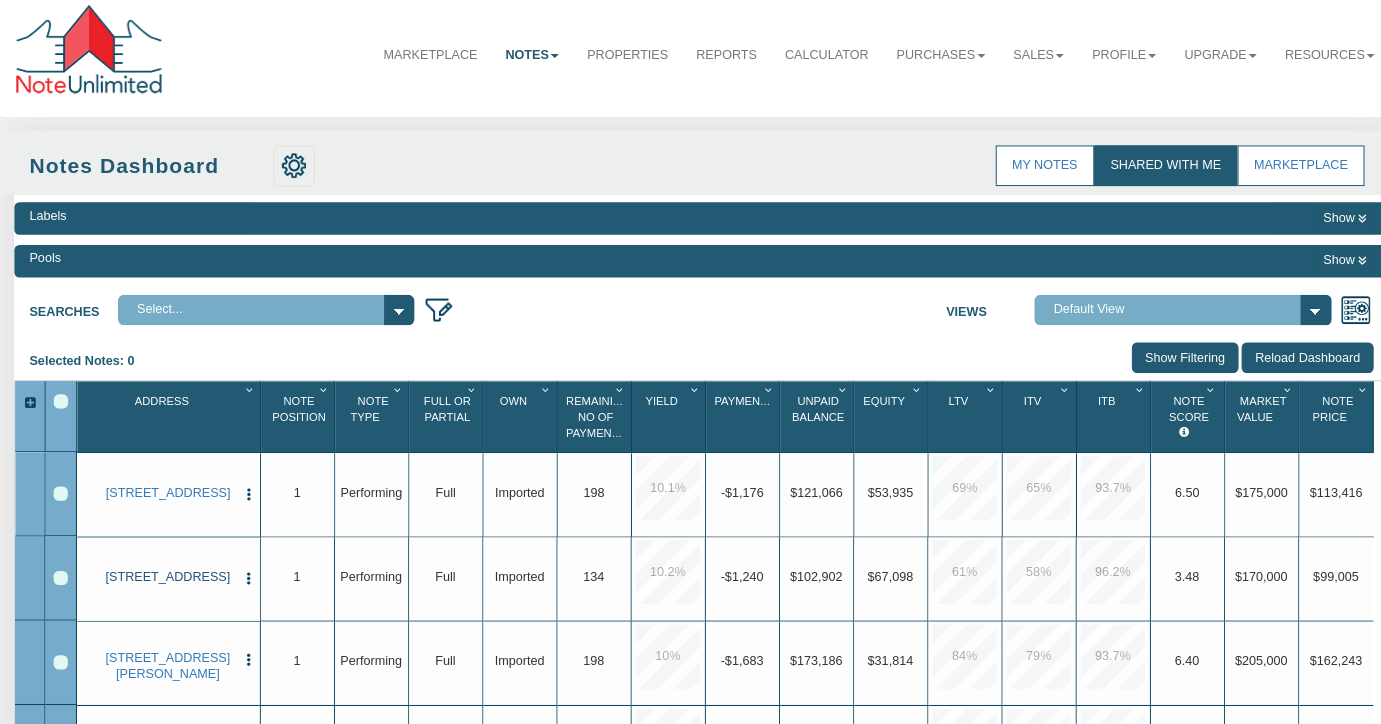scroll, scrollTop: 175, scrollLeft: 0, axis: vertical 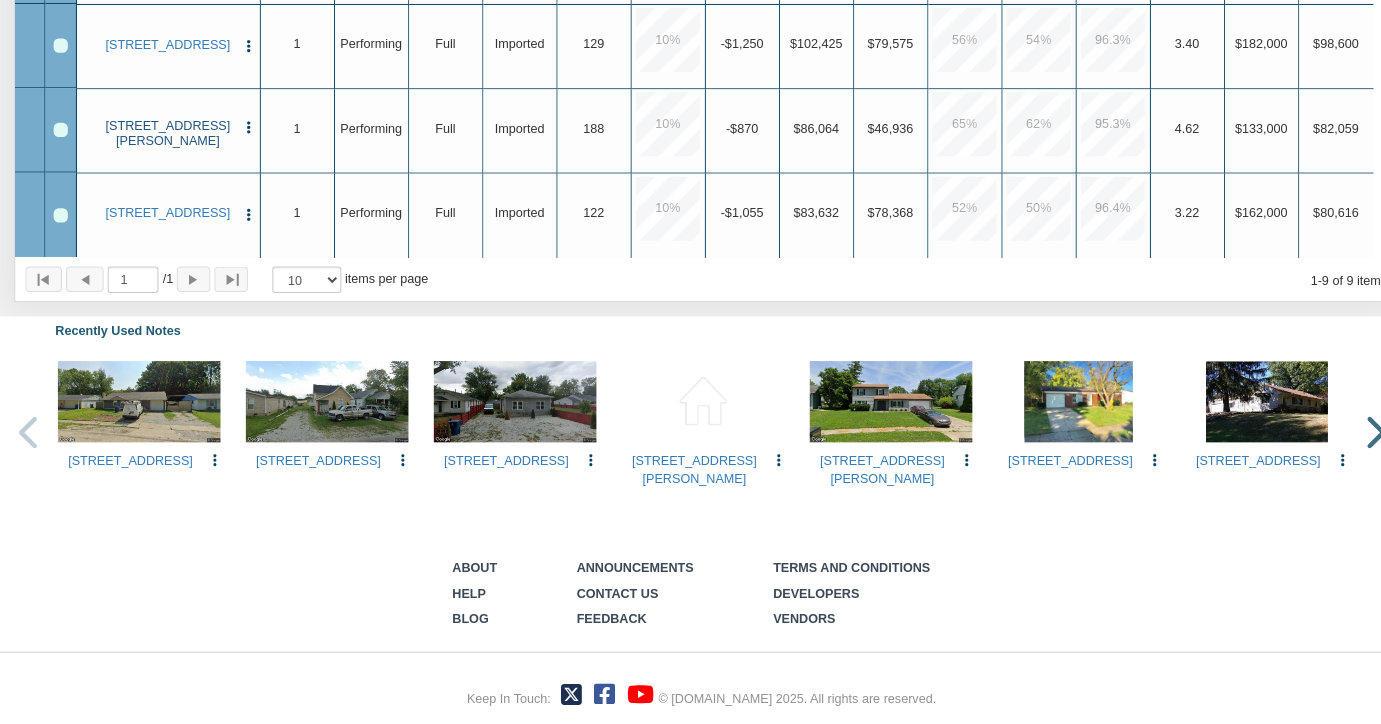 click on "[STREET_ADDRESS][PERSON_NAME]" at bounding box center (165, 144) 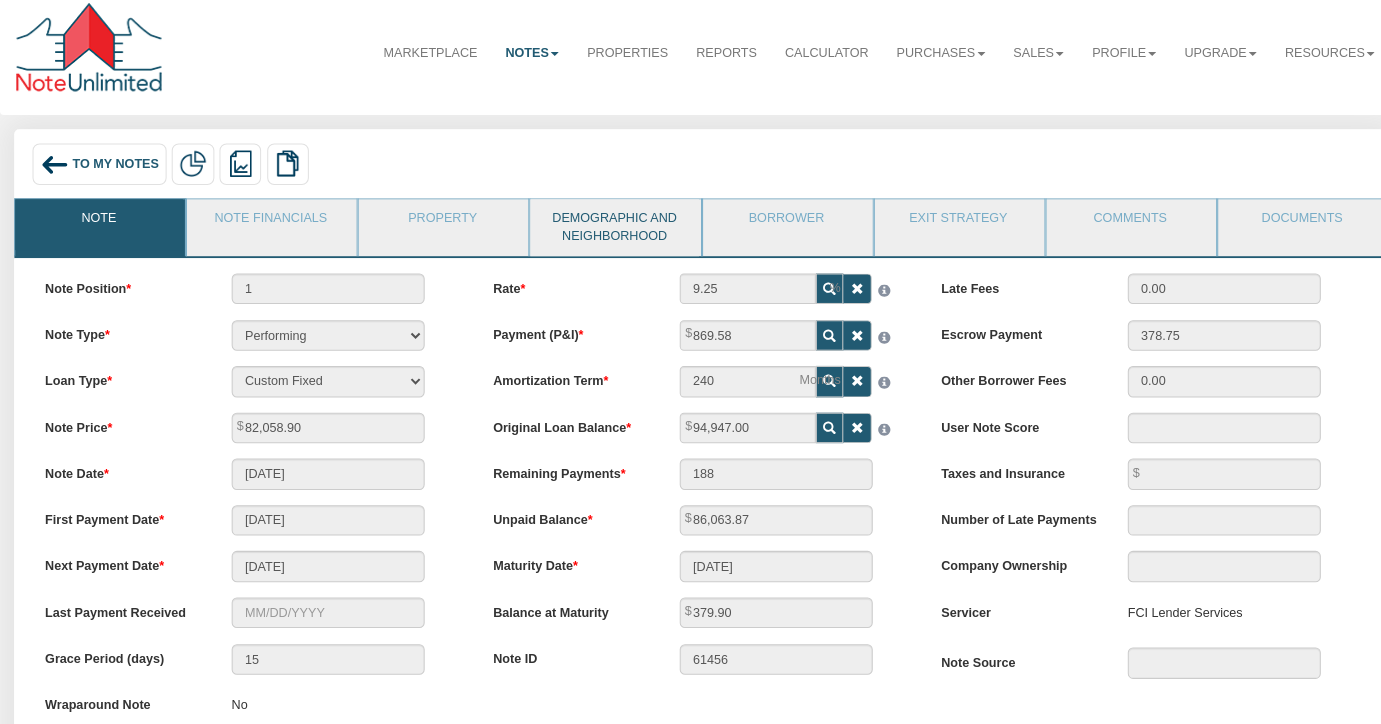 click on "Demographic and Neighborhood" at bounding box center (604, 224) 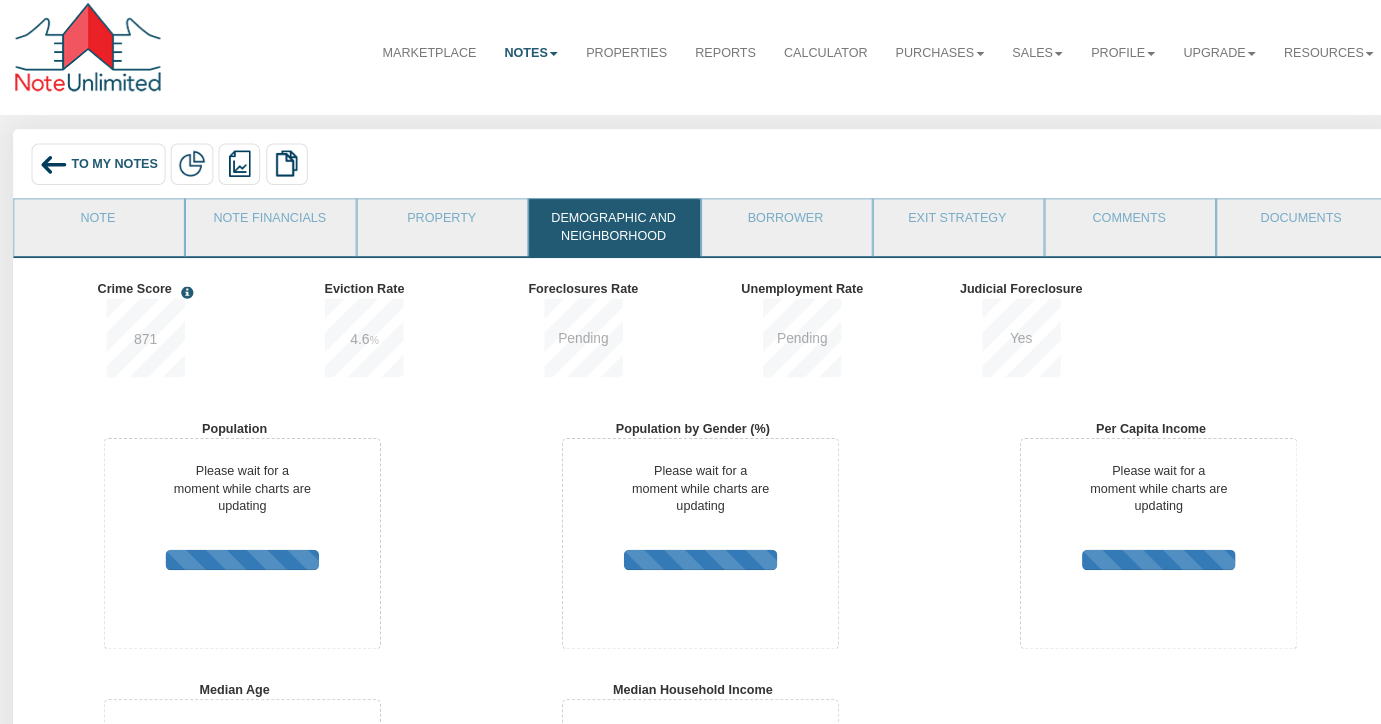 click on "To My Notes" at bounding box center (113, 162) 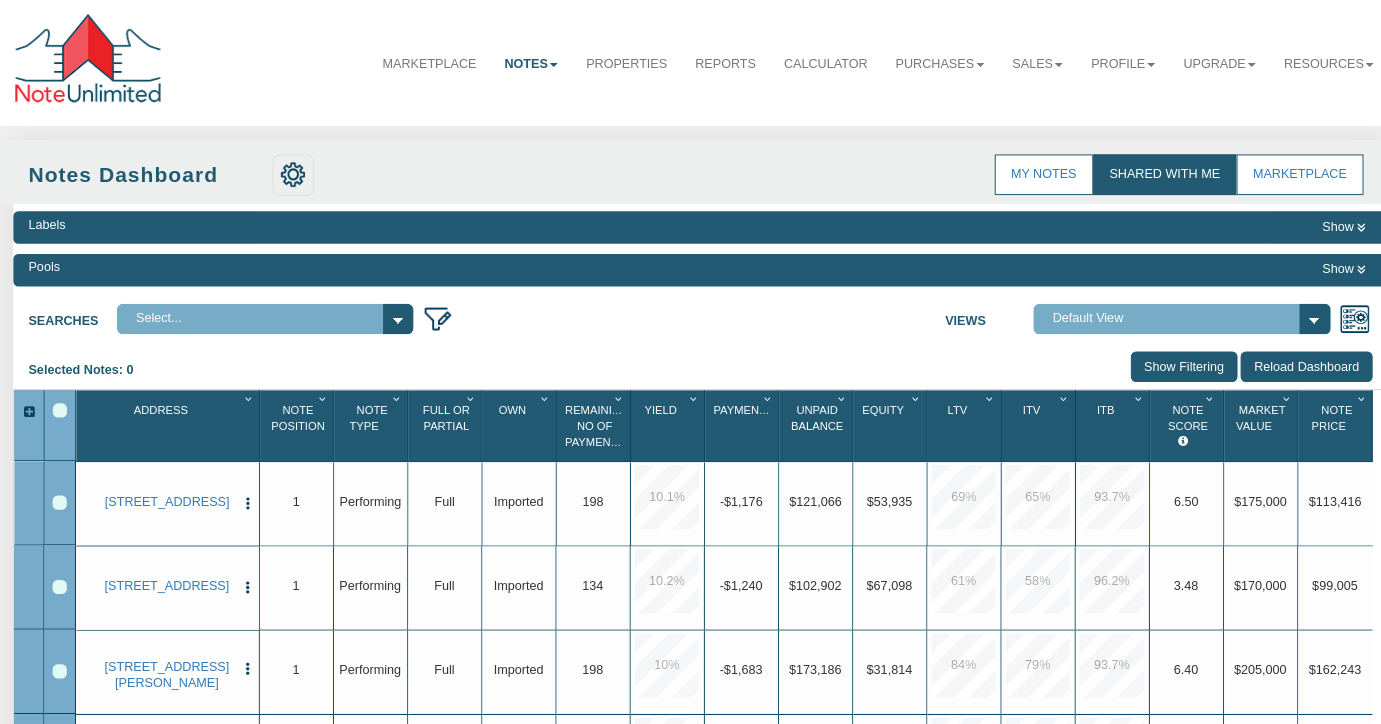 scroll, scrollTop: 761, scrollLeft: 0, axis: vertical 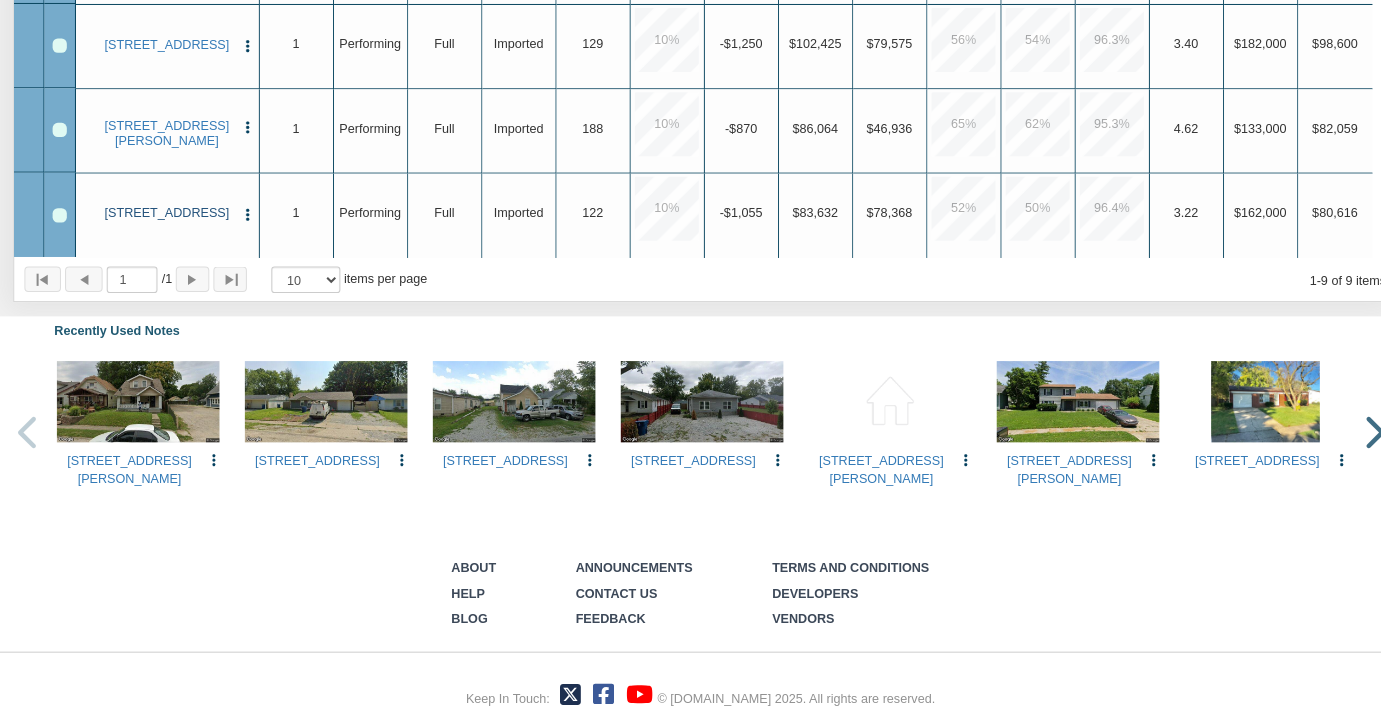 click on "[STREET_ADDRESS]" at bounding box center [165, 222] 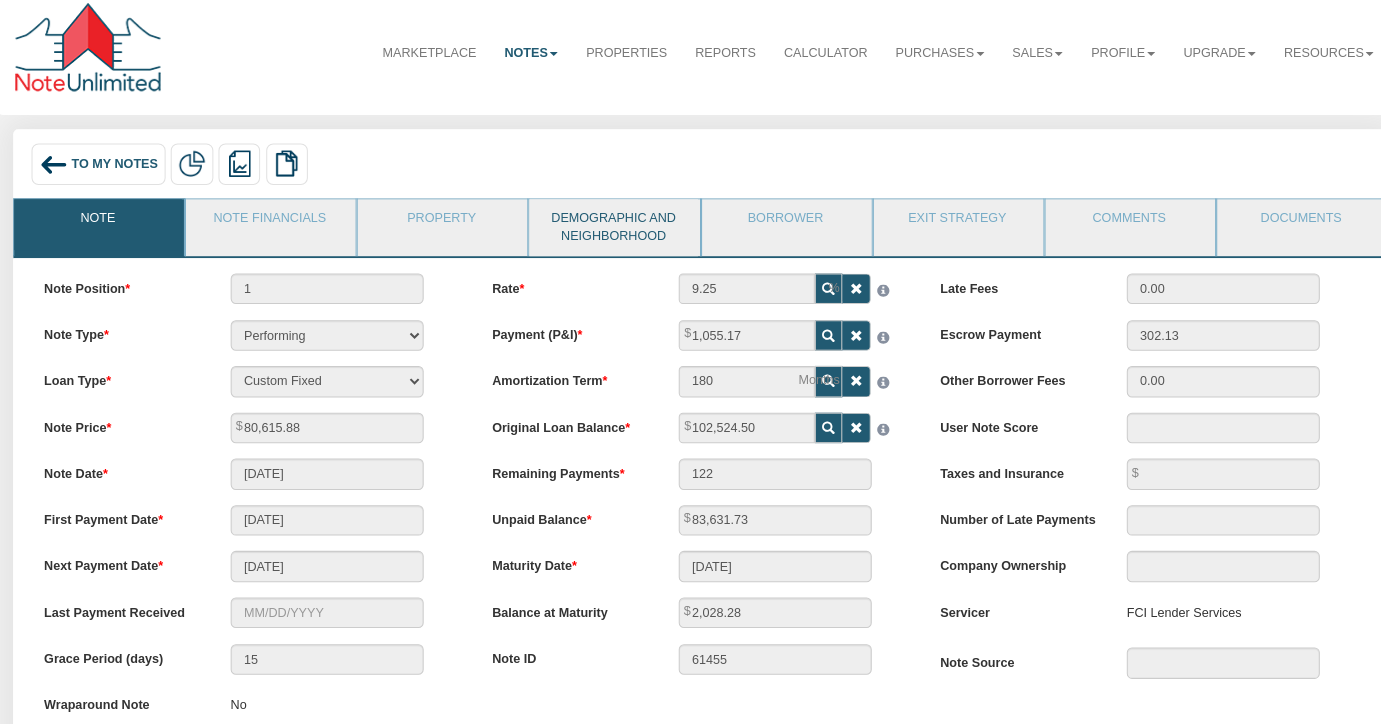 click on "Demographic and Neighborhood" at bounding box center (604, 235) 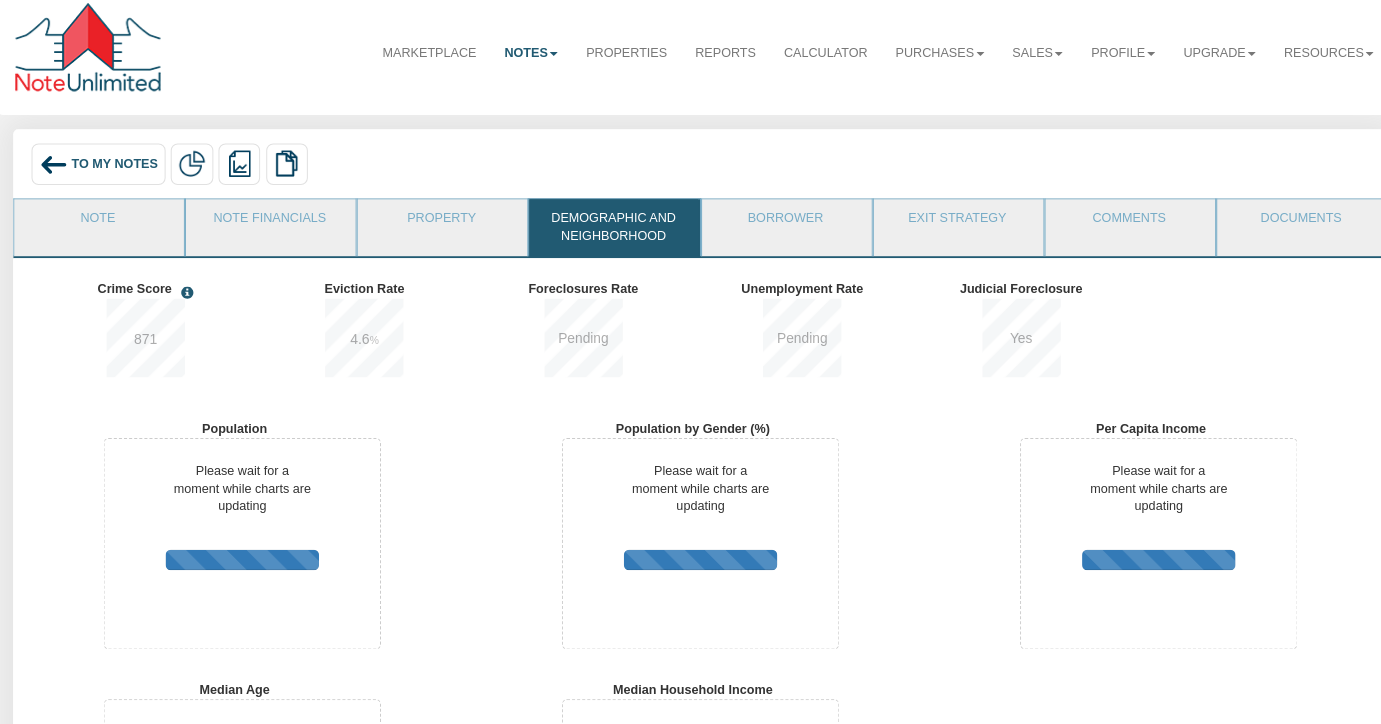 click on "To My Notes" at bounding box center (113, 173) 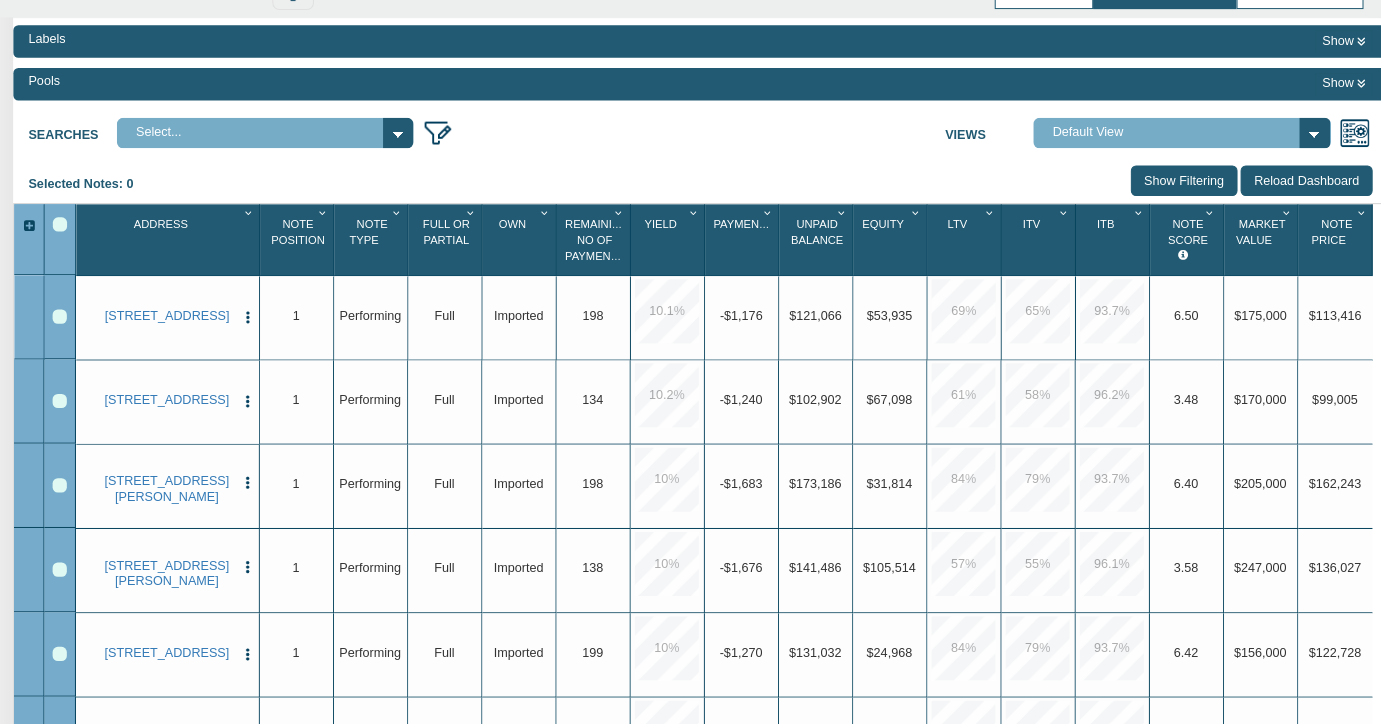 scroll, scrollTop: 189, scrollLeft: 0, axis: vertical 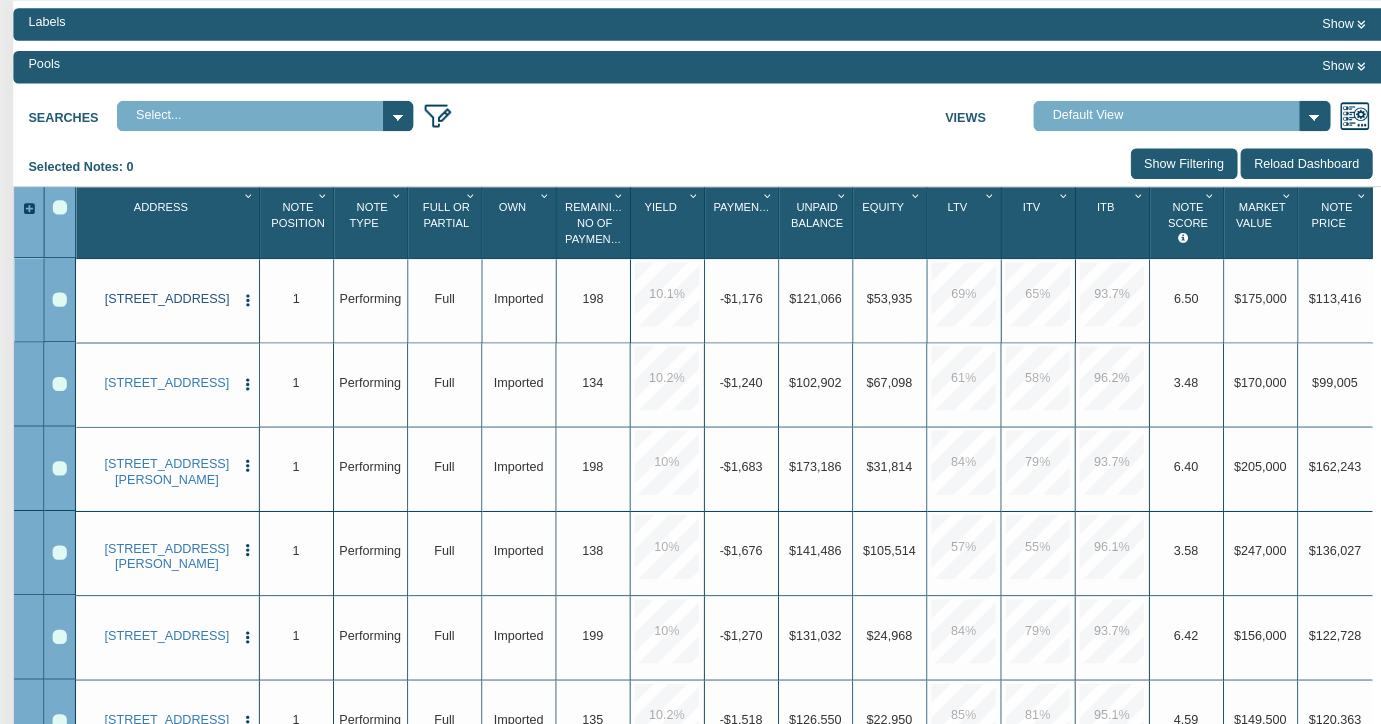 click on "[STREET_ADDRESS]" at bounding box center [165, 305] 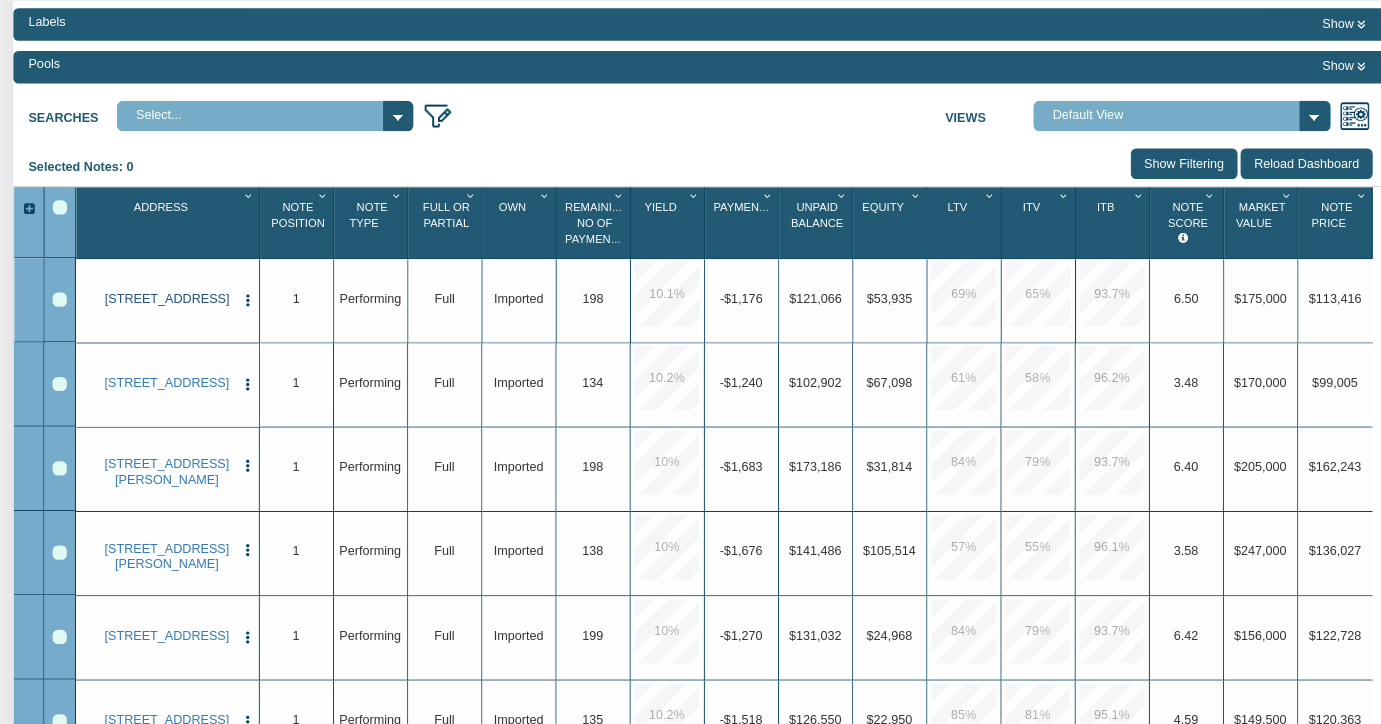 scroll, scrollTop: 0, scrollLeft: 0, axis: both 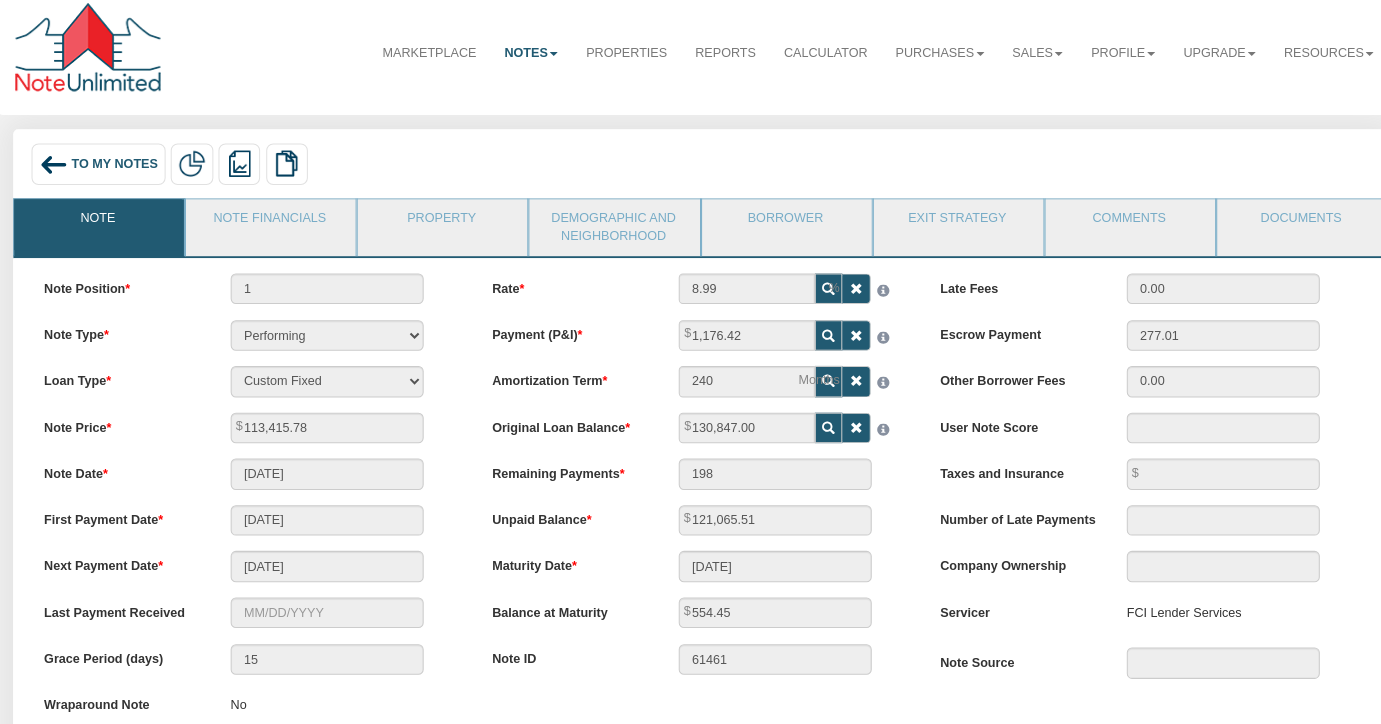 click on "To My Notes
Delete with property
Delete only note
Redeeming and Non-Redeeming
Summary Note" at bounding box center (690, 175) 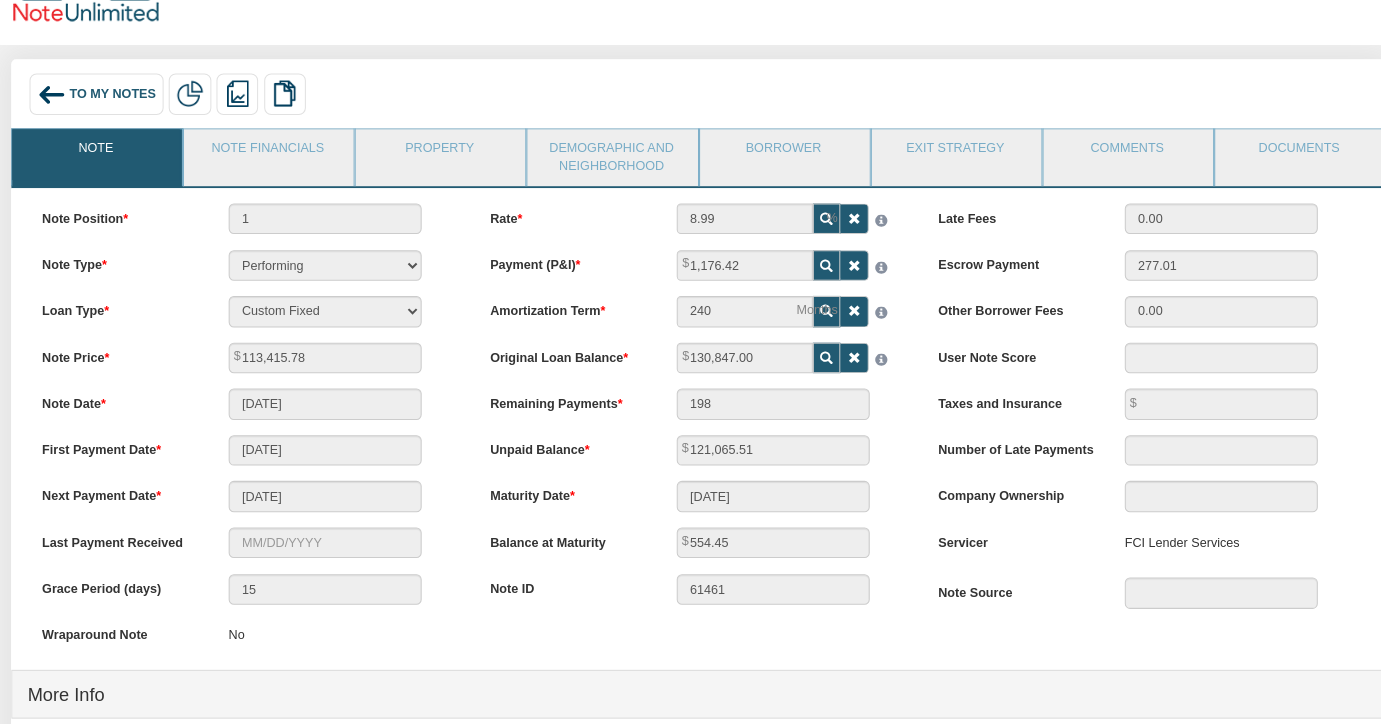 scroll, scrollTop: 0, scrollLeft: 0, axis: both 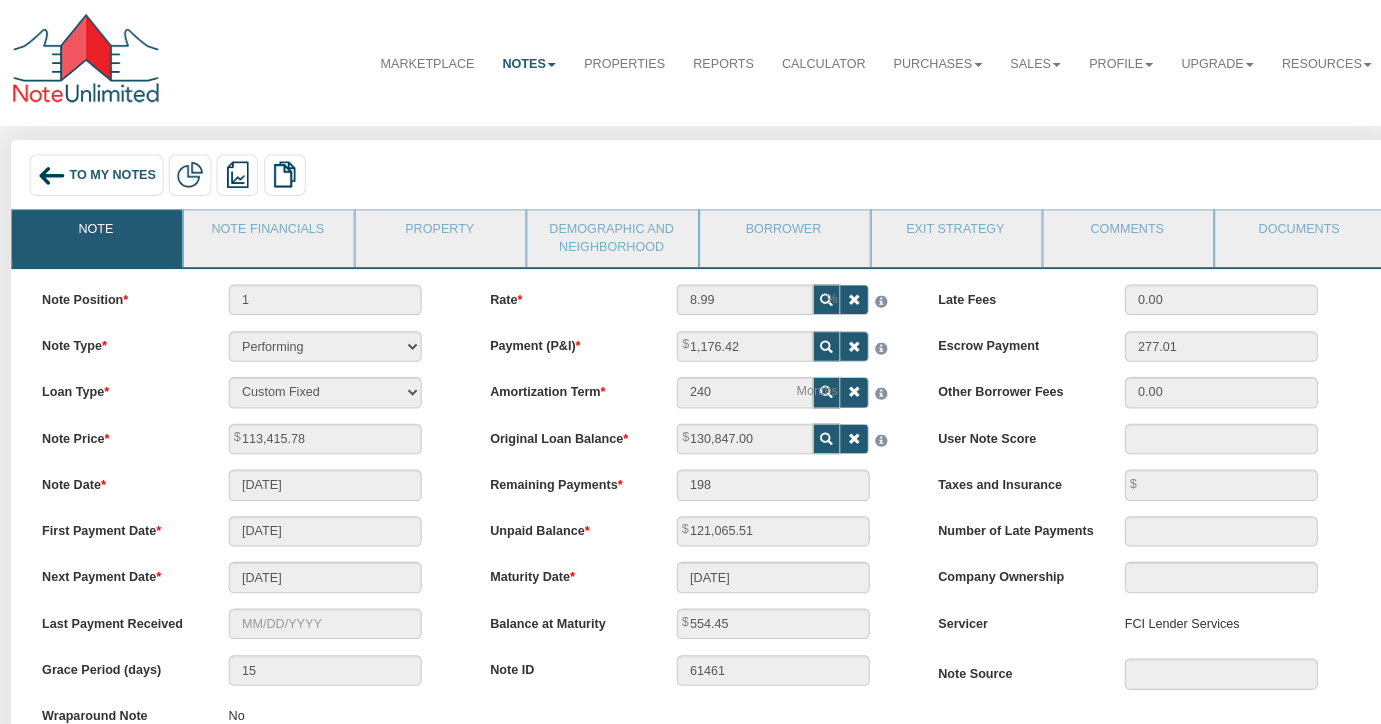 click on "Note Type
Performing Forthcoming Non-Performing REO Sub-Performing Unknown" at bounding box center [249, 341] 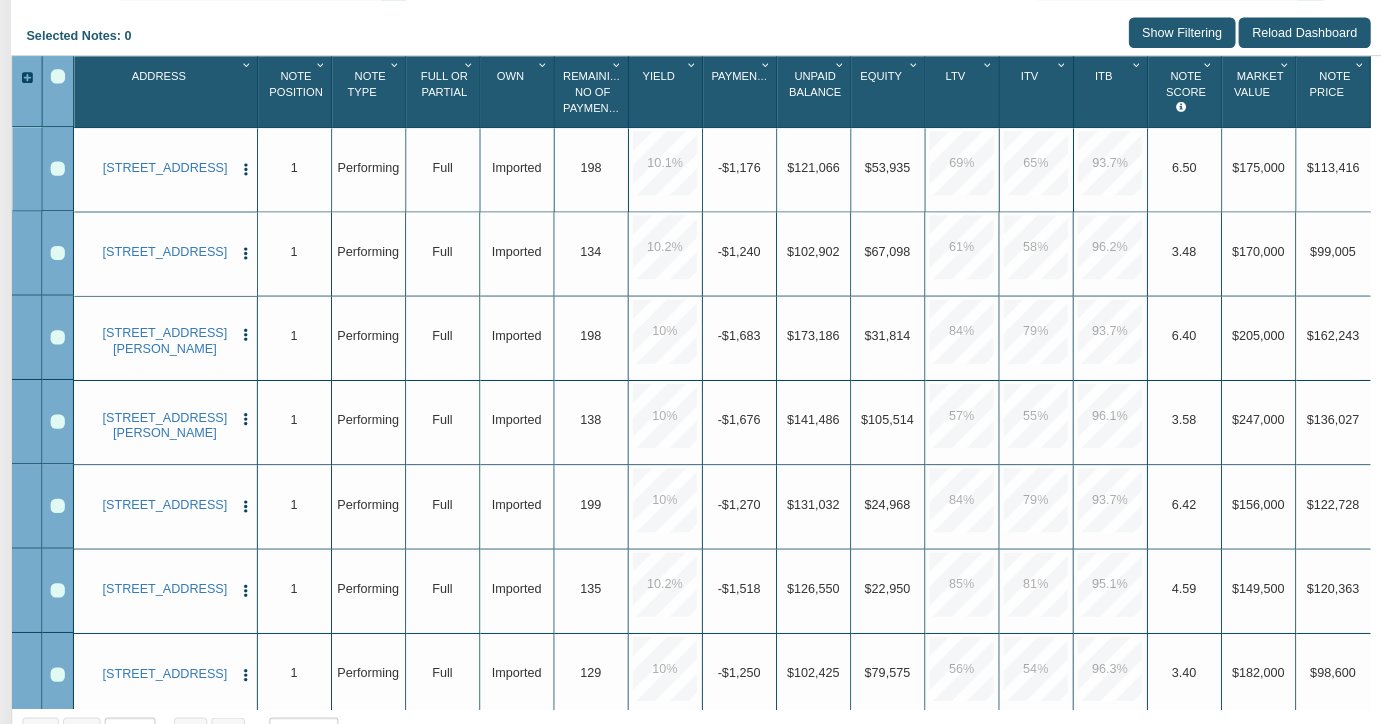 scroll, scrollTop: 320, scrollLeft: 0, axis: vertical 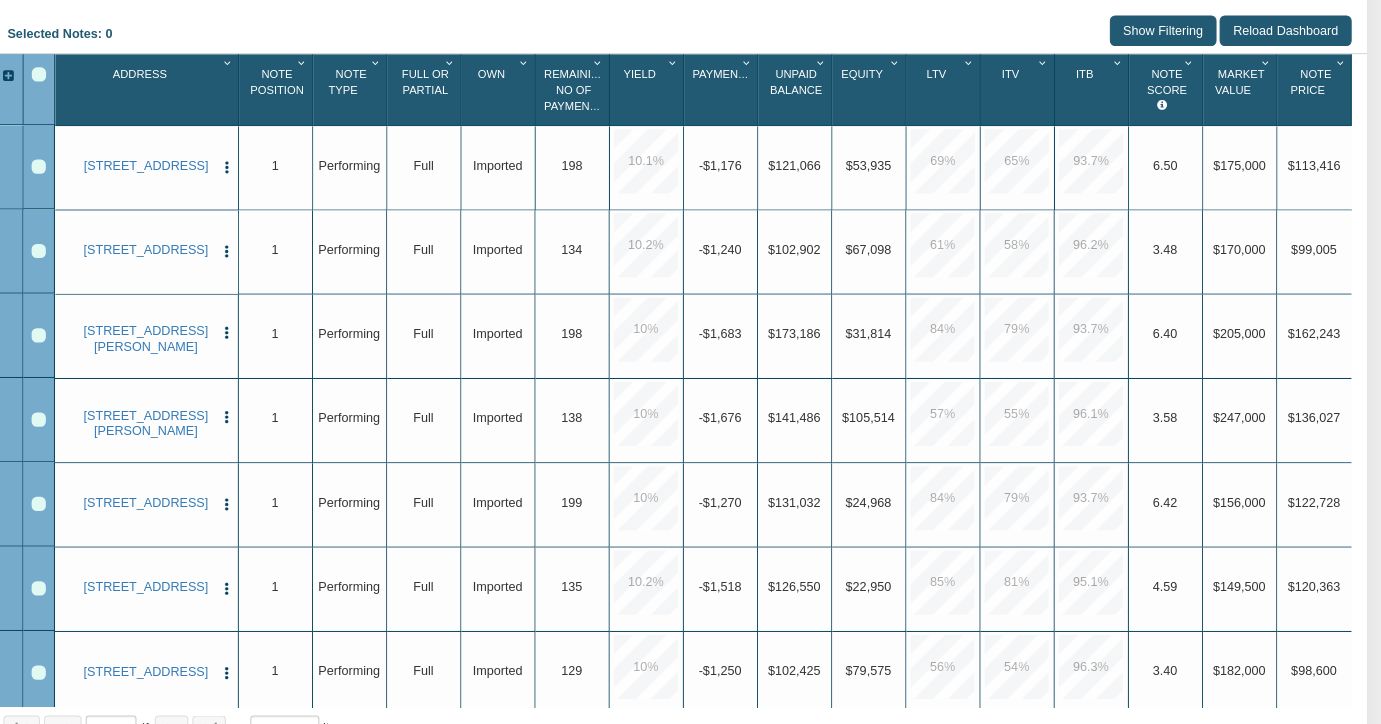 click at bounding box center (1194, 73) 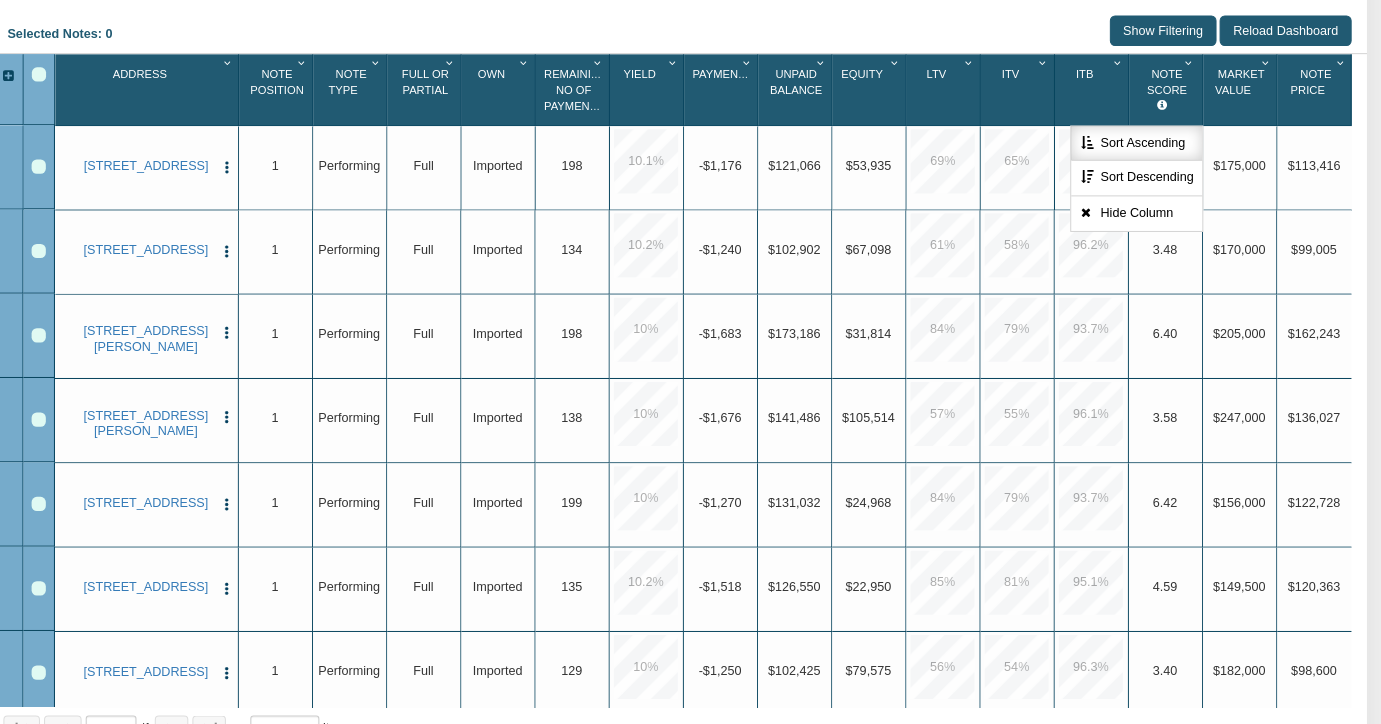 click on "Sort Ascending" at bounding box center [1140, 152] 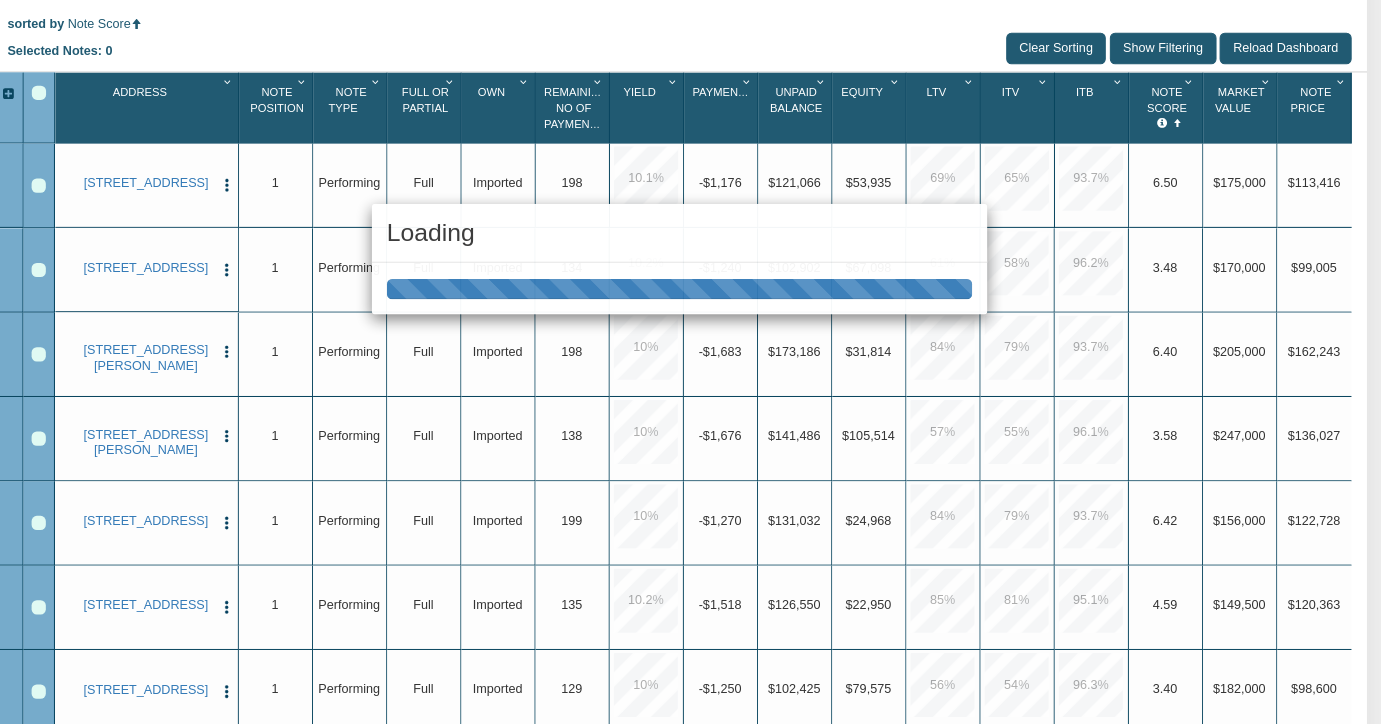 scroll, scrollTop: 337, scrollLeft: 0, axis: vertical 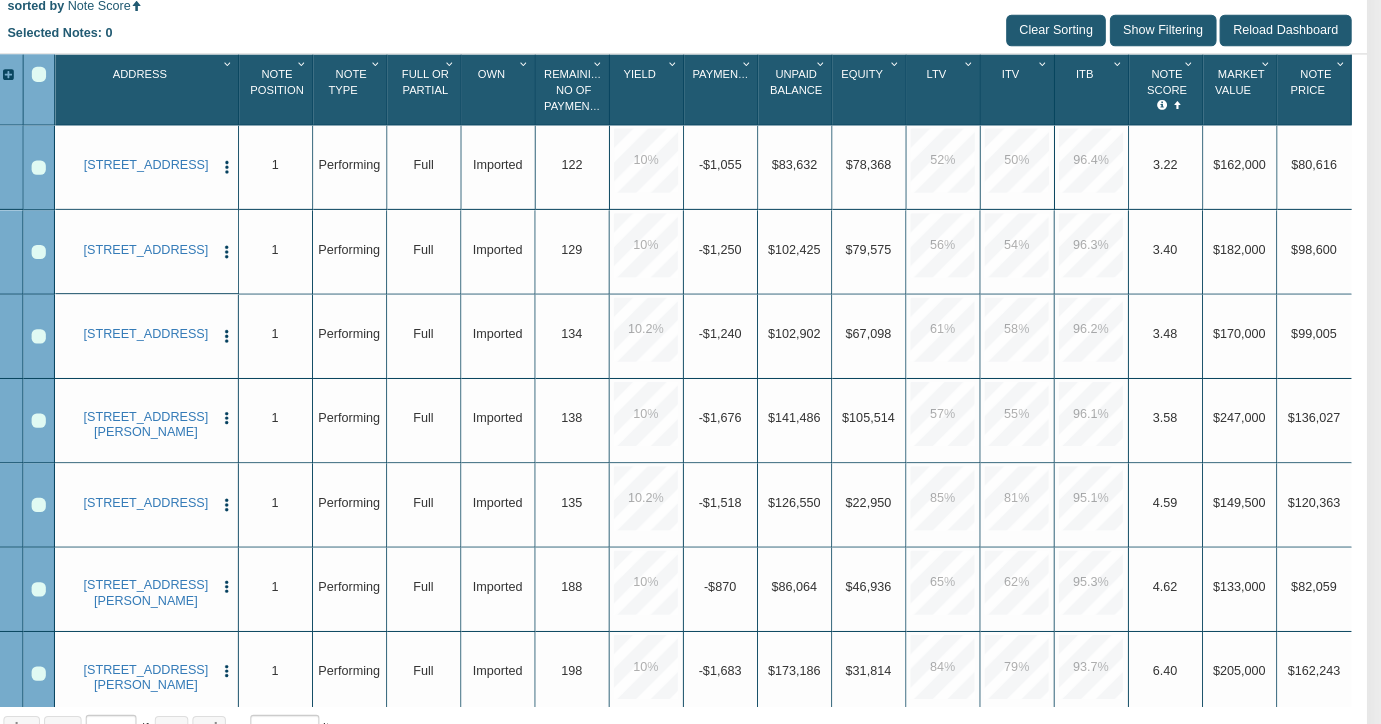 click at bounding box center [1194, 74] 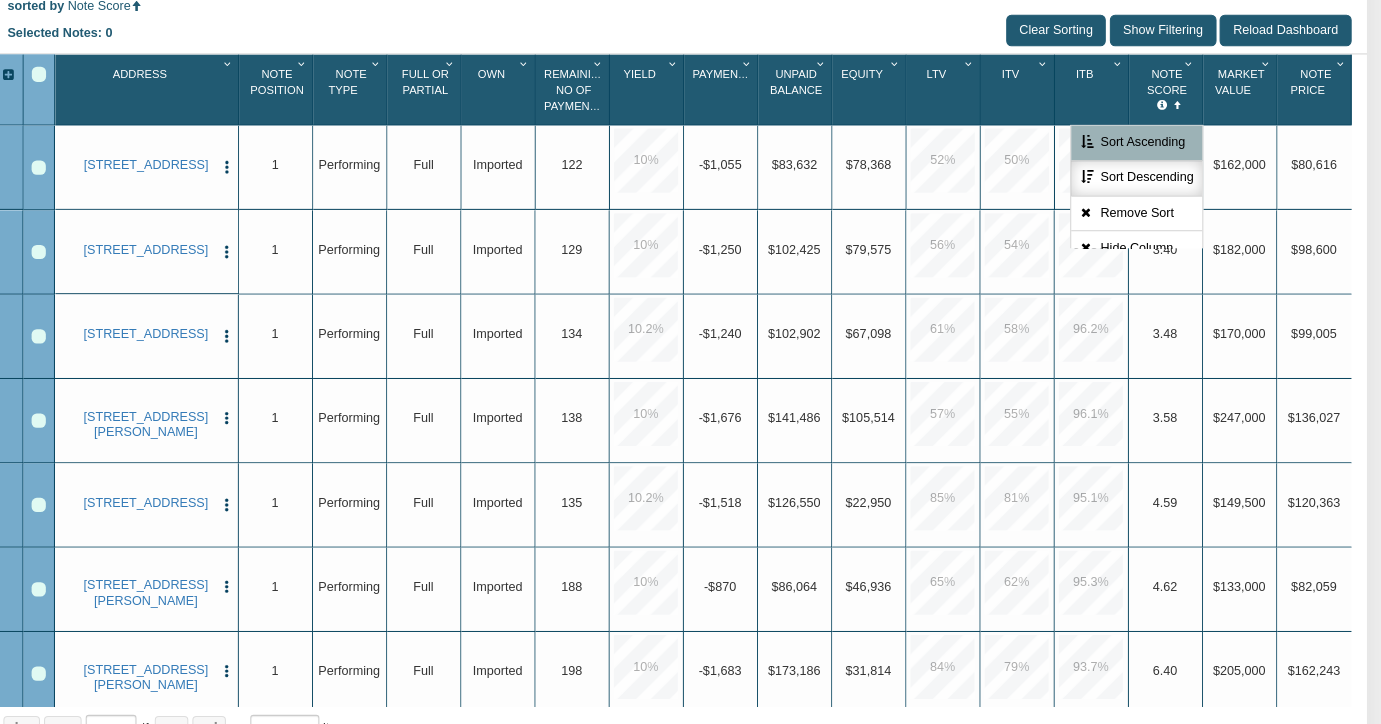 click on "Sort Descending" at bounding box center (1140, 187) 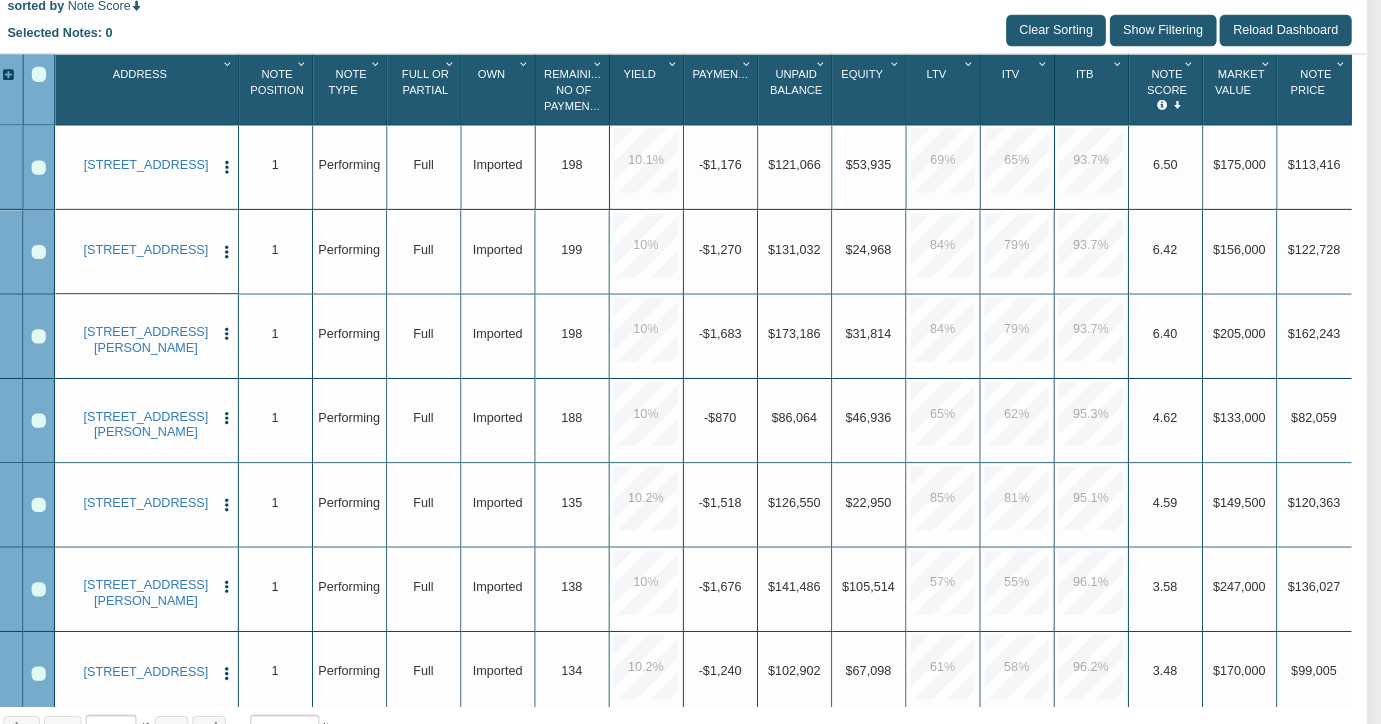 click on "Show Filtering" at bounding box center (1166, 41) 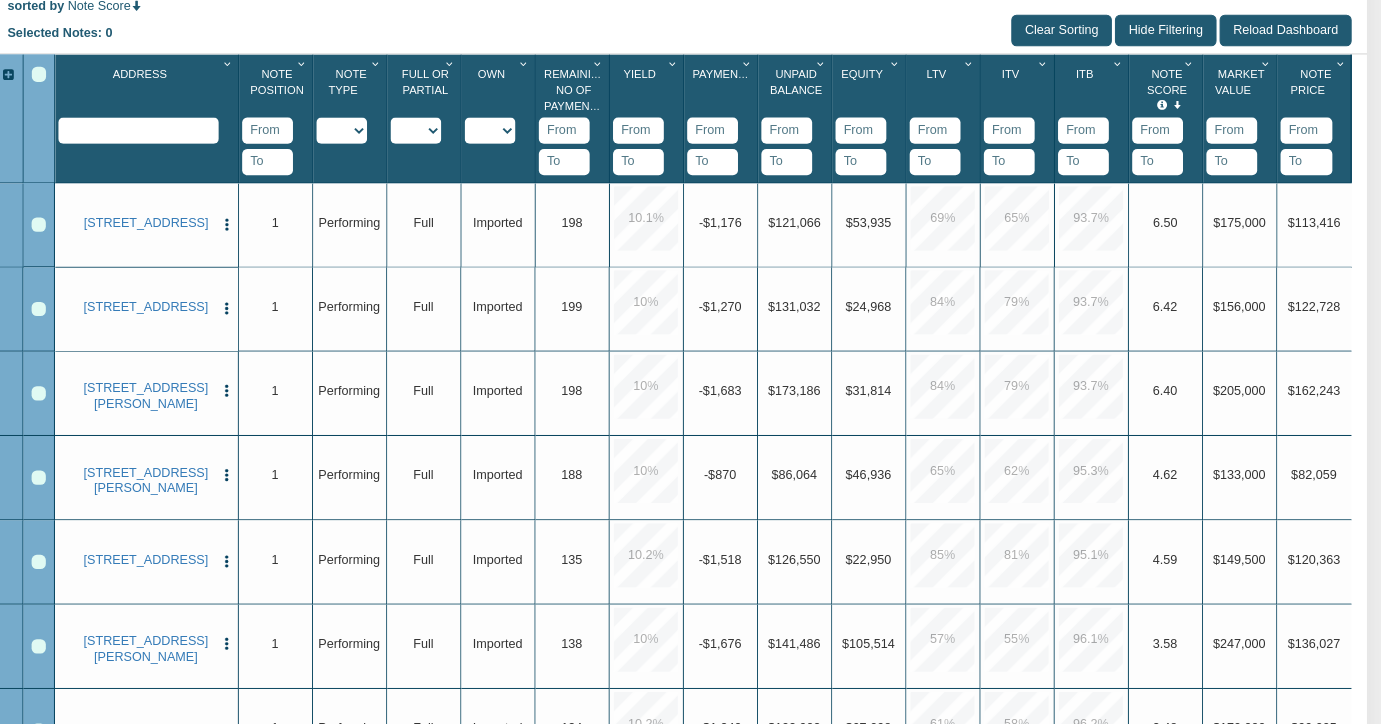click on "Show Filtering" at bounding box center (1168, 41) 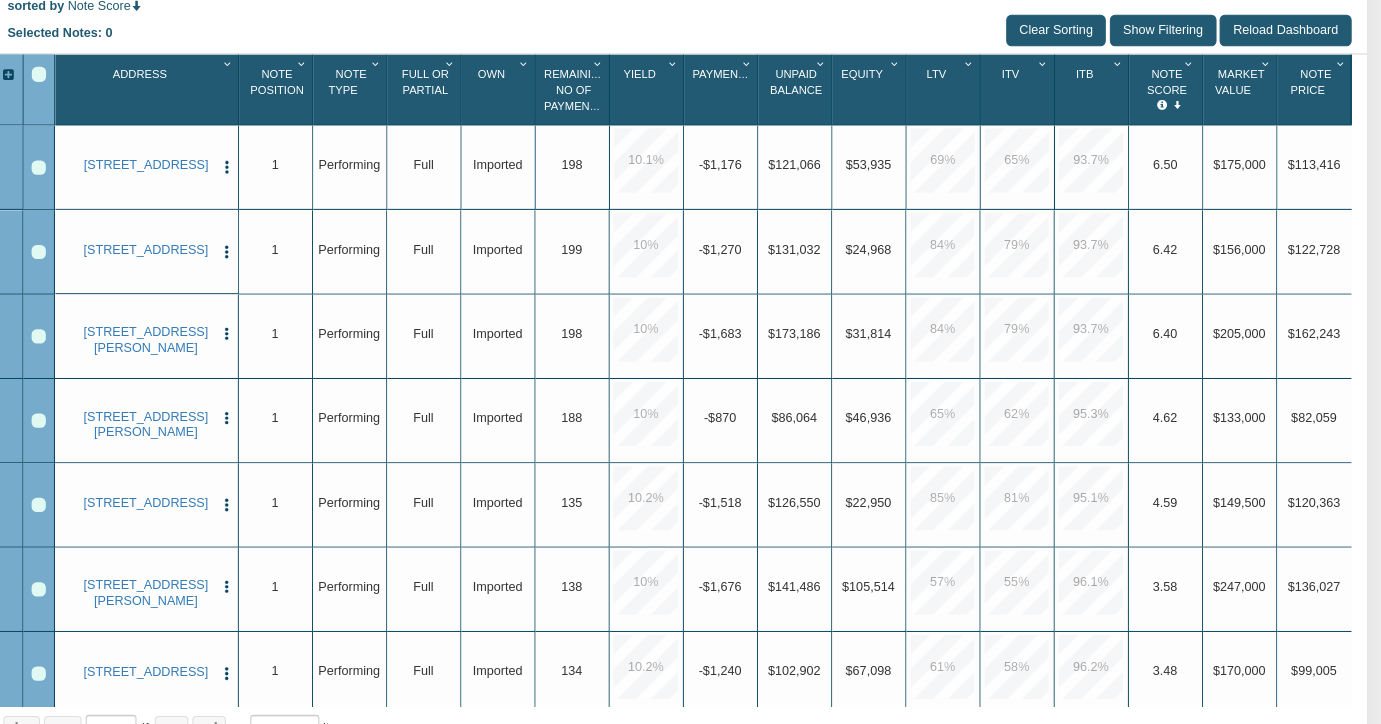 click on "Clear Sorting" at bounding box center [1061, 41] 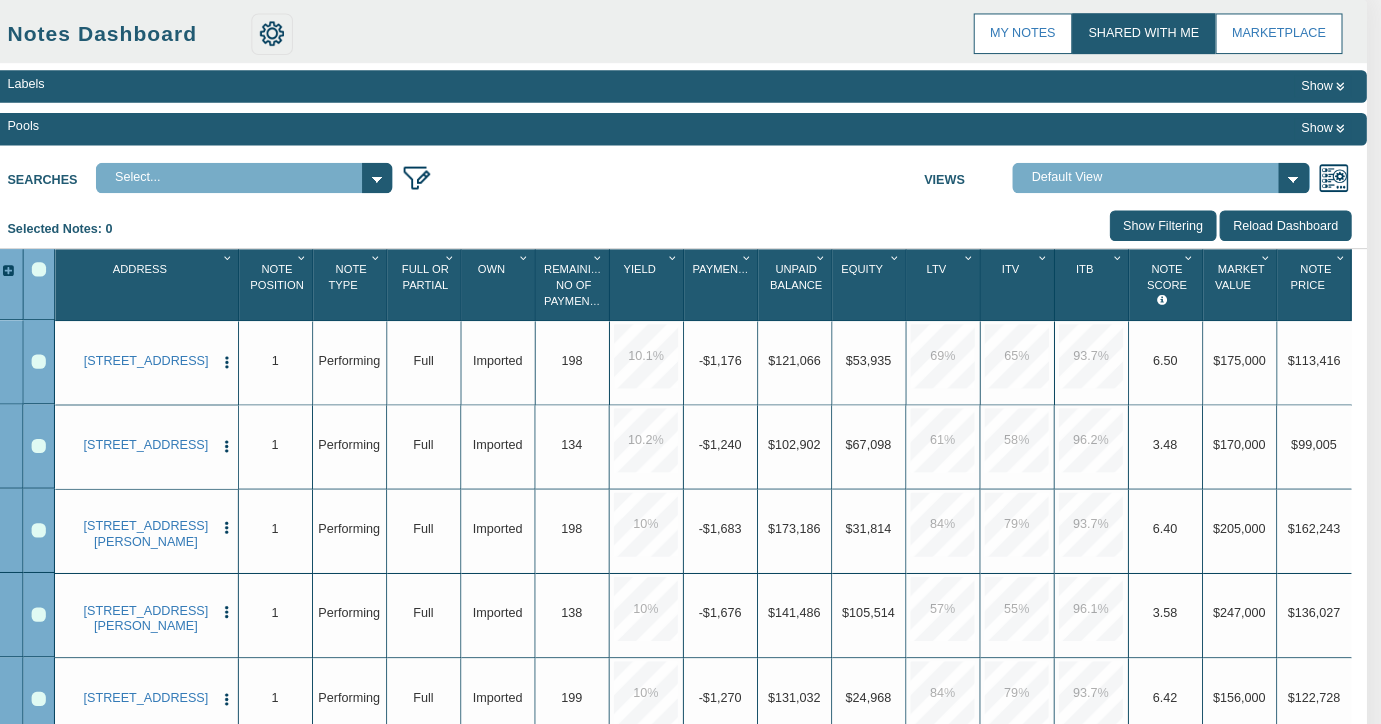 scroll, scrollTop: 133, scrollLeft: 0, axis: vertical 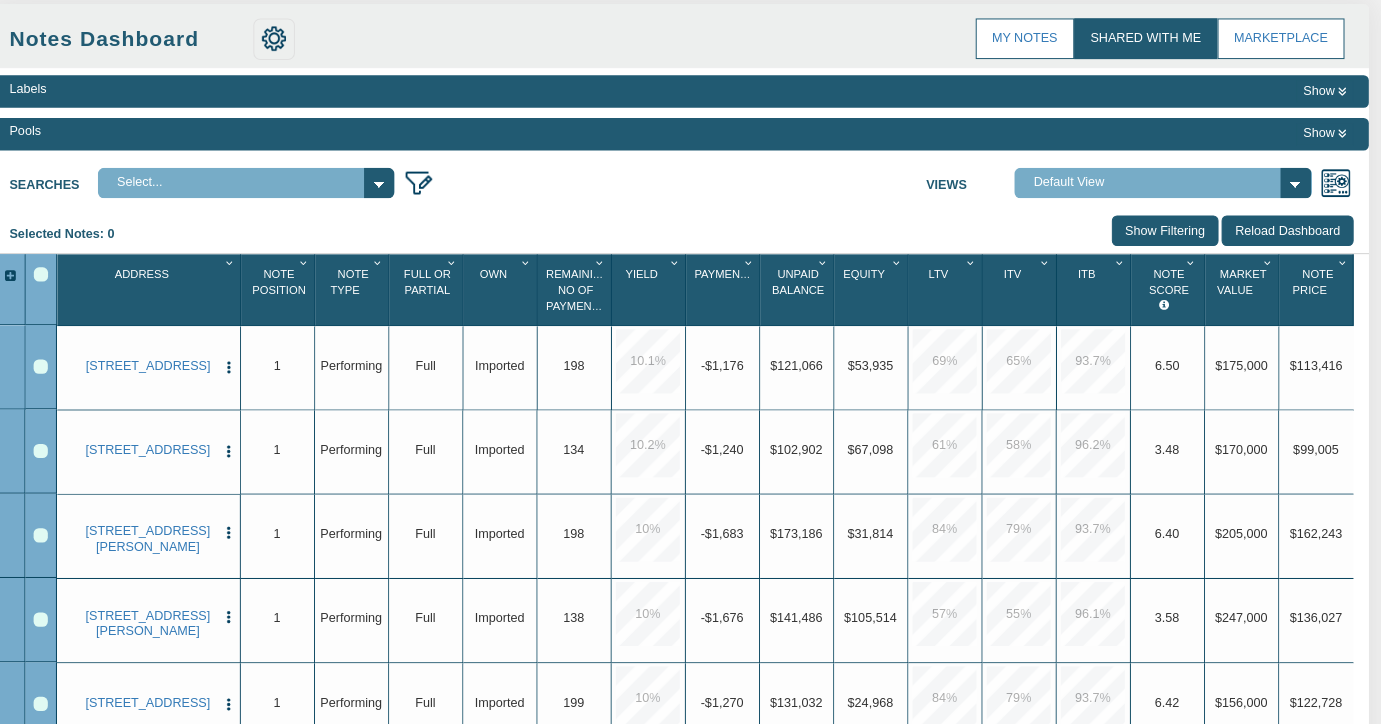 click at bounding box center (1194, 260) 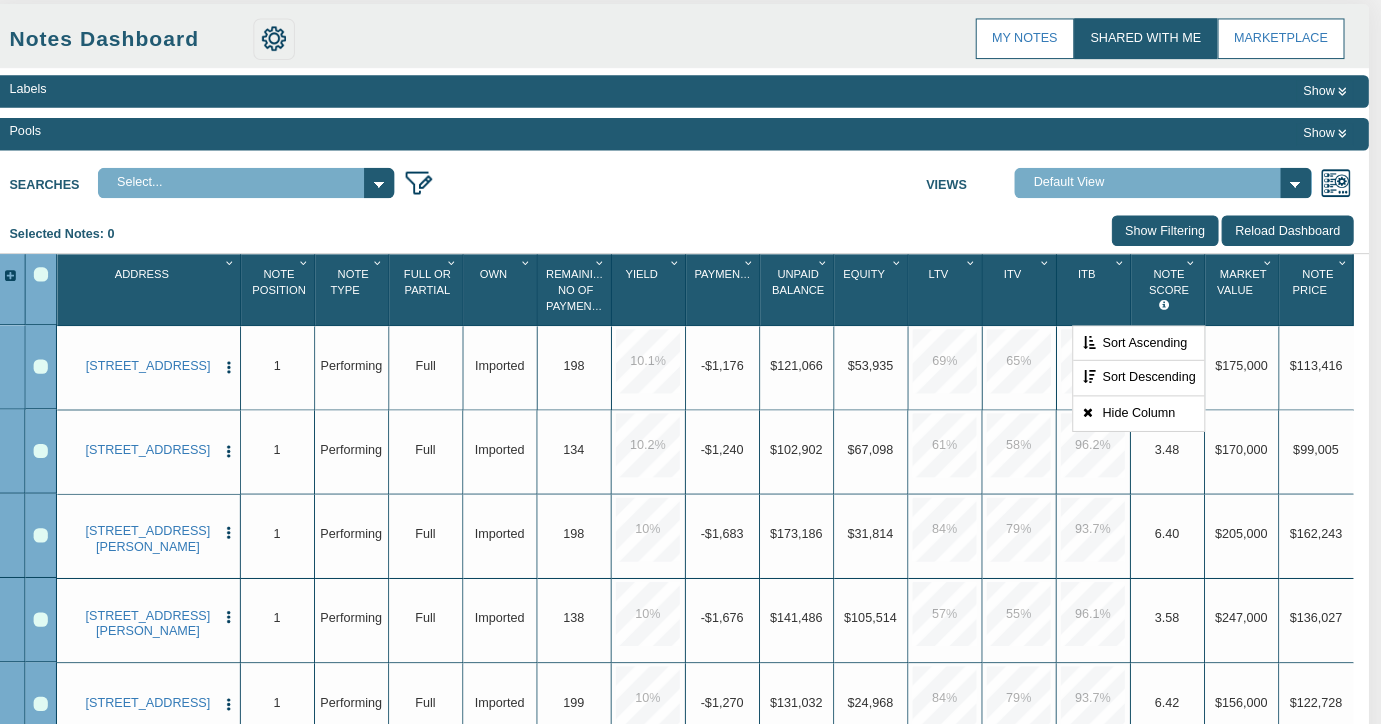 click on "Selected Notes: 0
Clear Filters
Clear Sorting
Show Filtering
Reload Dashboard" at bounding box center (690, 232) 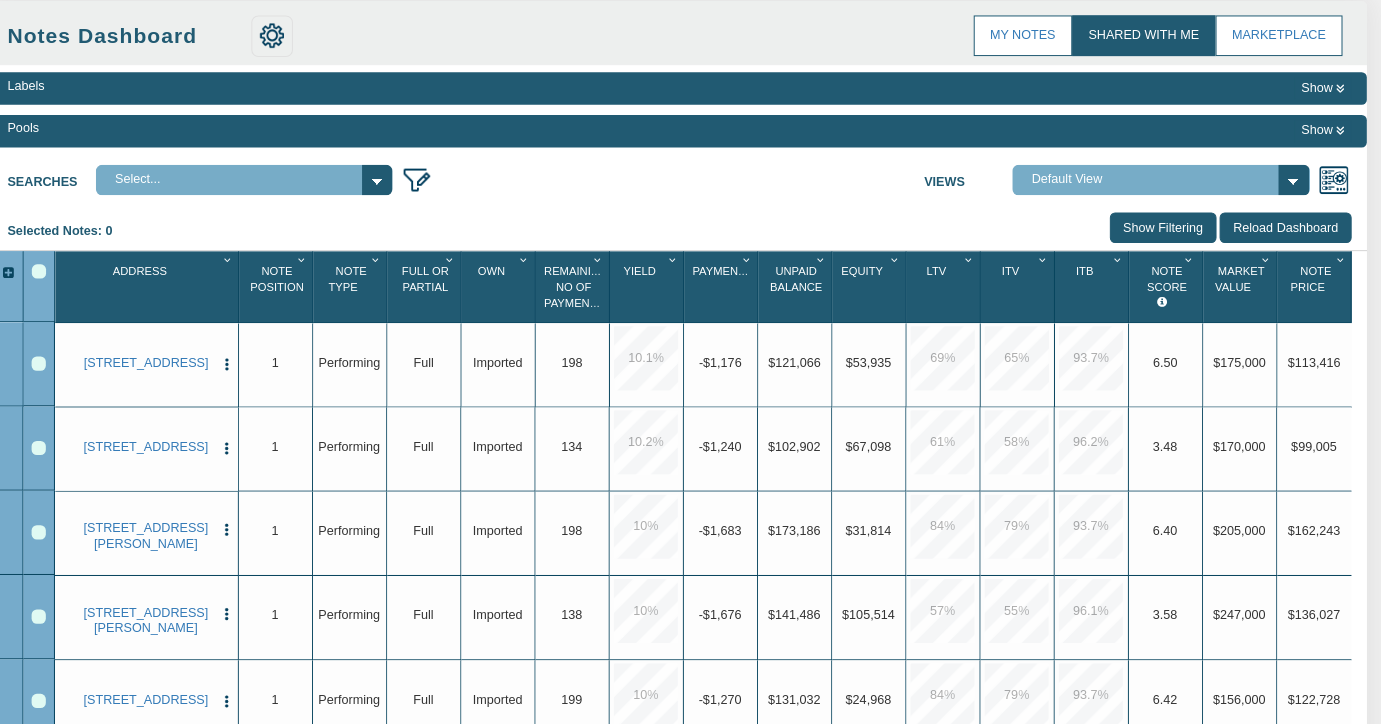 click on "Note Score" at bounding box center [1170, 278] 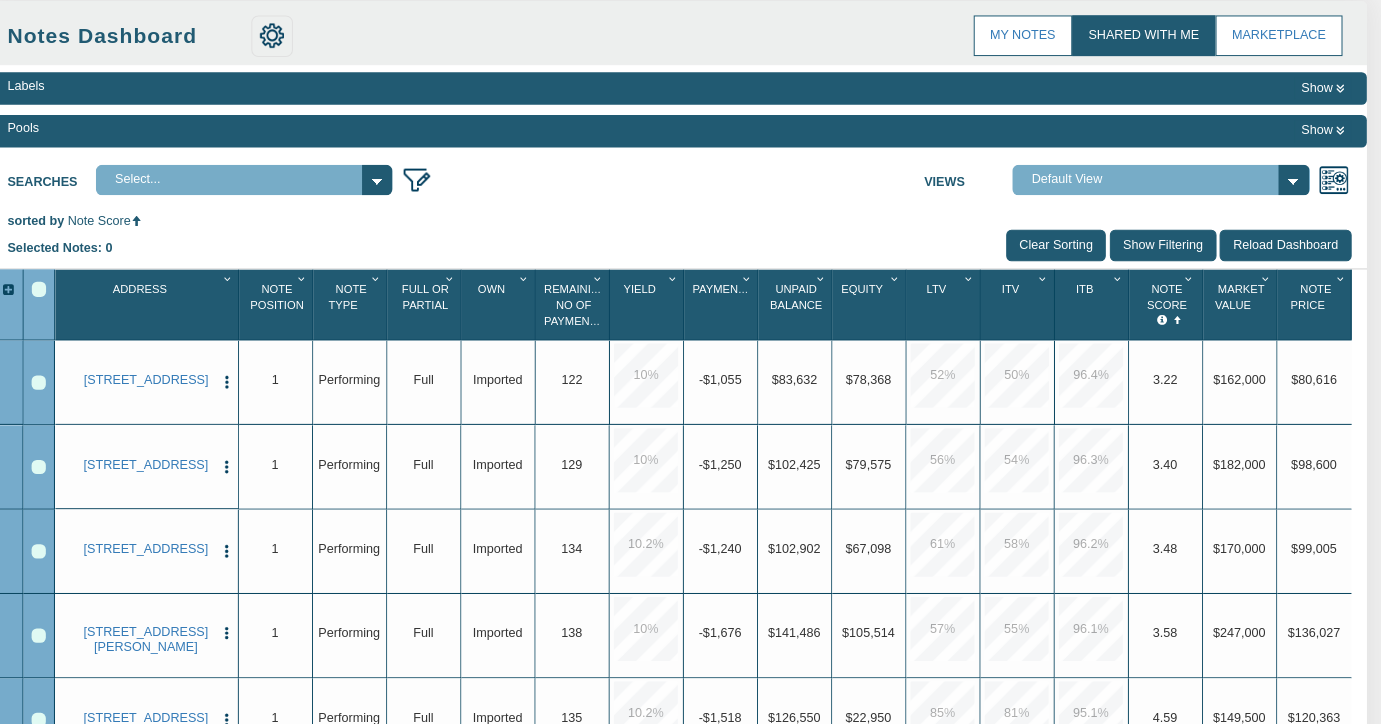 click on "Searches
Select...
Views
Default View NS Default (Colonial Funding Group) (Colonial Funding Group)" at bounding box center [690, 178] 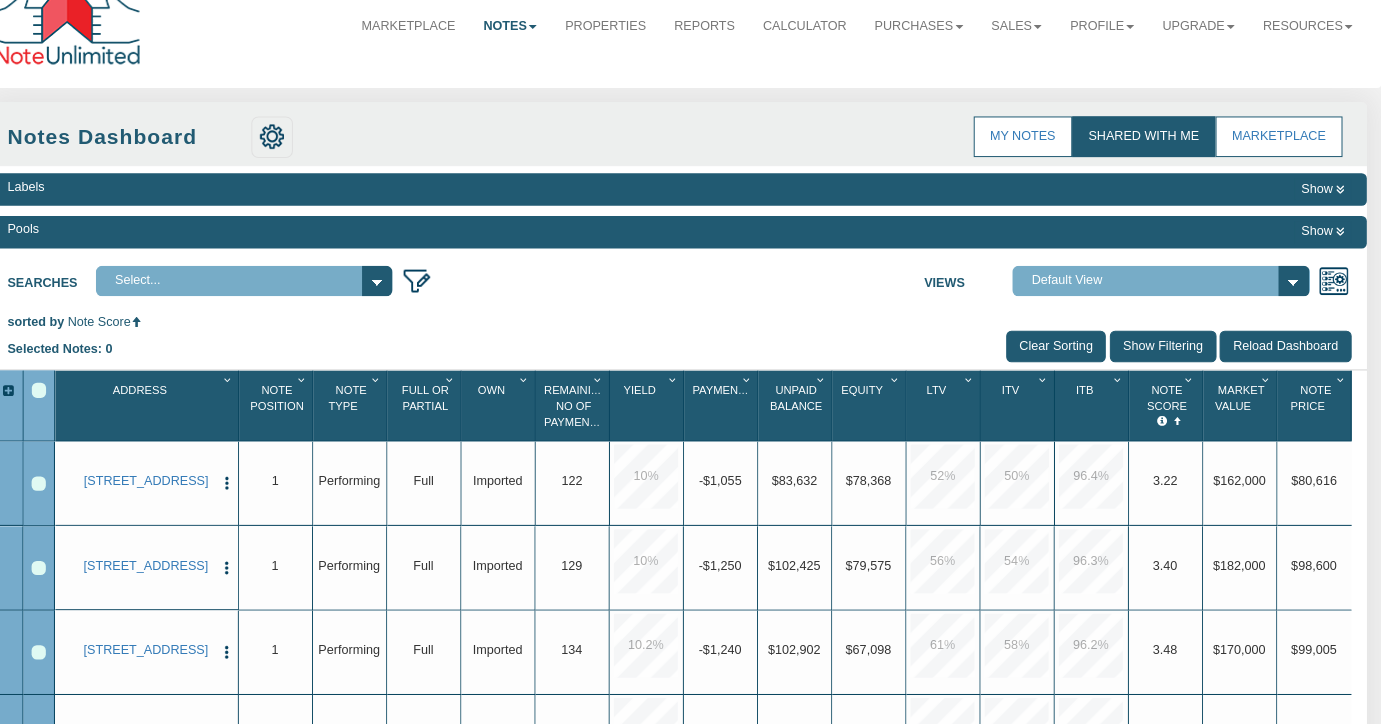 scroll, scrollTop: 0, scrollLeft: 0, axis: both 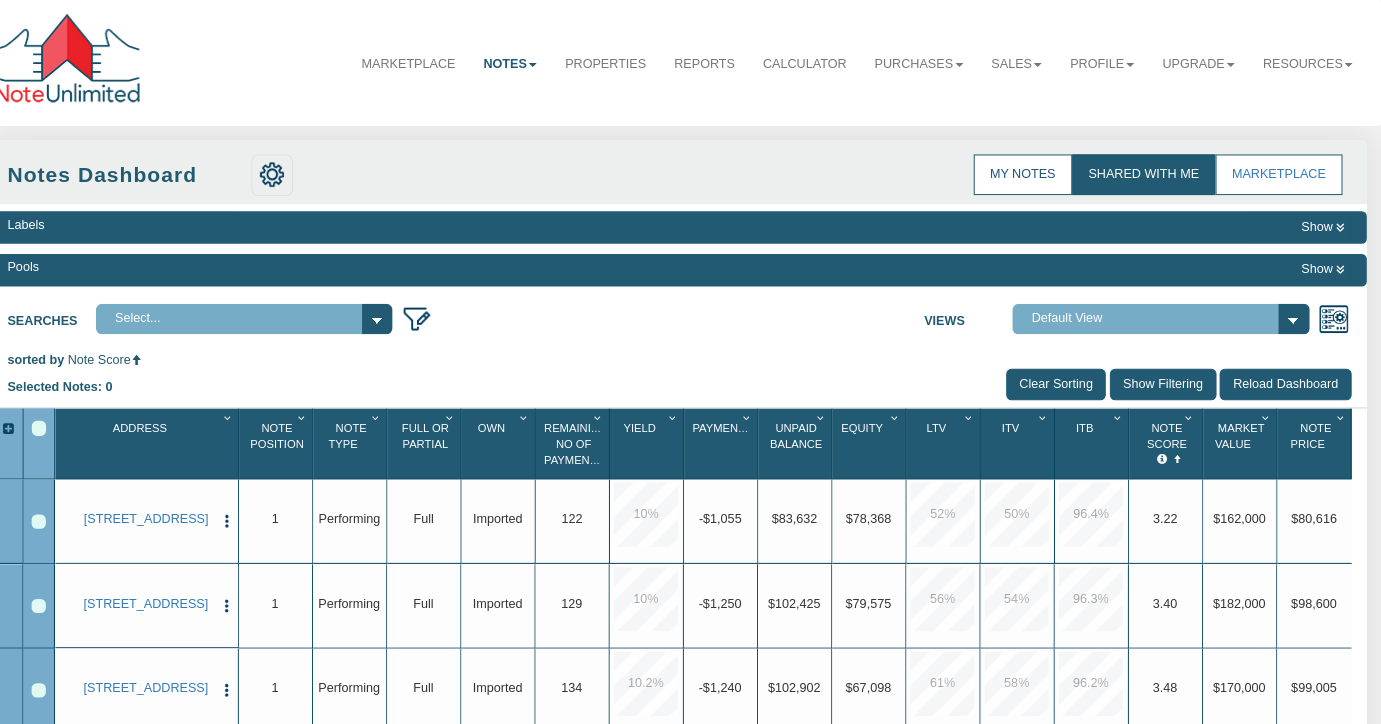 click on "My Notes" at bounding box center [1028, 172] 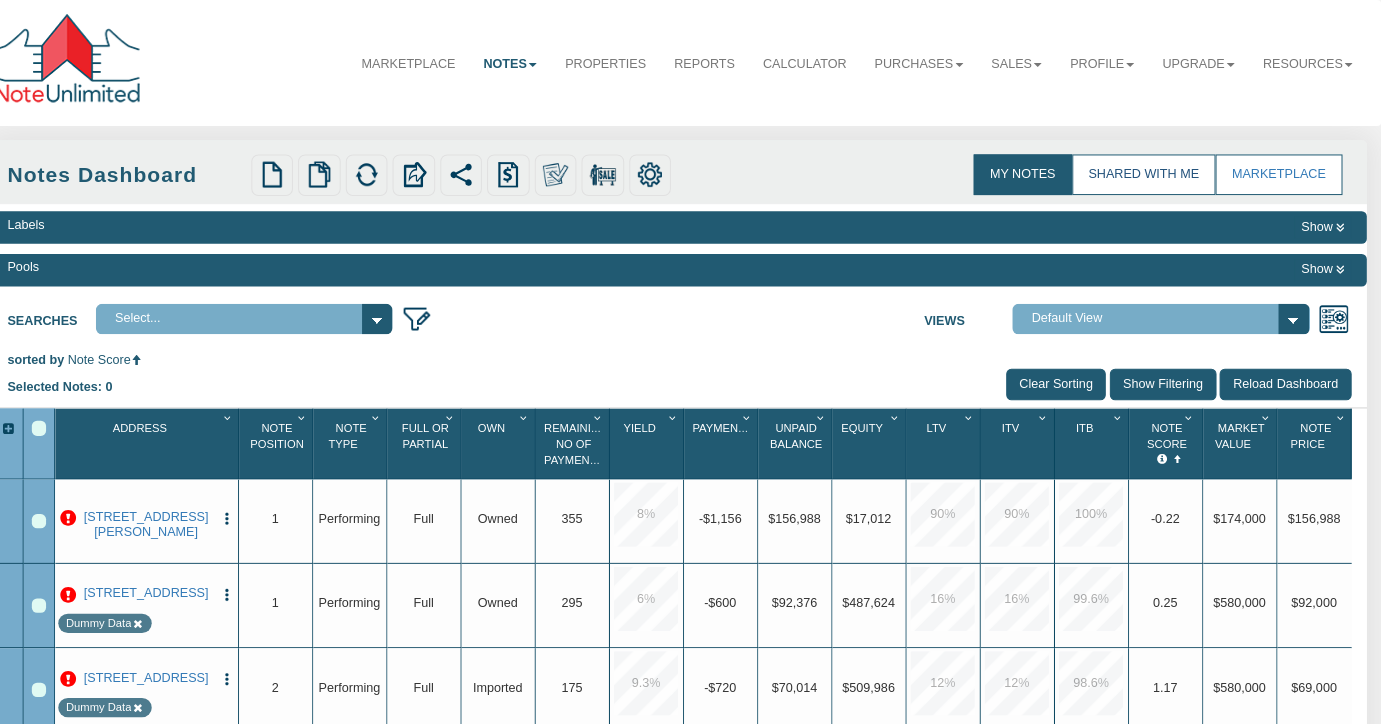 click on "Shared with Me" at bounding box center [1147, 172] 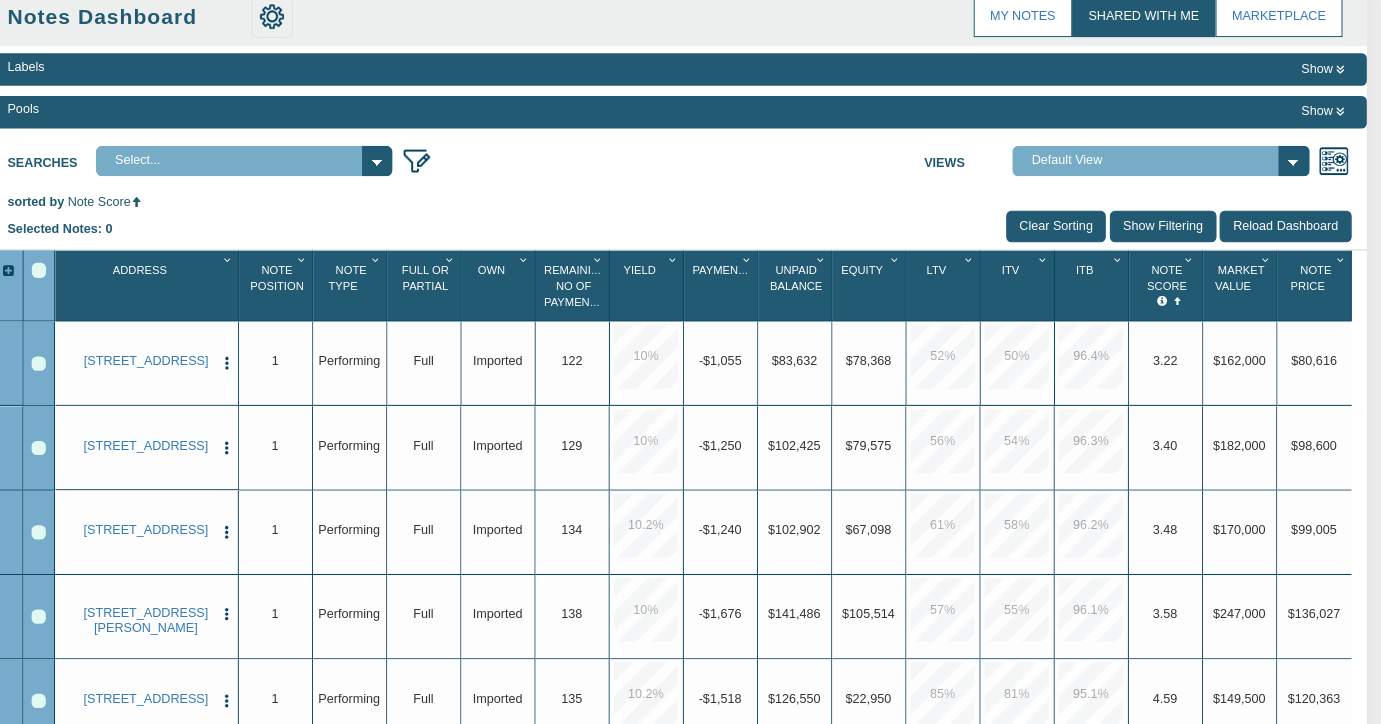 scroll, scrollTop: 147, scrollLeft: 0, axis: vertical 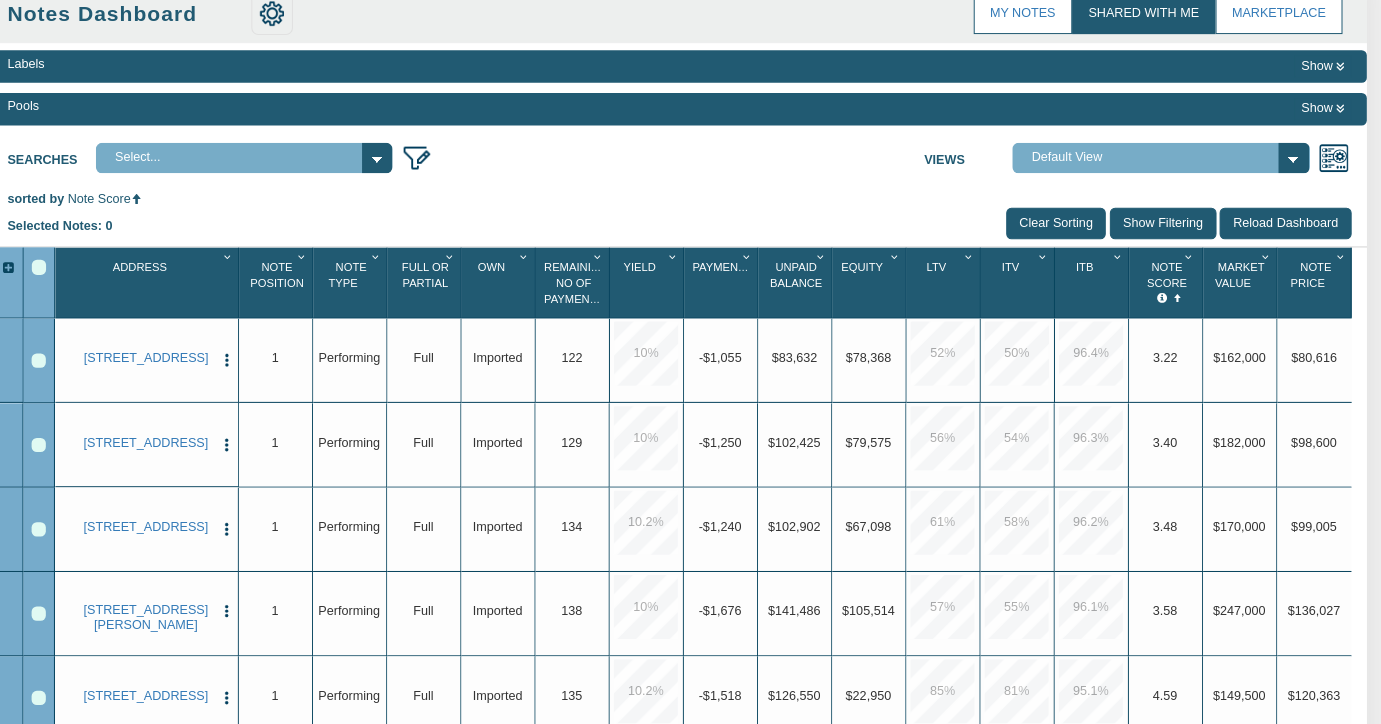 click at bounding box center [1194, 264] 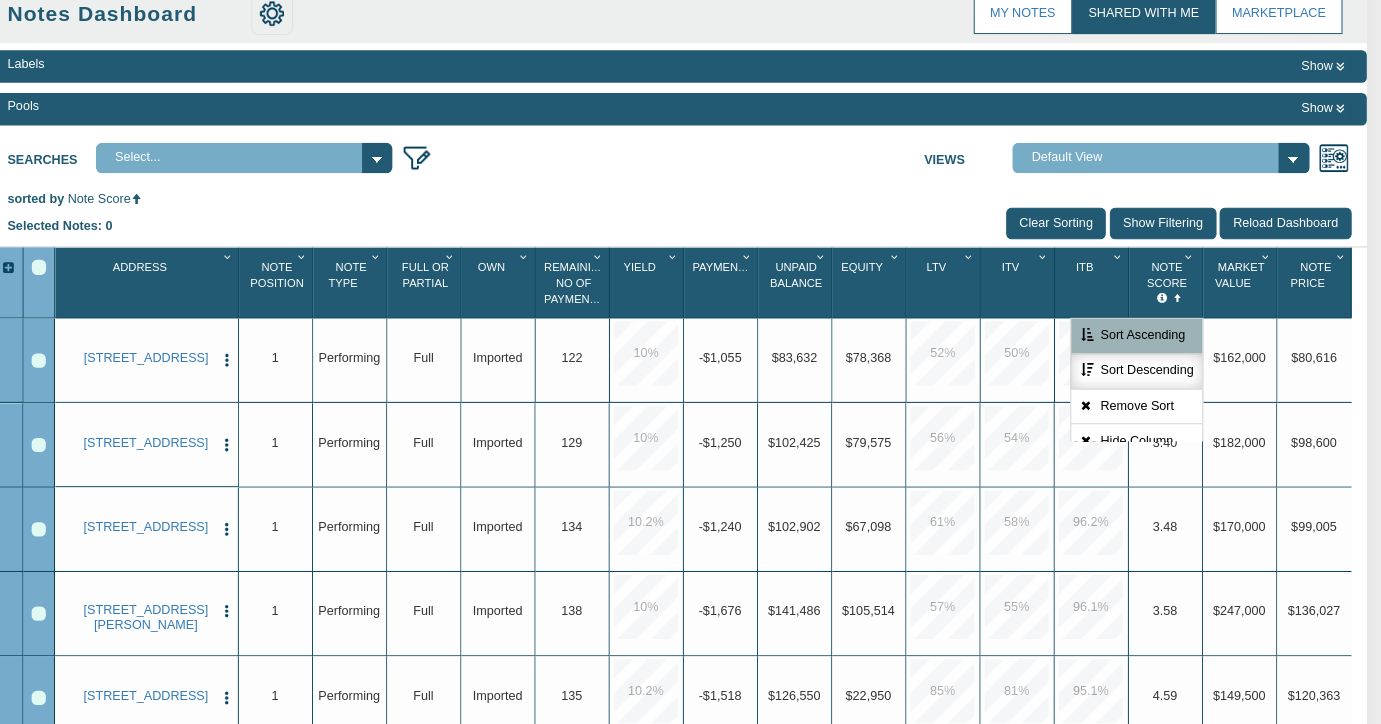 click on "Sort Descending" at bounding box center [1140, 377] 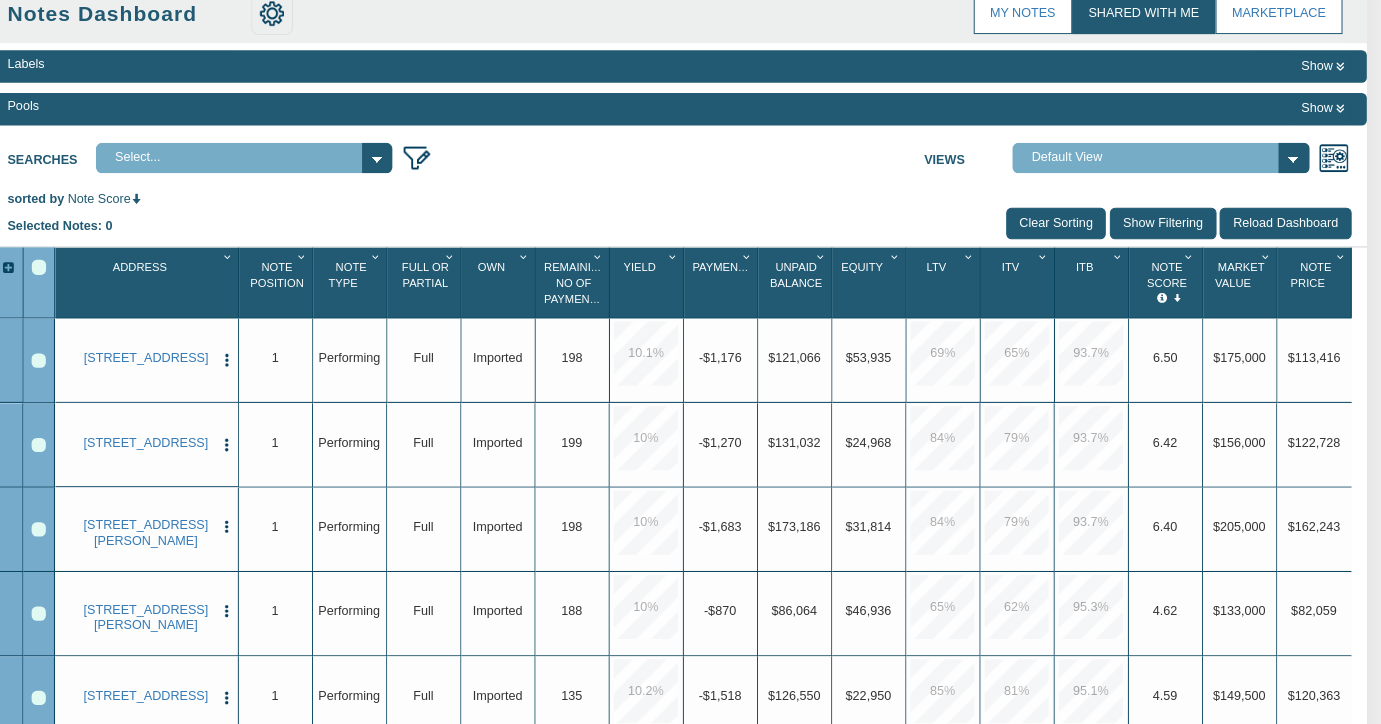 scroll, scrollTop: 113, scrollLeft: 0, axis: vertical 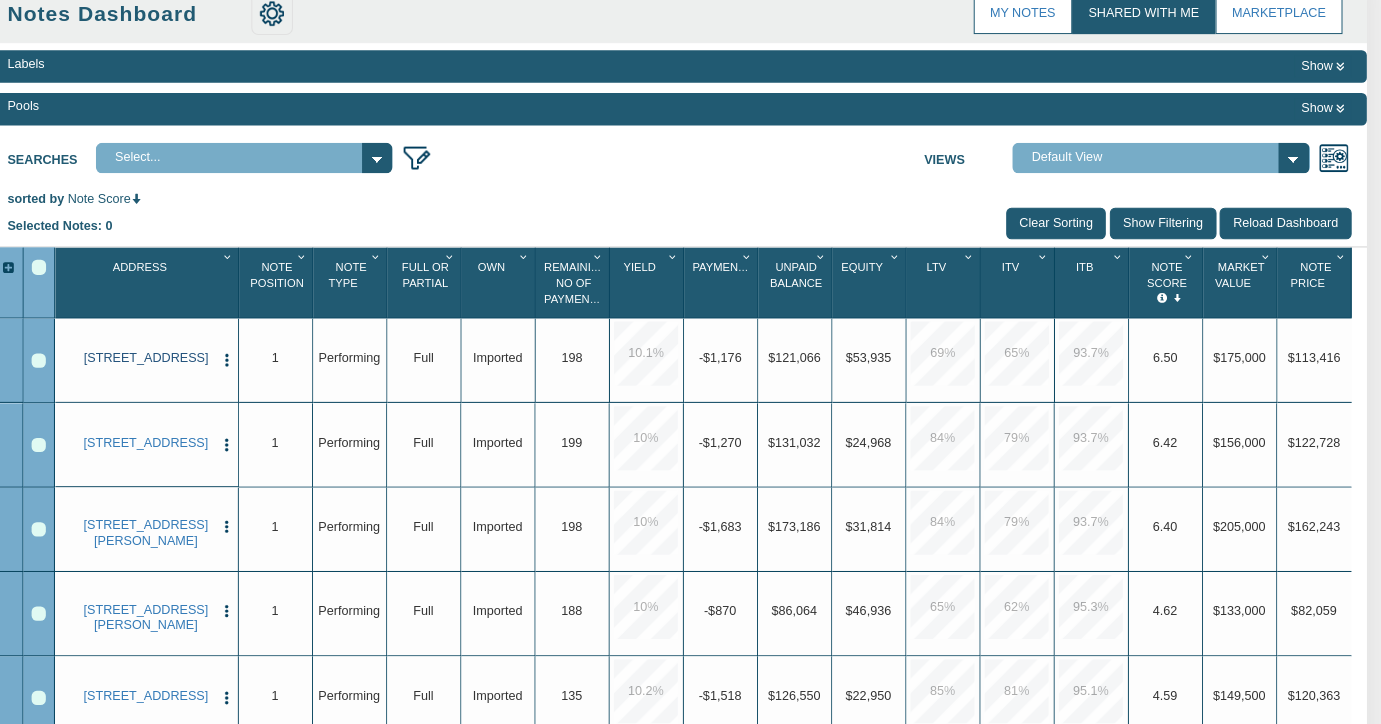 click on "[STREET_ADDRESS]" at bounding box center [165, 364] 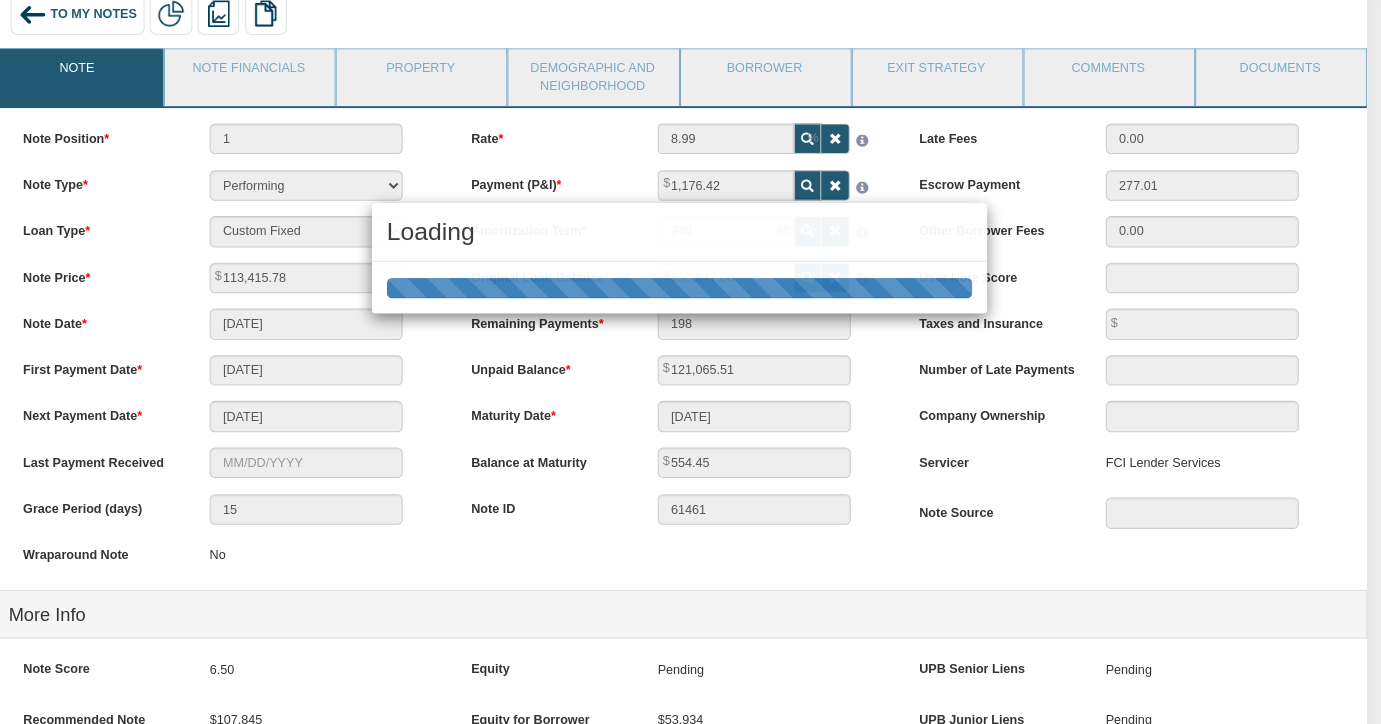 scroll, scrollTop: 0, scrollLeft: 0, axis: both 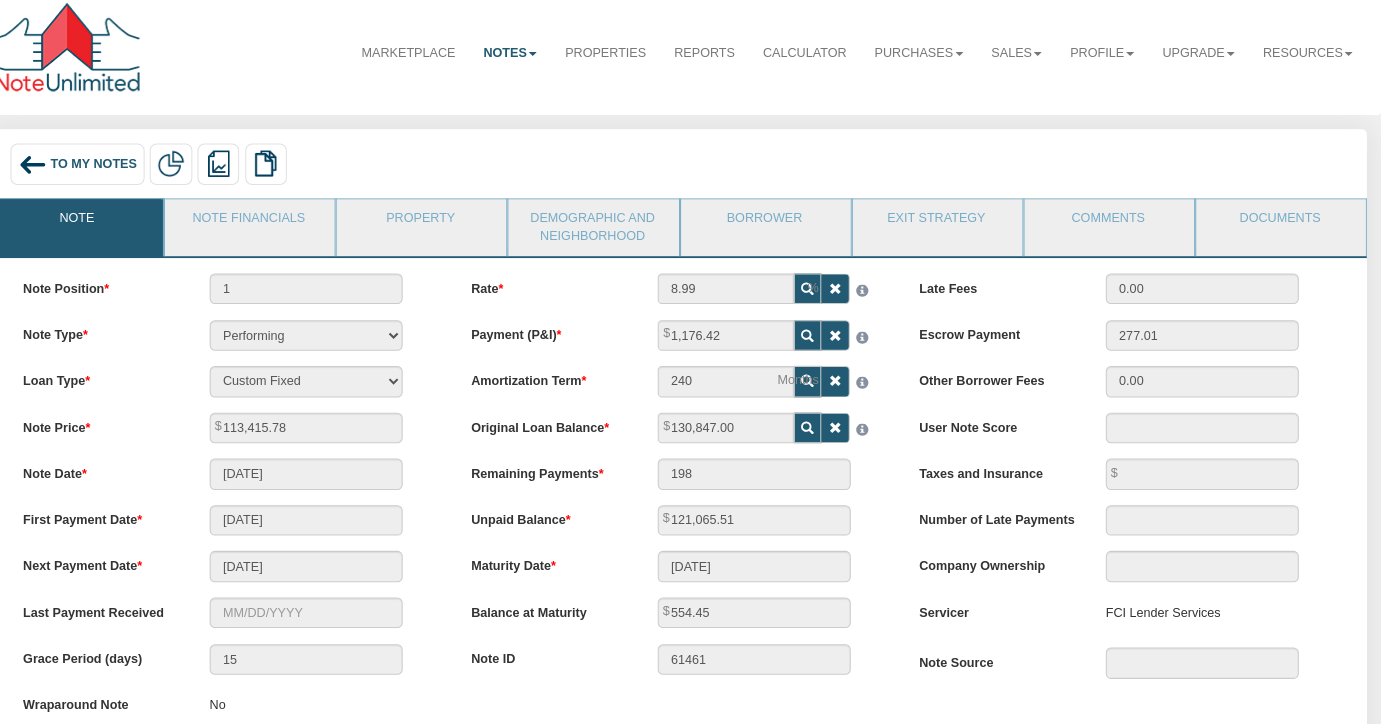 click on "To My Notes" at bounding box center (98, 172) 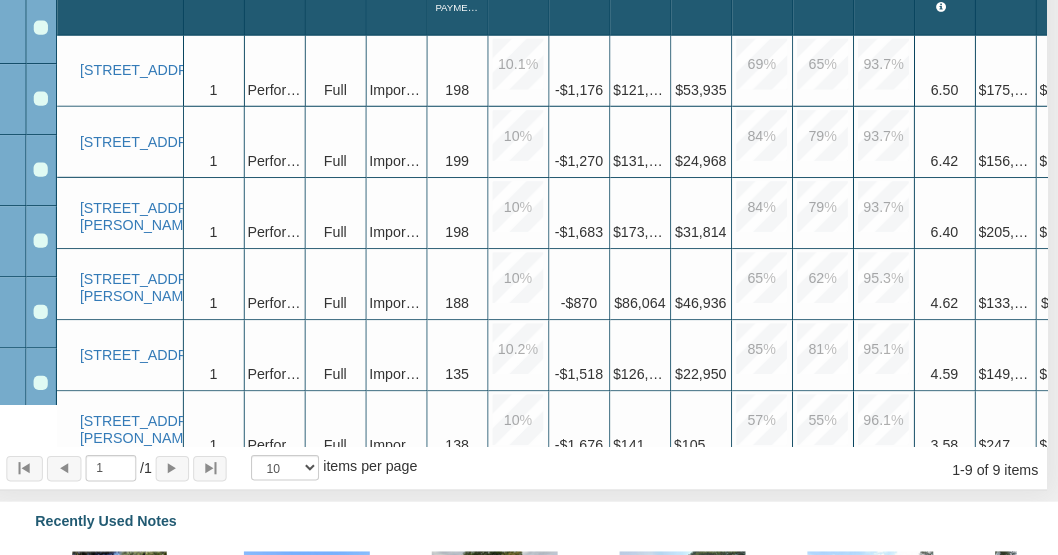 scroll, scrollTop: 460, scrollLeft: 0, axis: vertical 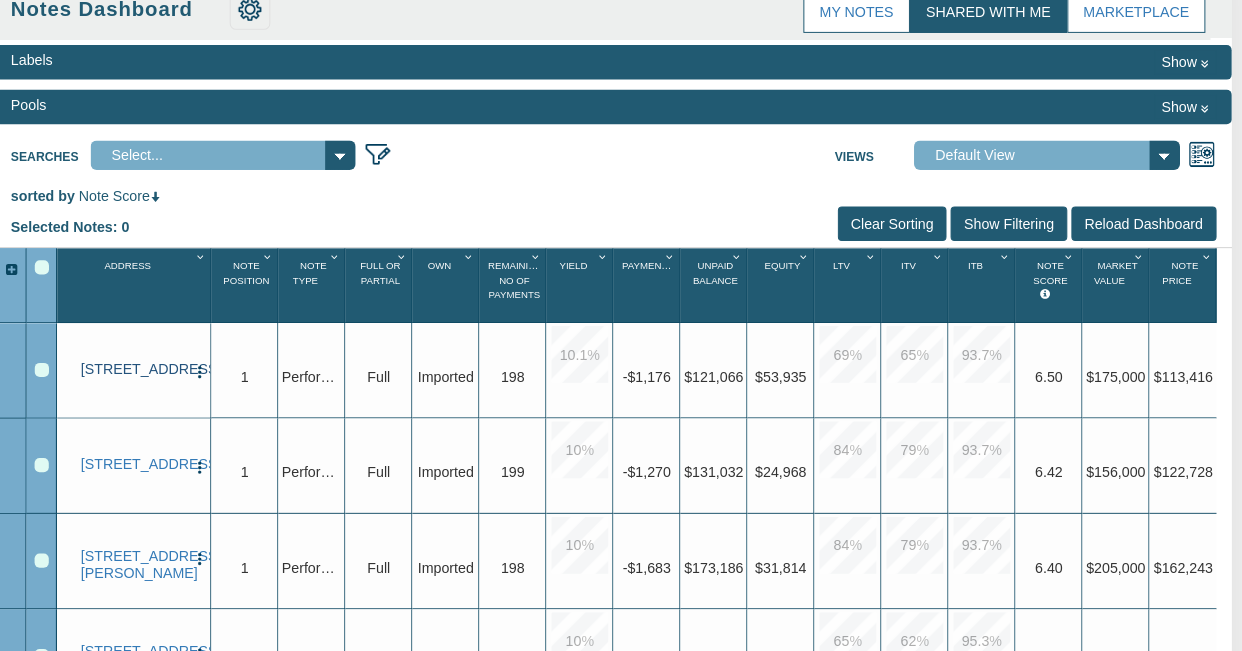 click on "[STREET_ADDRESS]" at bounding box center (148, 368) 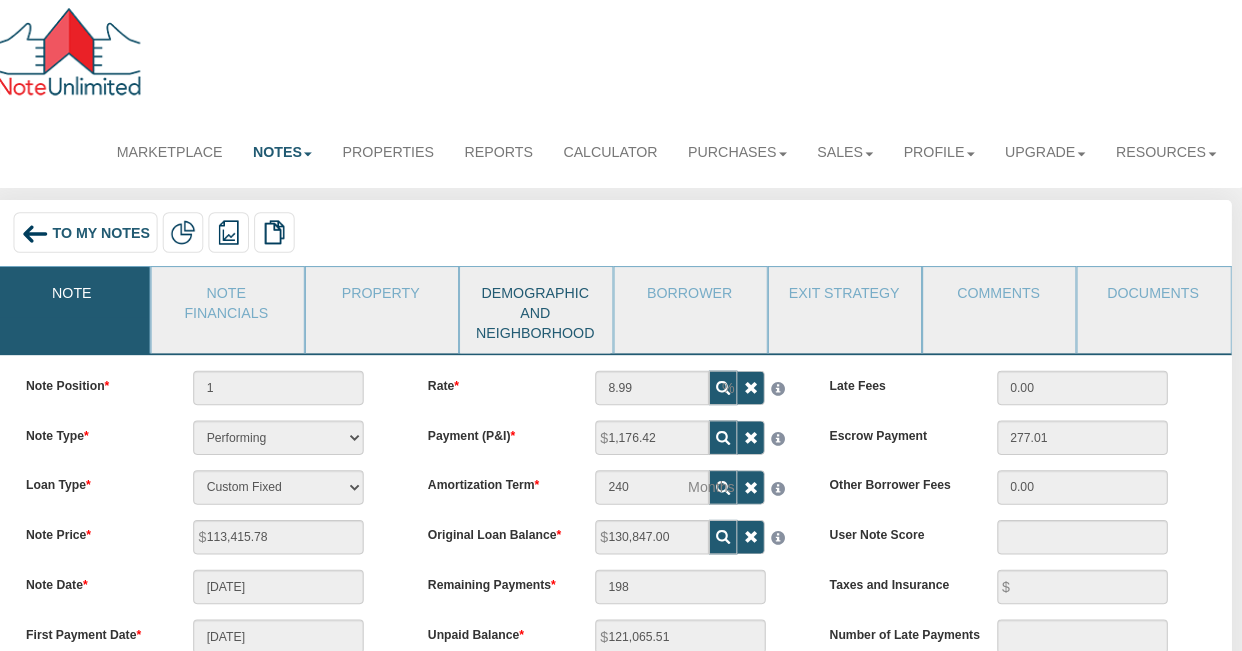 click on "Demographic and Neighborhood" at bounding box center [544, 309] 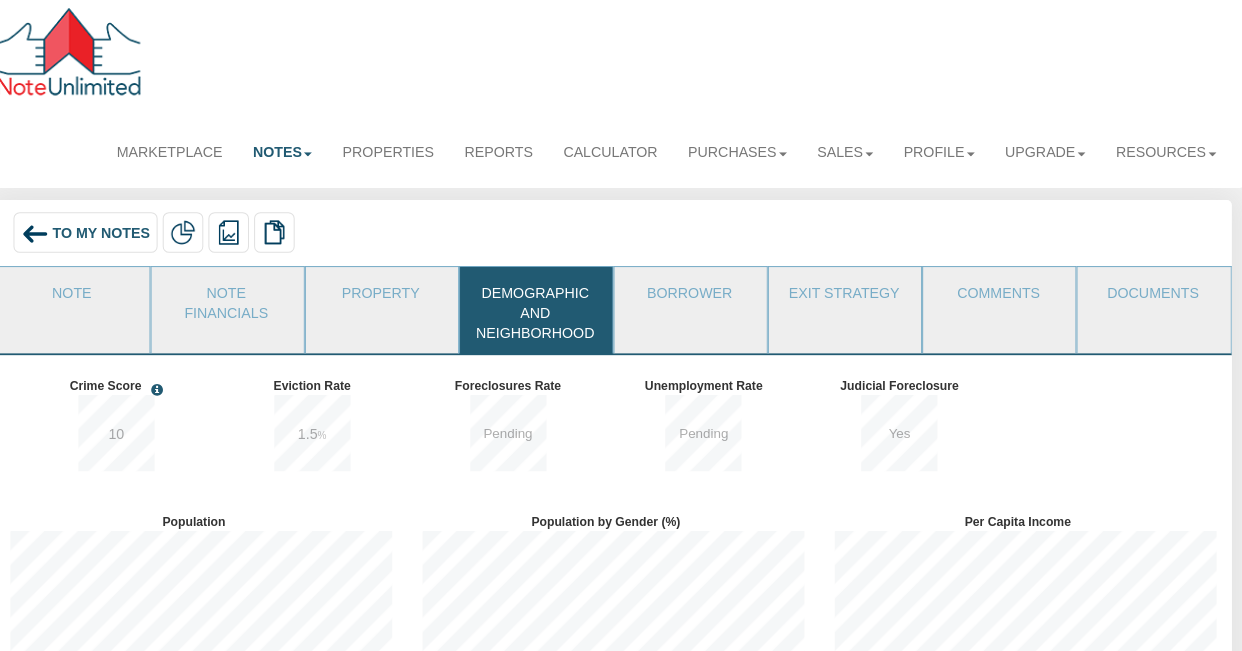 scroll, scrollTop: 999775, scrollLeft: 999594, axis: both 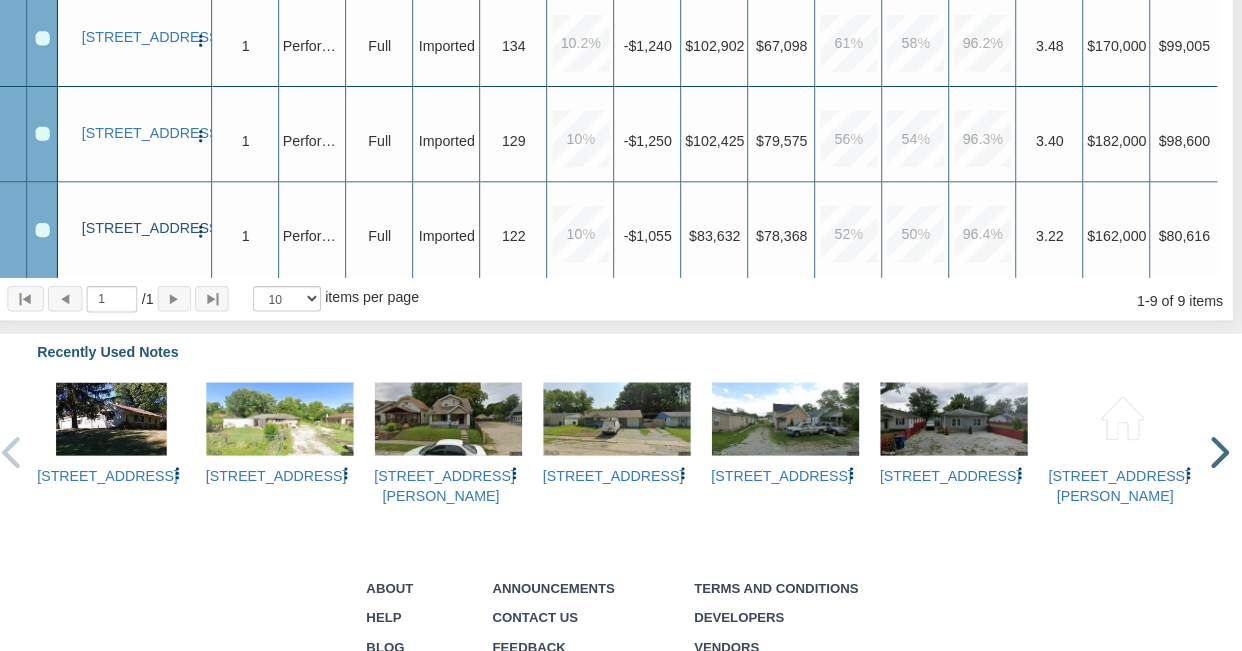 click on "[STREET_ADDRESS]" at bounding box center [148, 225] 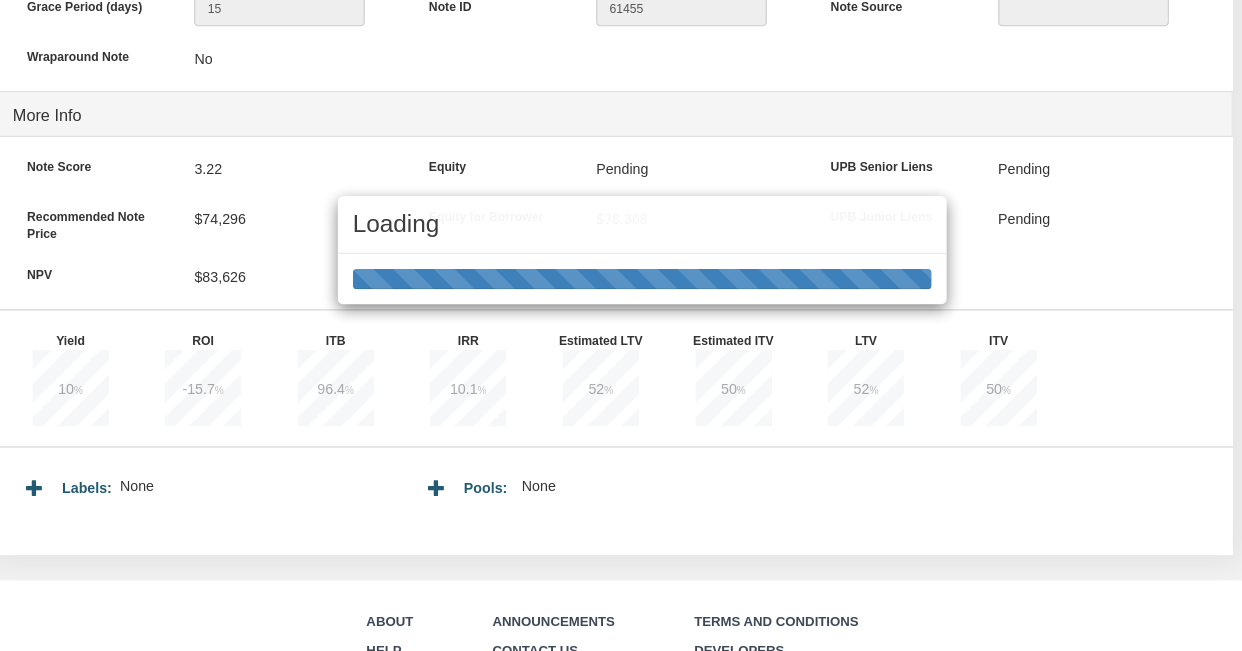 scroll, scrollTop: 0, scrollLeft: 0, axis: both 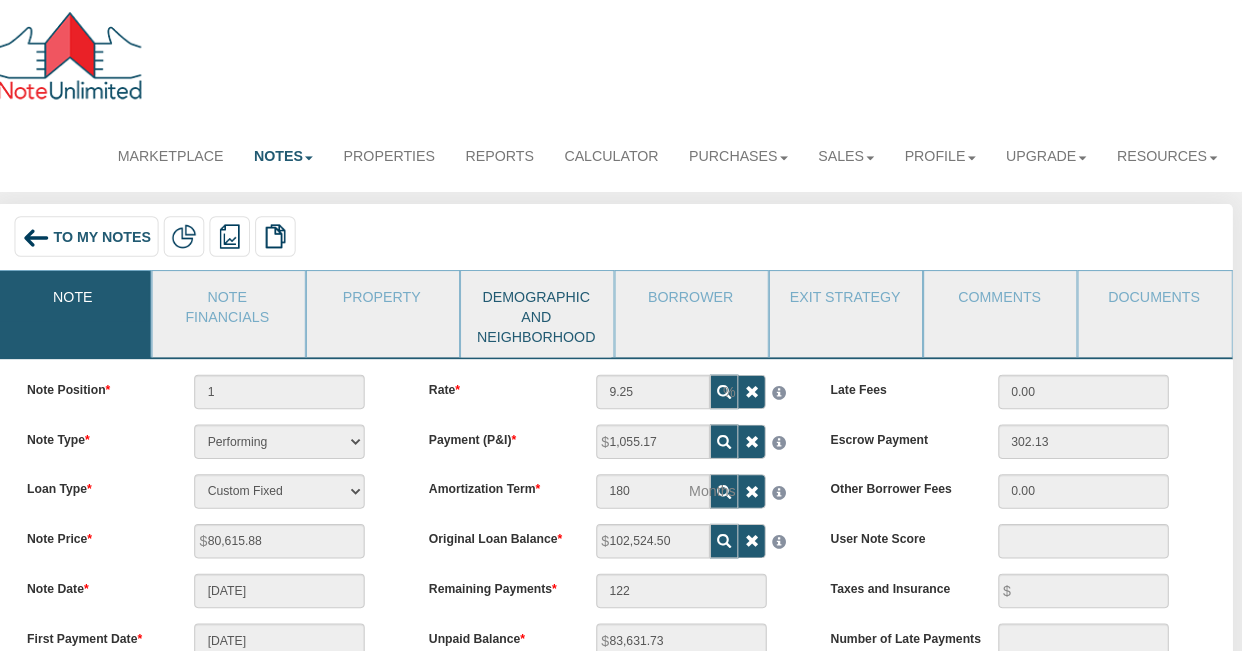 click on "Demographic and Neighborhood" at bounding box center [544, 309] 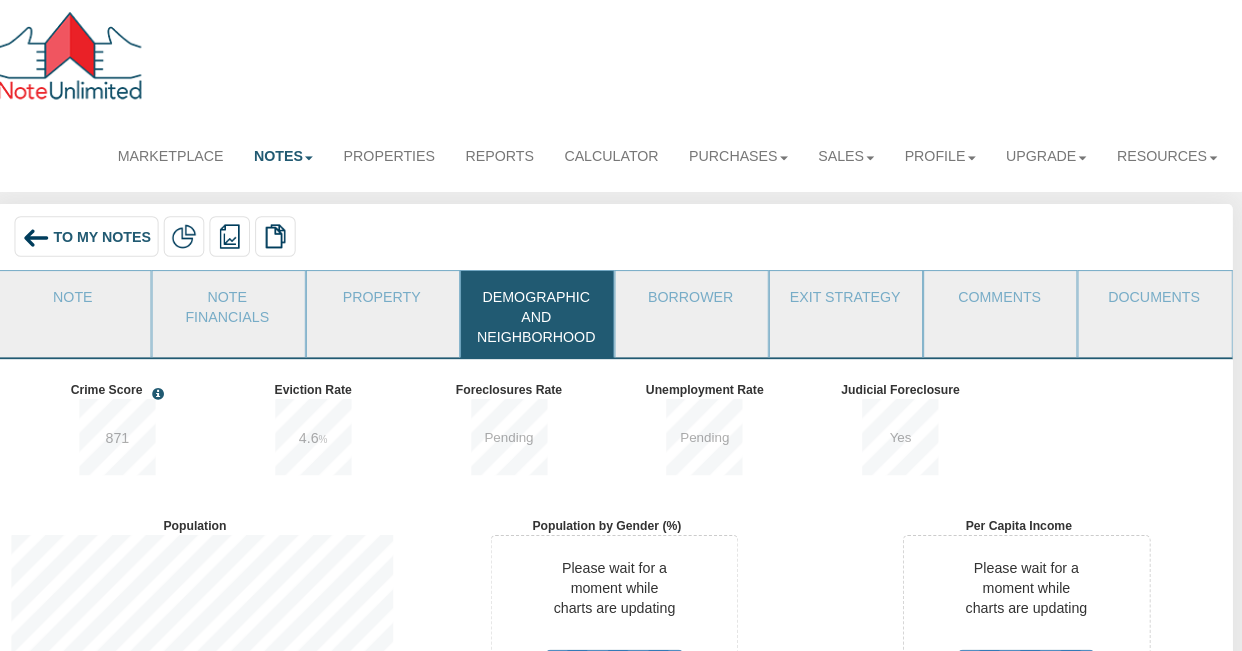 scroll, scrollTop: 999775, scrollLeft: 999594, axis: both 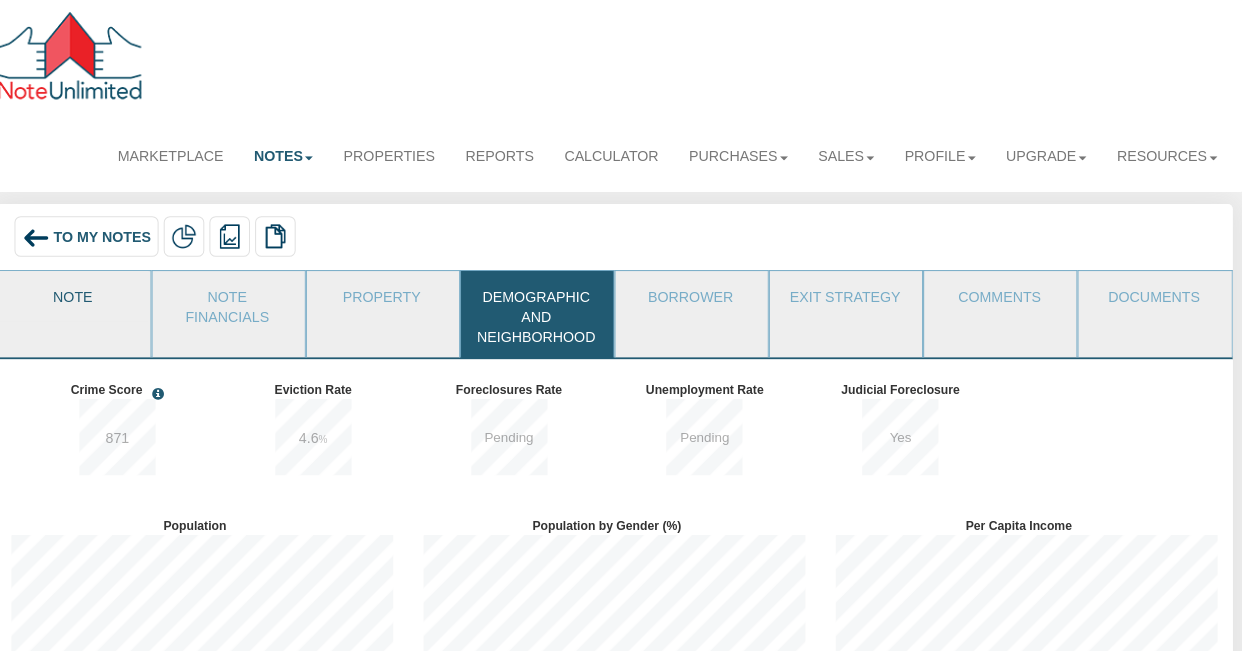 click on "Note" at bounding box center [87, 292] 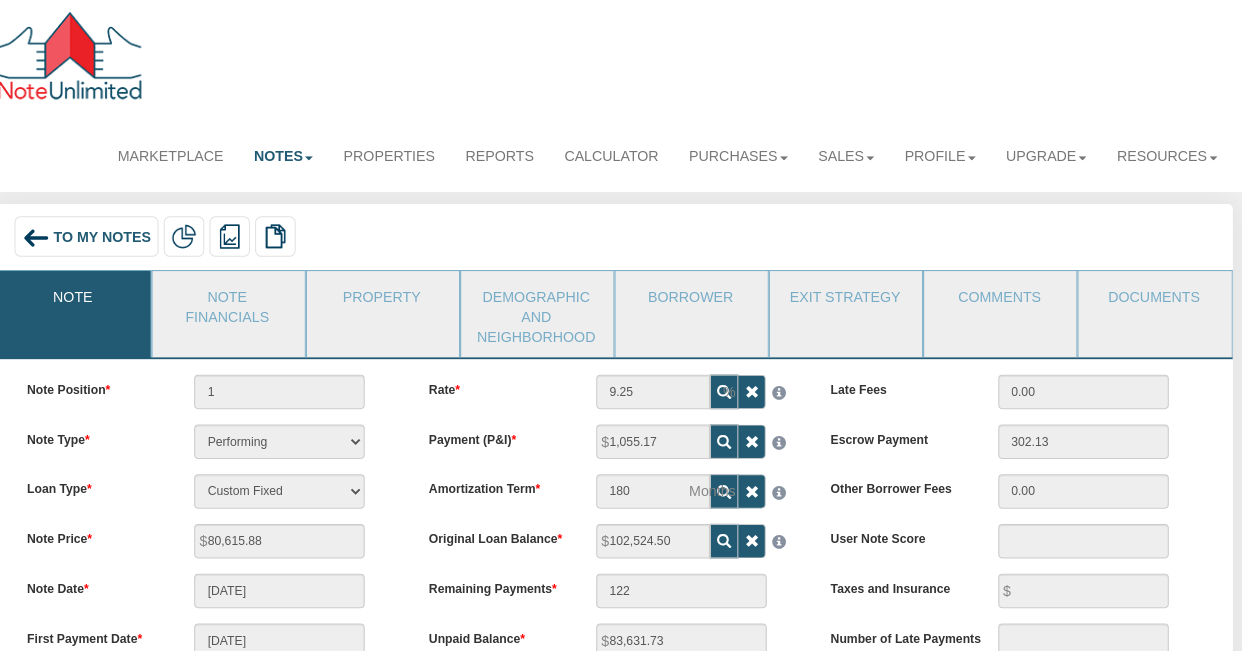 click on "To My Notes" at bounding box center (101, 233) 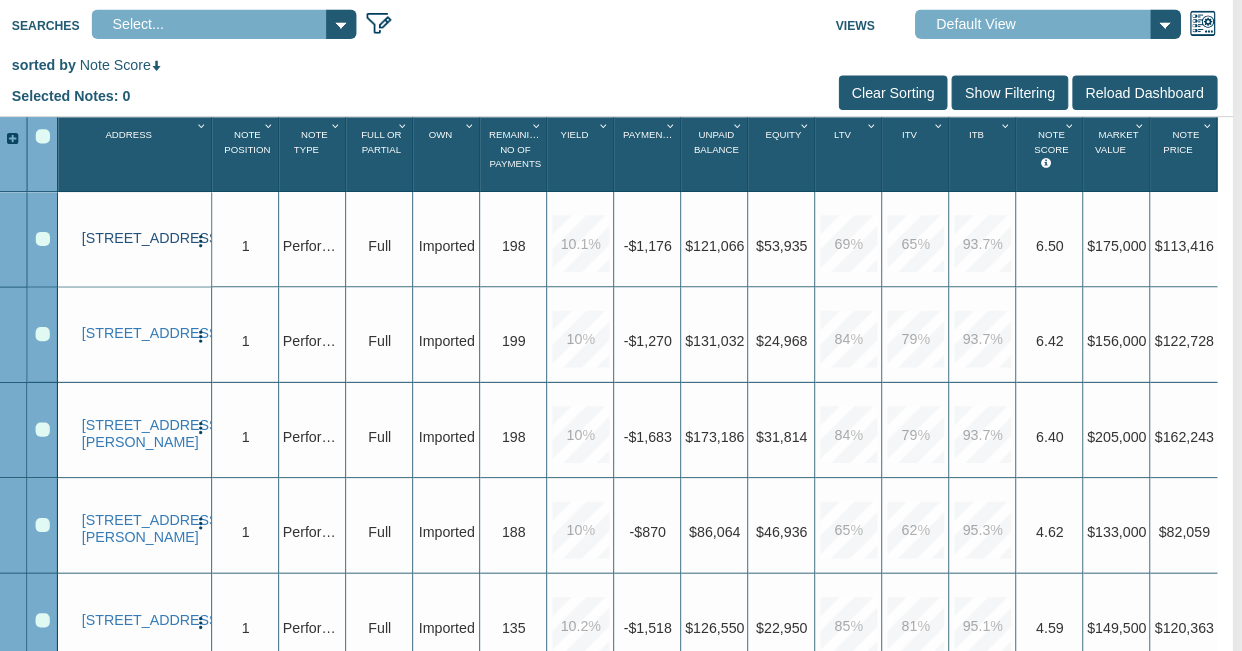 click on "[STREET_ADDRESS]" at bounding box center (148, 245) 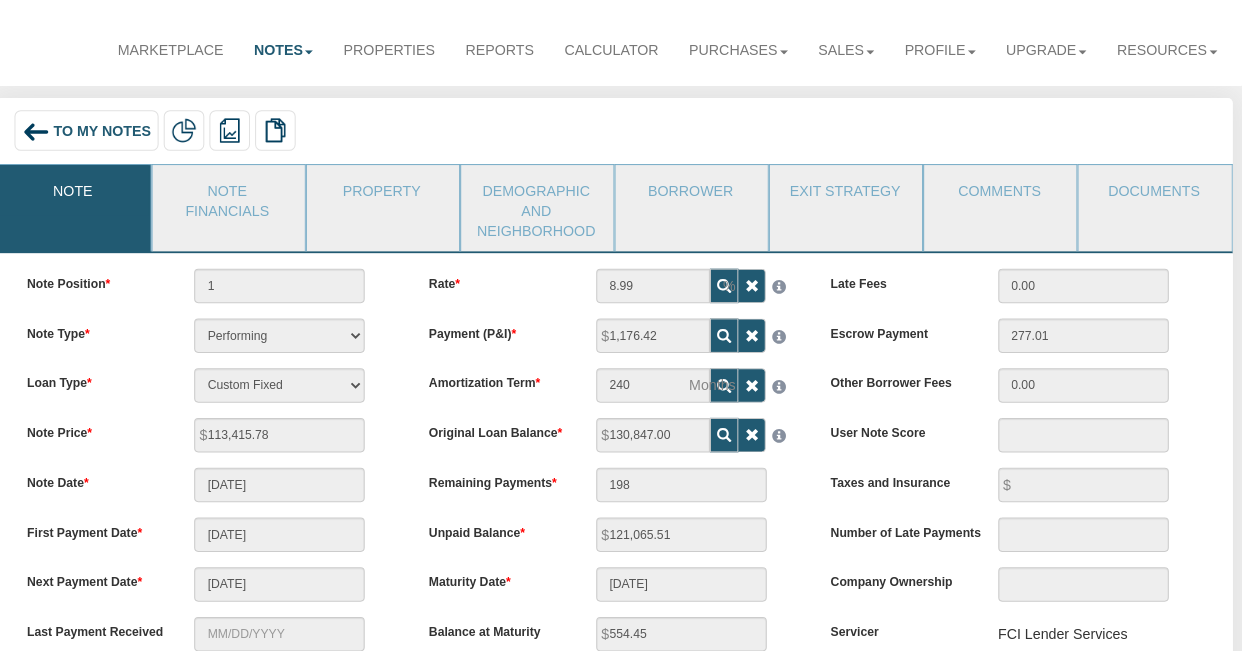 scroll, scrollTop: 95, scrollLeft: 0, axis: vertical 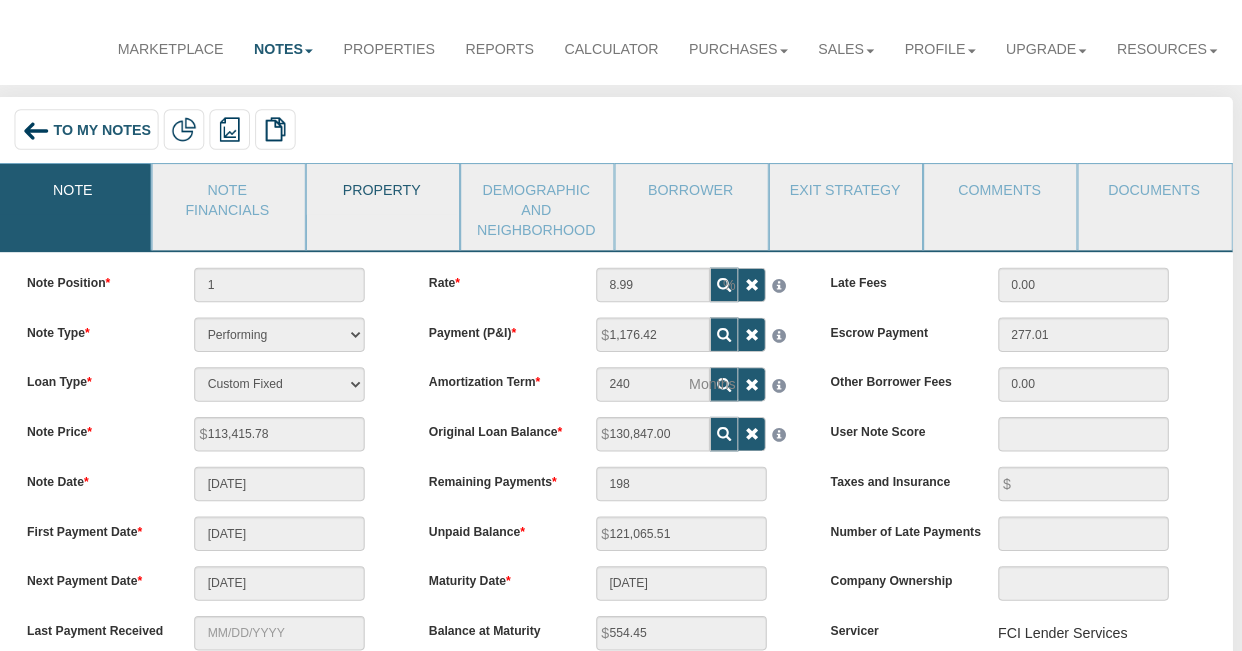 click on "Property" at bounding box center (392, 197) 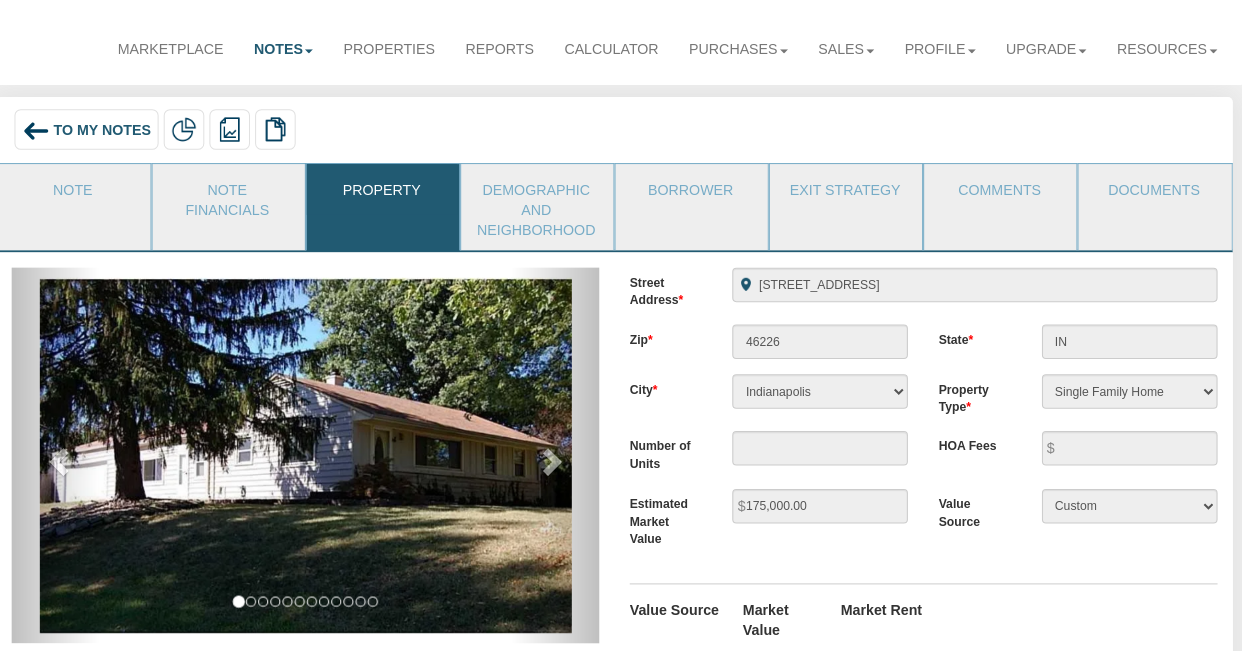 scroll, scrollTop: 394, scrollLeft: 0, axis: vertical 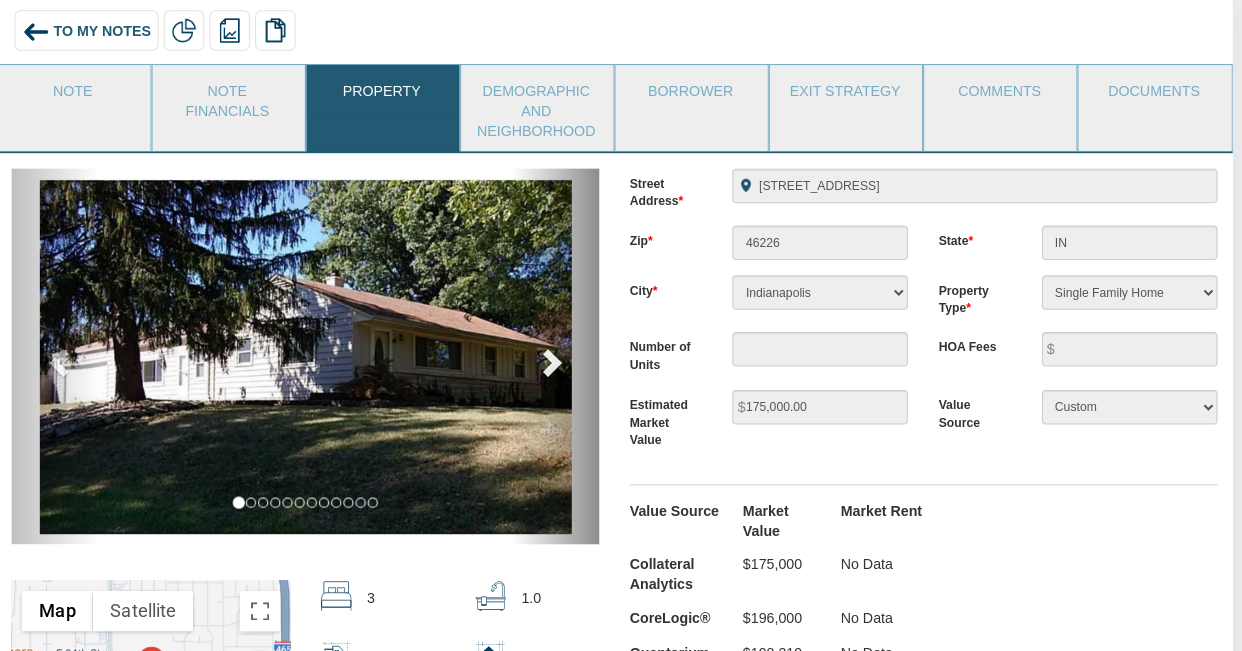 click at bounding box center (558, 366) 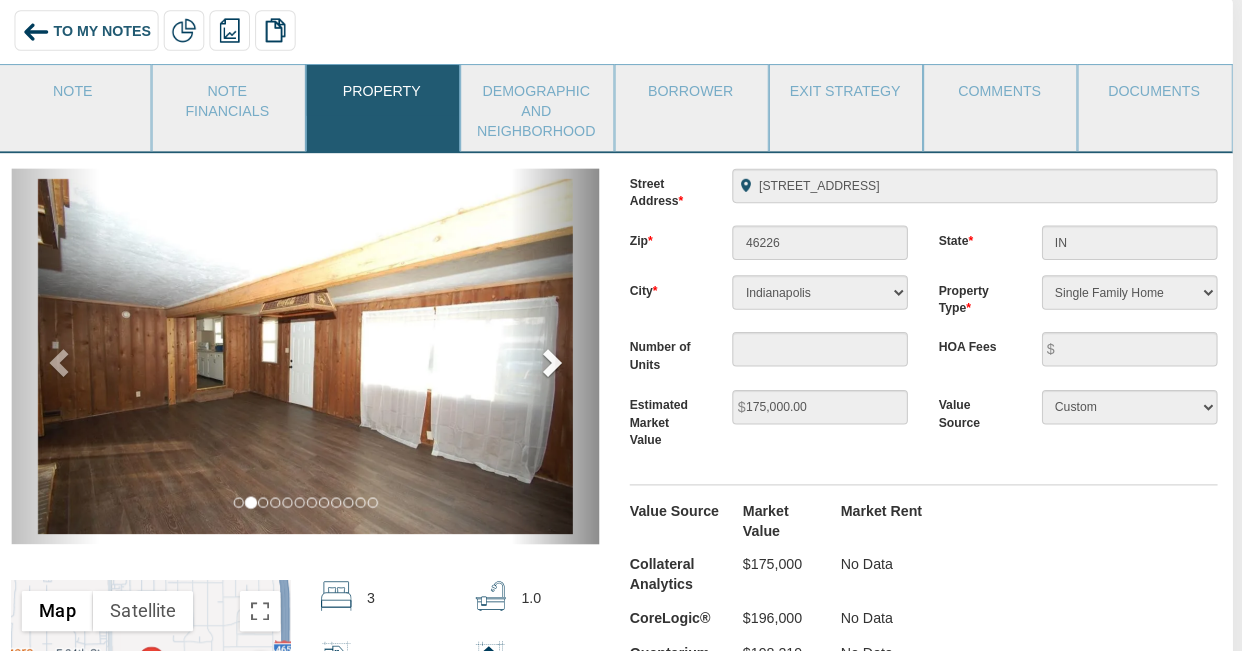 click at bounding box center (558, 366) 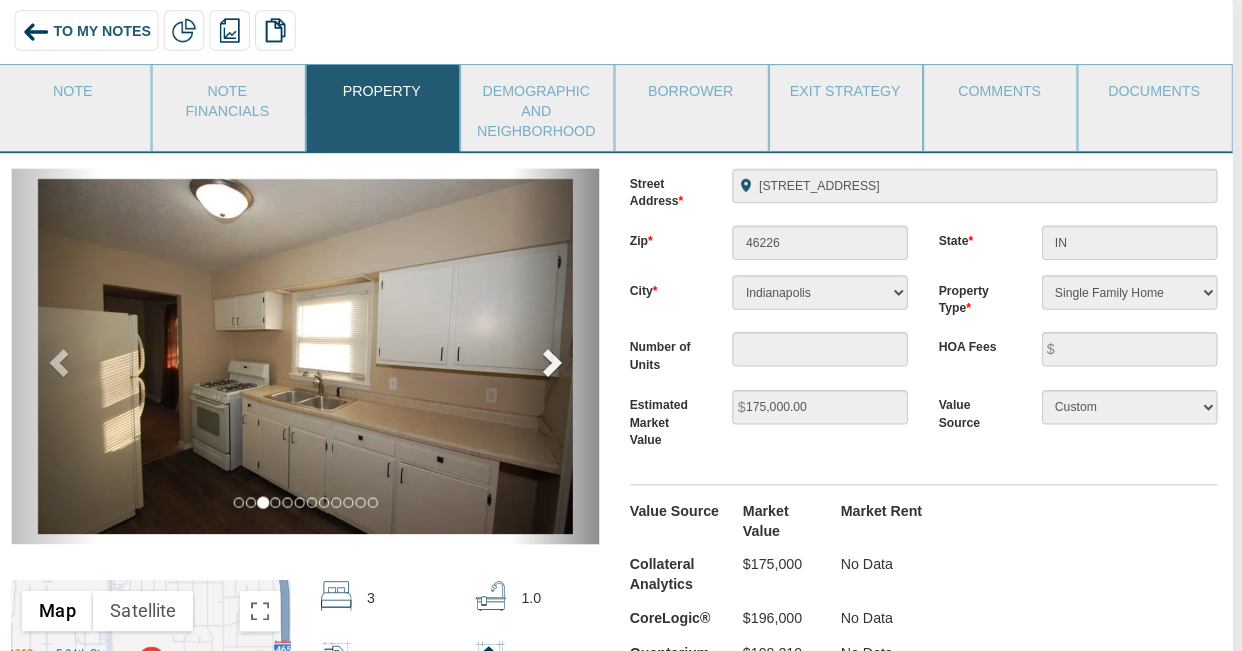 click at bounding box center (558, 366) 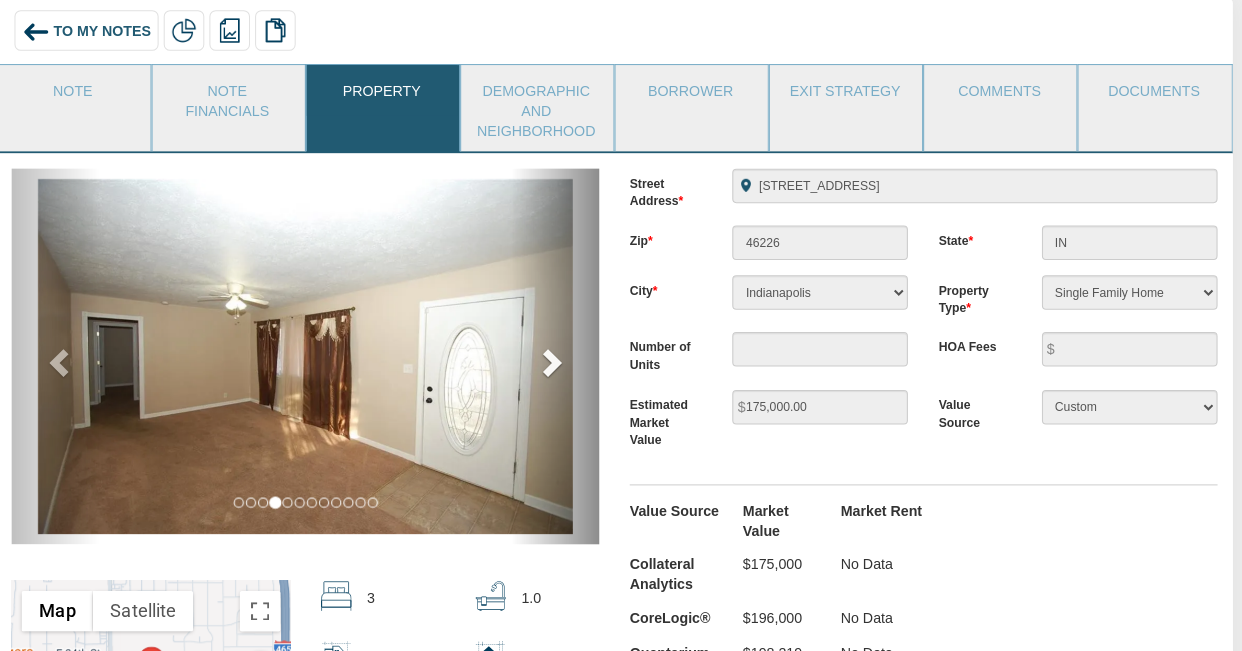 click at bounding box center (558, 366) 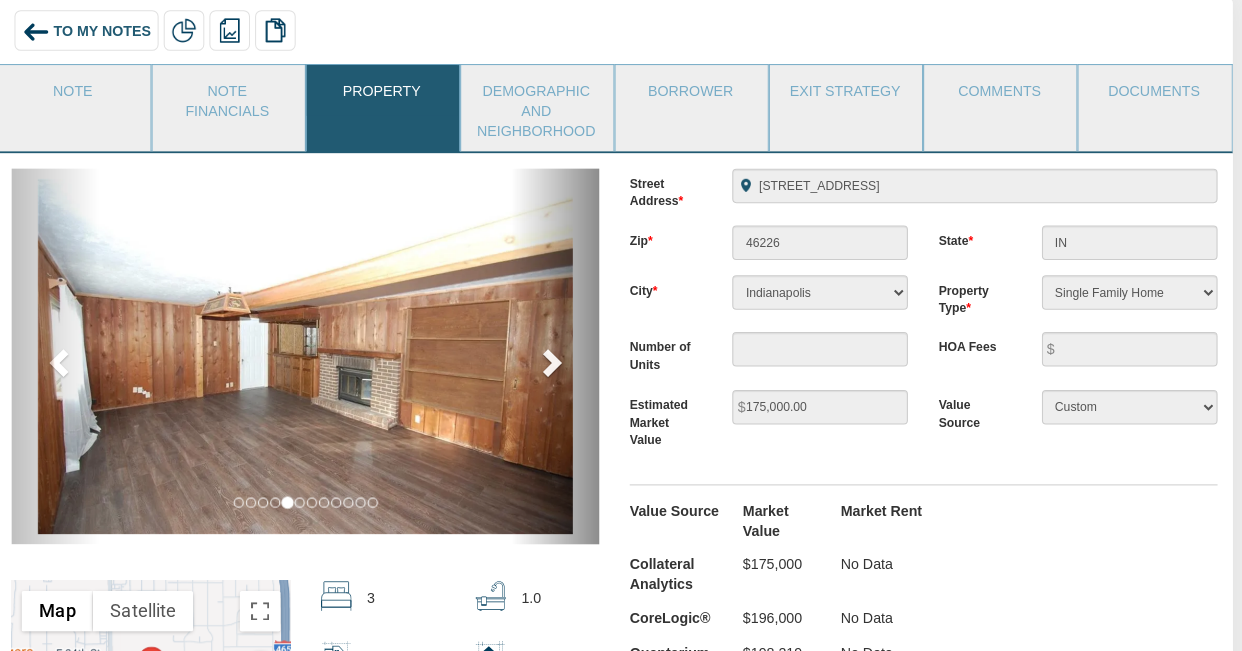 click at bounding box center (558, 366) 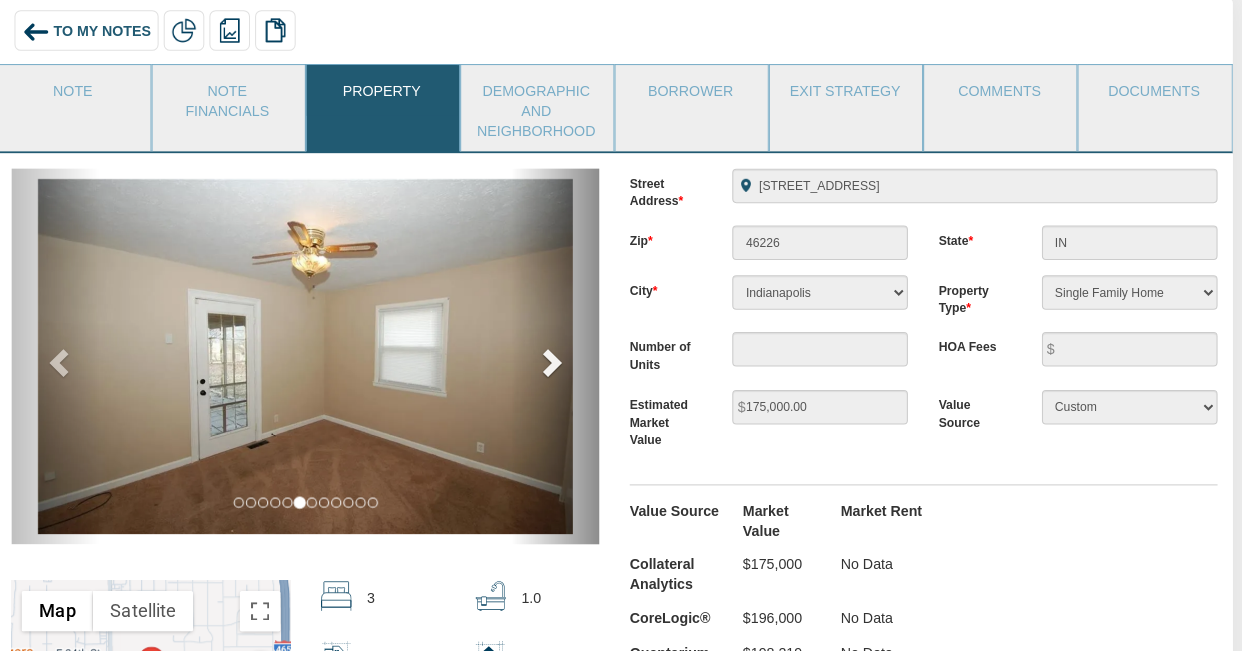 click at bounding box center (558, 366) 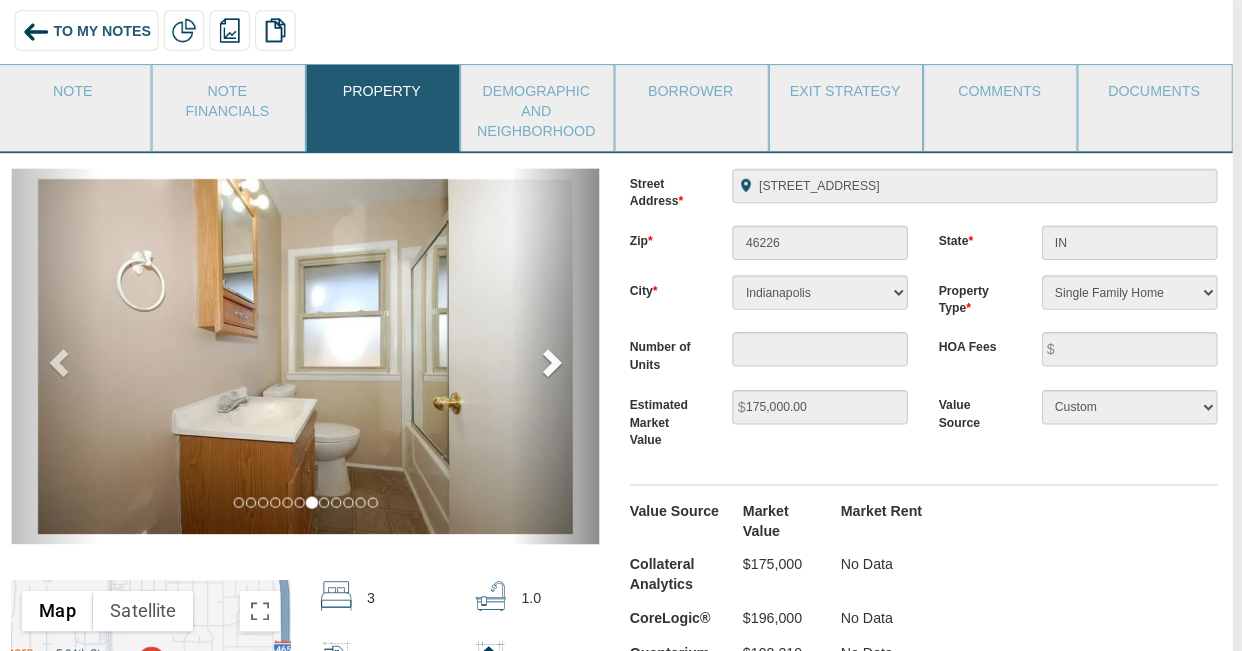 click at bounding box center (558, 366) 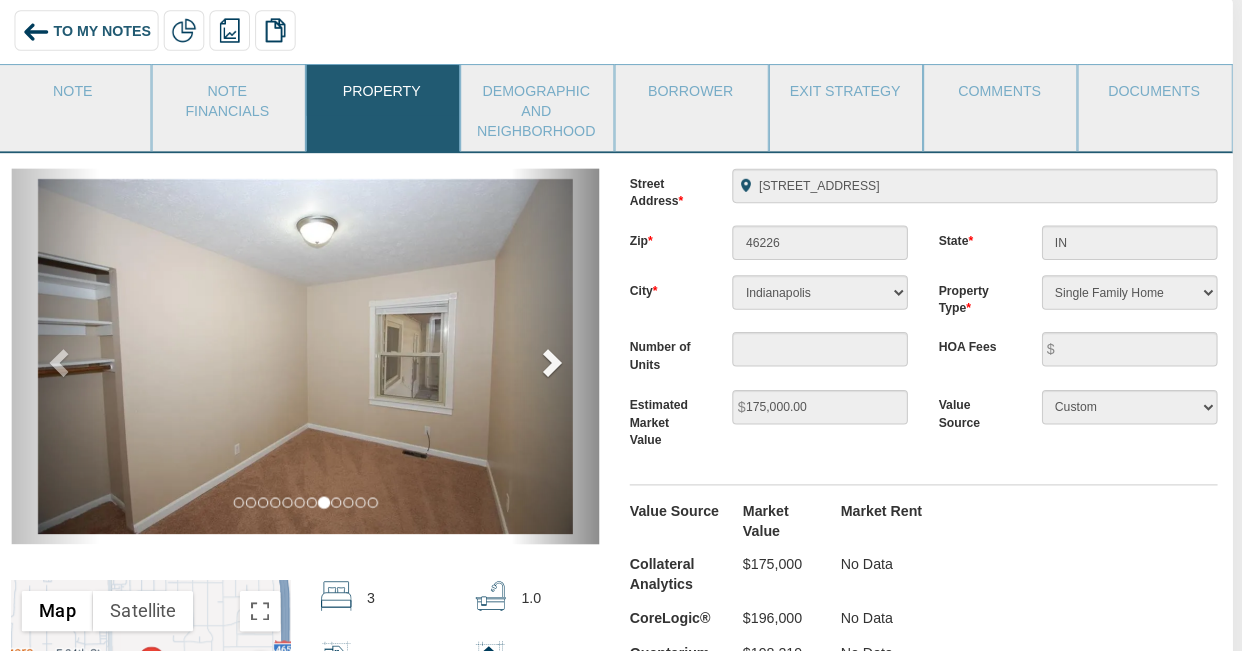 click at bounding box center [558, 366] 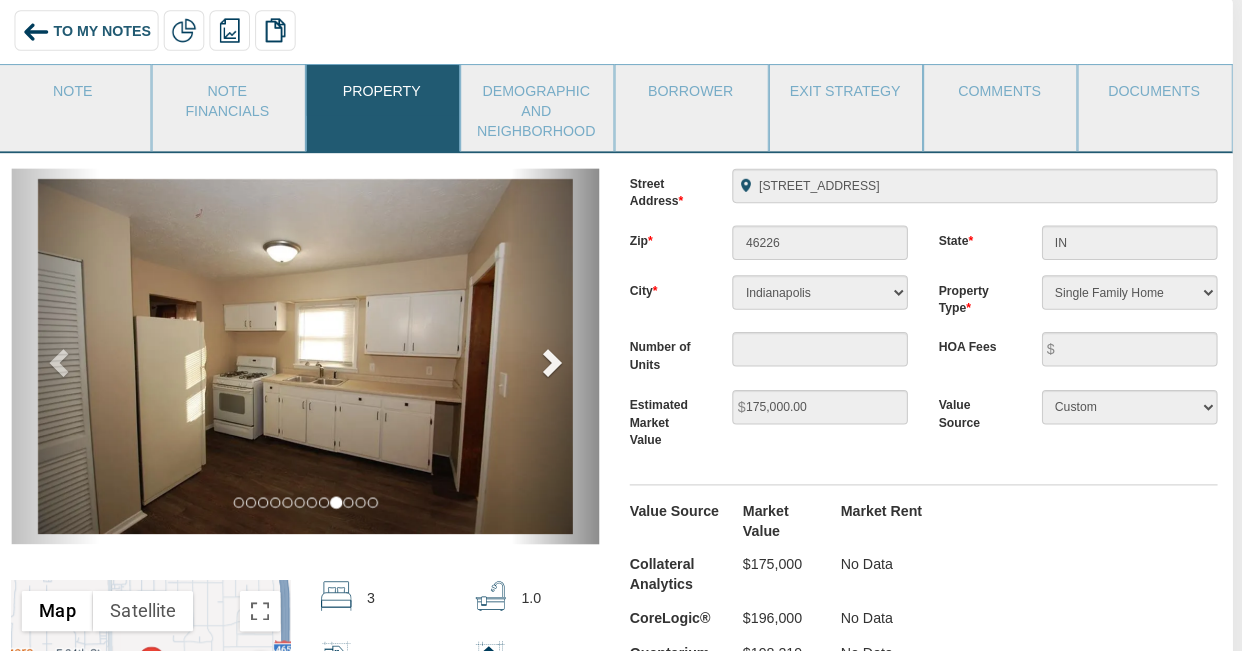 click at bounding box center [558, 366] 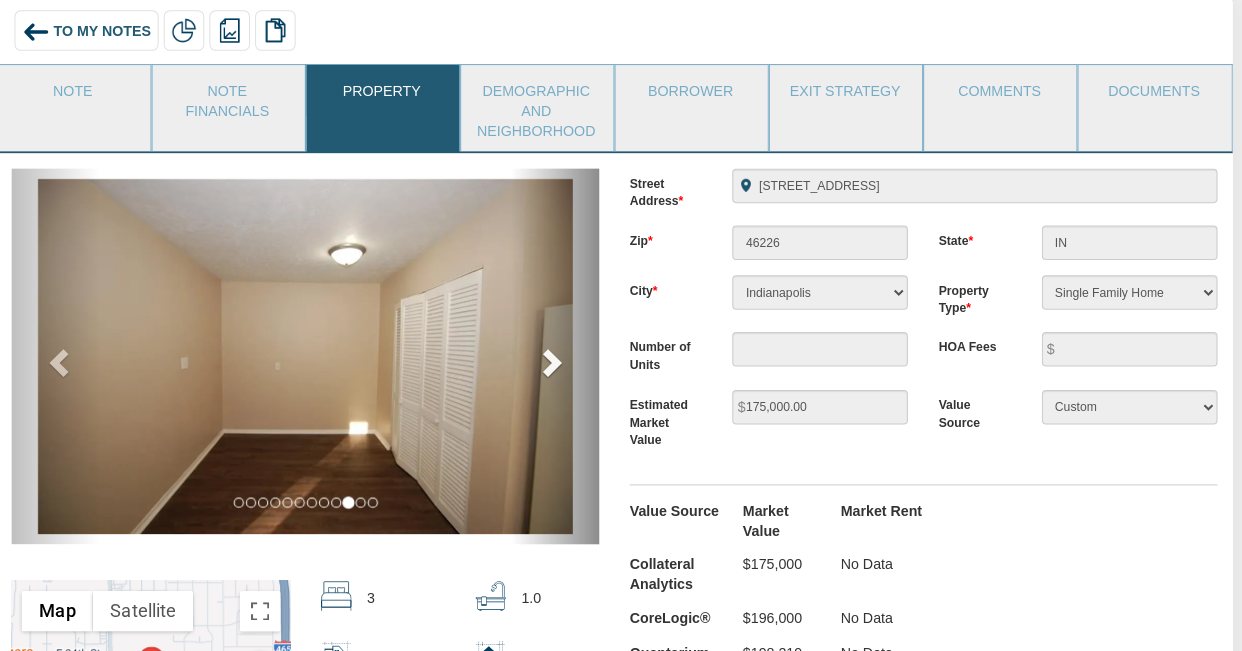 click at bounding box center [558, 366] 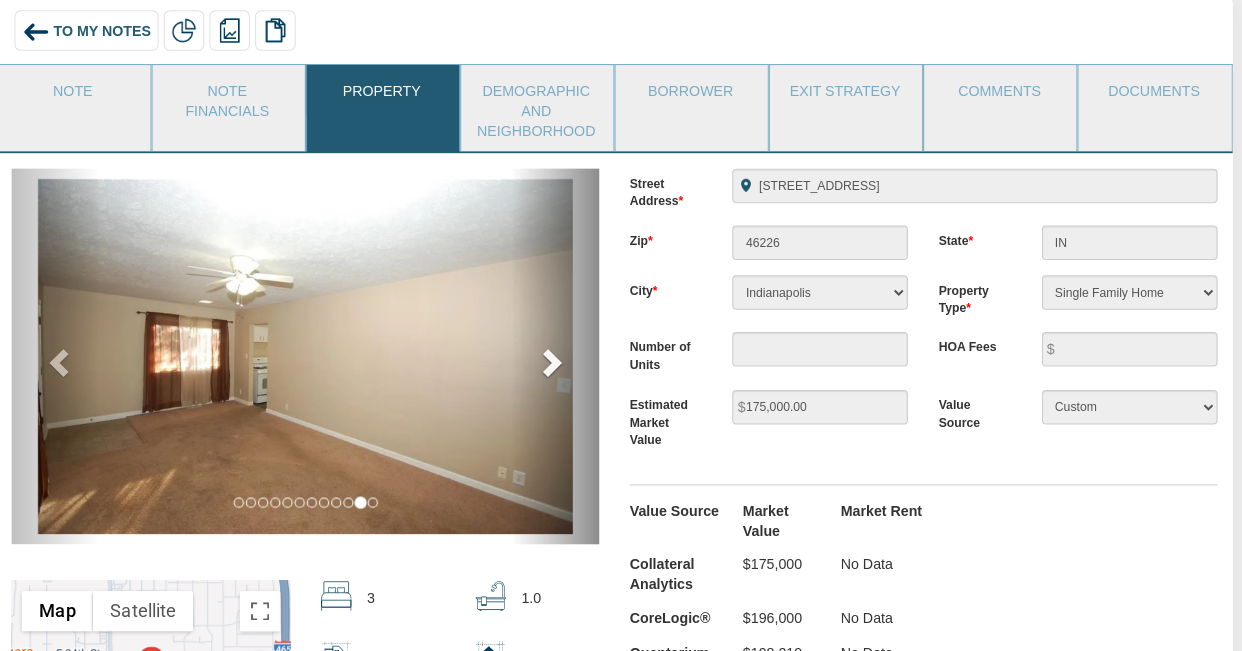 click at bounding box center (558, 366) 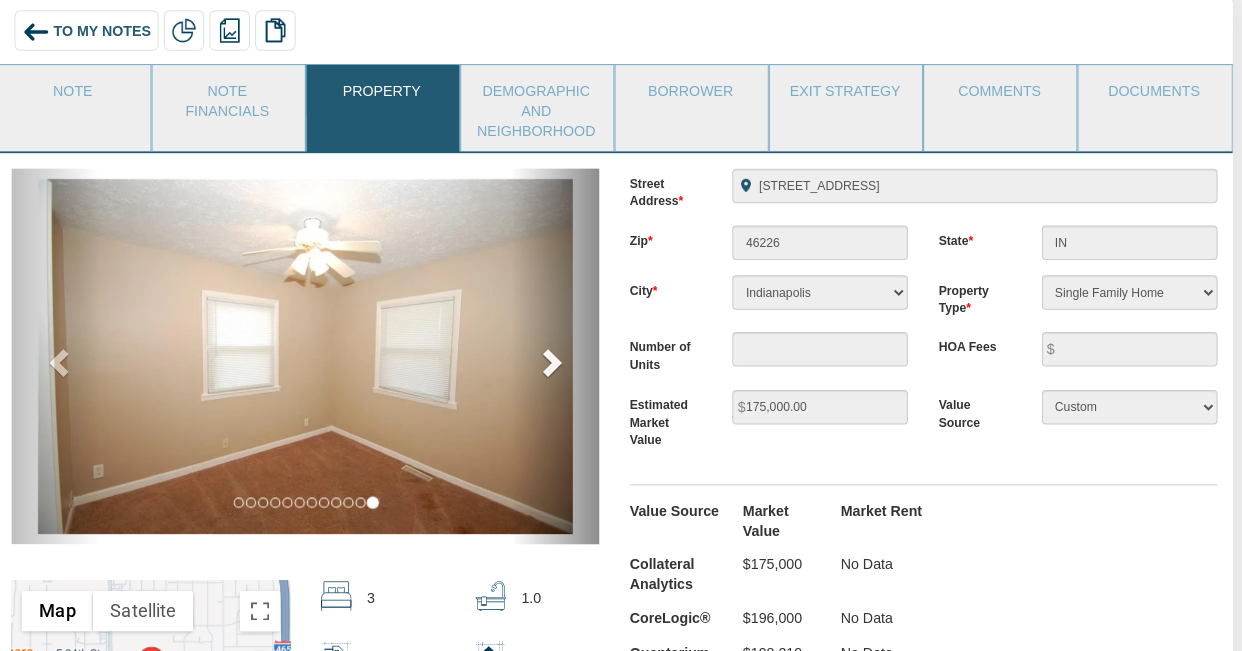 click at bounding box center (558, 366) 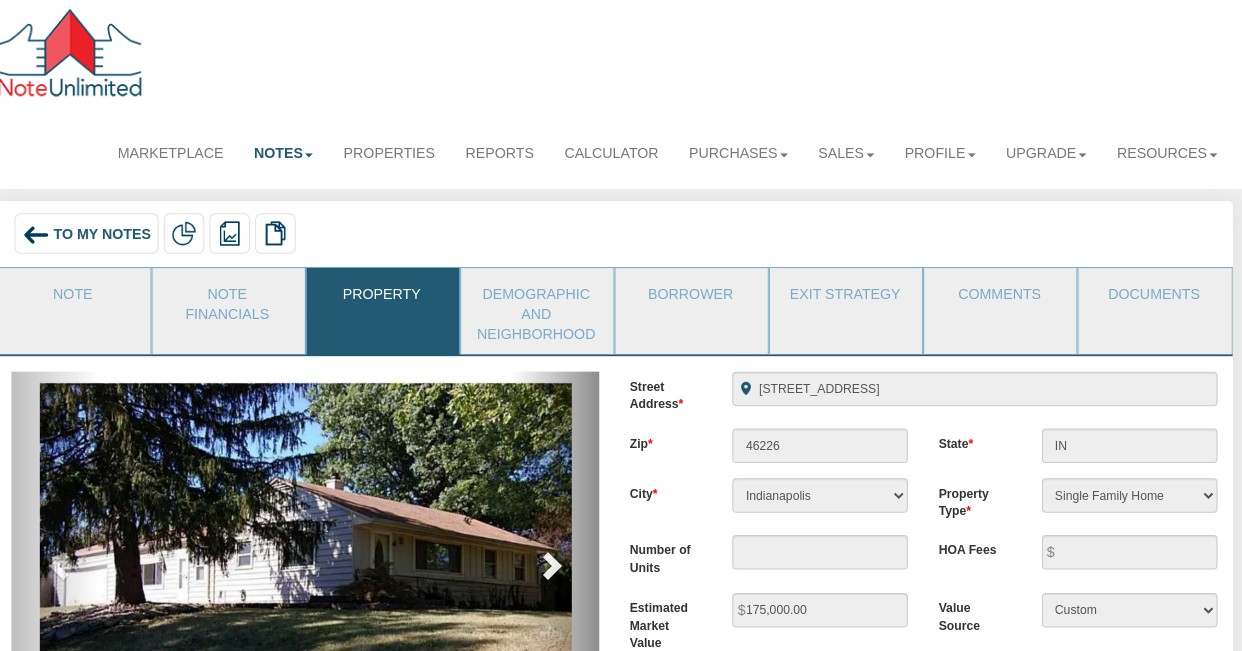scroll, scrollTop: 0, scrollLeft: 0, axis: both 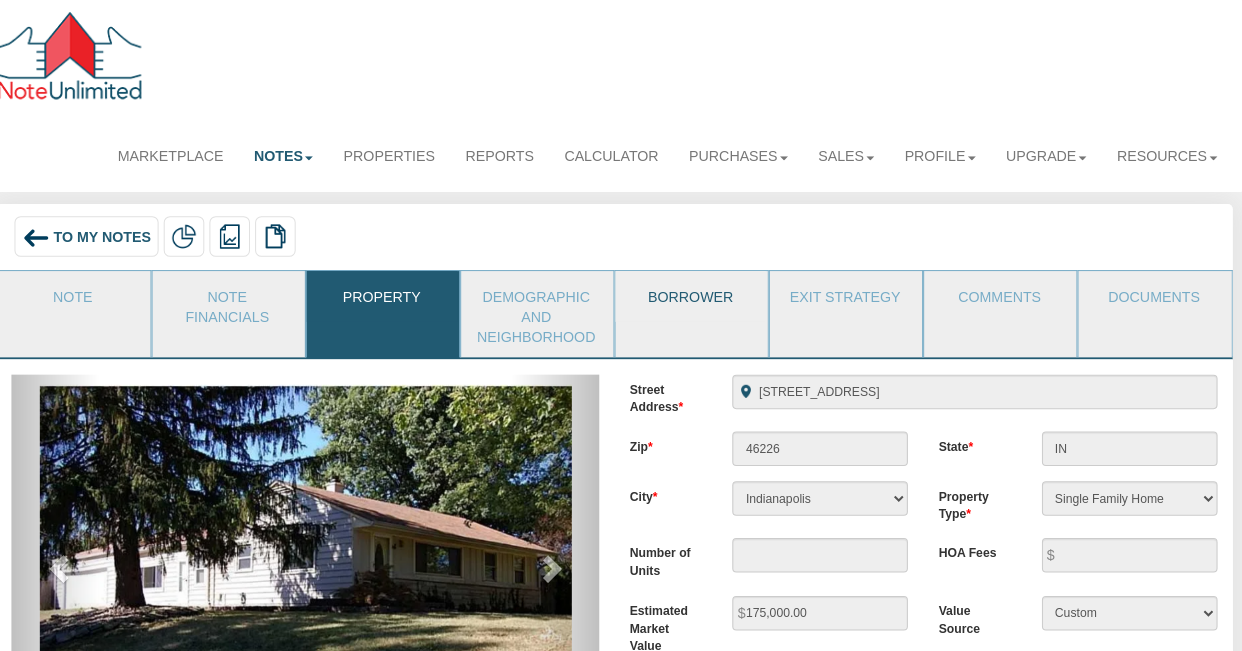 click on "Borrower" at bounding box center (696, 292) 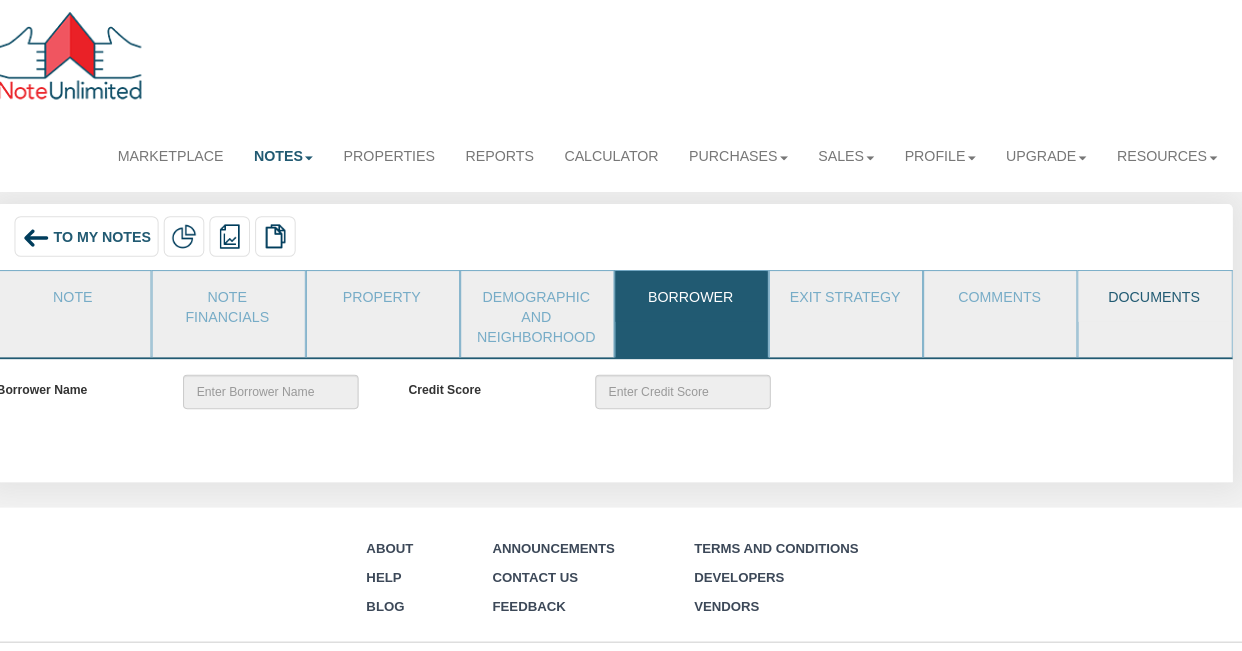 click on "Documents" at bounding box center (1152, 292) 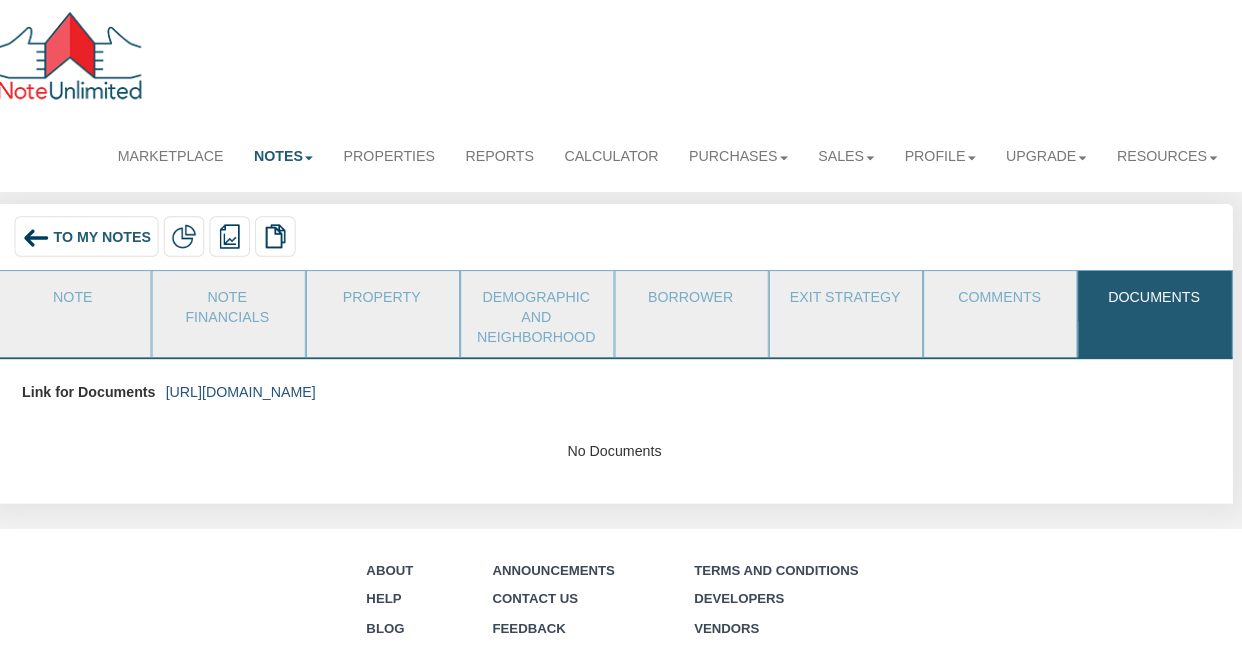 click on "[URL][DOMAIN_NAME]" at bounding box center (253, 386) 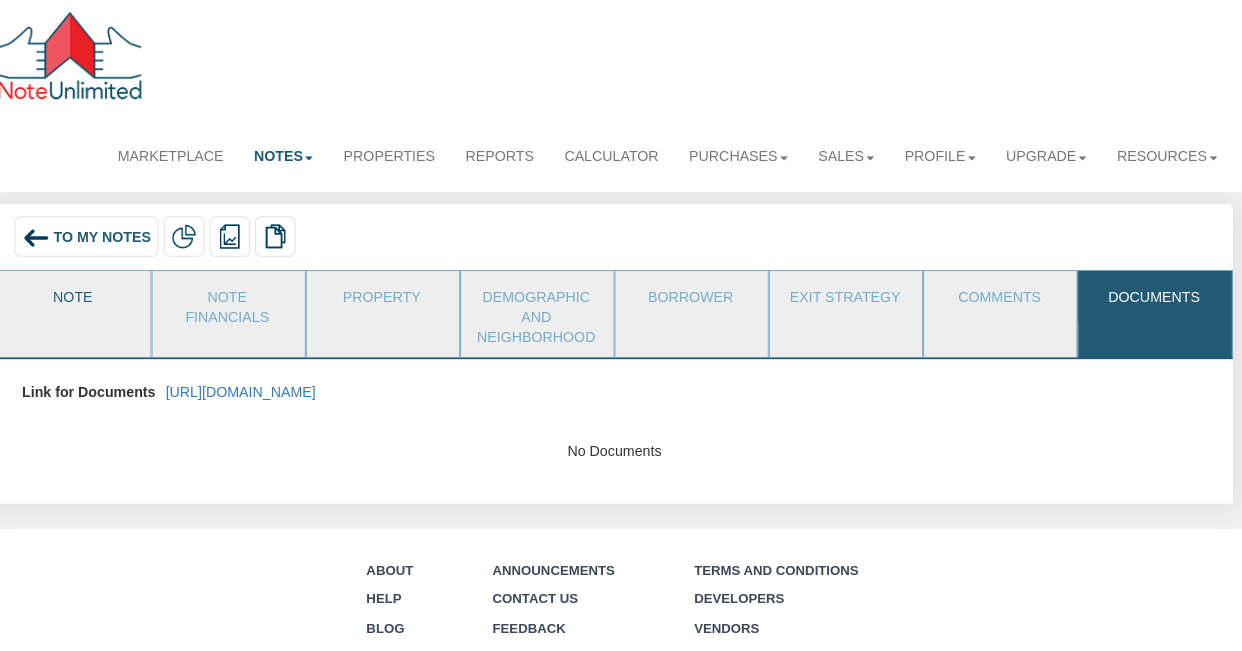 click on "Note" at bounding box center (87, 292) 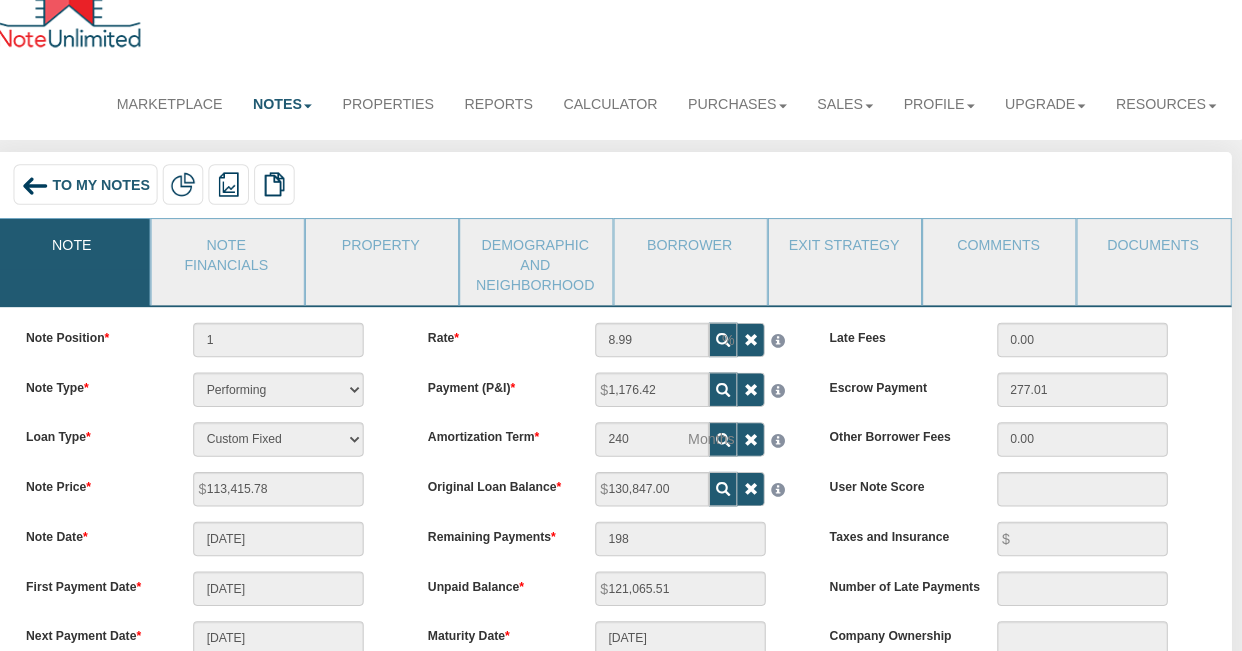 scroll, scrollTop: 47, scrollLeft: 0, axis: vertical 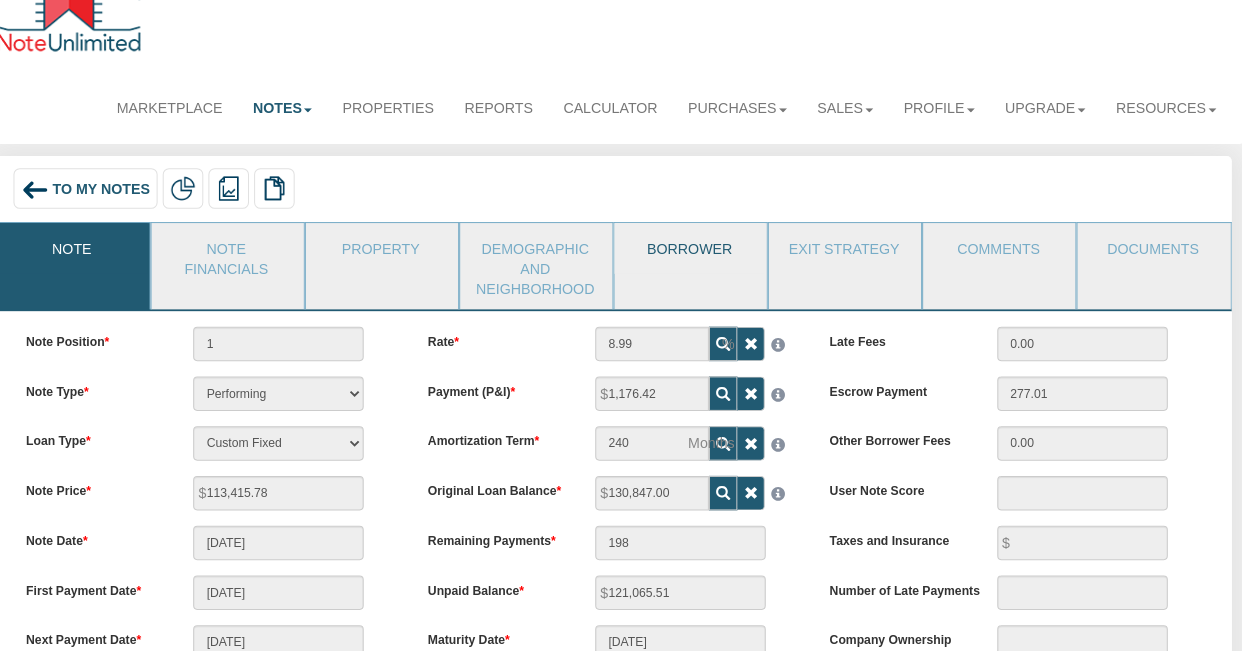 click on "Borrower" at bounding box center (696, 245) 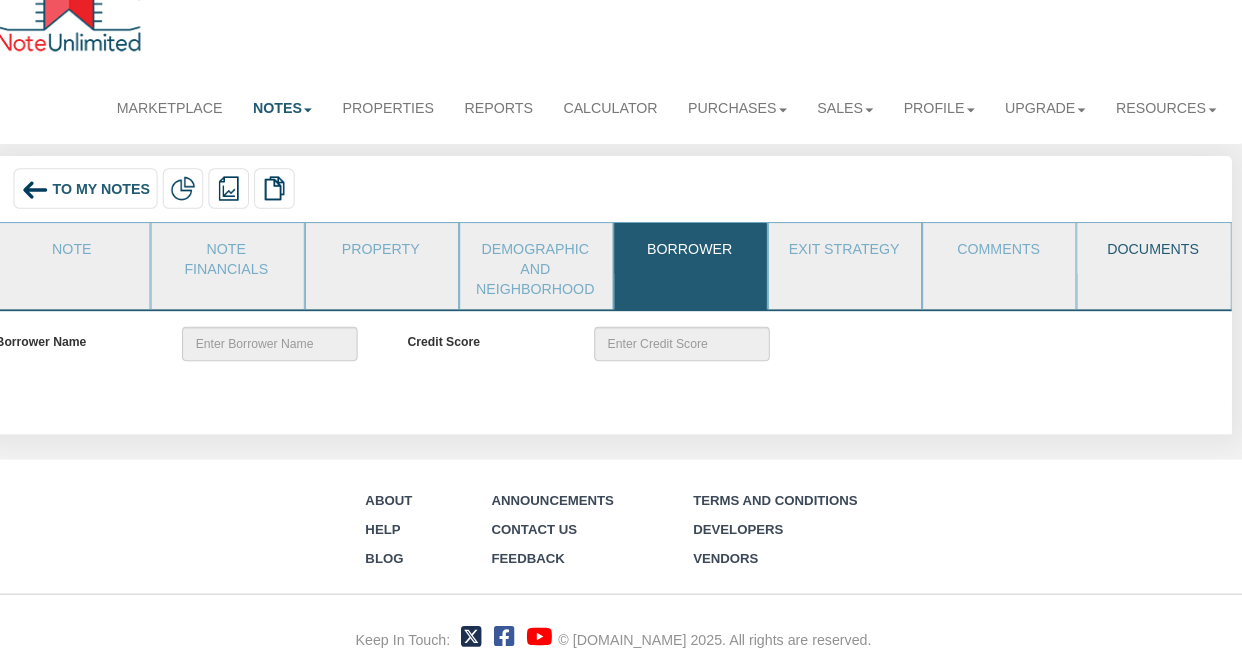 click on "Documents" at bounding box center [1152, 245] 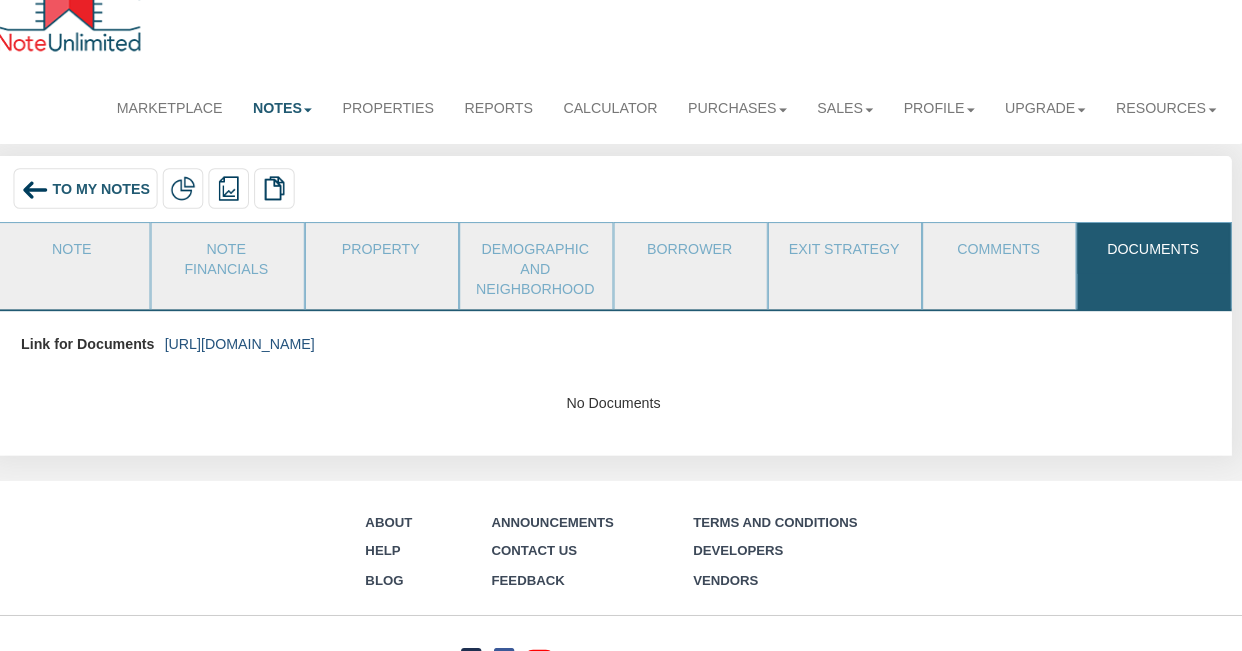 click on "[URL][DOMAIN_NAME]" at bounding box center [253, 339] 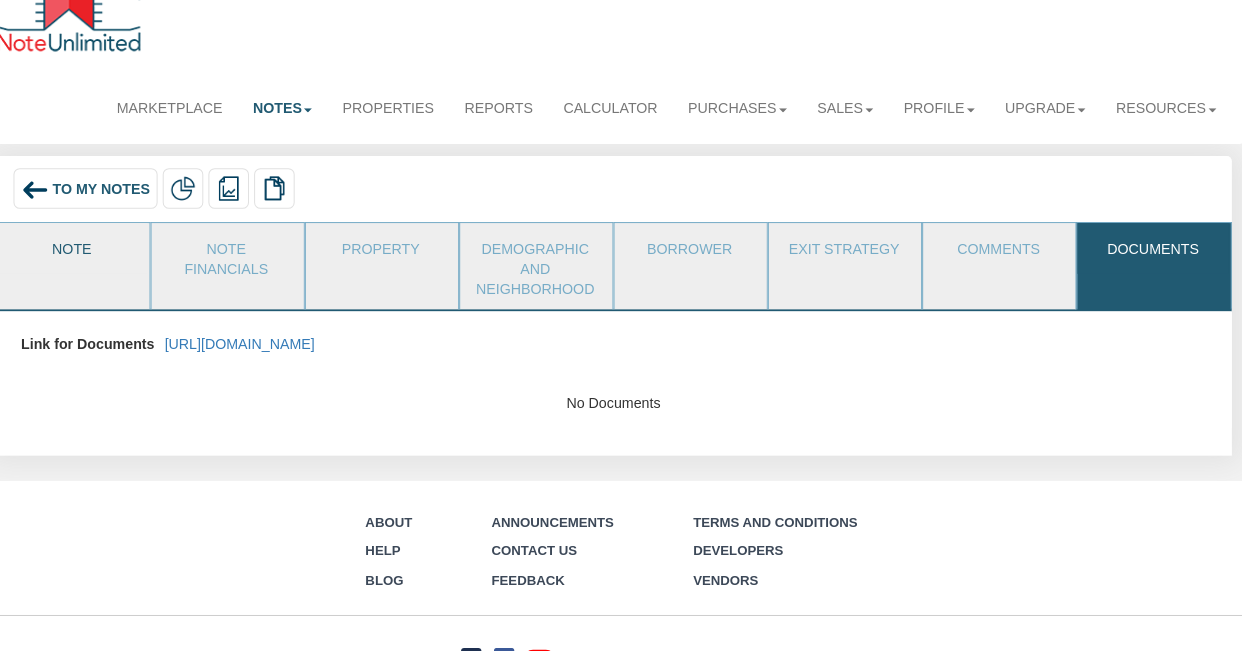 click on "Note" at bounding box center (87, 245) 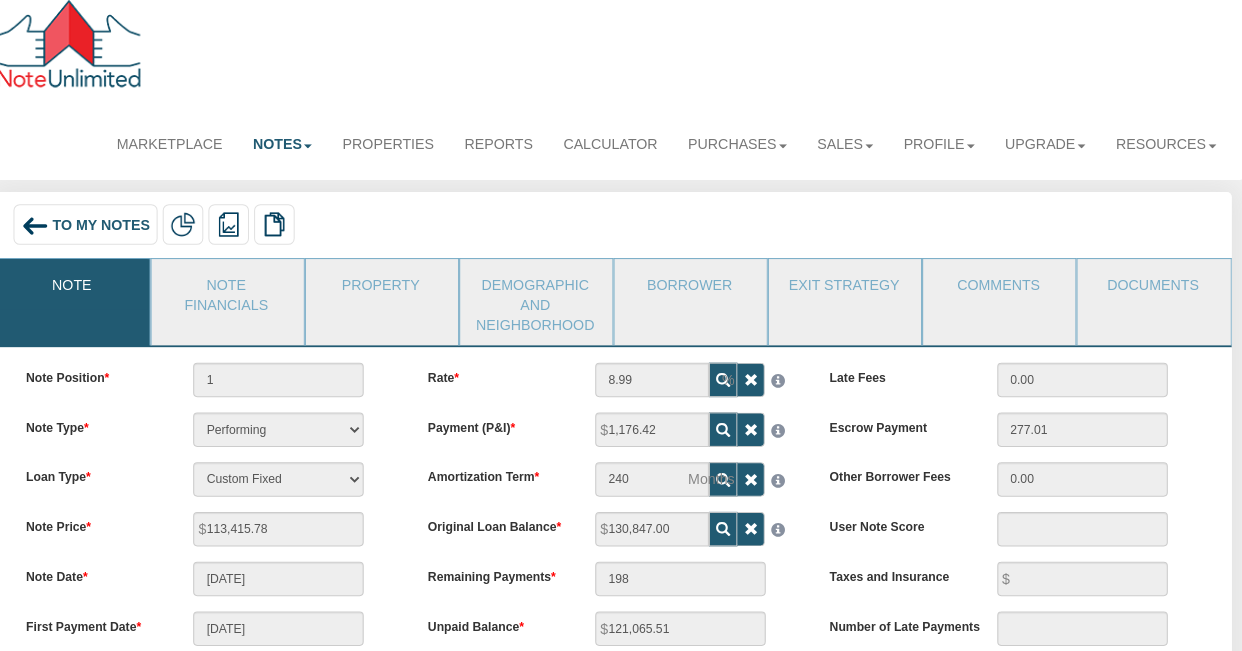 scroll, scrollTop: 6, scrollLeft: 0, axis: vertical 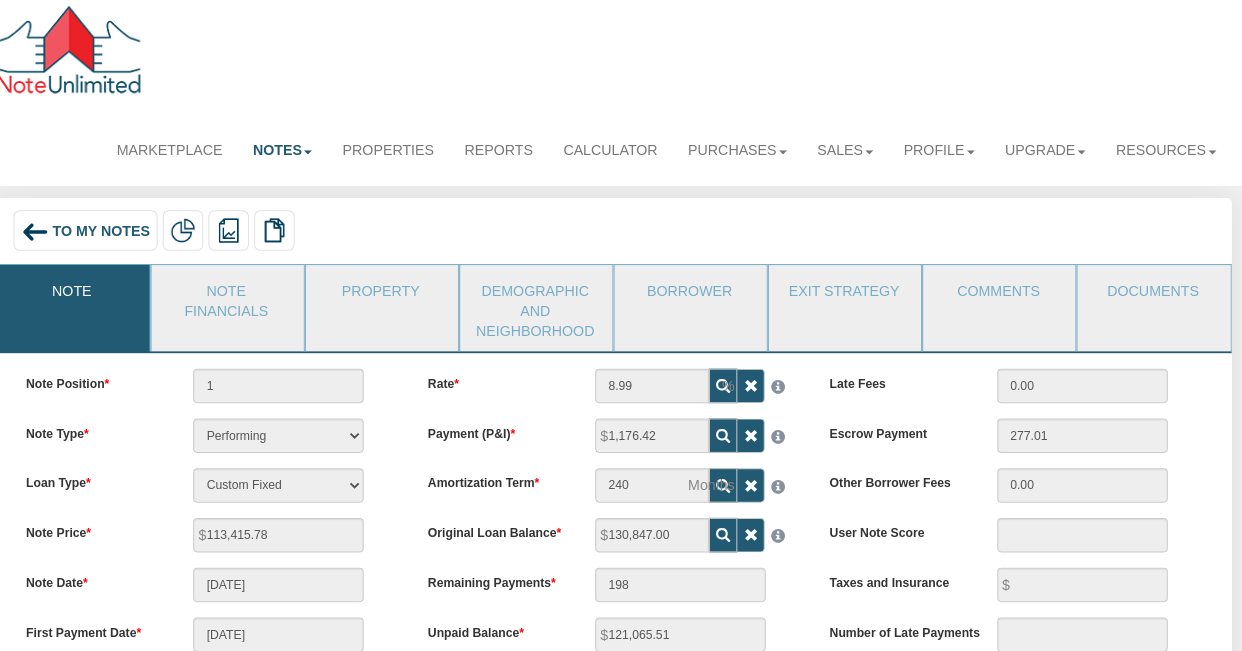 click on "To My Notes" at bounding box center [116, 228] 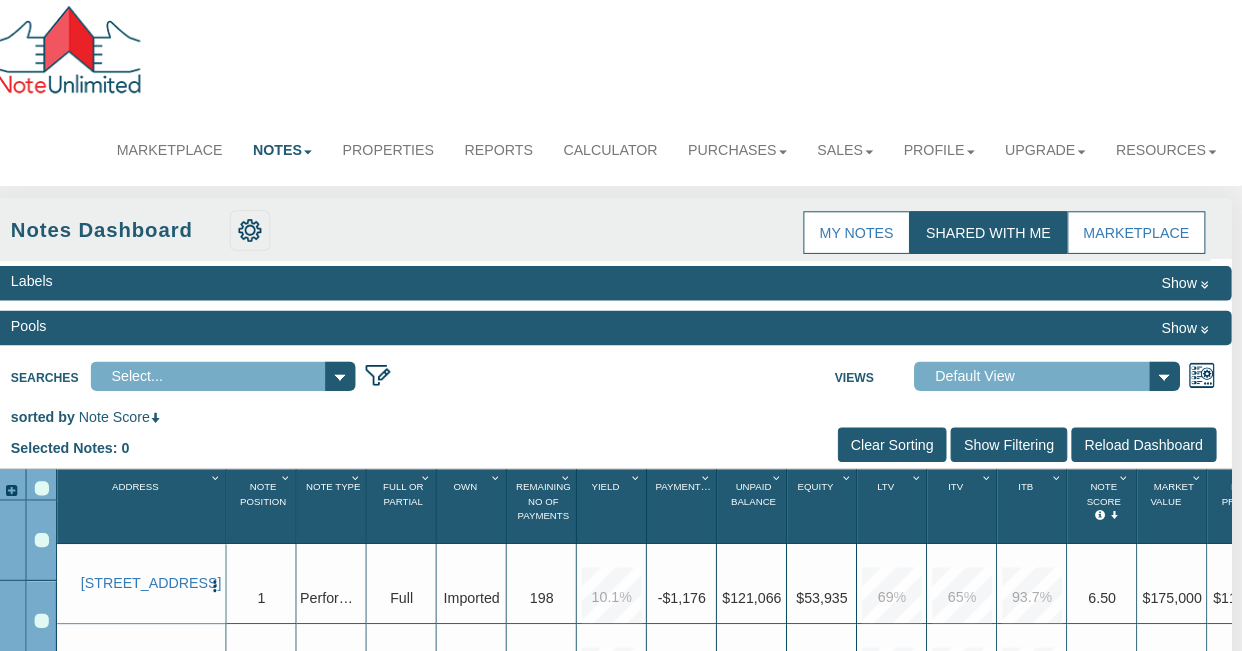 scroll, scrollTop: 0, scrollLeft: 0, axis: both 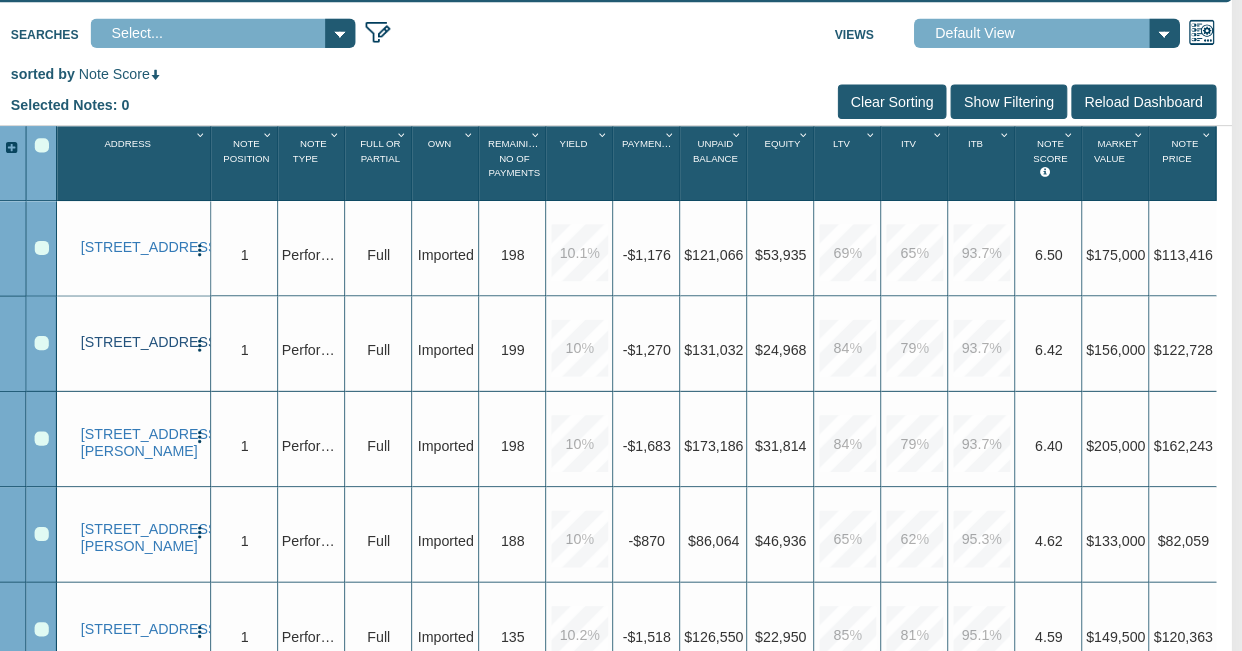 click on "[STREET_ADDRESS]" at bounding box center (148, 347) 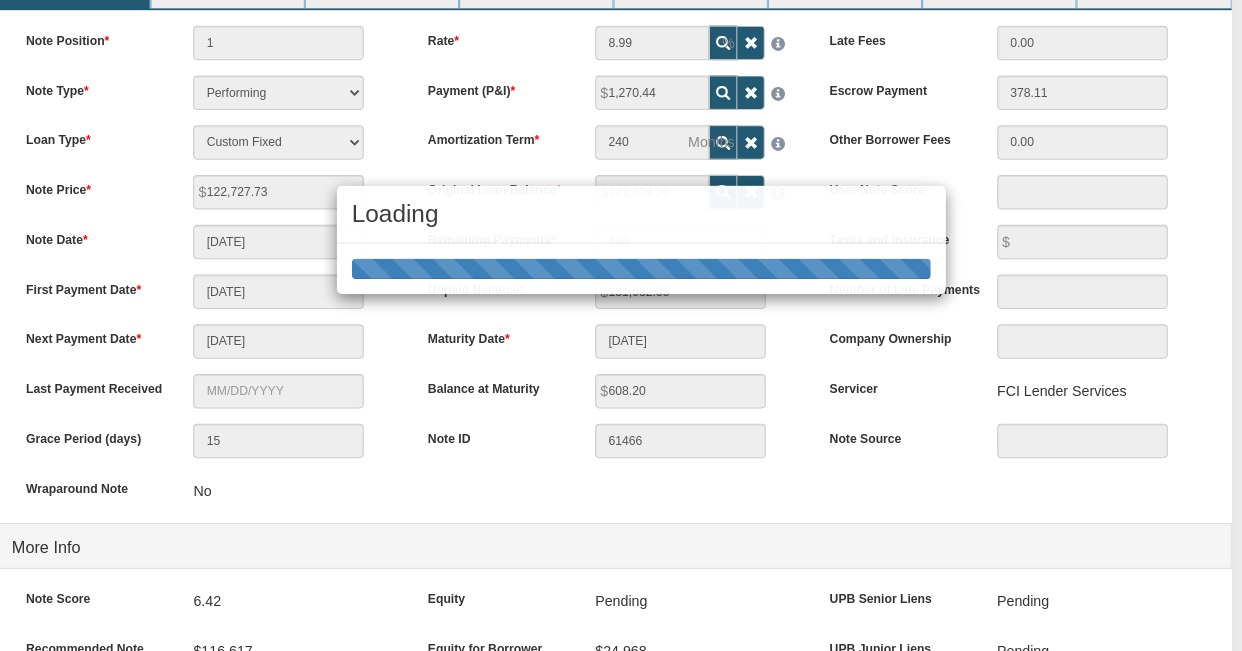 scroll, scrollTop: 0, scrollLeft: 0, axis: both 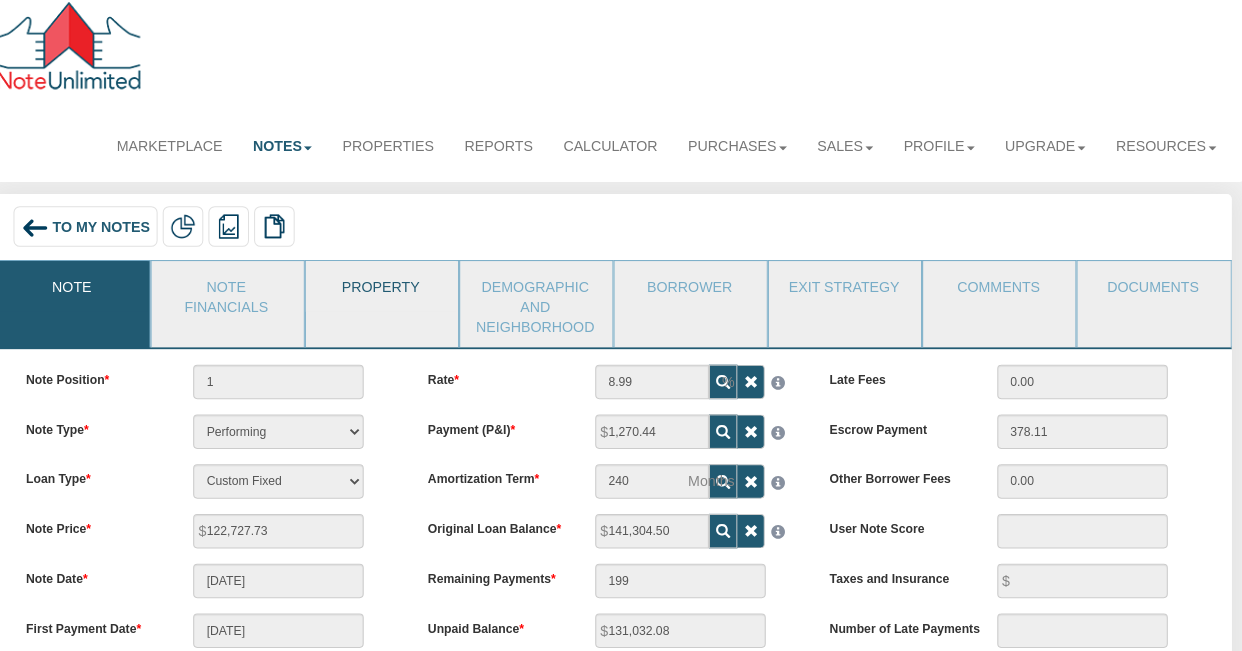 click on "Property" at bounding box center (392, 292) 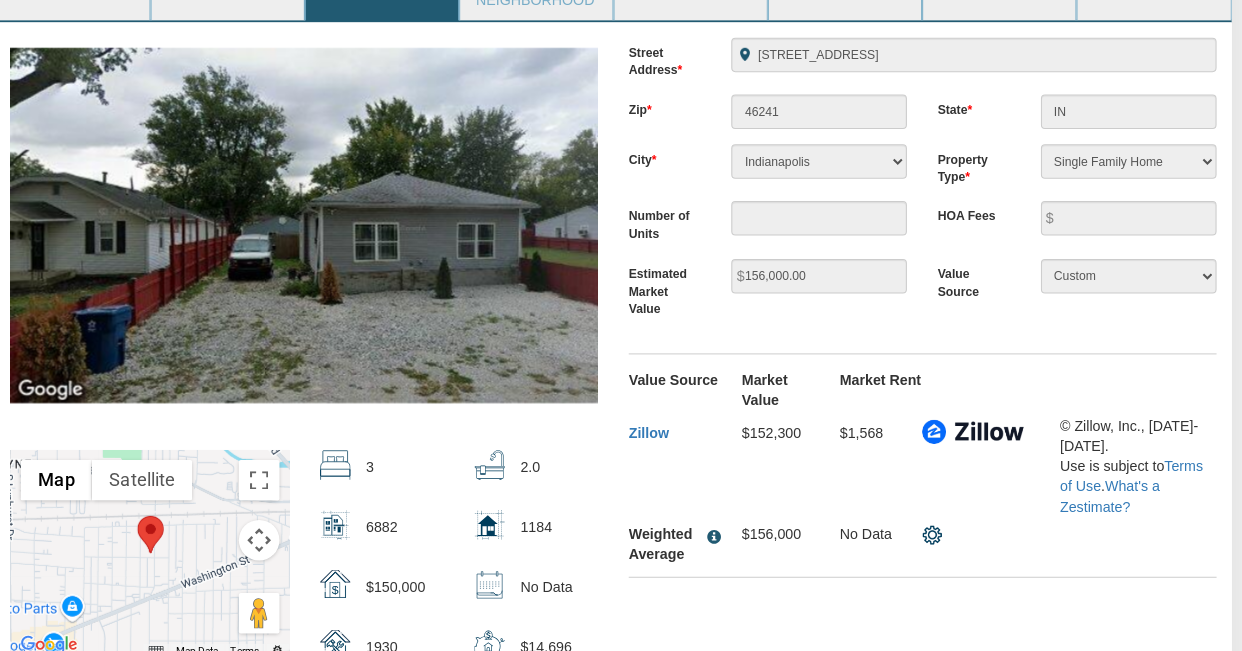 scroll, scrollTop: 322, scrollLeft: 0, axis: vertical 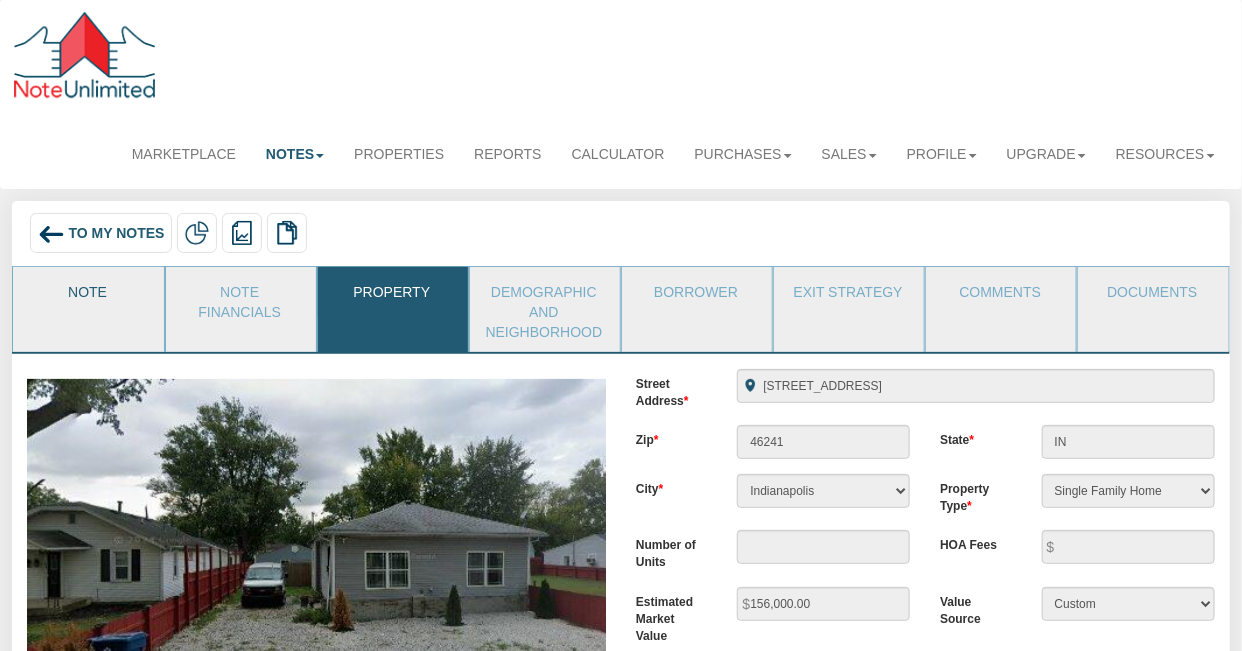 click on "Note" at bounding box center [87, 292] 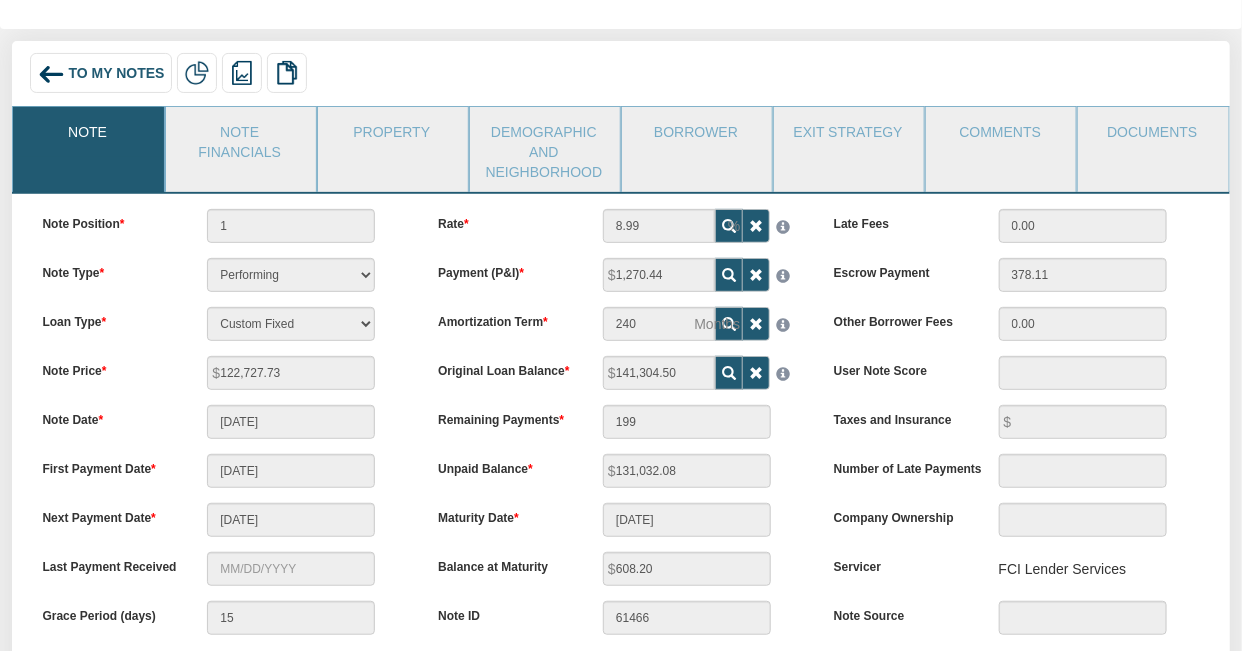scroll, scrollTop: 172, scrollLeft: 0, axis: vertical 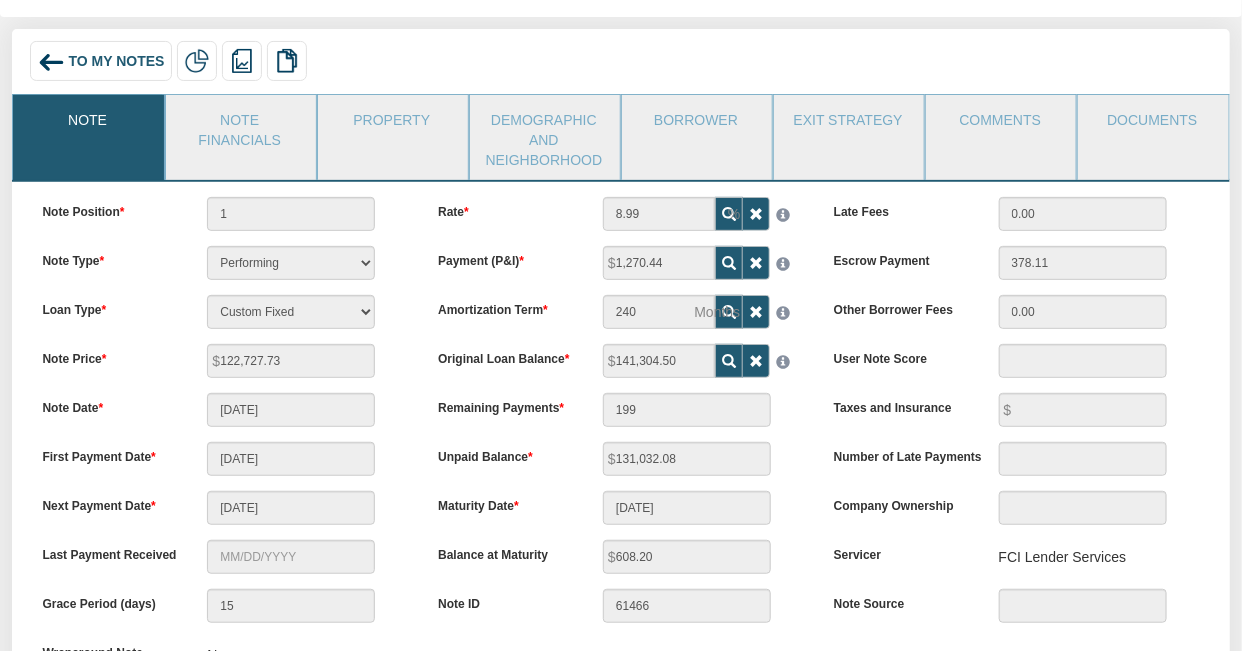 click on "To My Notes" at bounding box center (116, 62) 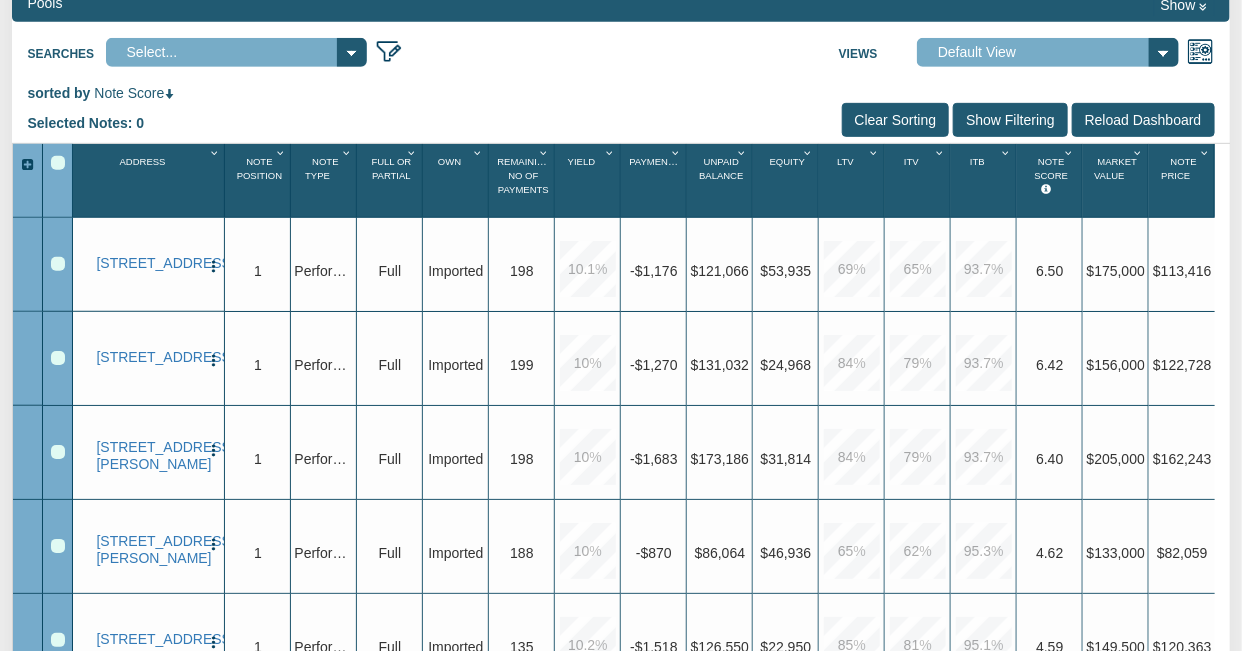 scroll, scrollTop: 553, scrollLeft: 0, axis: vertical 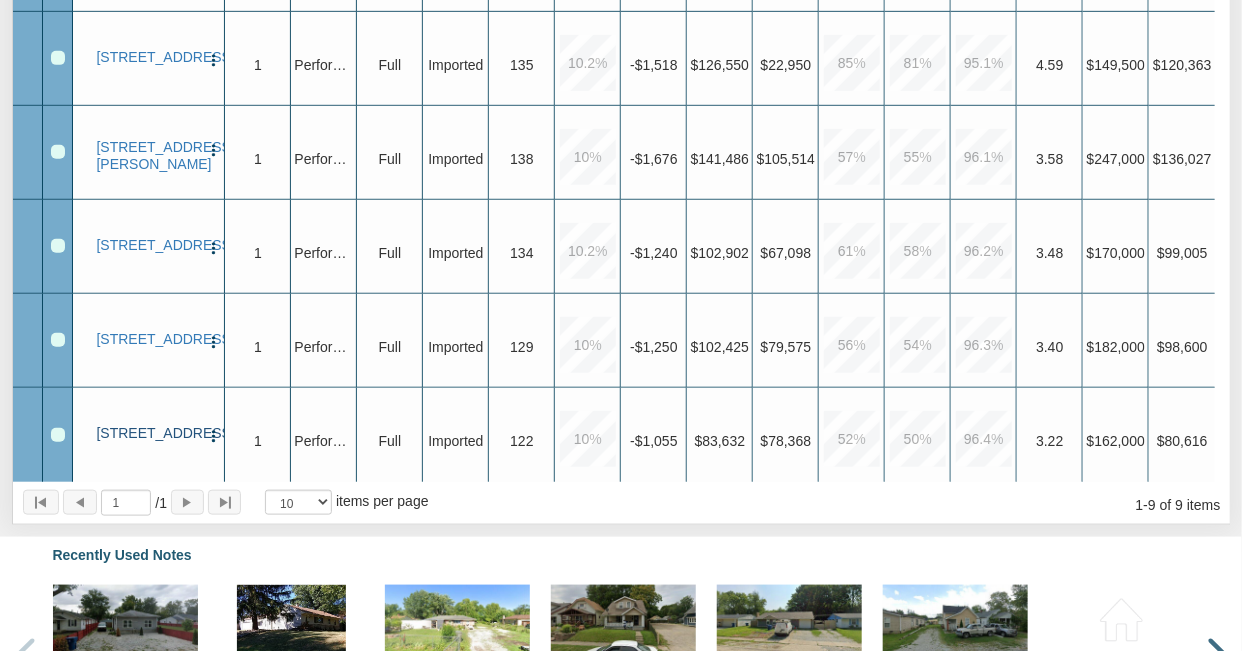 click on "[STREET_ADDRESS]" at bounding box center [148, 433] 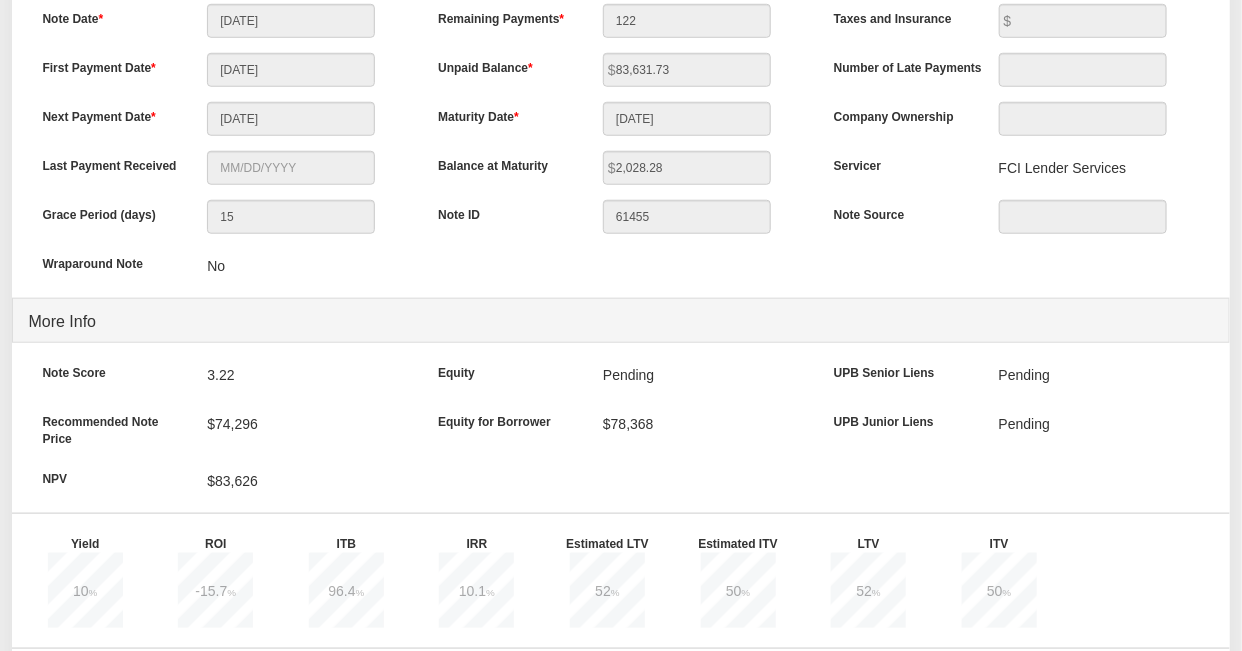 scroll, scrollTop: 0, scrollLeft: 0, axis: both 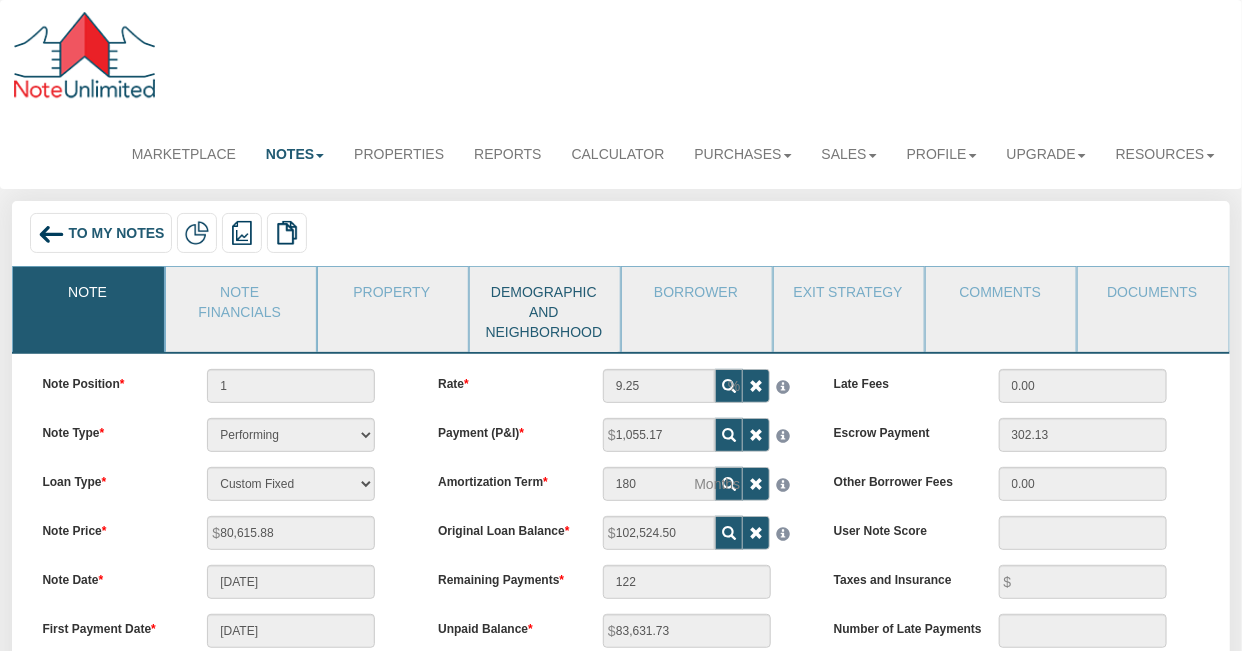 click on "Demographic and Neighborhood" at bounding box center (544, 309) 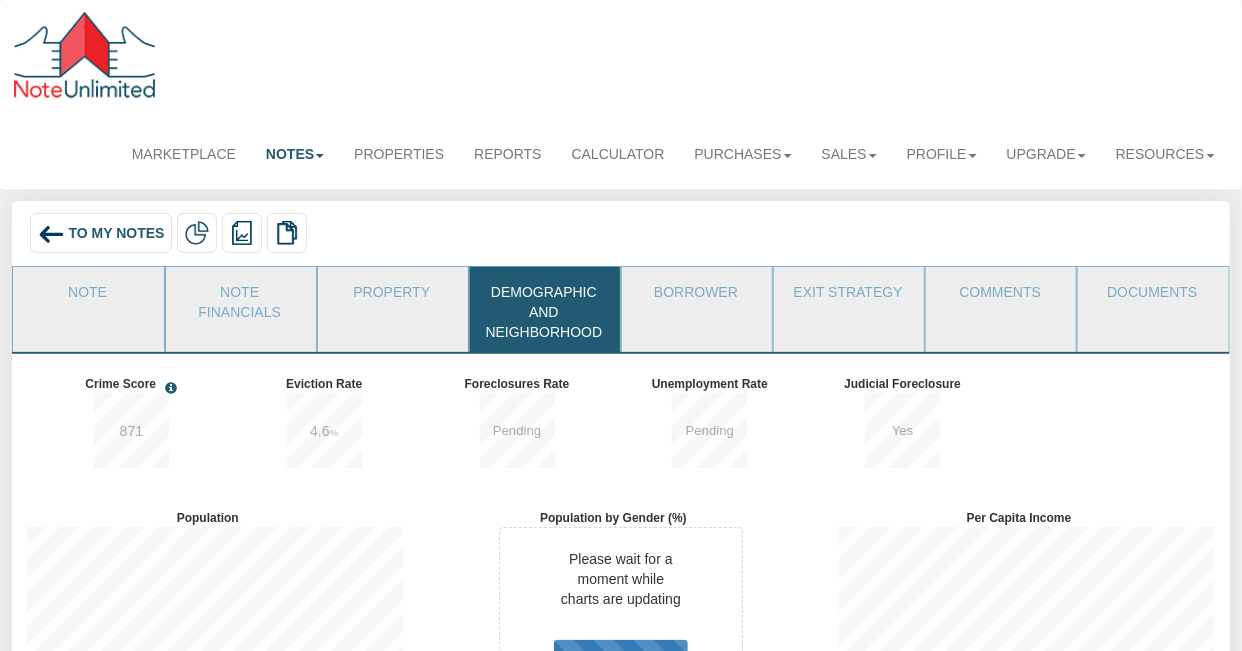 scroll, scrollTop: 999774, scrollLeft: 999594, axis: both 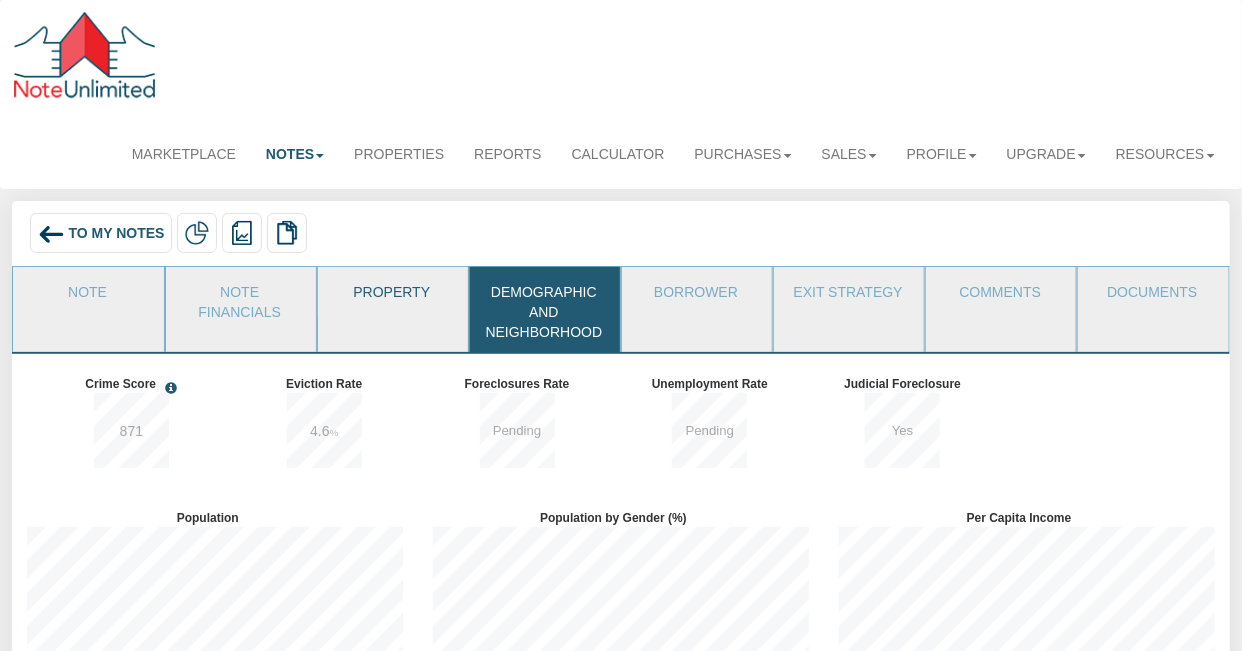 click on "Property" at bounding box center (392, 292) 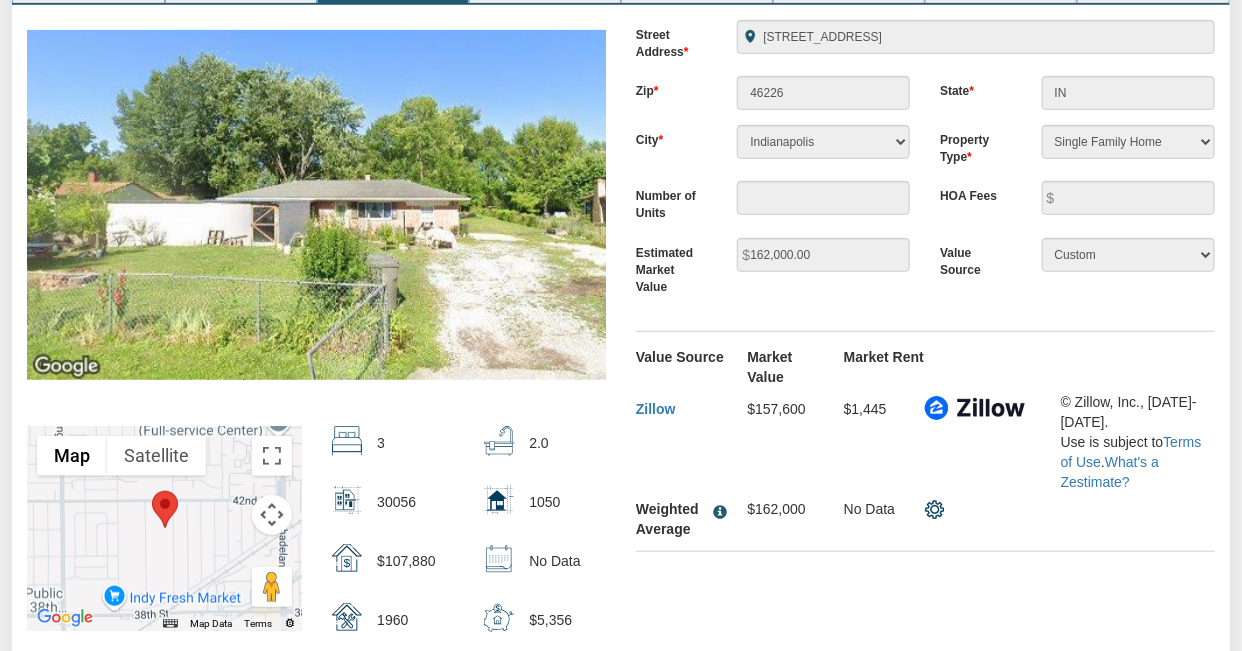scroll, scrollTop: 349, scrollLeft: 0, axis: vertical 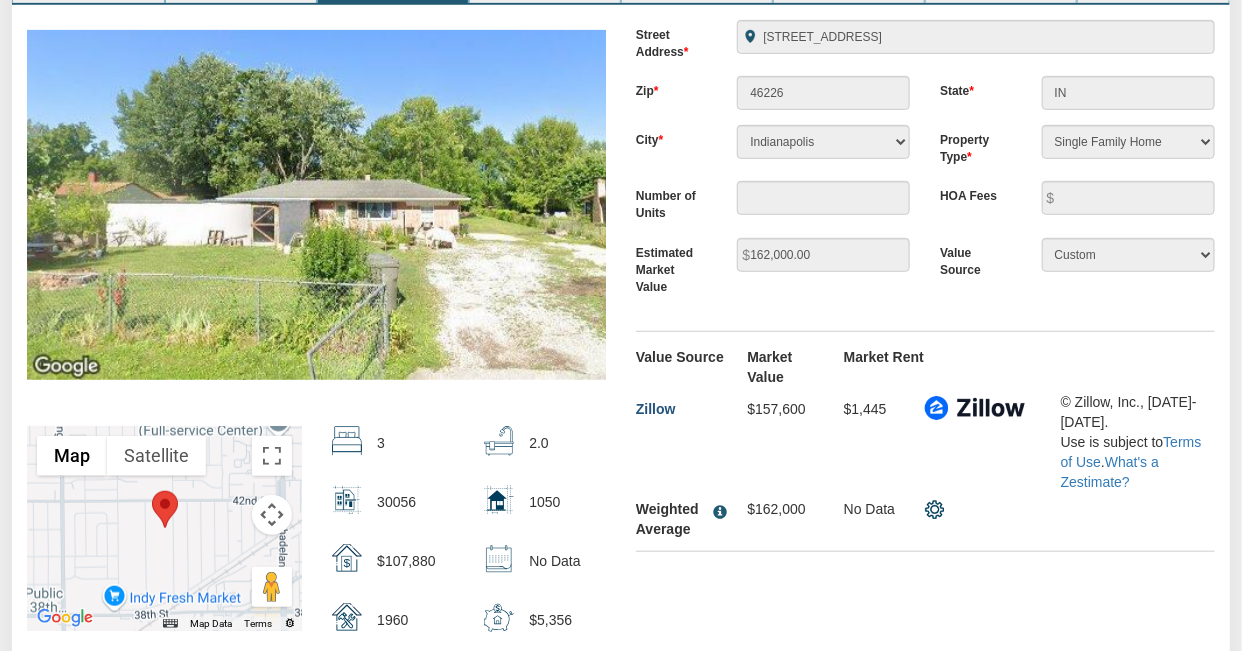 click on "Zillow" at bounding box center (656, 409) 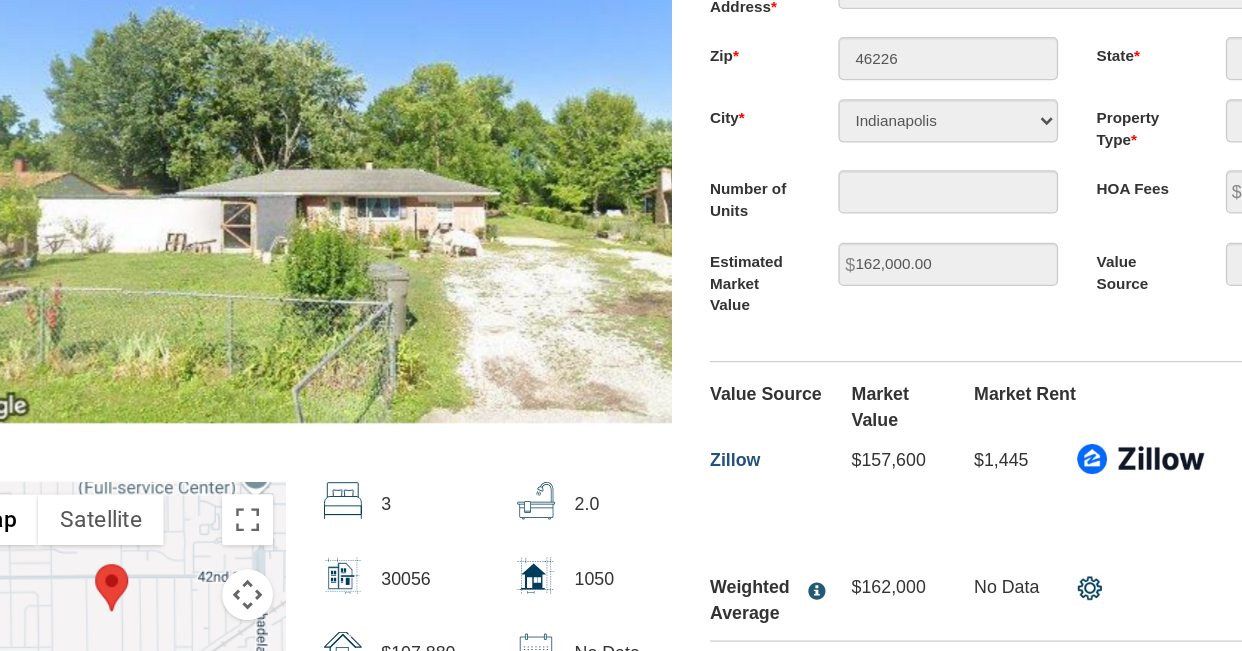 scroll, scrollTop: 348, scrollLeft: 0, axis: vertical 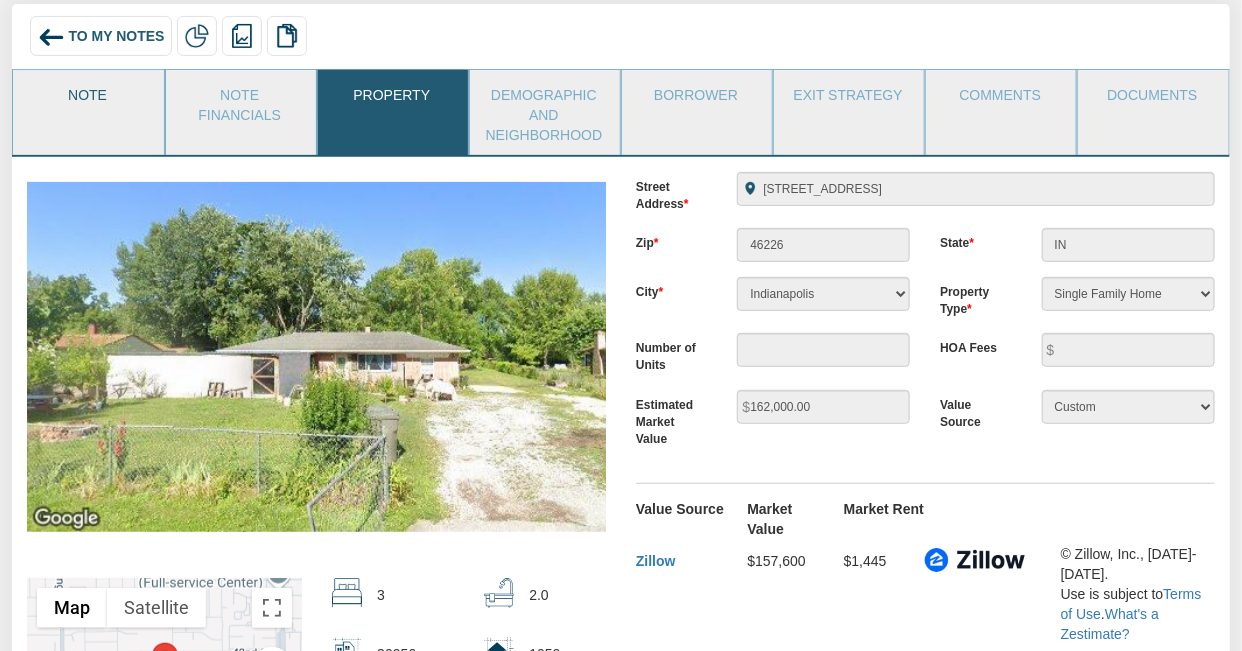 click on "Note" at bounding box center (87, 95) 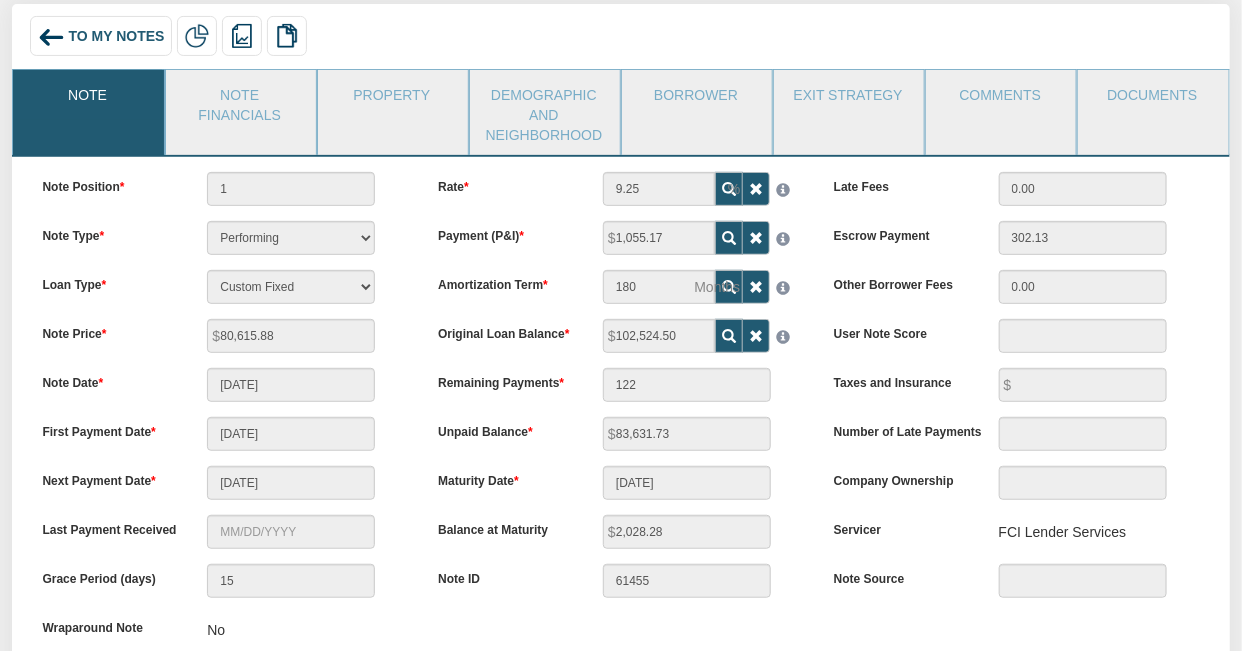 click on "To My Notes" at bounding box center [116, 37] 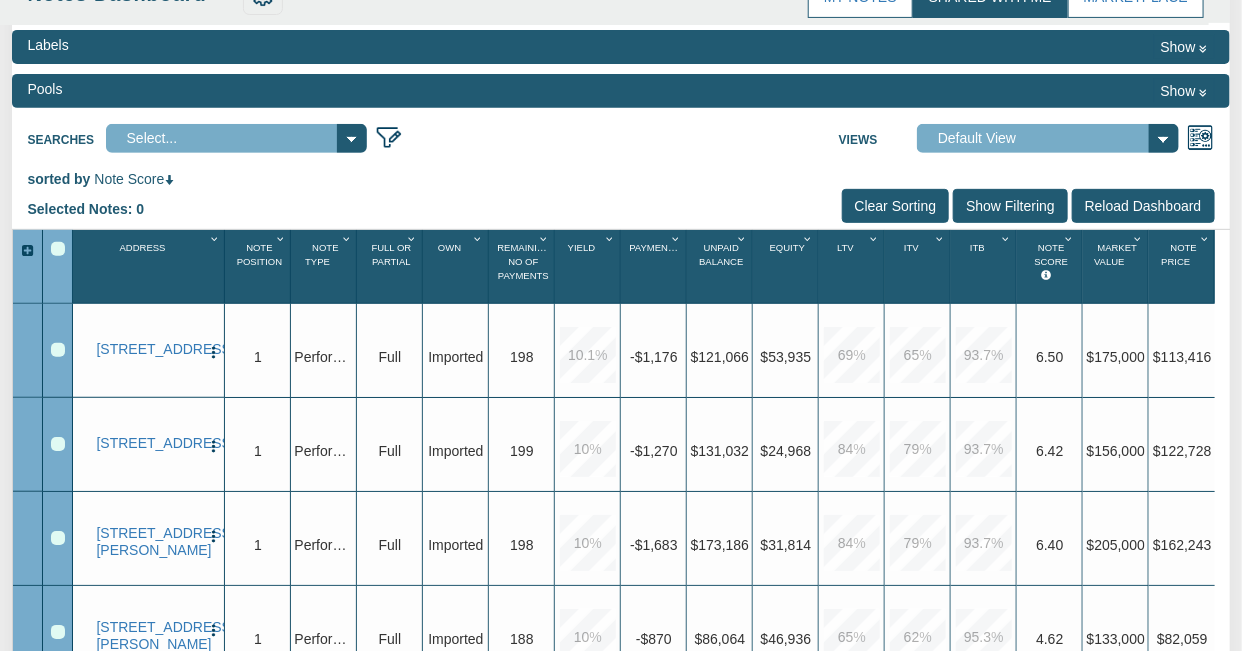 scroll, scrollTop: 239, scrollLeft: 0, axis: vertical 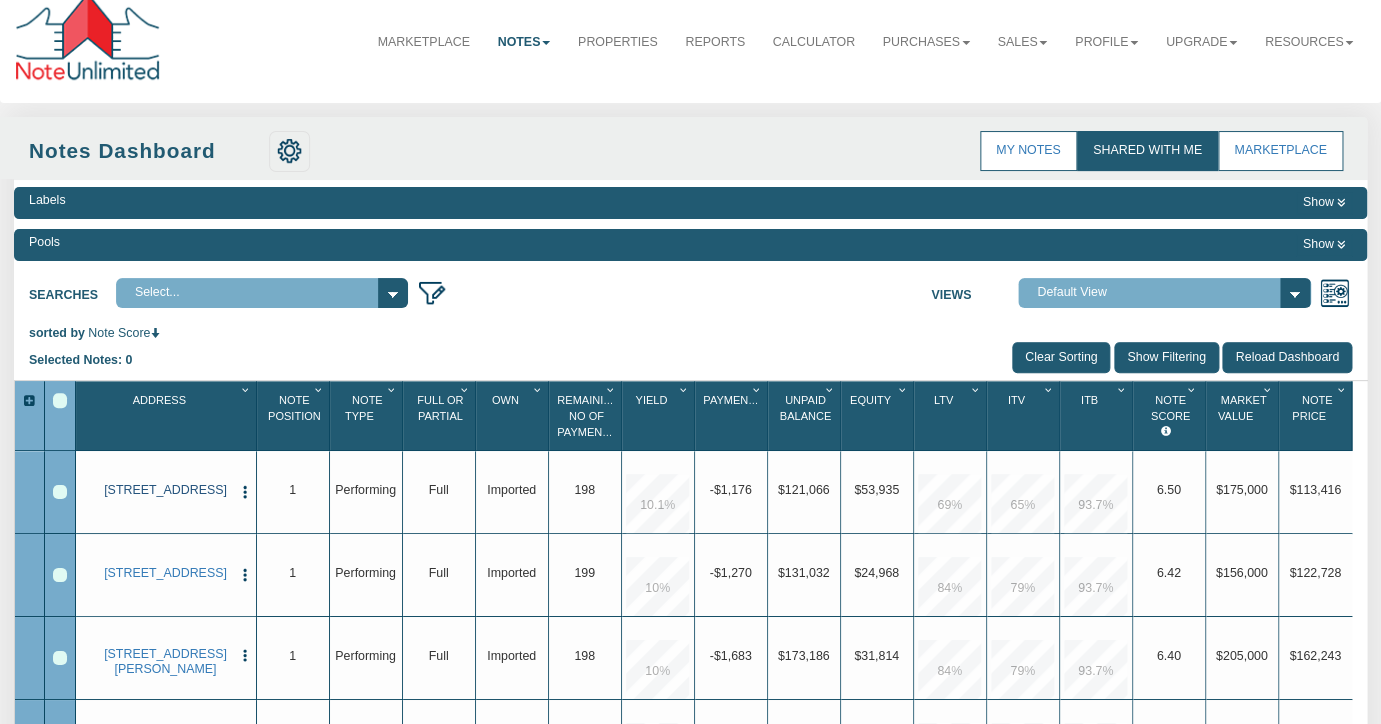 click on "[STREET_ADDRESS]" at bounding box center (165, 490) 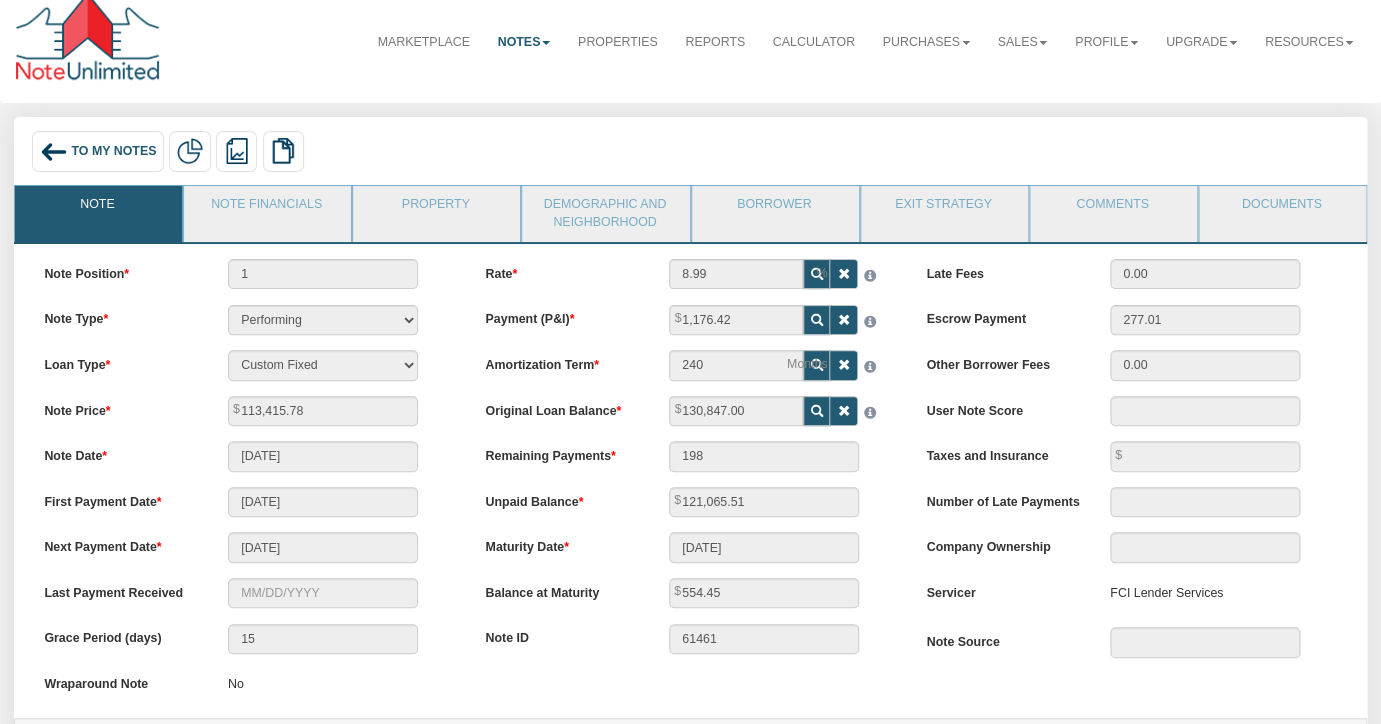 scroll, scrollTop: 0, scrollLeft: 0, axis: both 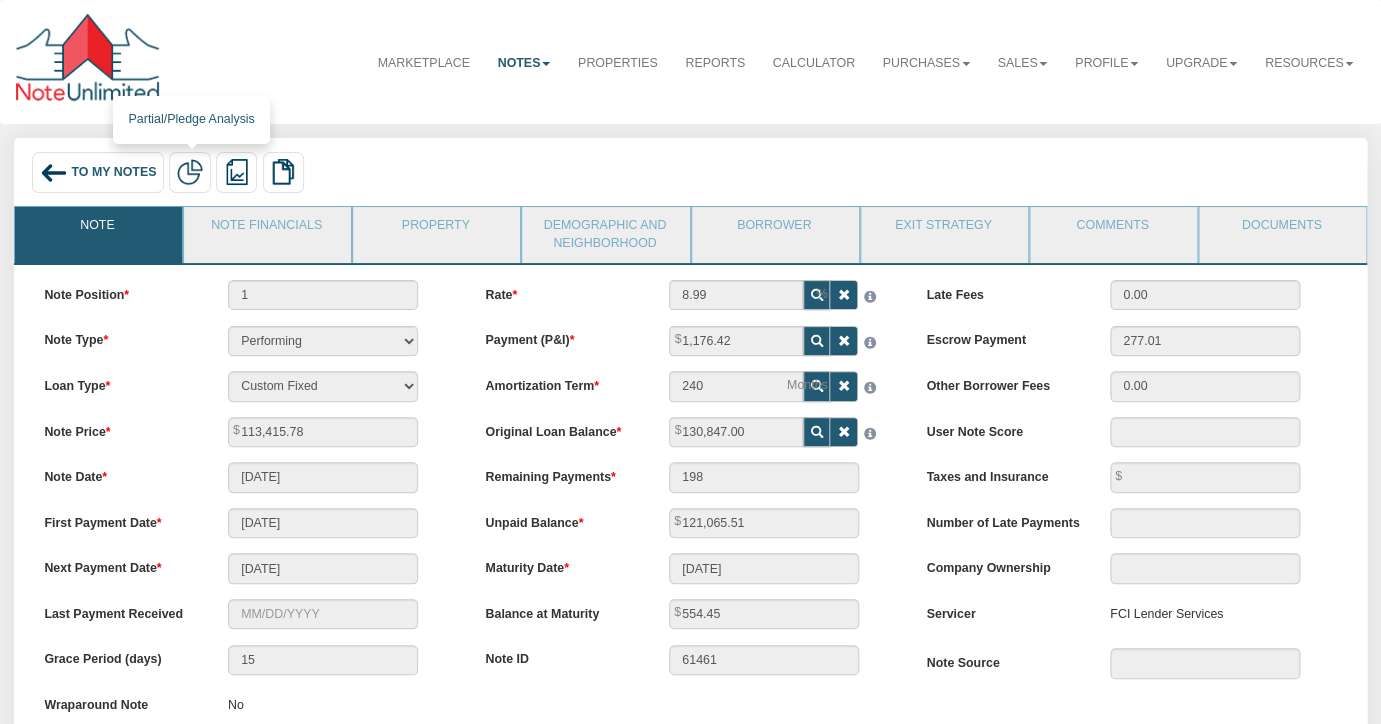 click at bounding box center [190, 172] 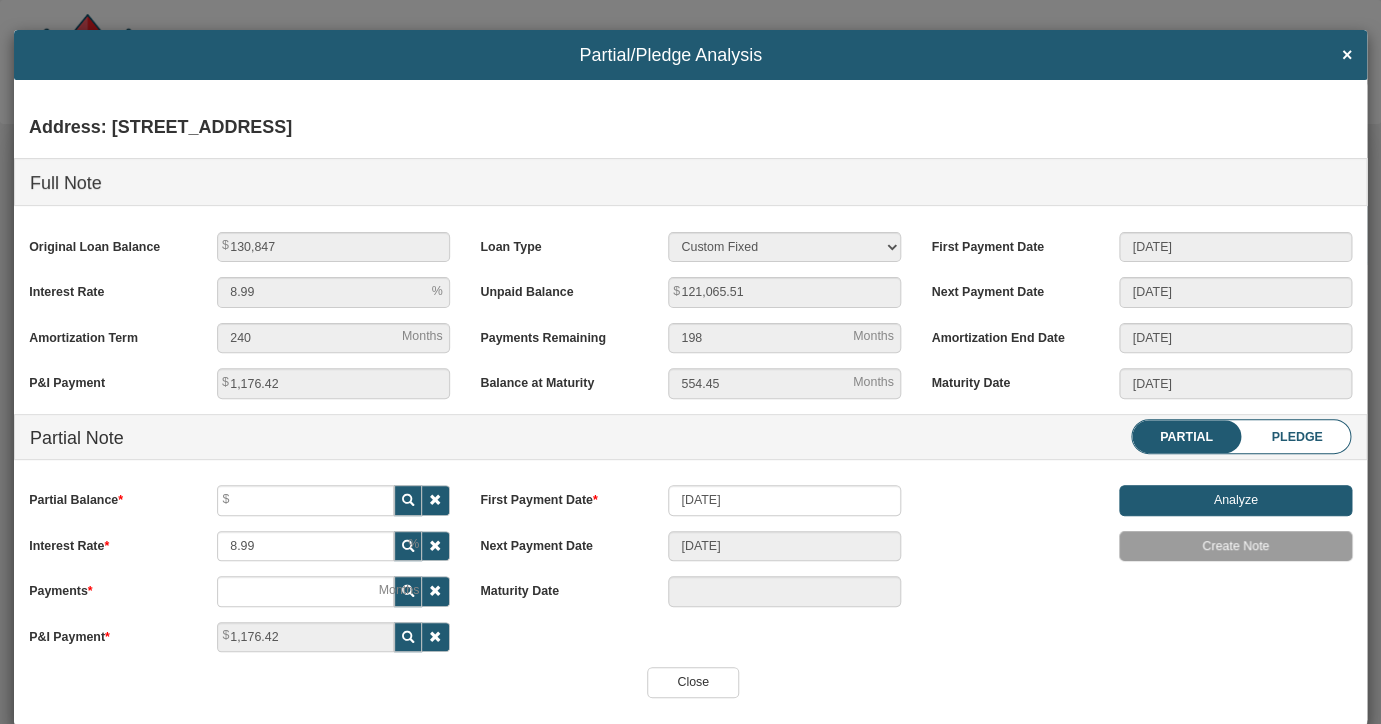 scroll, scrollTop: 32, scrollLeft: 0, axis: vertical 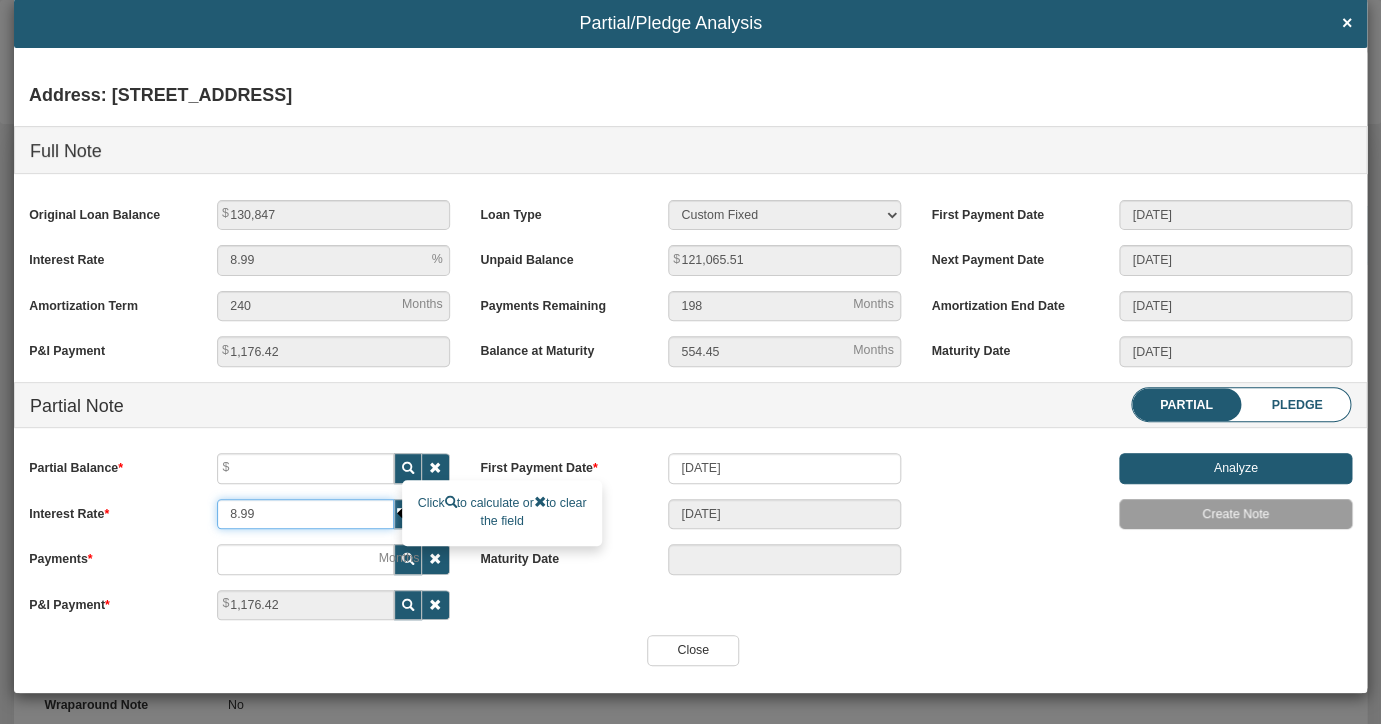 click on "8.99" at bounding box center (305, 514) 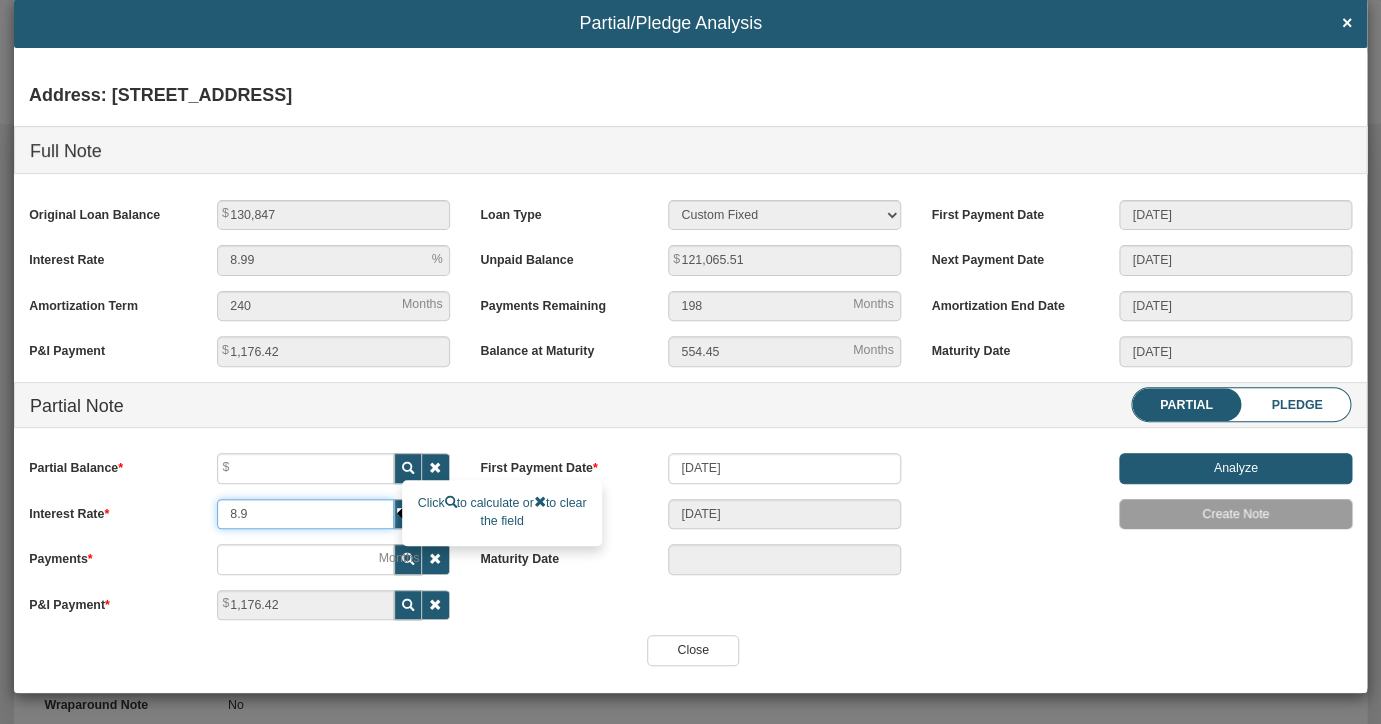 type on "8" 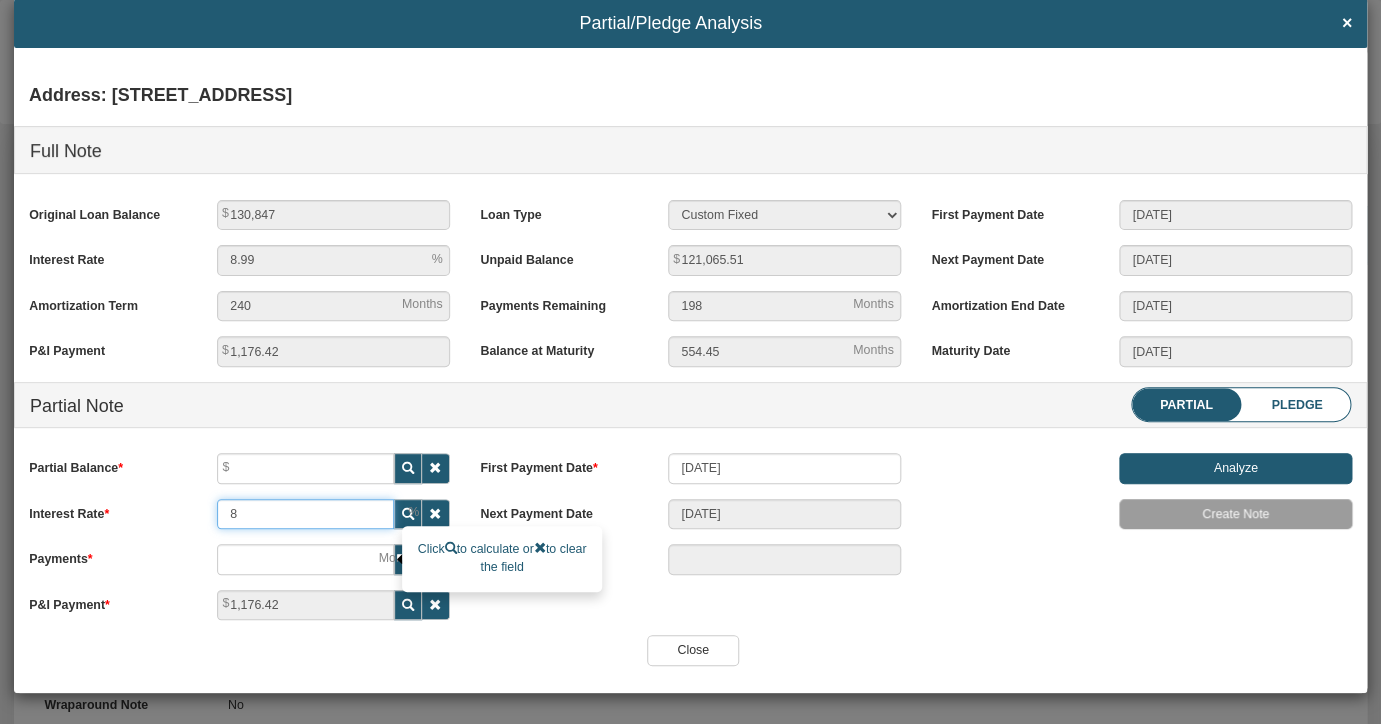 type on "8" 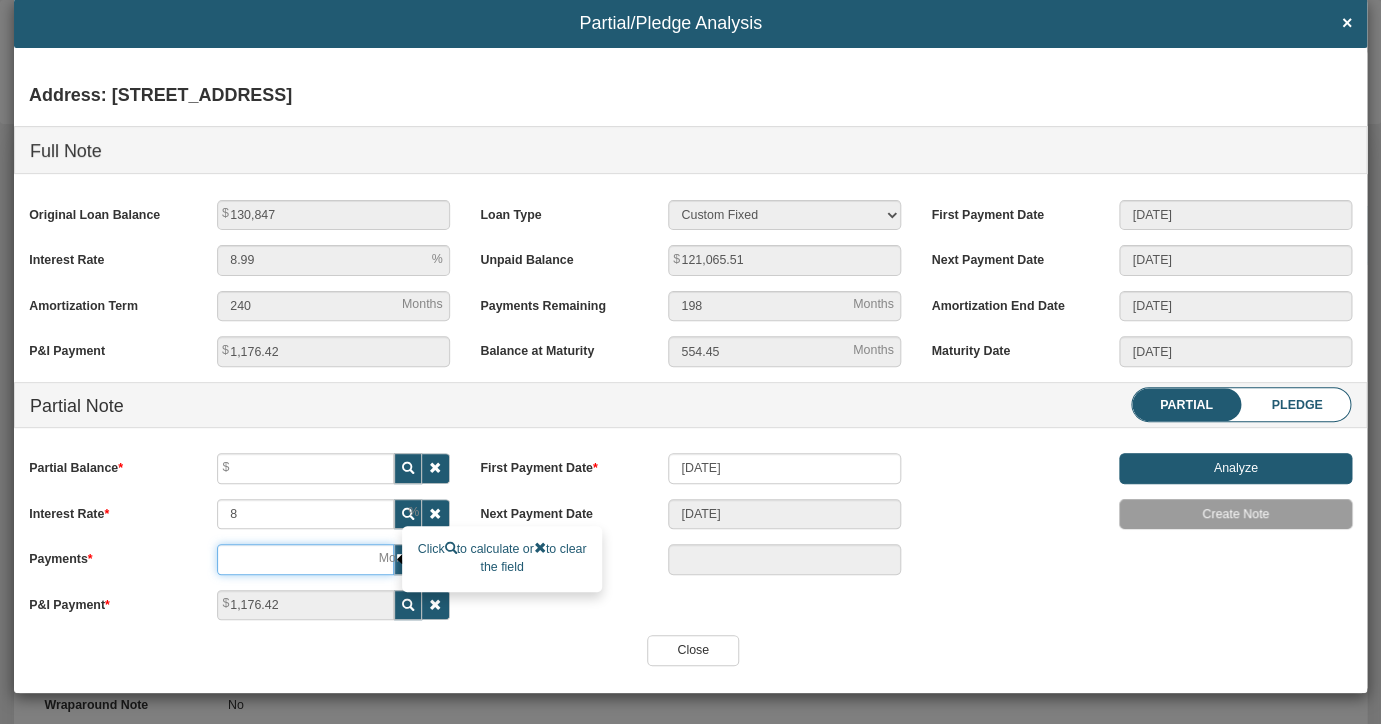 click at bounding box center [305, 559] 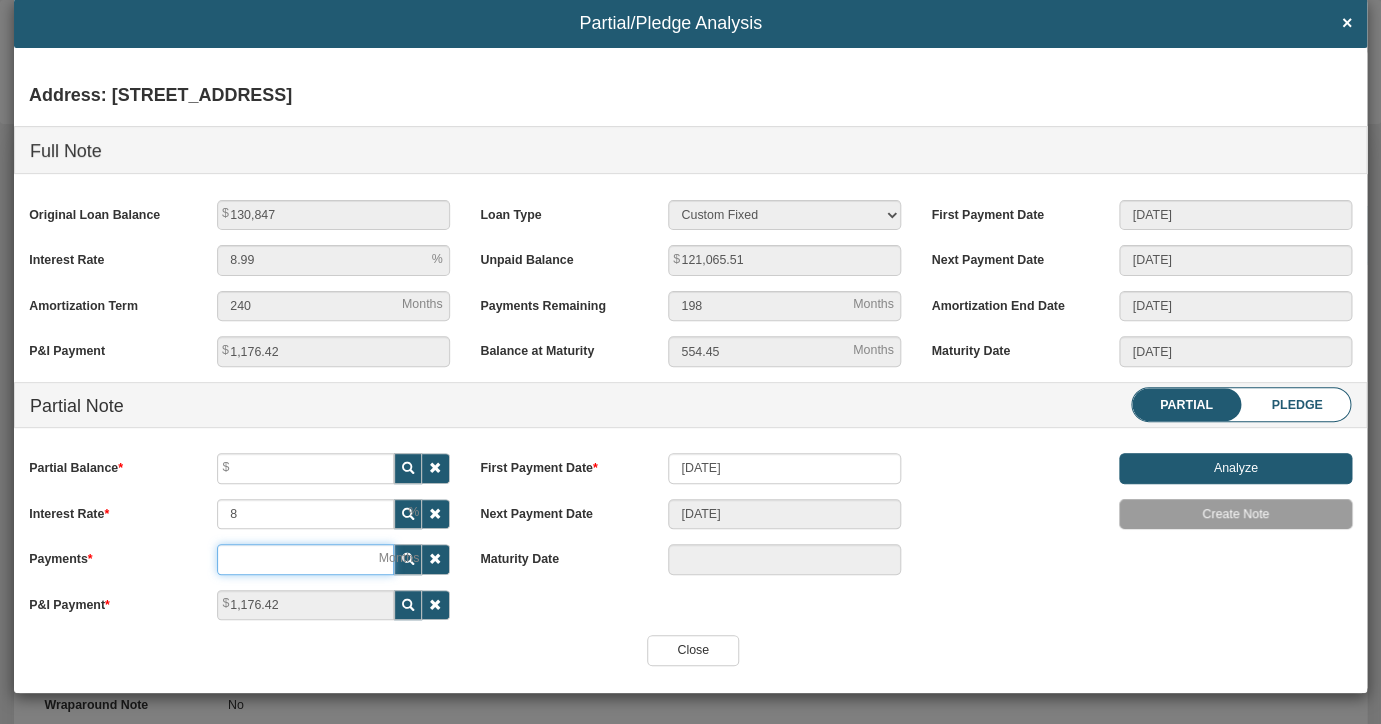 type on "8" 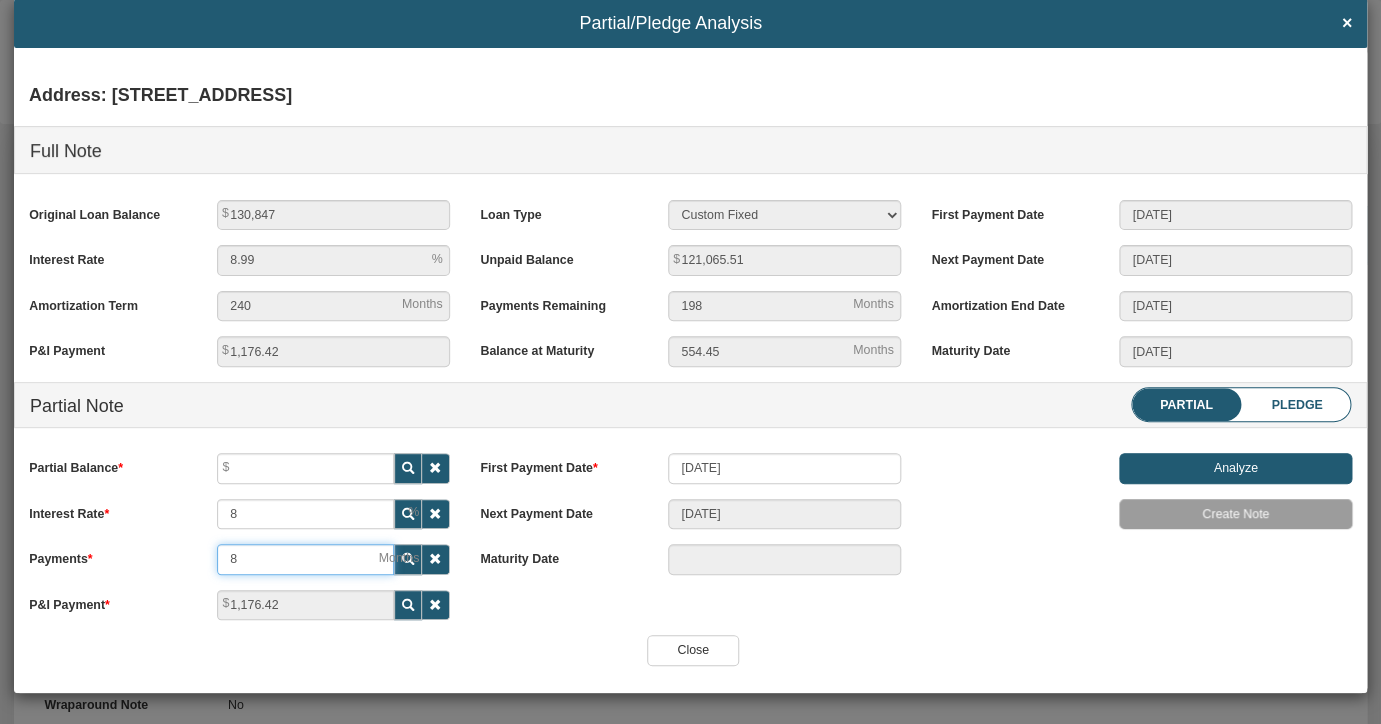 type on "[DATE]" 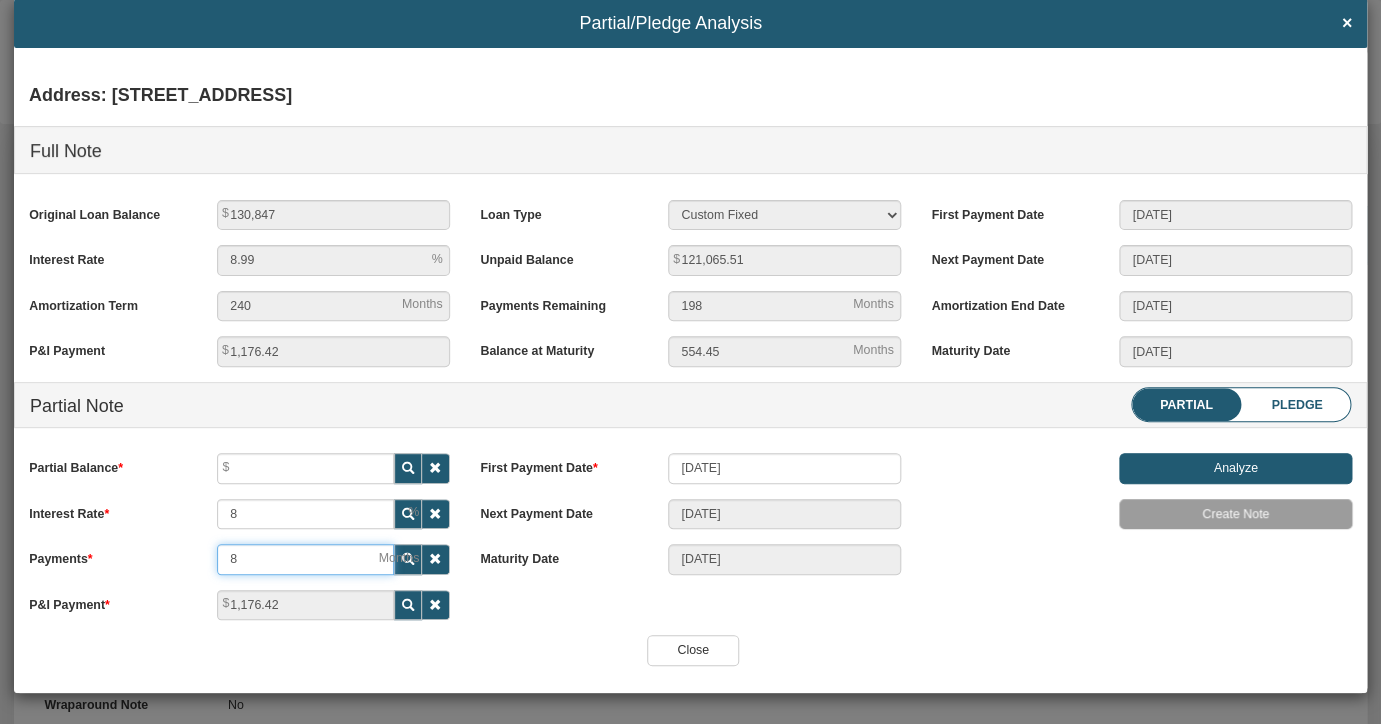 type on "84" 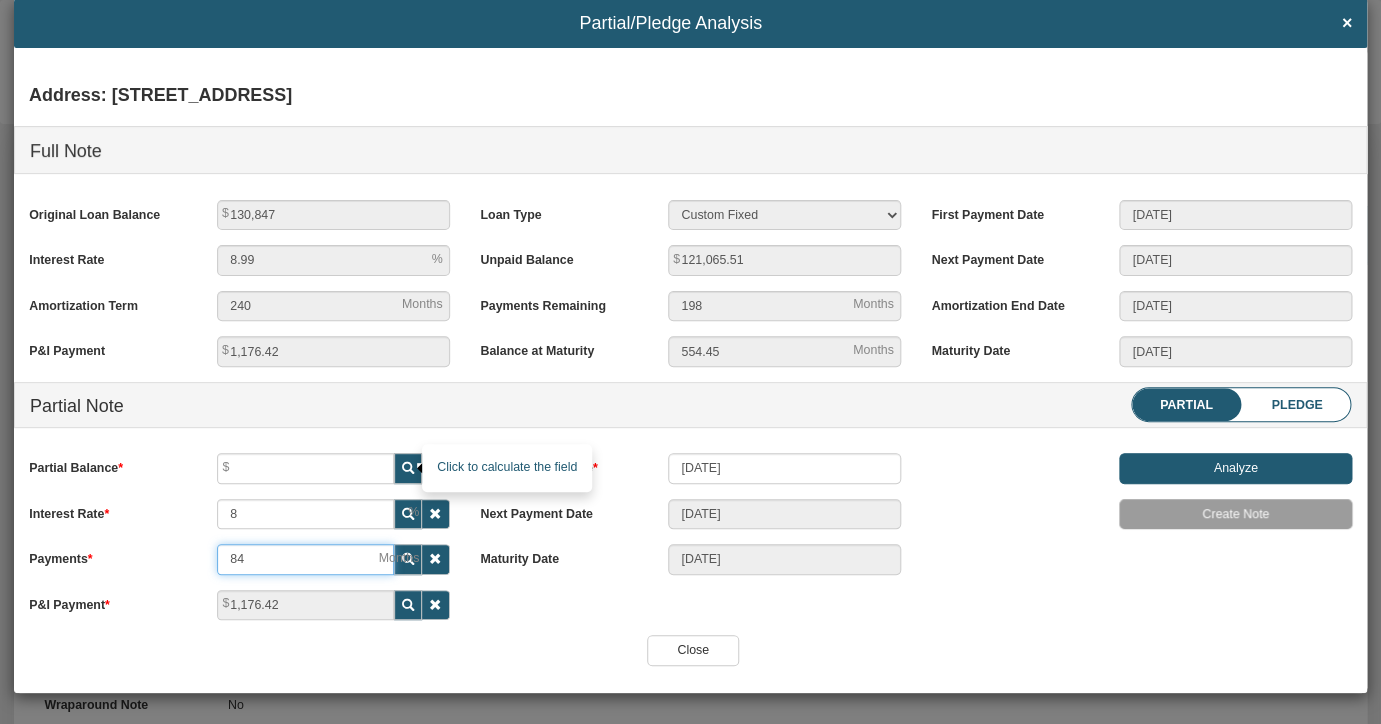 type on "84" 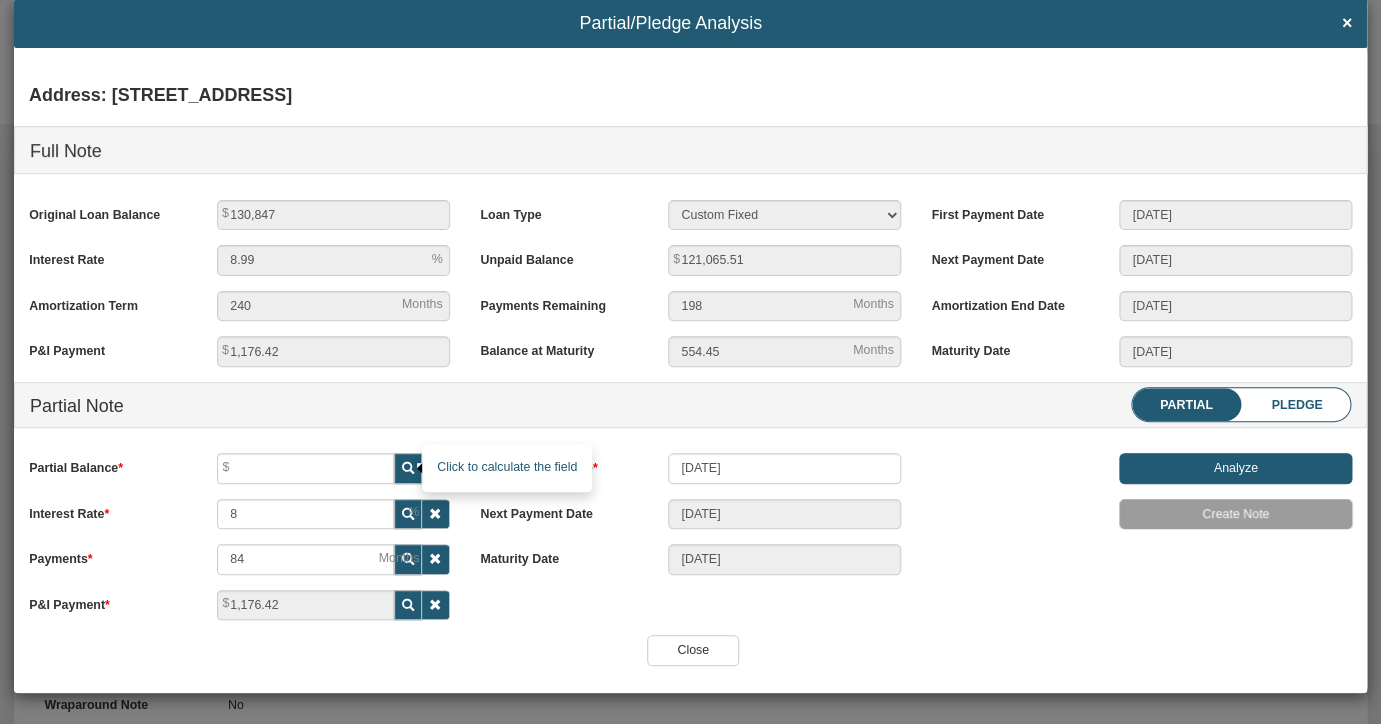 click at bounding box center [408, 468] 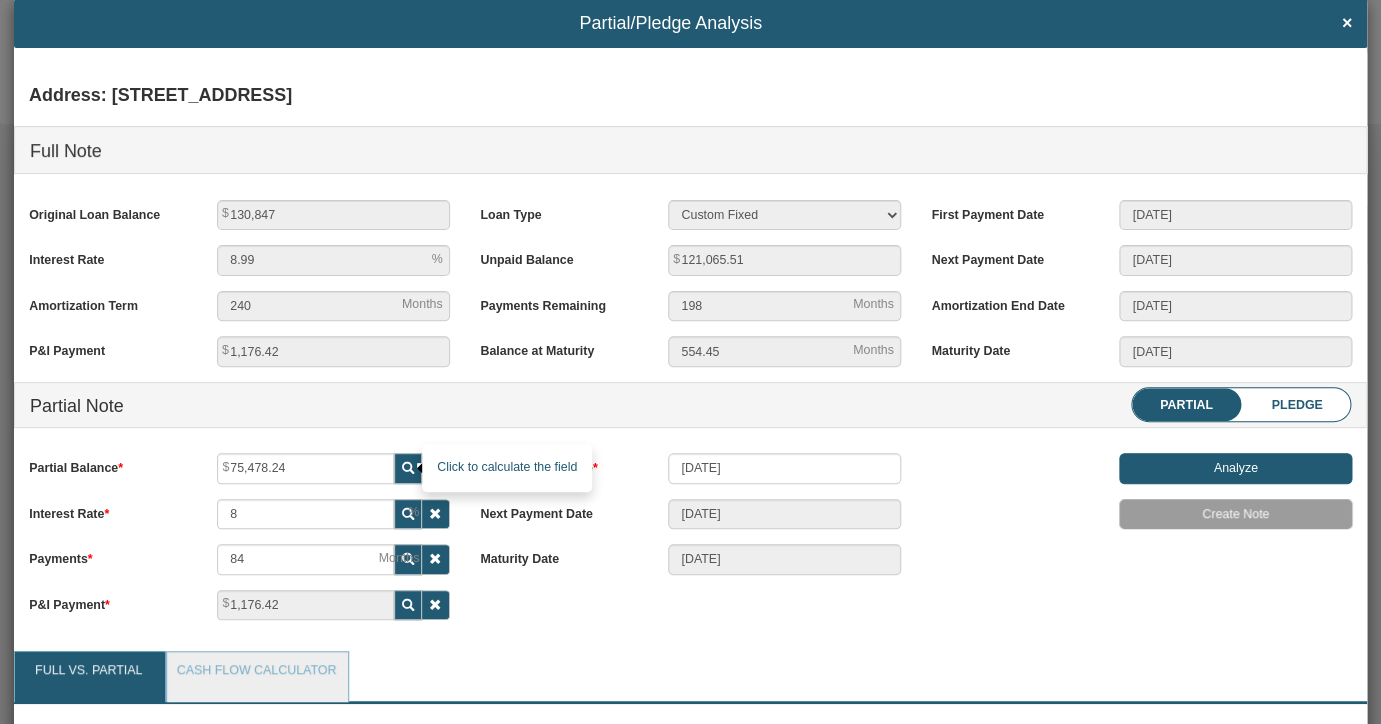 scroll, scrollTop: 999747, scrollLeft: 999677, axis: both 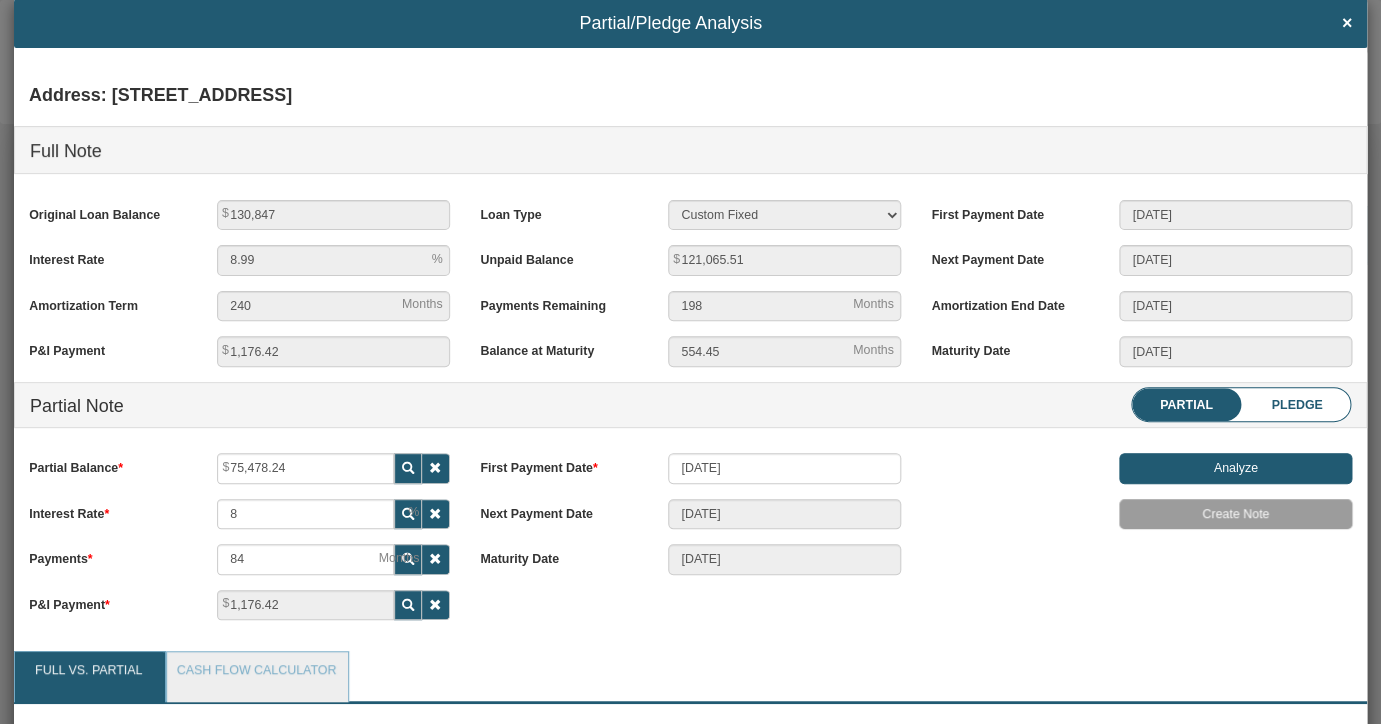 click on "Address: [STREET_ADDRESS]
Full Note
Original Loan Balance
130,847
Interest Rate
8.99
Amortization Term
240
P&I Payment
1,176.42
Loan Type
30 Year Fixed 15 Year Fixed 20 Year Fixed 40 Year Fixed 5 years balloon loan with 30 years amortization 7 years balloon loan with 30 years amortization Cash payment No loan Custom Fixed Custom loan with balloon
Unpaid Balance
121,065.51
Payments Remaining 198 8 84" at bounding box center (690, 355) 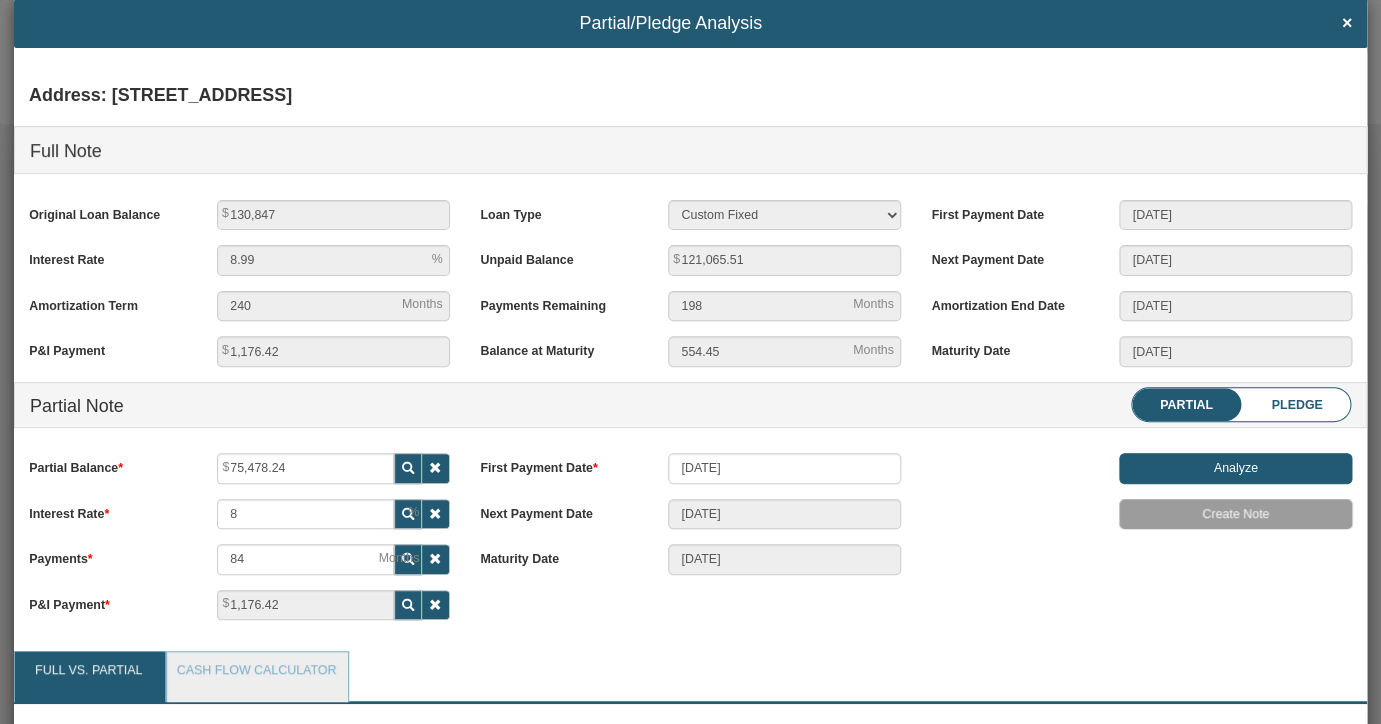 scroll, scrollTop: 0, scrollLeft: 0, axis: both 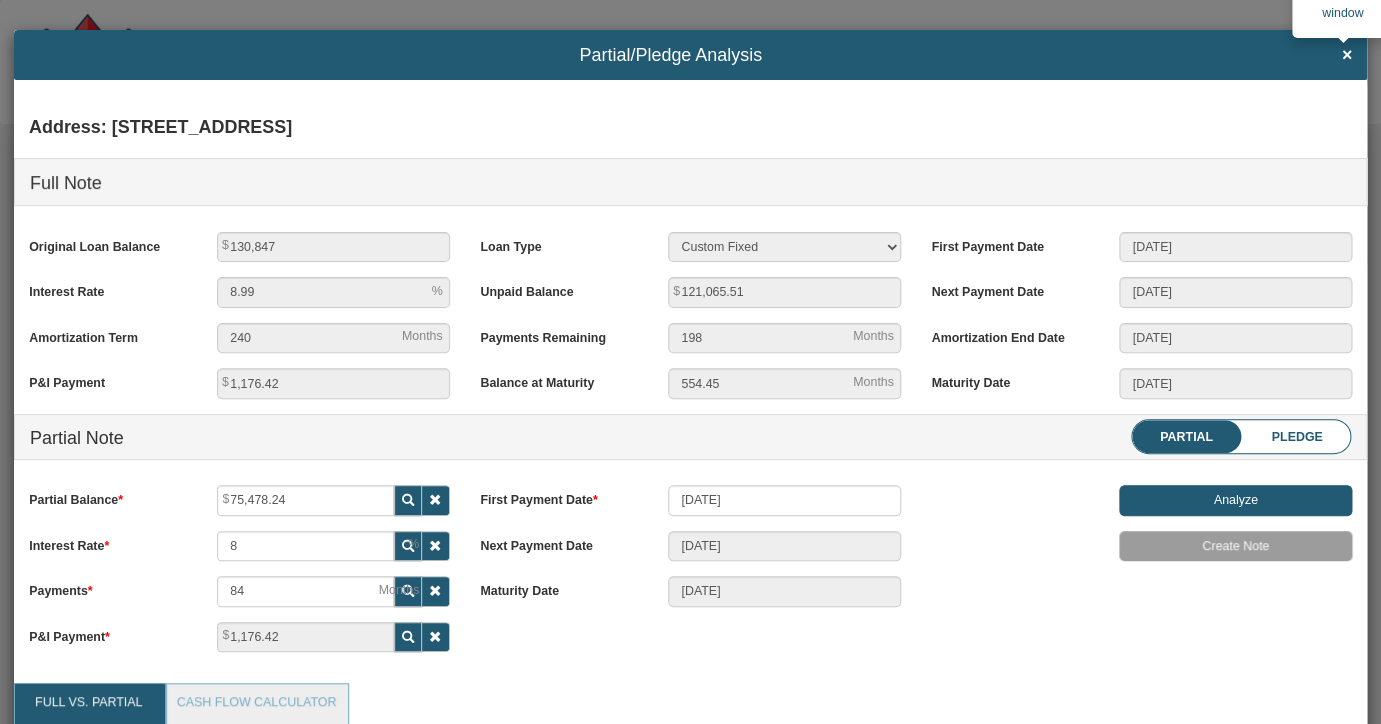 click on "×" at bounding box center [1347, 56] 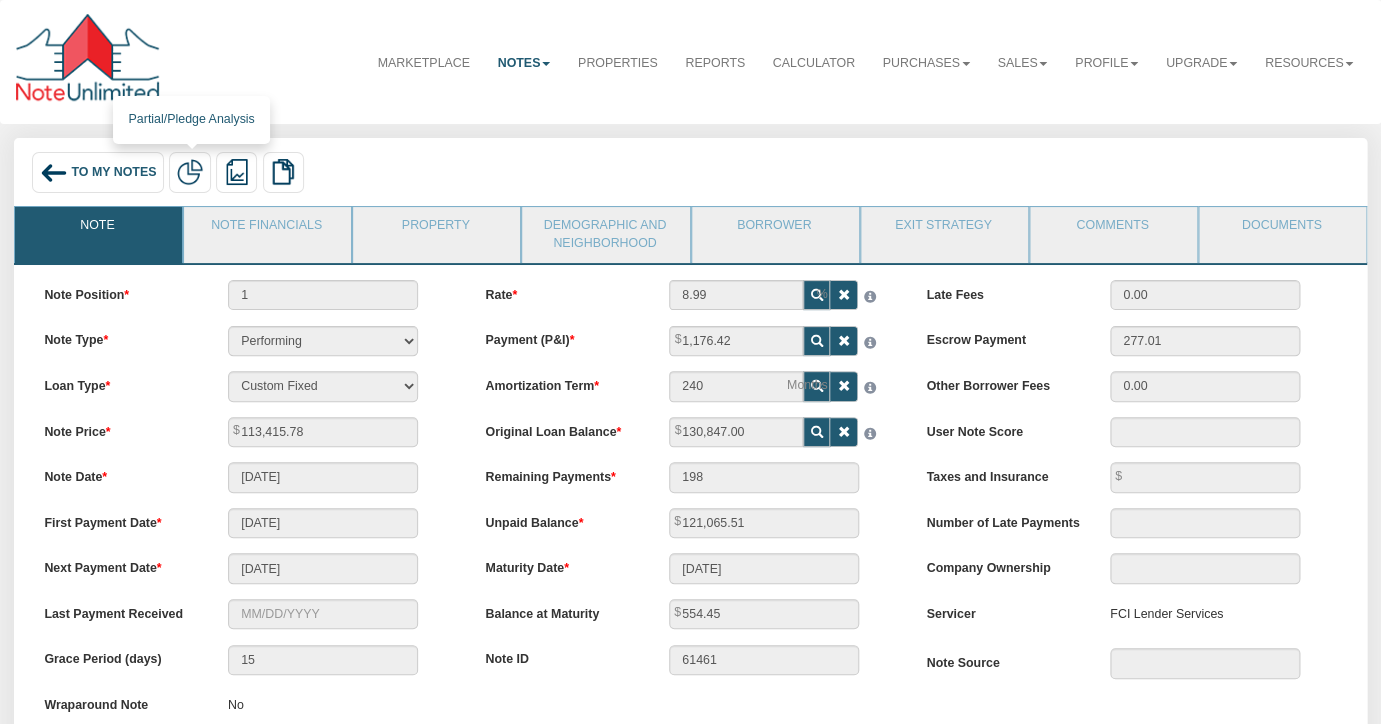 click at bounding box center (190, 172) 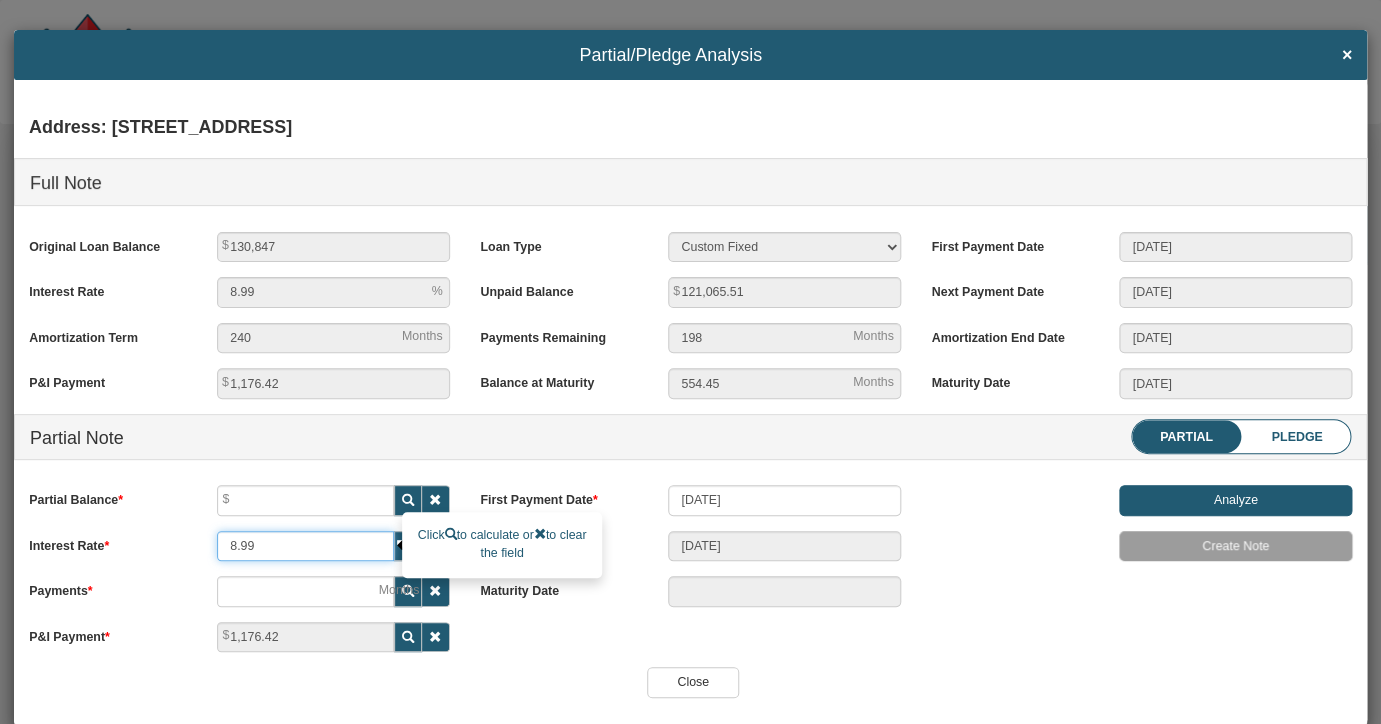 click on "8.99" at bounding box center [305, 546] 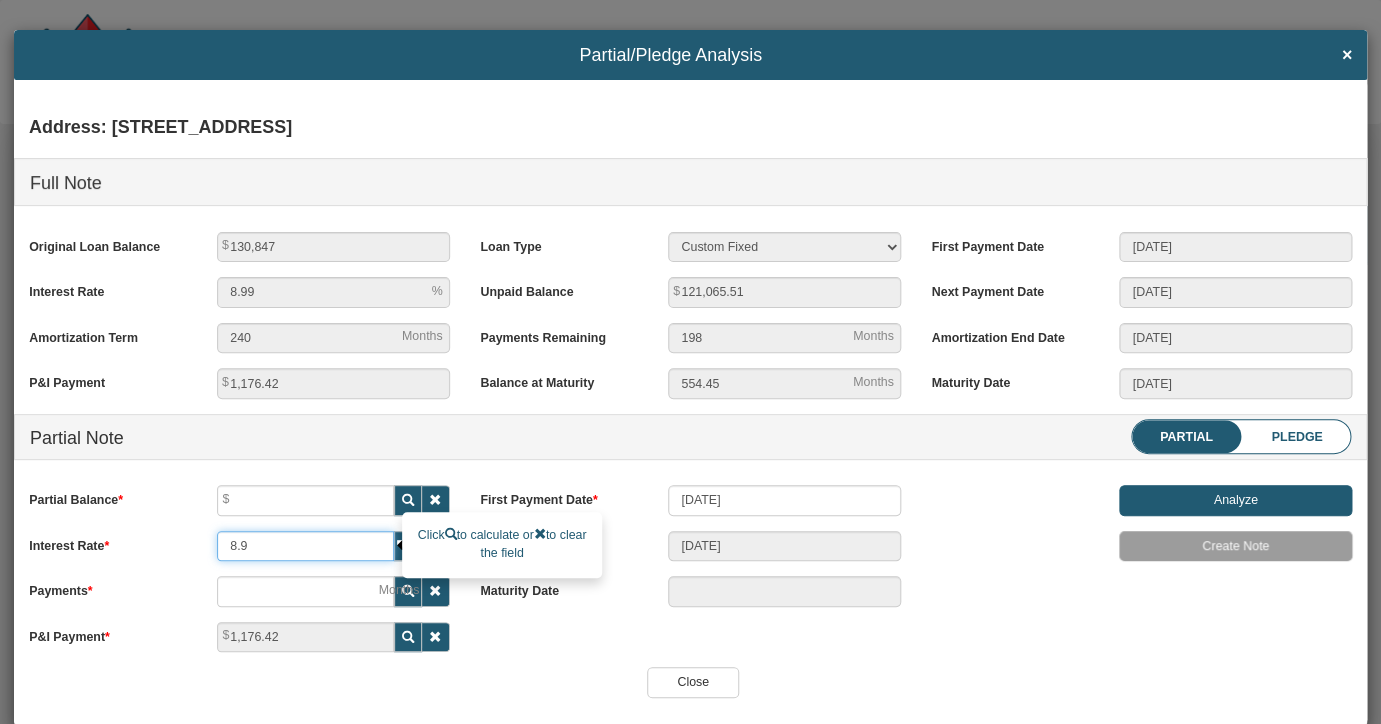 type on "8" 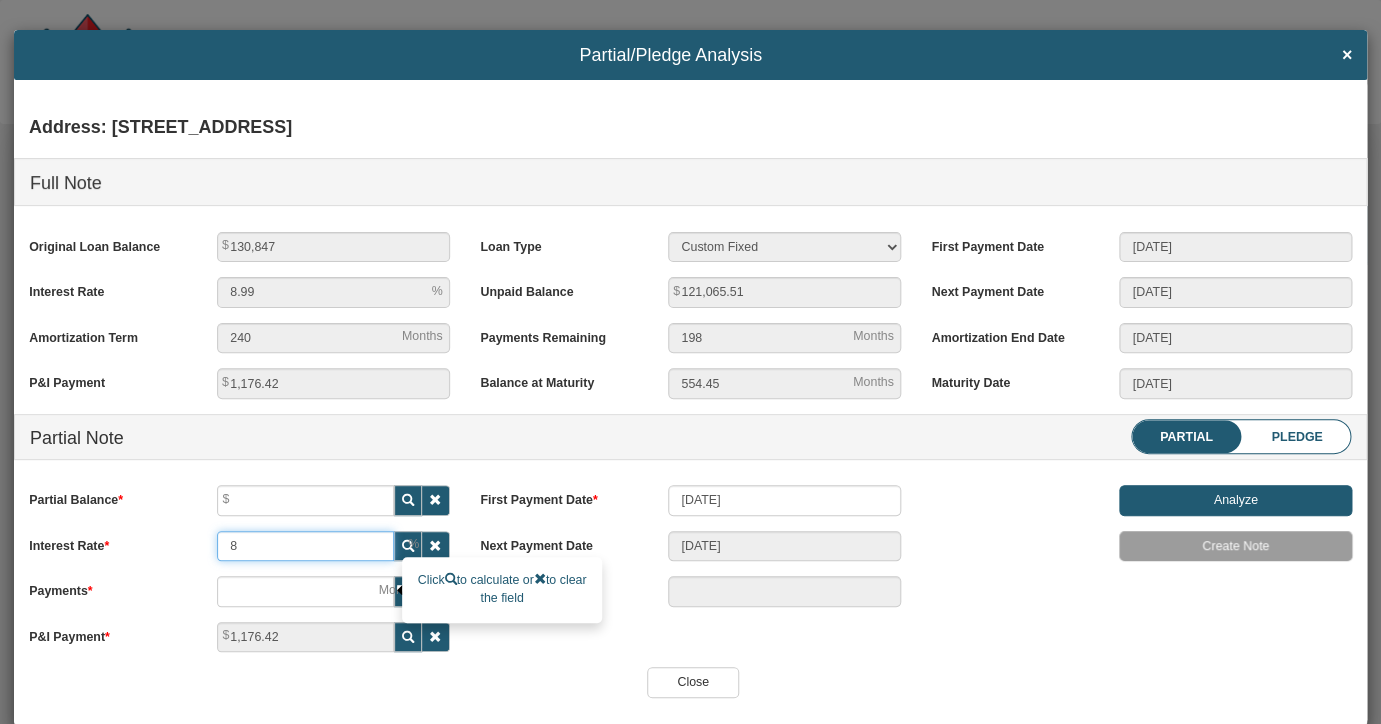 type on "8" 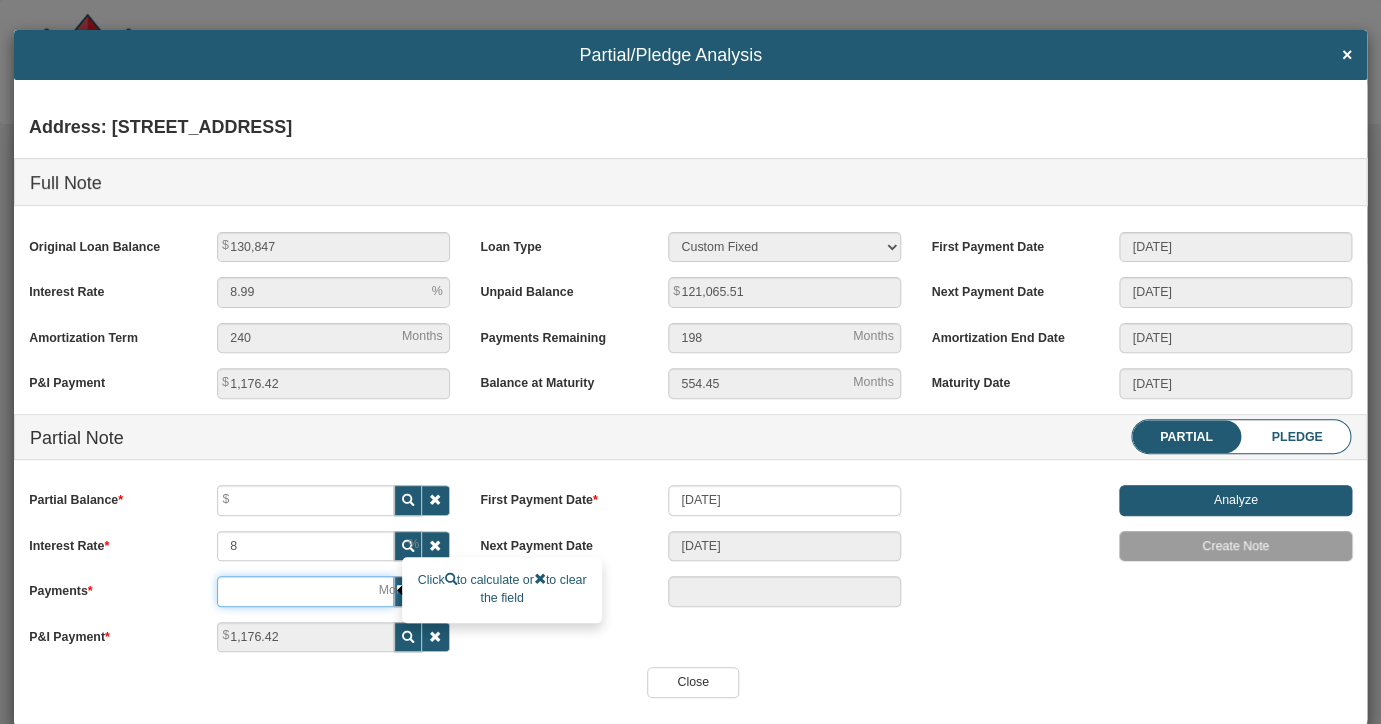 click at bounding box center [305, 591] 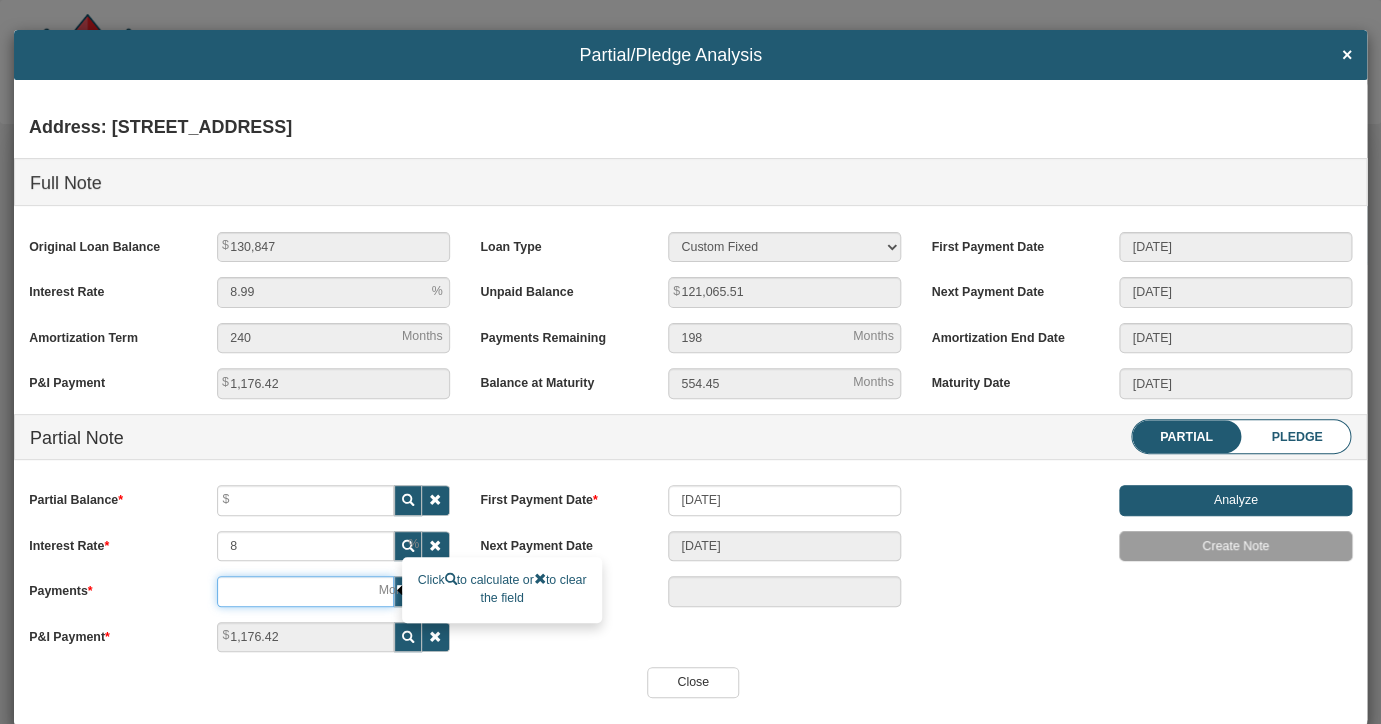 type on "8" 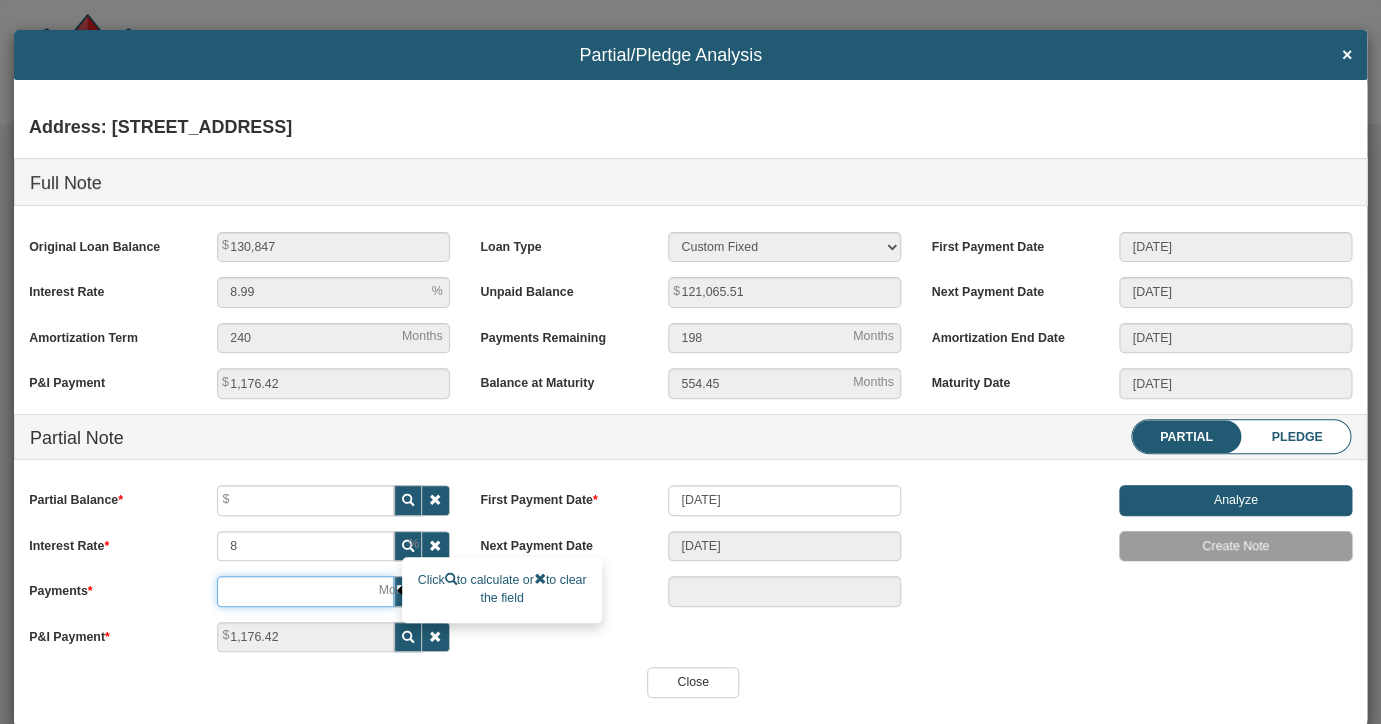 type on "[DATE]" 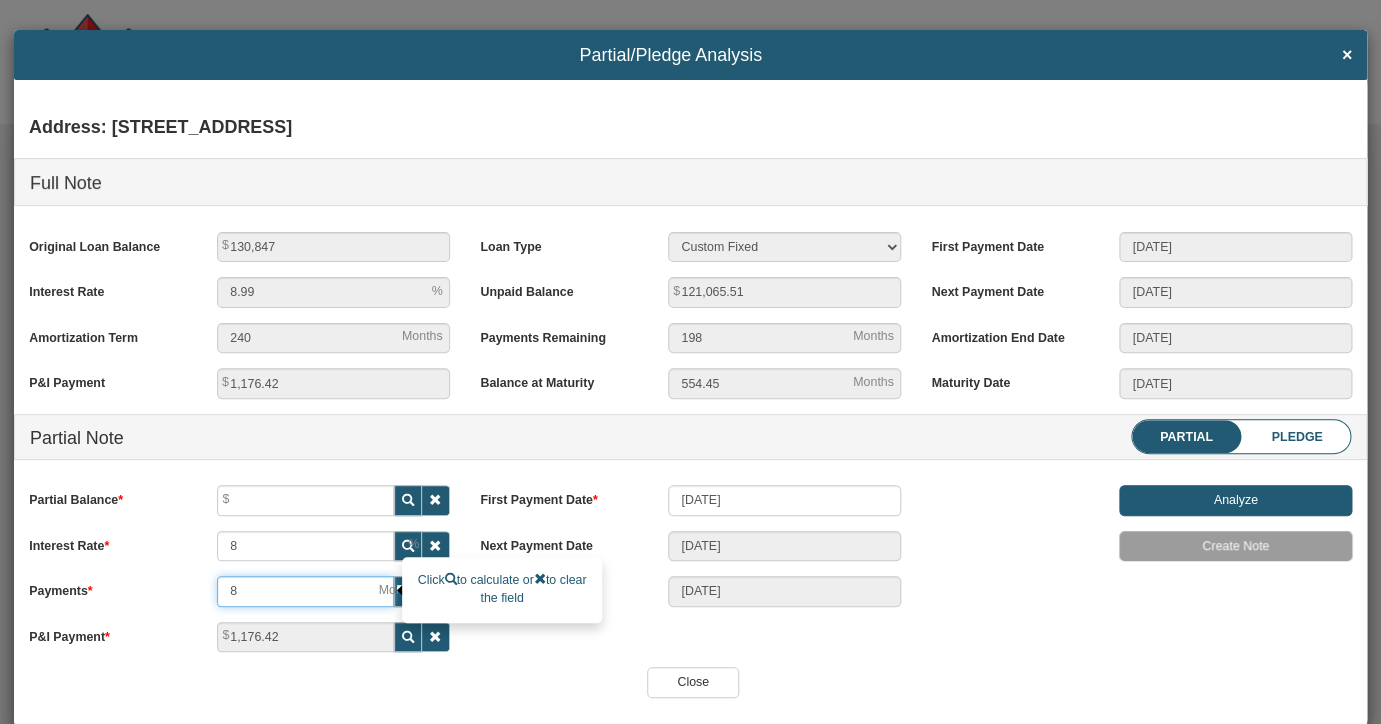 type on "84" 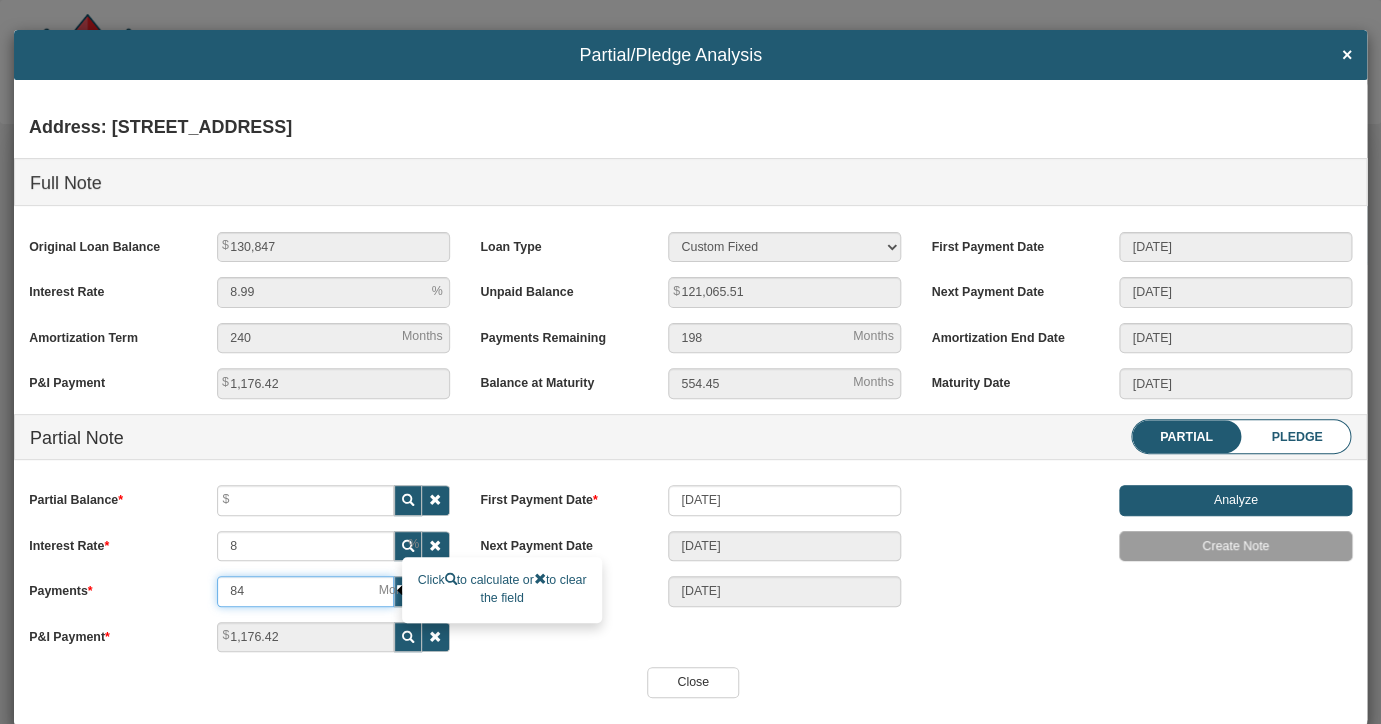 type on "[DATE]" 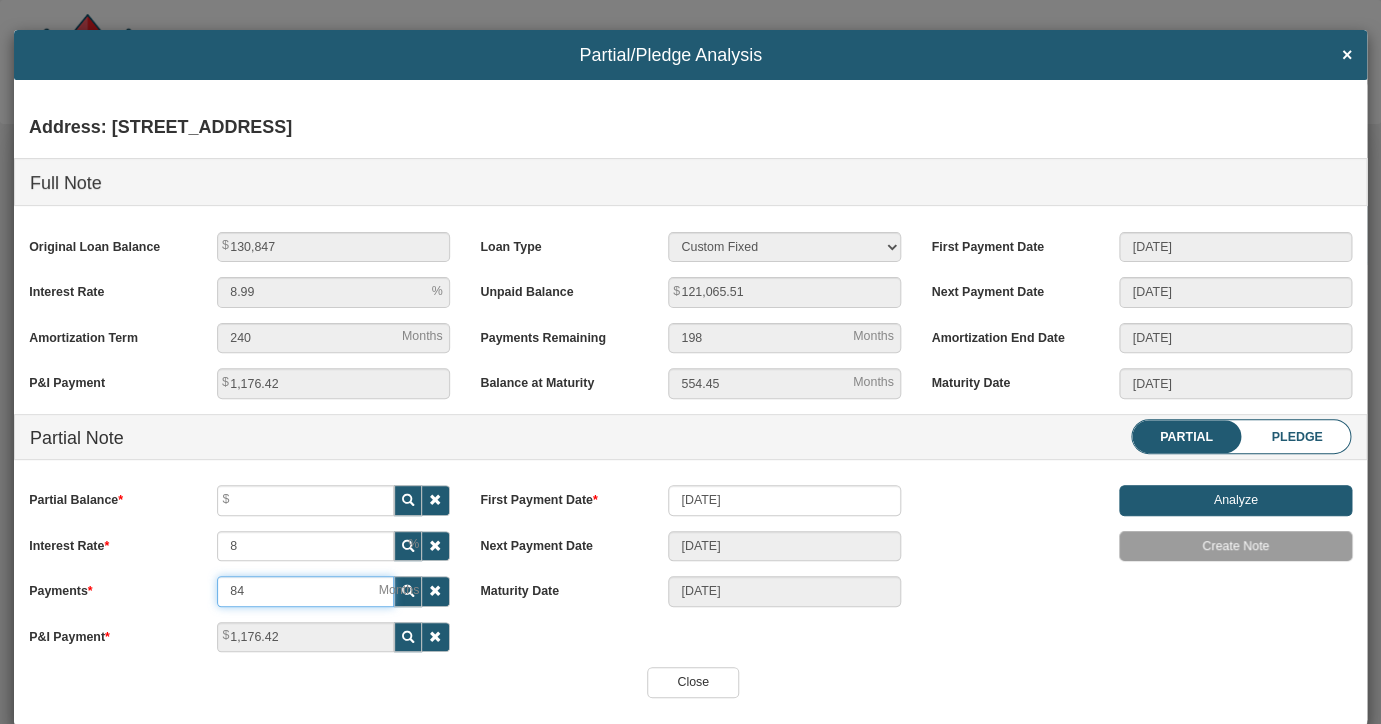 type on "84" 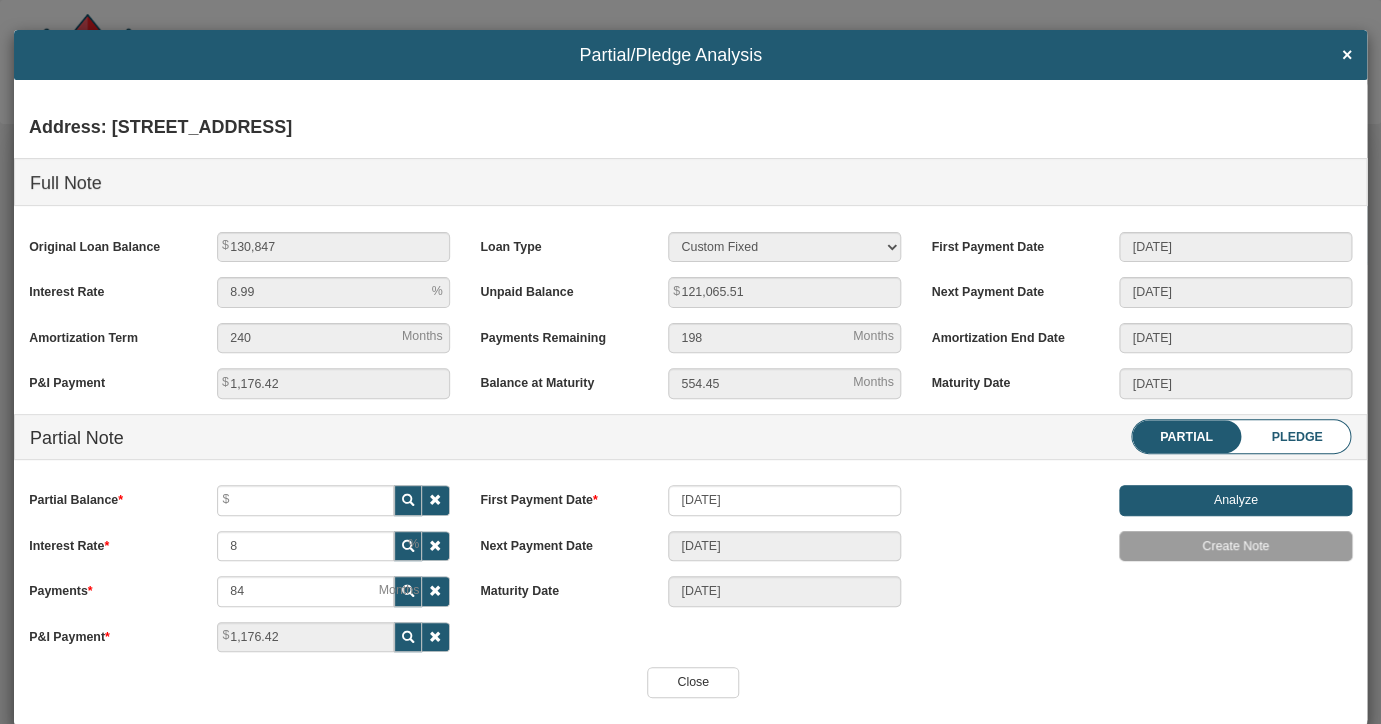 click on "Next Payment Date
[DATE]" at bounding box center (690, 546) 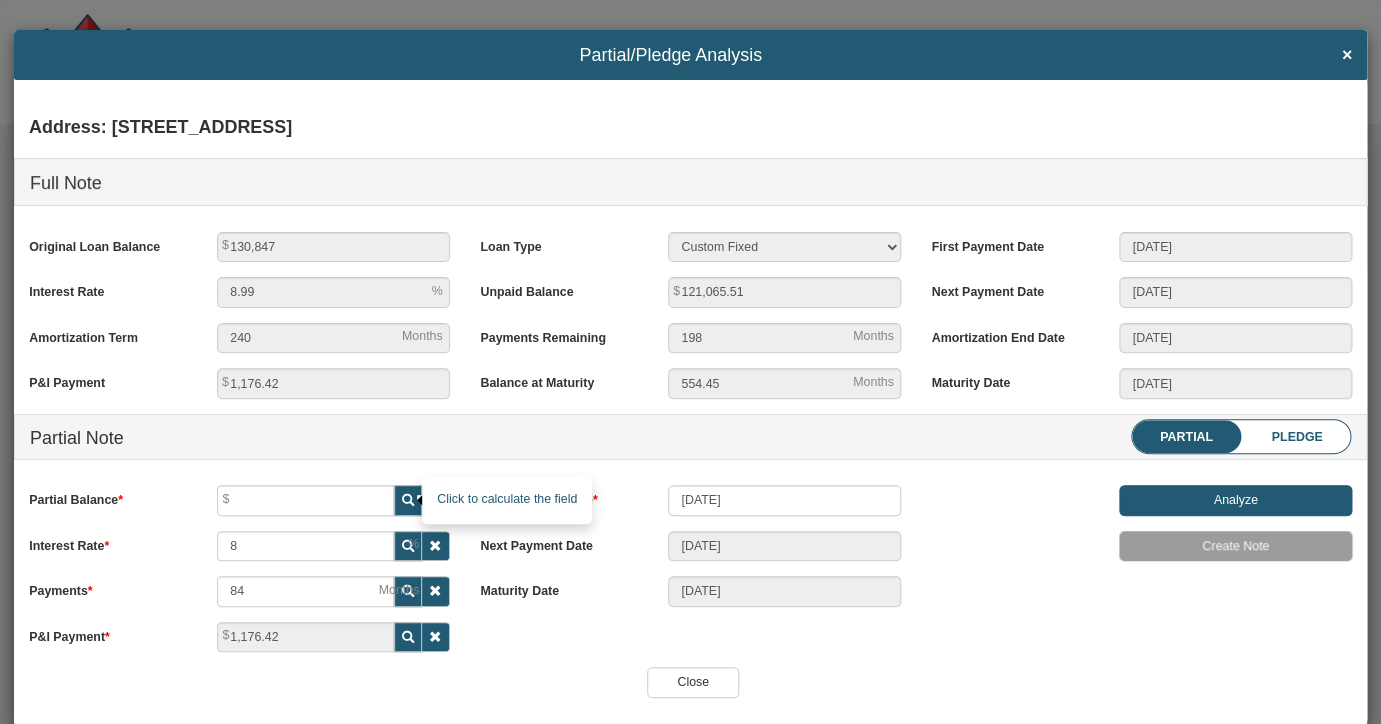 click at bounding box center (408, 500) 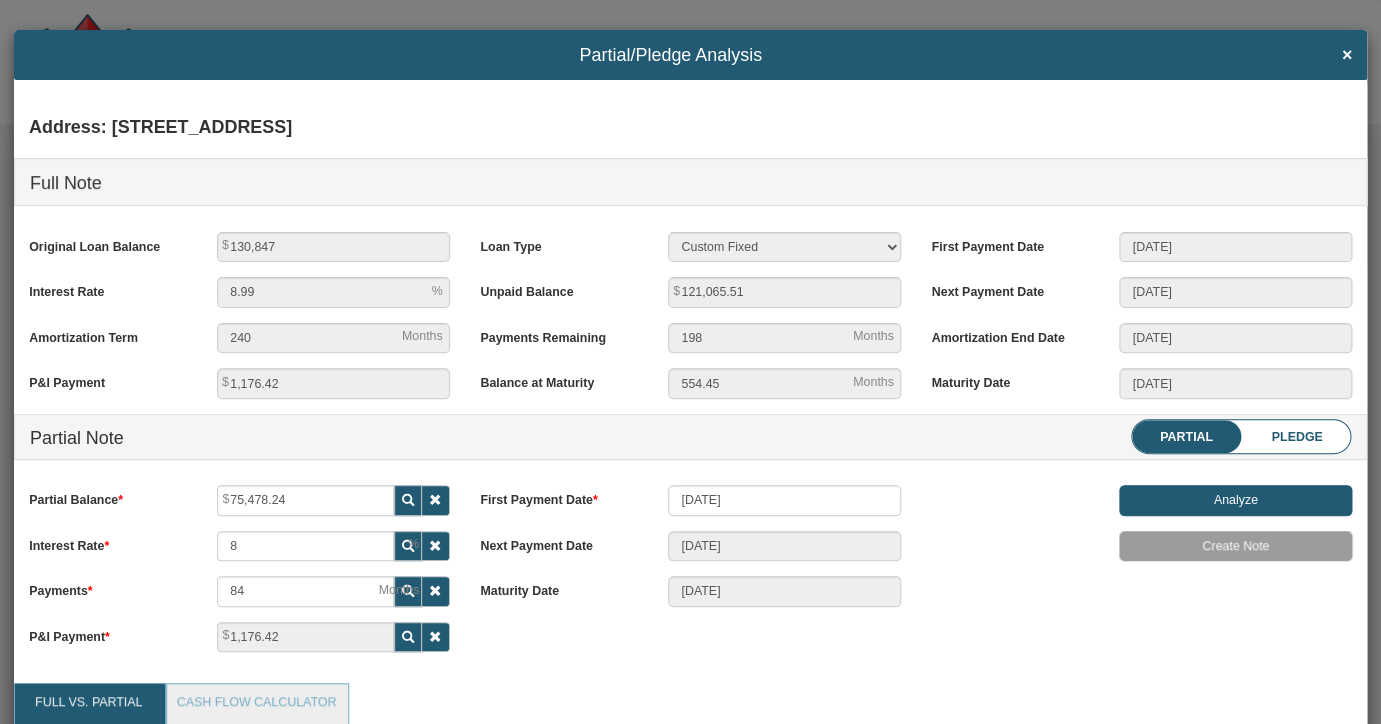 scroll, scrollTop: 999747, scrollLeft: 999677, axis: both 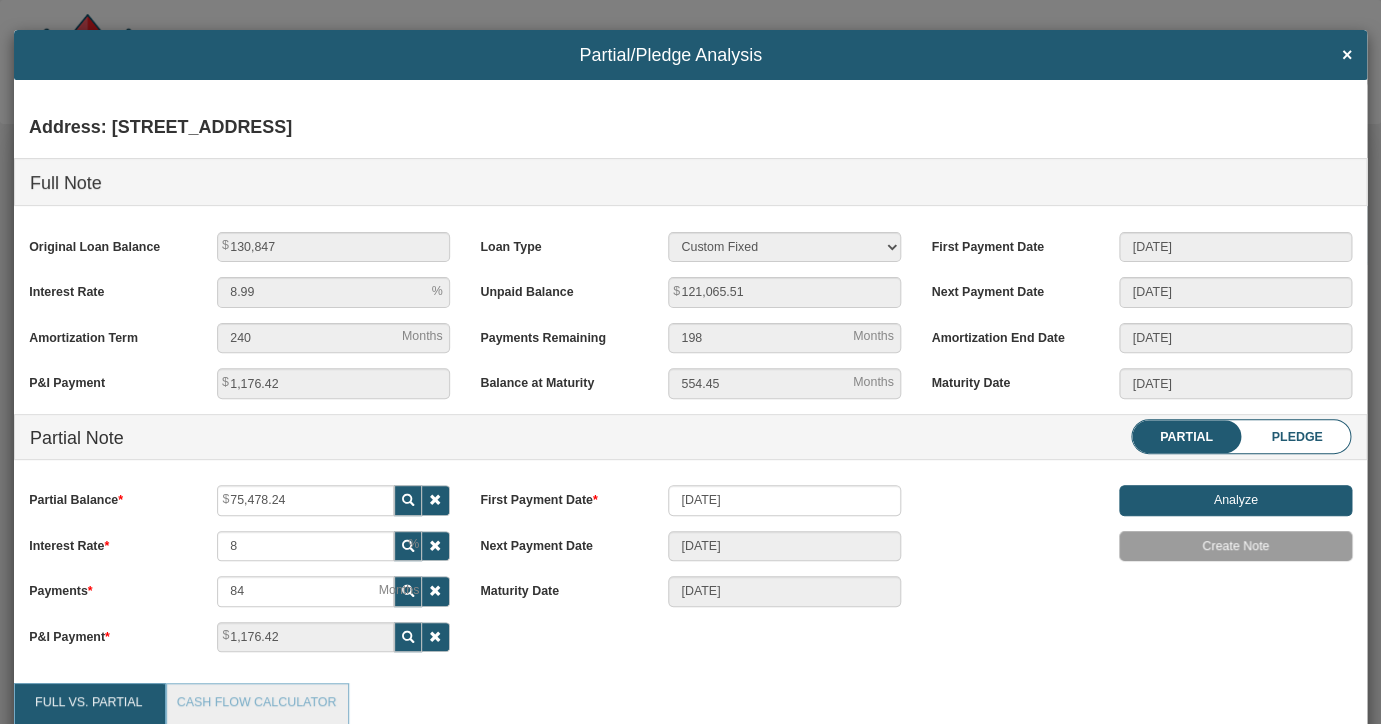 click on "Analyze" at bounding box center [1235, 500] 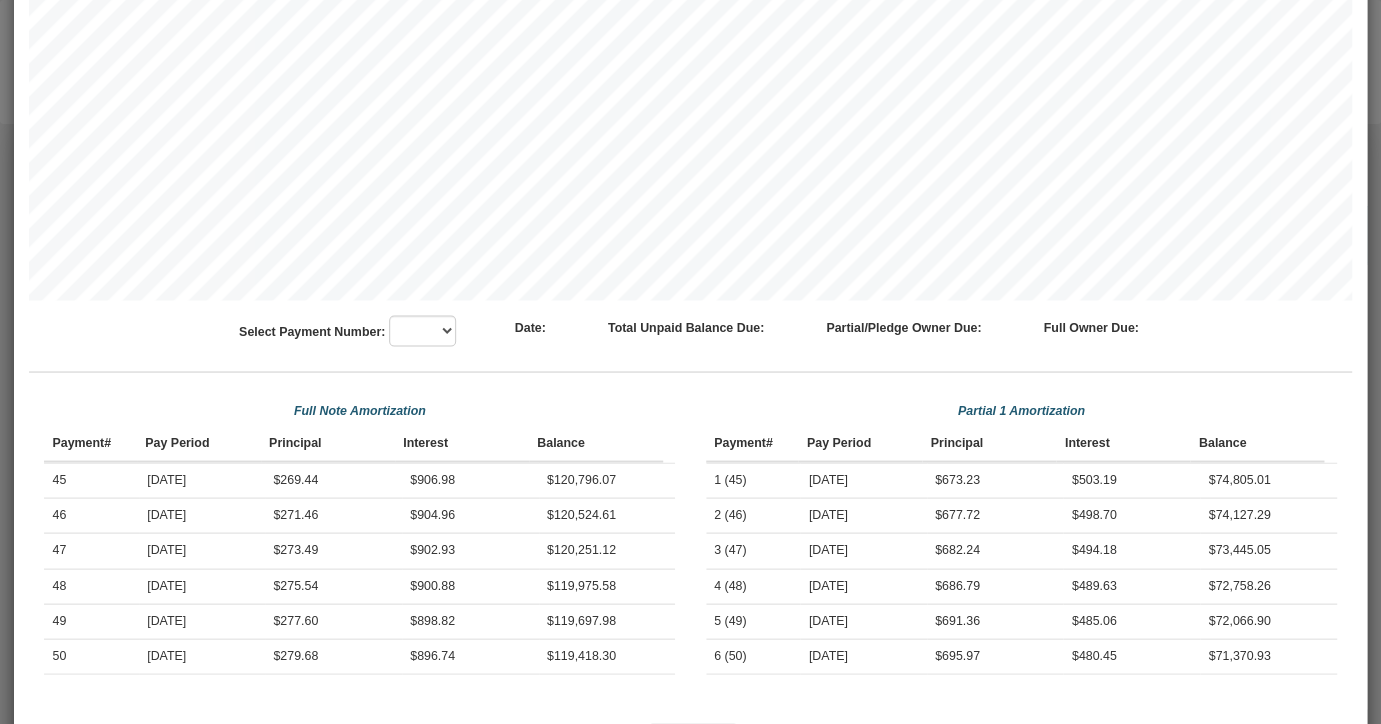 scroll, scrollTop: 1108, scrollLeft: 0, axis: vertical 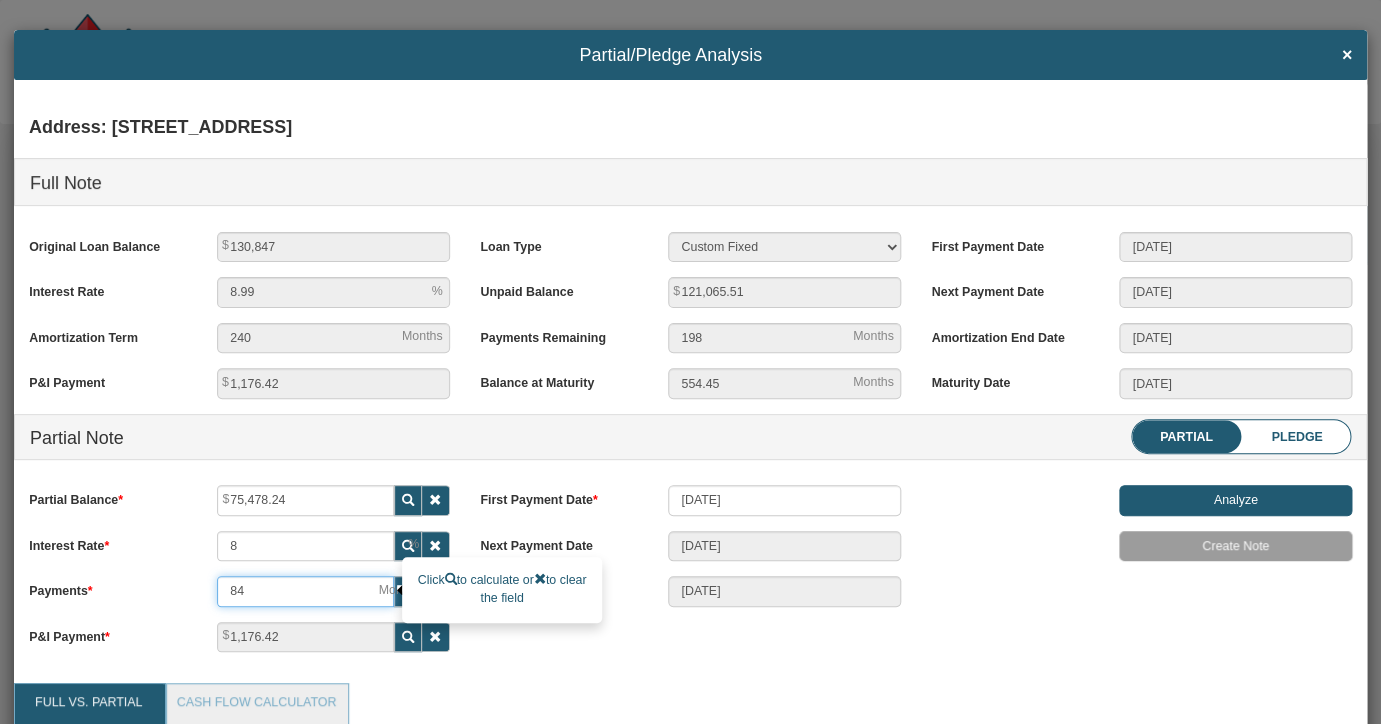 click on "84" at bounding box center (305, 591) 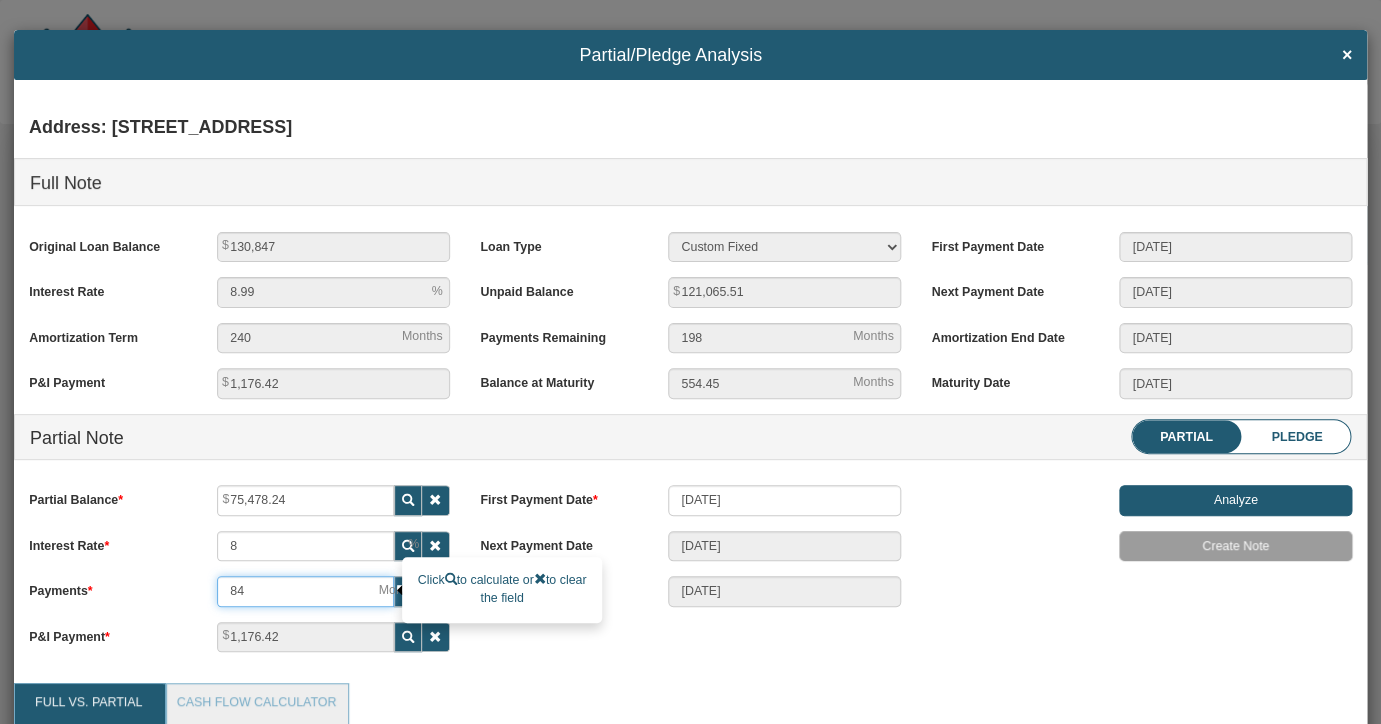 type on "8" 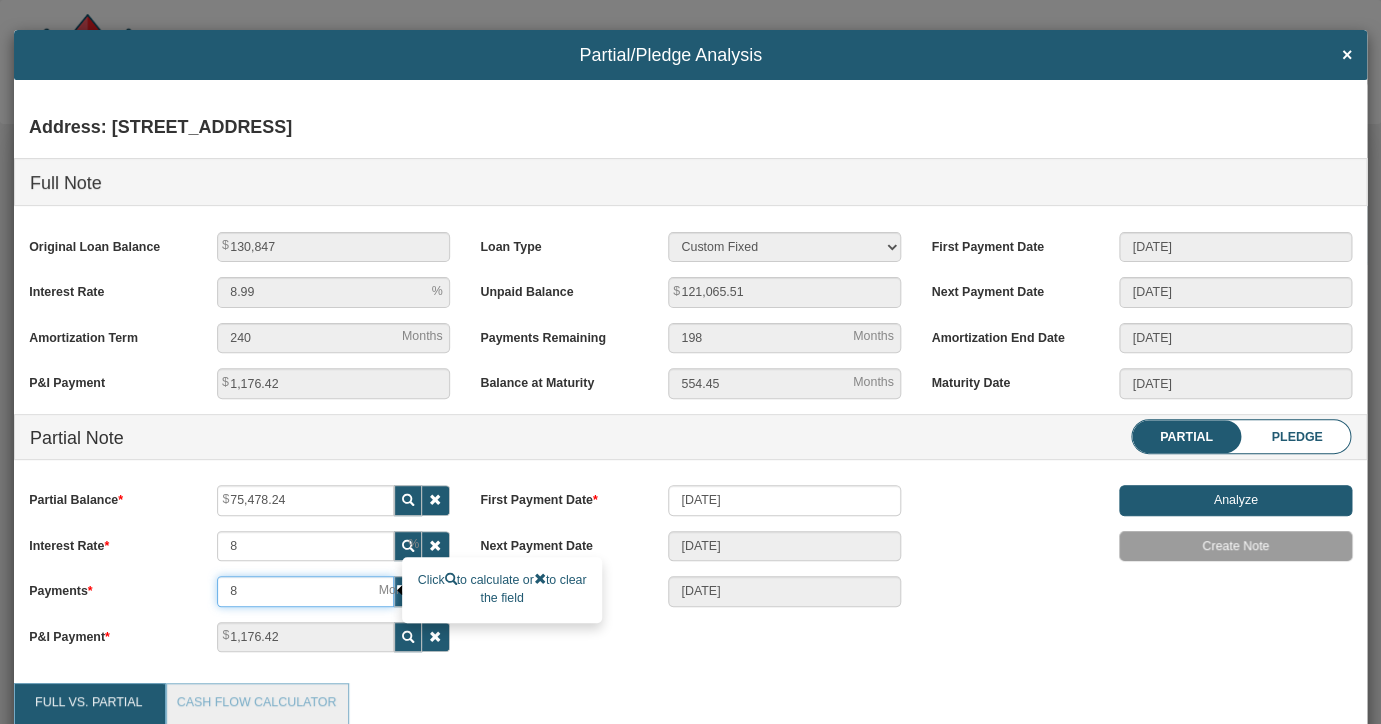 type 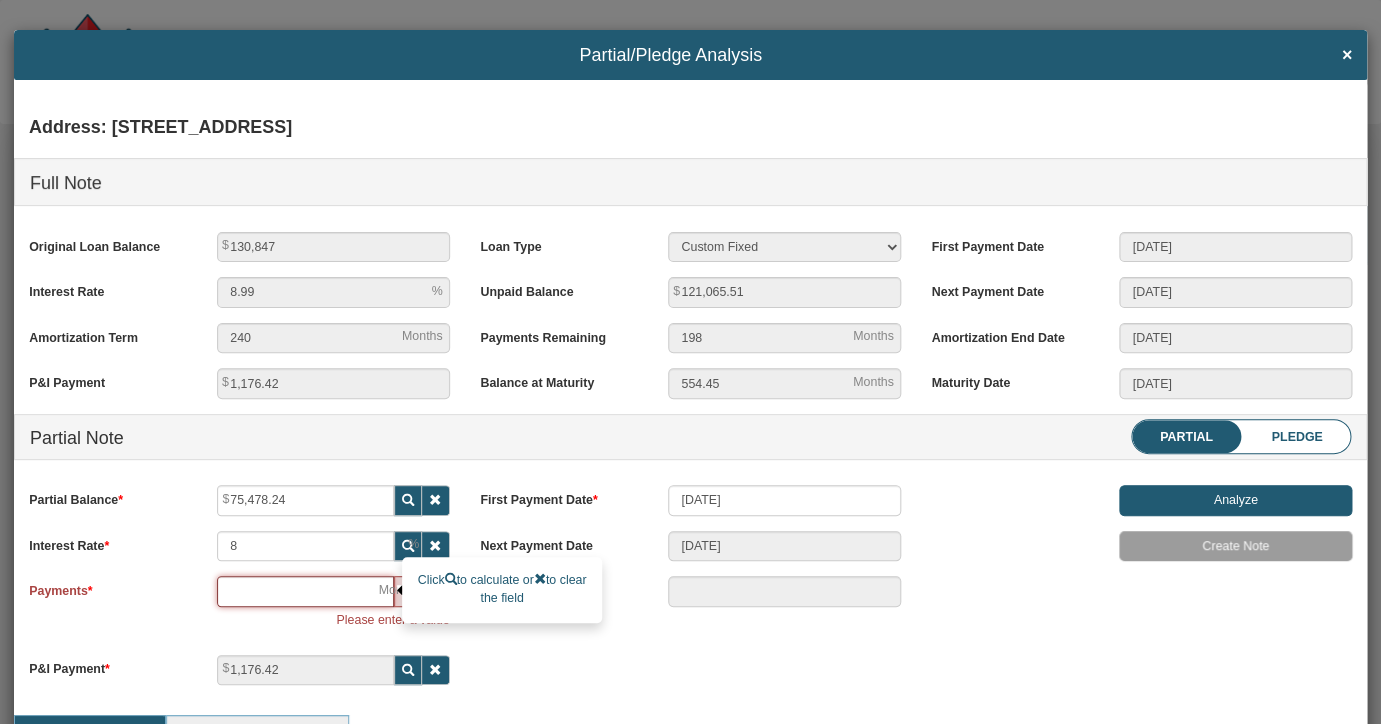 type on "7" 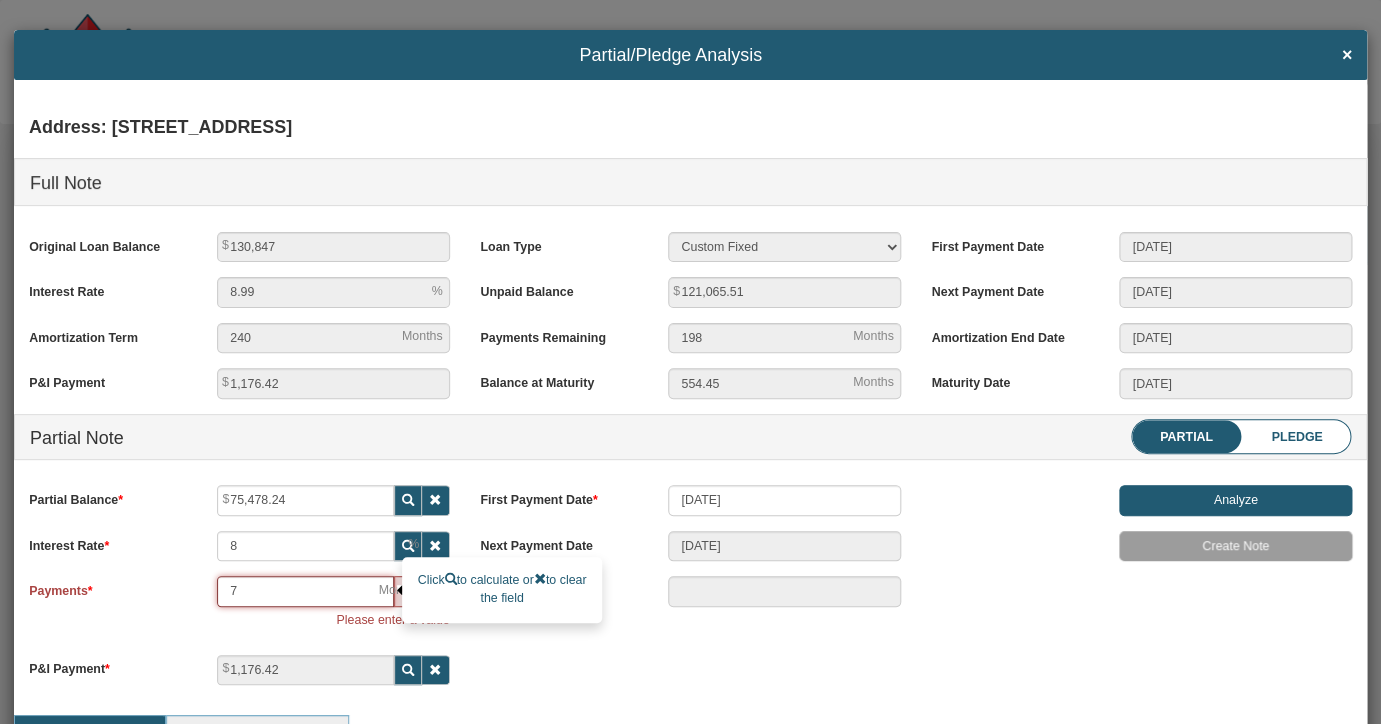 type on "[DATE]" 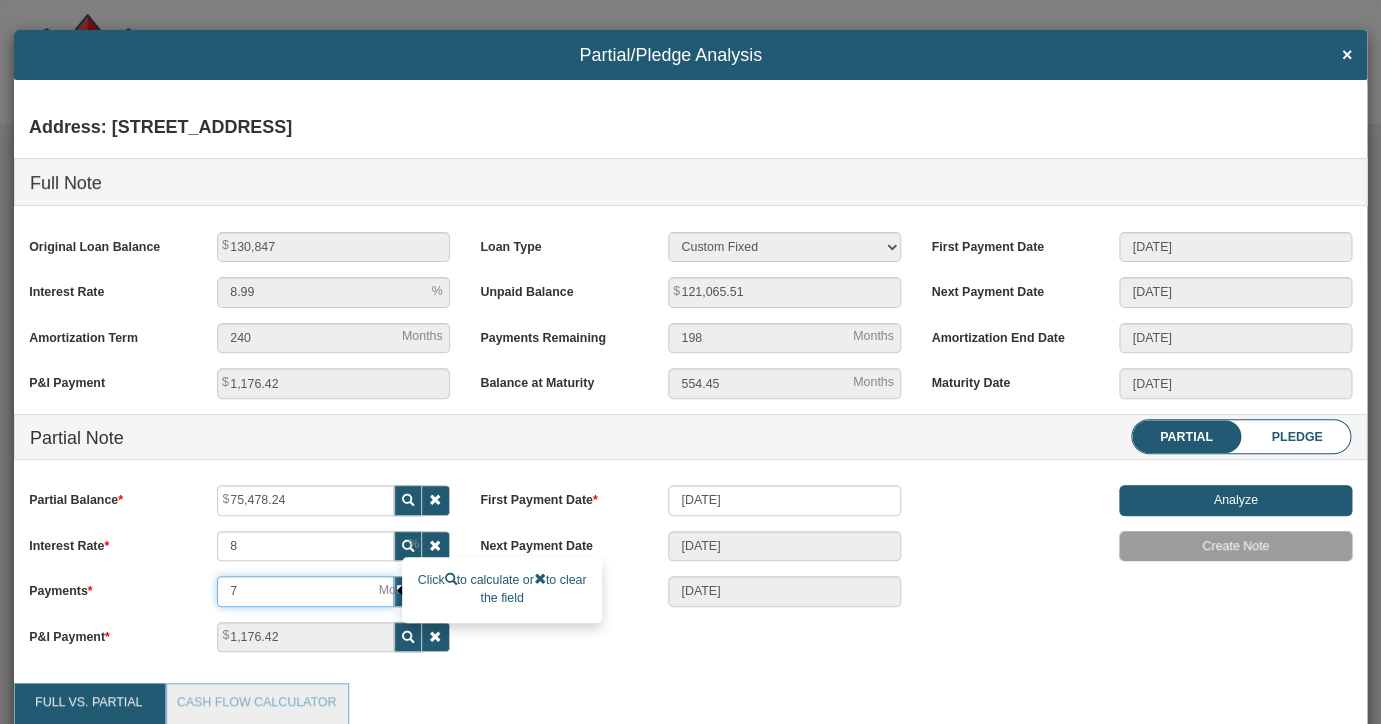 type on "72" 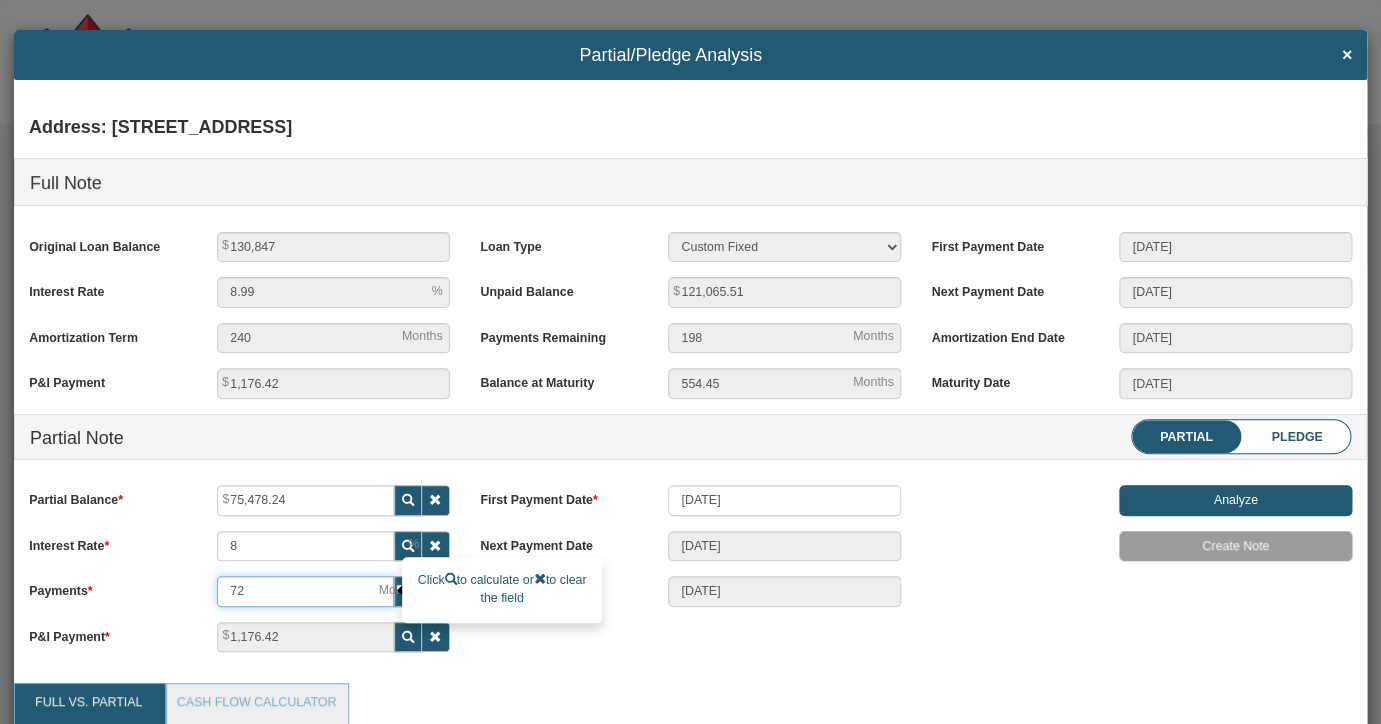 type on "[DATE]" 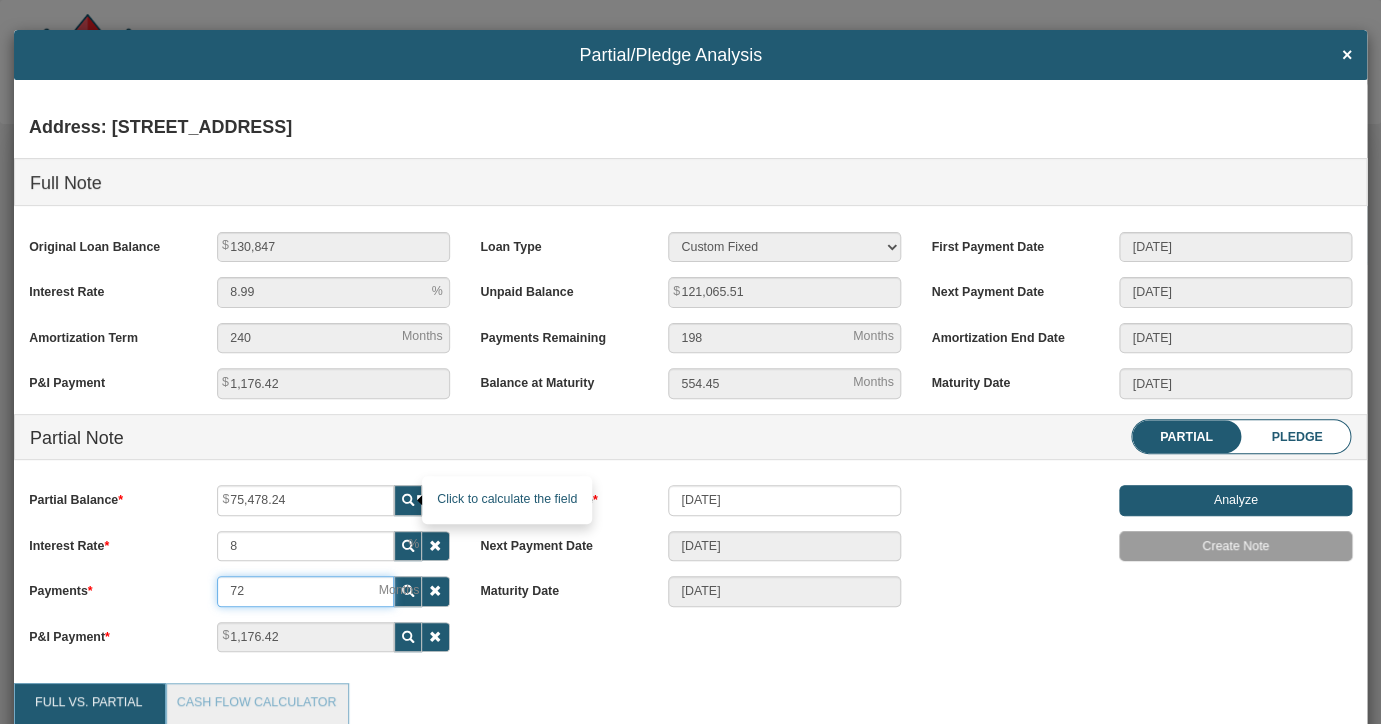 type on "72" 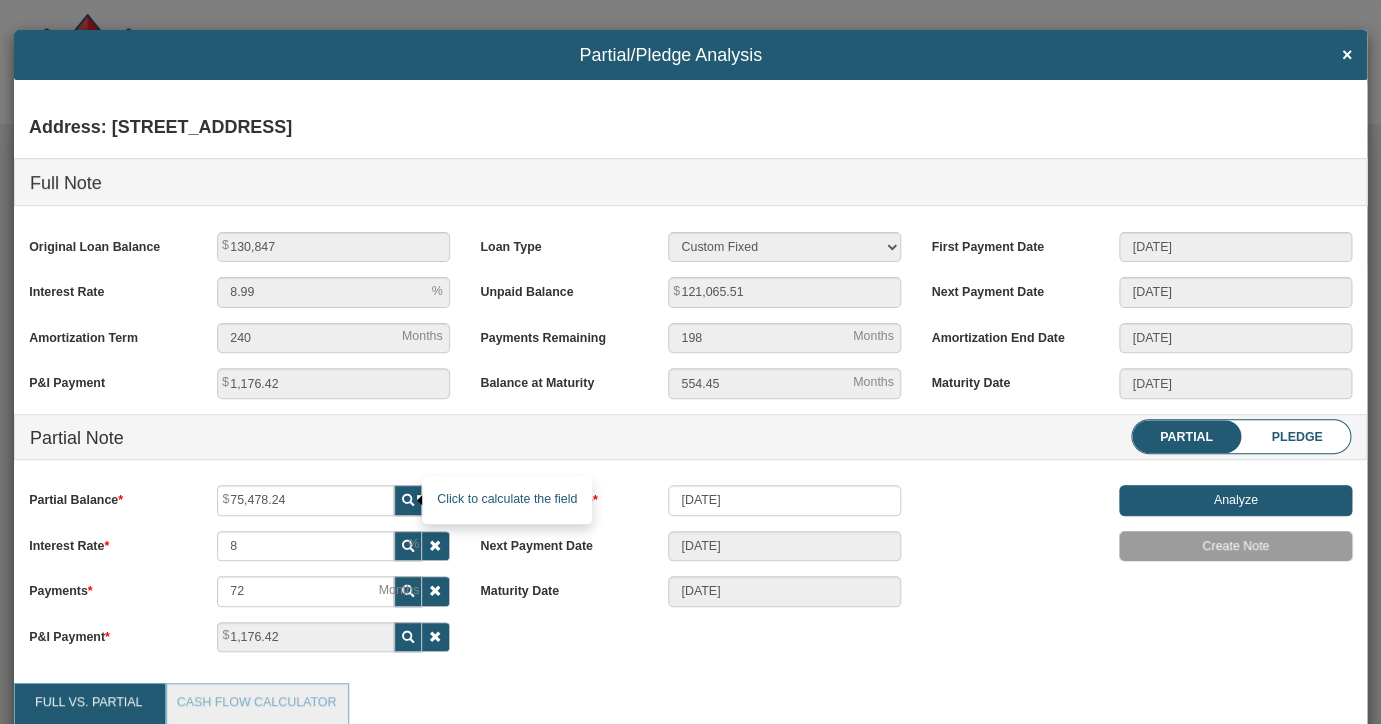 click at bounding box center (408, 500) 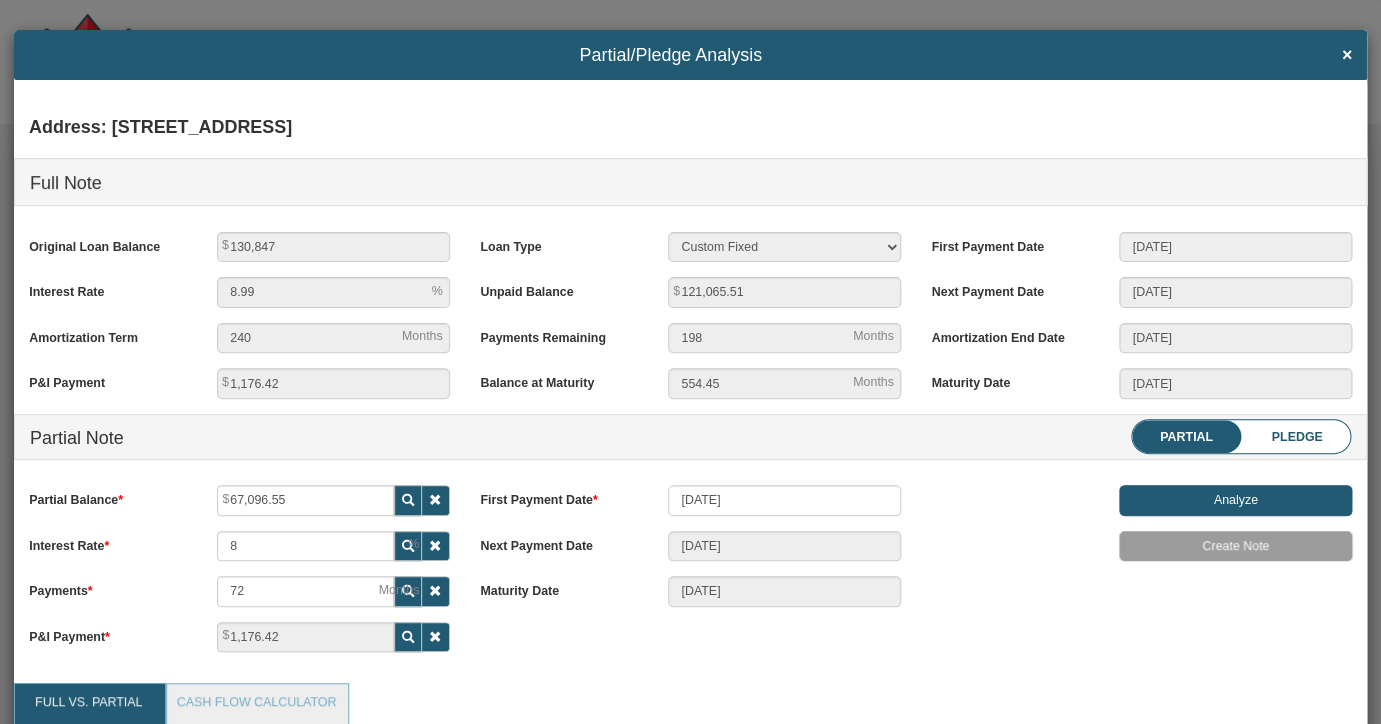 scroll, scrollTop: 999747, scrollLeft: 999677, axis: both 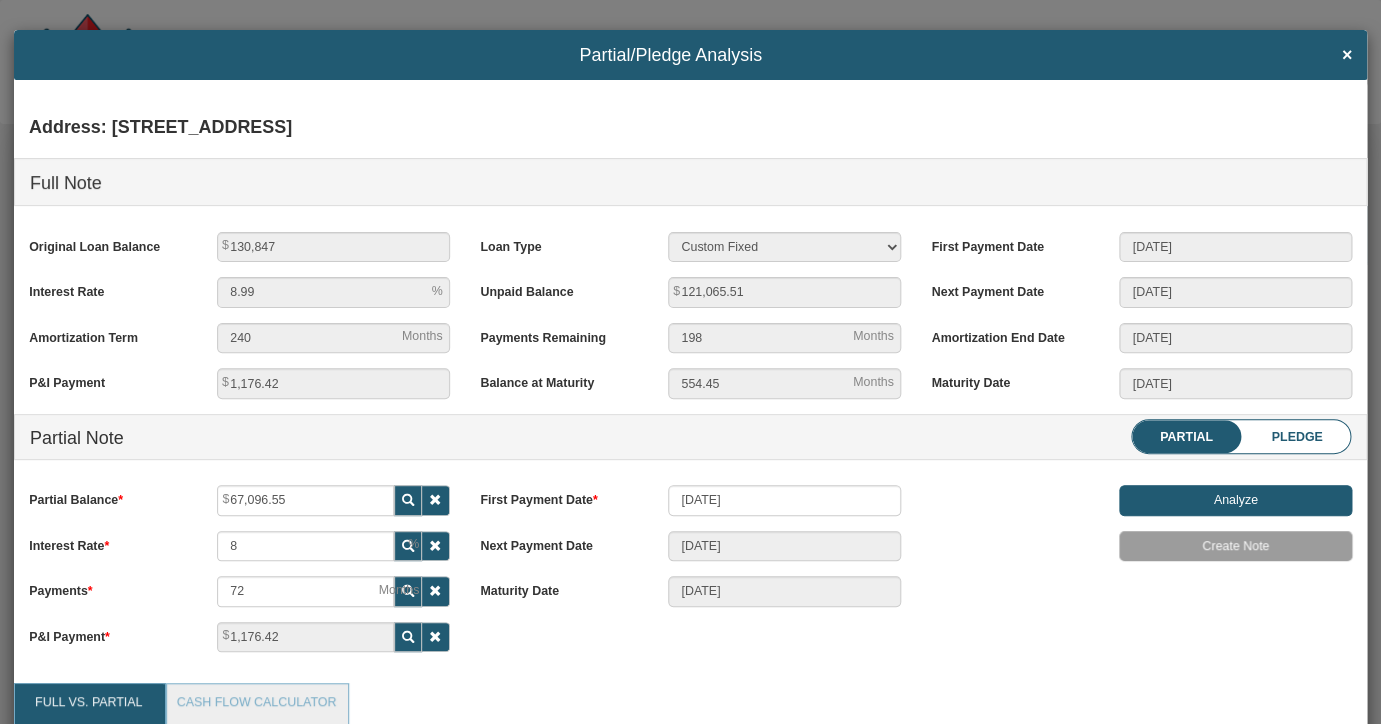 click on "Address: [STREET_ADDRESS]
Full Note
Original Loan Balance
130,847
Interest Rate
8.99
Amortization Term
240
P&I Payment
1,176.42
Loan Type
30 Year Fixed 15 Year Fixed 20 Year Fixed 40 Year Fixed 5 years balloon loan with 30 years amortization 7 years balloon loan with 30 years amortization Cash payment No loan Custom Fixed Custom loan with balloon
Unpaid Balance
121,065.51
Payments Remaining 198 8 72" at bounding box center (690, 387) 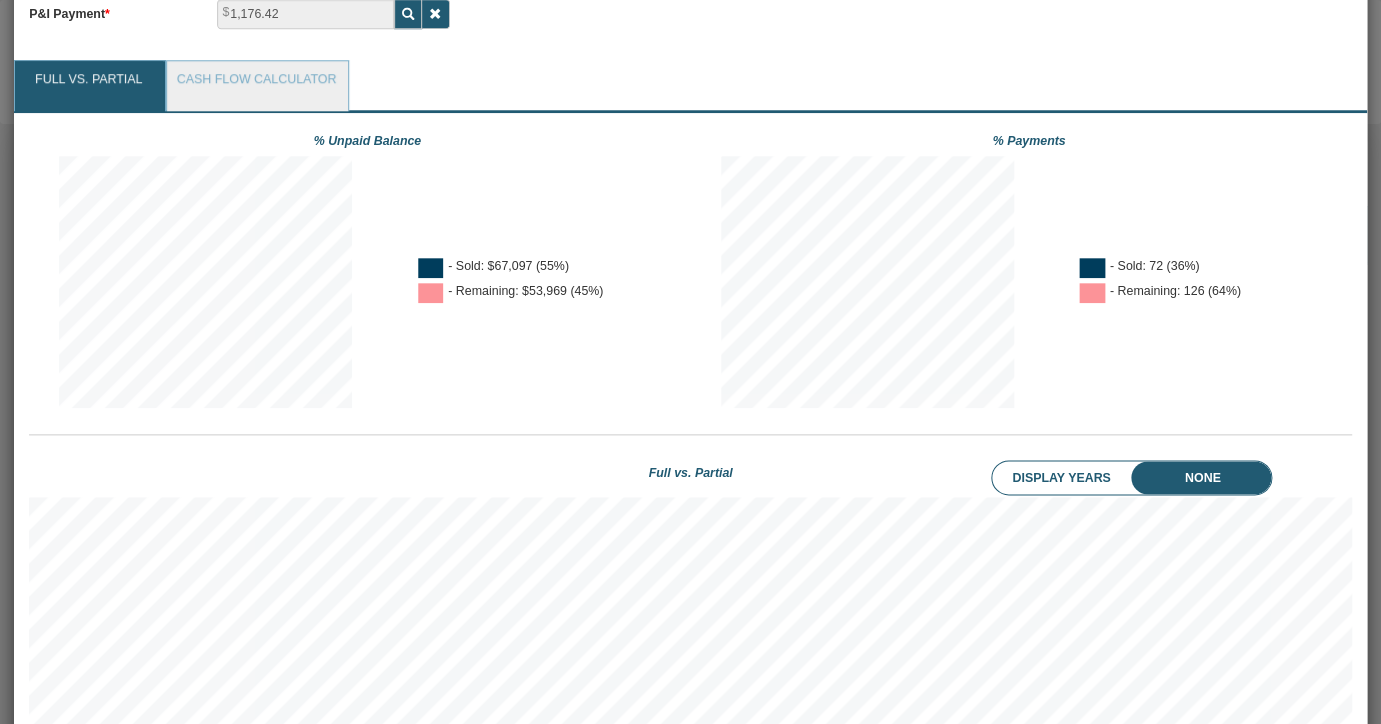 scroll, scrollTop: 1209, scrollLeft: 0, axis: vertical 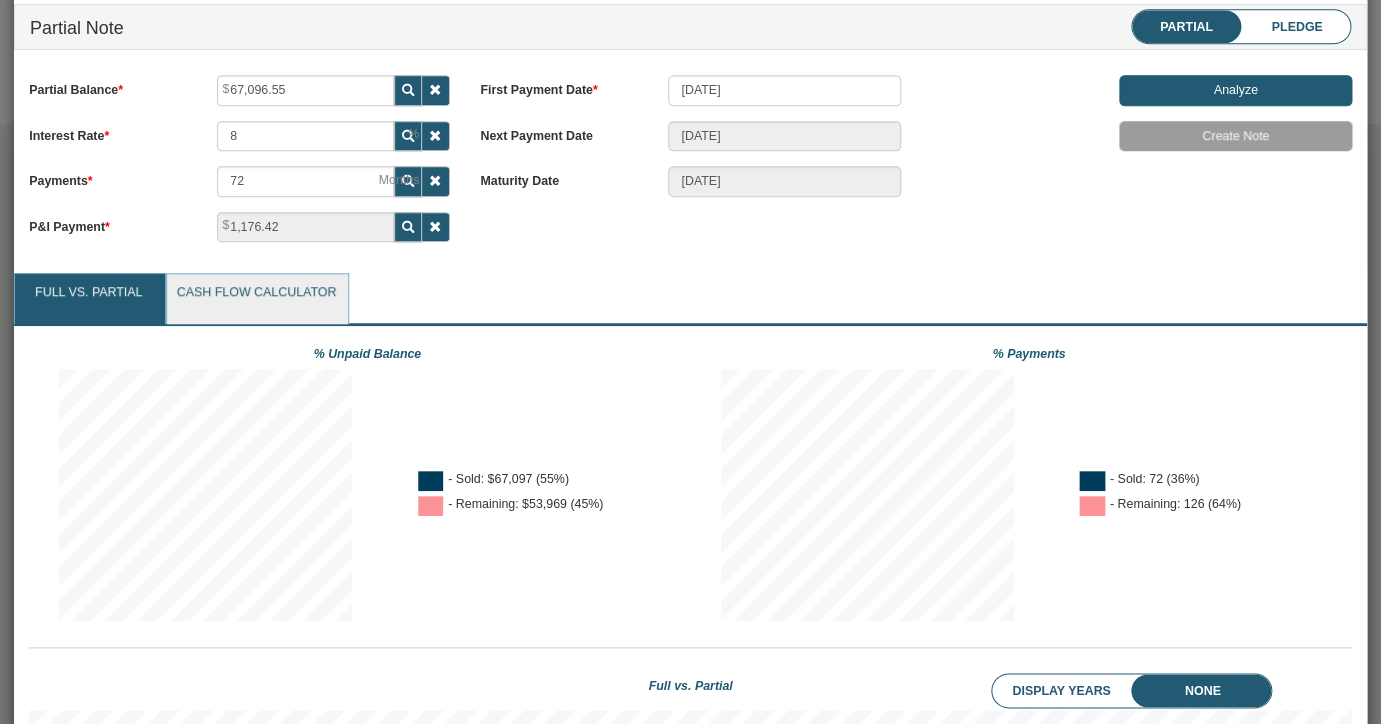 click on "Cash Flow Calculator" at bounding box center [257, 299] 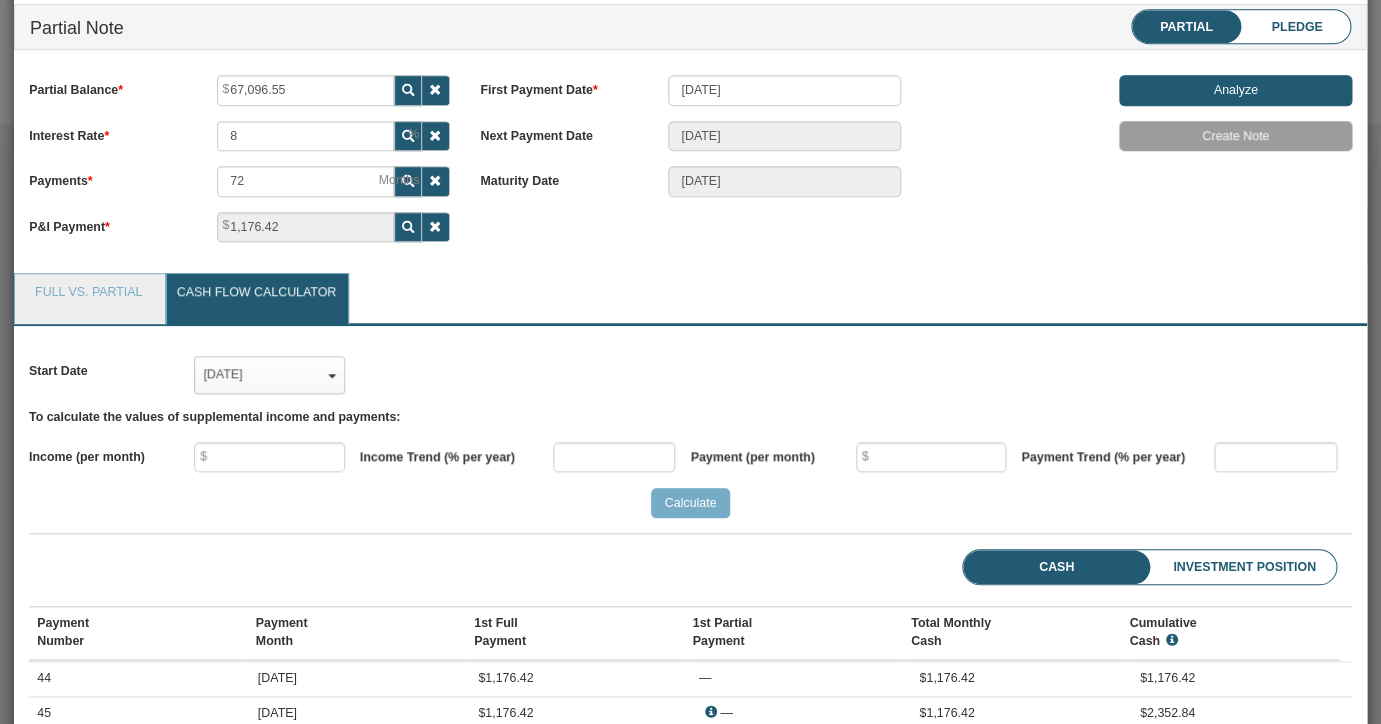 scroll, scrollTop: 999724, scrollLeft: 998677, axis: both 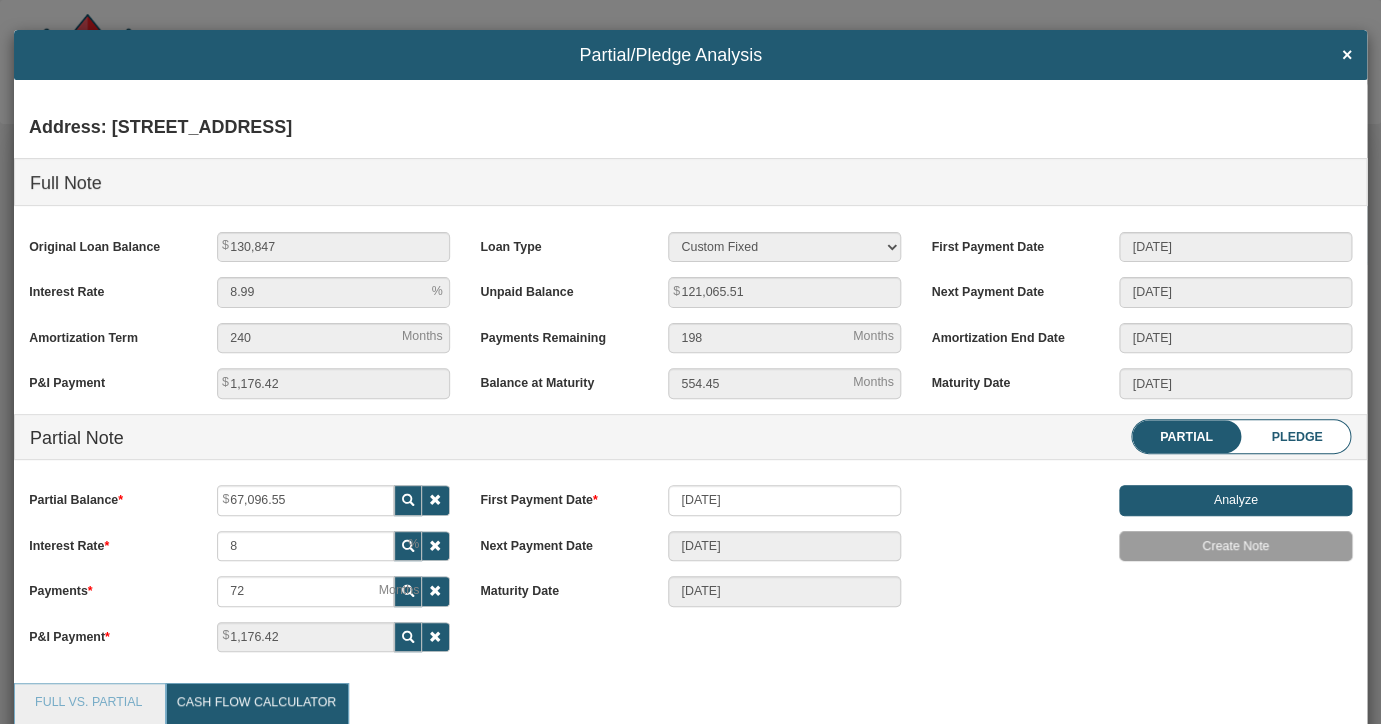 click on "Partial Balance
67,096.55
Interest Rate
8
Payments
72" at bounding box center (239, 576) 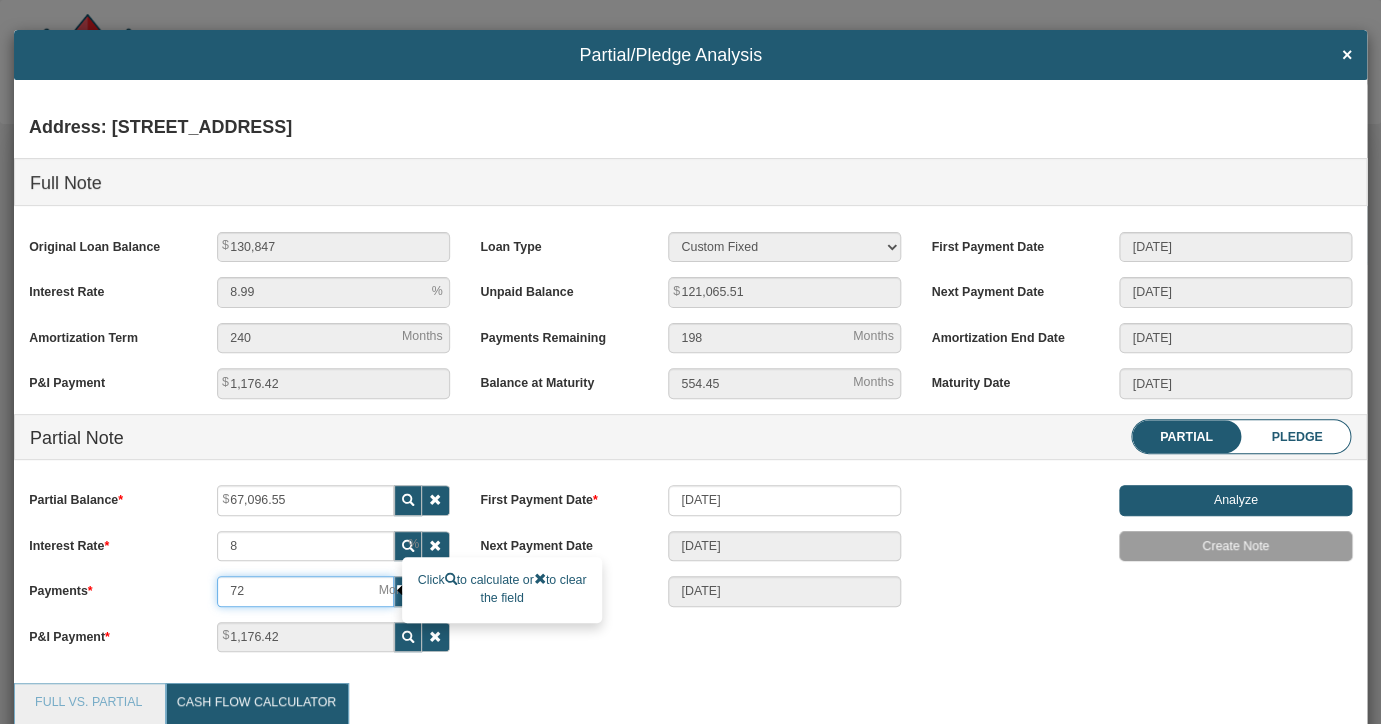 click on "72" at bounding box center [305, 591] 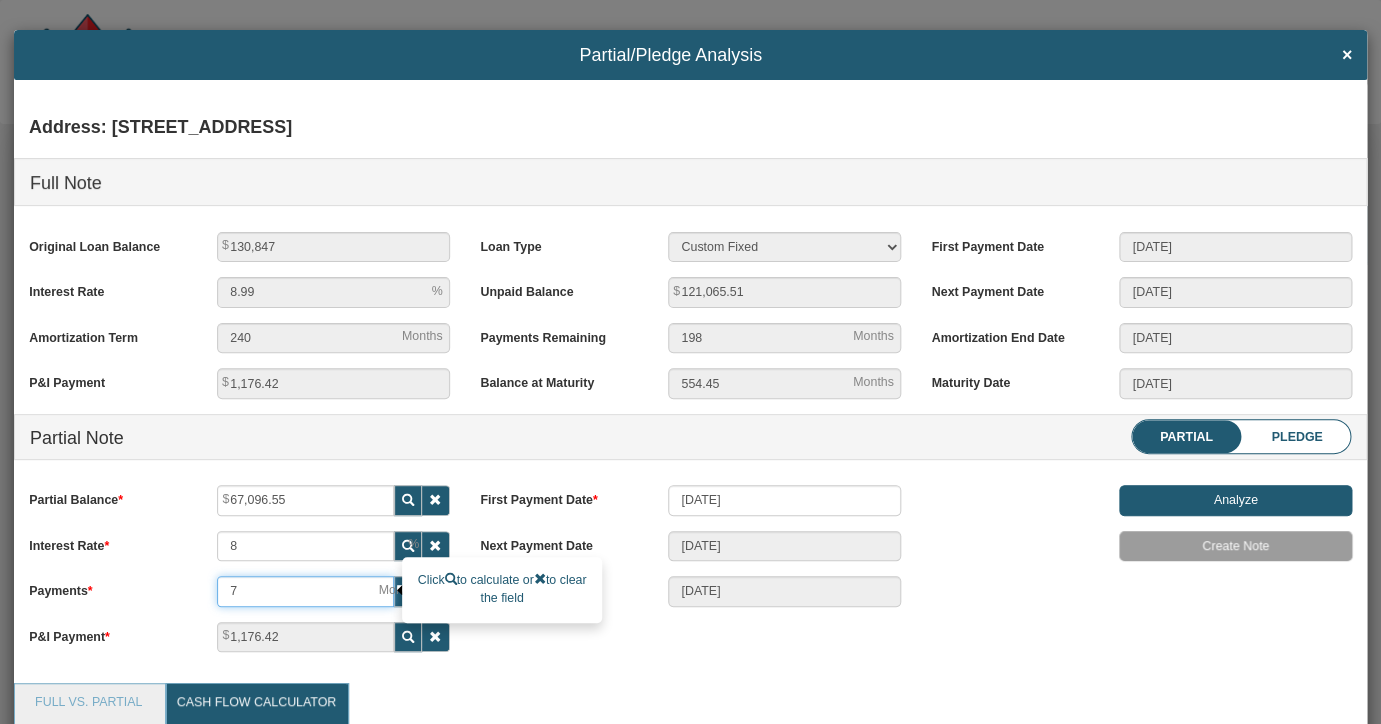 type on "[DATE]" 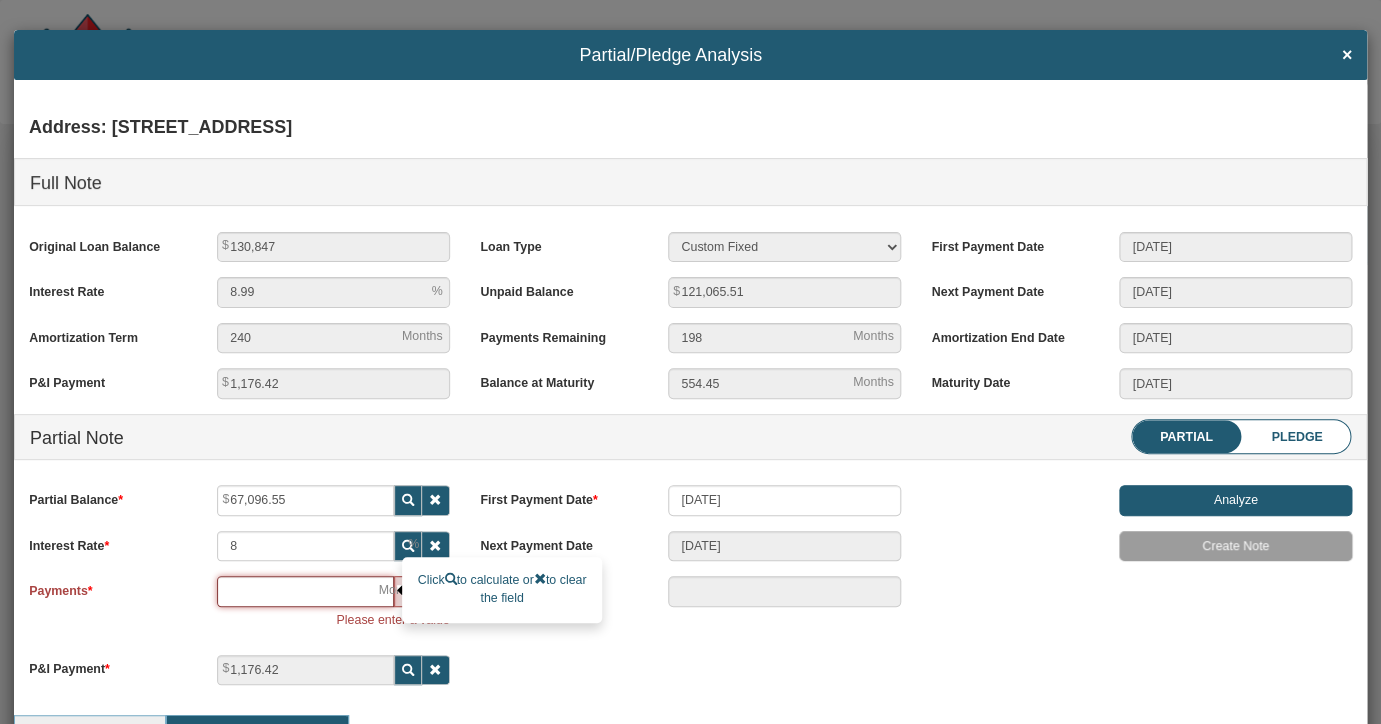 type on "9" 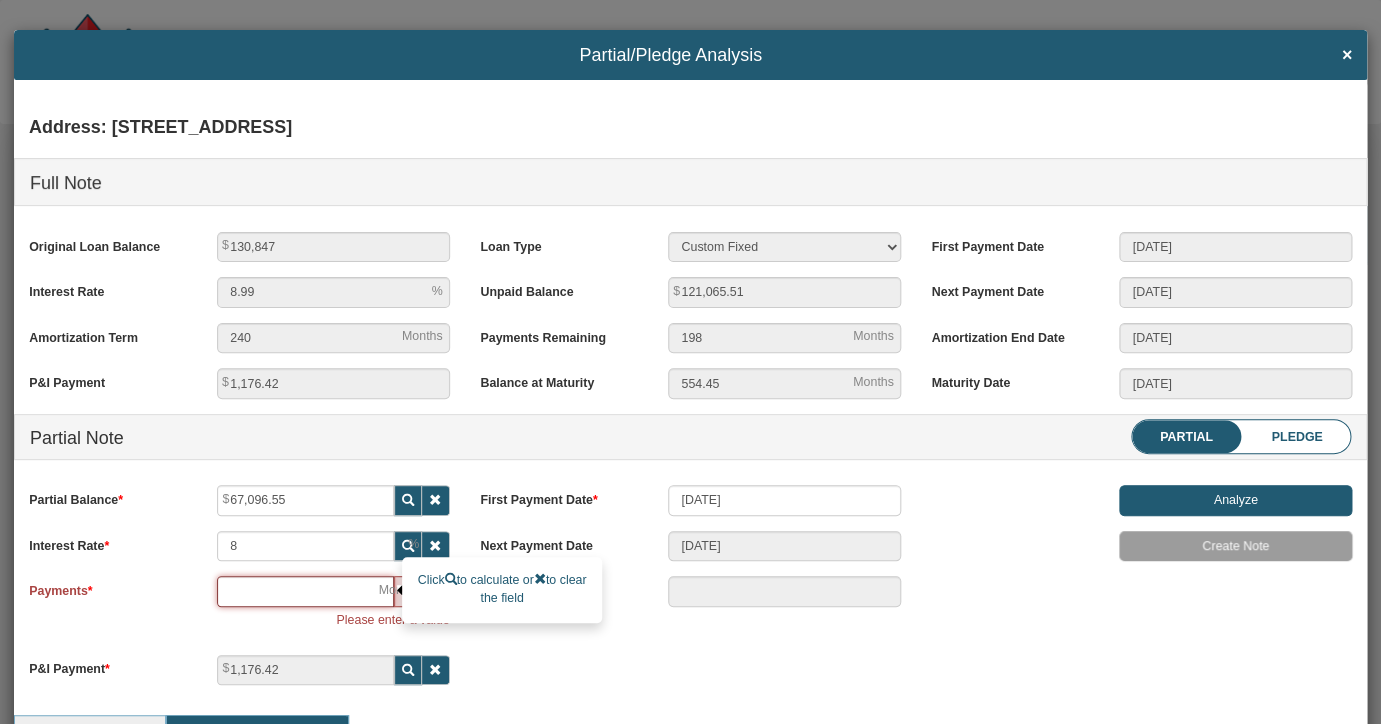 type on "[DATE]" 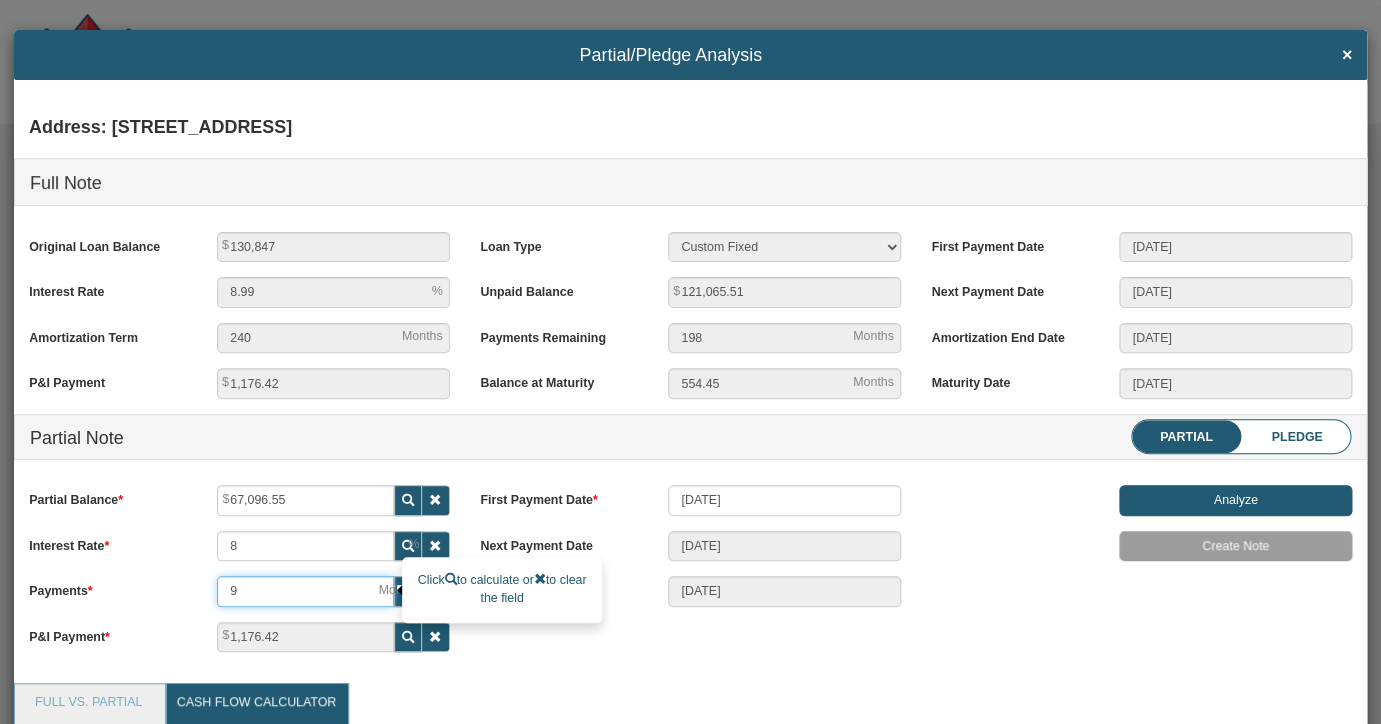 type on "96" 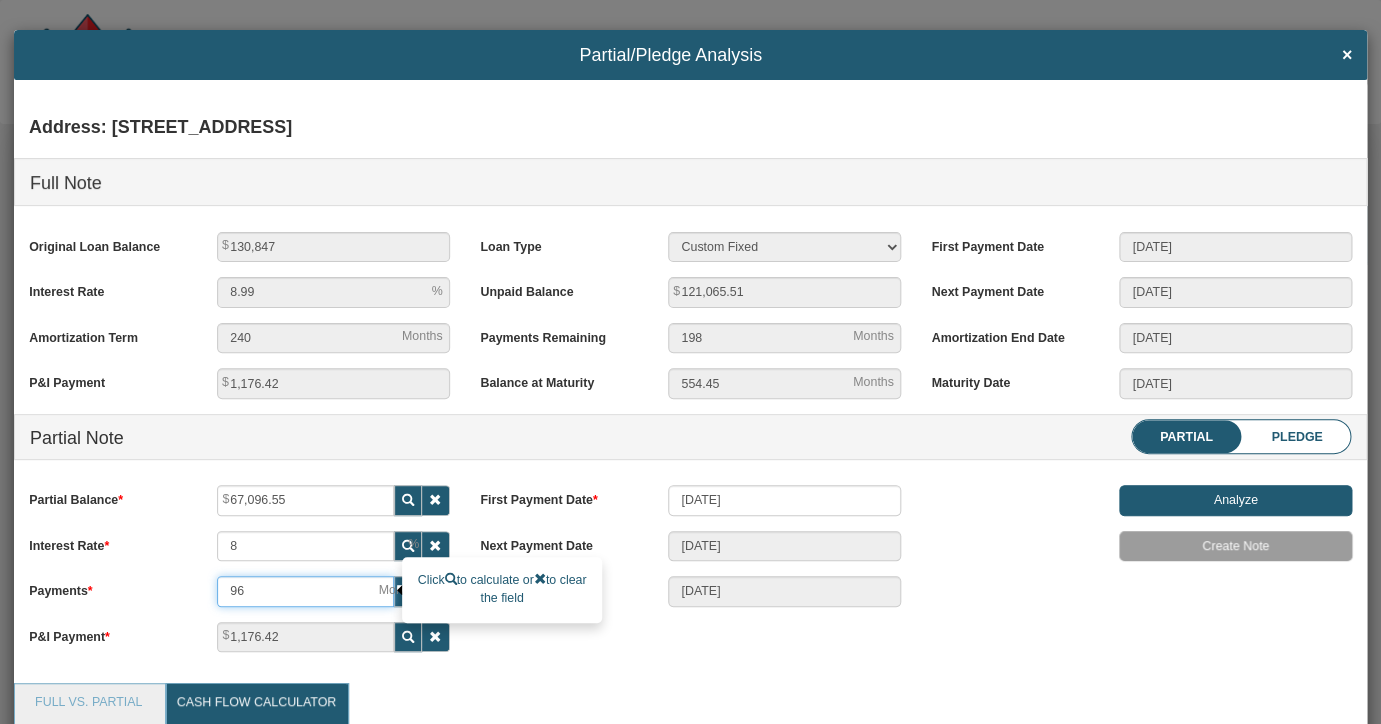 type on "[DATE]" 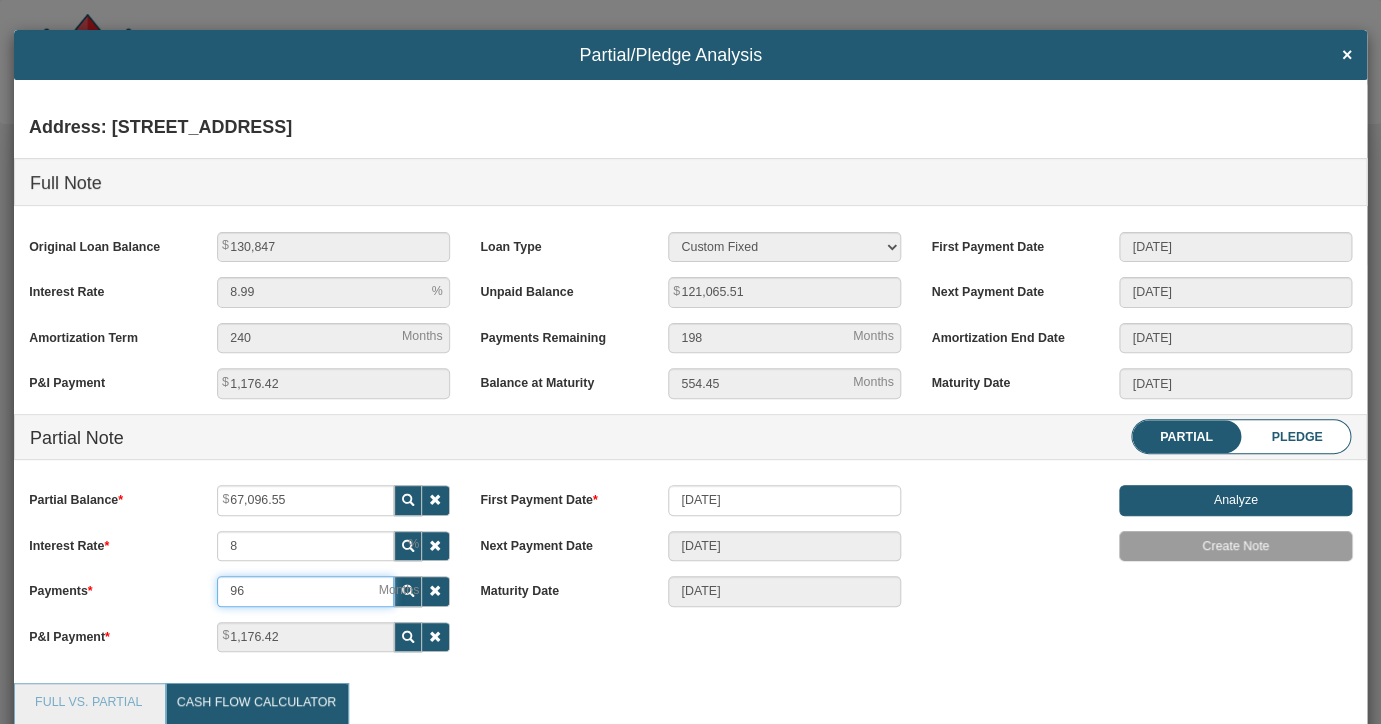 type on "96" 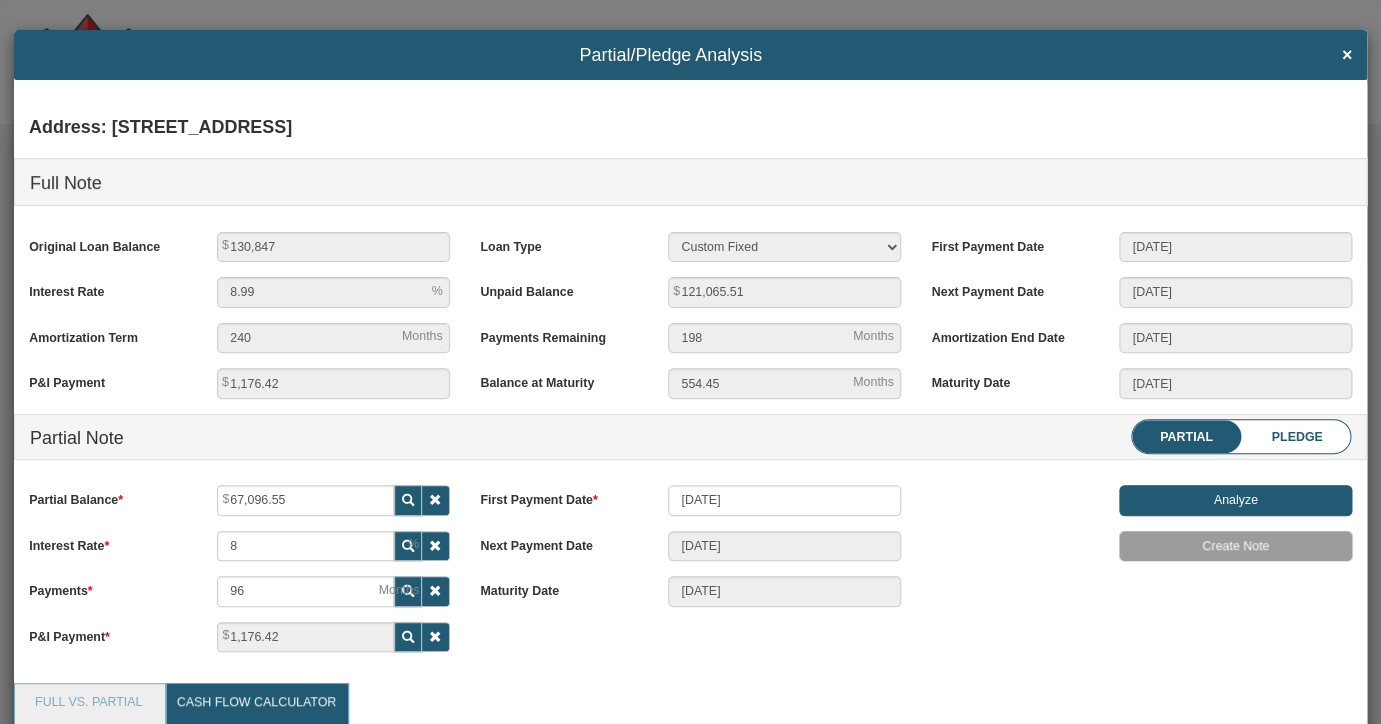 click at bounding box center (408, 500) 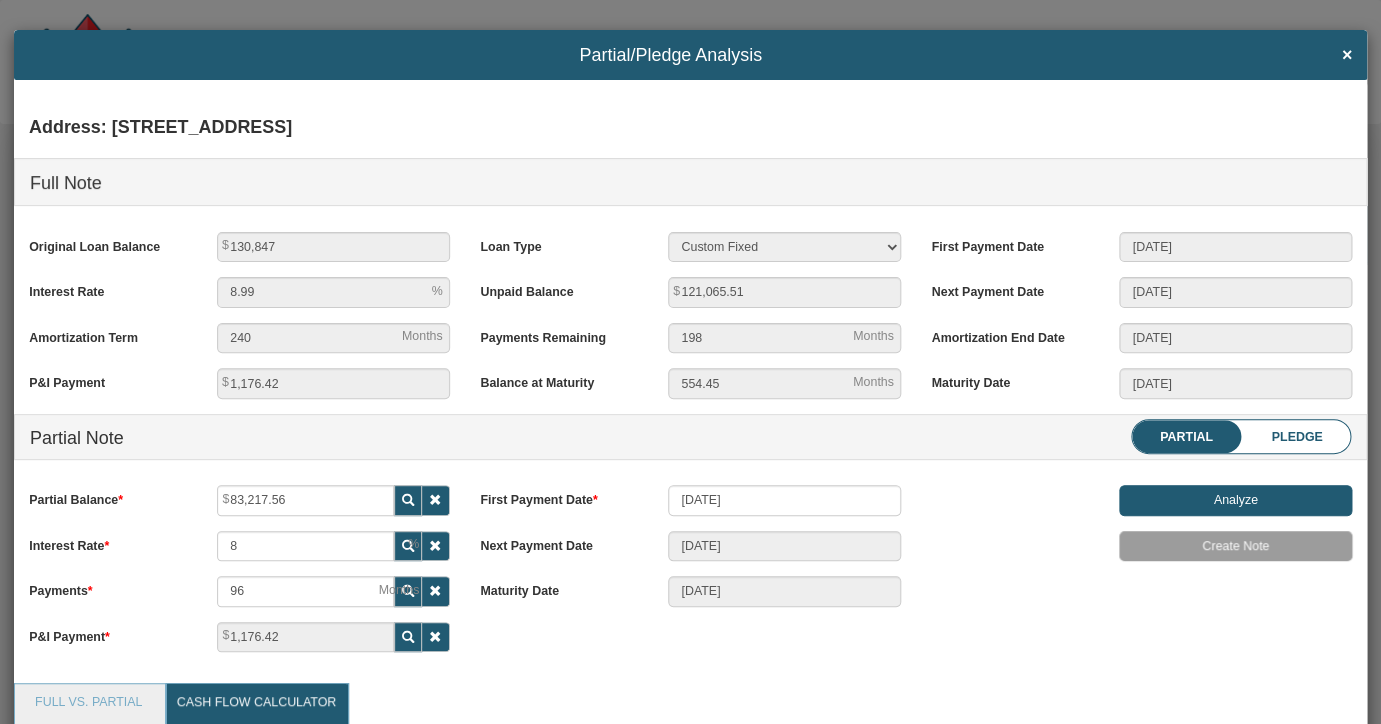scroll, scrollTop: 999724, scrollLeft: 998677, axis: both 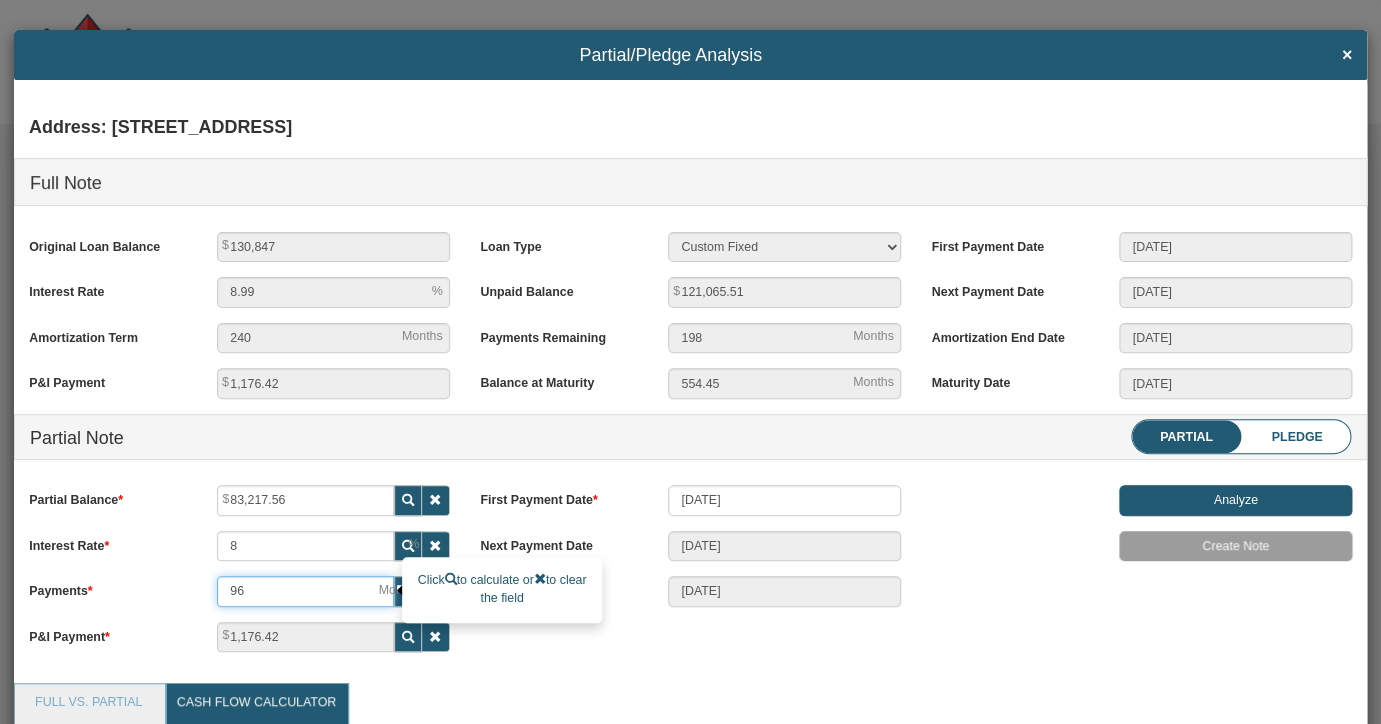 click on "96" at bounding box center (305, 591) 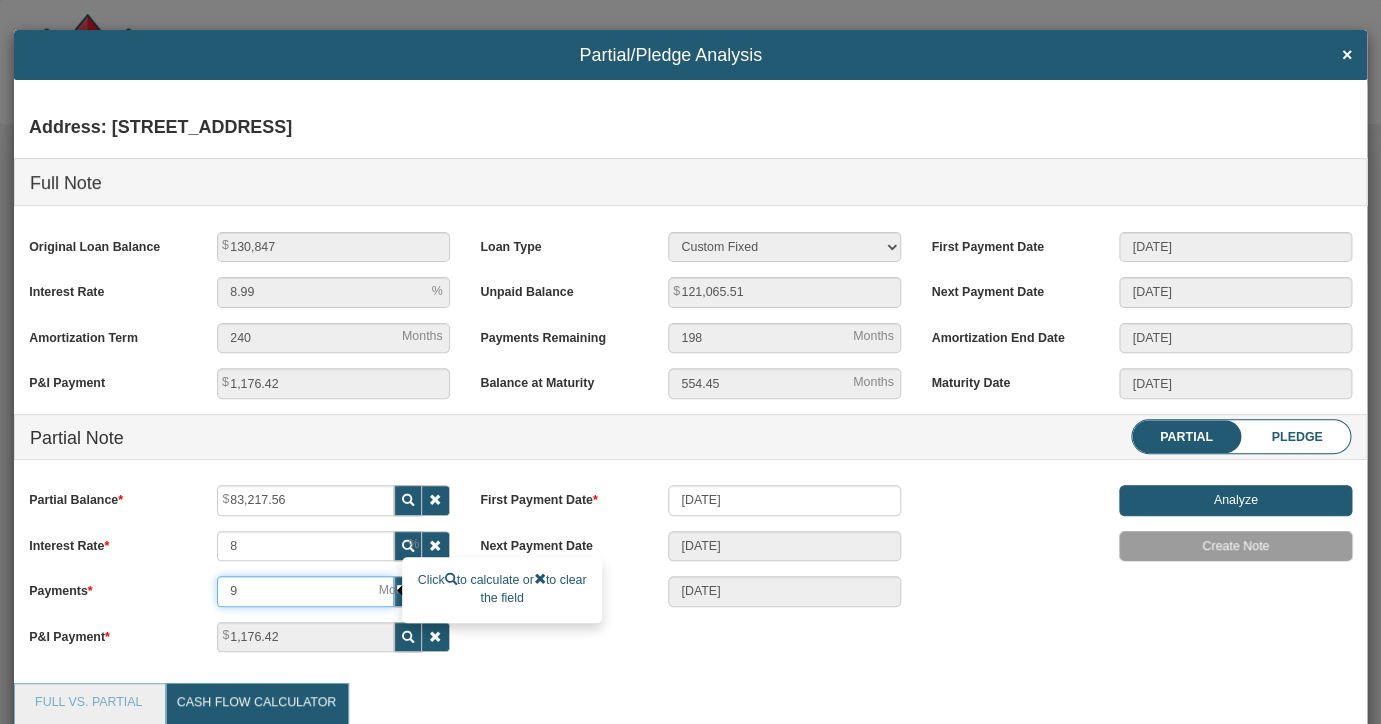 type 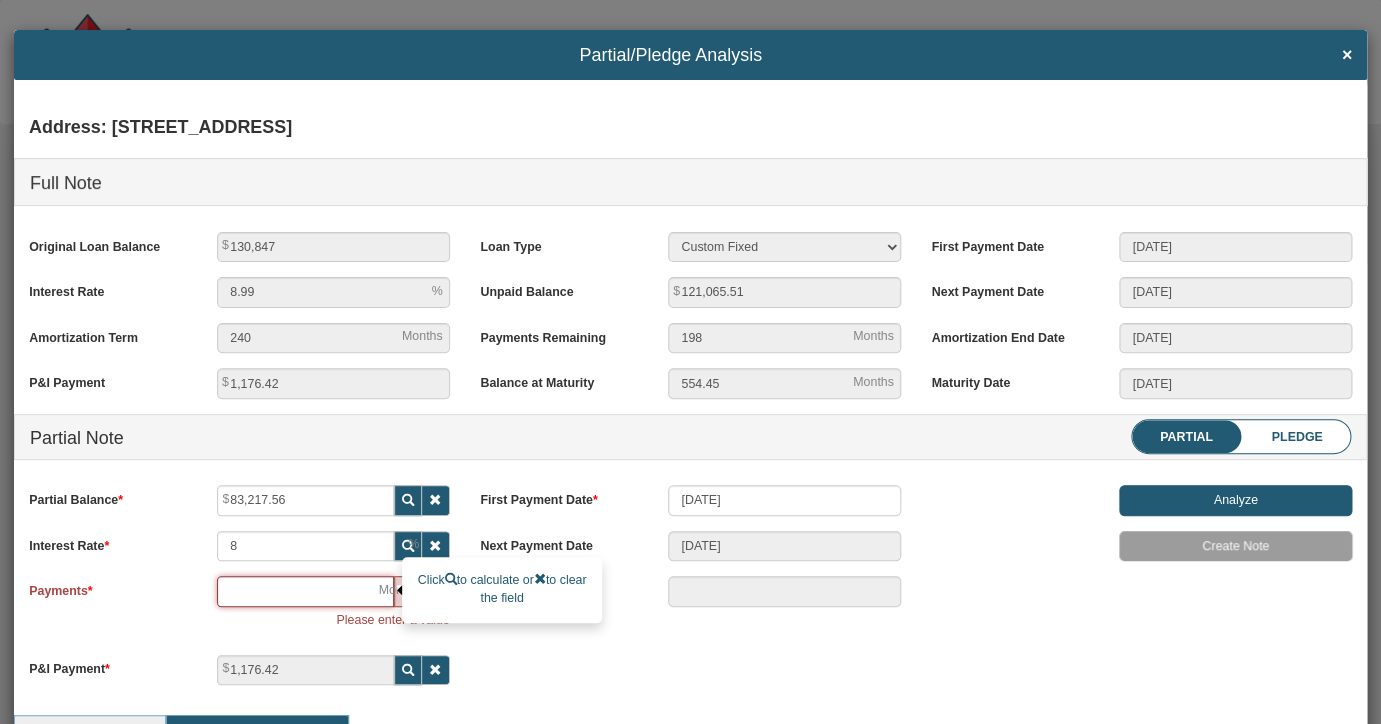 type on "1" 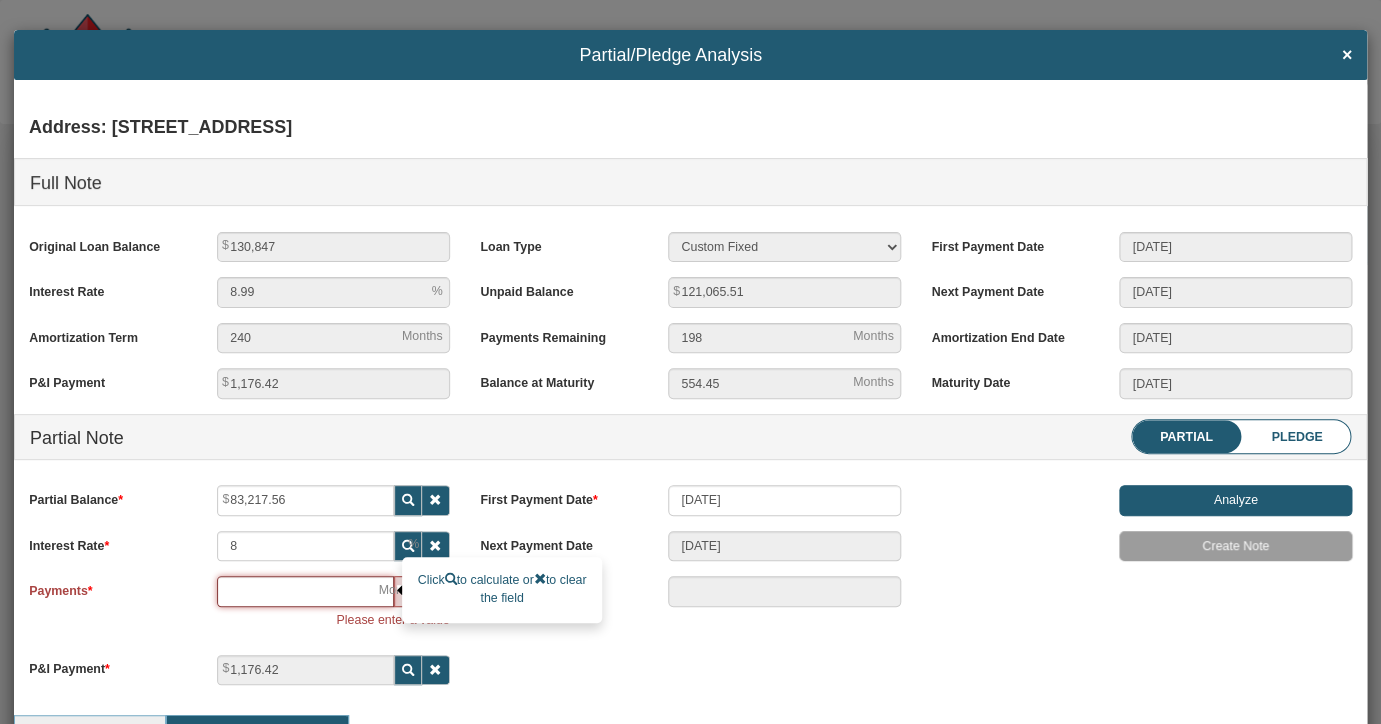 type on "[DATE]" 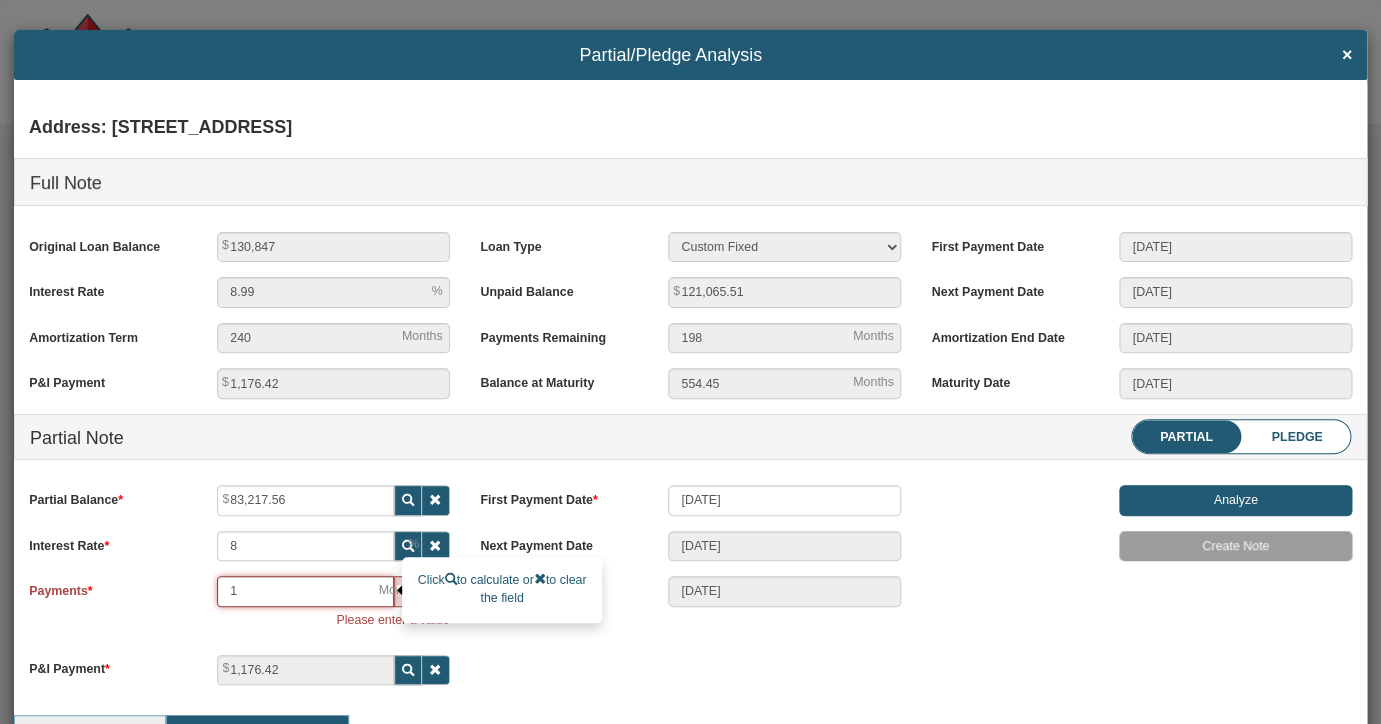 type on "10" 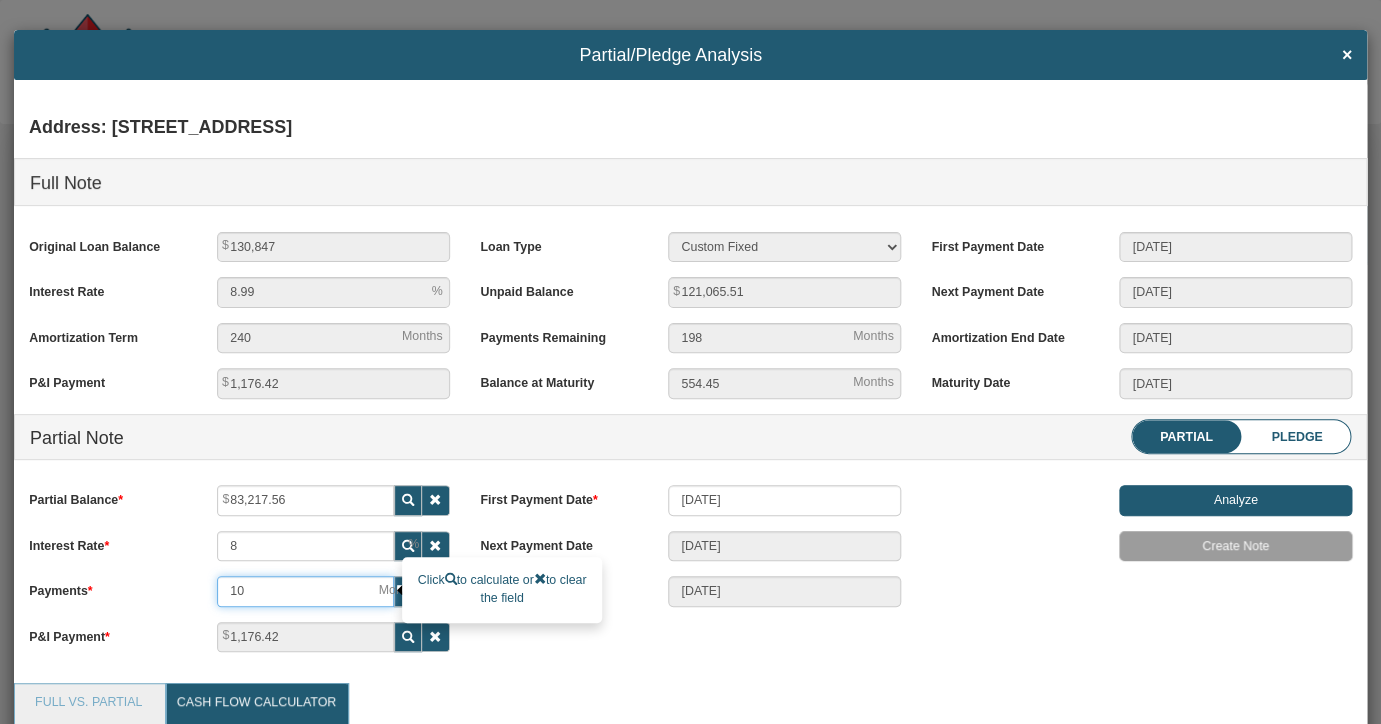 type on "108" 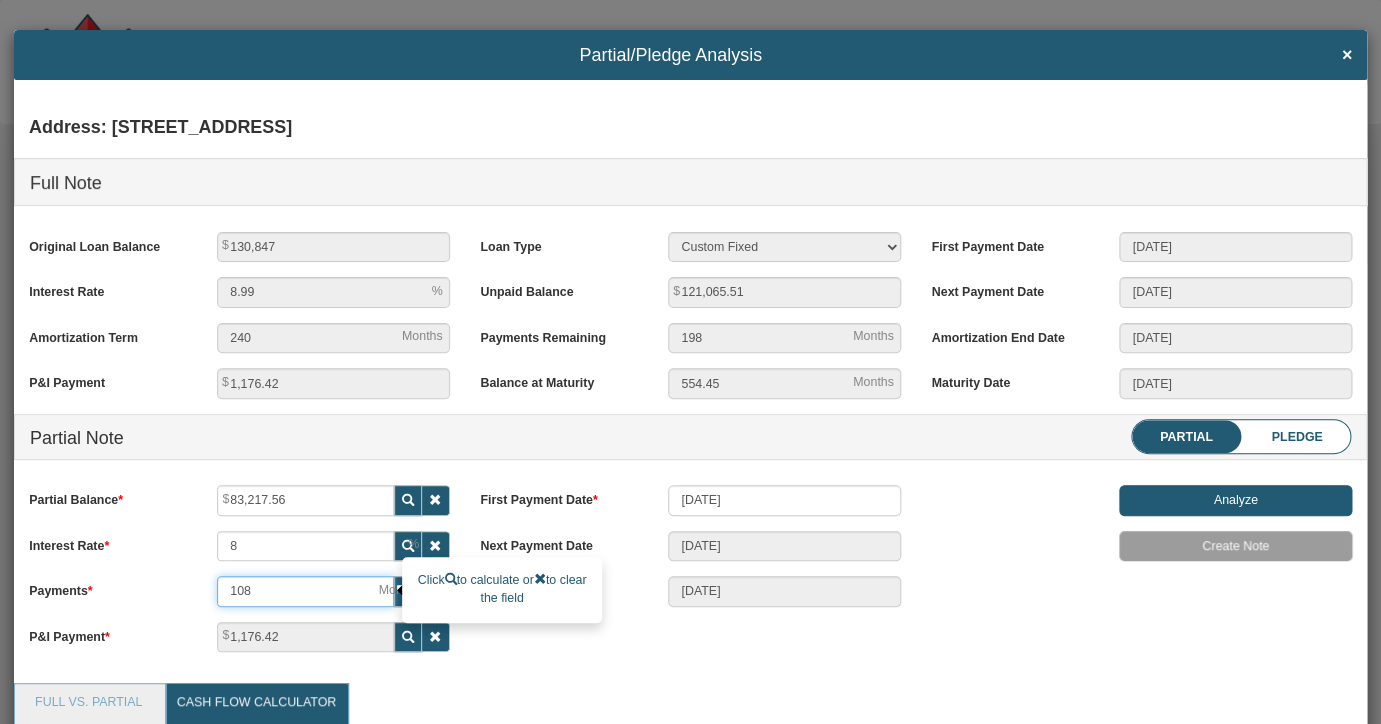 type on "[DATE]" 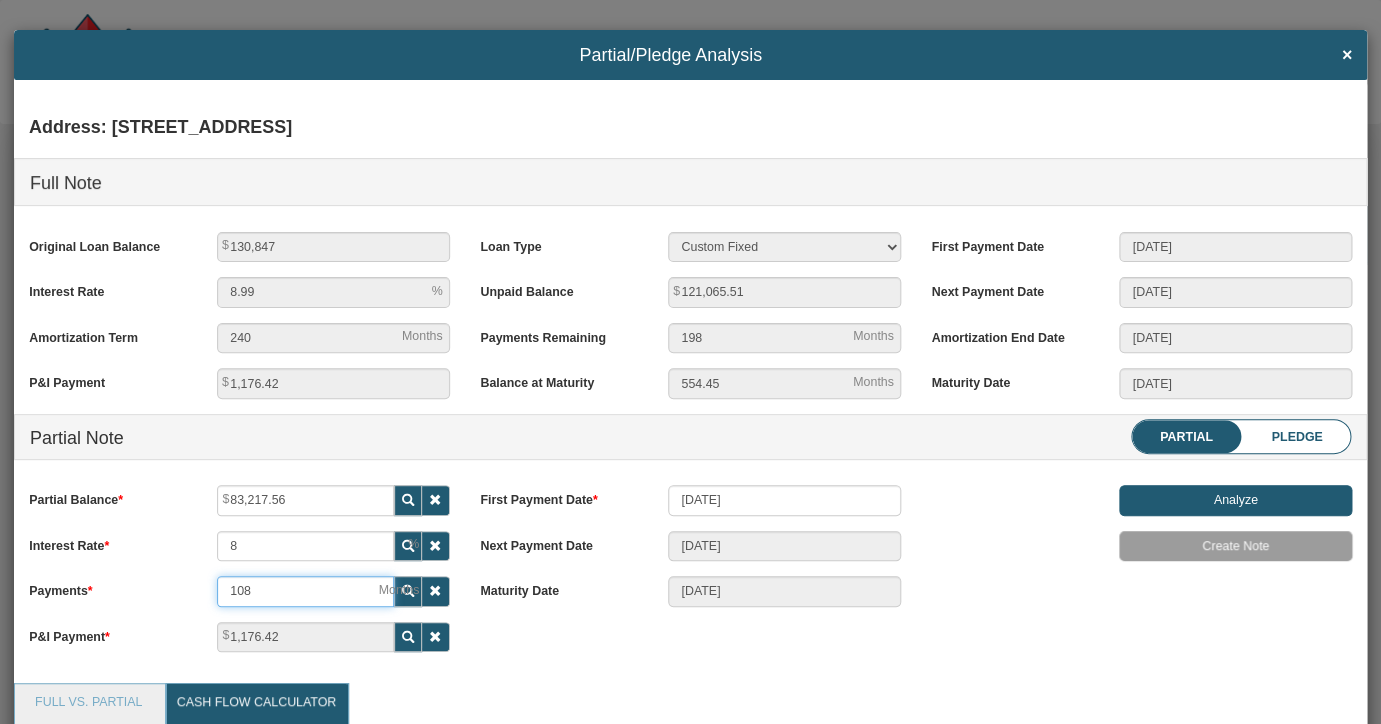 type on "108" 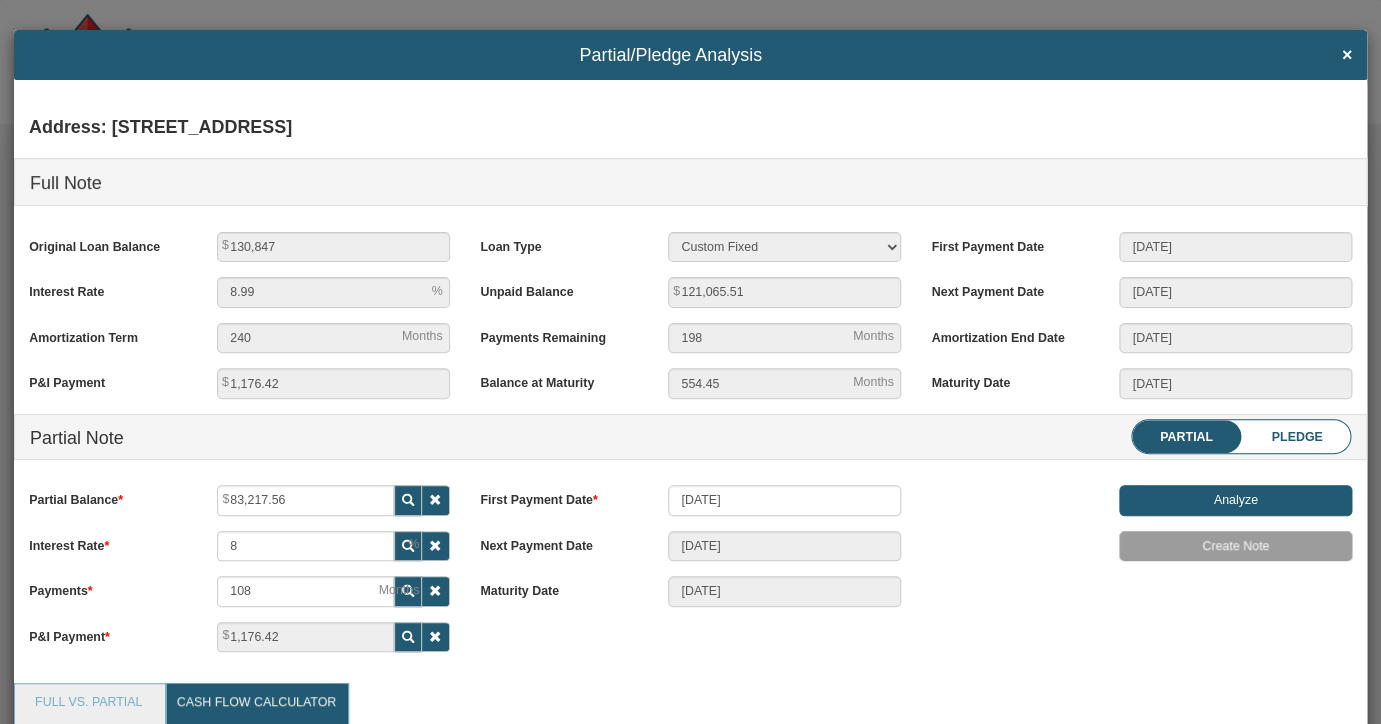 click at bounding box center (408, 500) 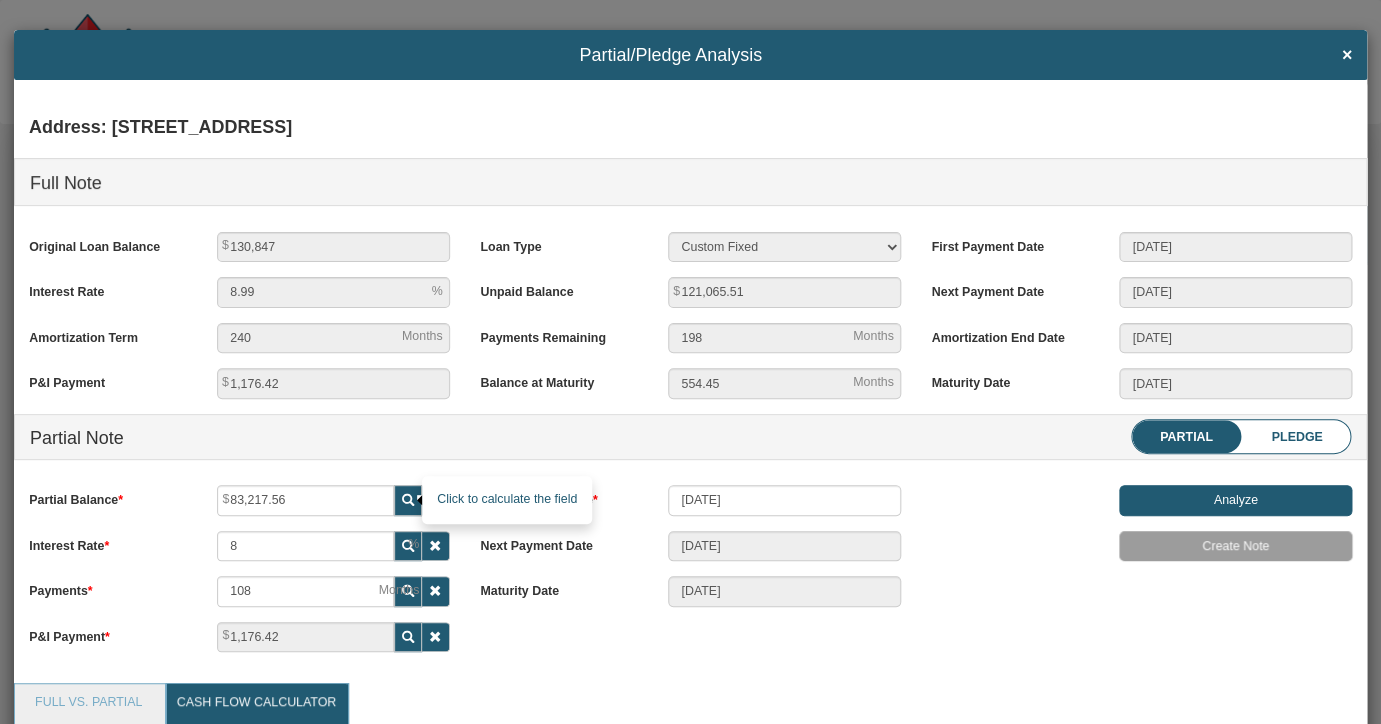 type on "90,363.76" 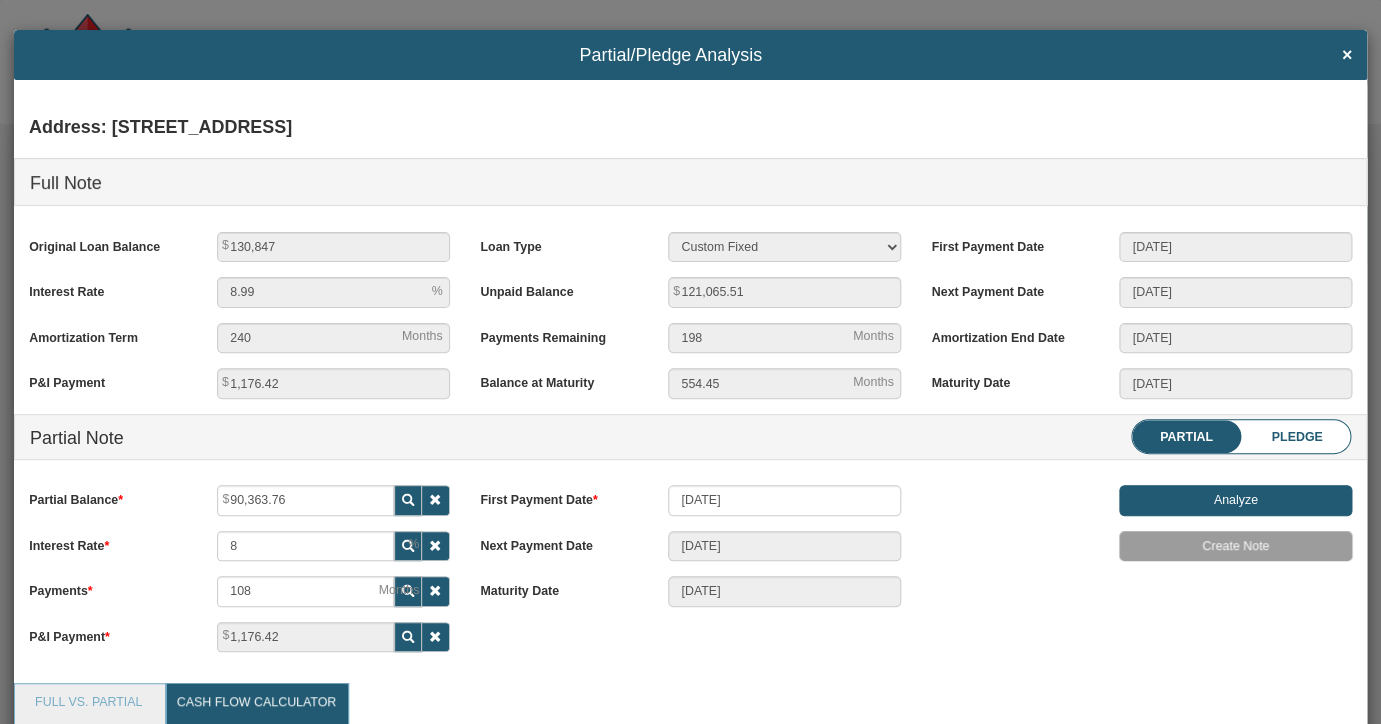 scroll, scrollTop: 999724, scrollLeft: 998677, axis: both 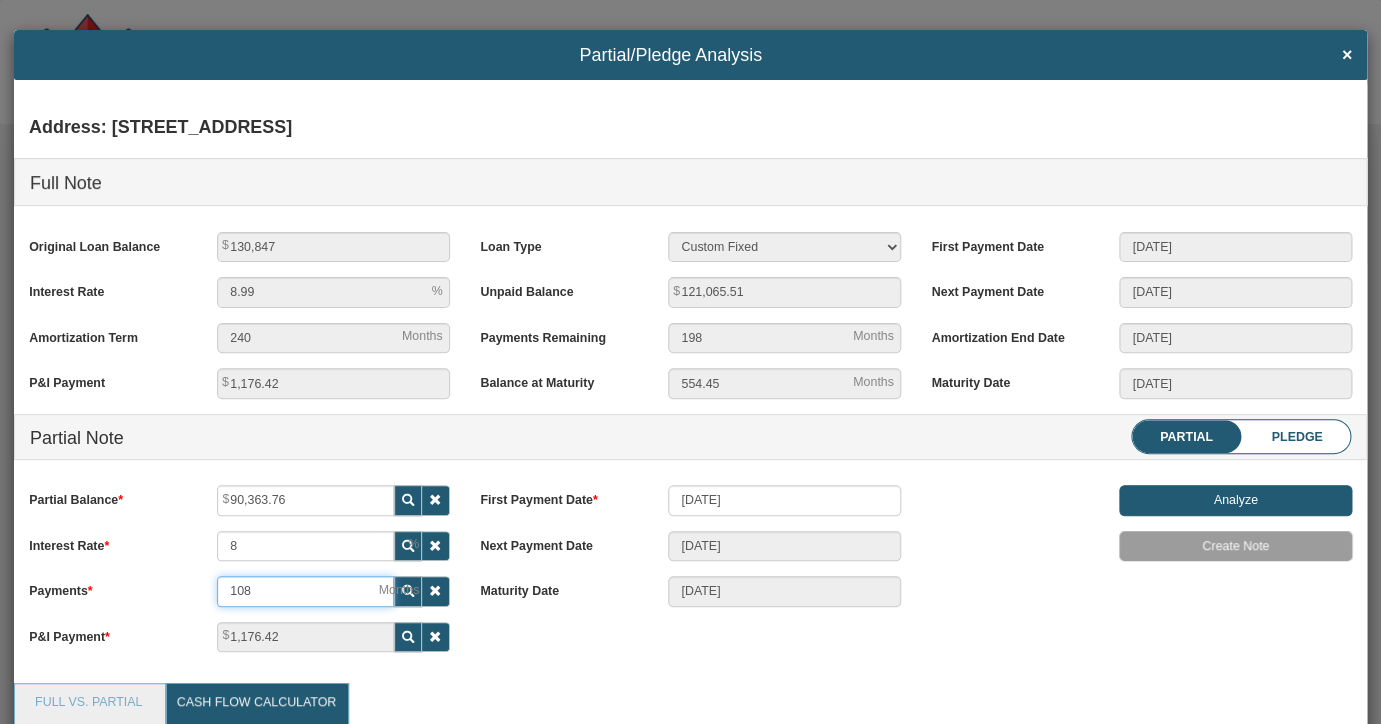 click on "108" at bounding box center (305, 591) 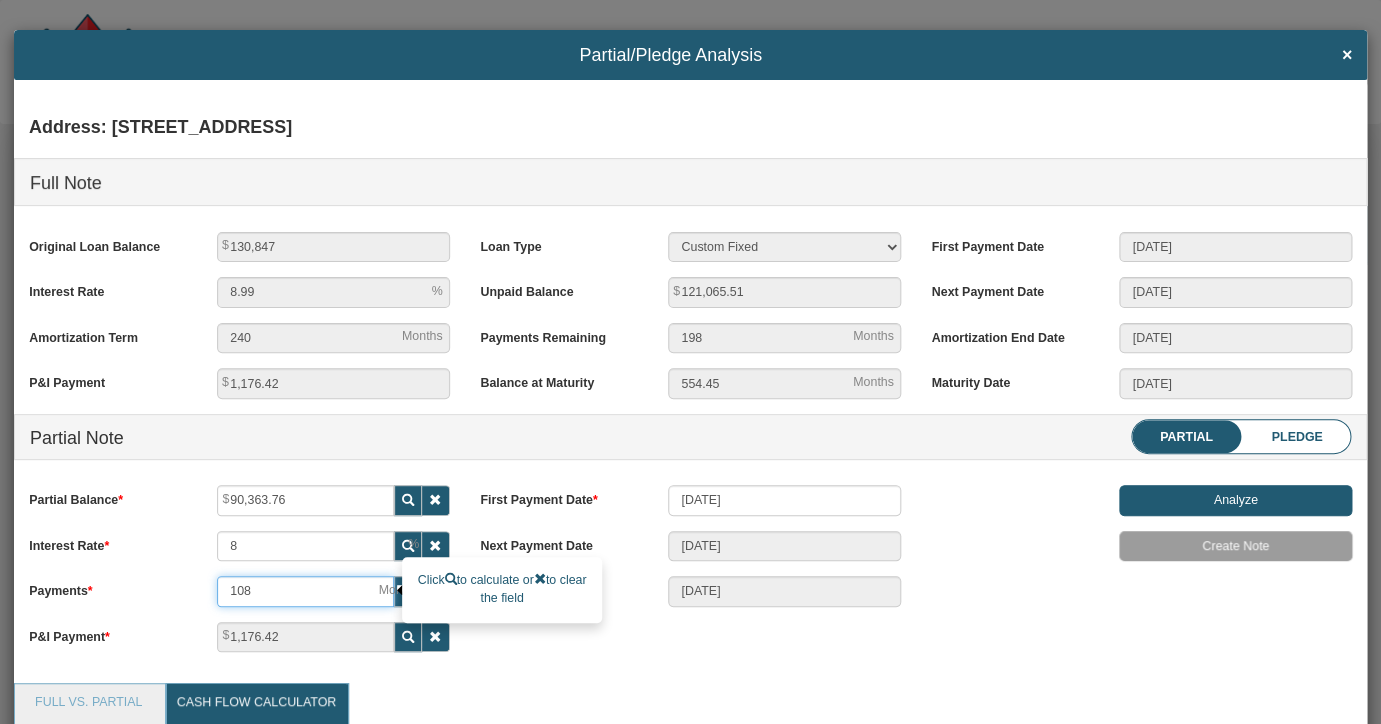 click on "108" at bounding box center (305, 591) 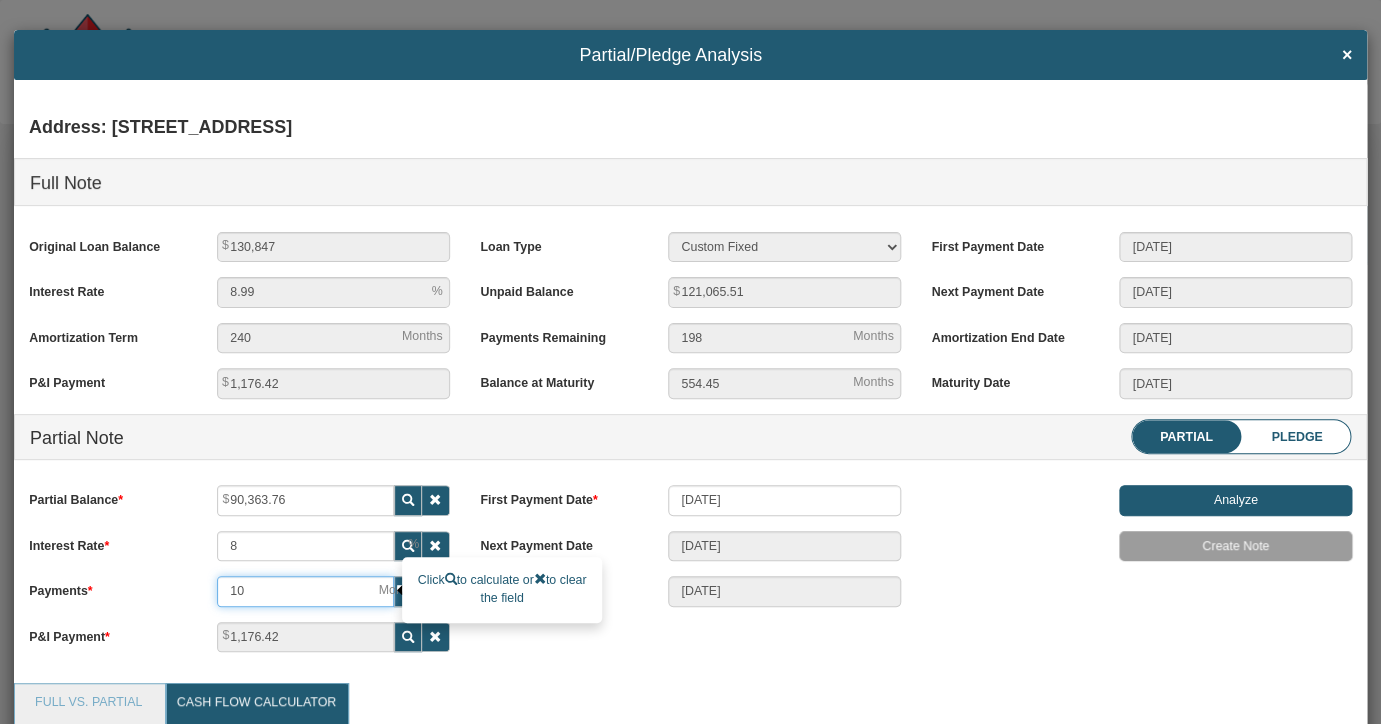 type on "1" 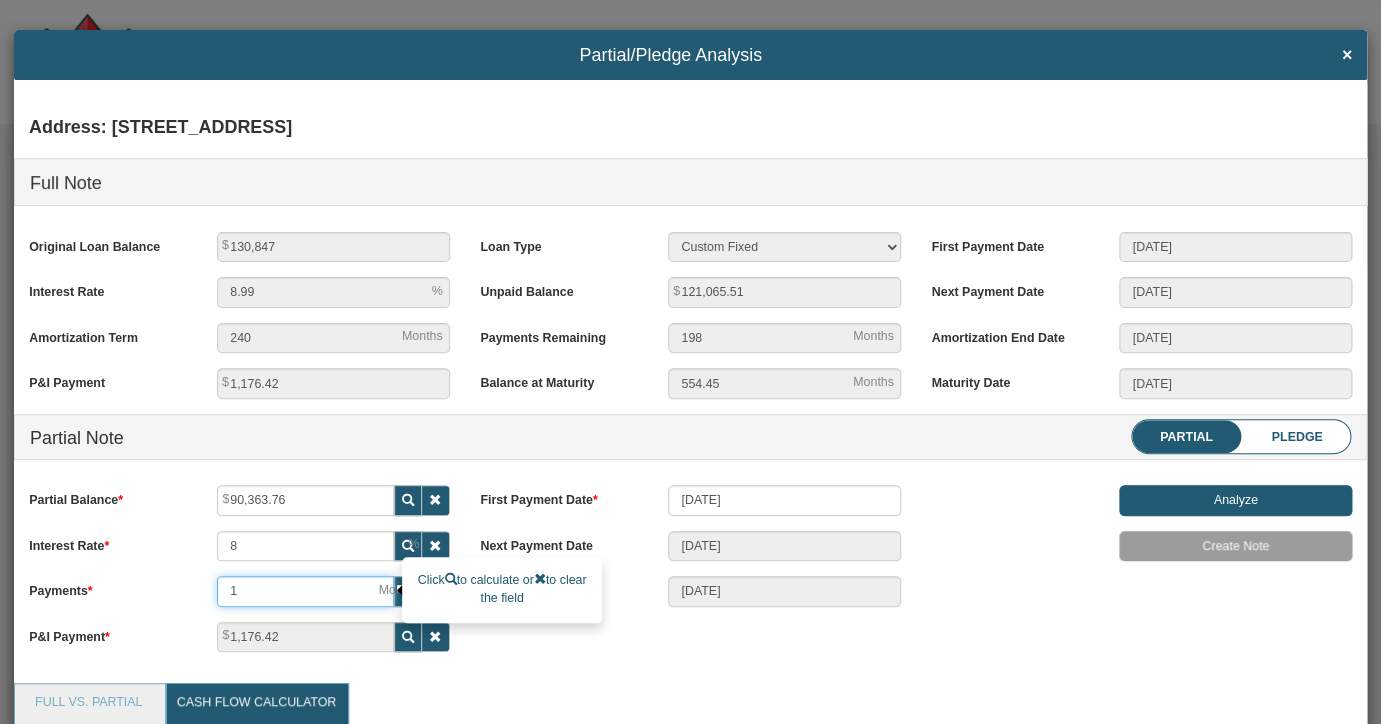 type 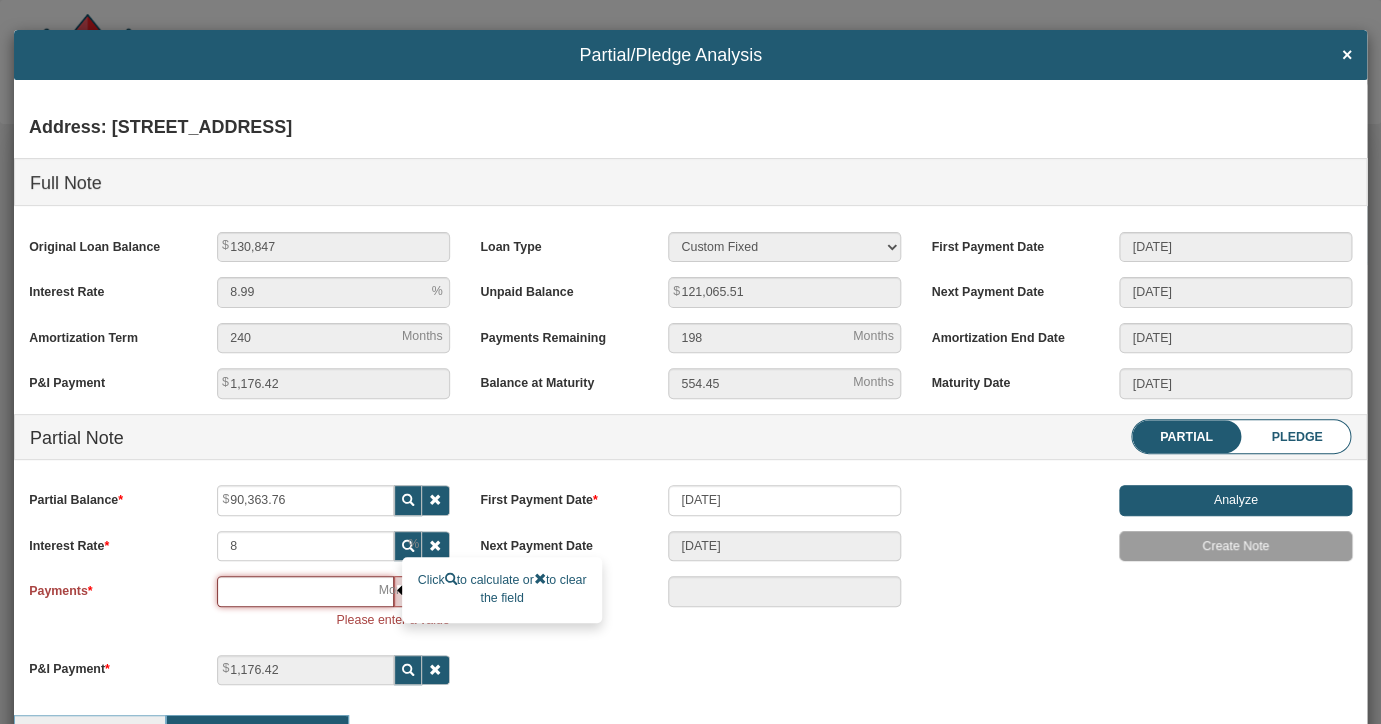 type on "1" 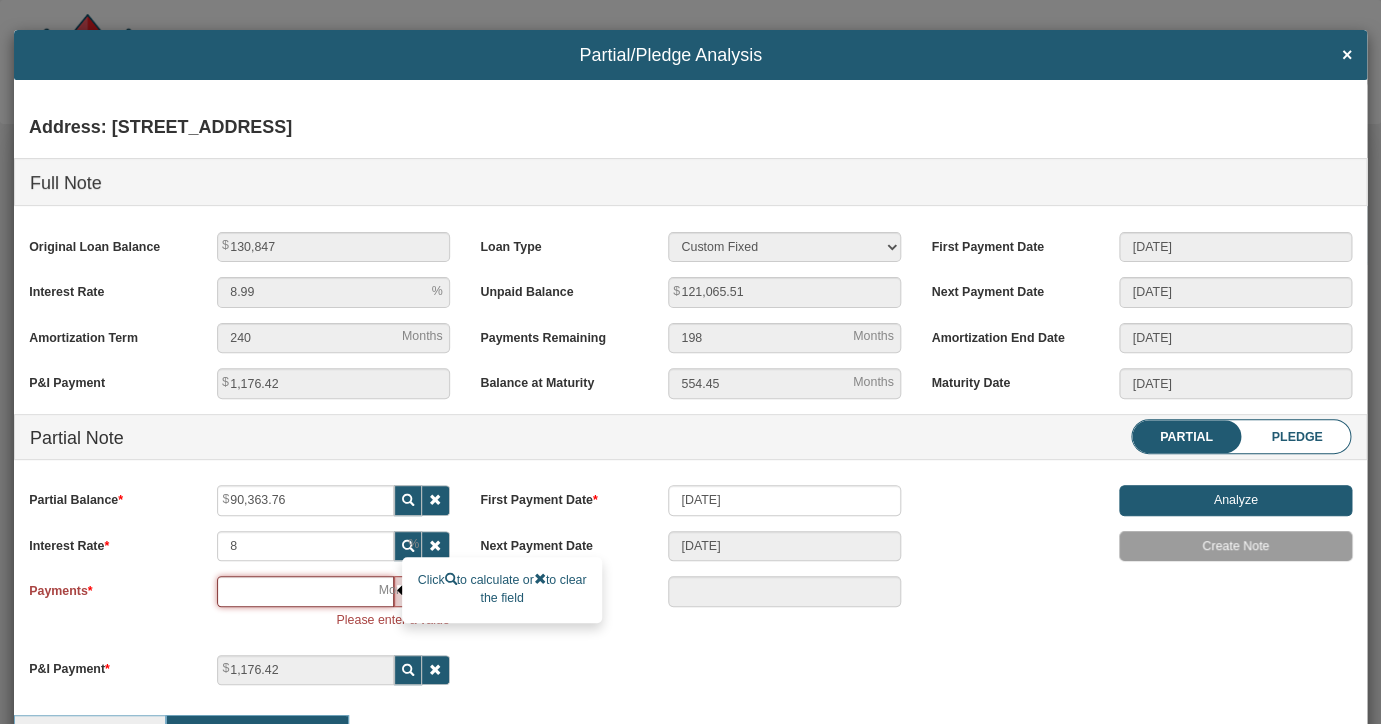 type on "[DATE]" 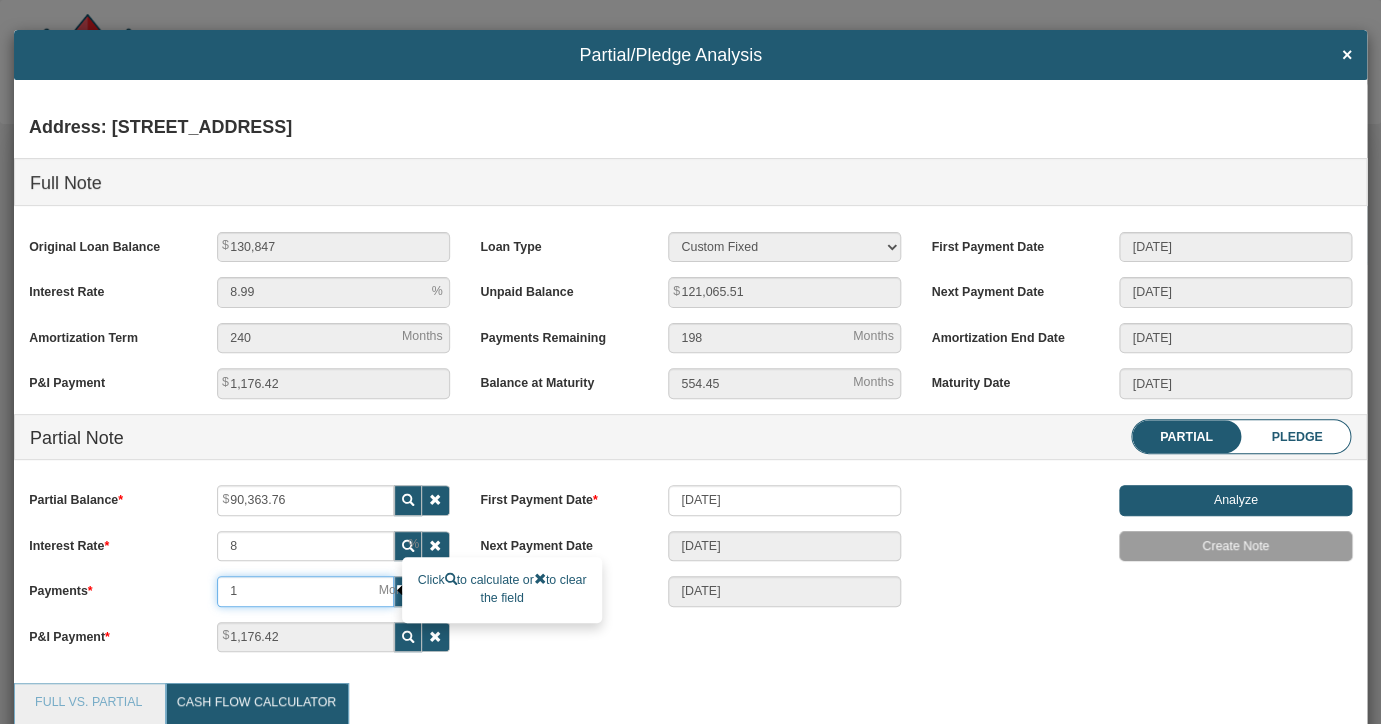 type on "12" 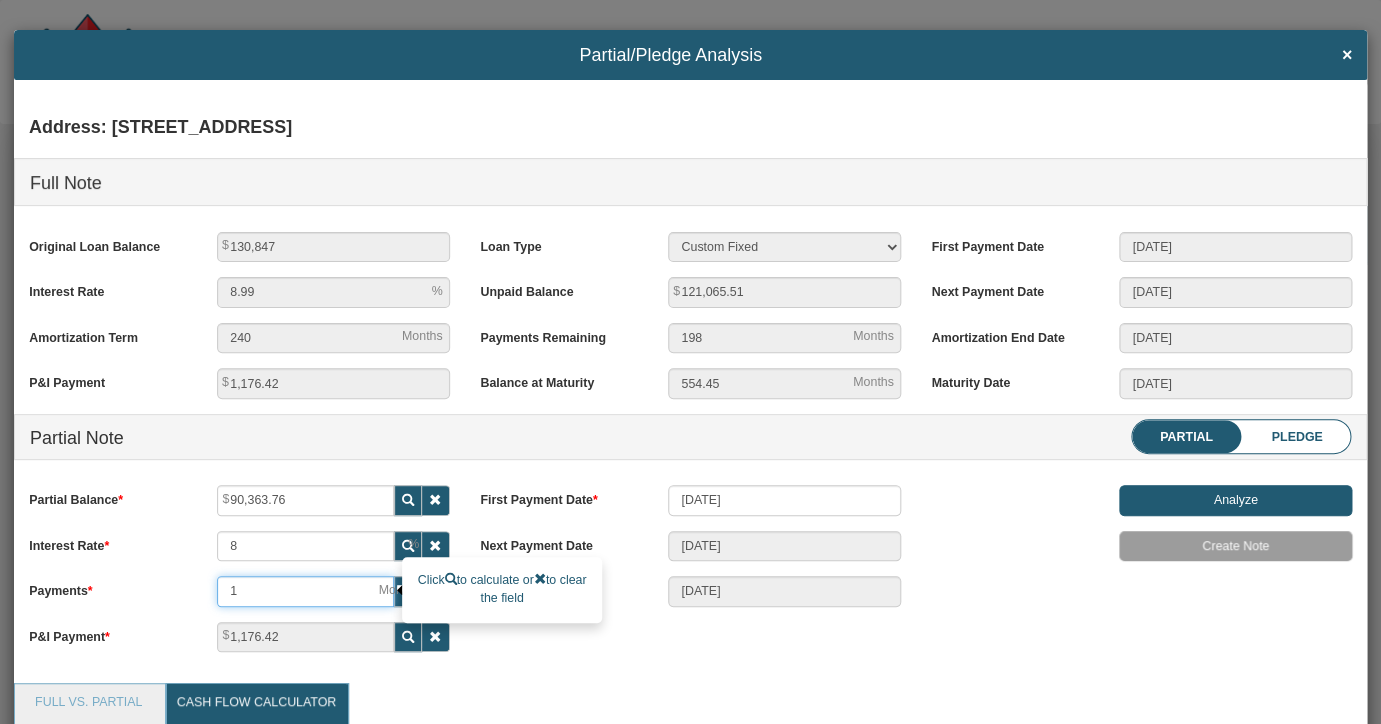 type on "[DATE]" 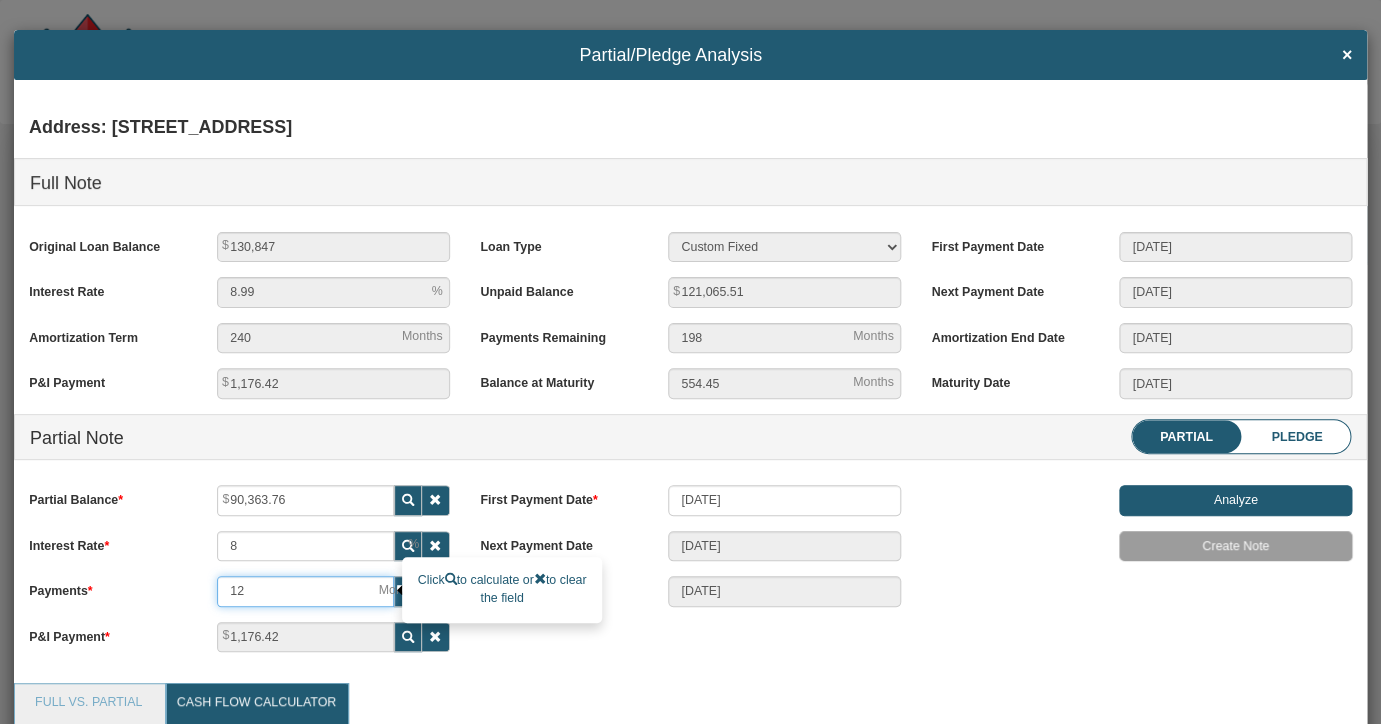 type on "120" 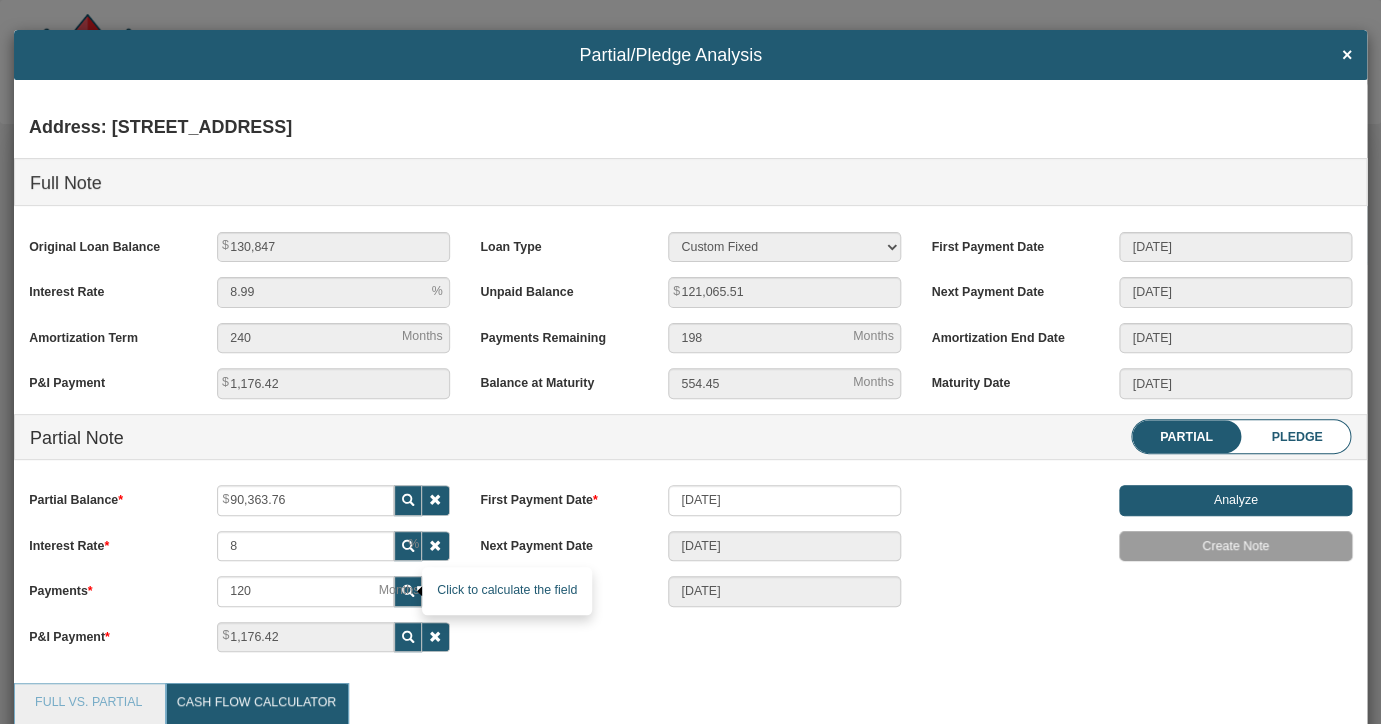 click at bounding box center [408, 591] 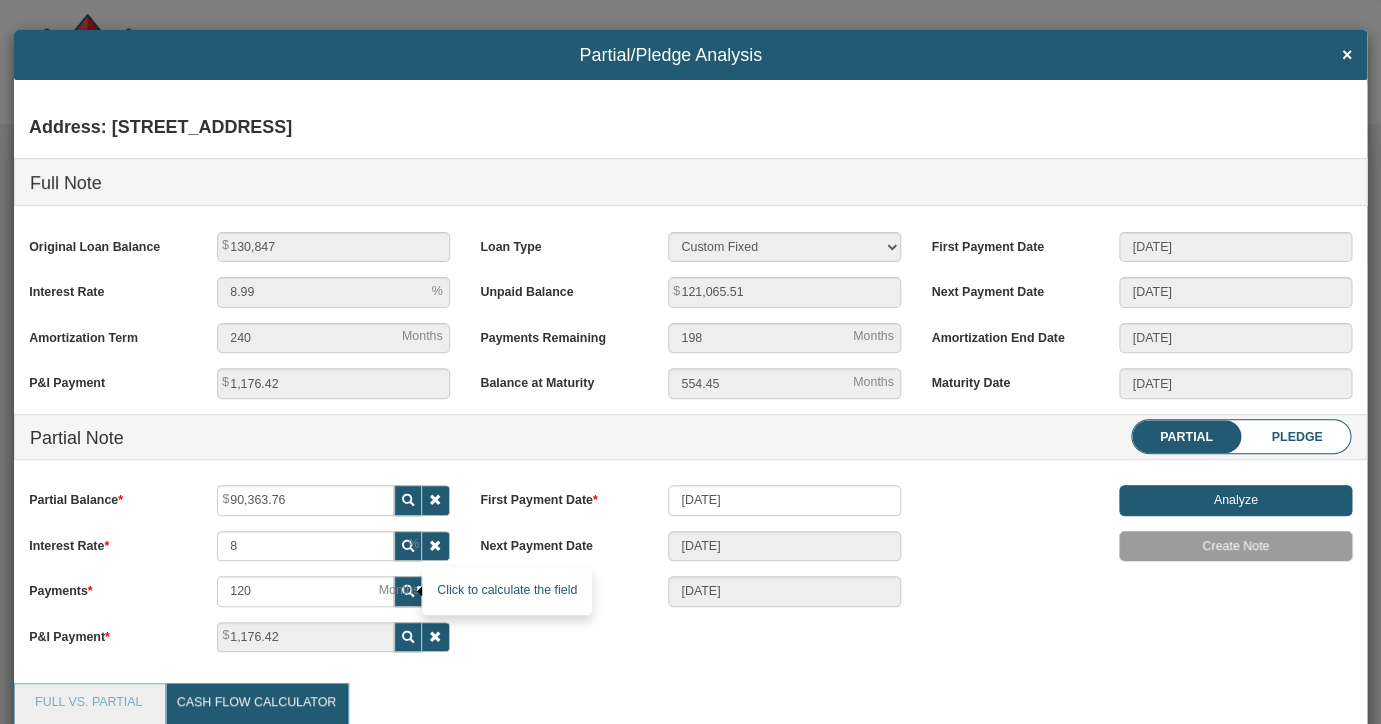 type on "[DATE]" 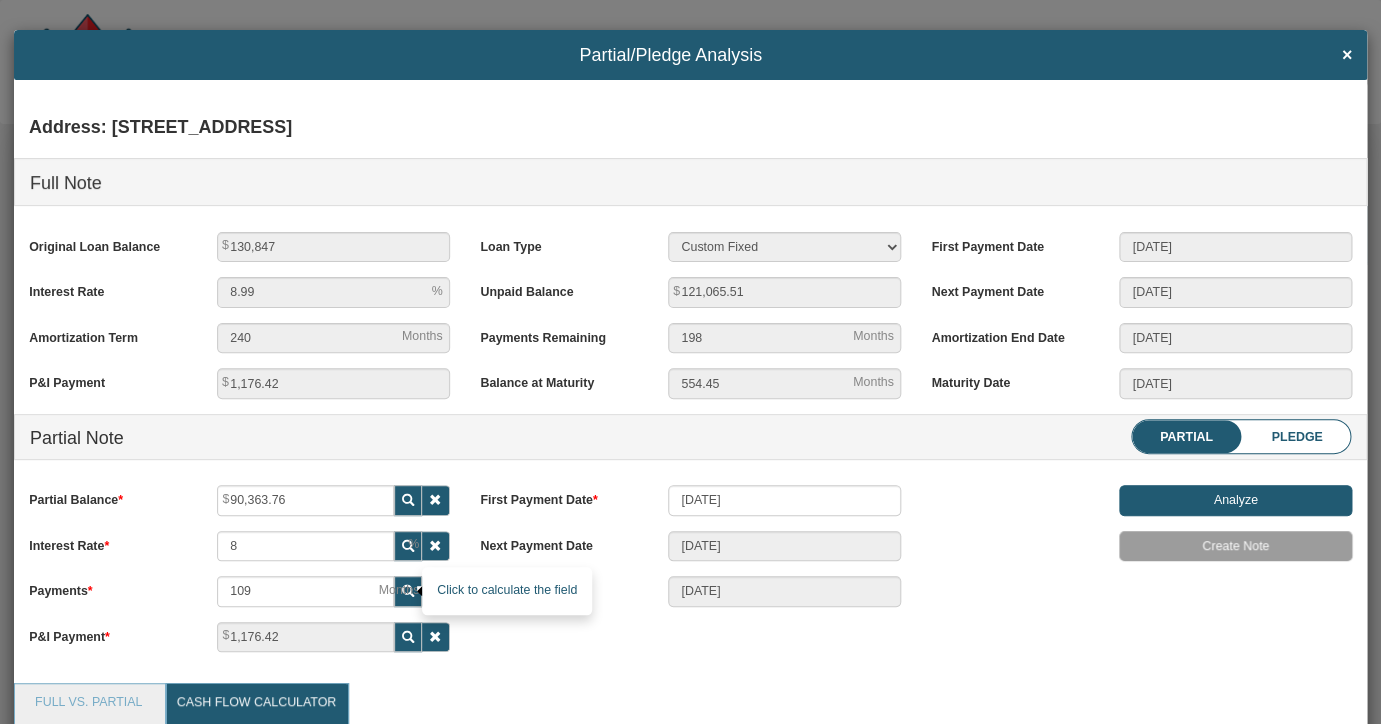 scroll, scrollTop: 999724, scrollLeft: 998677, axis: both 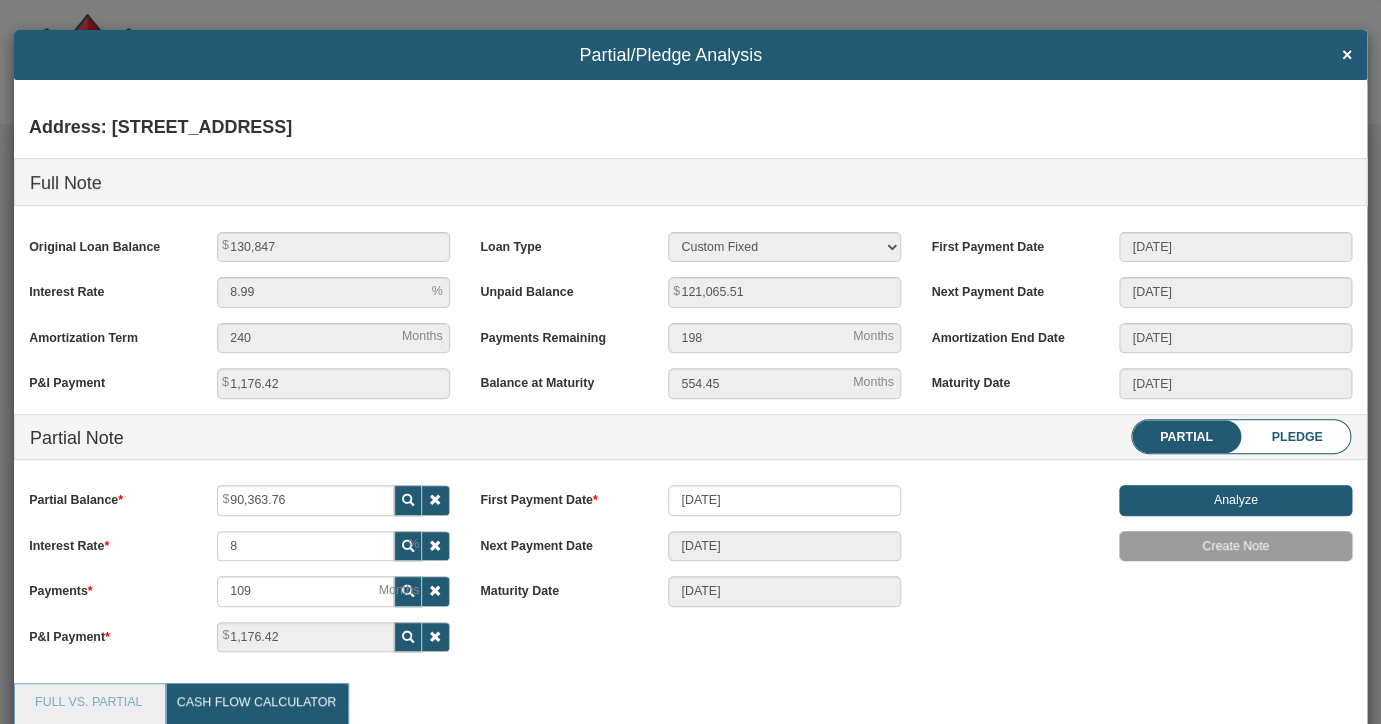 click at bounding box center (408, 500) 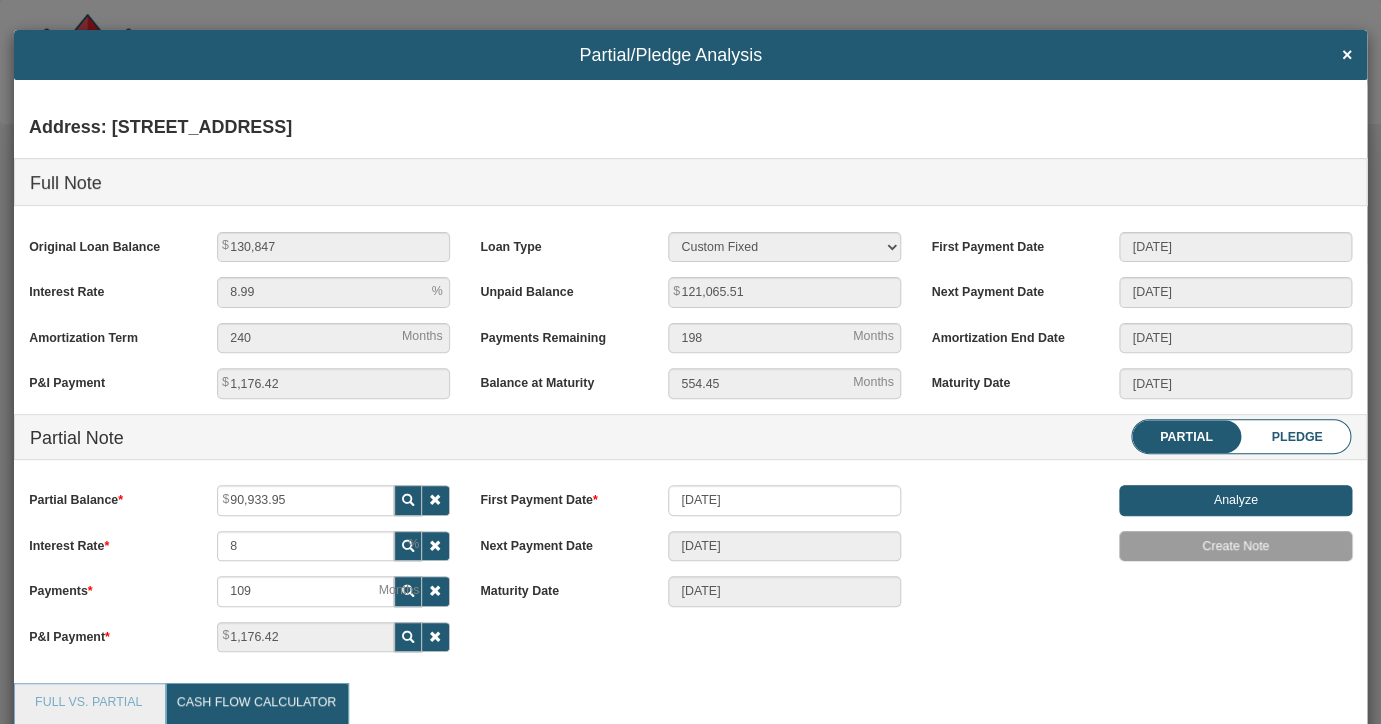 scroll, scrollTop: 999724, scrollLeft: 998677, axis: both 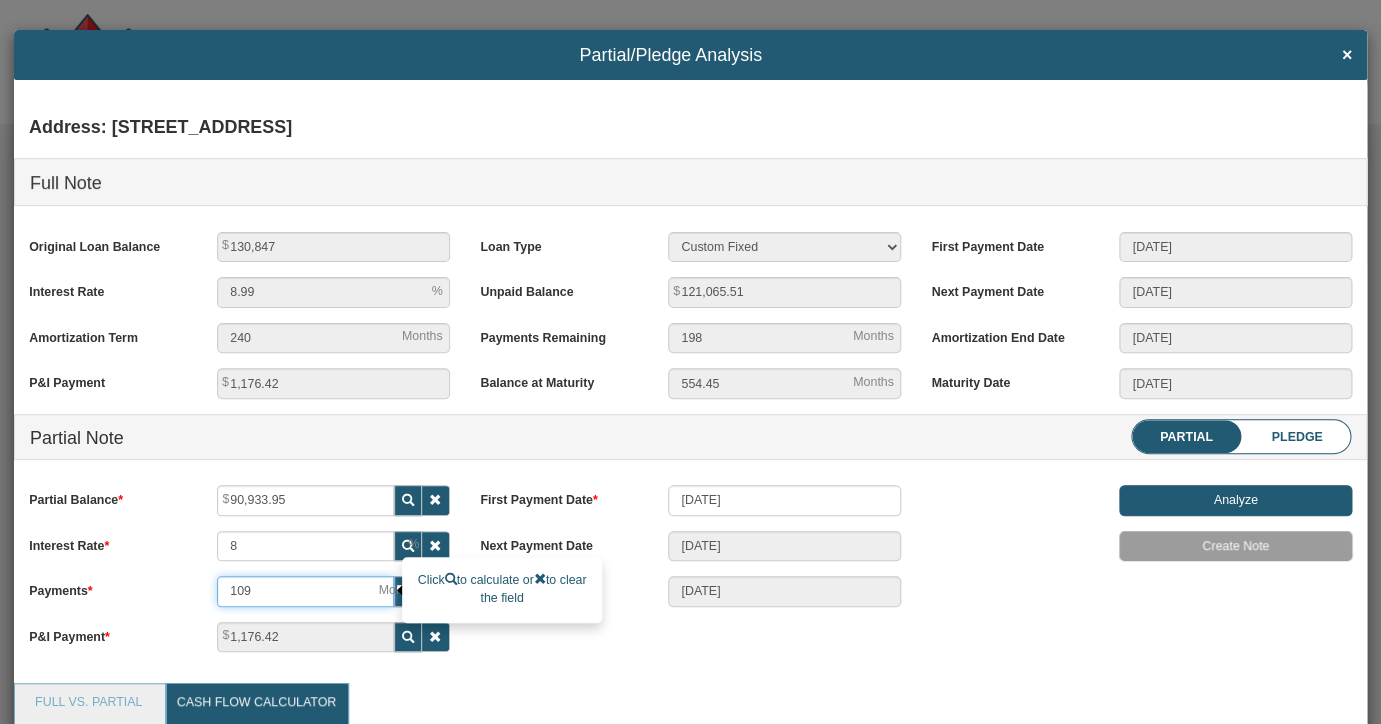 click on "109" at bounding box center [305, 591] 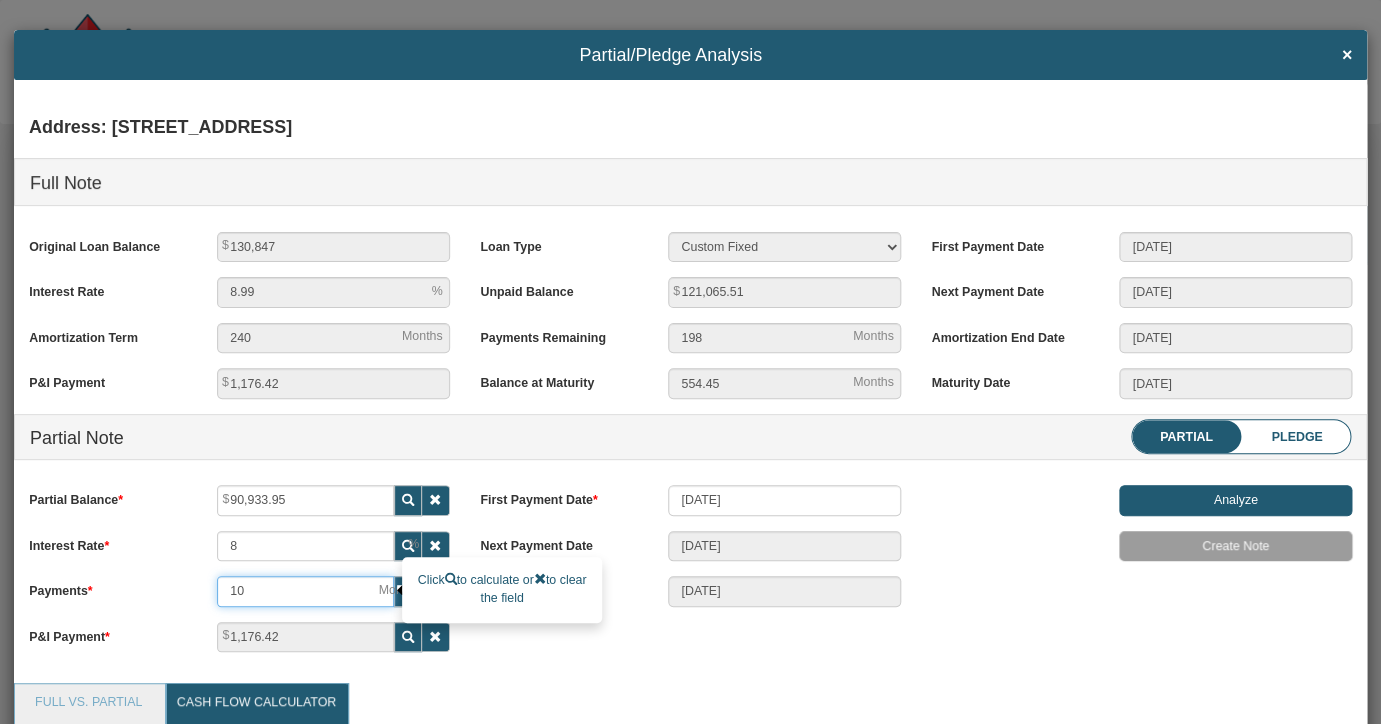 type on "[DATE]" 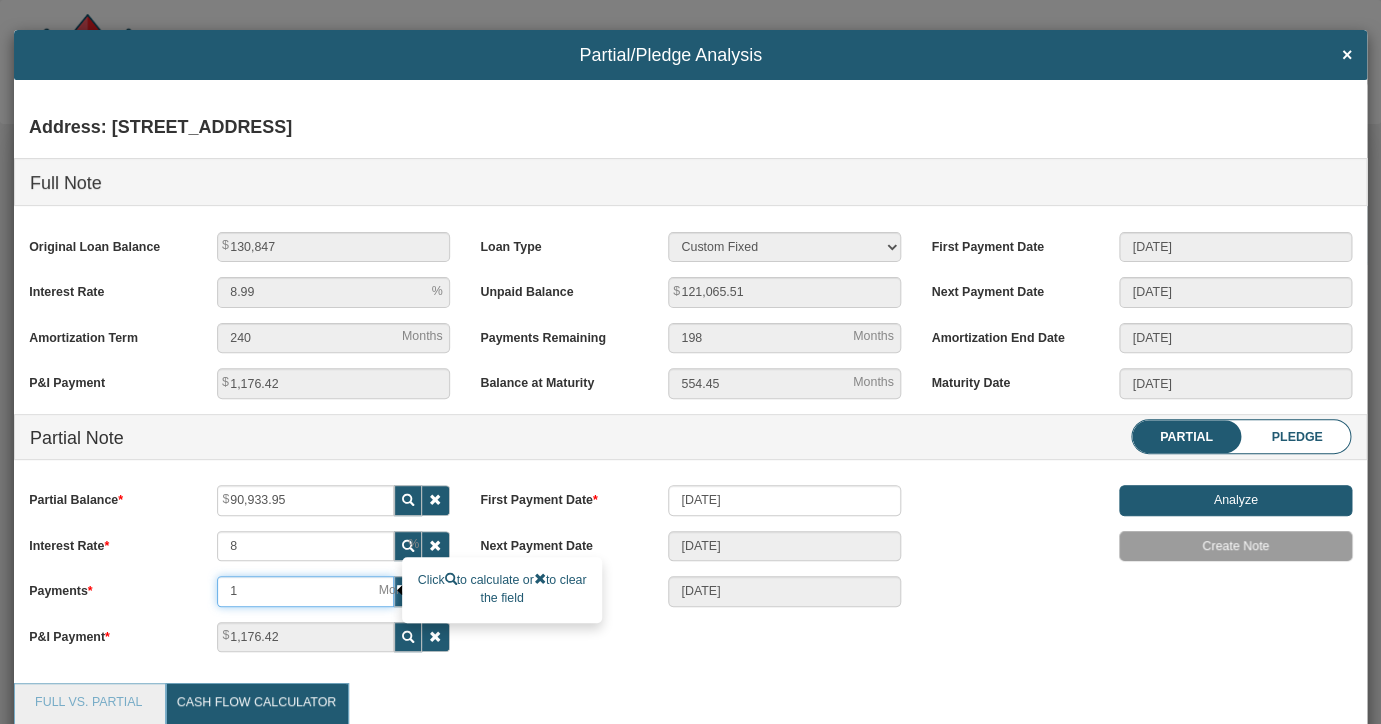 type 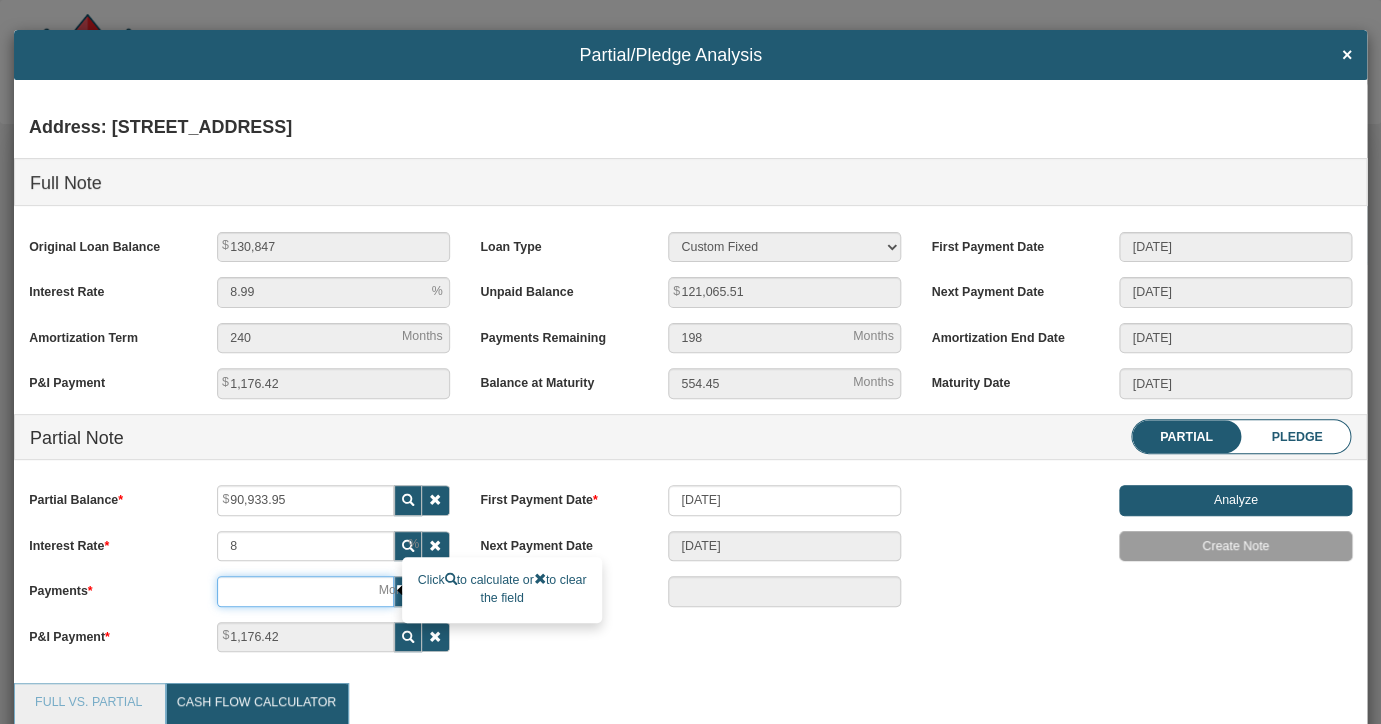 type on "1" 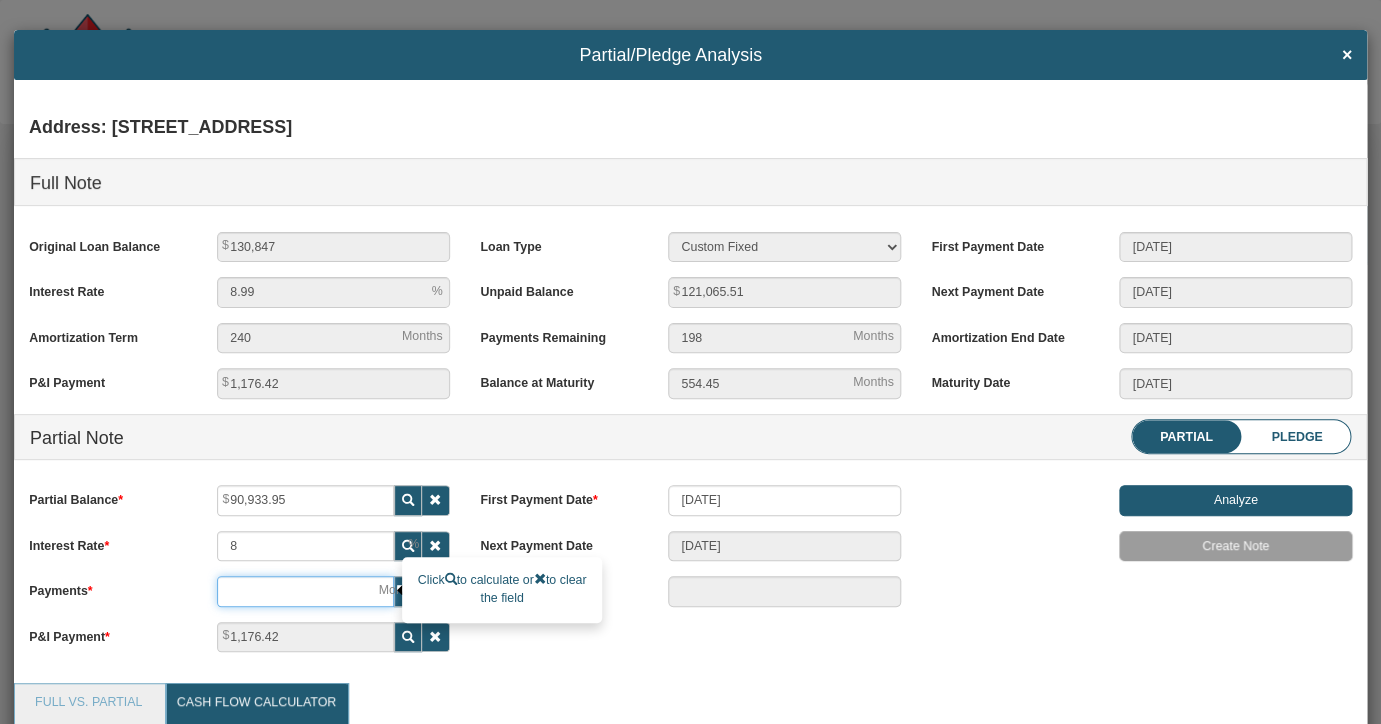 type on "[DATE]" 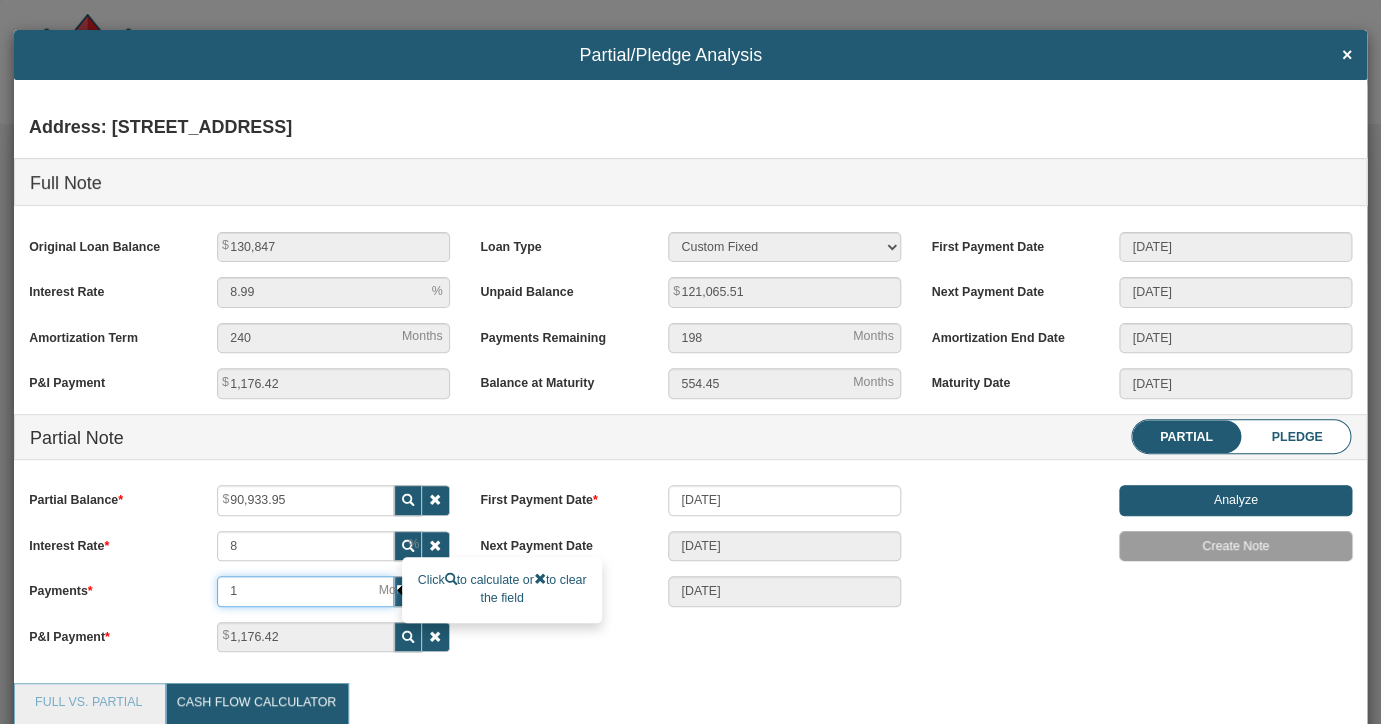 type on "12" 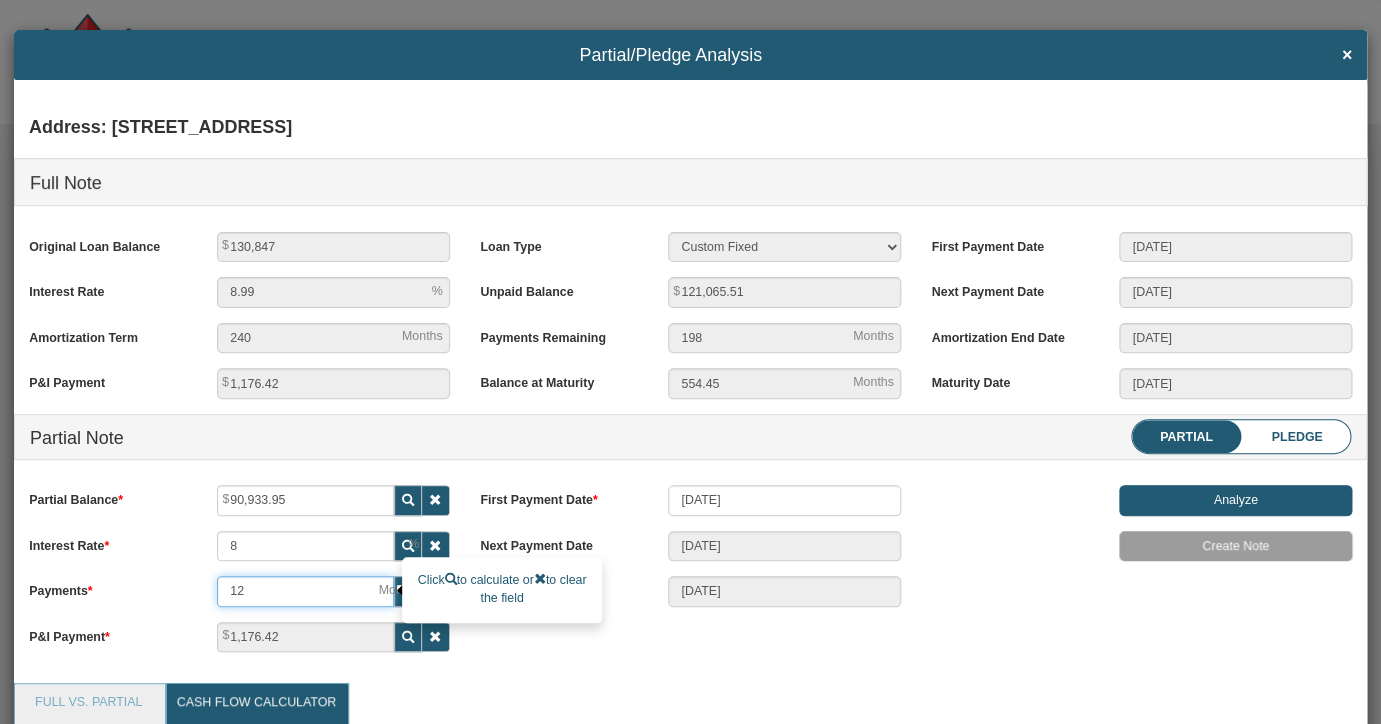 type on "120" 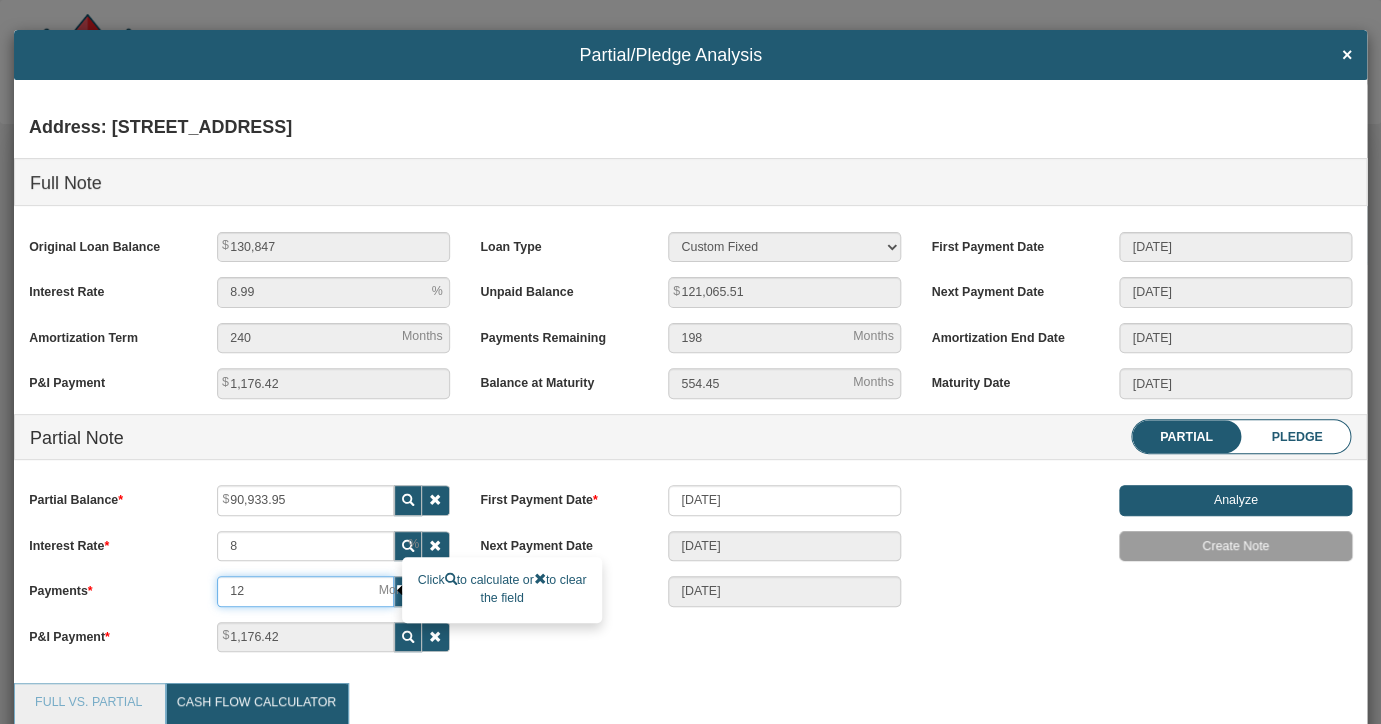 type on "[DATE]" 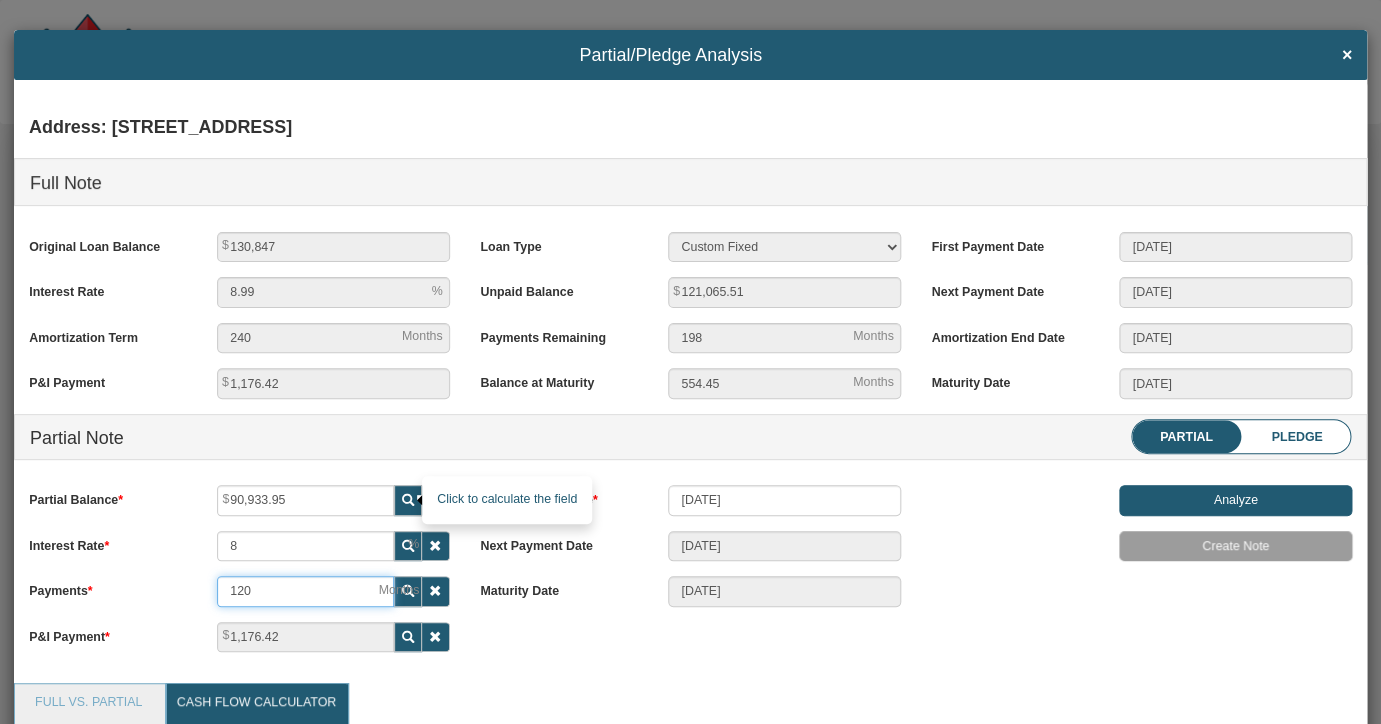 type on "120" 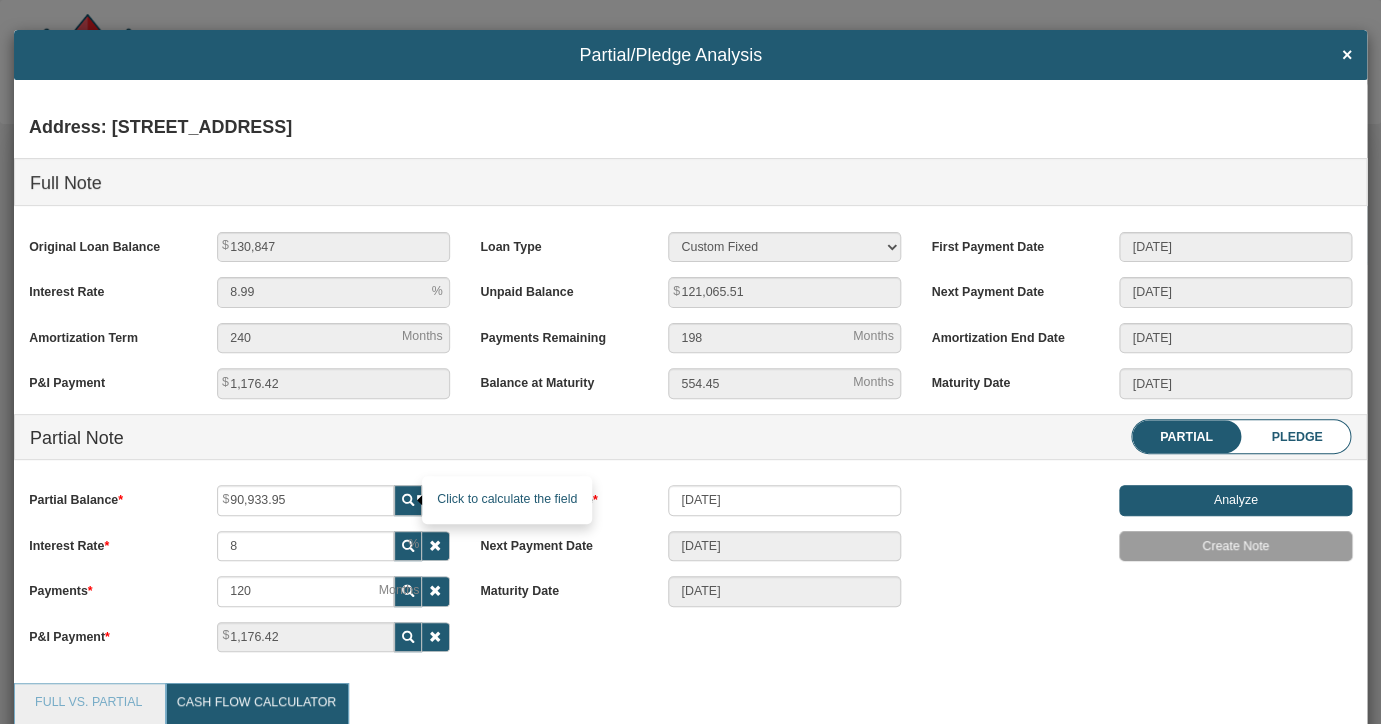 click at bounding box center (408, 500) 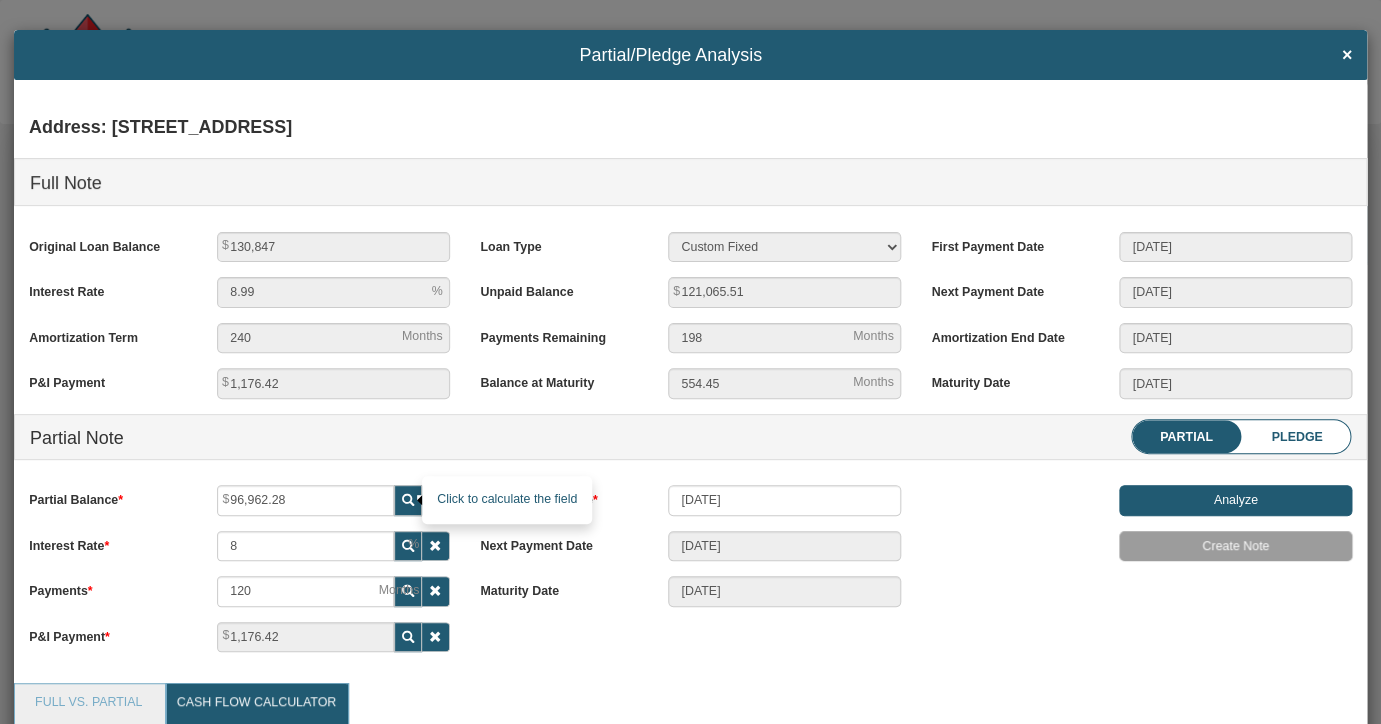 scroll, scrollTop: 999724, scrollLeft: 998677, axis: both 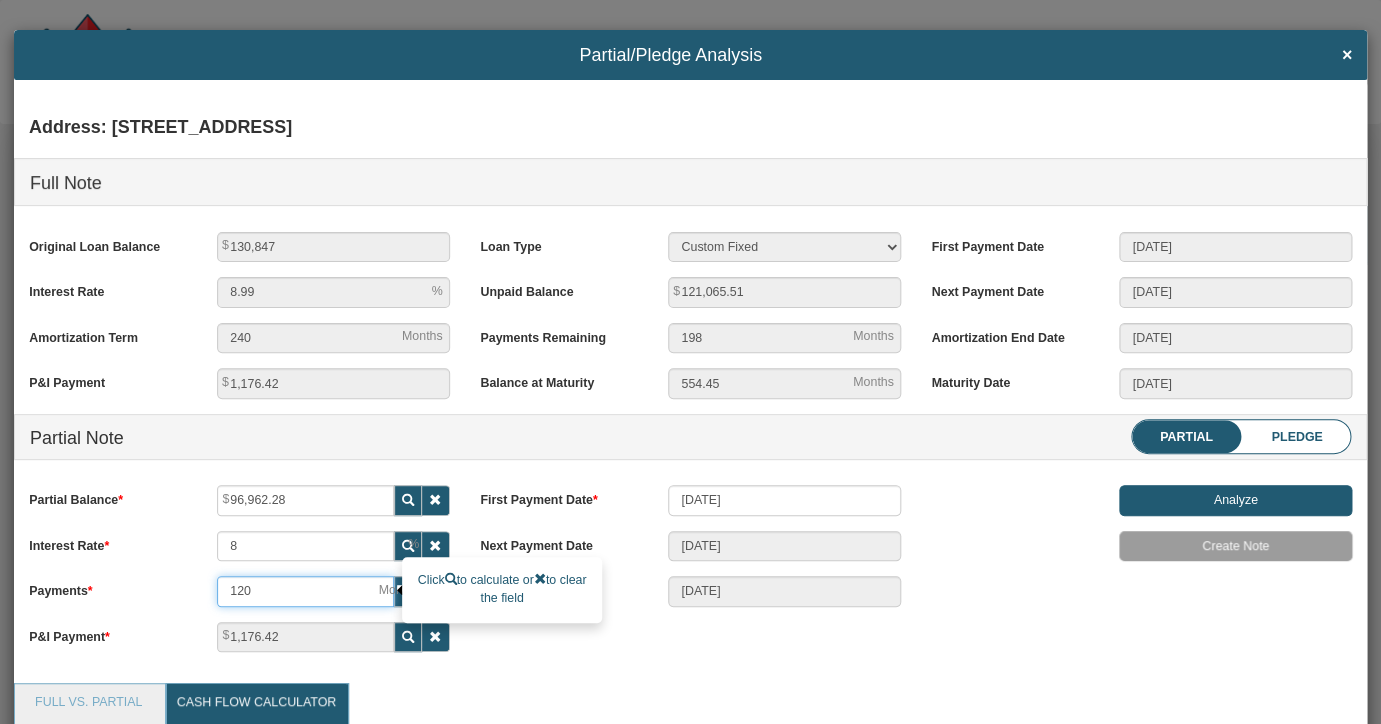 click on "120" at bounding box center [305, 591] 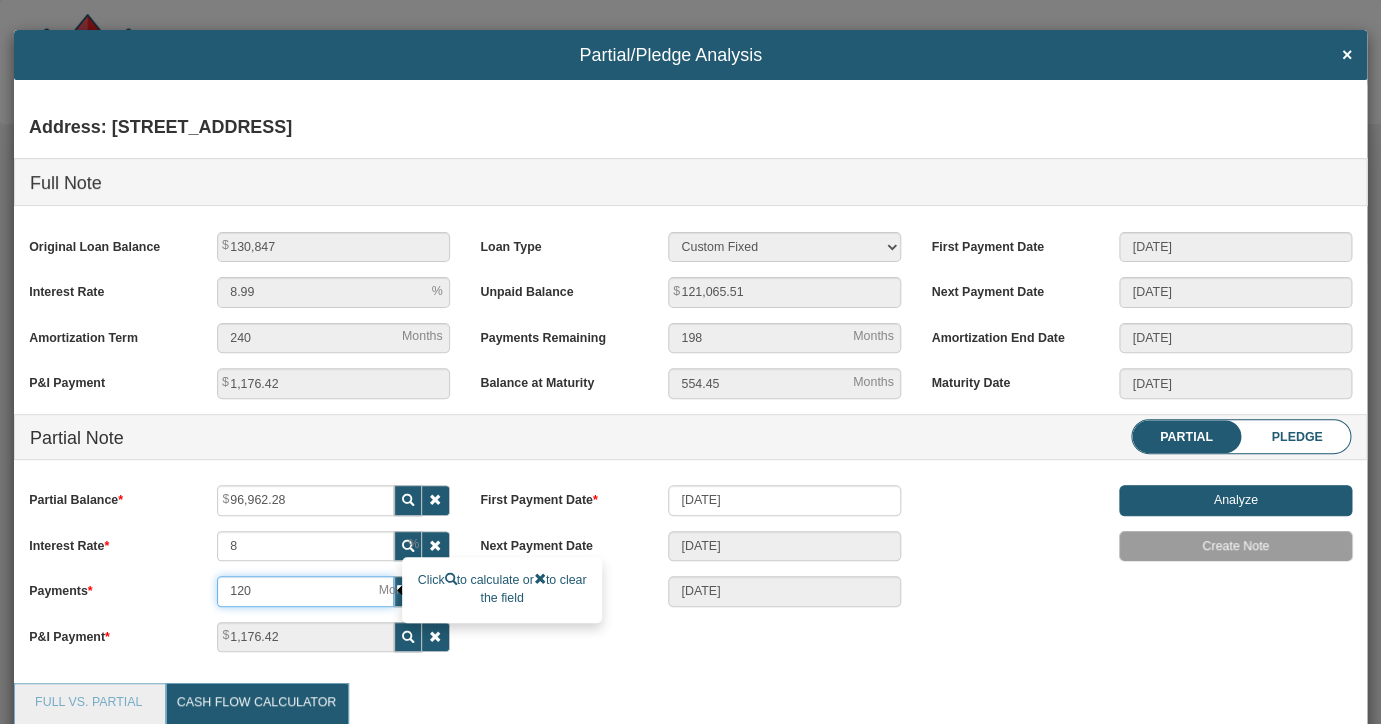 type on "12" 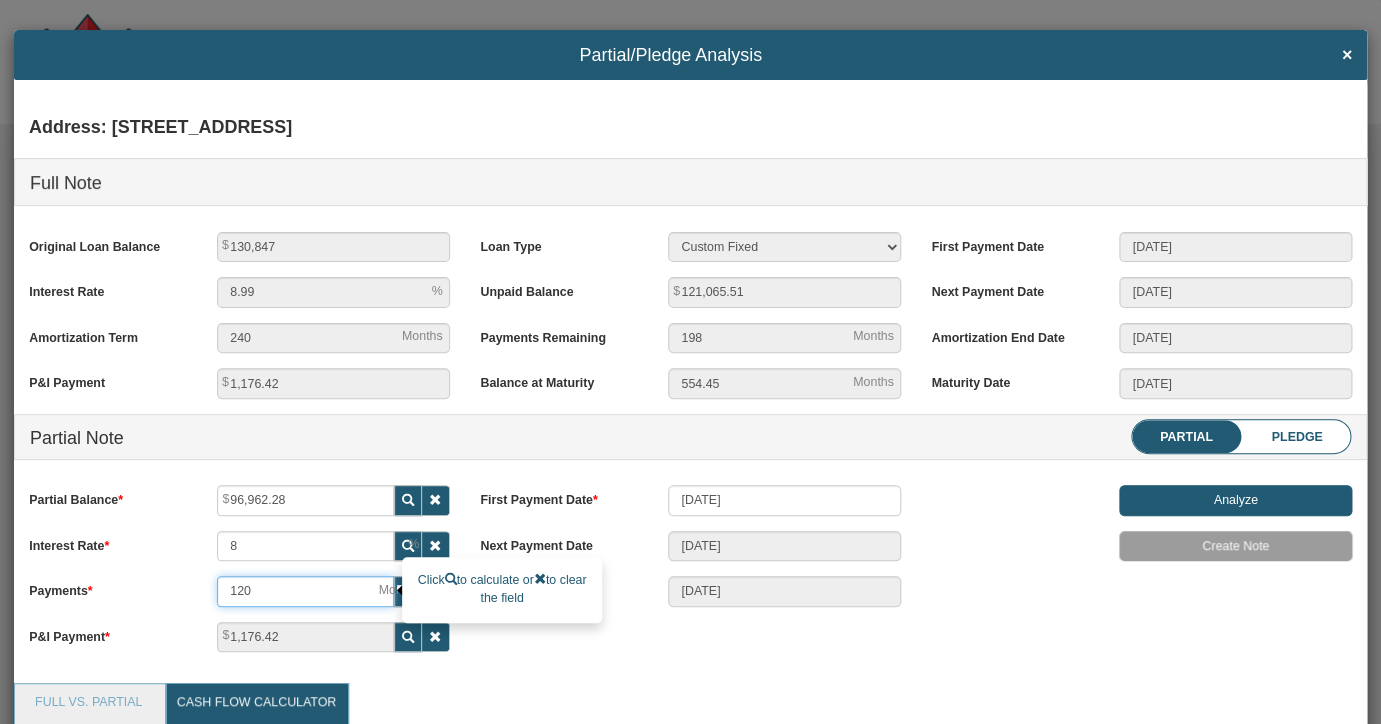 type on "[DATE]" 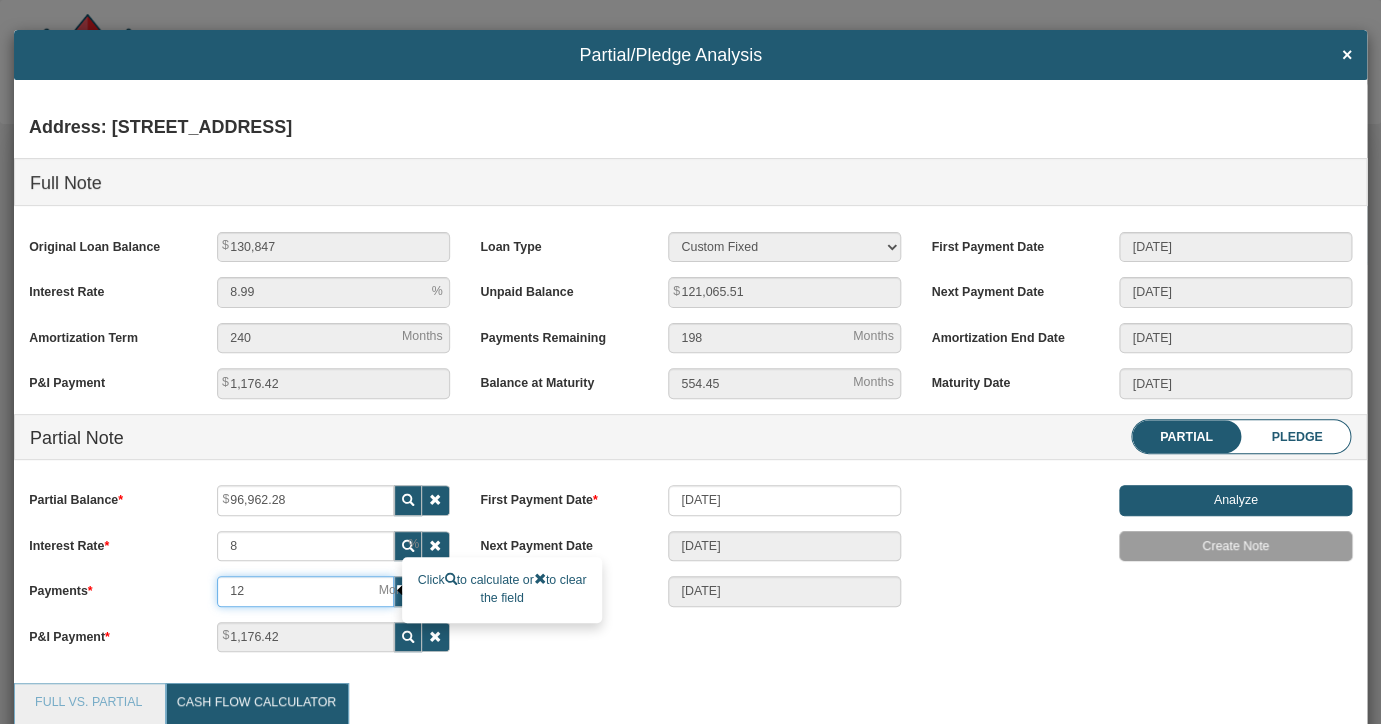 type on "1" 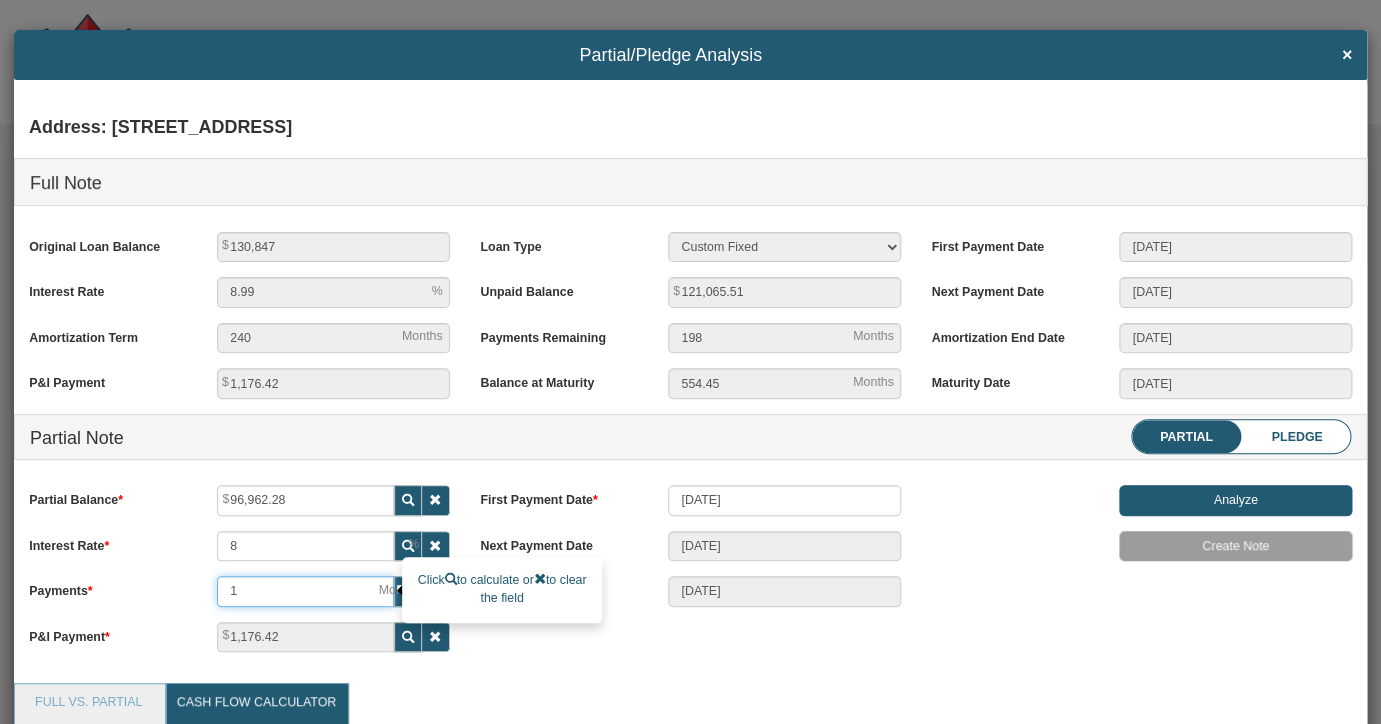 type on "13" 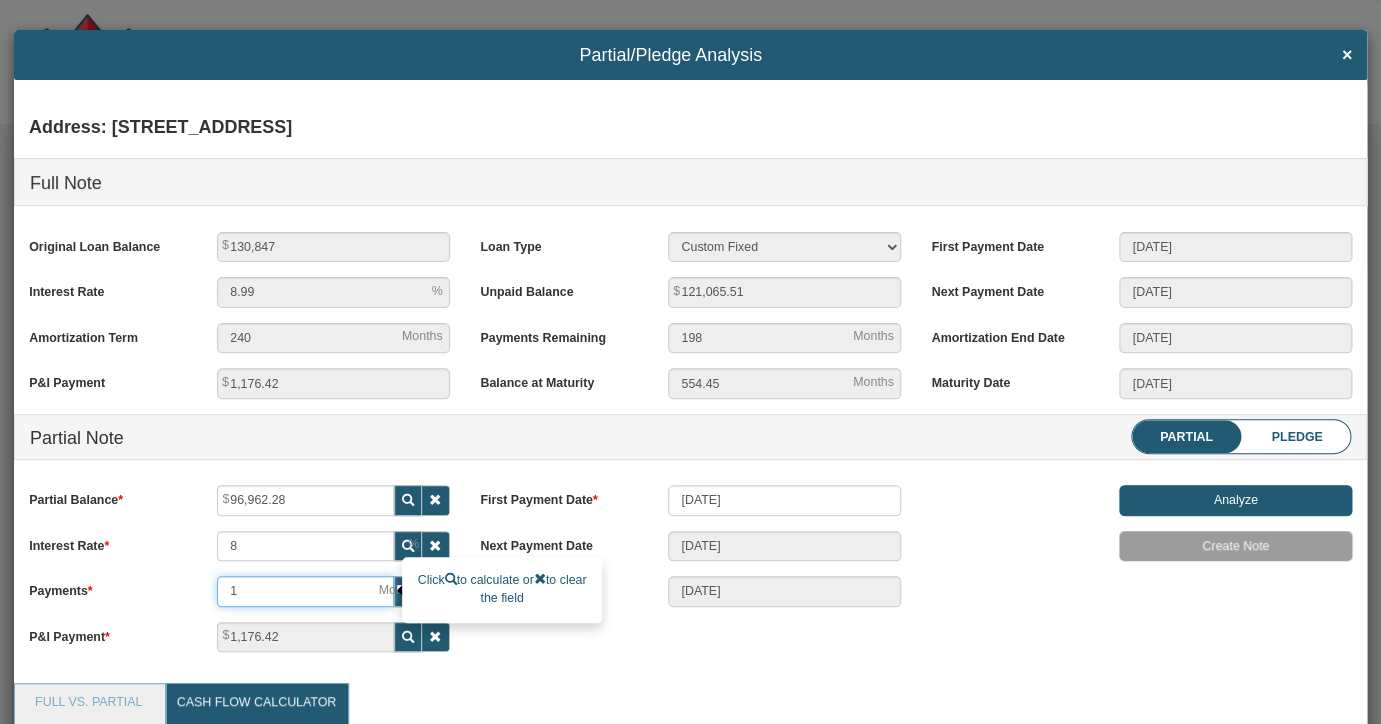 type on "07/01/2026" 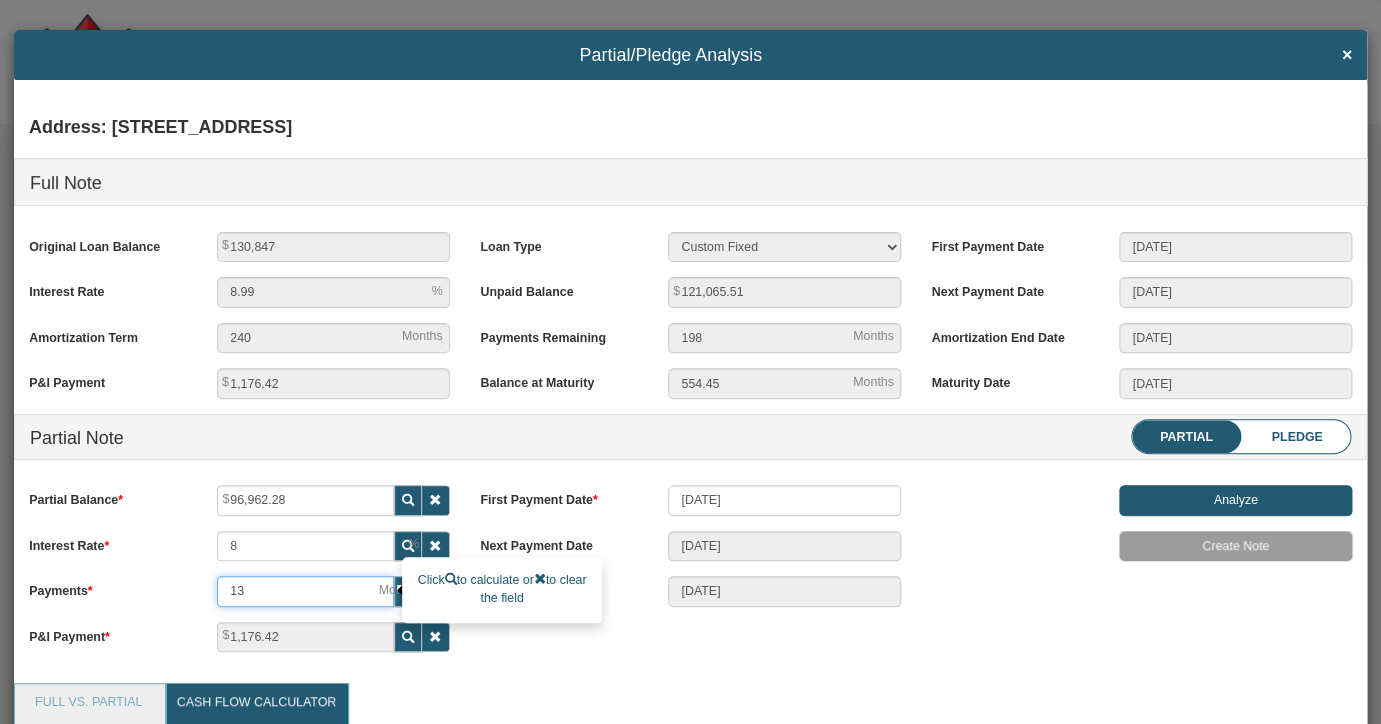 type on "132" 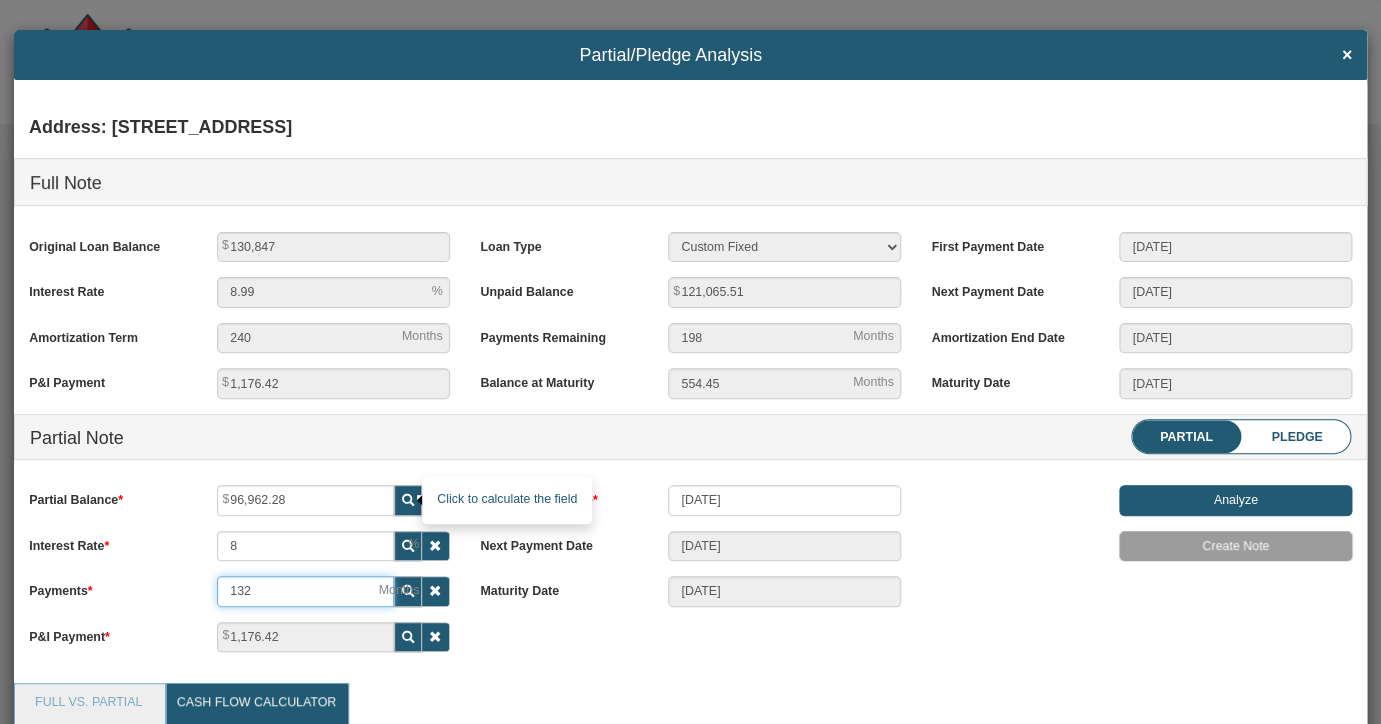 type on "132" 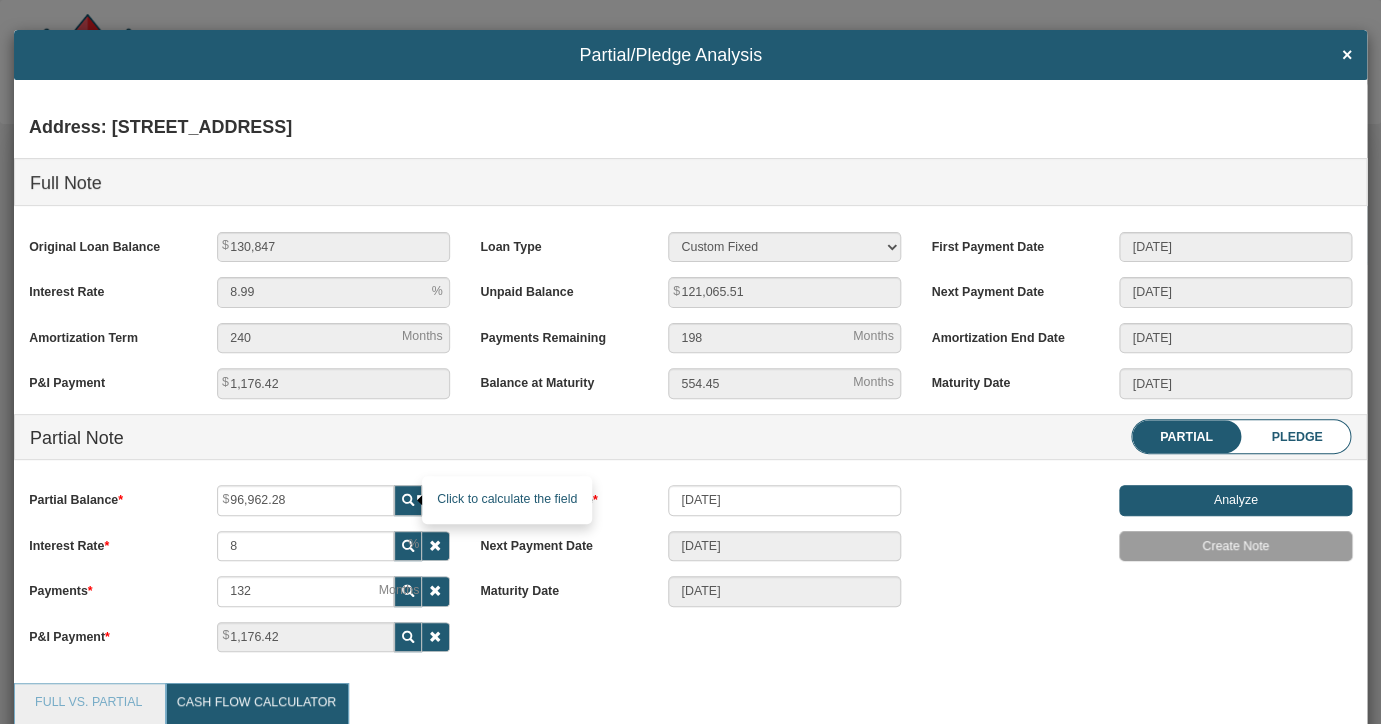 click at bounding box center (408, 500) 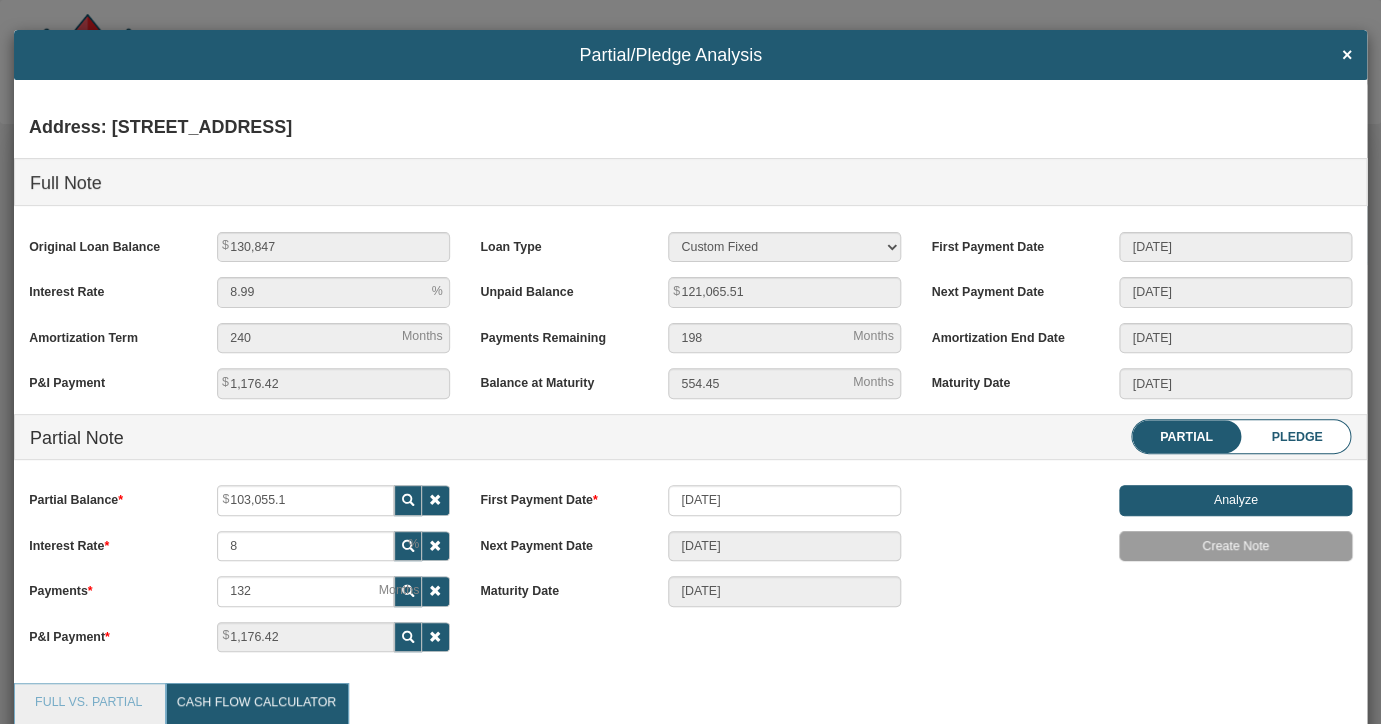 scroll, scrollTop: 999724, scrollLeft: 998677, axis: both 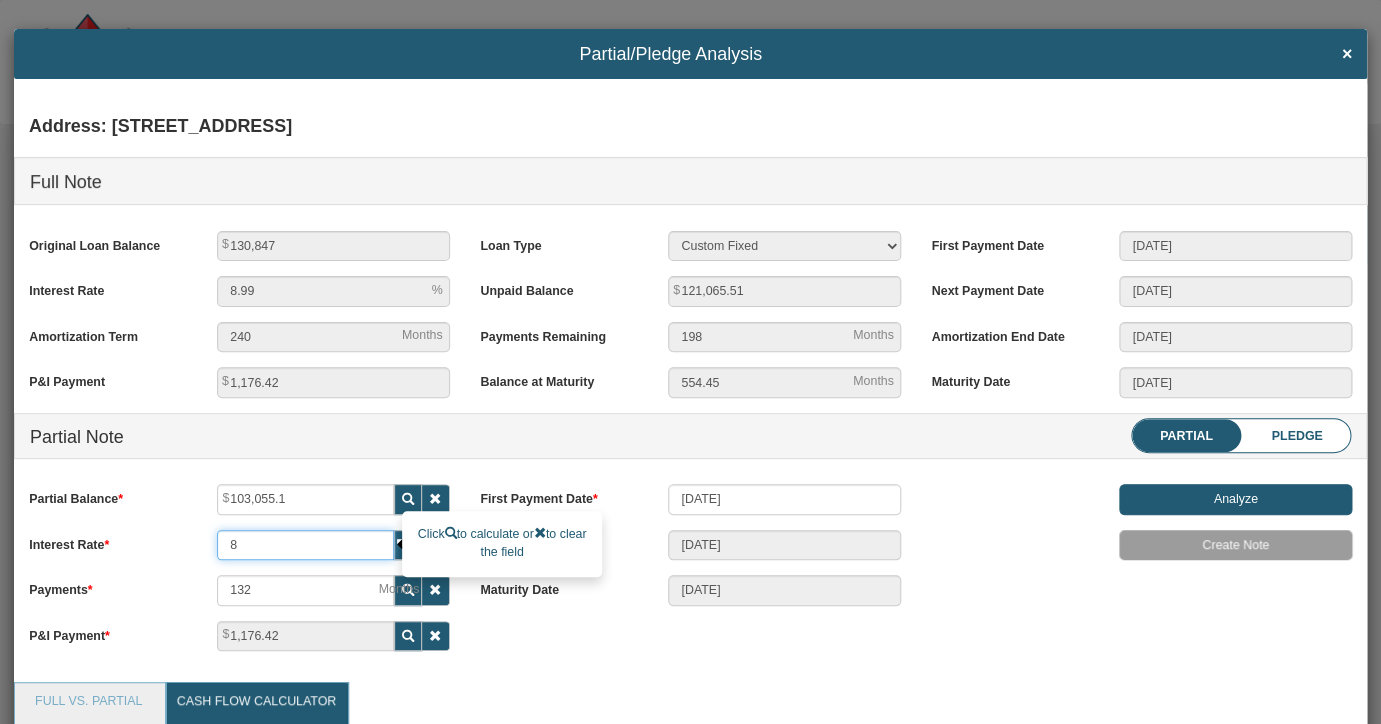 click on "8" at bounding box center [305, 545] 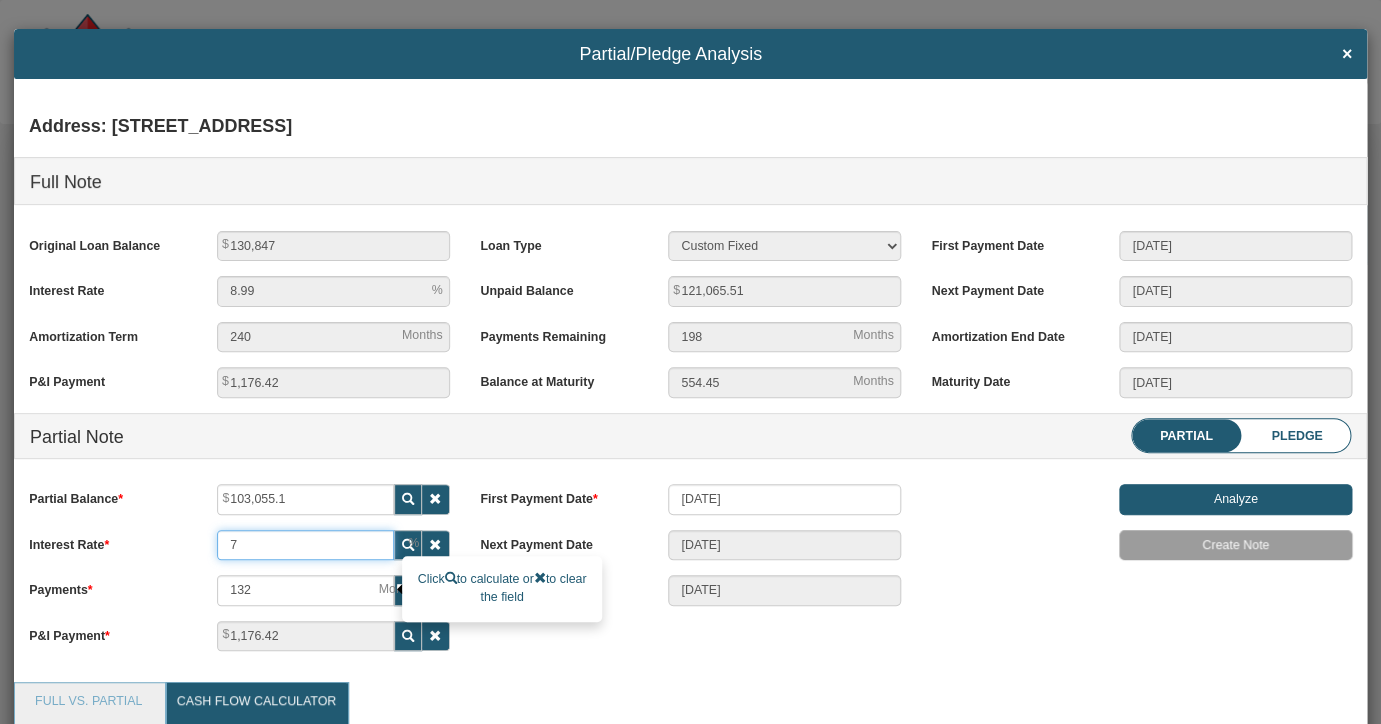 type on "7" 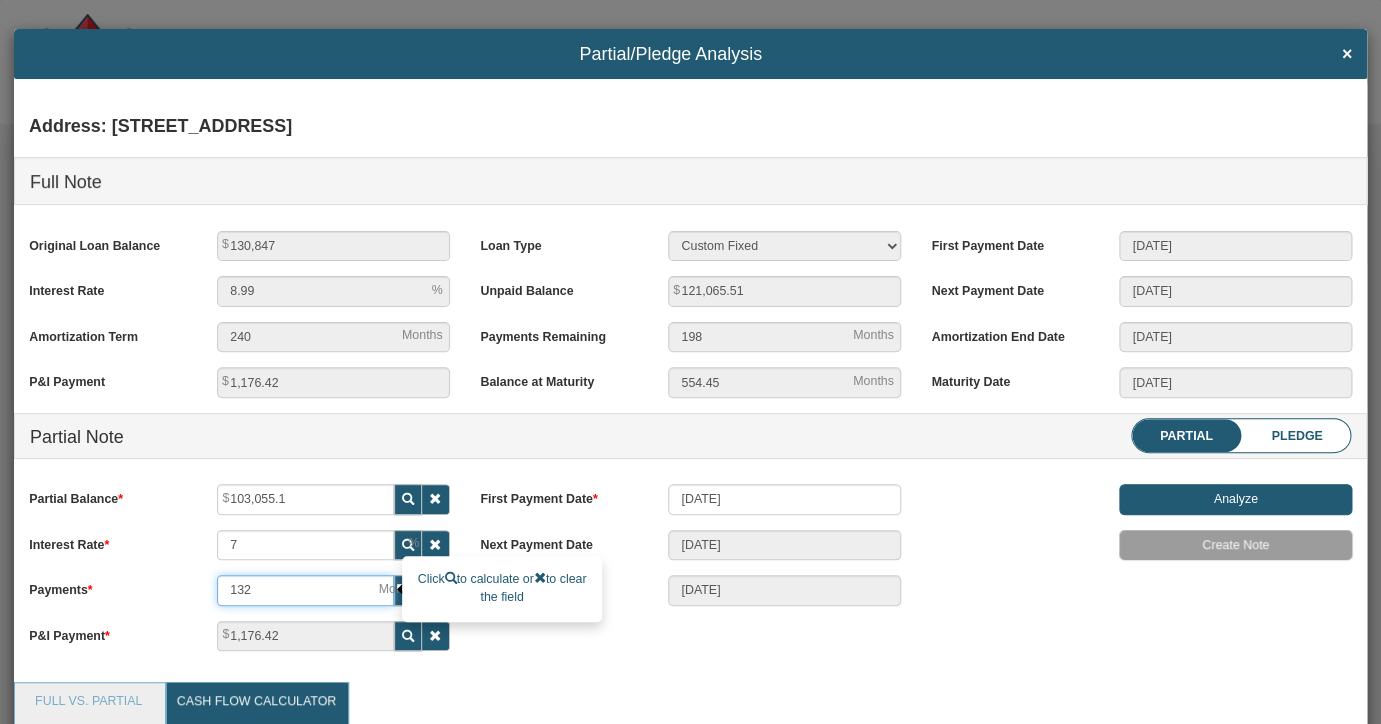 click on "132" at bounding box center (305, 590) 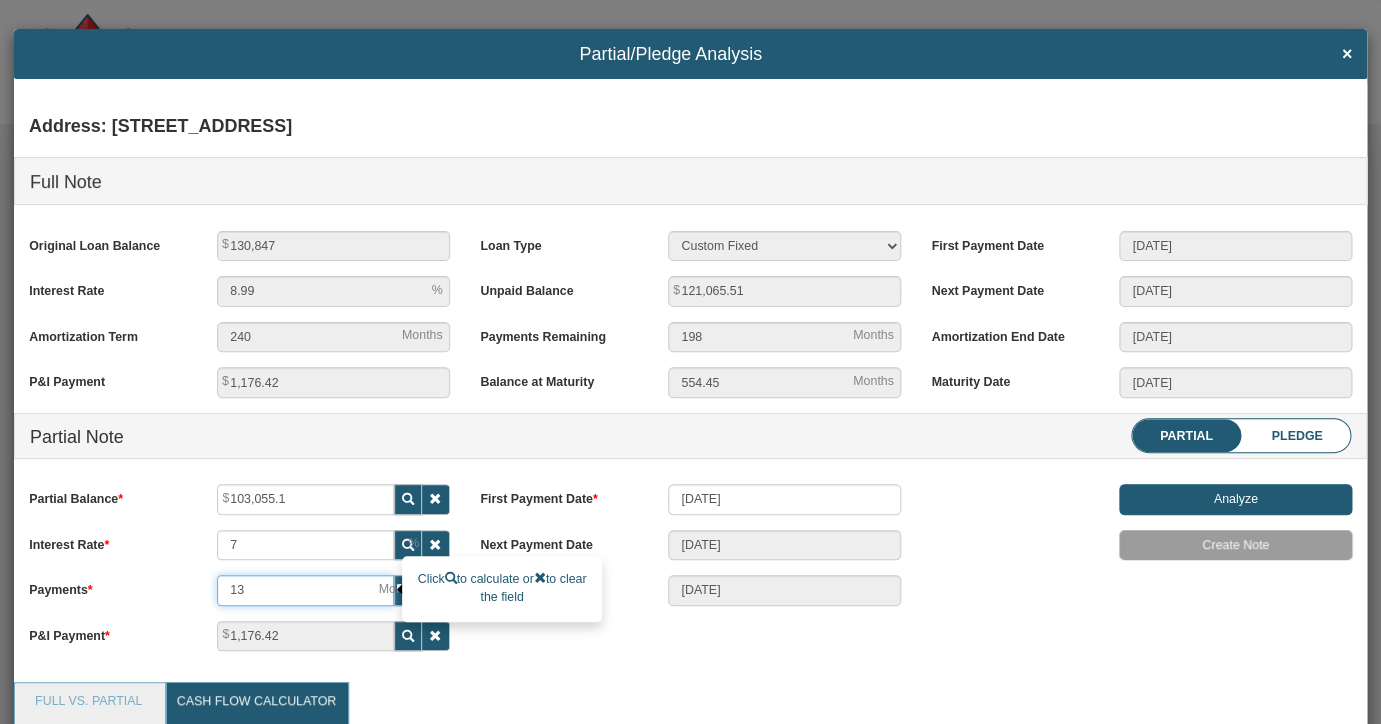 type on "1" 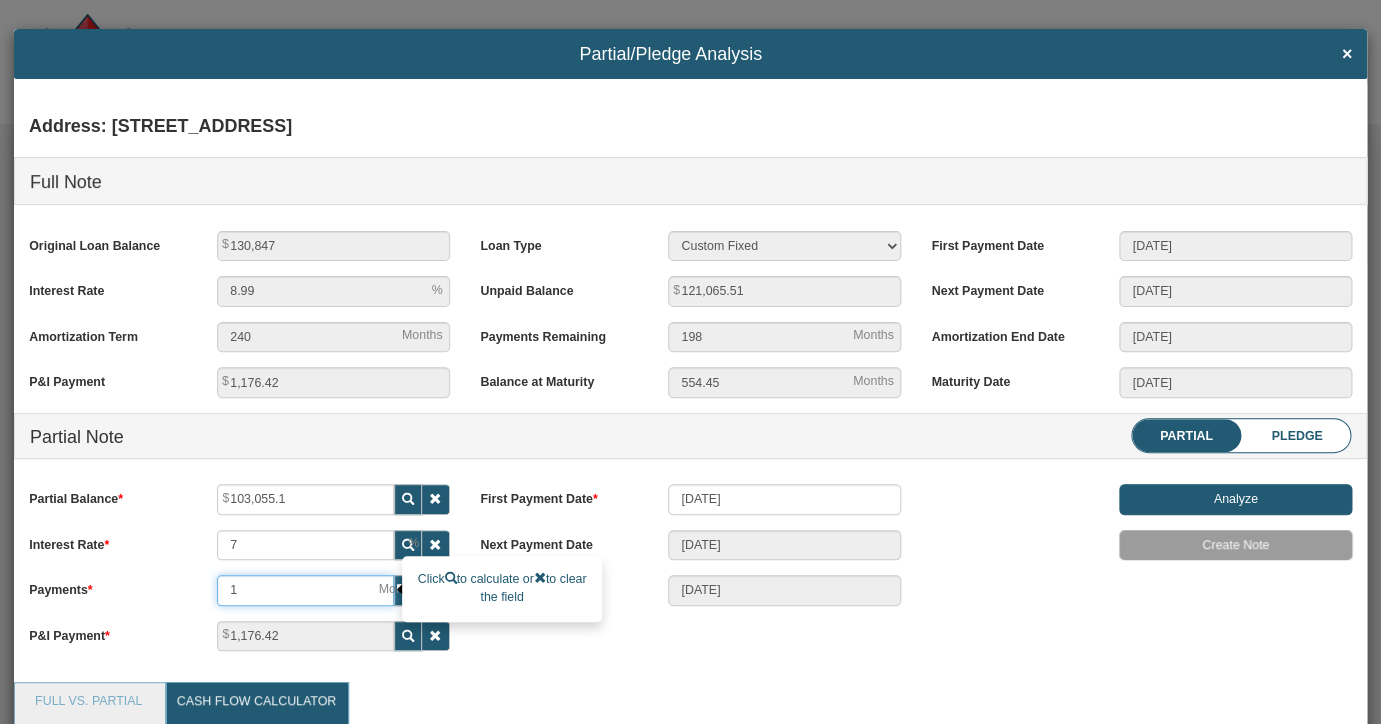 type 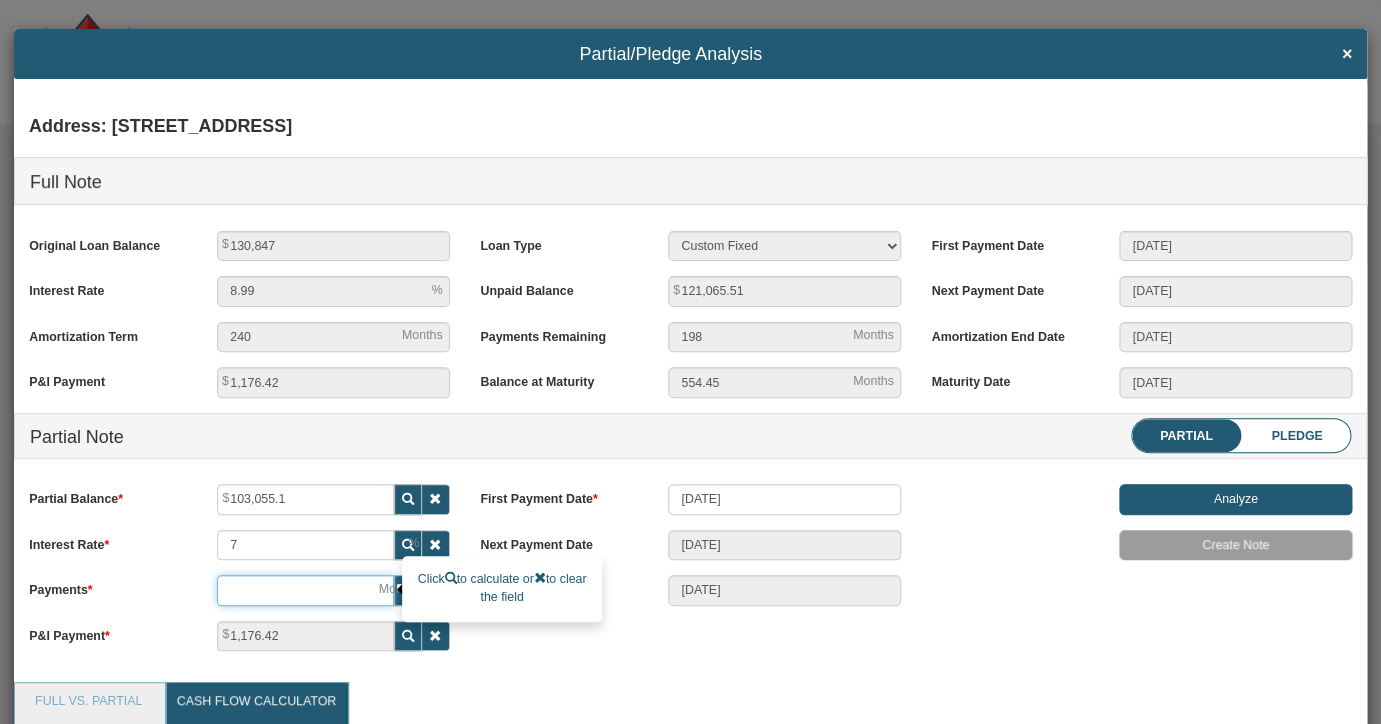 type 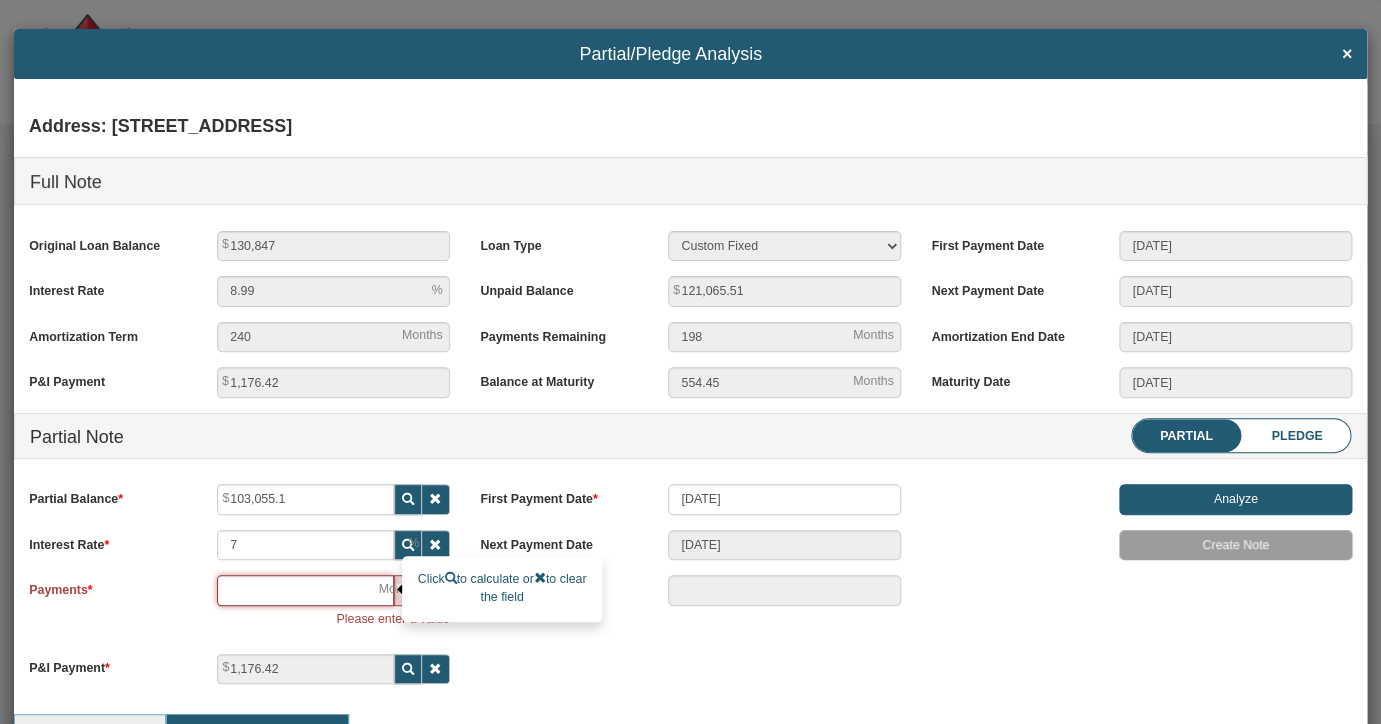 type on "9" 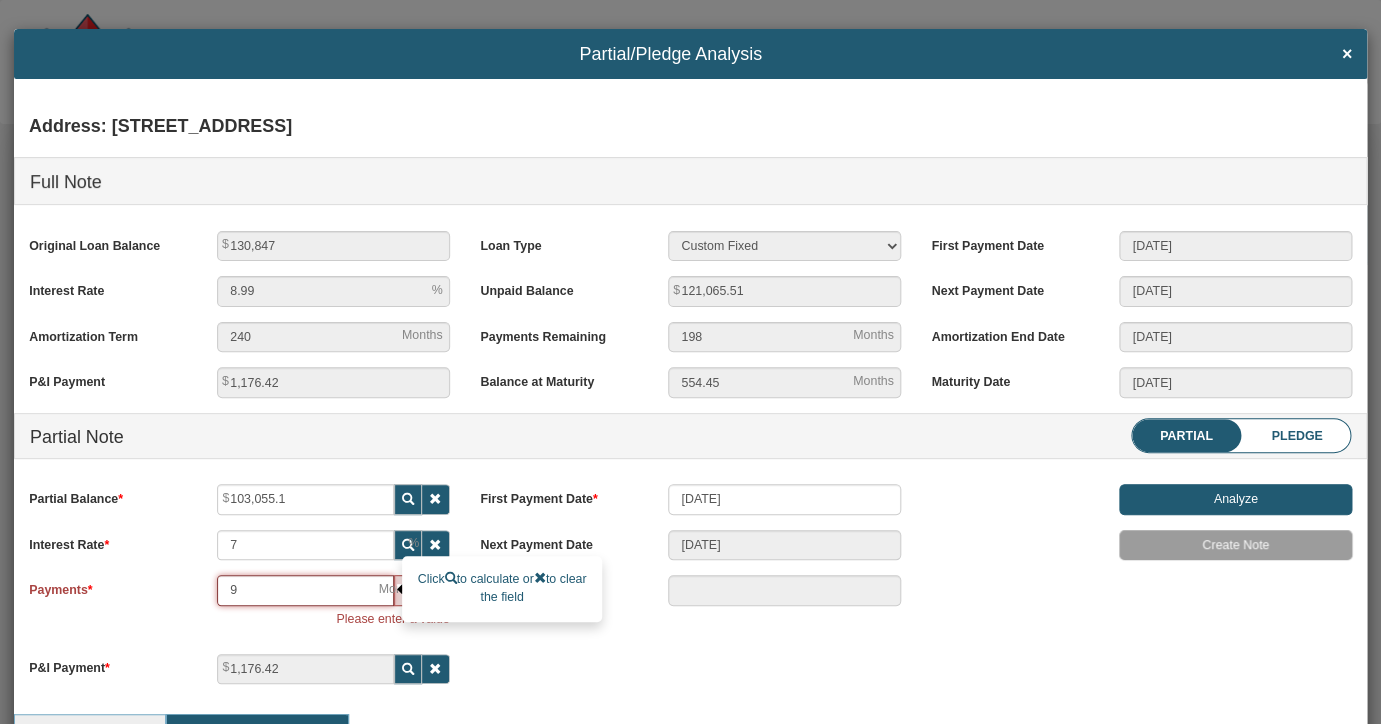 type on "[DATE]" 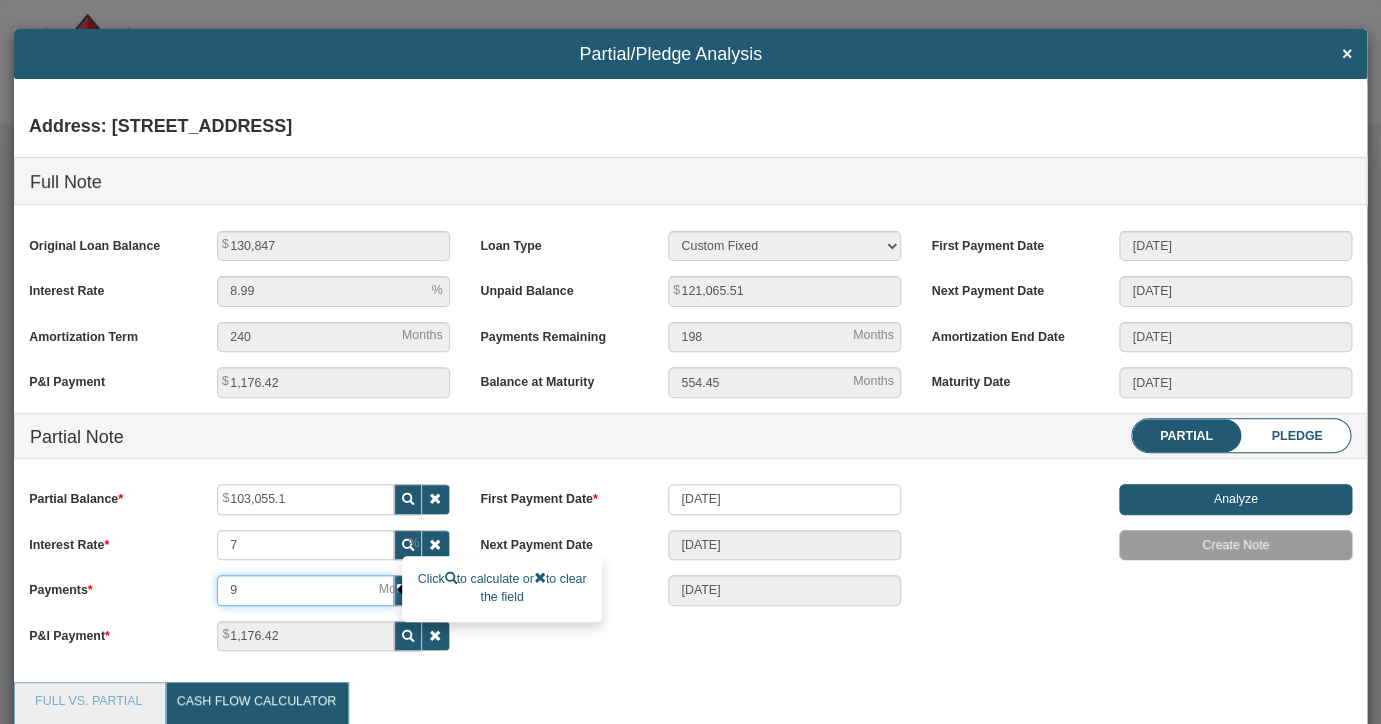 type on "96" 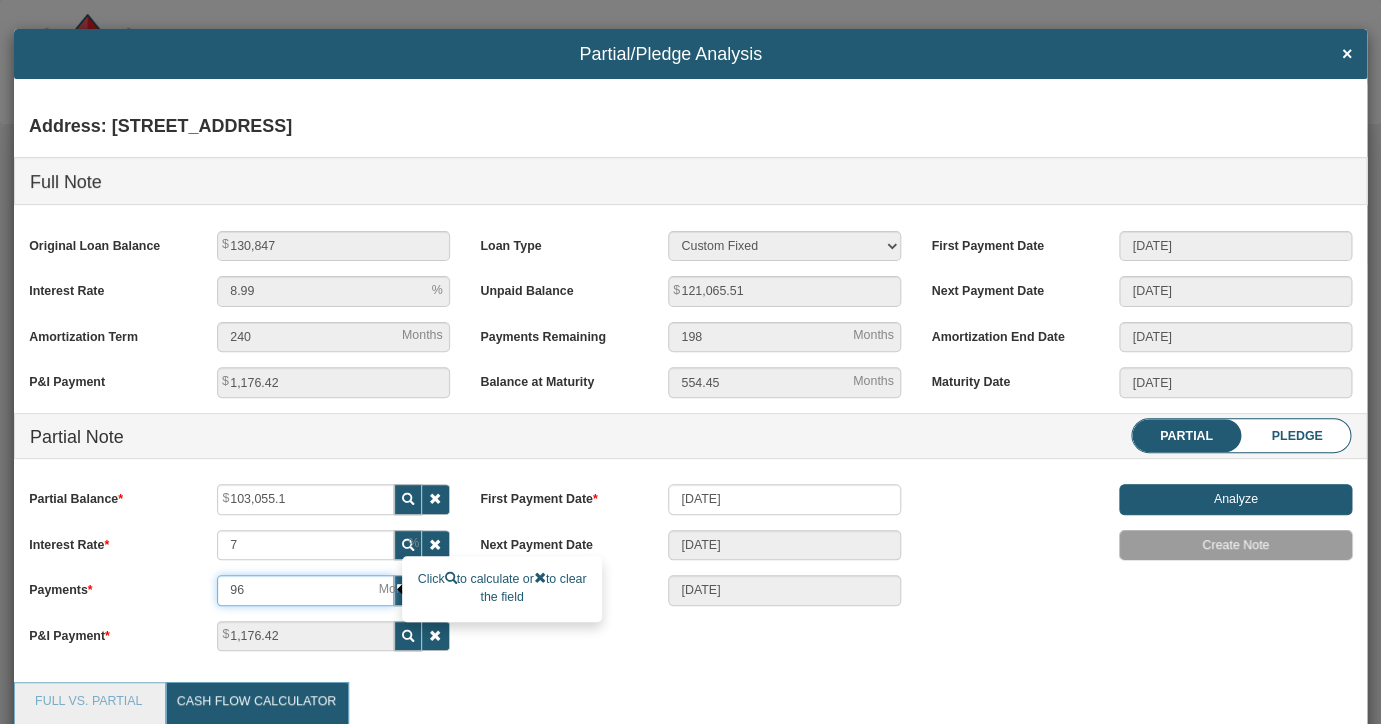 type on "[DATE]" 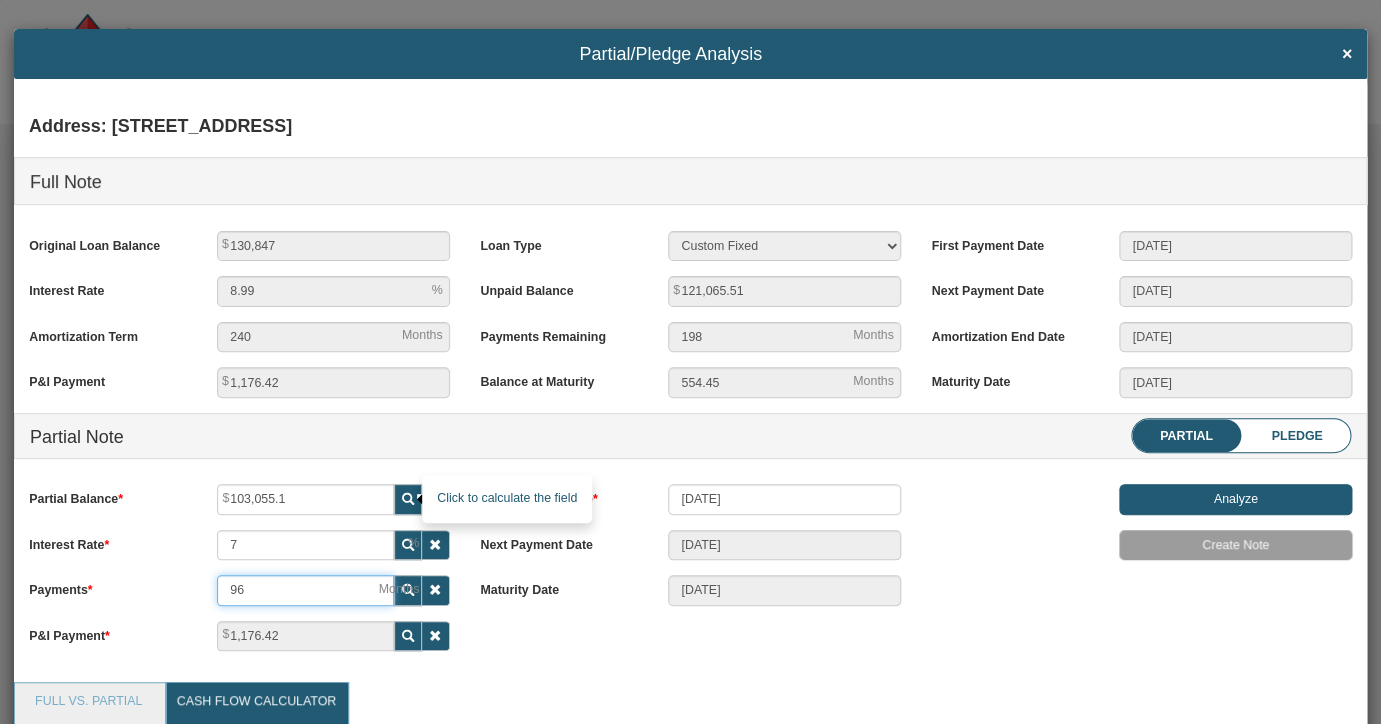 type on "96" 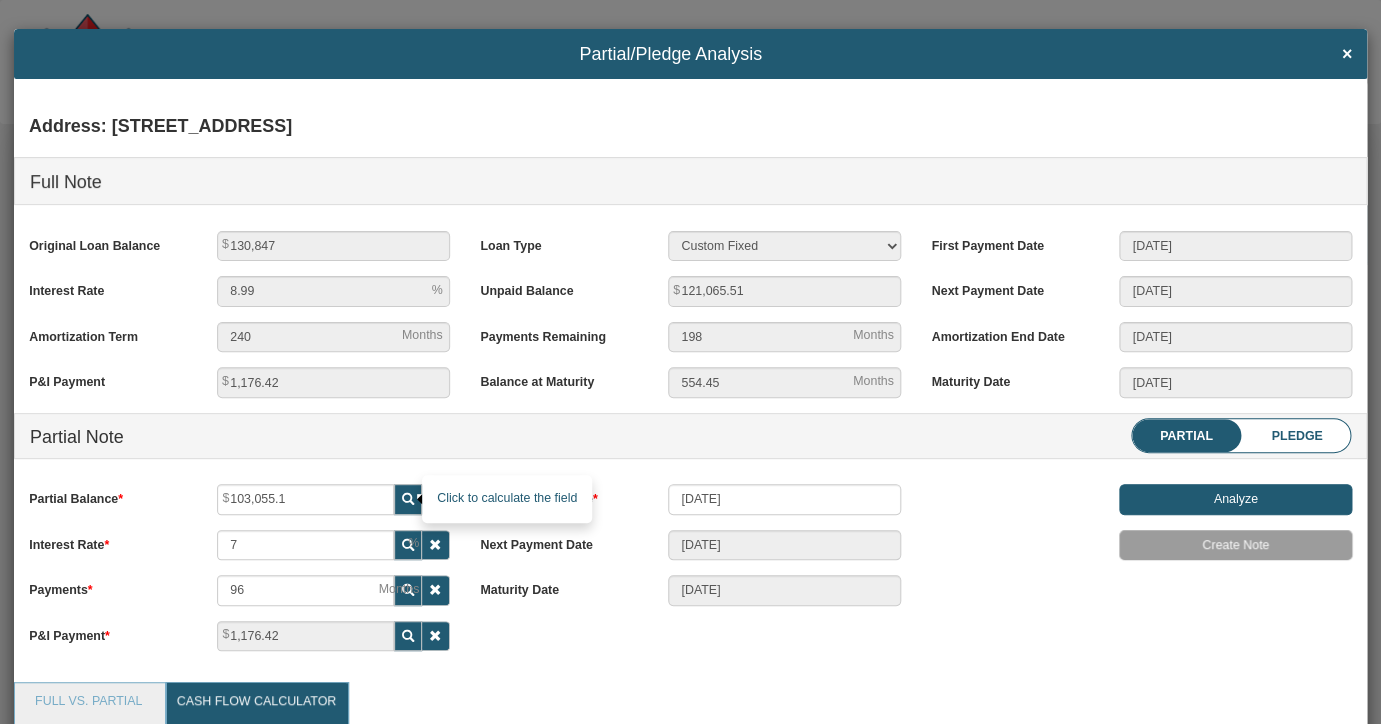 click at bounding box center [408, 499] 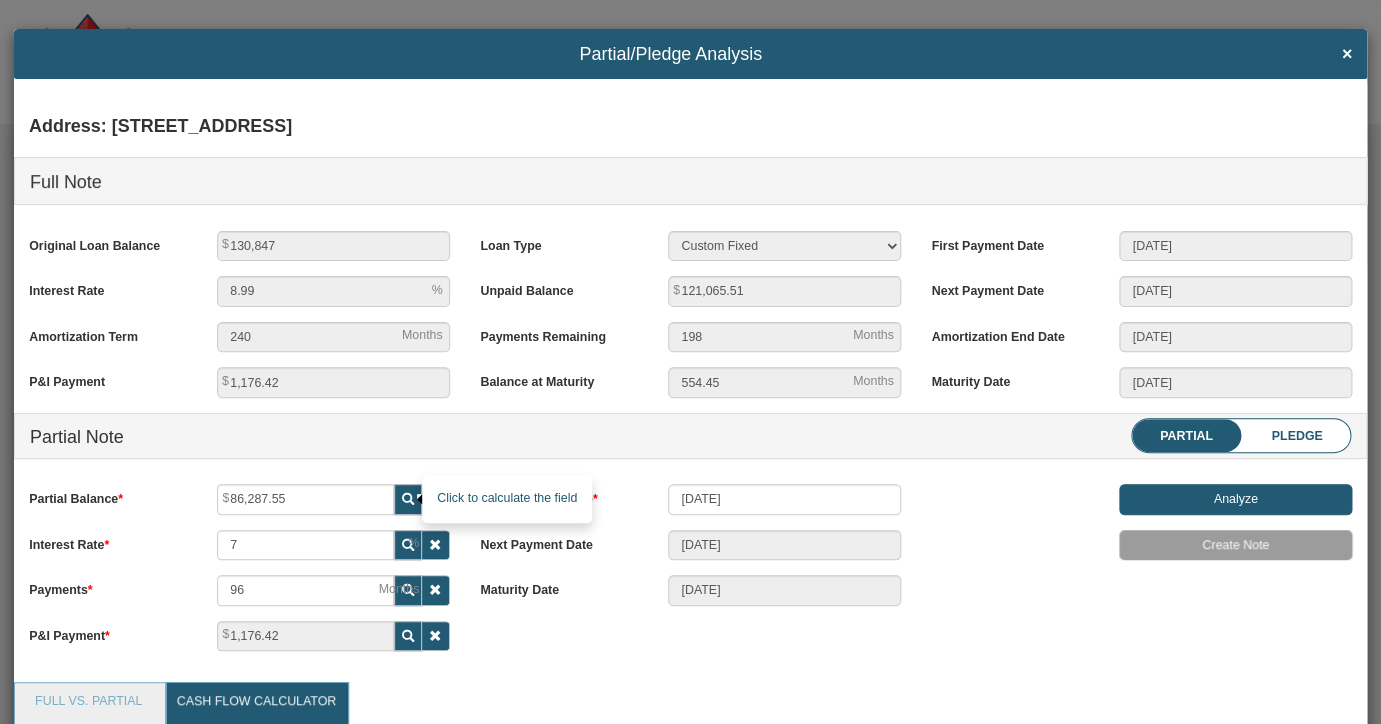scroll, scrollTop: 999724, scrollLeft: 998677, axis: both 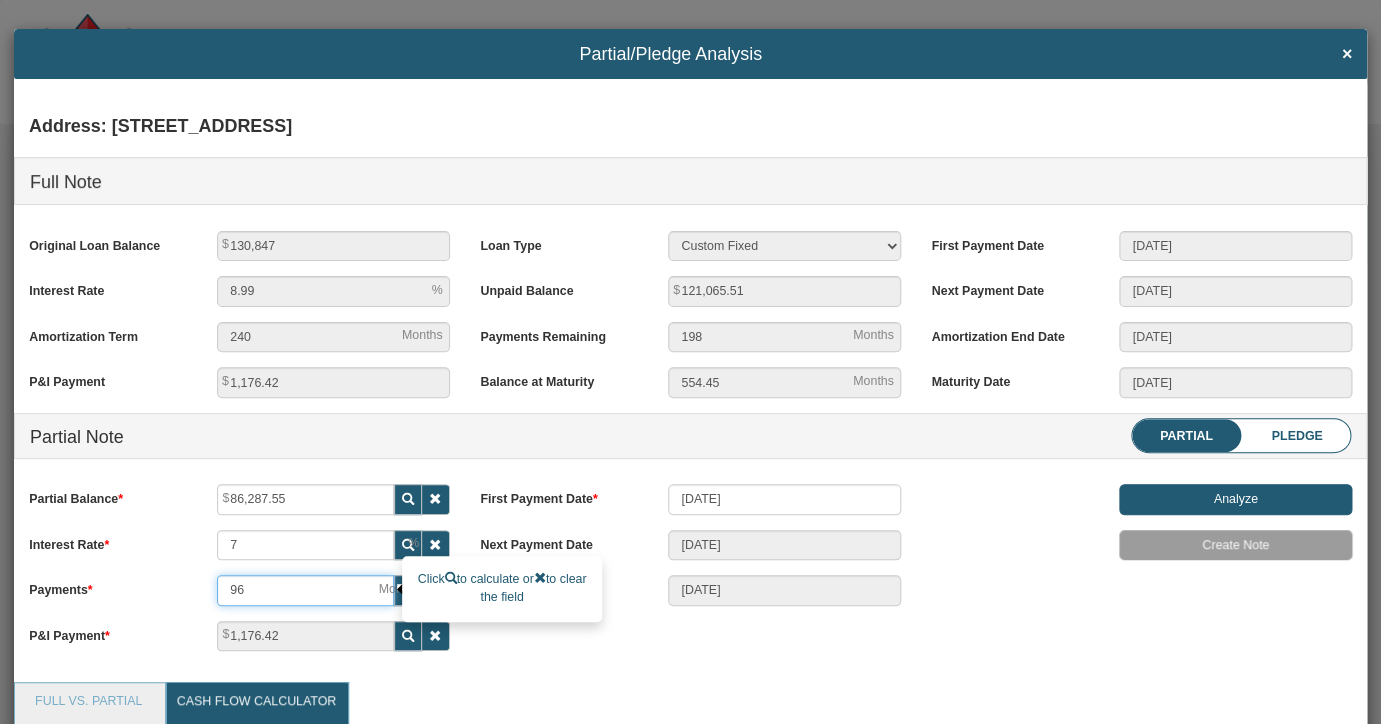 click on "96" at bounding box center [305, 590] 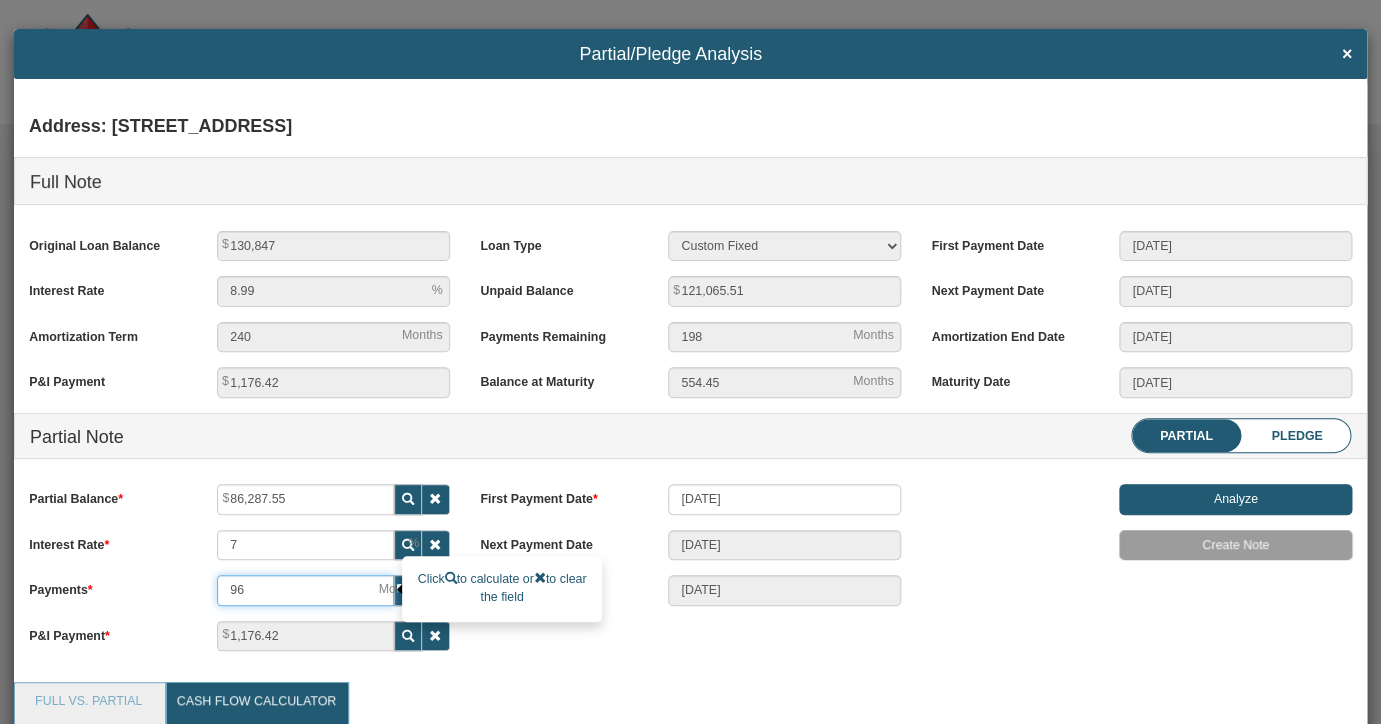 type on "9" 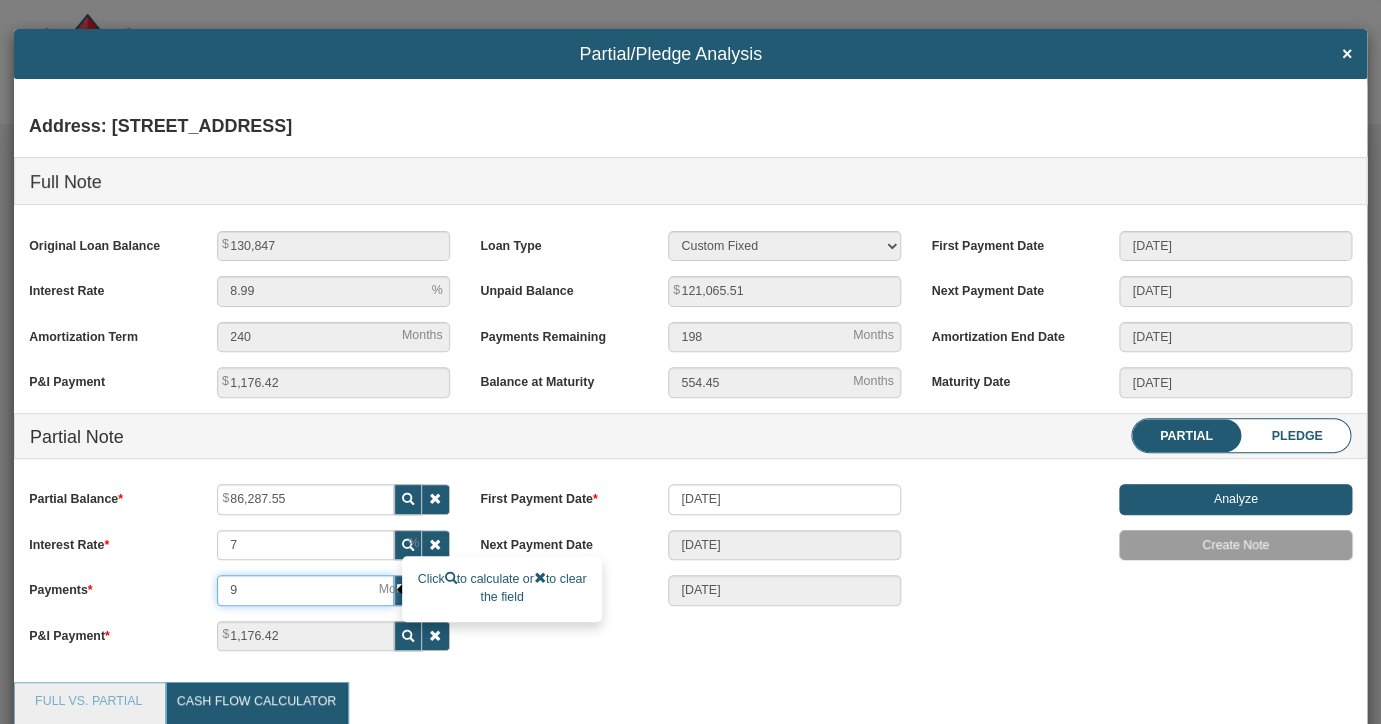 type on "[DATE]" 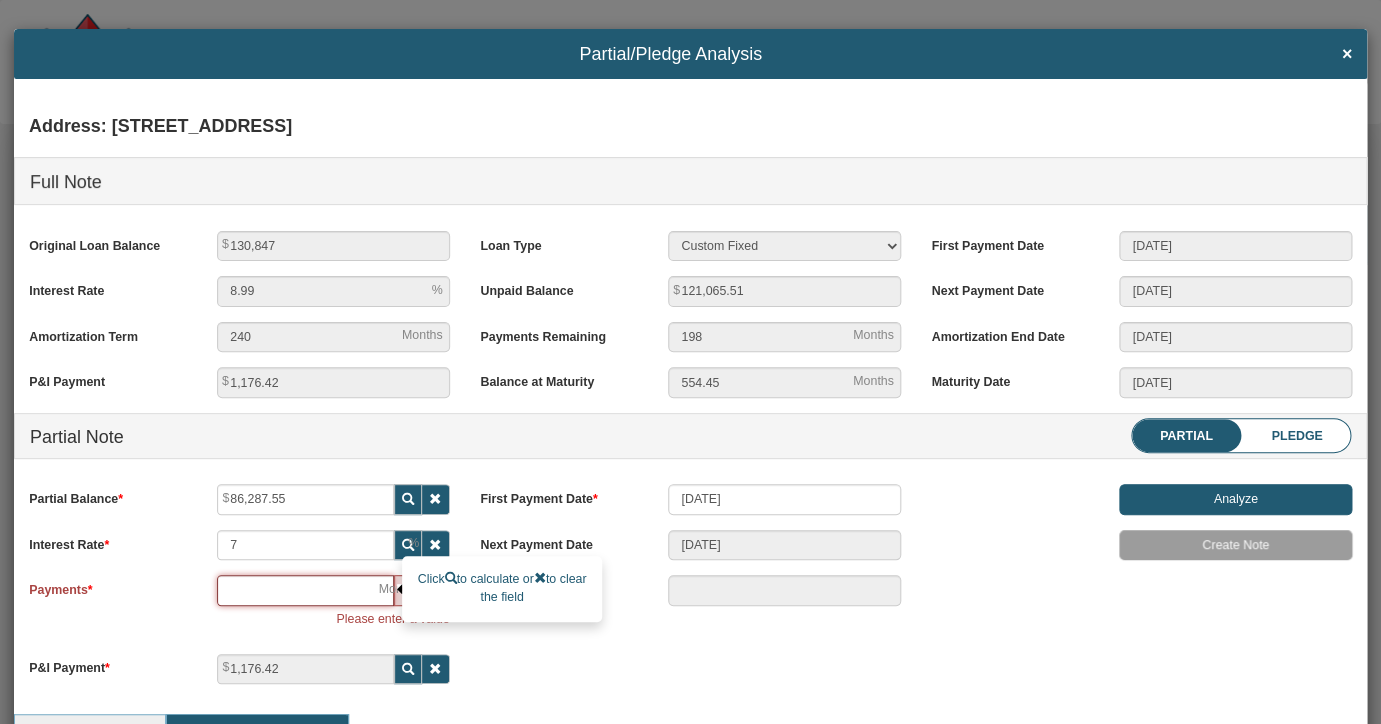 type on "2" 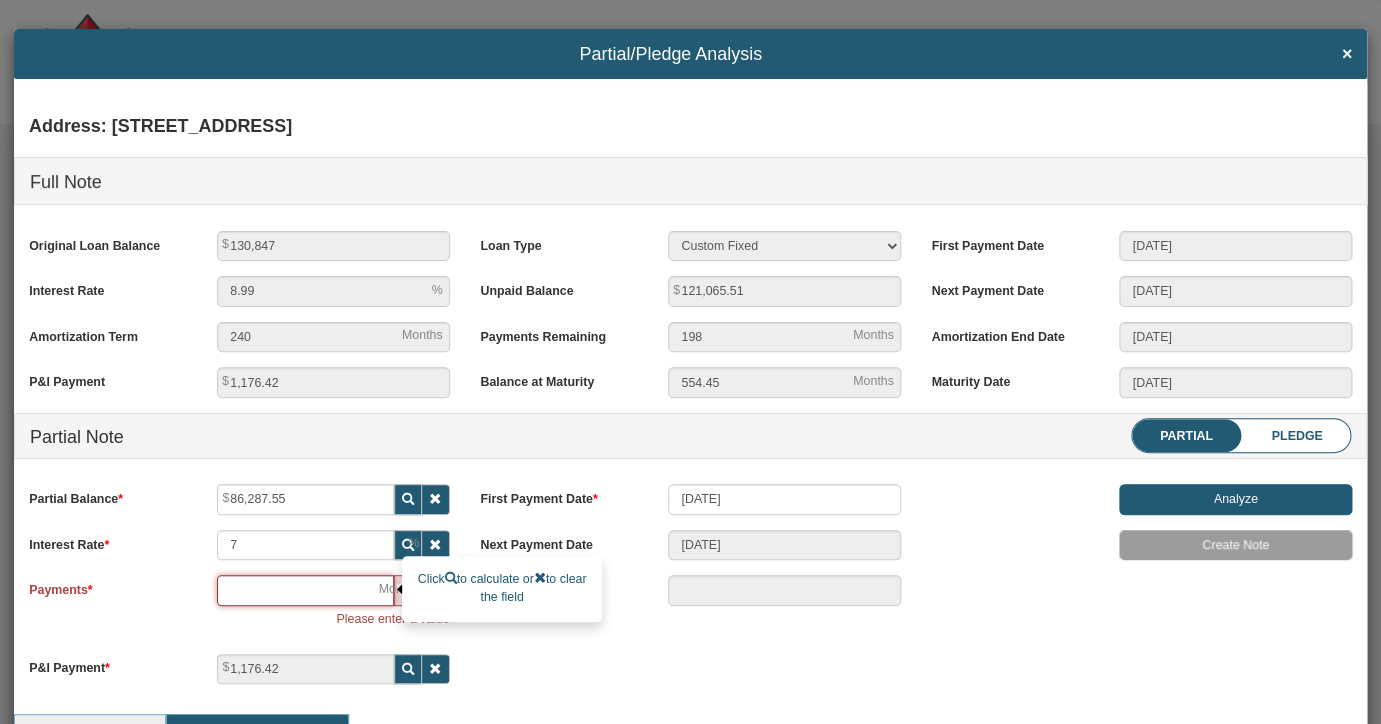 type on "08/01/2025" 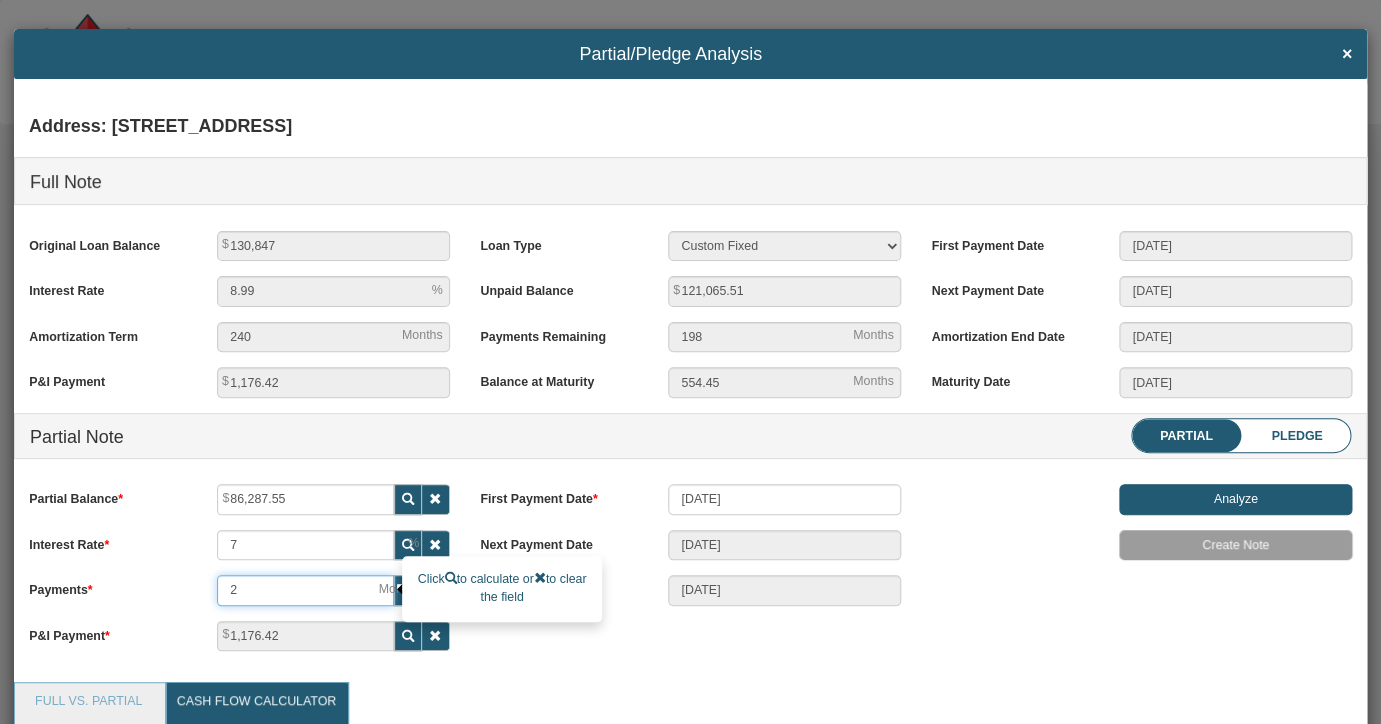 type on "21" 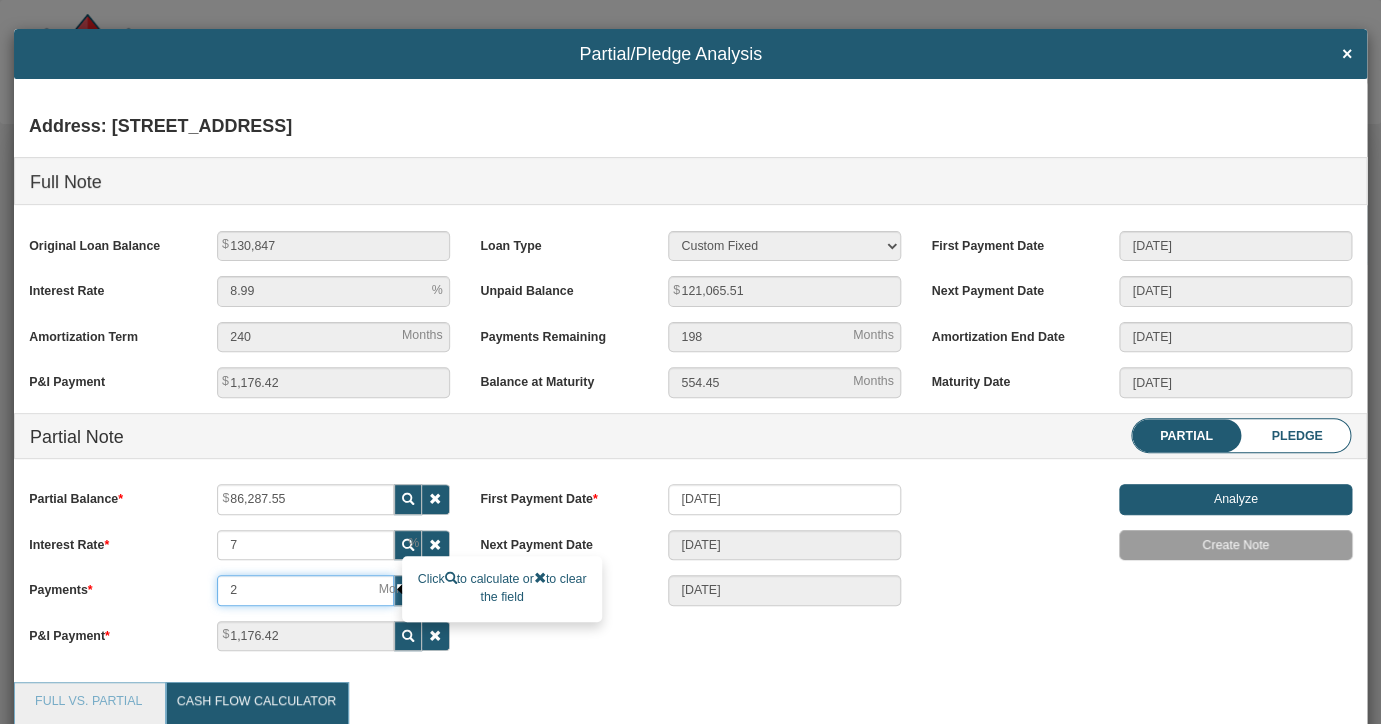 type on "03/01/2027" 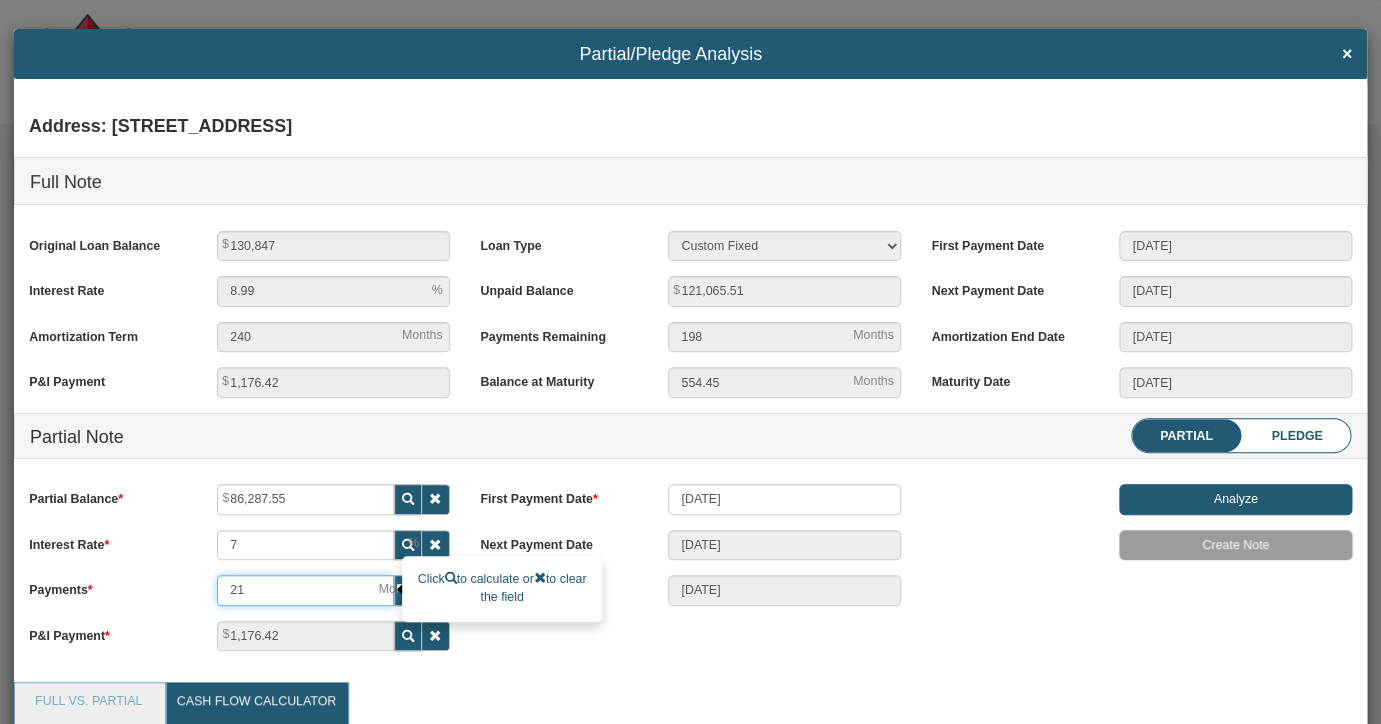 type on "210" 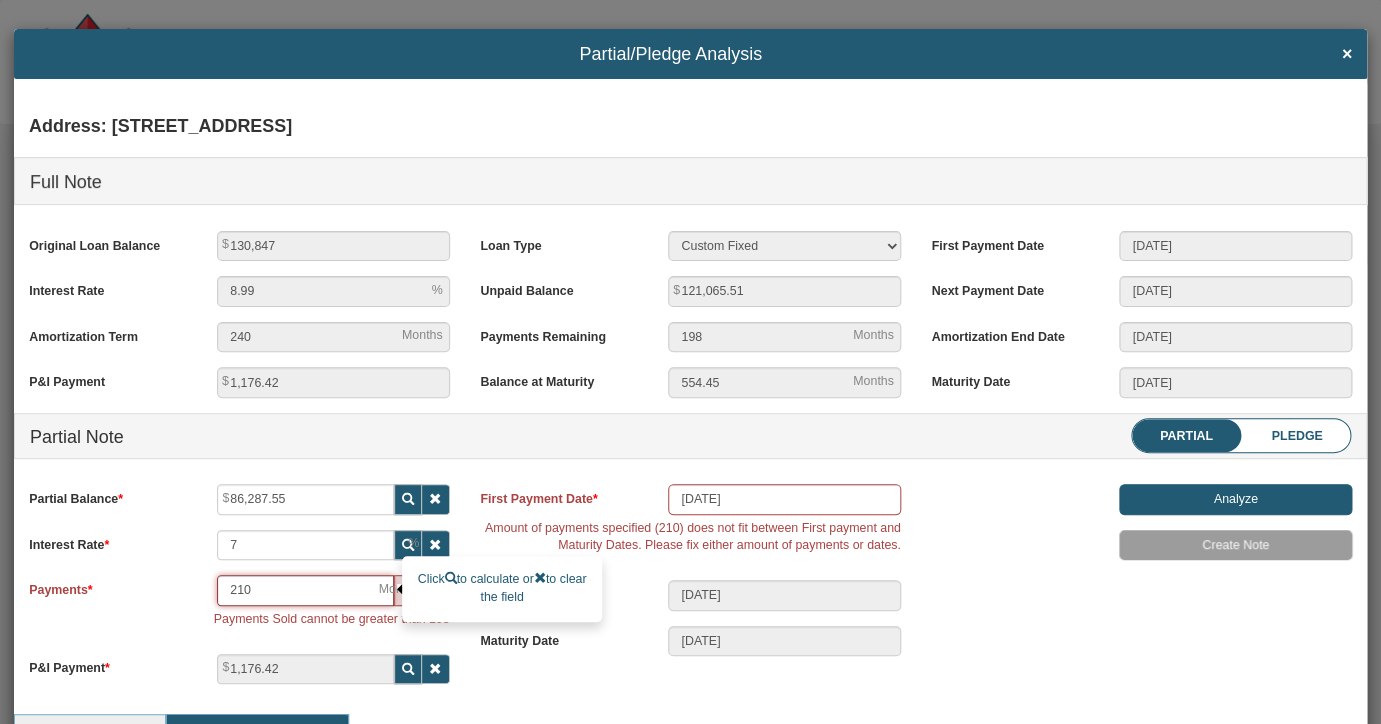type on "21" 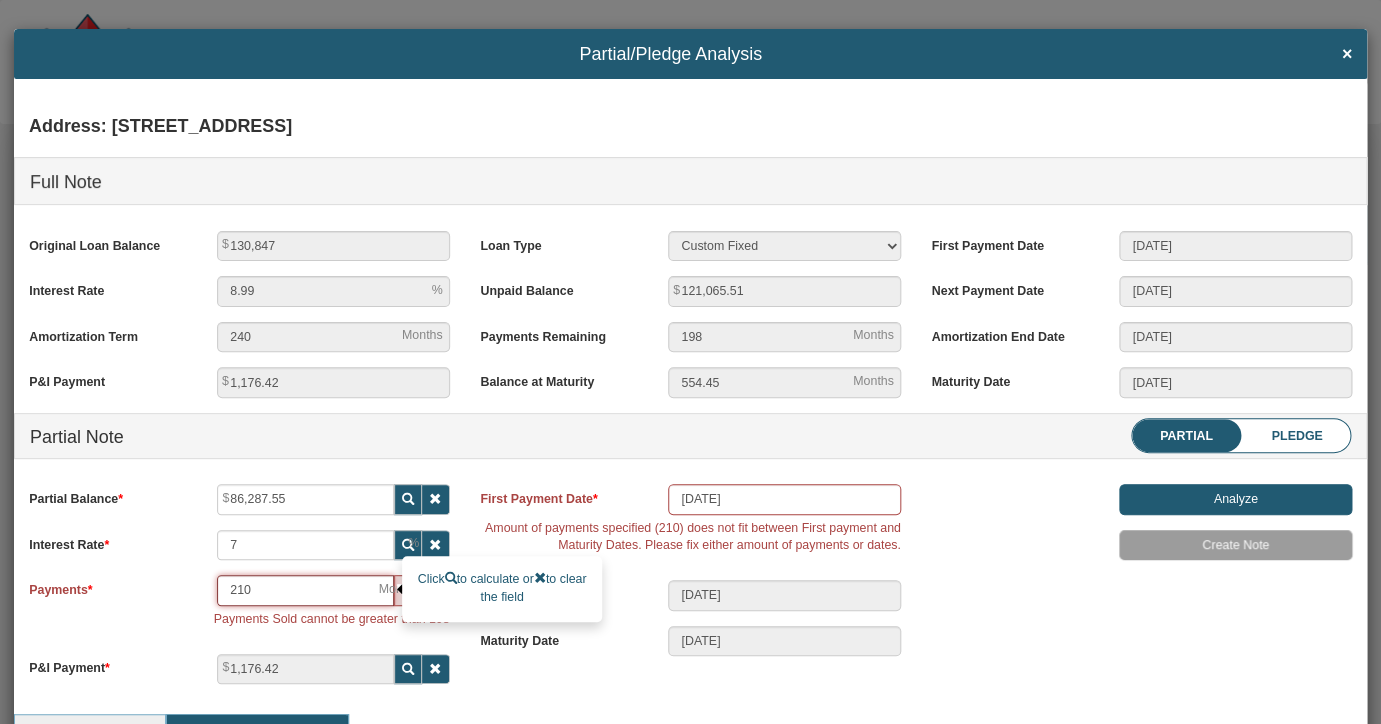 type on "03/01/2027" 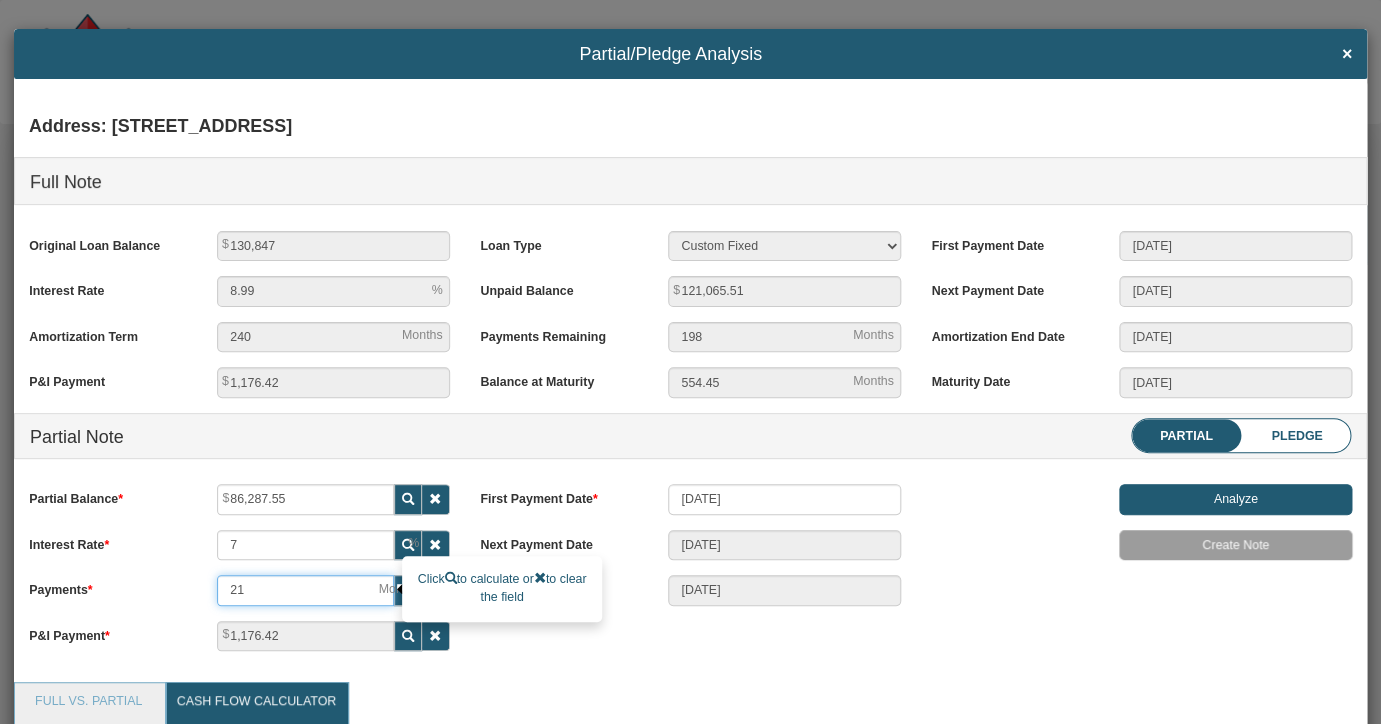type on "2" 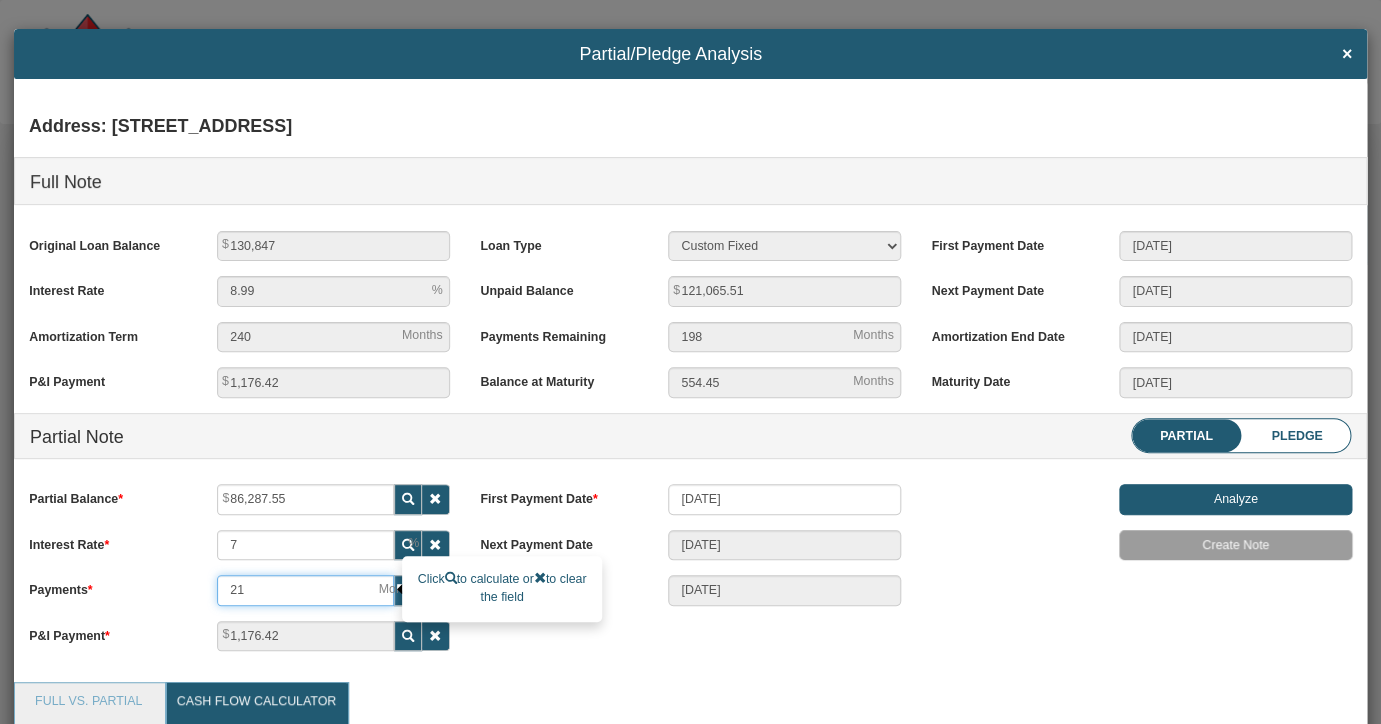 type on "08/01/2025" 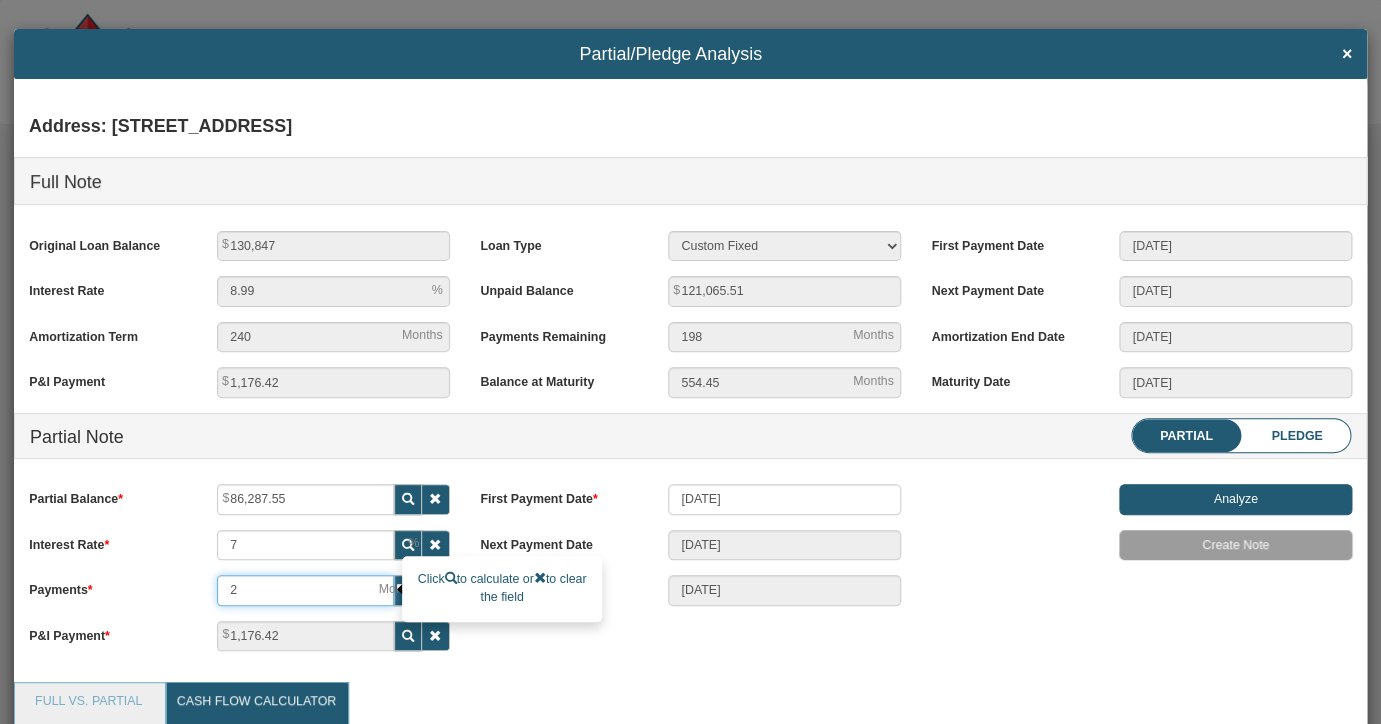 type 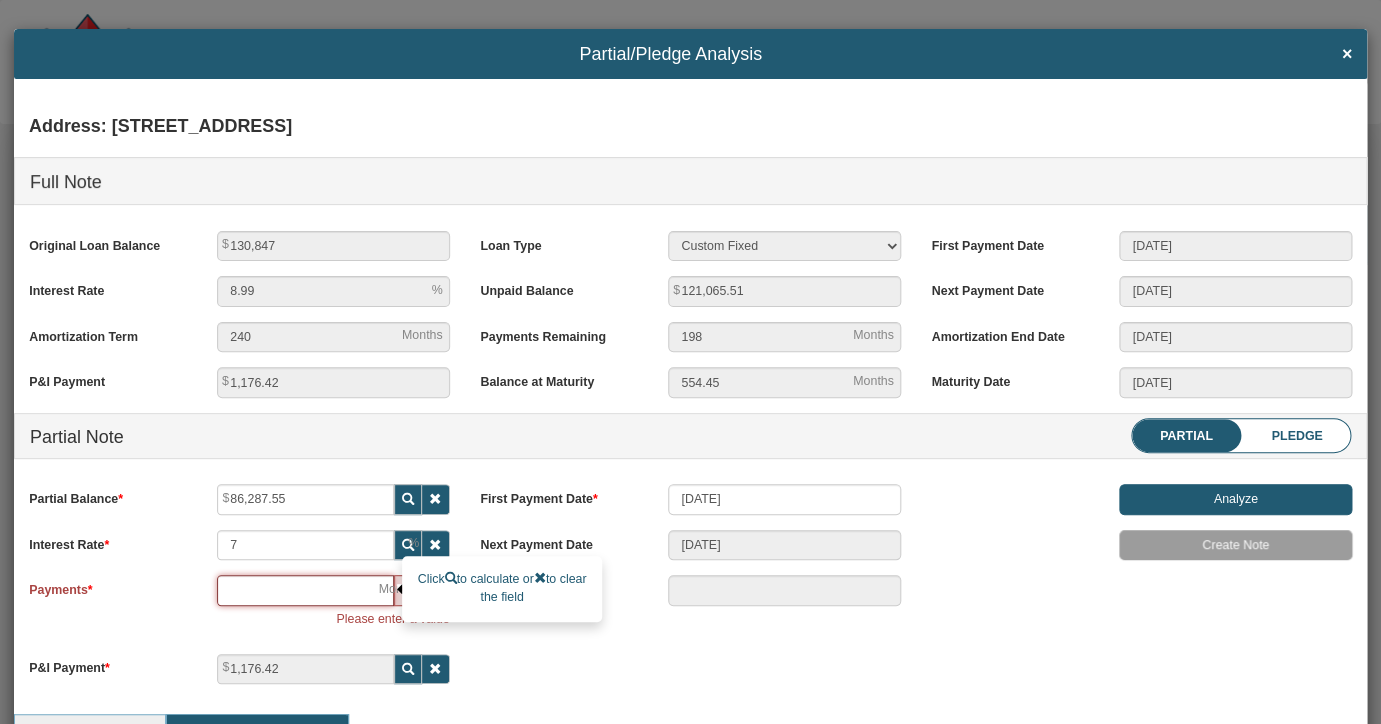 type on "1" 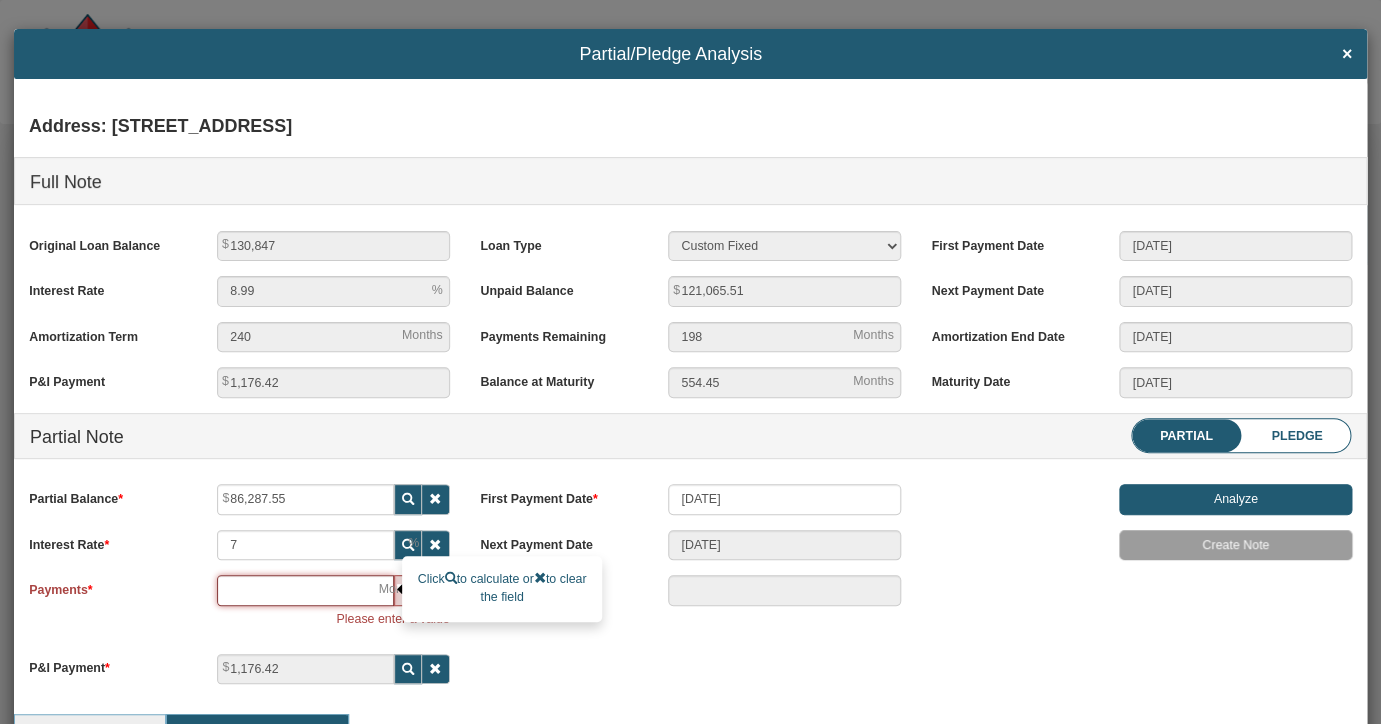 type on "[DATE]" 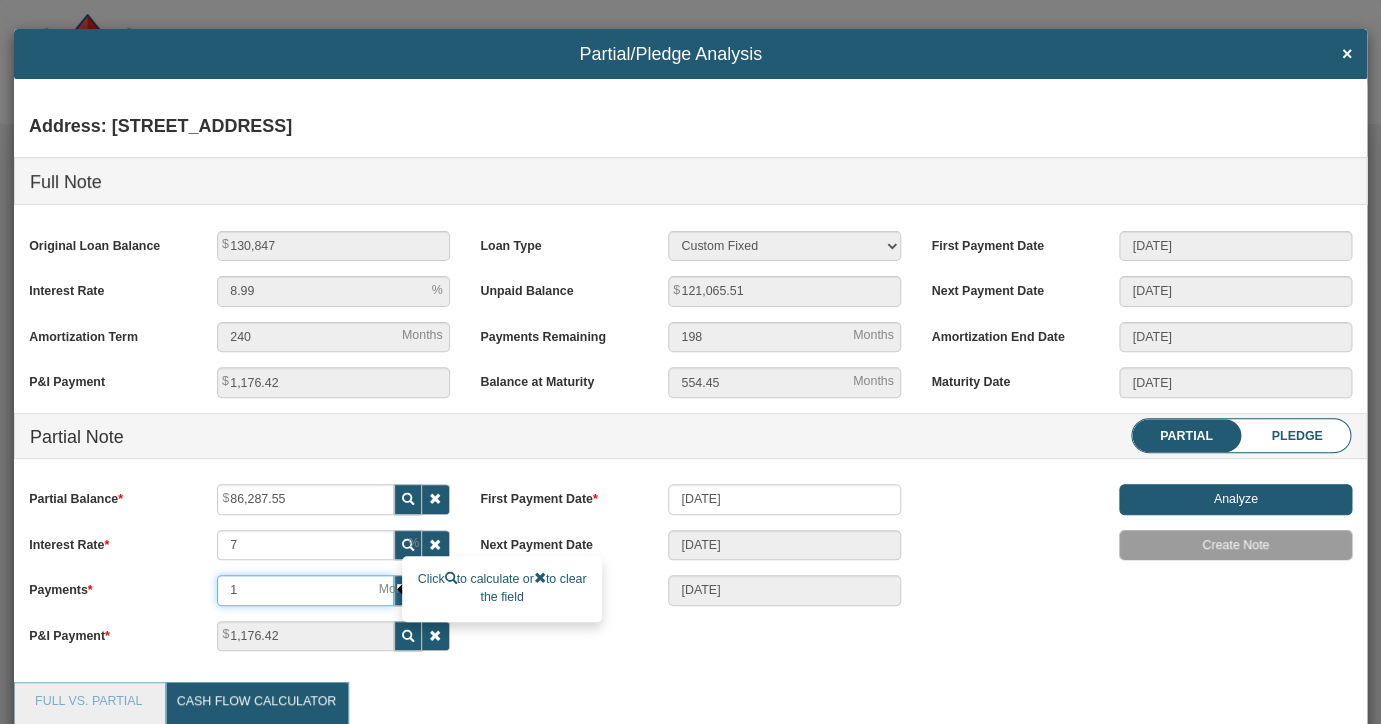 type on "12" 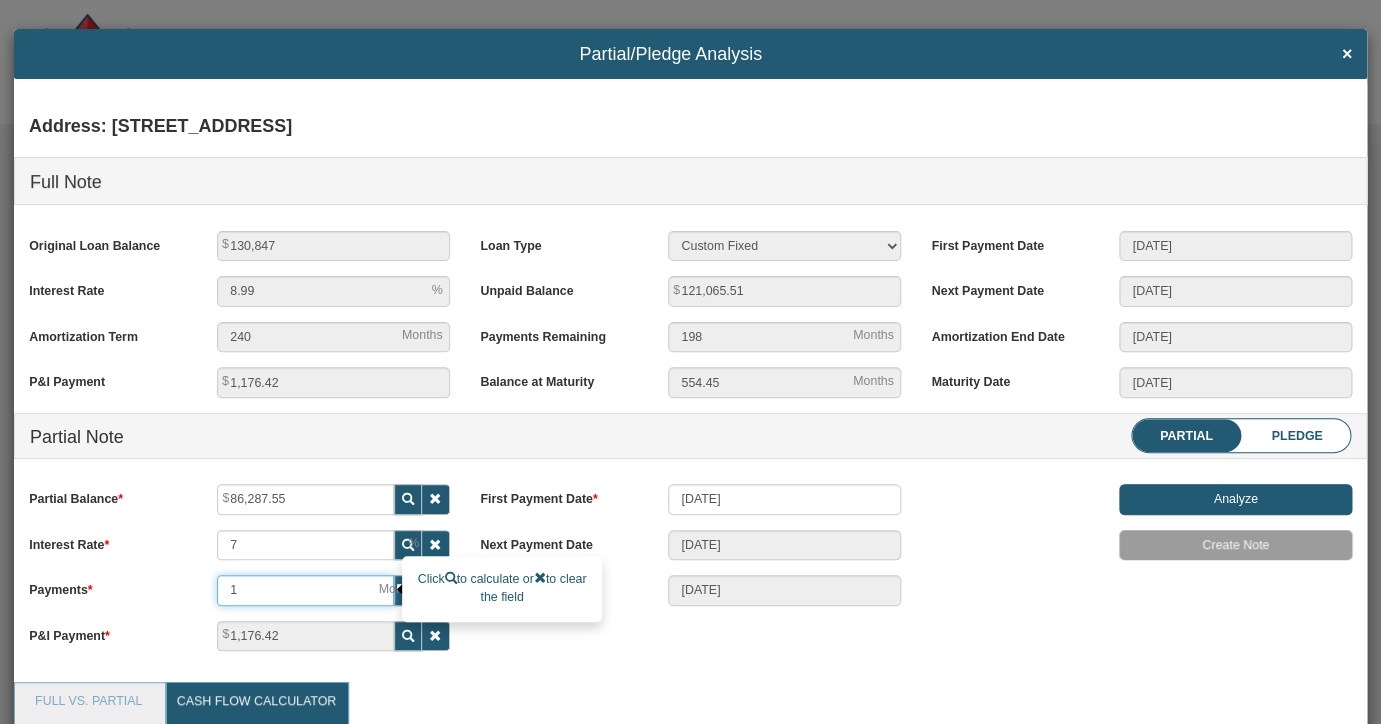 type on "[DATE]" 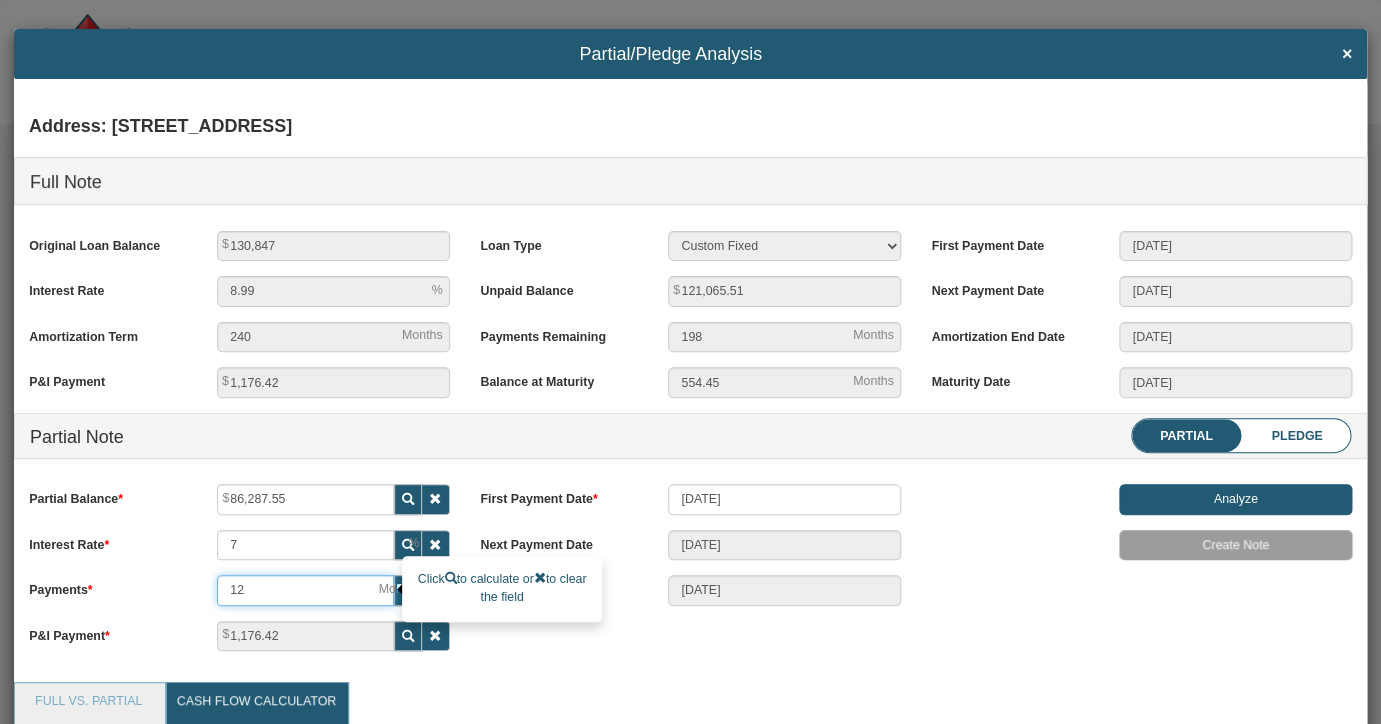 type on "120" 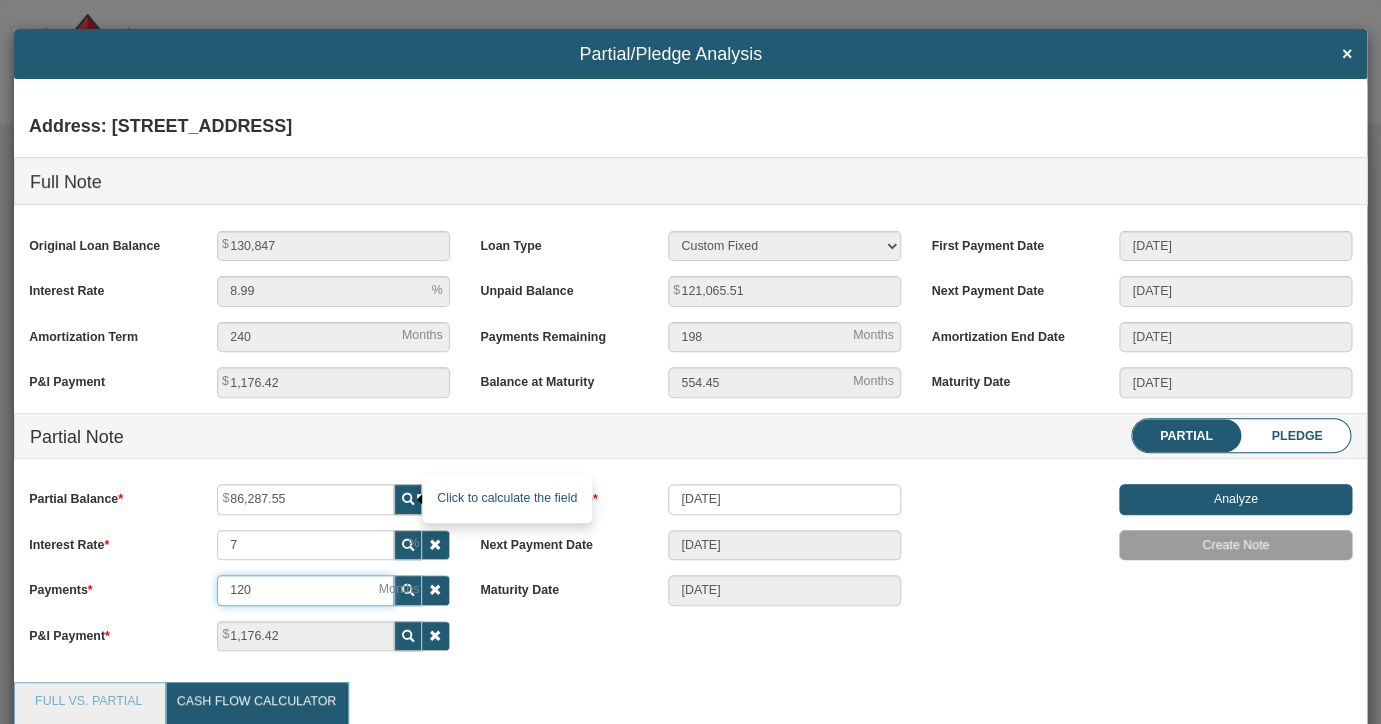 type on "120" 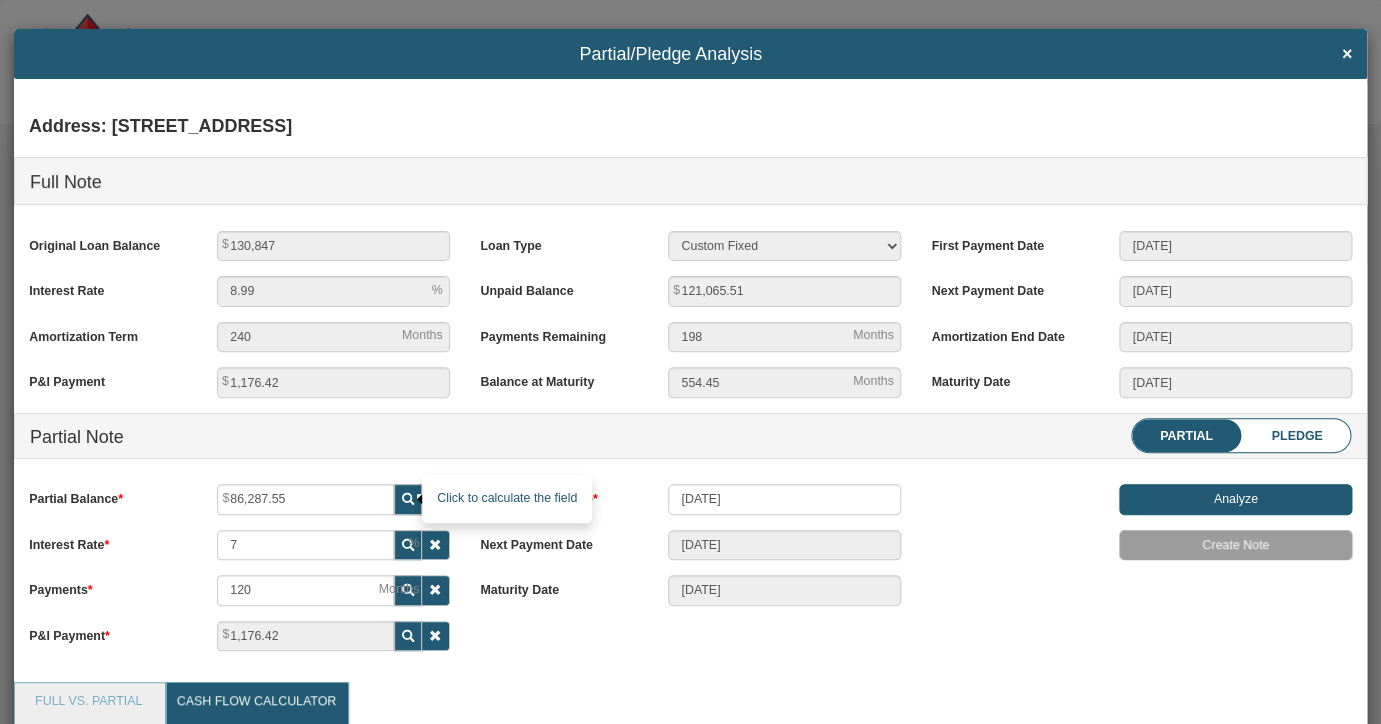 click at bounding box center [408, 499] 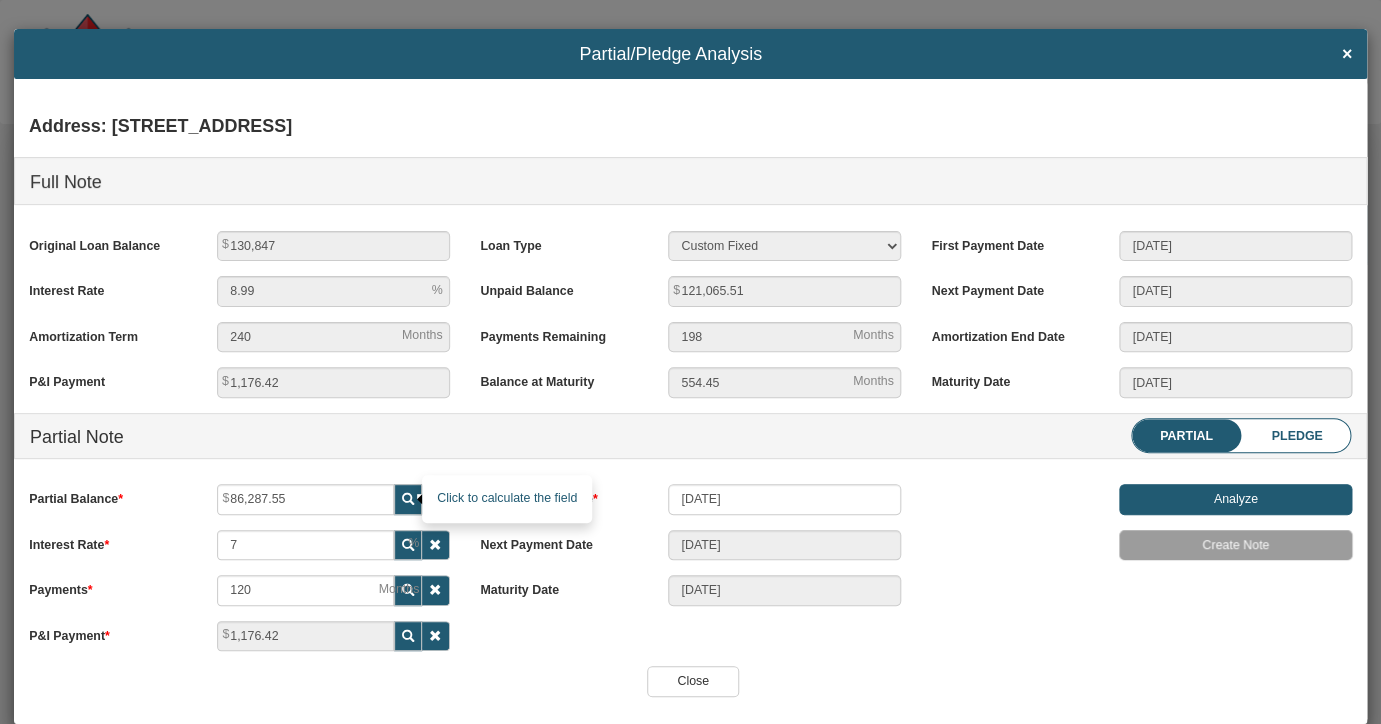 type on "101,320.77" 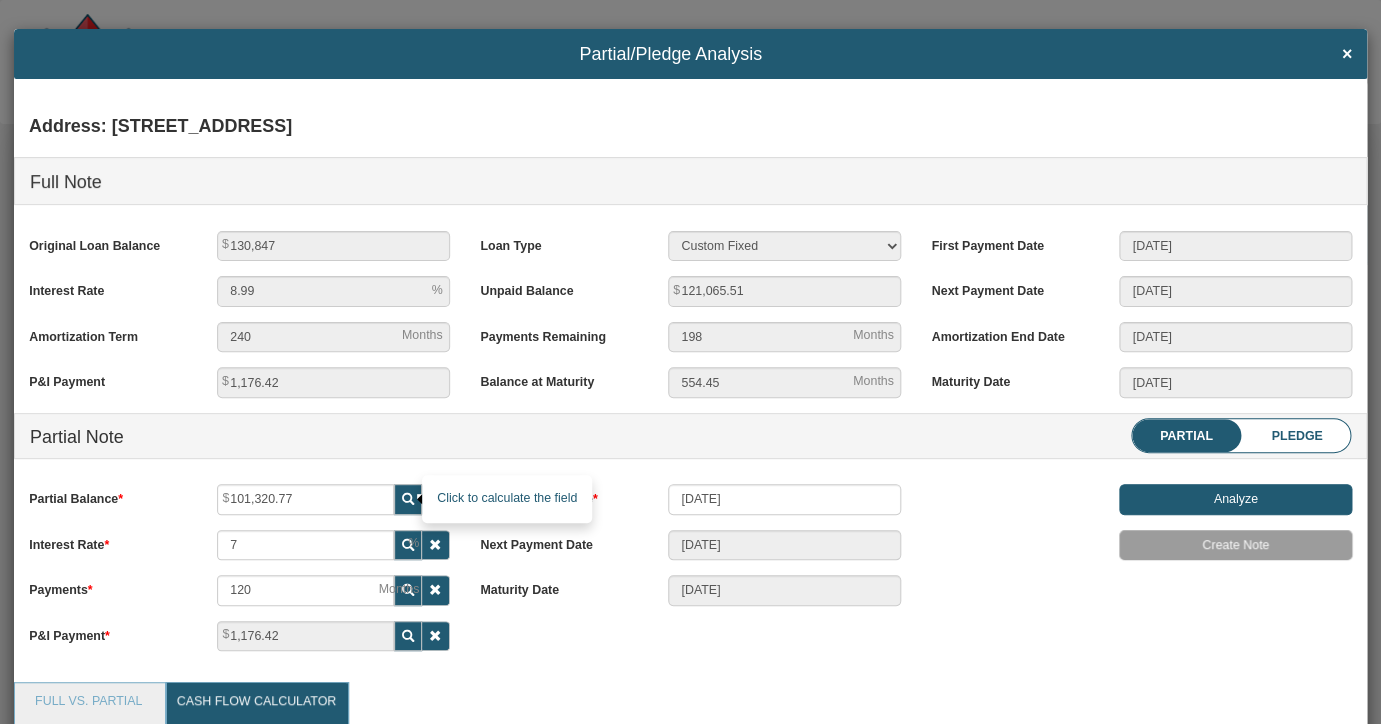 scroll, scrollTop: 999724, scrollLeft: 998677, axis: both 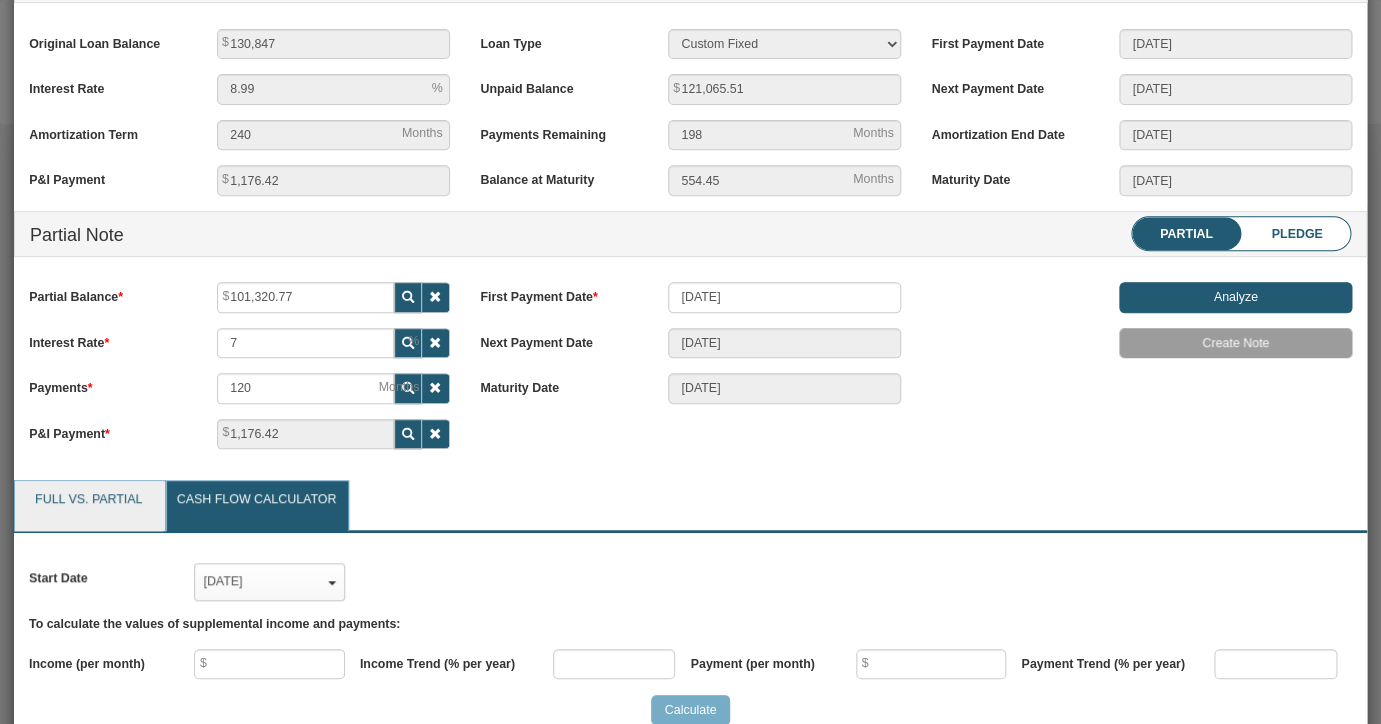click on "Full vs. Partial" at bounding box center [89, 506] 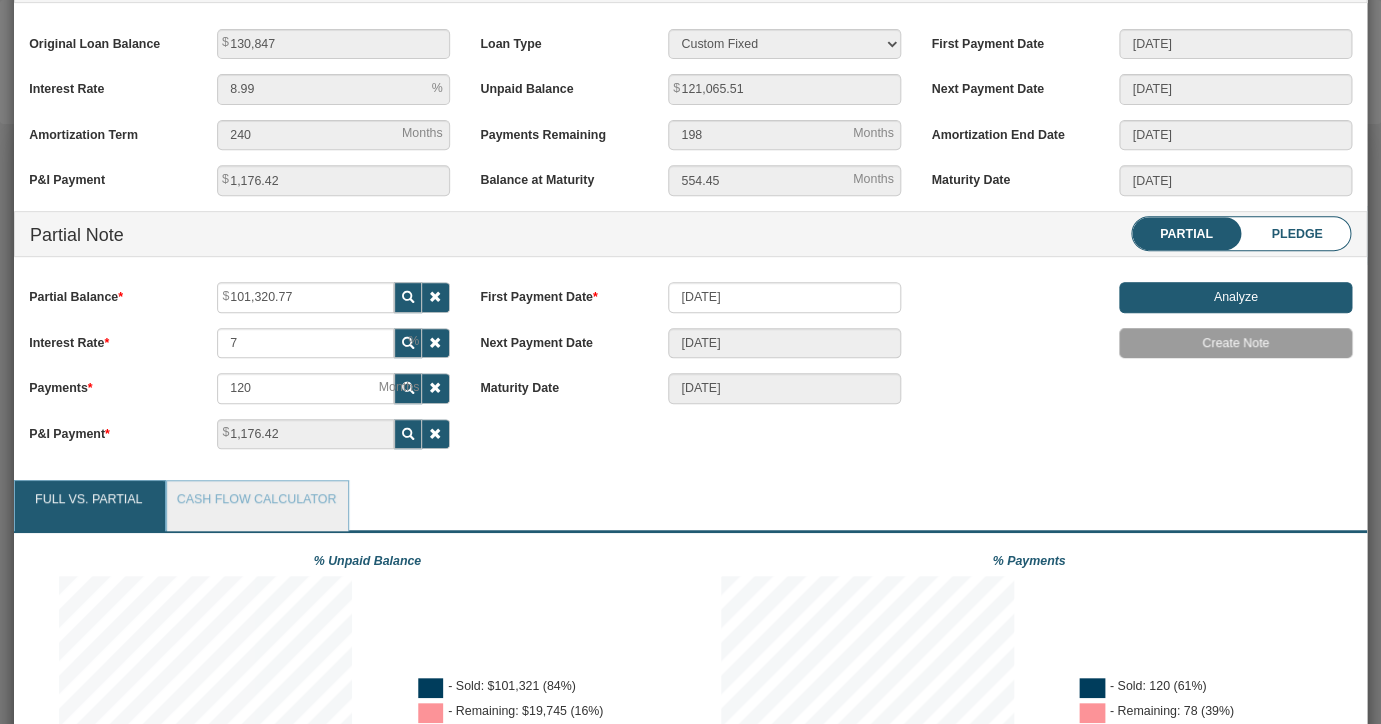 scroll, scrollTop: 999747, scrollLeft: 999677, axis: both 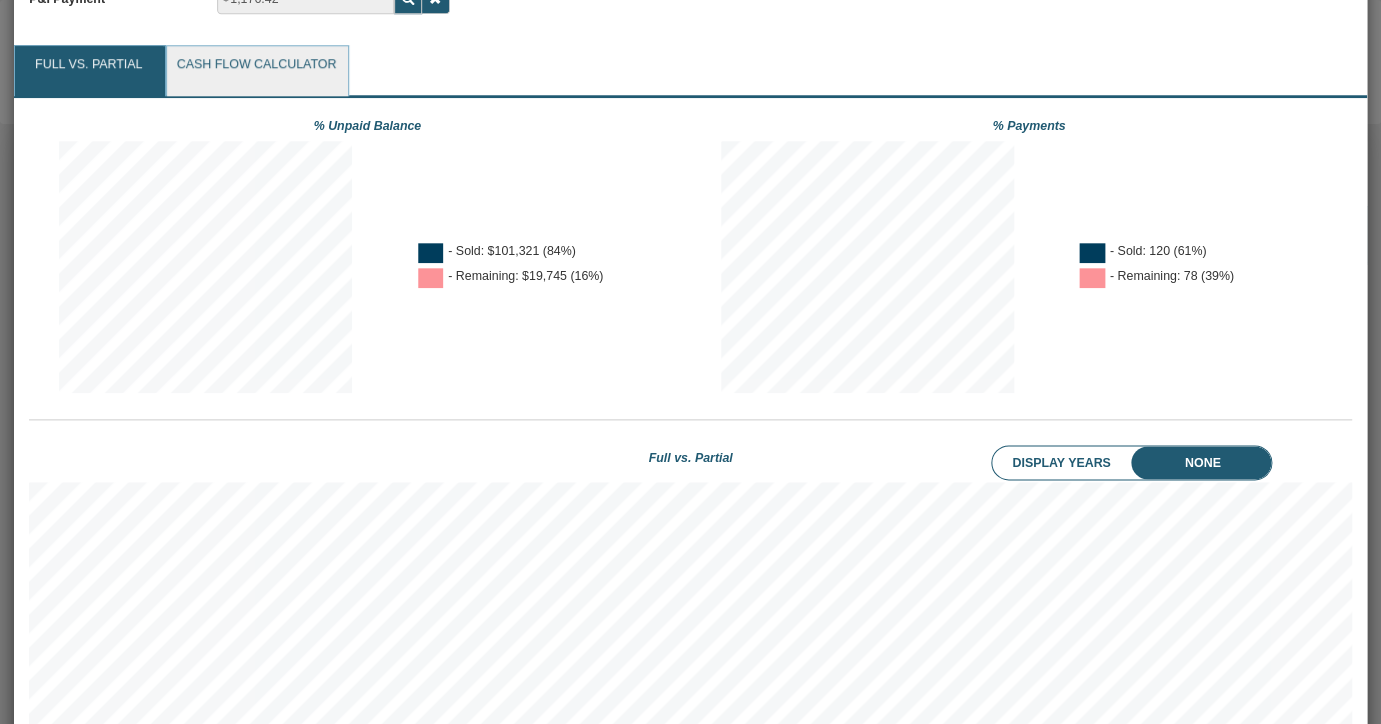 click on "Cash Flow Calculator" at bounding box center (257, 71) 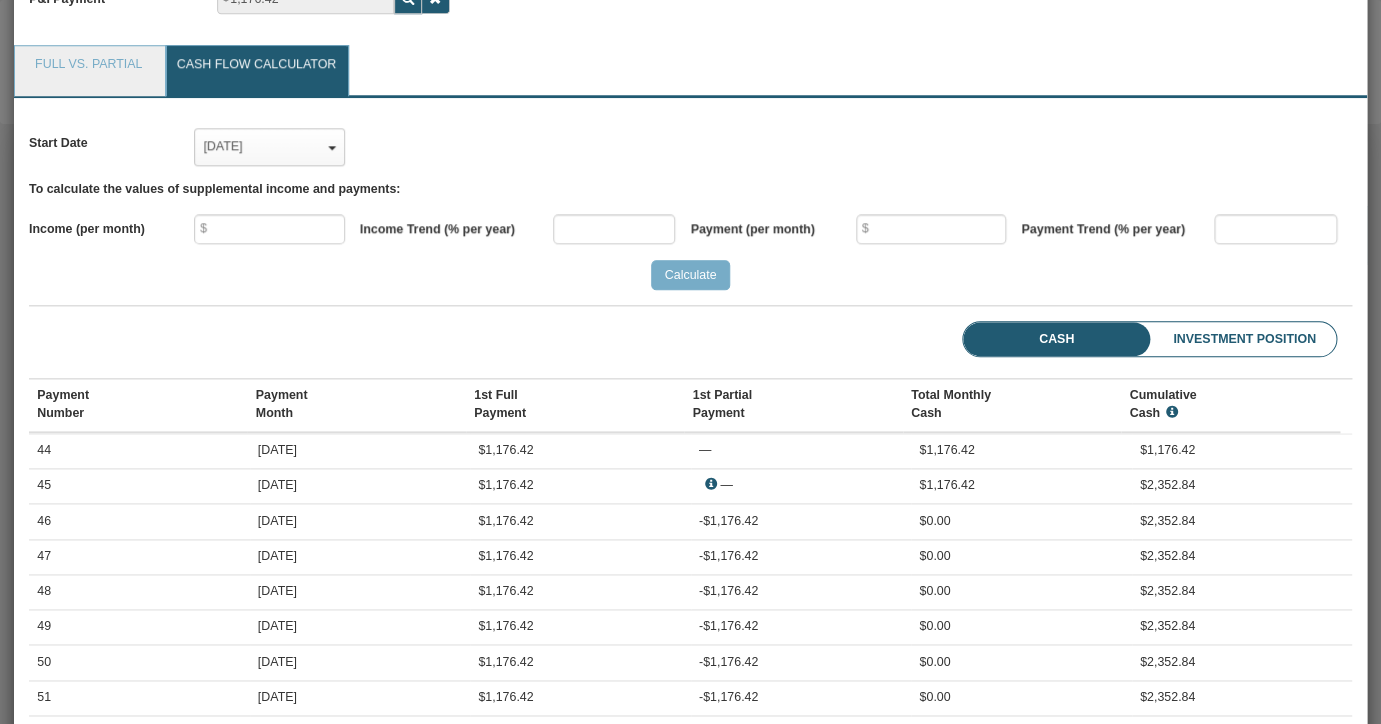 scroll, scrollTop: 999724, scrollLeft: 998677, axis: both 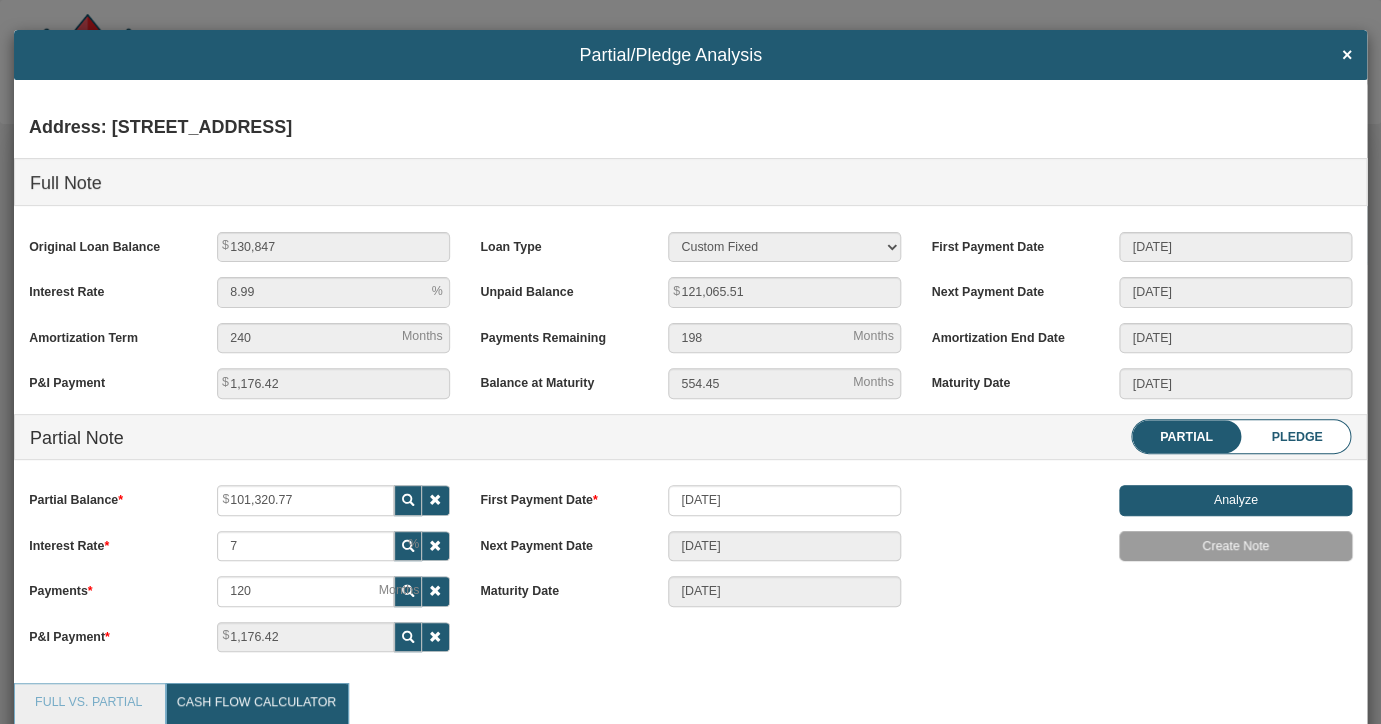 click on "Pledge" at bounding box center (1297, 437) 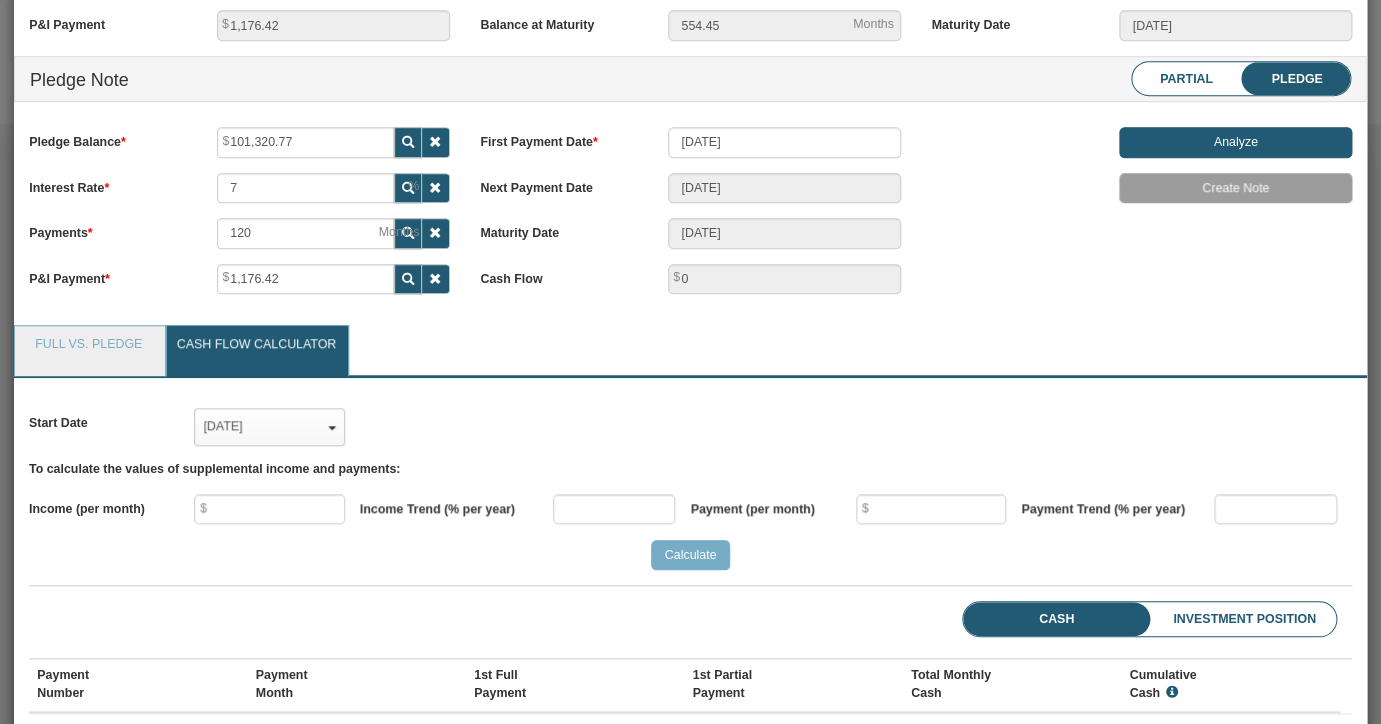 scroll, scrollTop: 337, scrollLeft: 0, axis: vertical 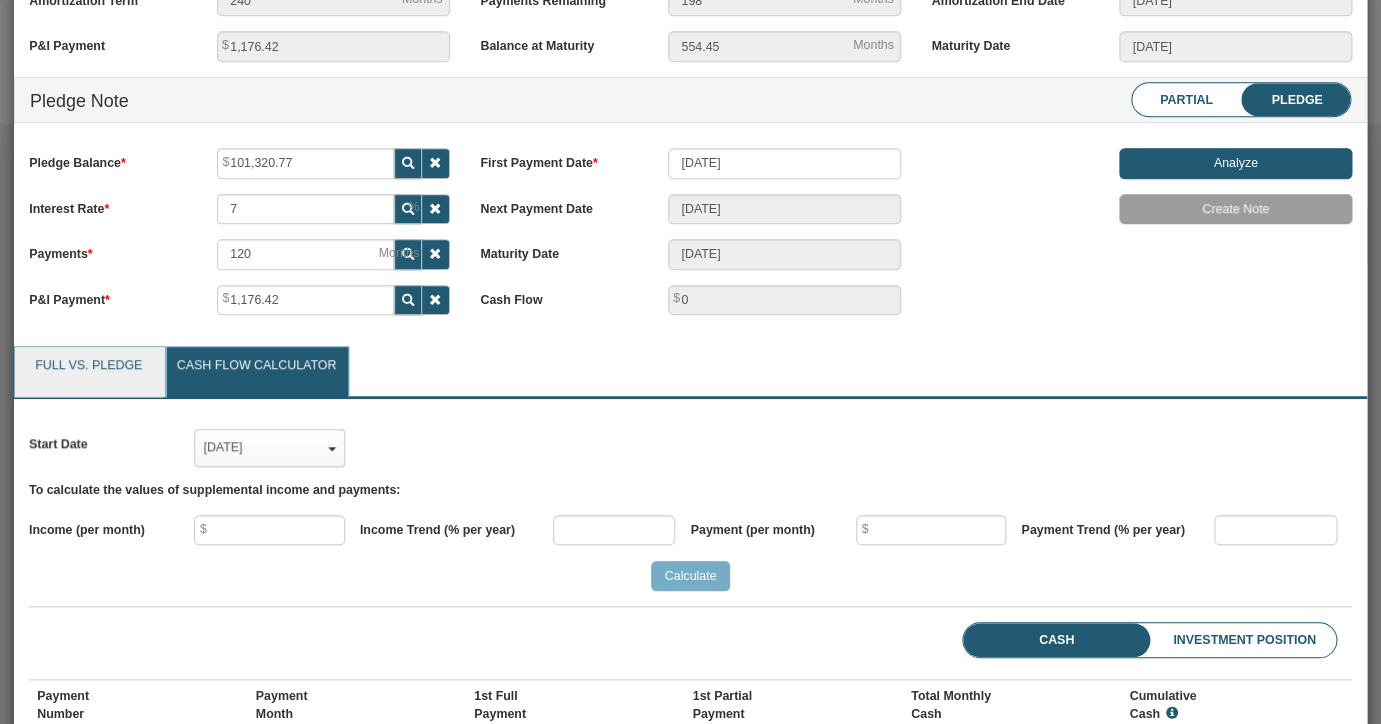 click on "Full vs. Pledge" at bounding box center (89, 372) 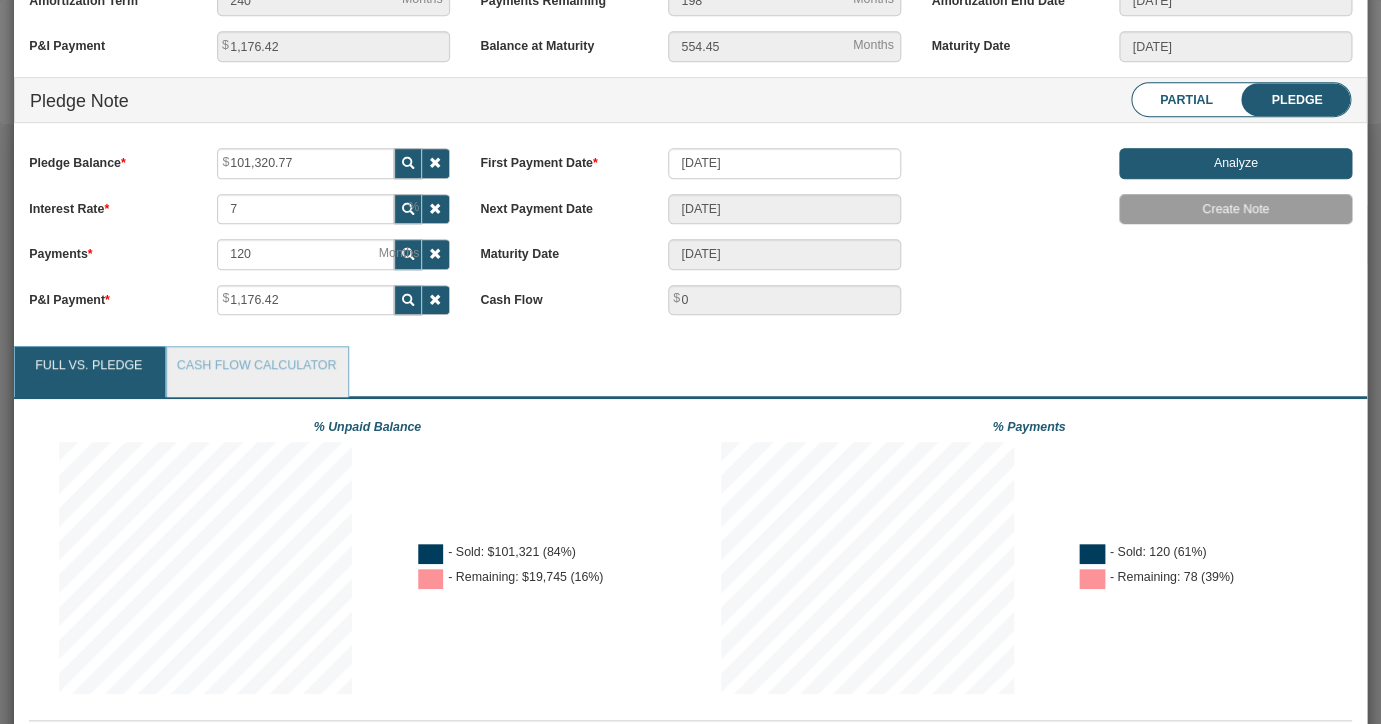 scroll, scrollTop: 999747, scrollLeft: 999677, axis: both 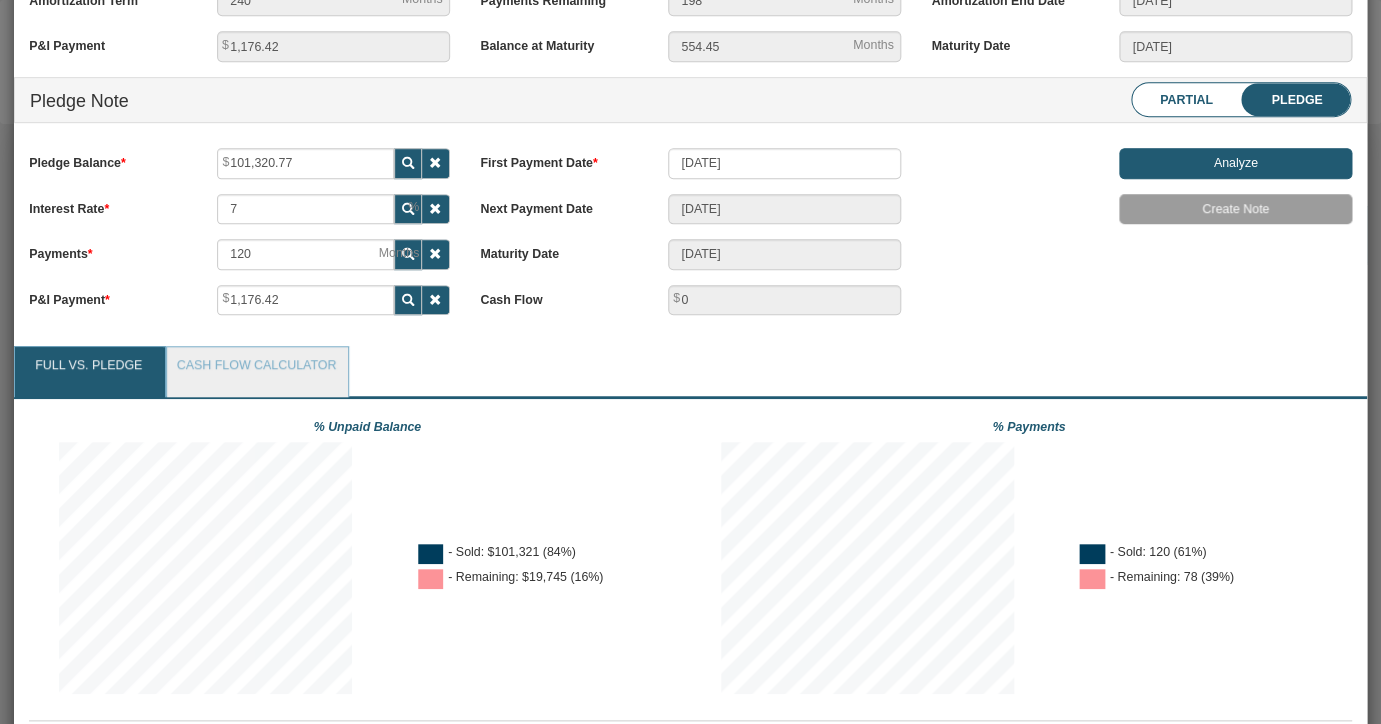 click on "Analyze" at bounding box center [1235, 163] 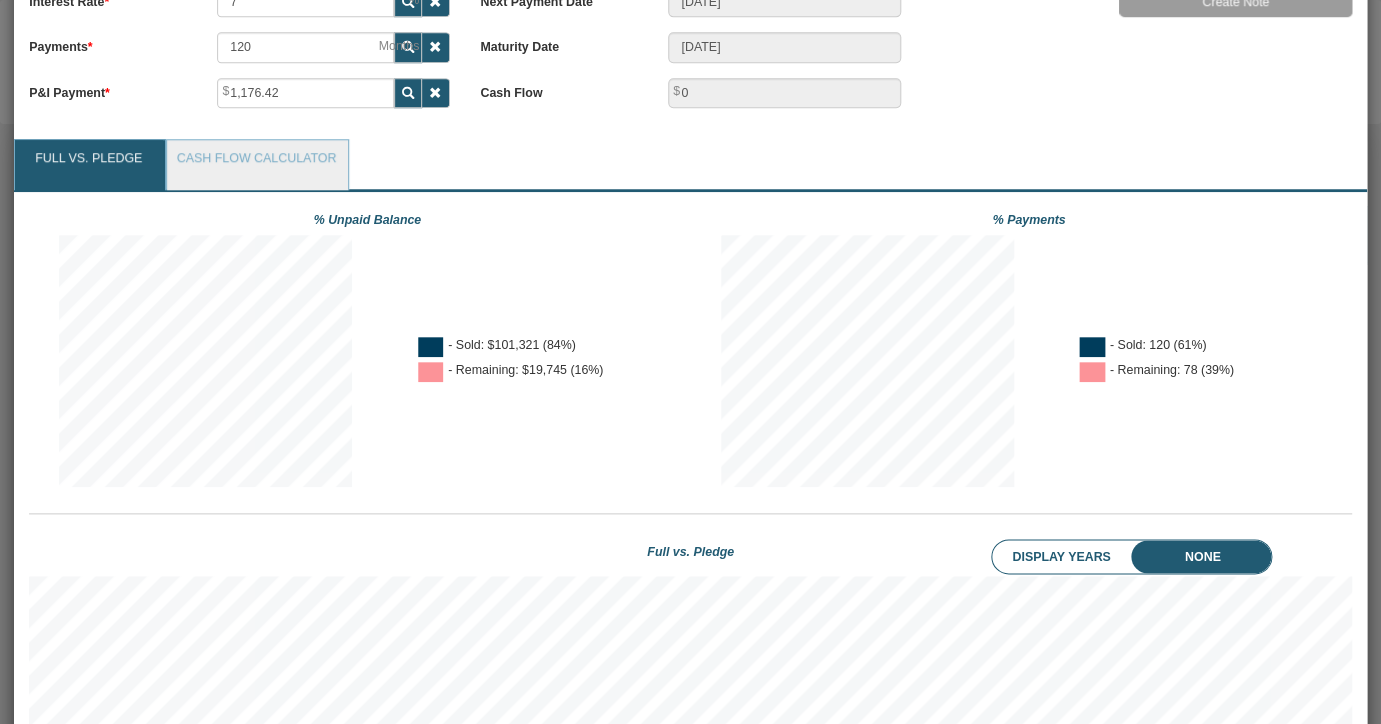 scroll, scrollTop: 537, scrollLeft: 0, axis: vertical 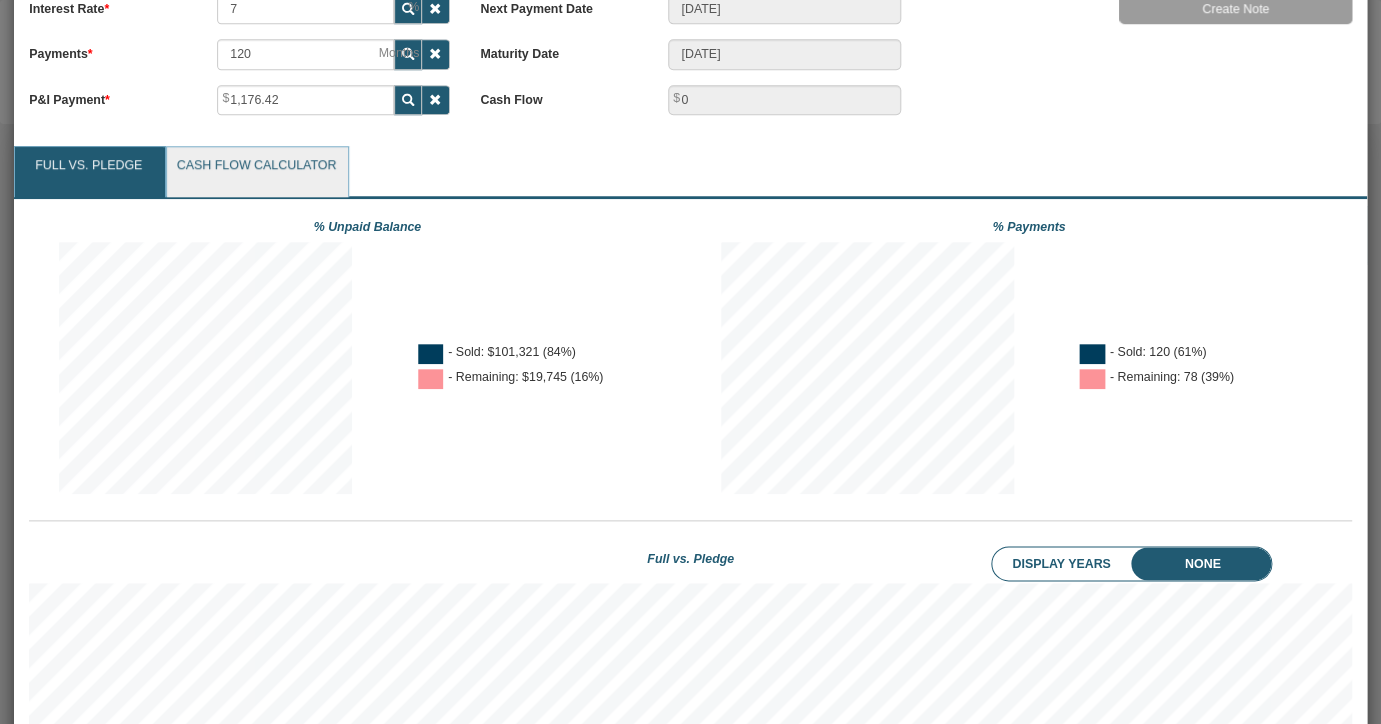 click on "Cash Flow Calculator" at bounding box center [257, 172] 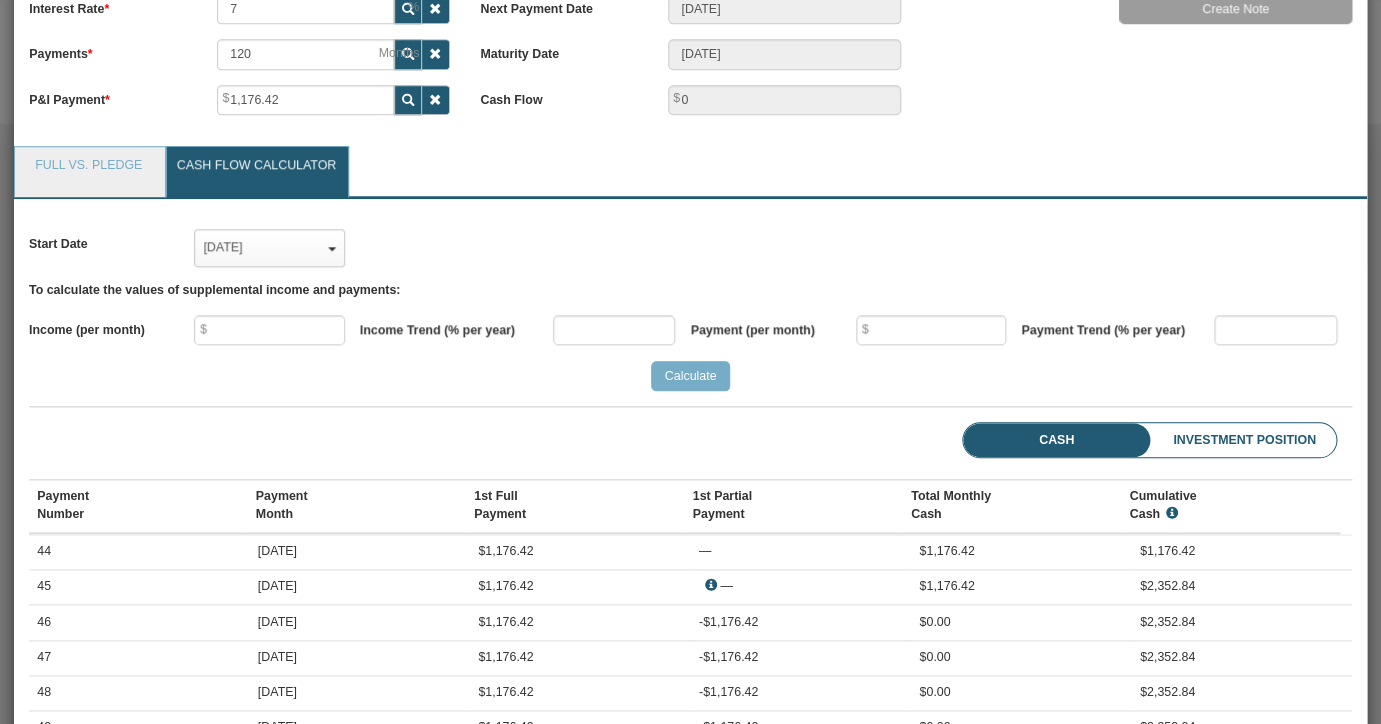 scroll, scrollTop: 999724, scrollLeft: 998677, axis: both 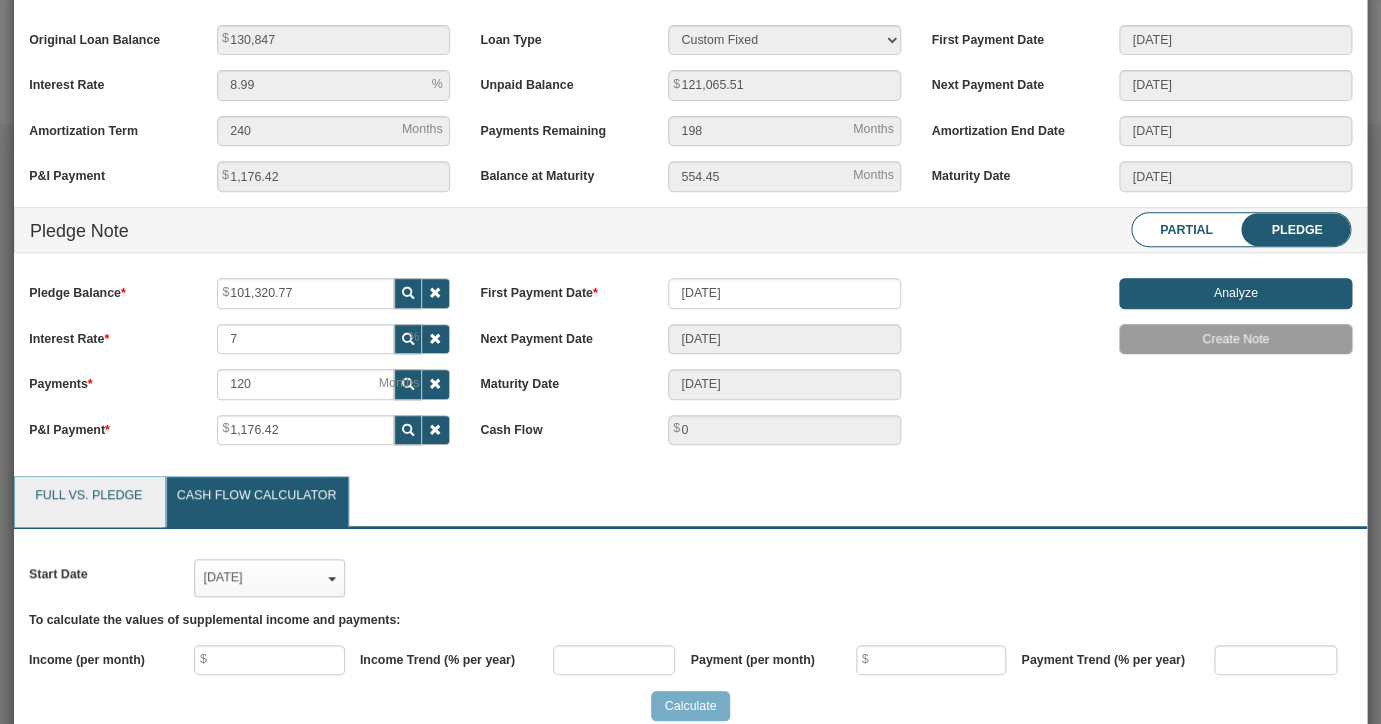 click on "Full vs. Pledge" at bounding box center (89, 502) 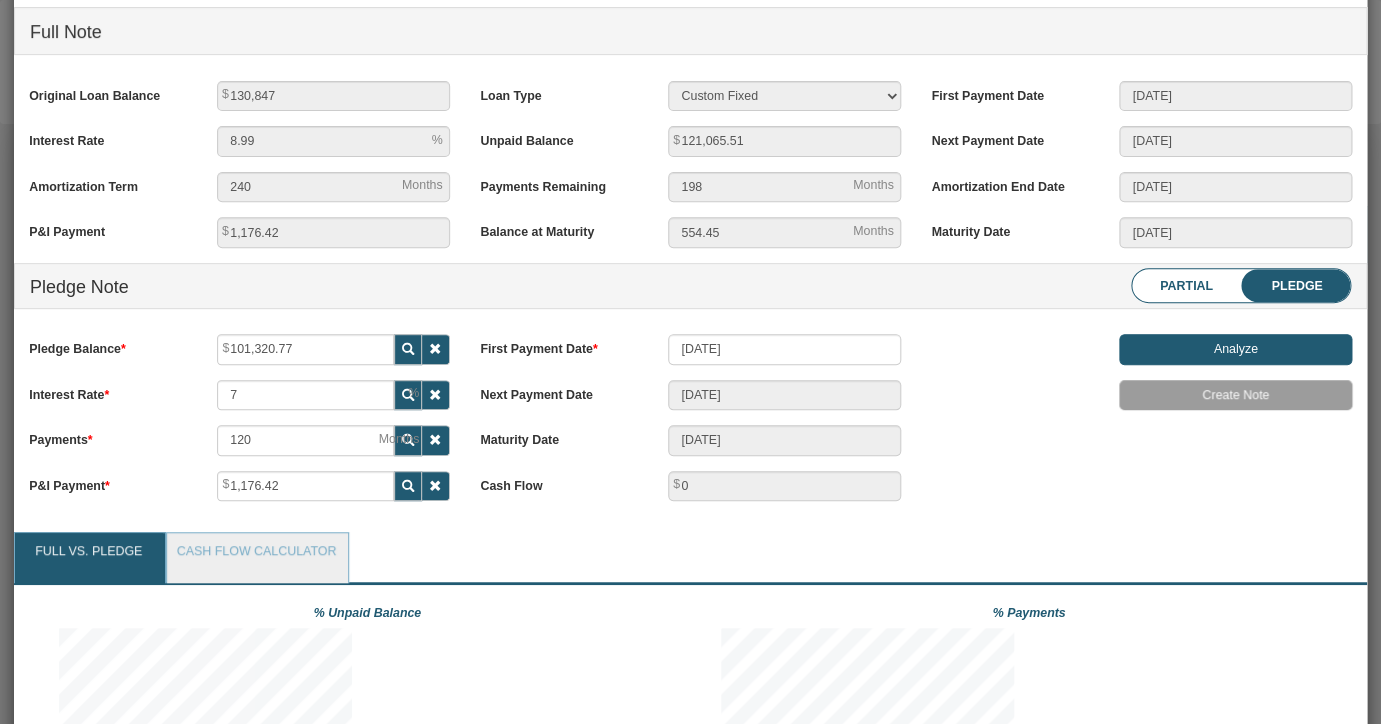 scroll, scrollTop: 0, scrollLeft: 0, axis: both 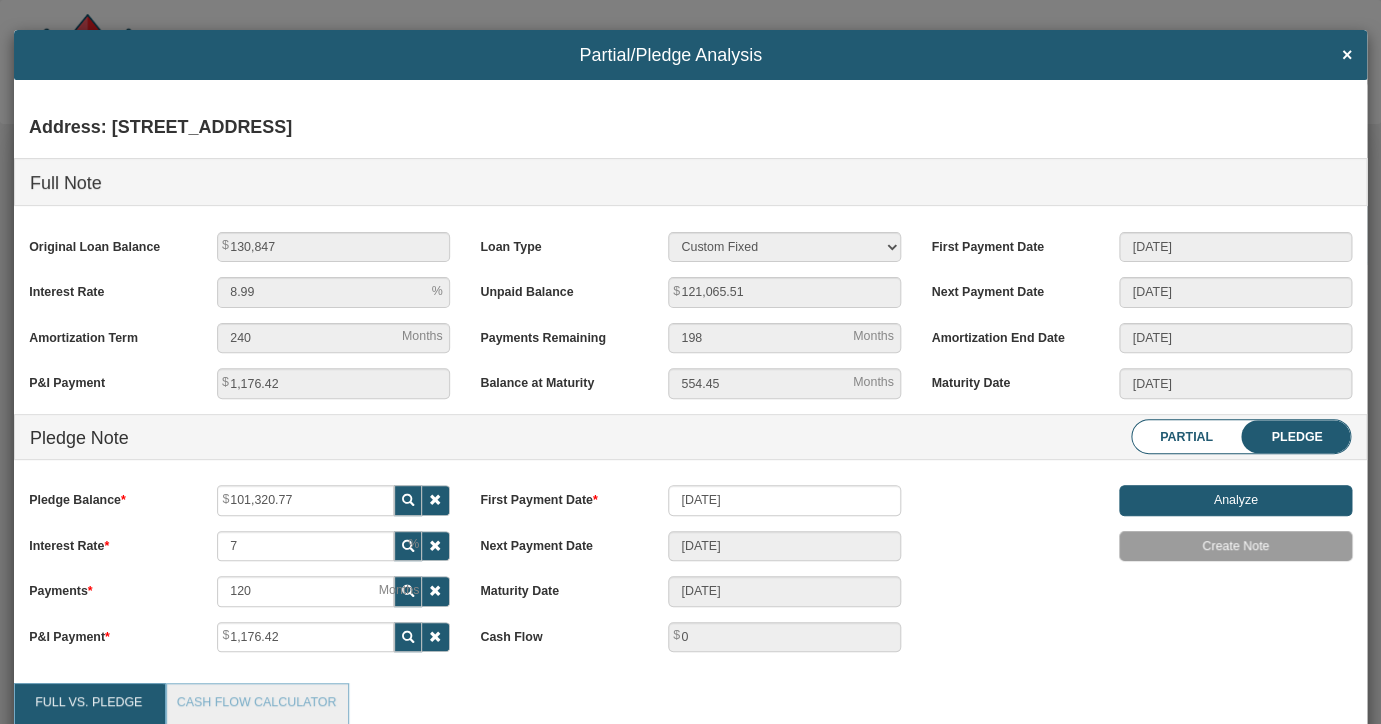 click on "×" at bounding box center (1347, 56) 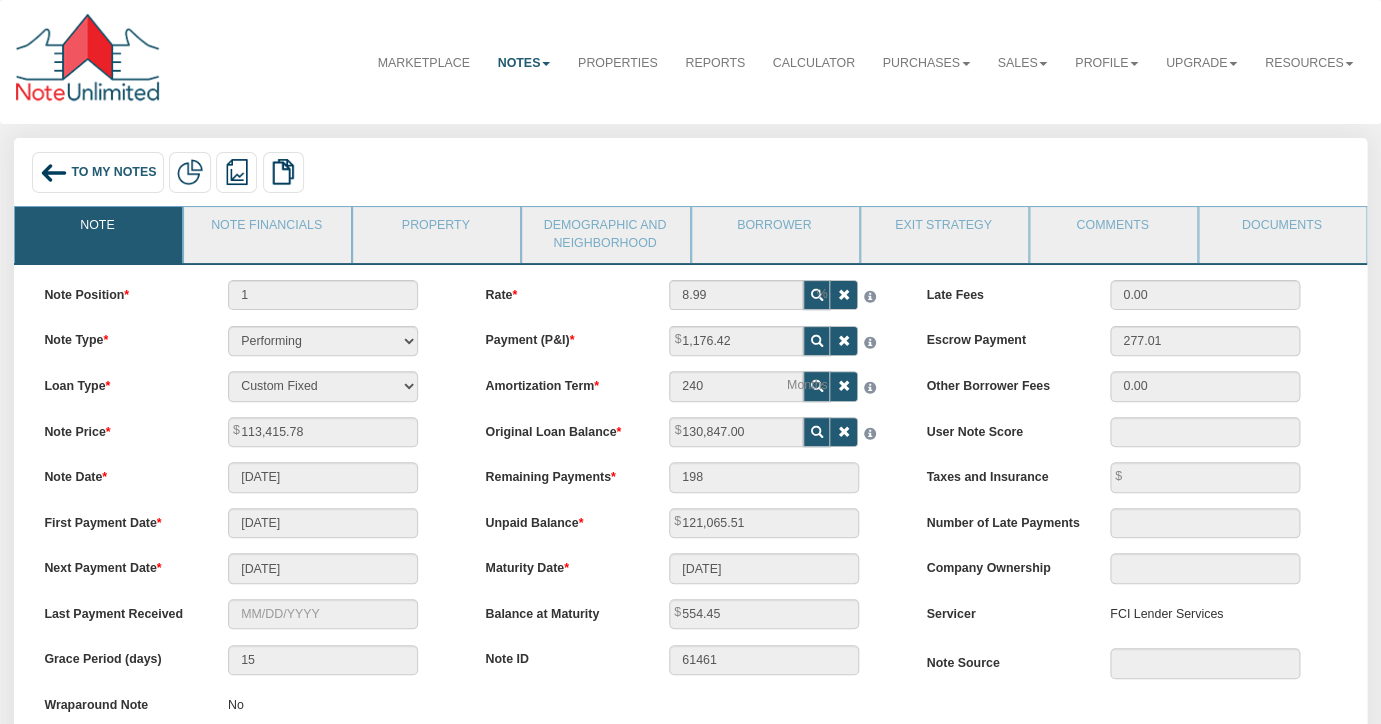 click on "To My Notes" at bounding box center [113, 173] 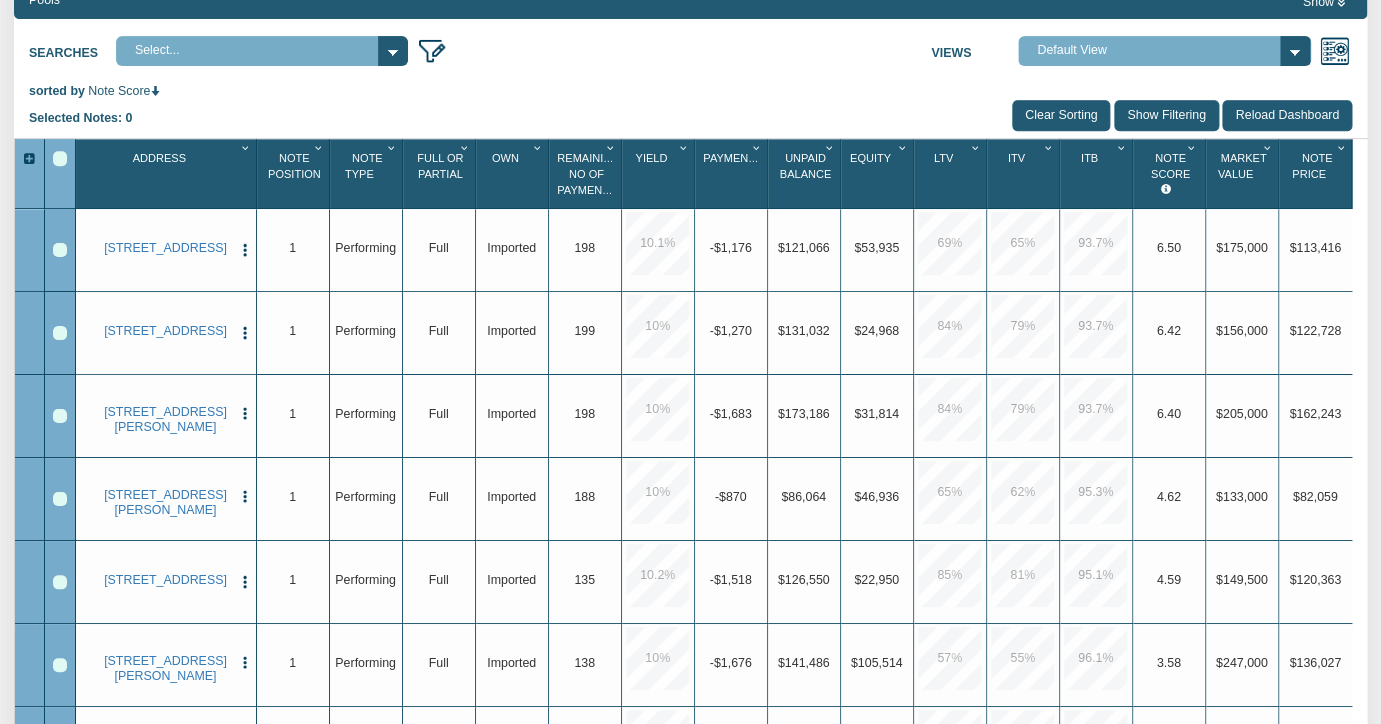 scroll, scrollTop: 267, scrollLeft: 0, axis: vertical 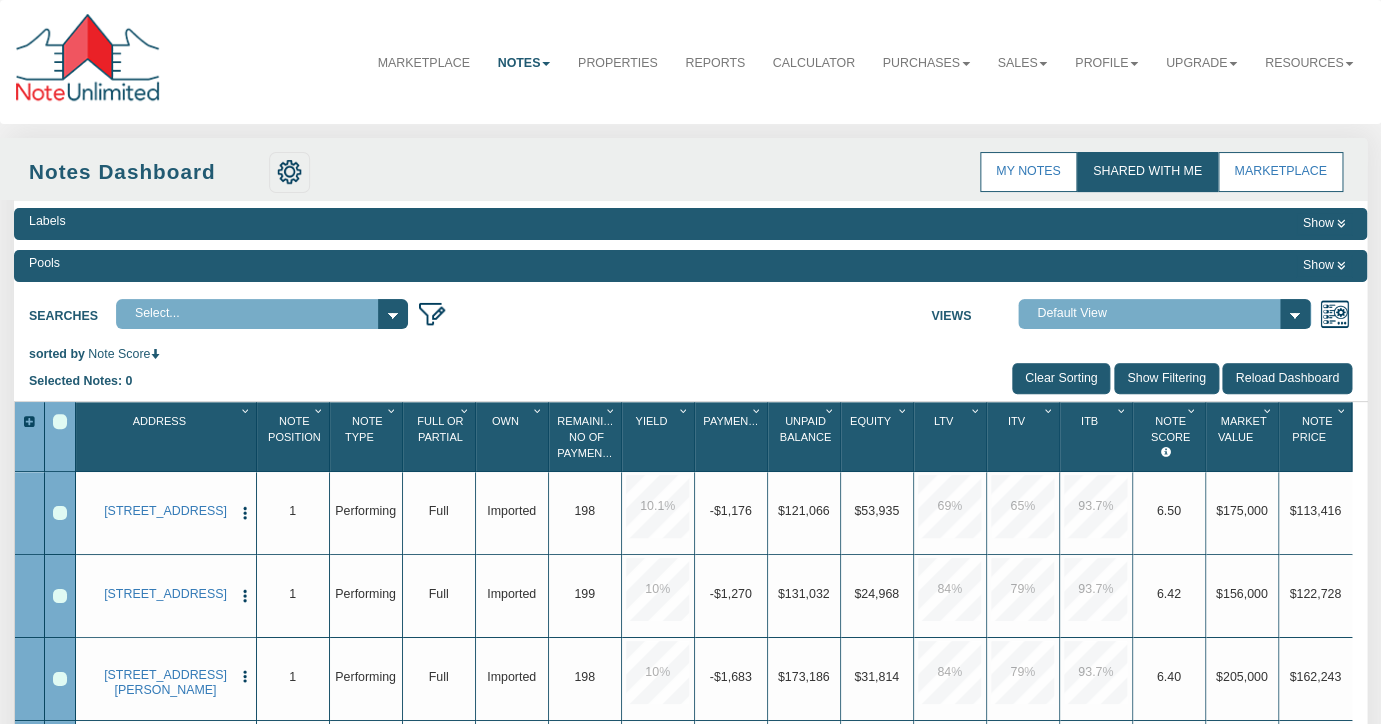 click on "Searches
Select...
Views
Default View NS Default (Colonial Funding Group) (Colonial Funding Group)" at bounding box center [690, 311] 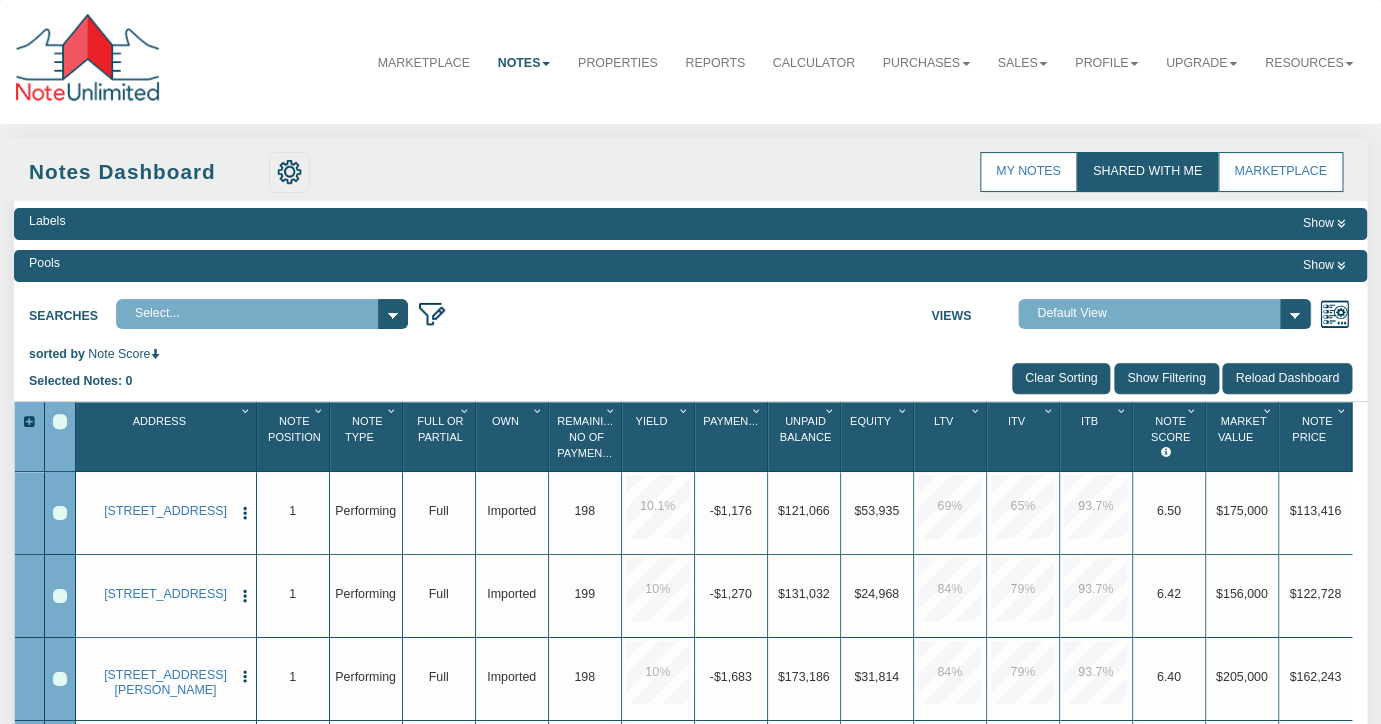 scroll, scrollTop: 1, scrollLeft: 0, axis: vertical 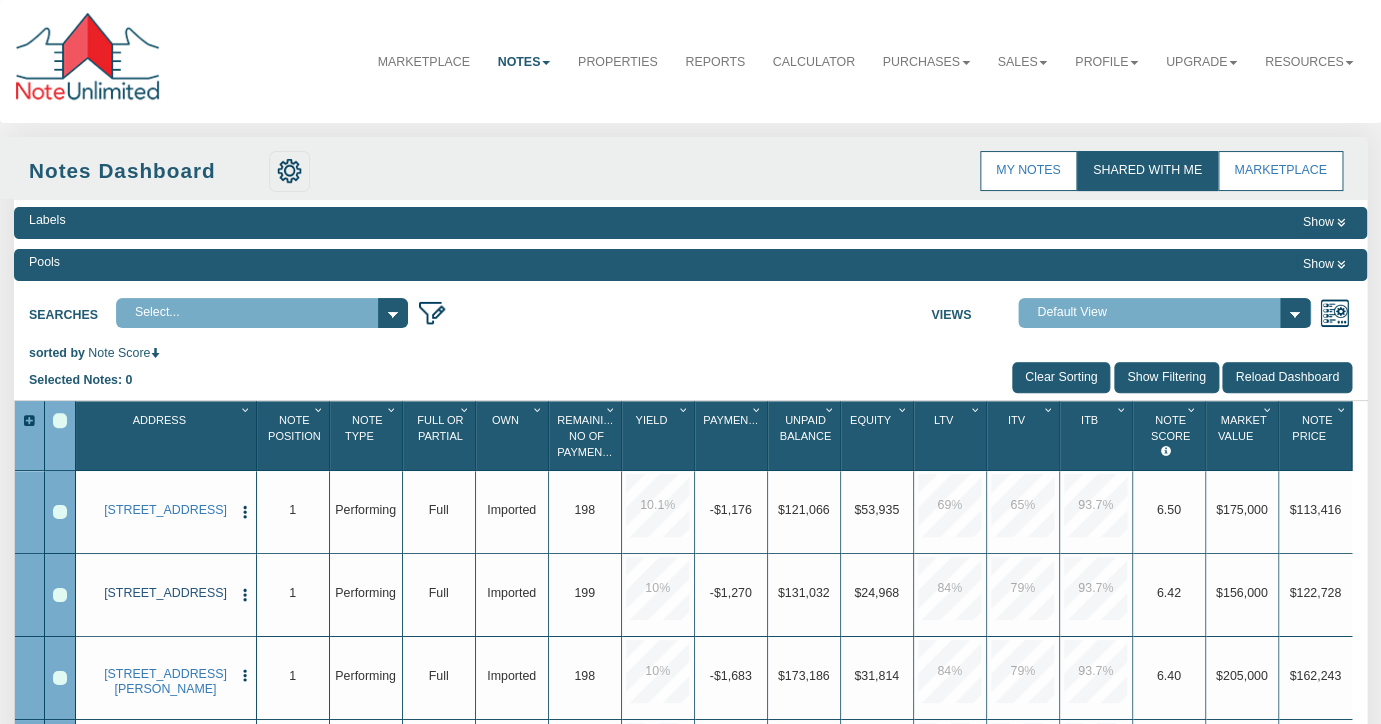 click on "[STREET_ADDRESS]" at bounding box center [165, 593] 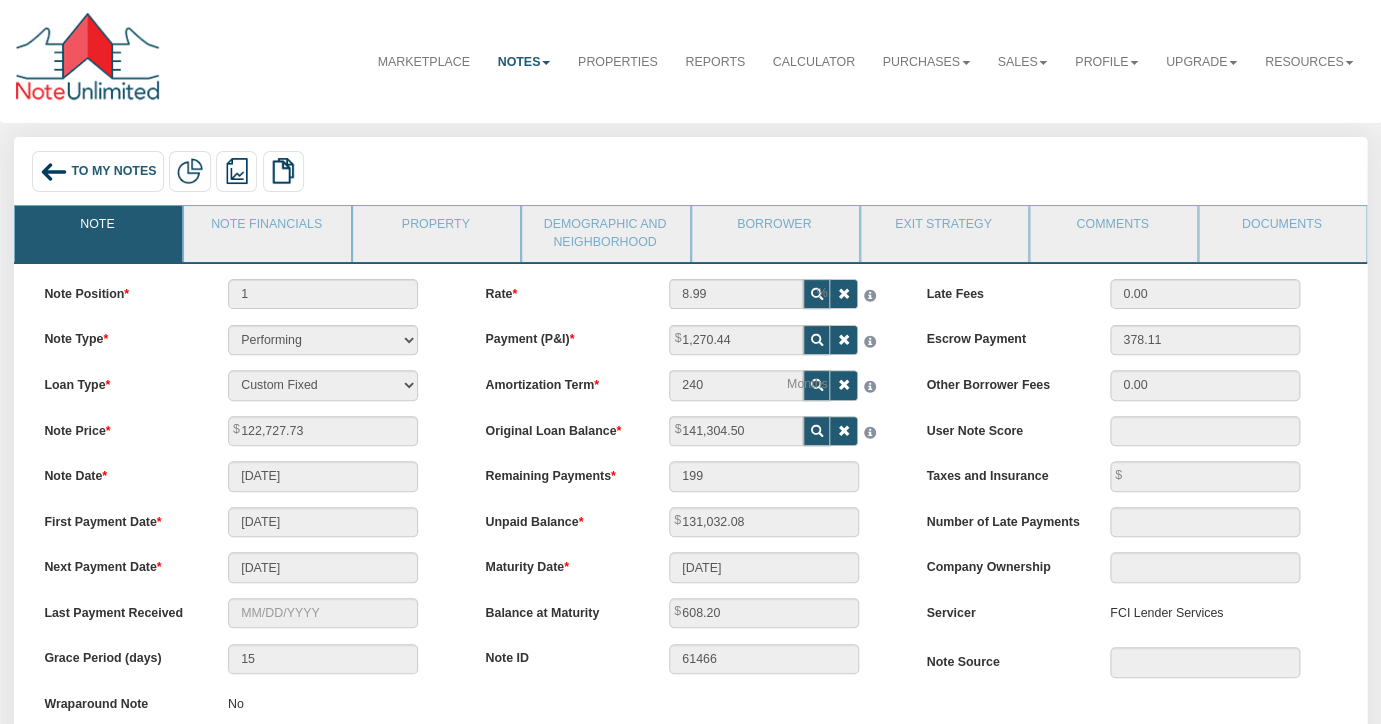 scroll, scrollTop: 0, scrollLeft: 0, axis: both 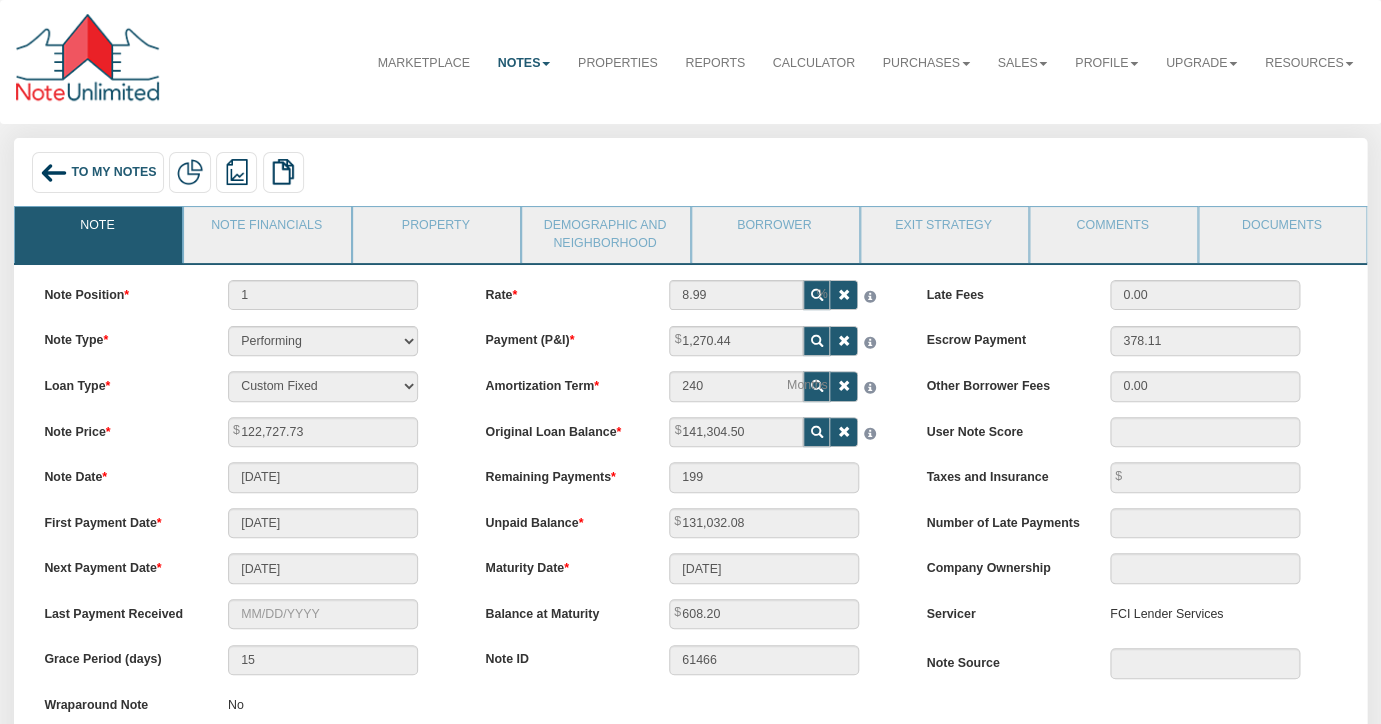 click on "To My Notes" at bounding box center [113, 173] 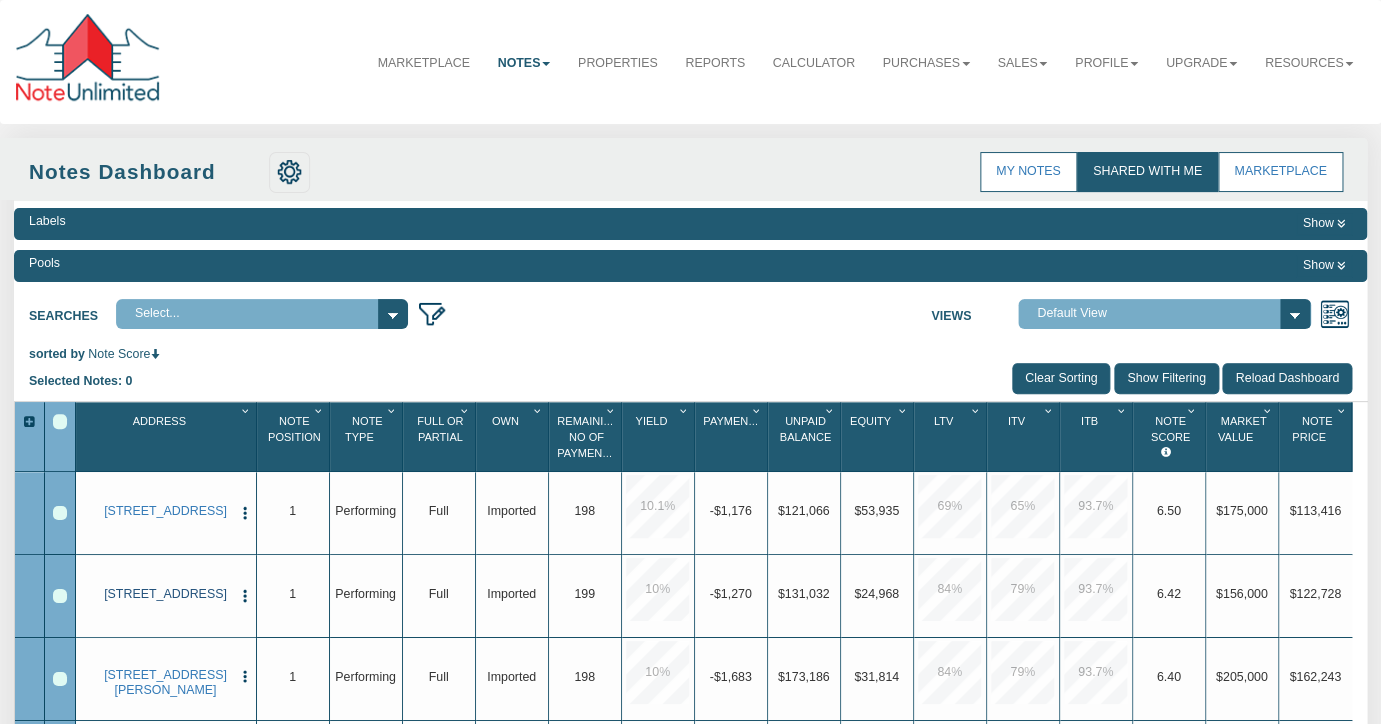 click on "[STREET_ADDRESS]" at bounding box center (165, 594) 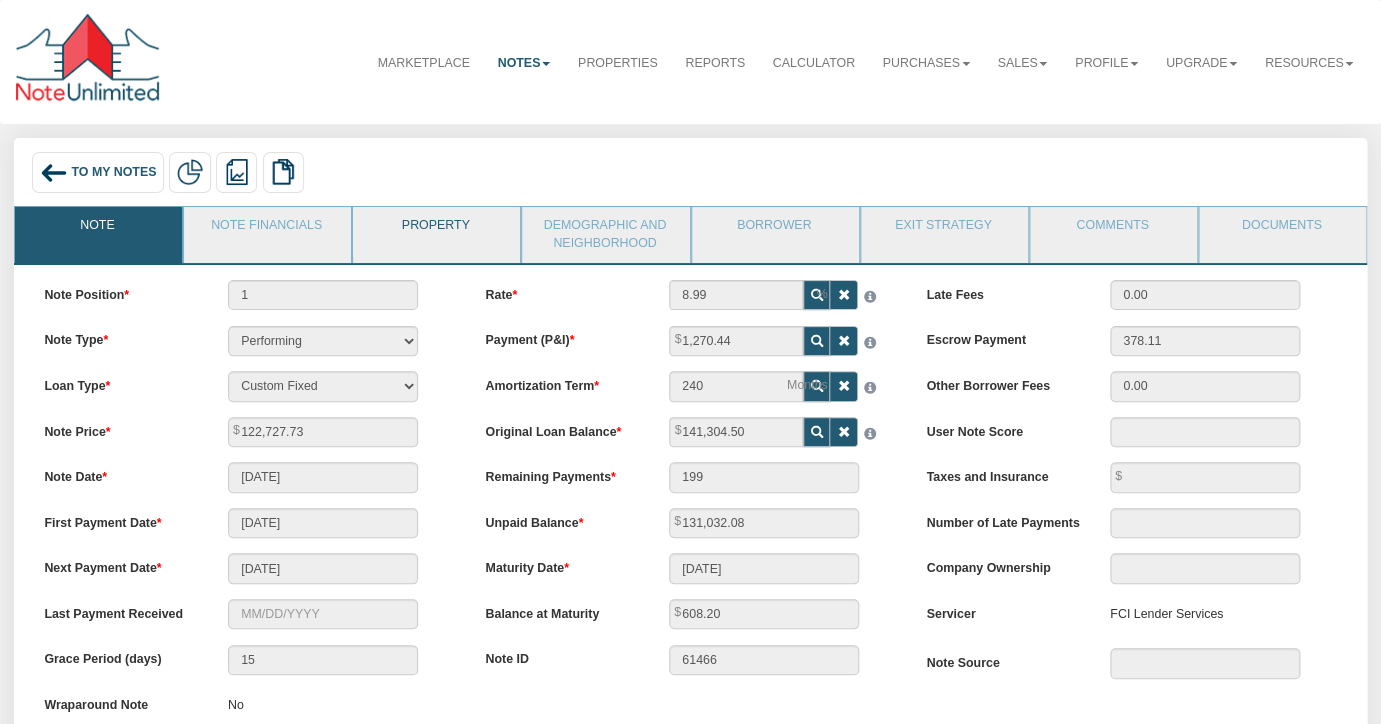 click on "Property" at bounding box center (435, 232) 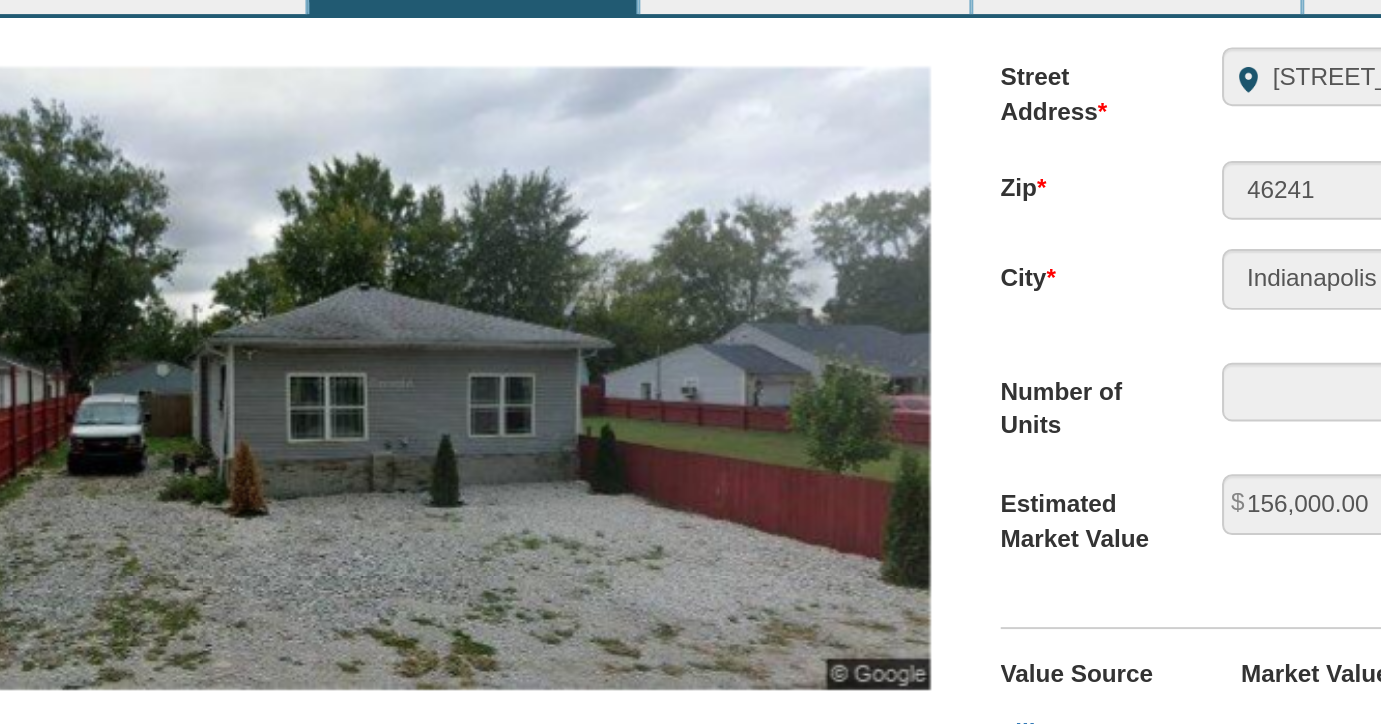 scroll, scrollTop: 394, scrollLeft: 0, axis: vertical 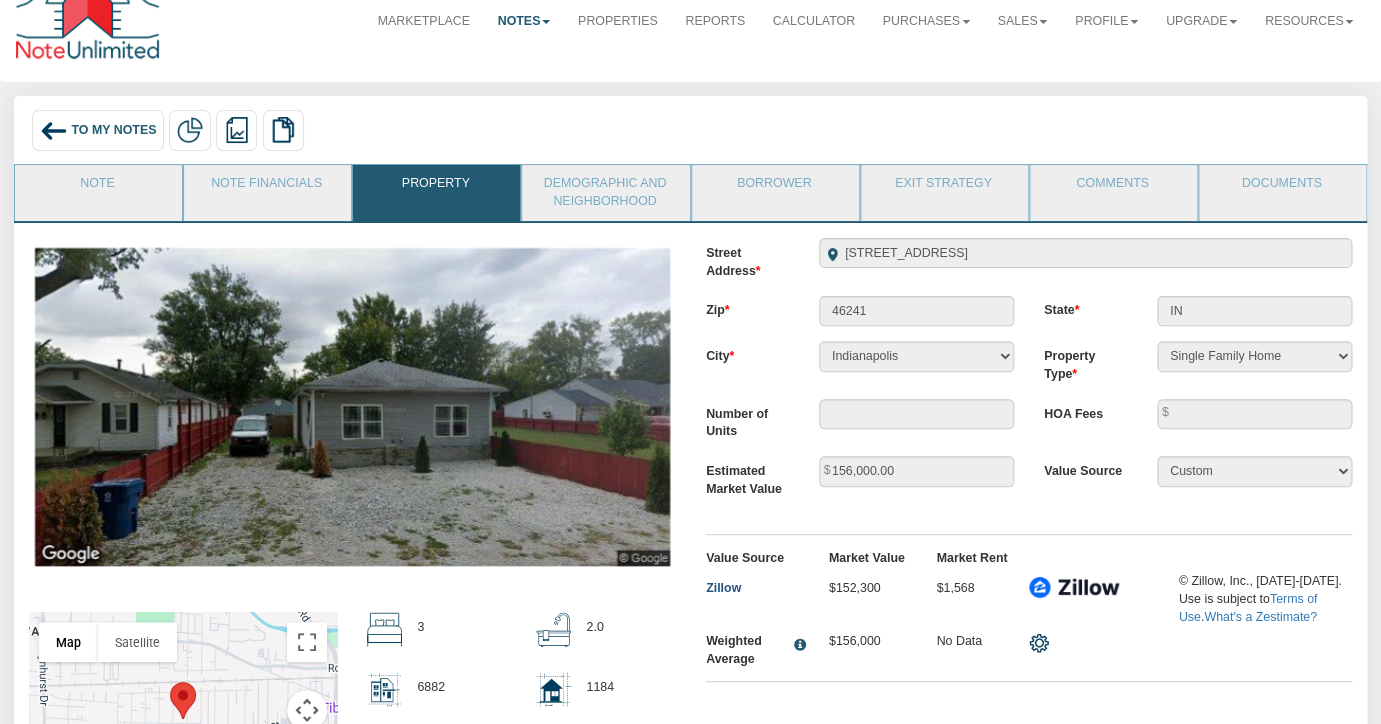 click on "Zillow" at bounding box center (723, 588) 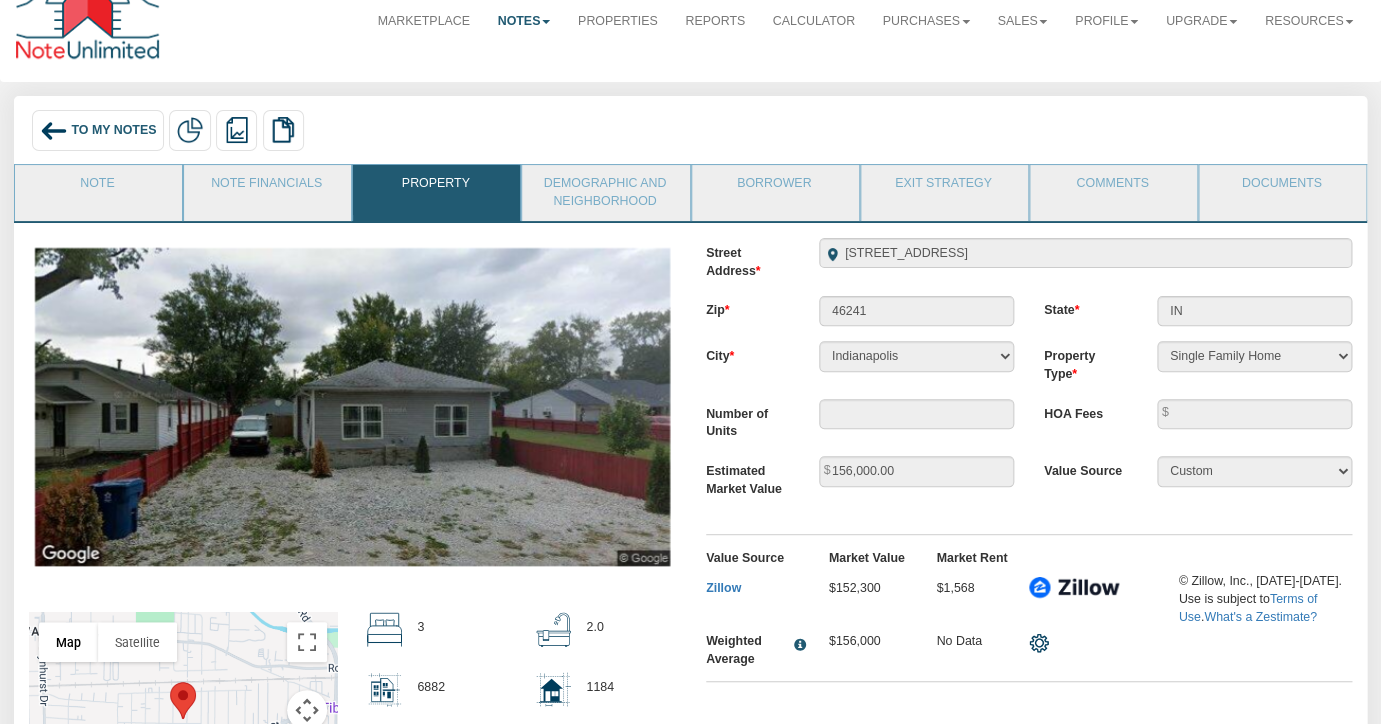 click on "To My Notes" at bounding box center [113, 131] 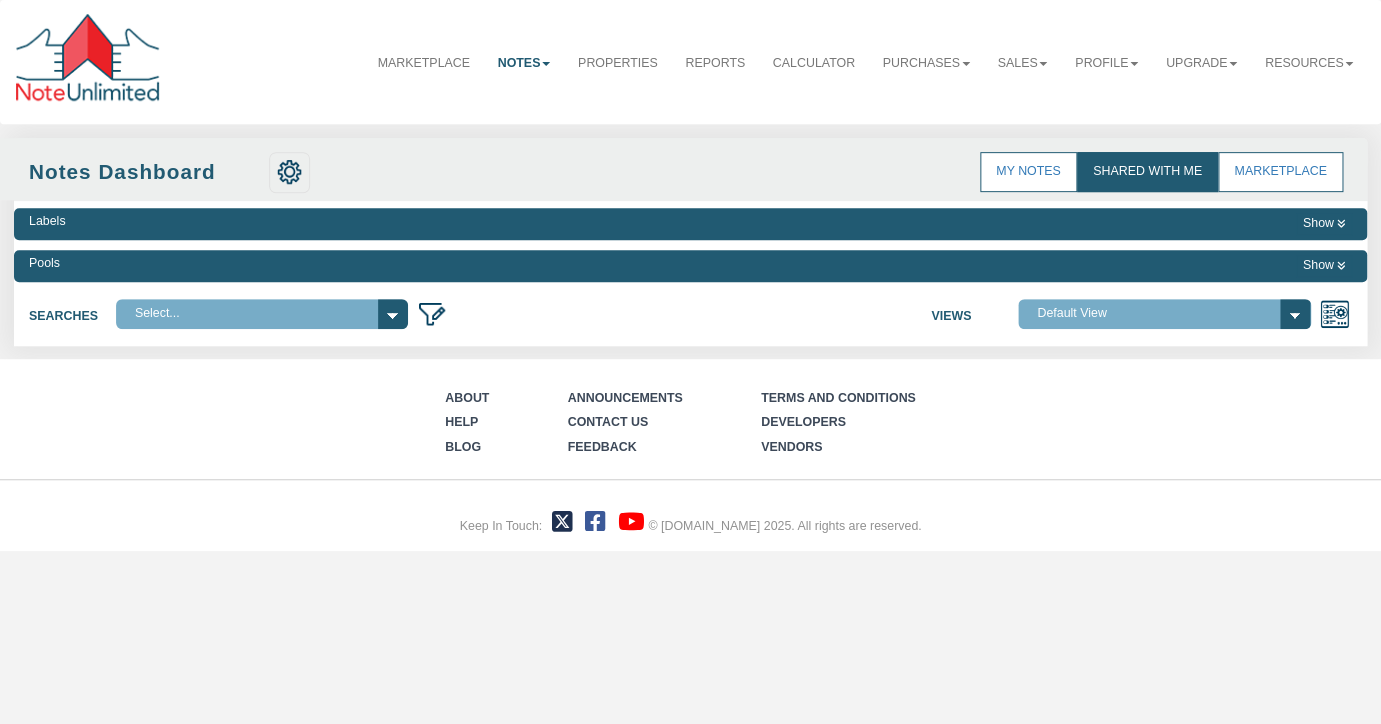 scroll, scrollTop: 0, scrollLeft: 0, axis: both 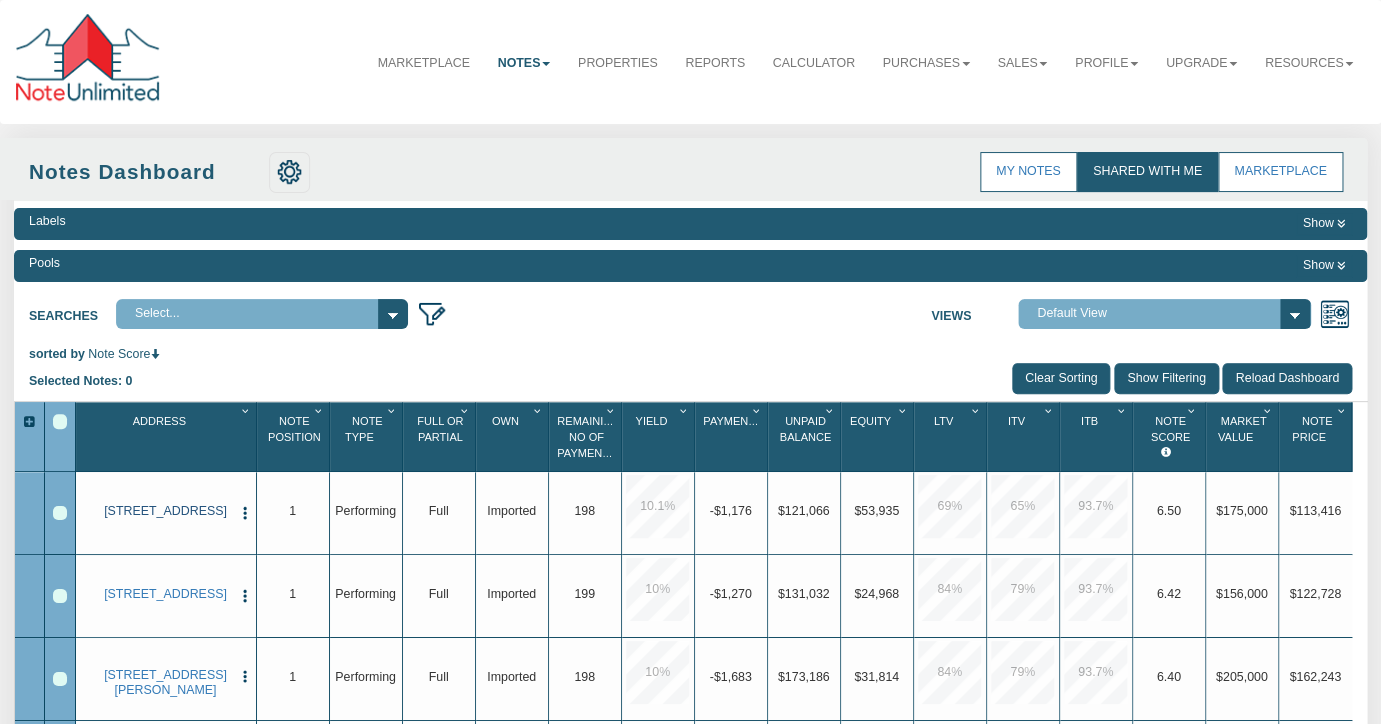 click on "[STREET_ADDRESS]" at bounding box center [165, 511] 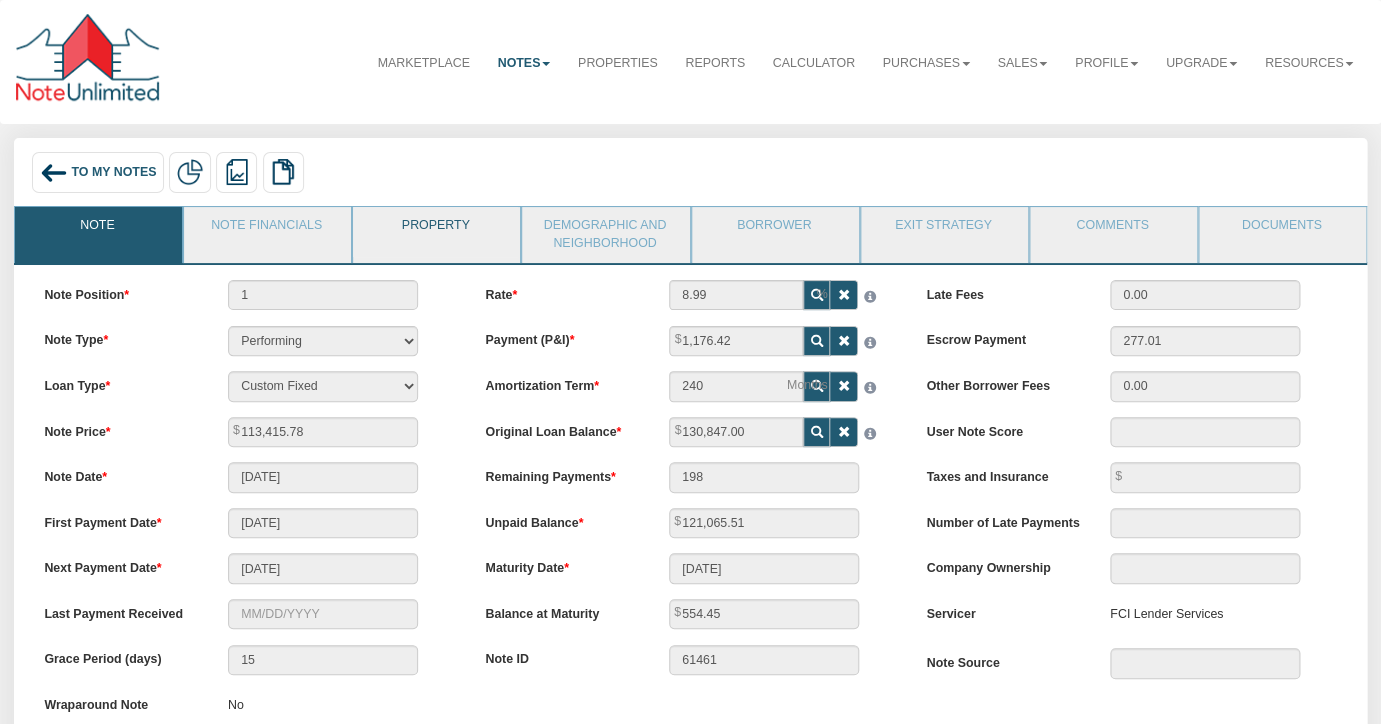 click on "Property" at bounding box center (435, 232) 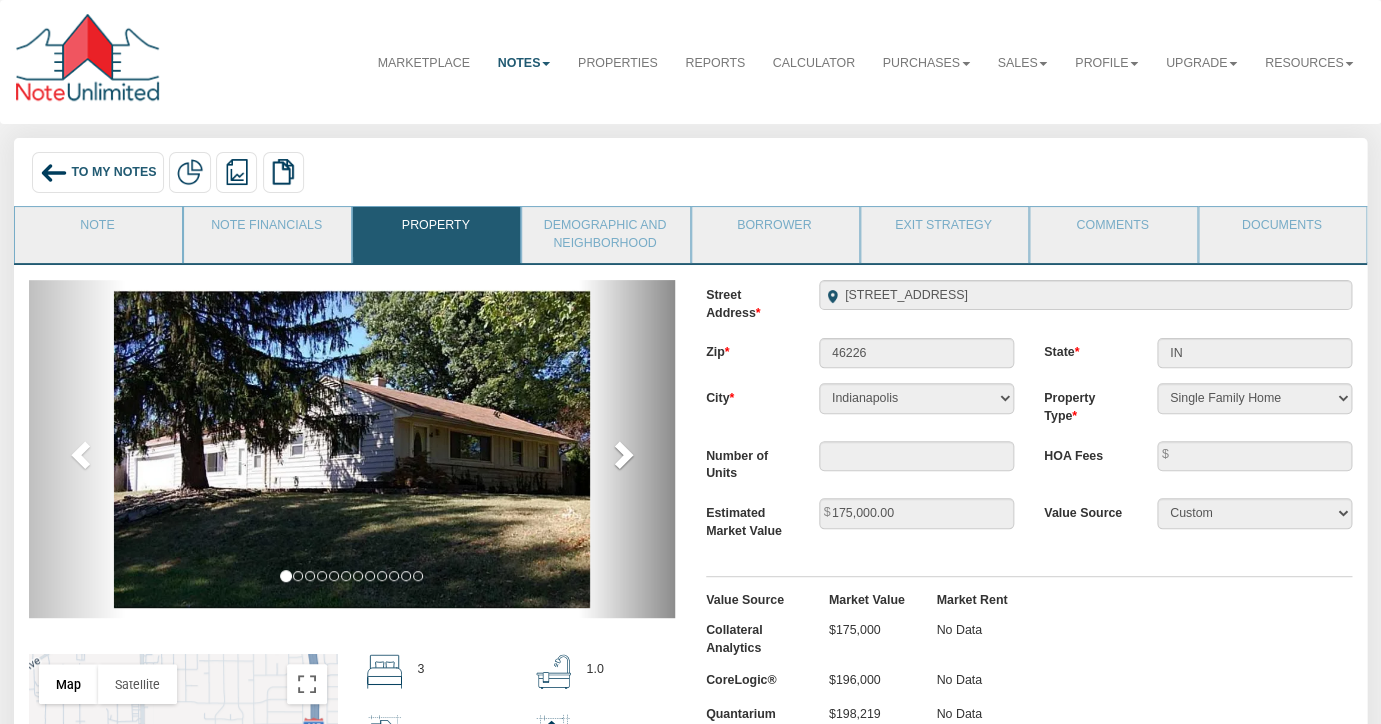 click at bounding box center (622, 454) 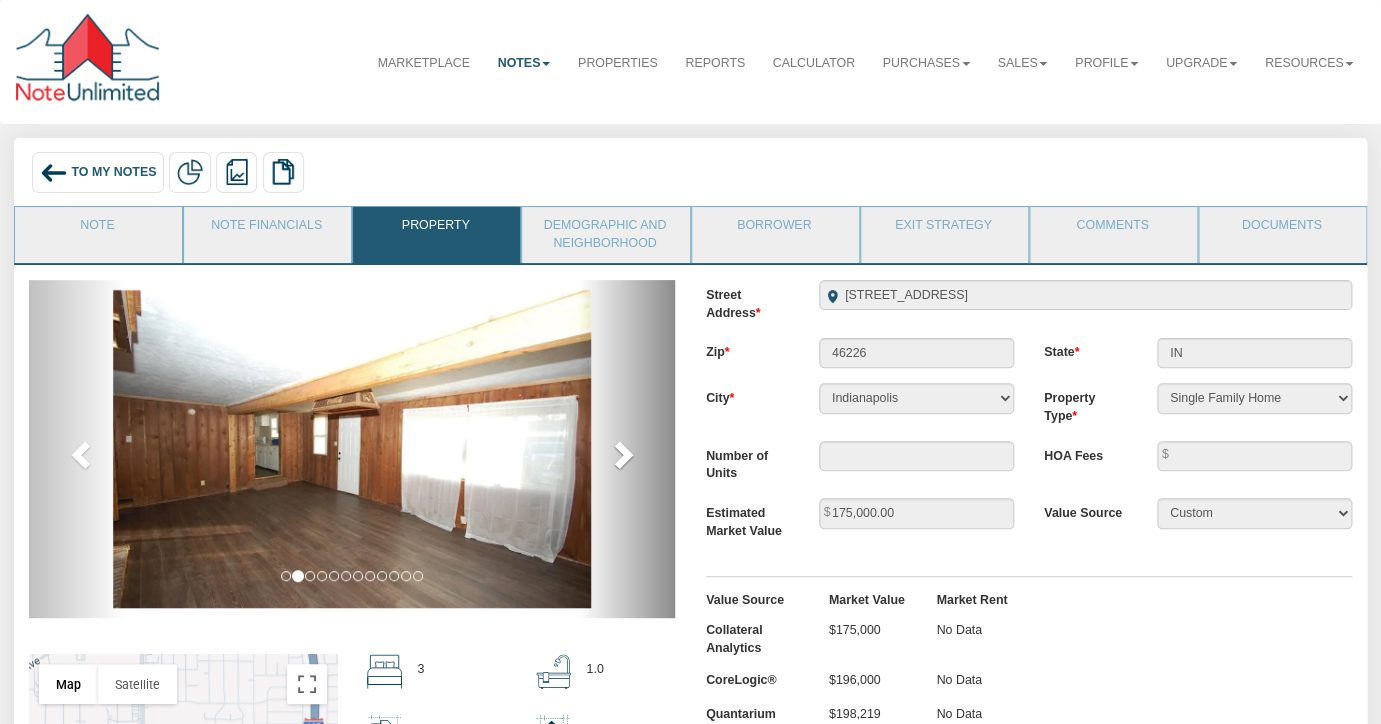 click at bounding box center [622, 454] 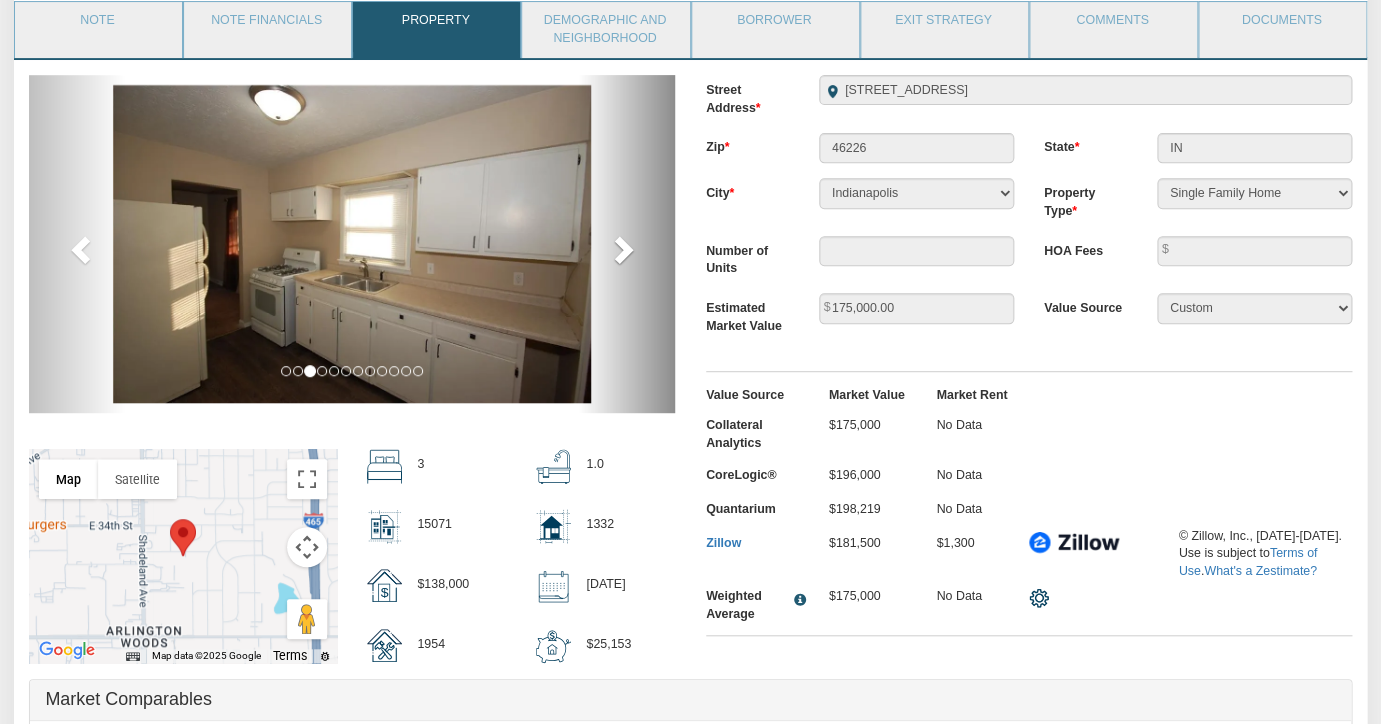 scroll, scrollTop: 216, scrollLeft: 0, axis: vertical 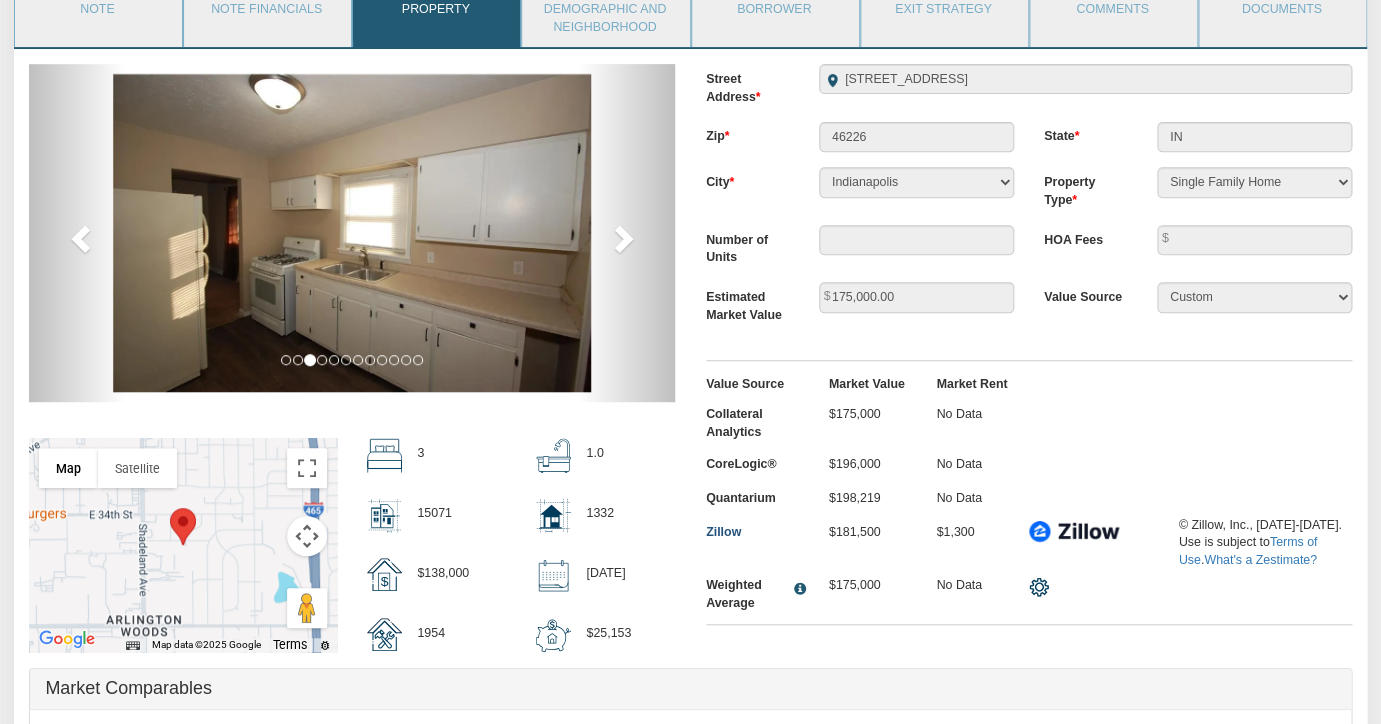 click on "Zillow" at bounding box center [723, 532] 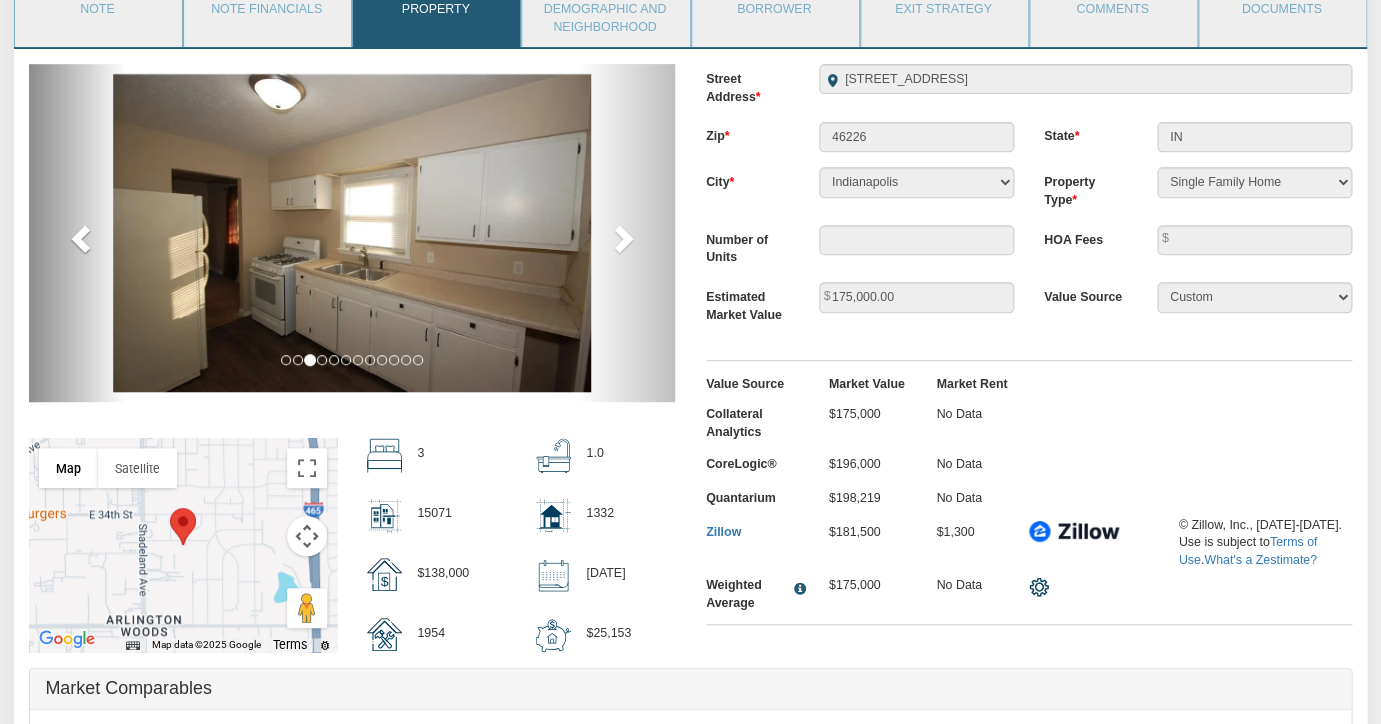 click at bounding box center (83, 238) 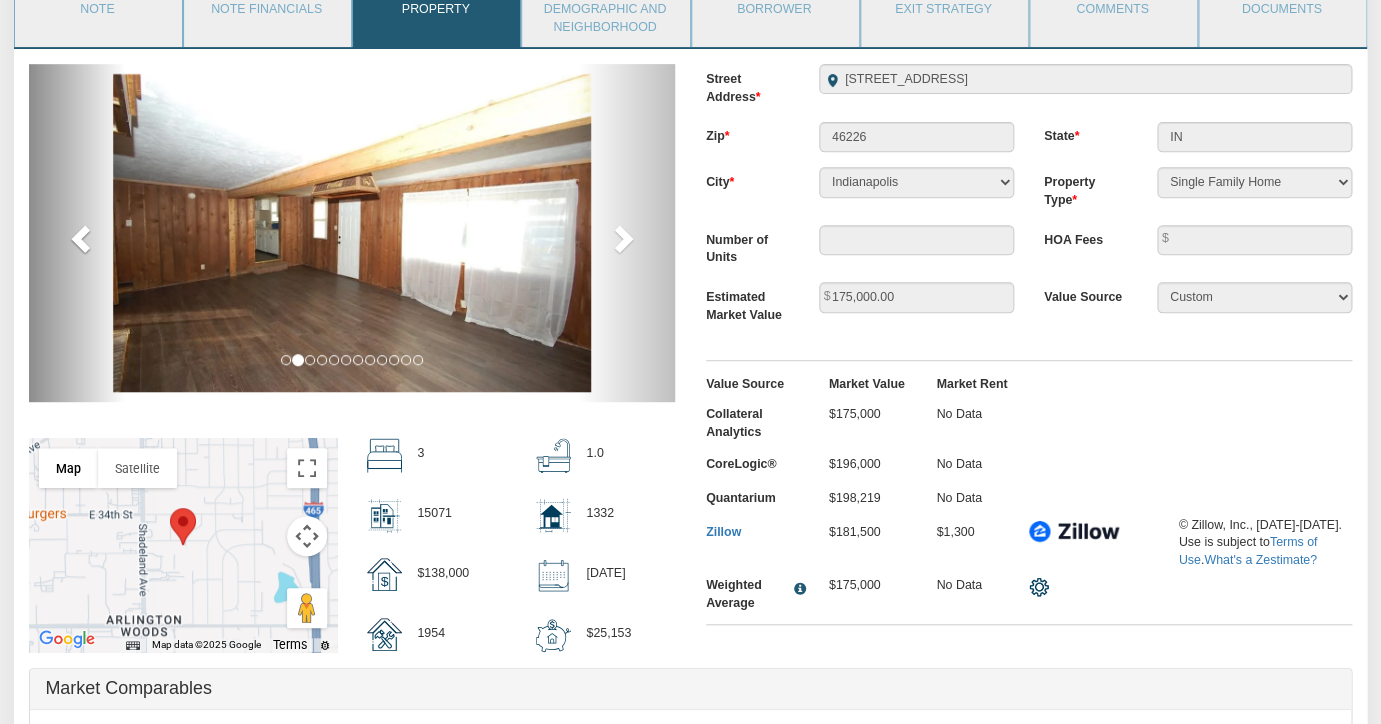 click at bounding box center (83, 238) 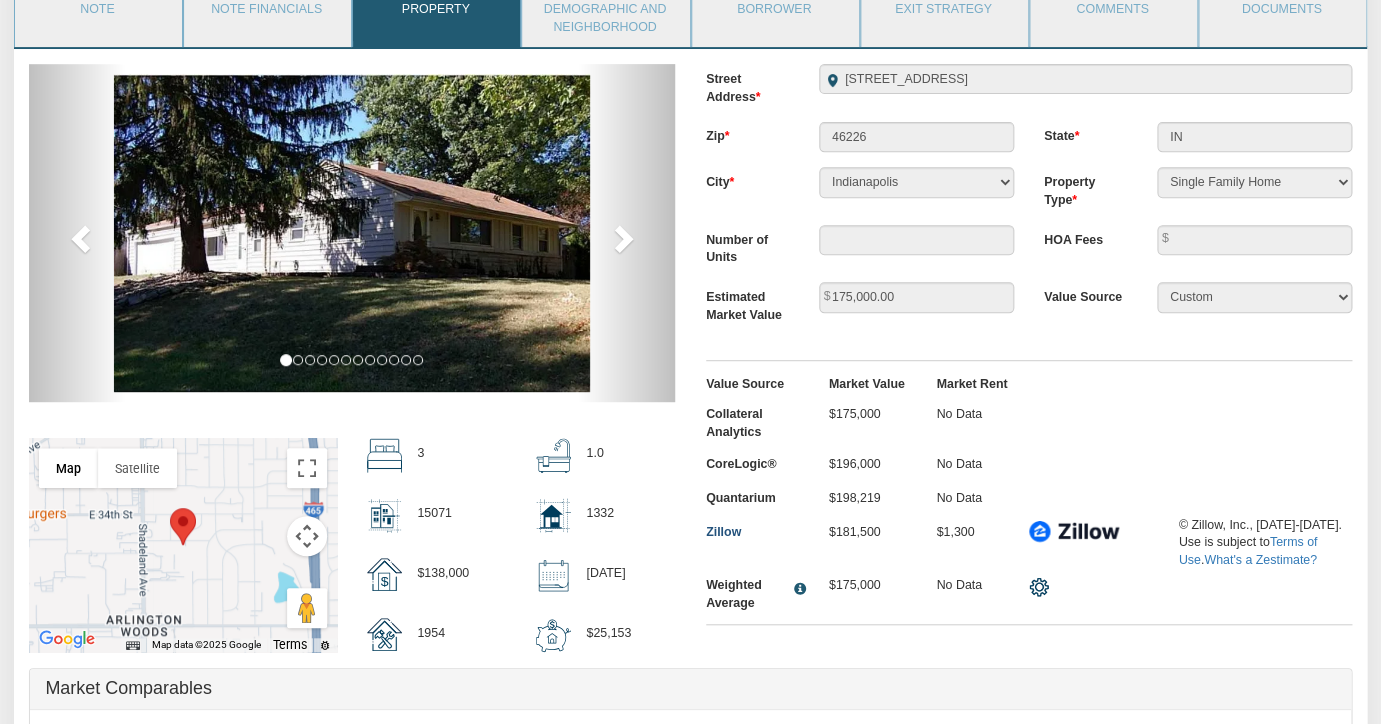 click on "Zillow" at bounding box center [723, 532] 